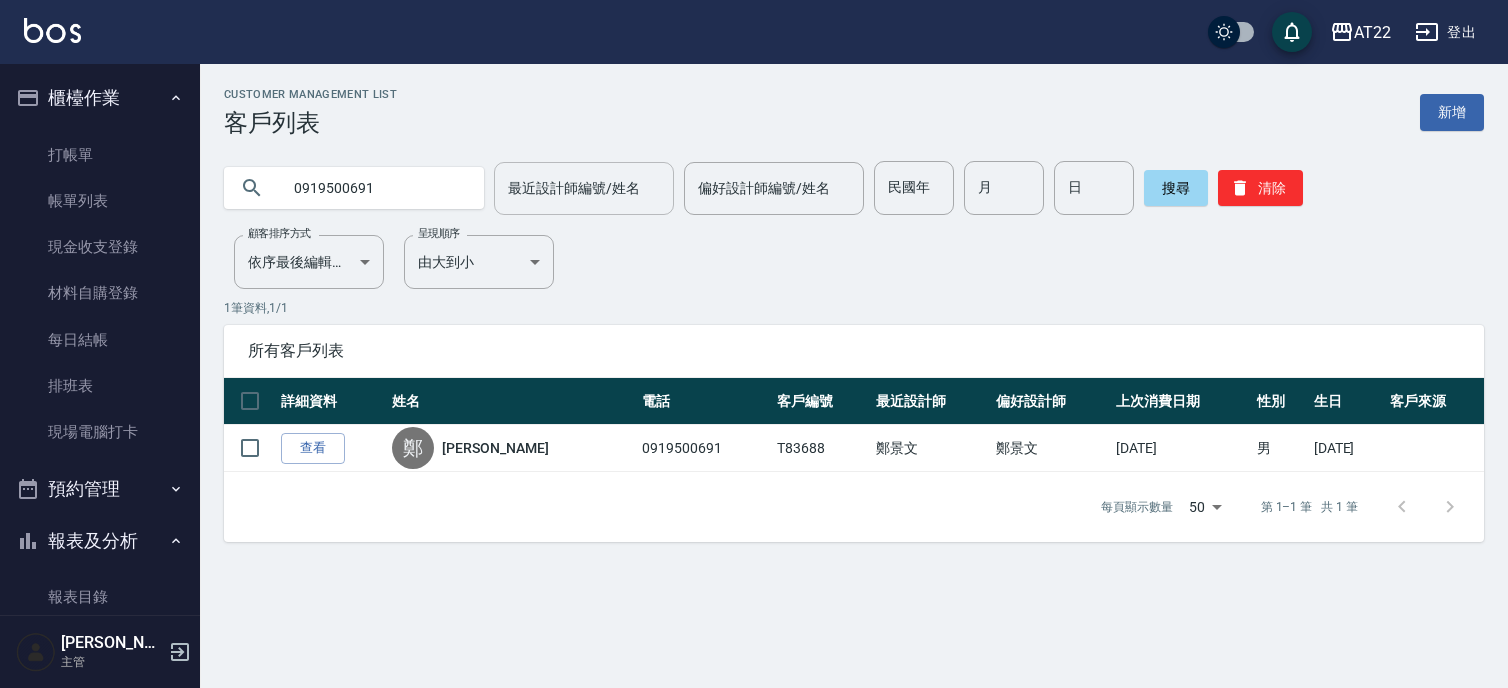 scroll, scrollTop: 0, scrollLeft: 0, axis: both 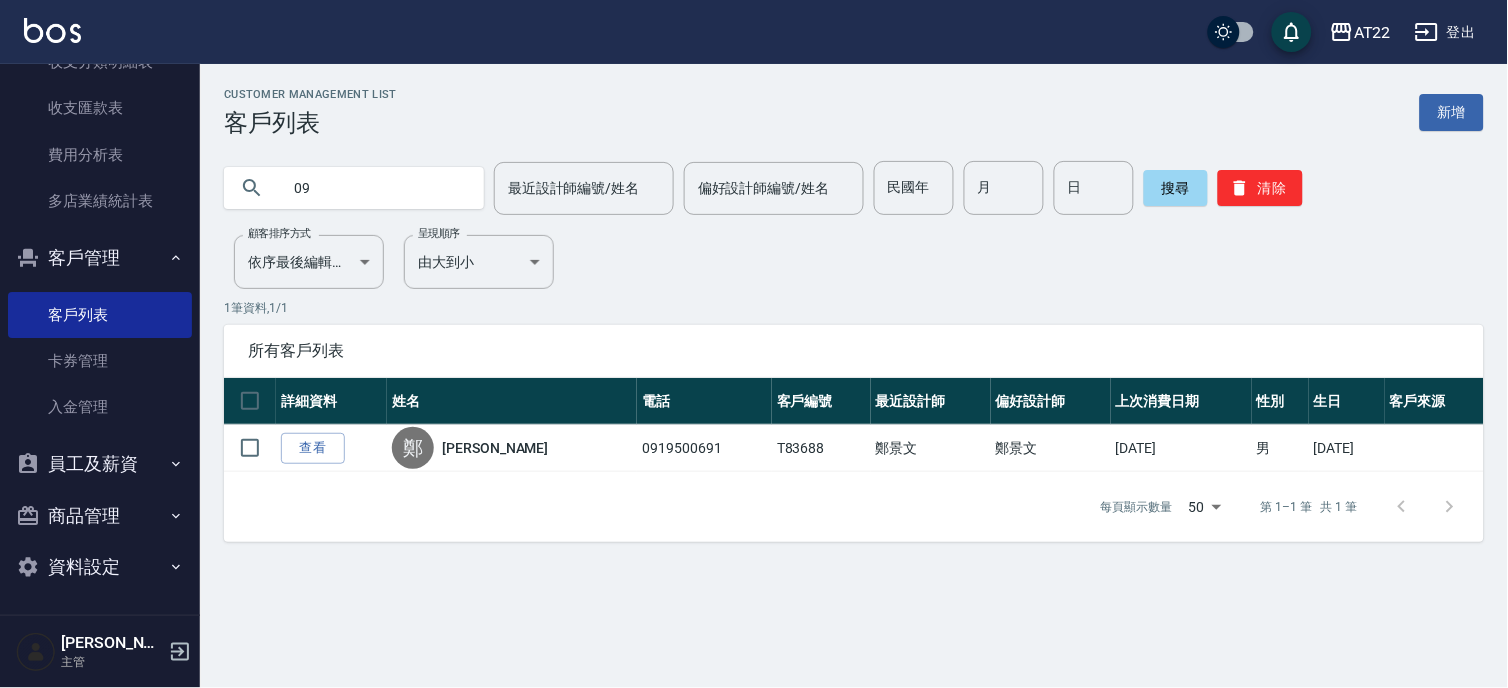 type on "0" 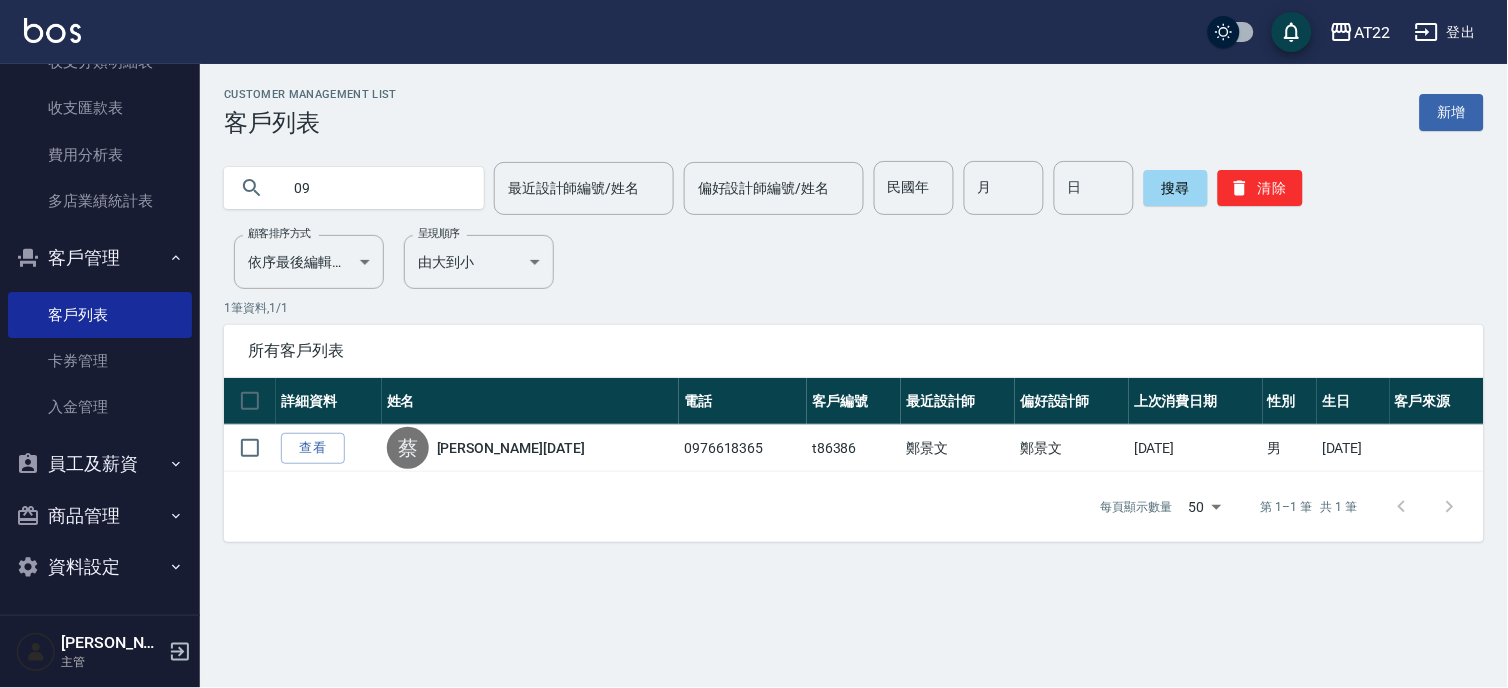 type on "0" 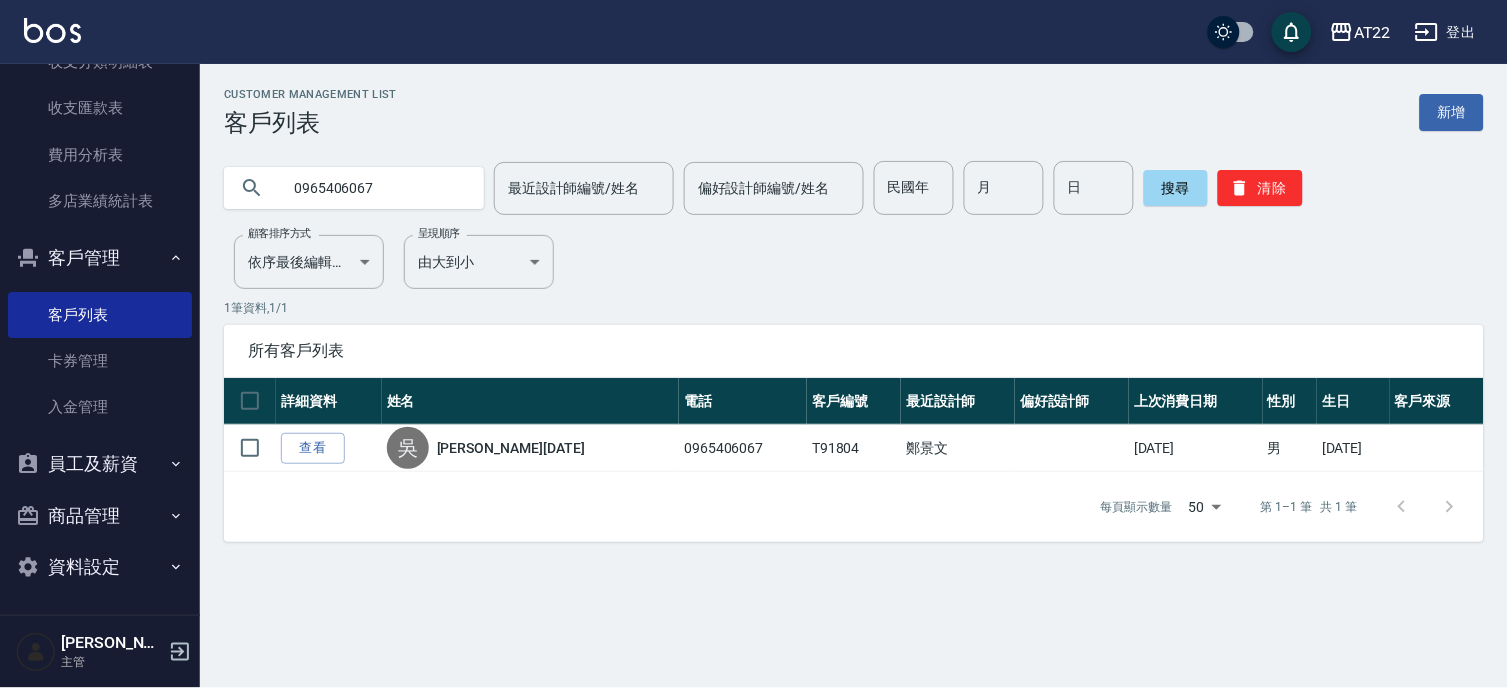 drag, startPoint x: 415, startPoint y: 192, endPoint x: 235, endPoint y: 213, distance: 181.22086 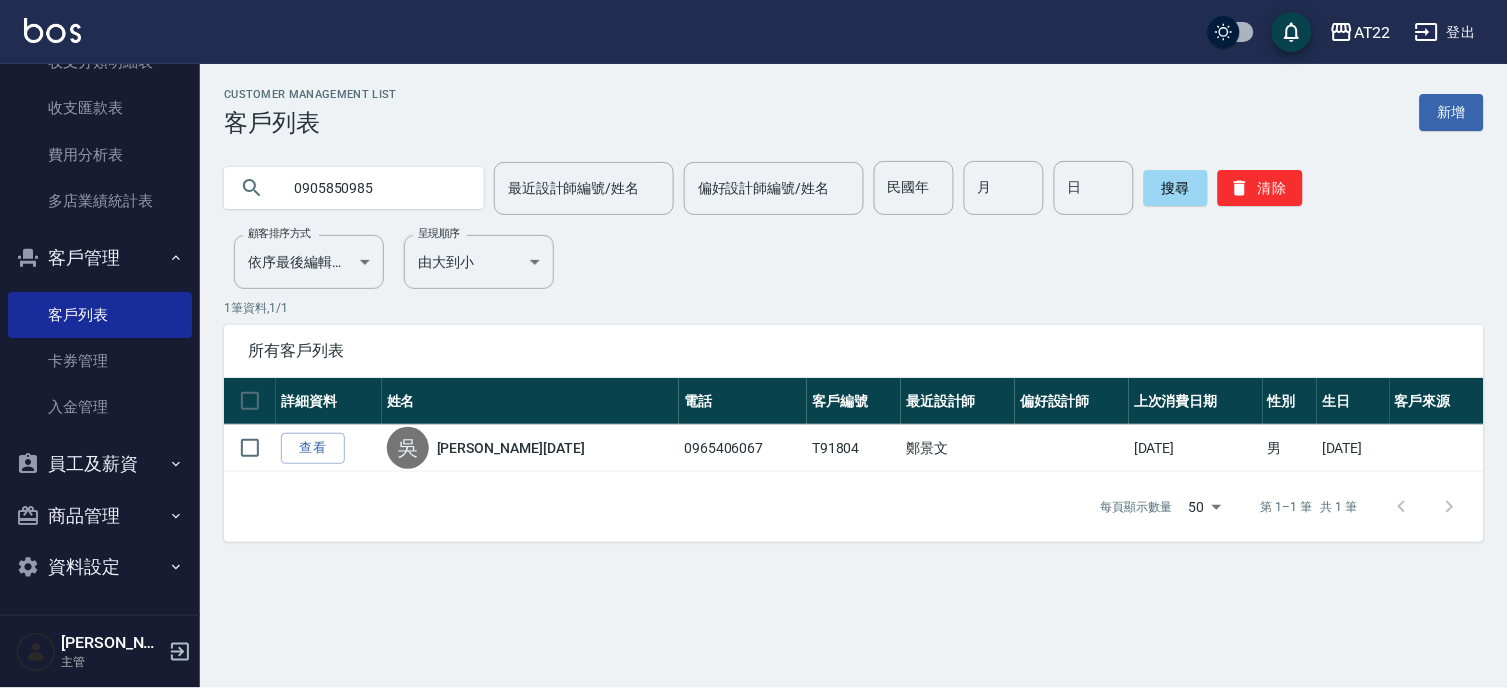 type on "0905850985" 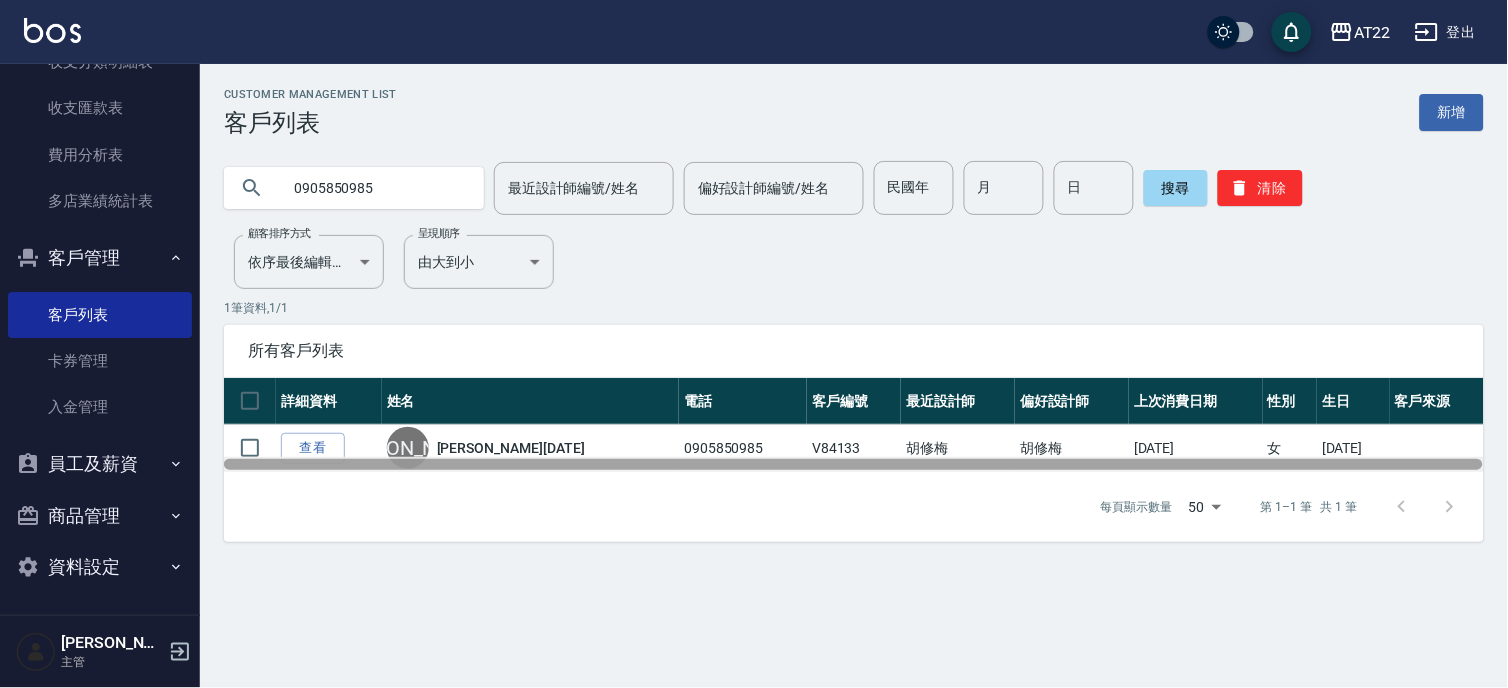 click at bounding box center (853, 464) 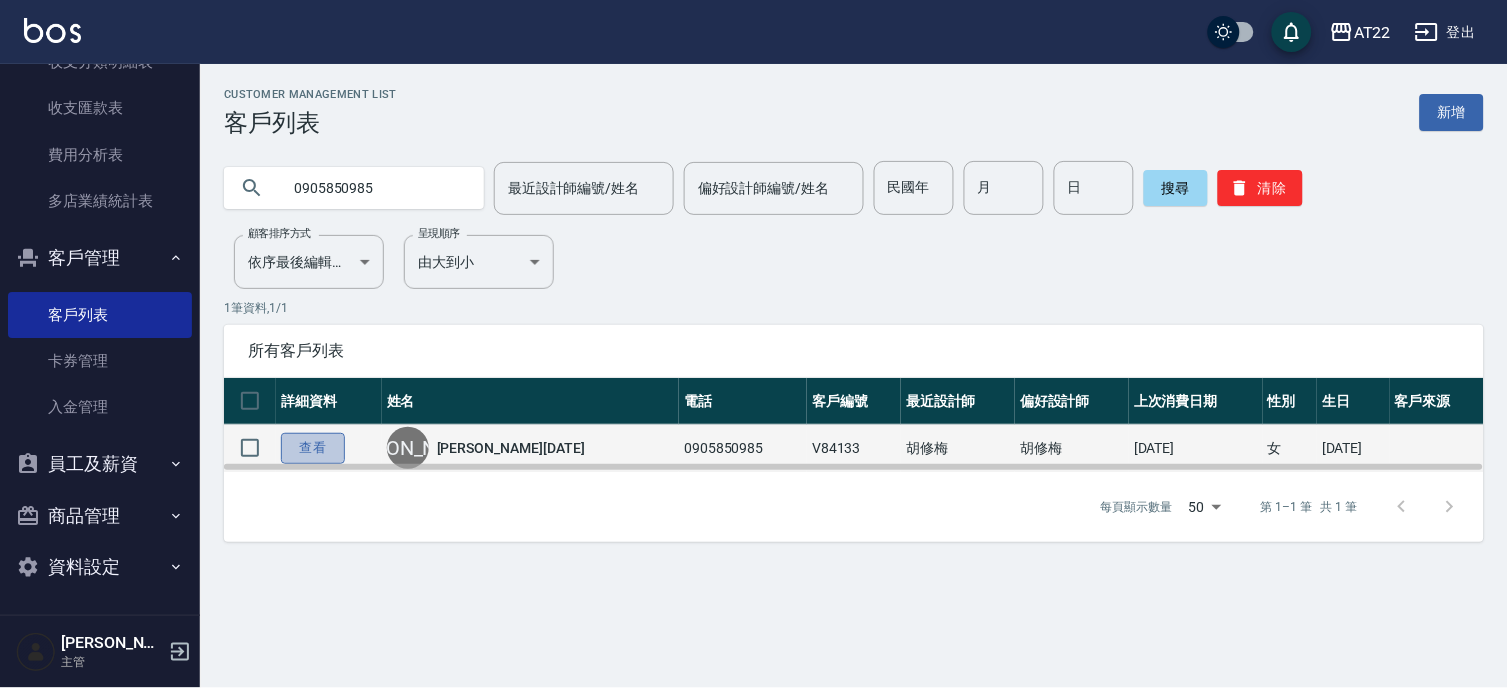 click on "查看" at bounding box center [313, 448] 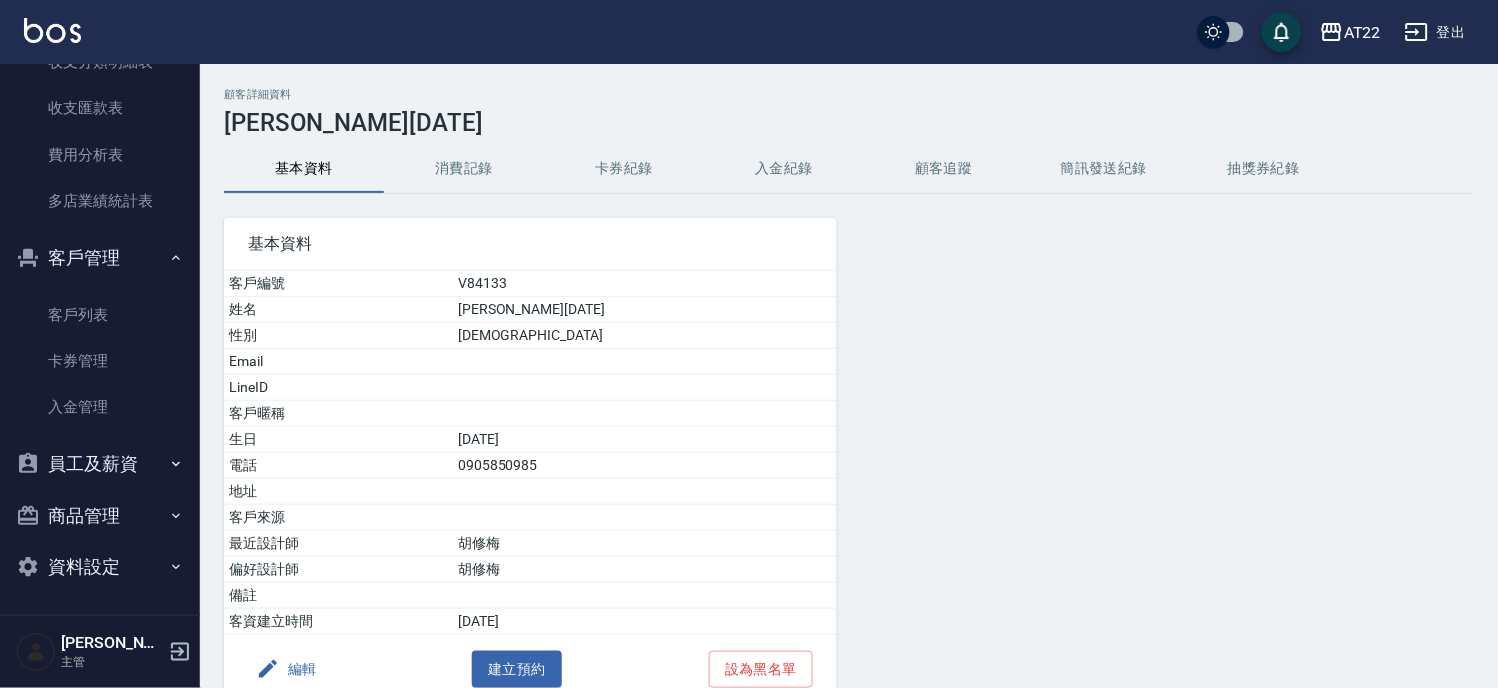 click on "消費記錄" at bounding box center (464, 169) 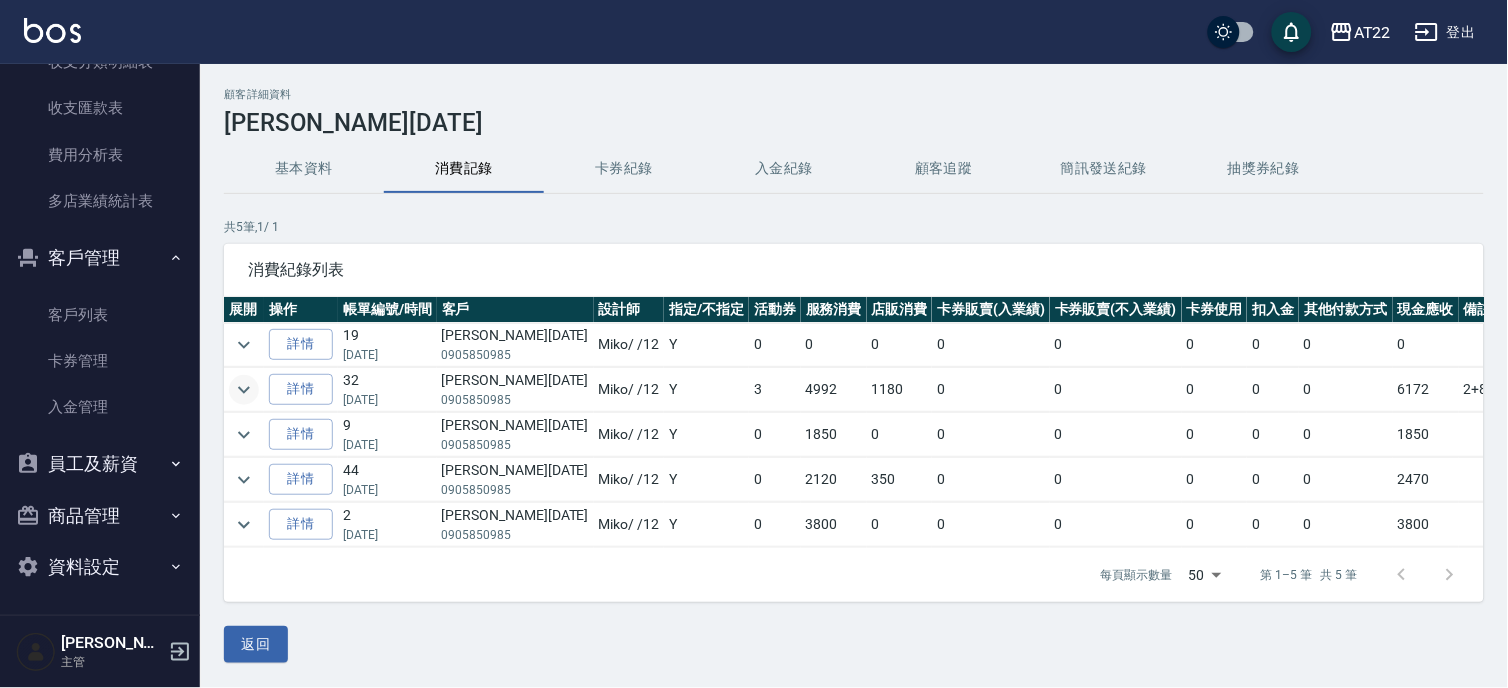 click 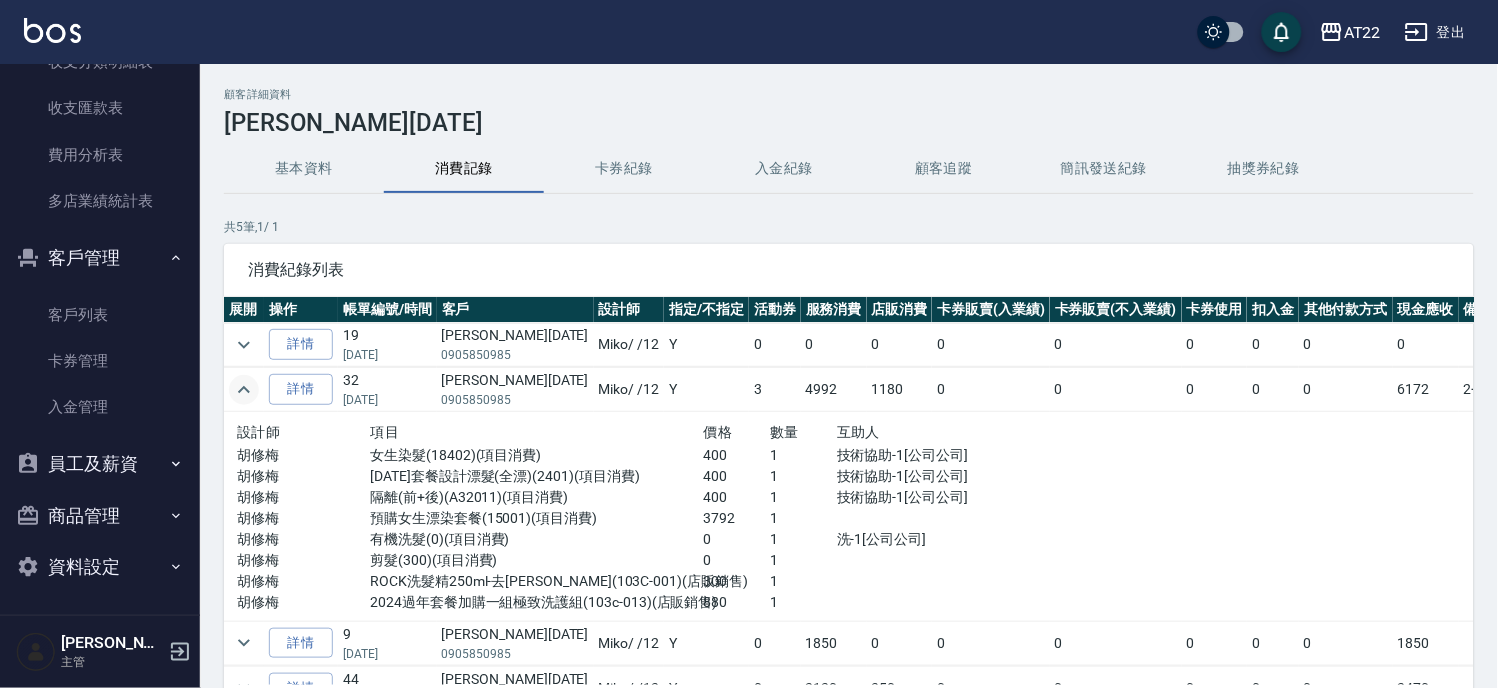 click 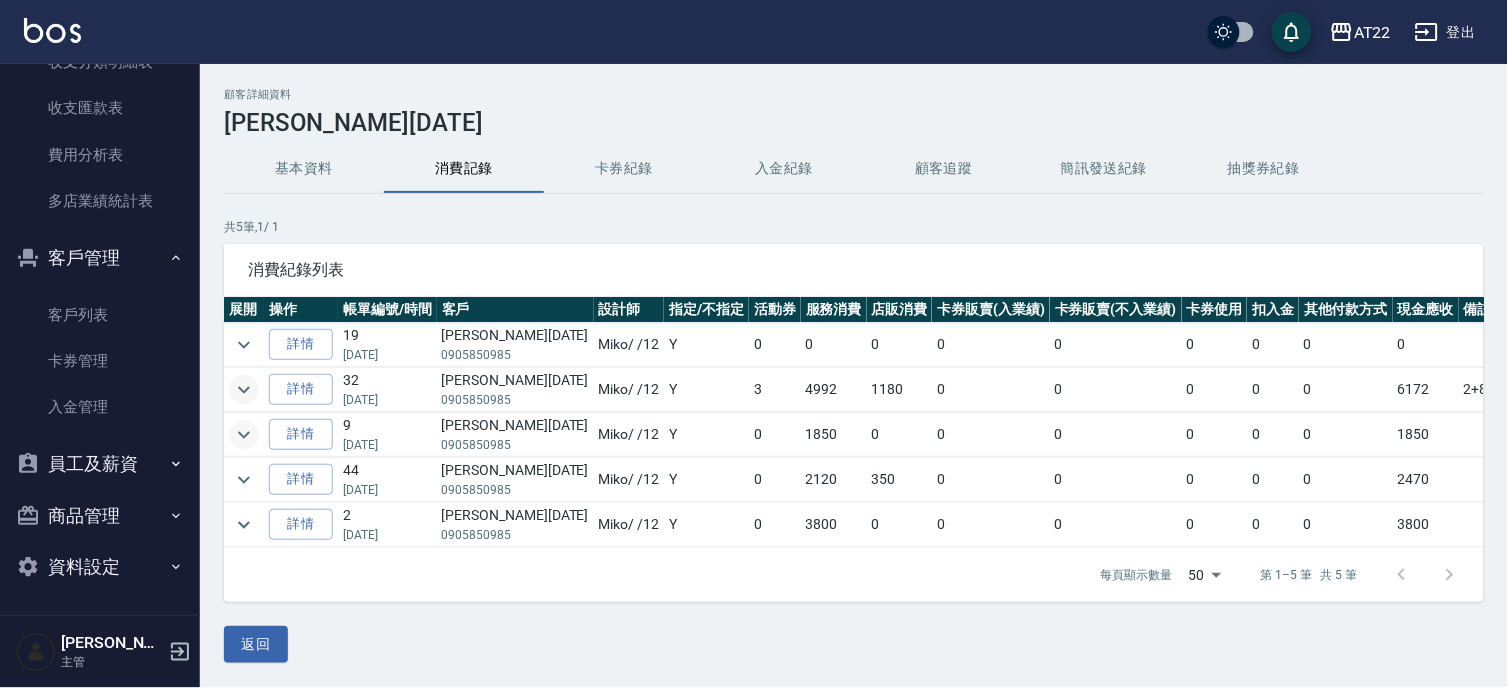 click 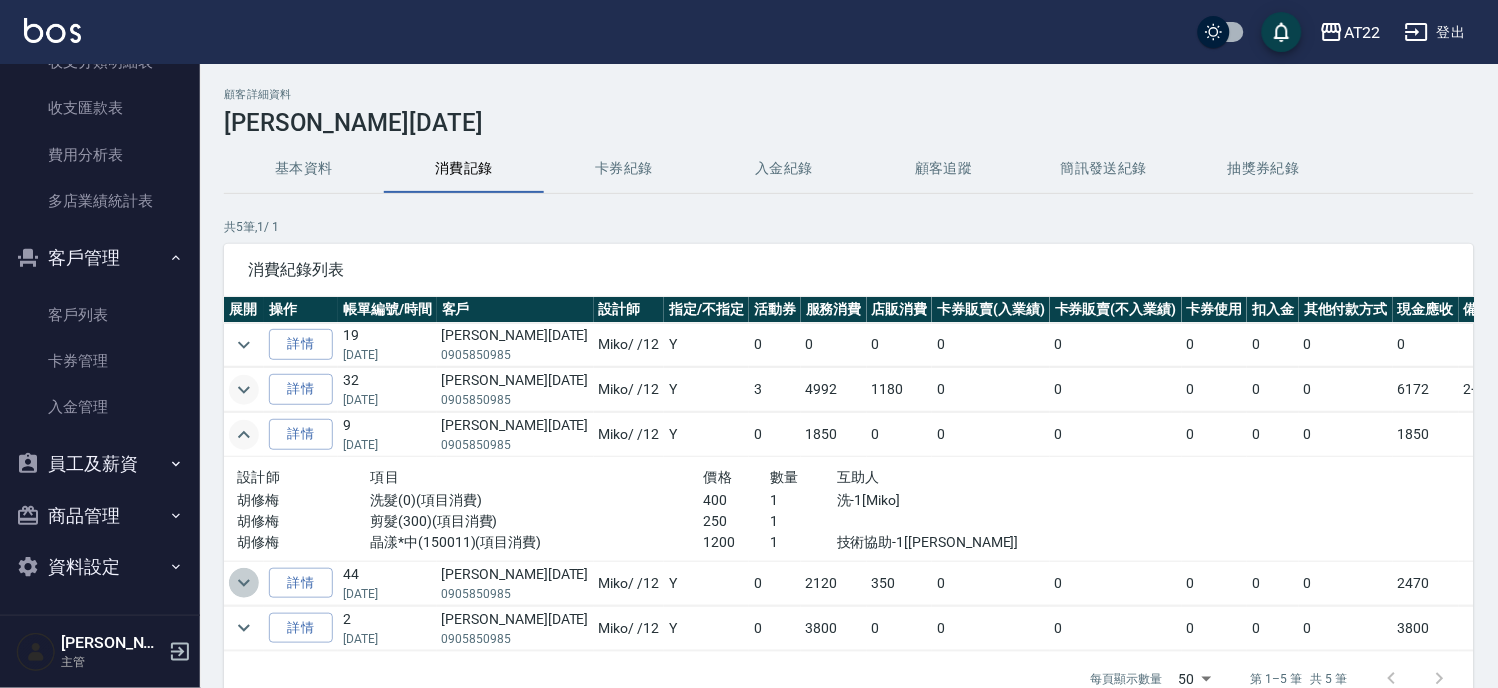 click 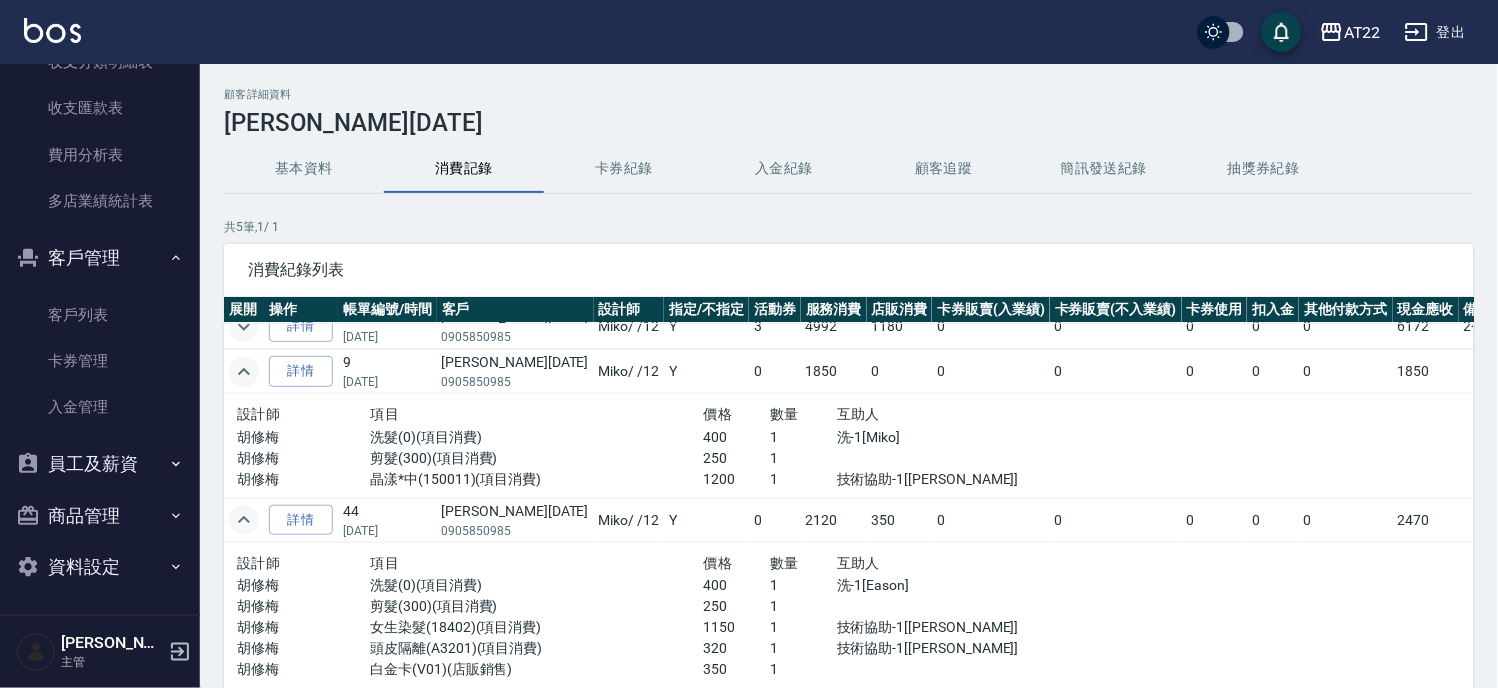 scroll, scrollTop: 112, scrollLeft: 0, axis: vertical 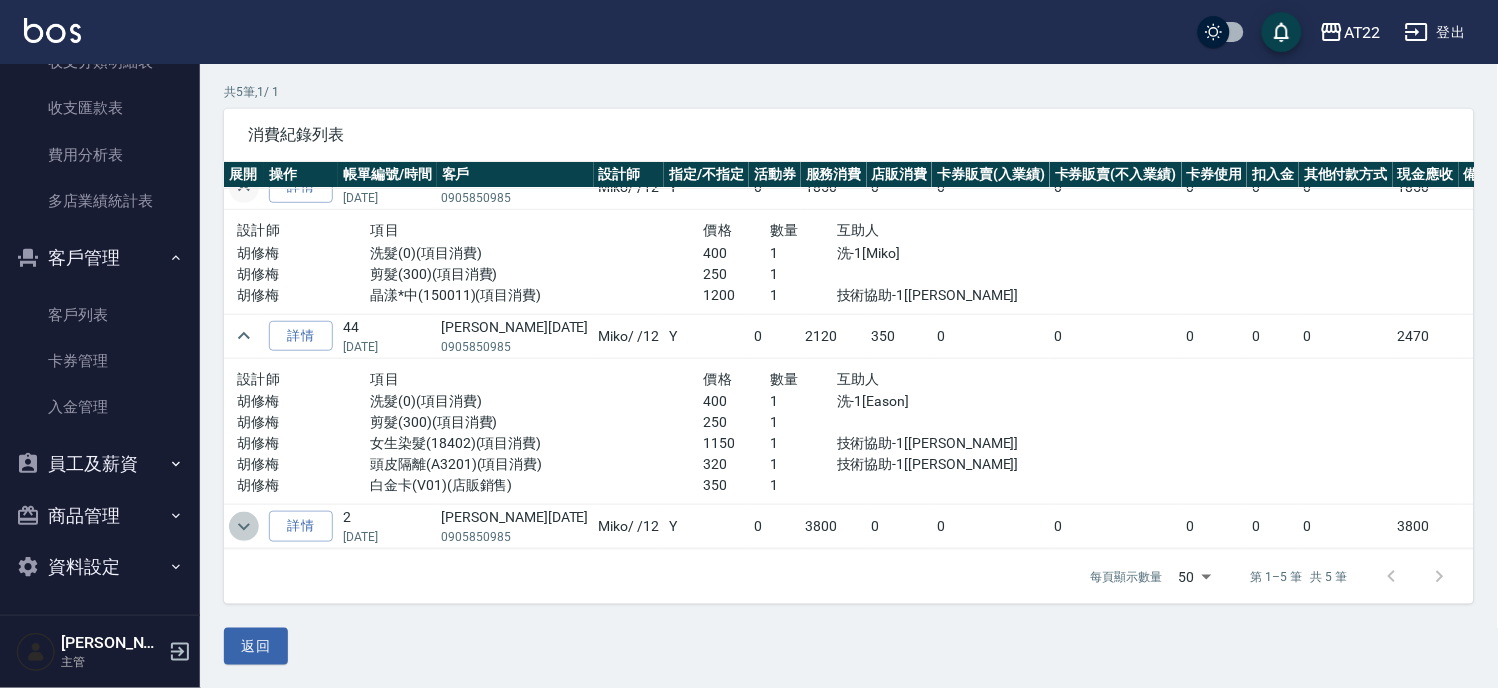 click 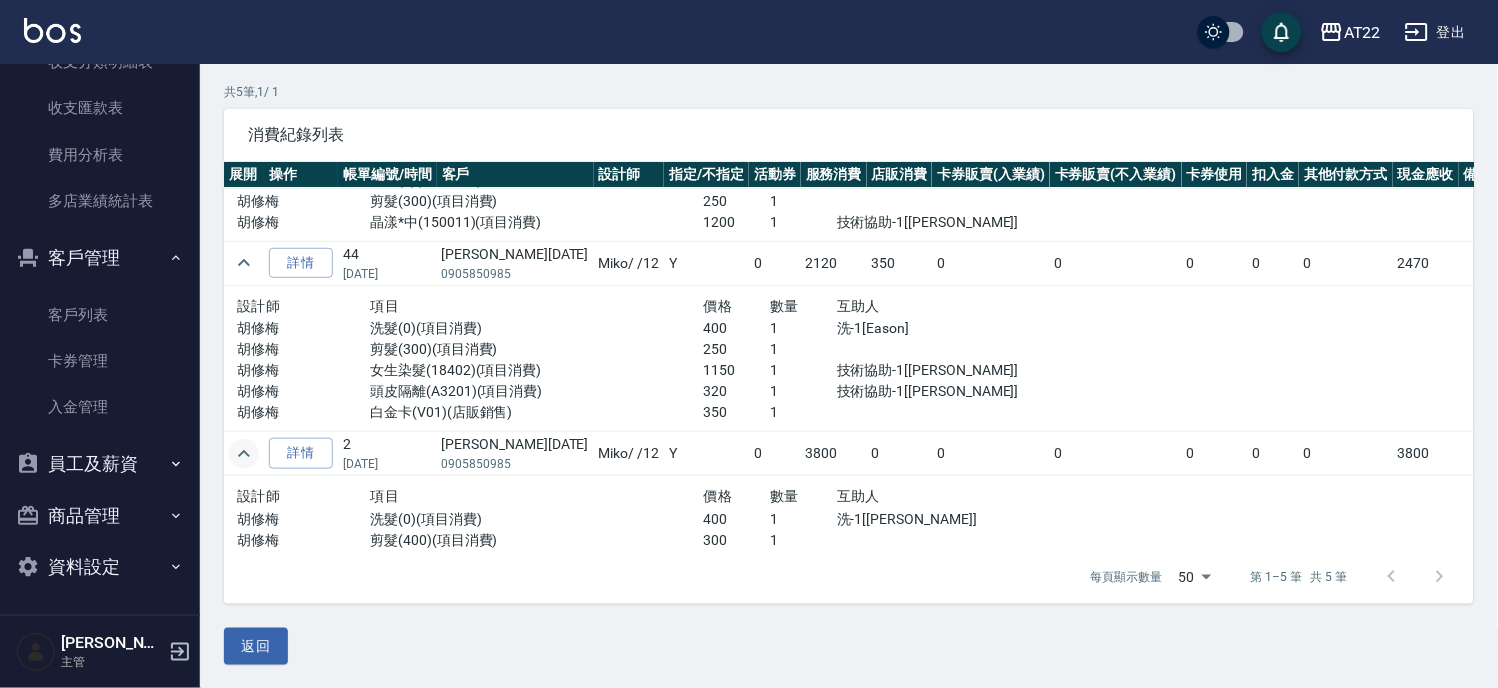 scroll, scrollTop: 257, scrollLeft: 0, axis: vertical 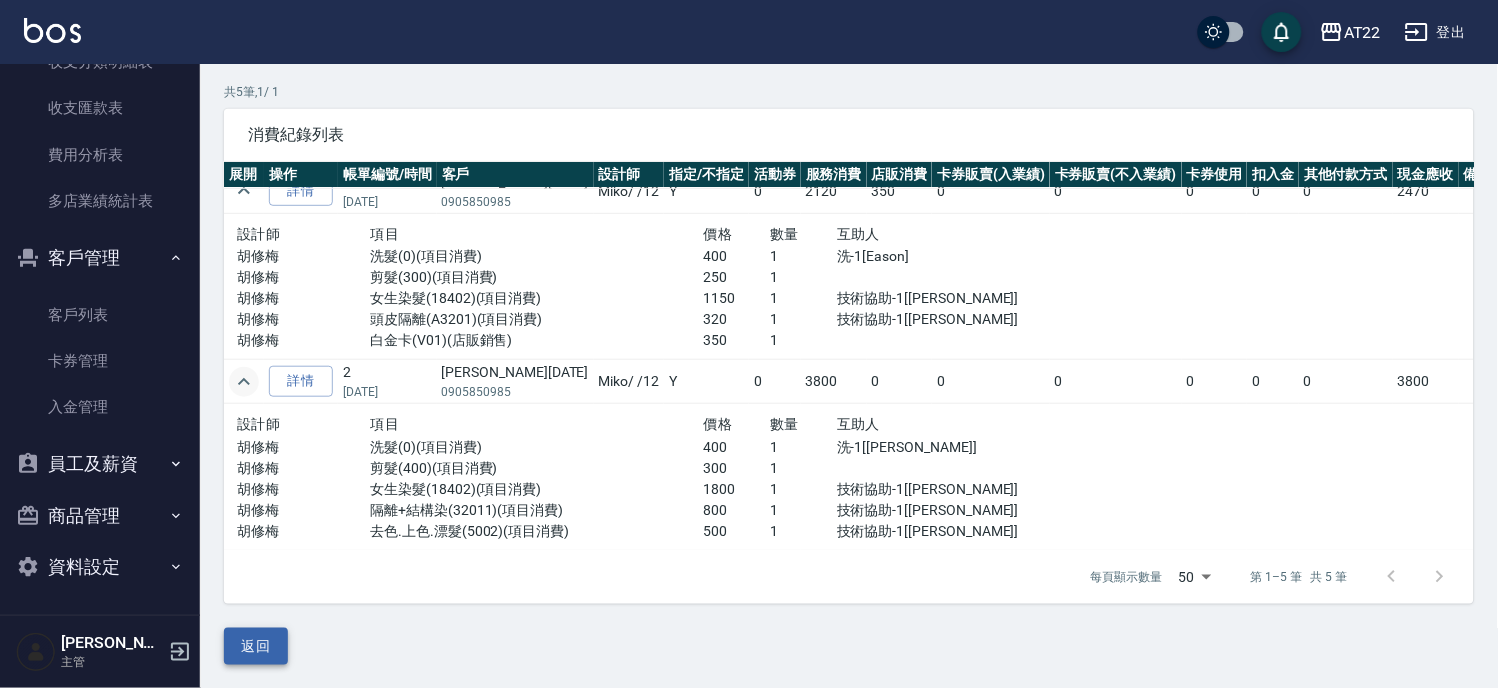 click on "返回" at bounding box center (256, 646) 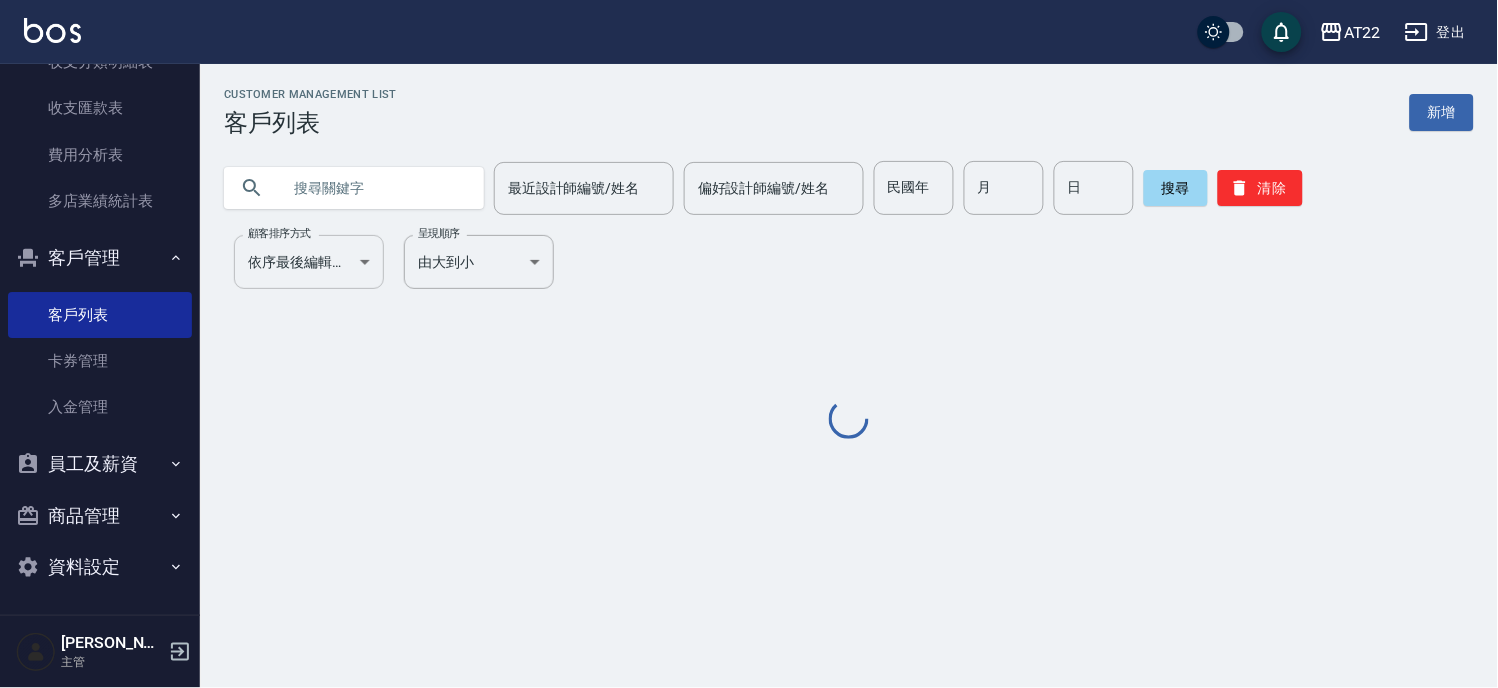 scroll, scrollTop: 0, scrollLeft: 0, axis: both 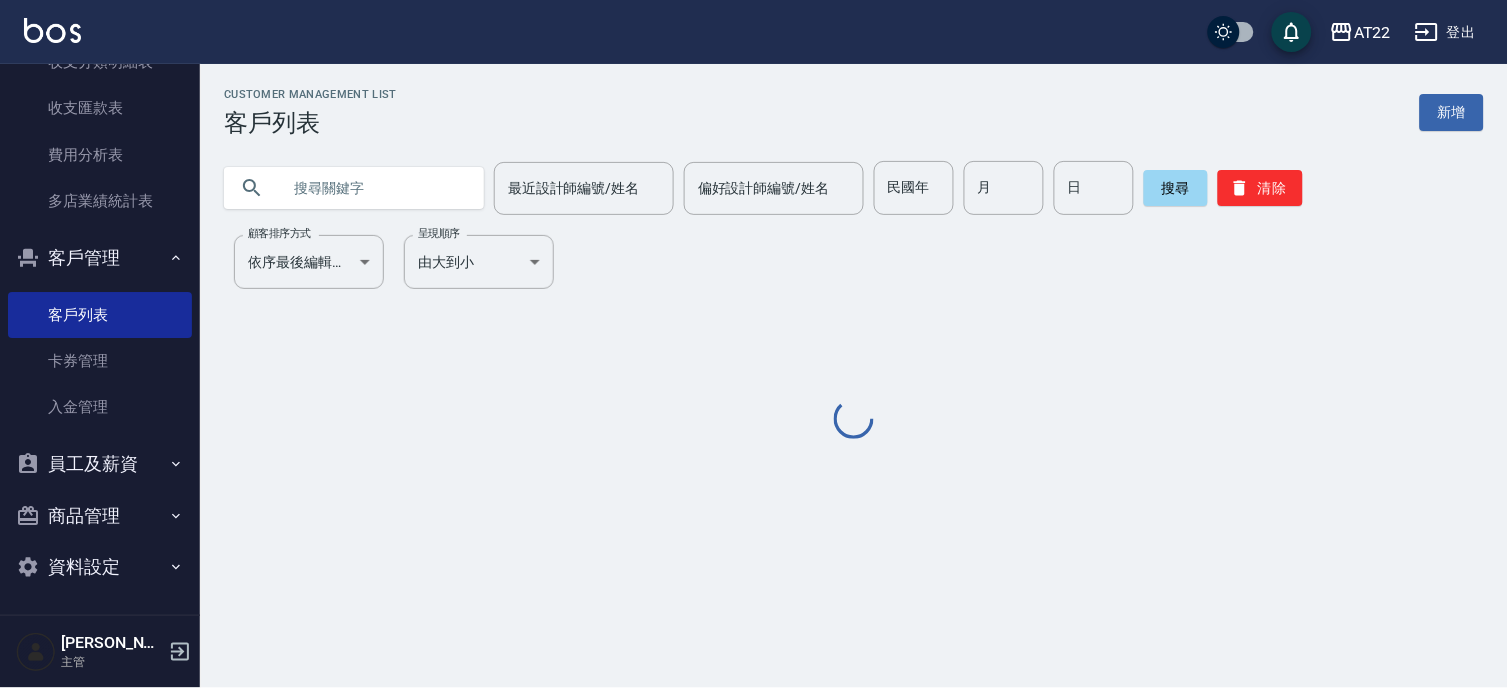 click at bounding box center (374, 188) 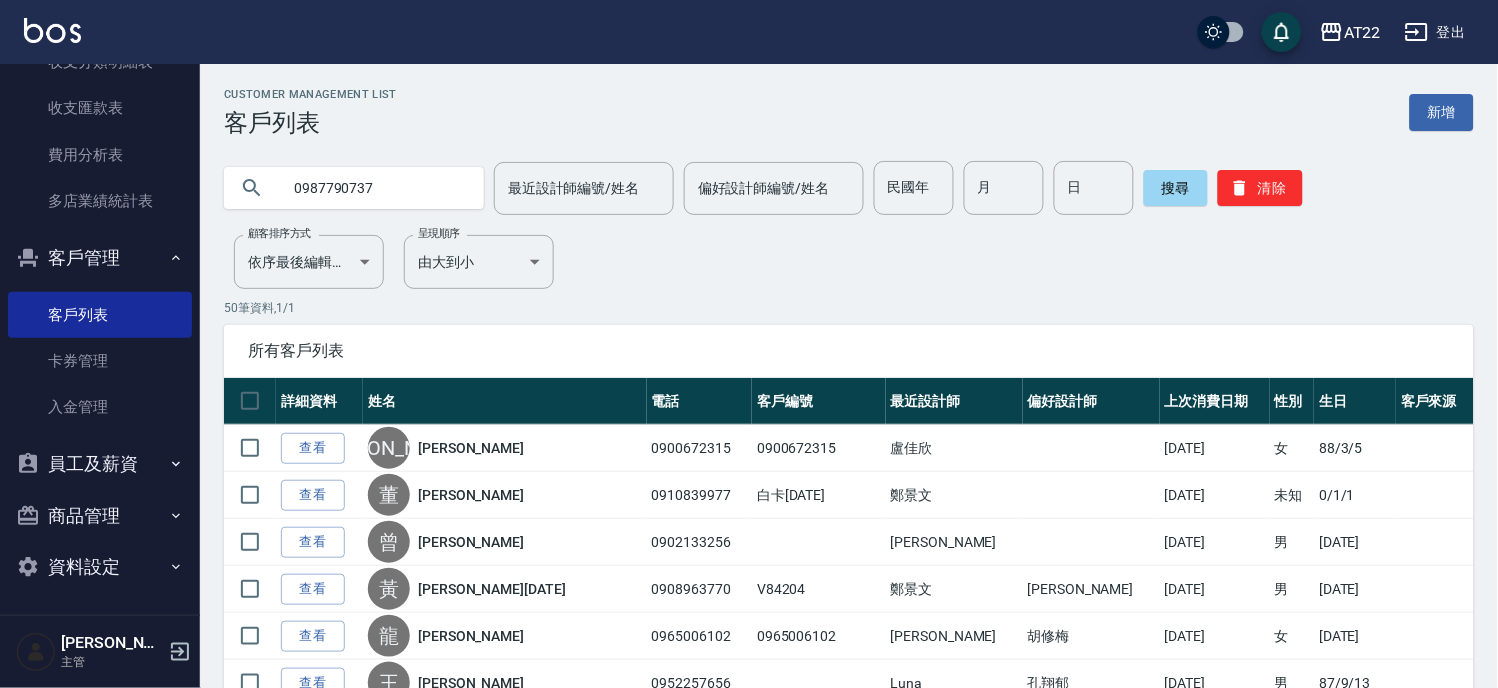 type on "0987790737" 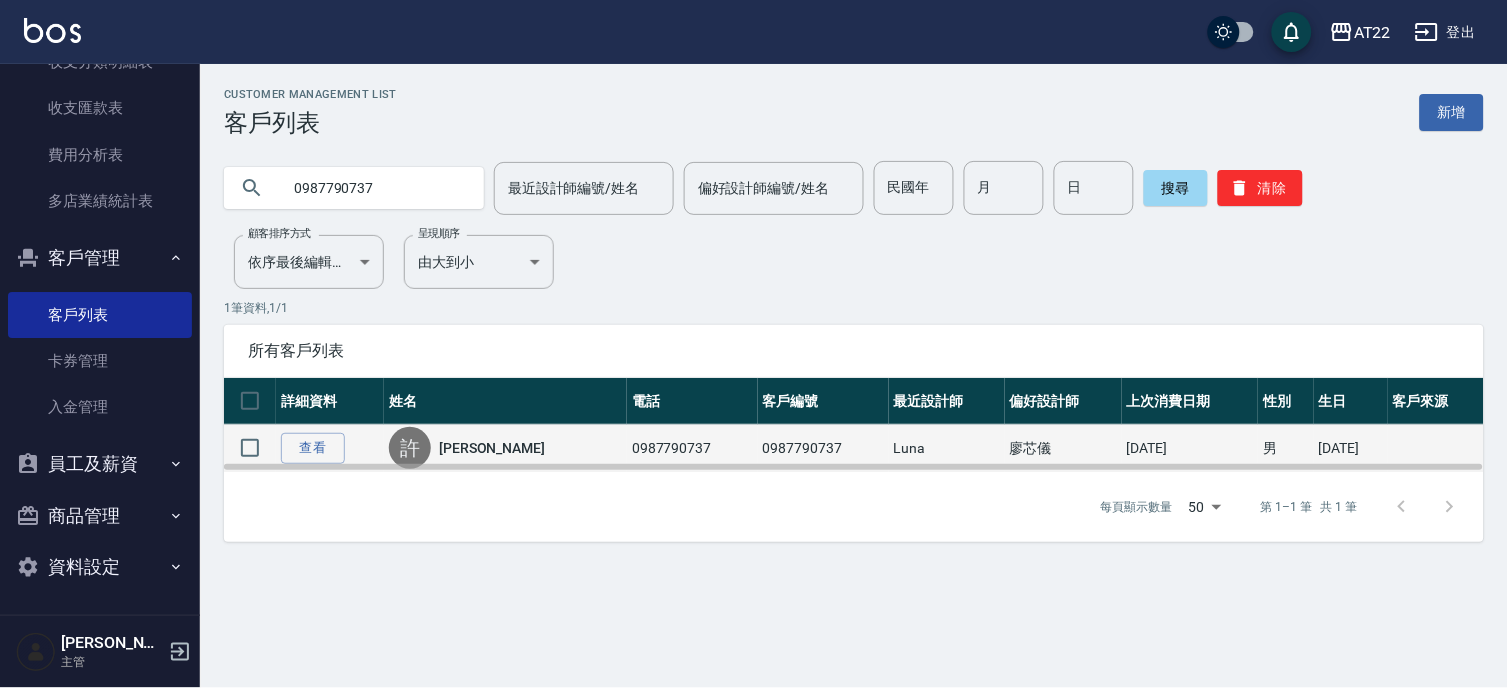 click on "許煜翔" at bounding box center (492, 448) 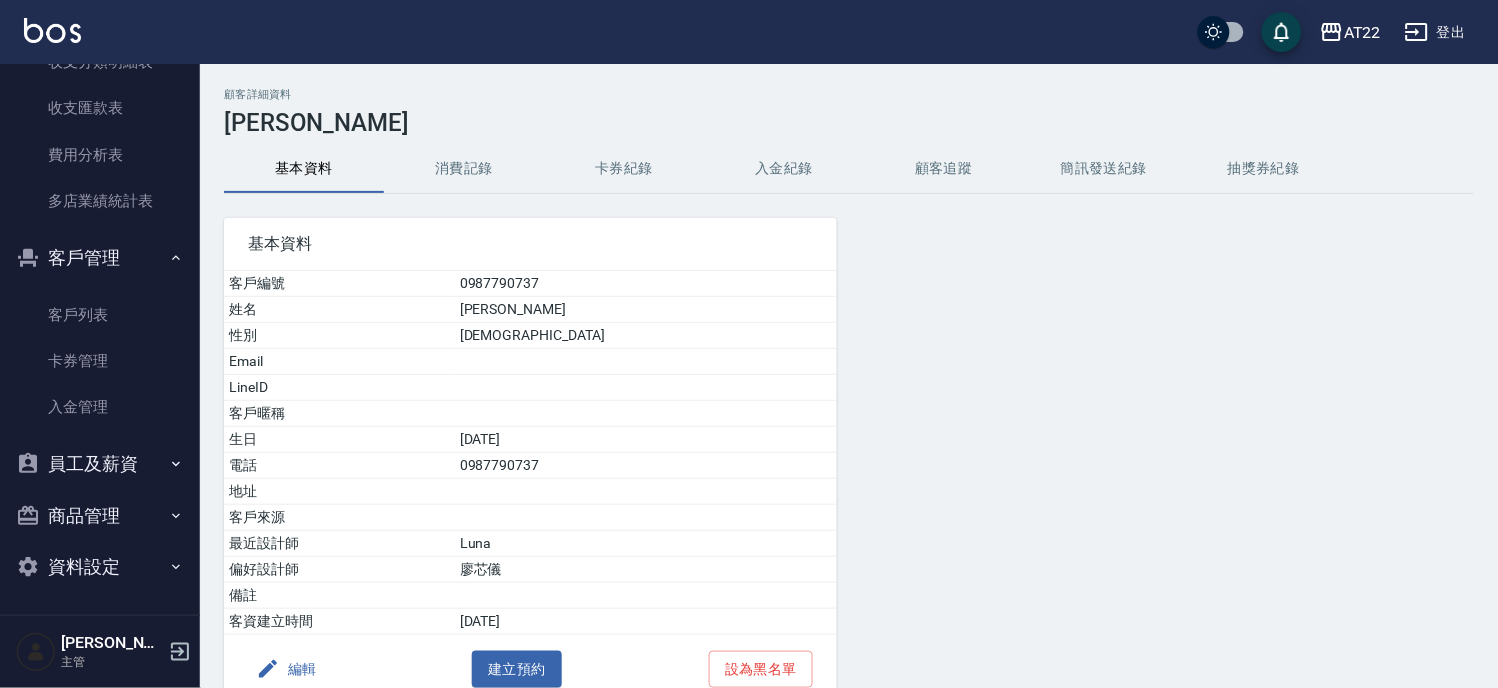 click on "消費記錄" at bounding box center [464, 169] 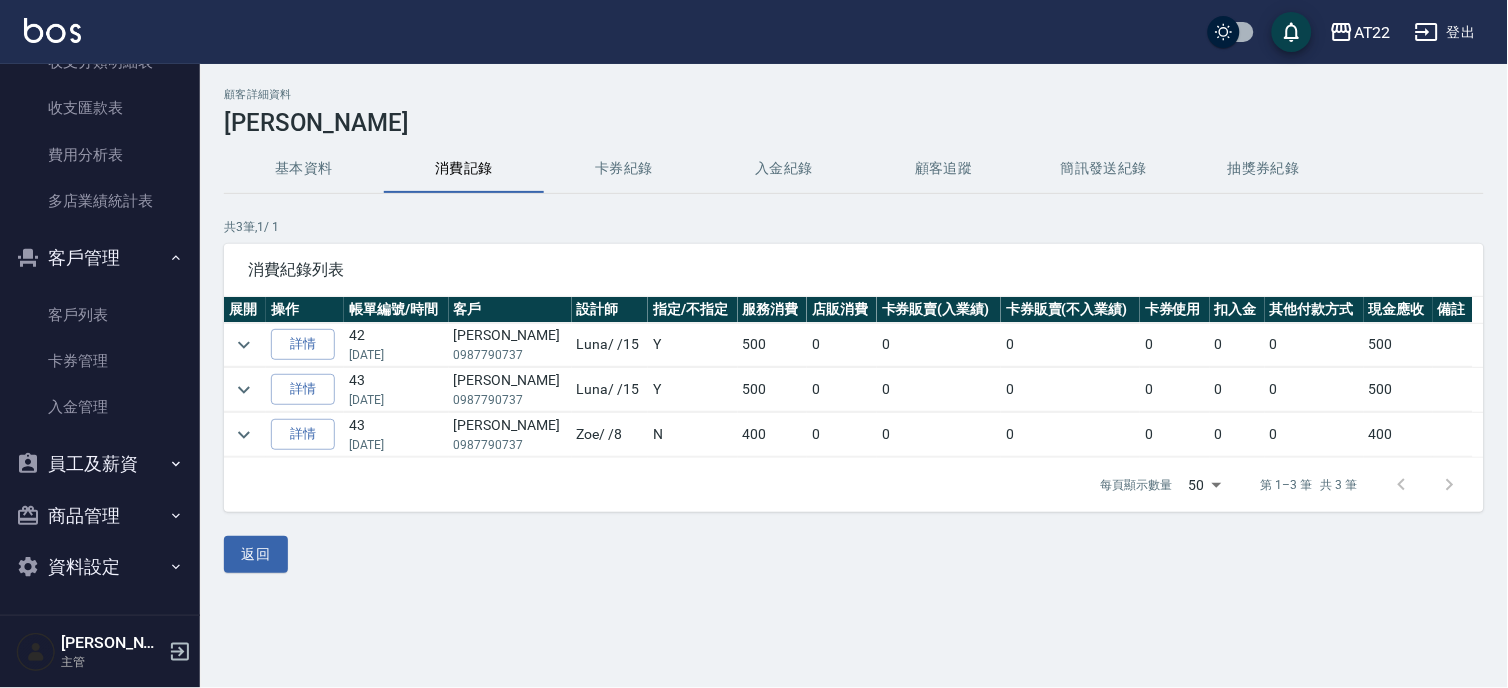 click on "許煜翔" at bounding box center (854, 123) 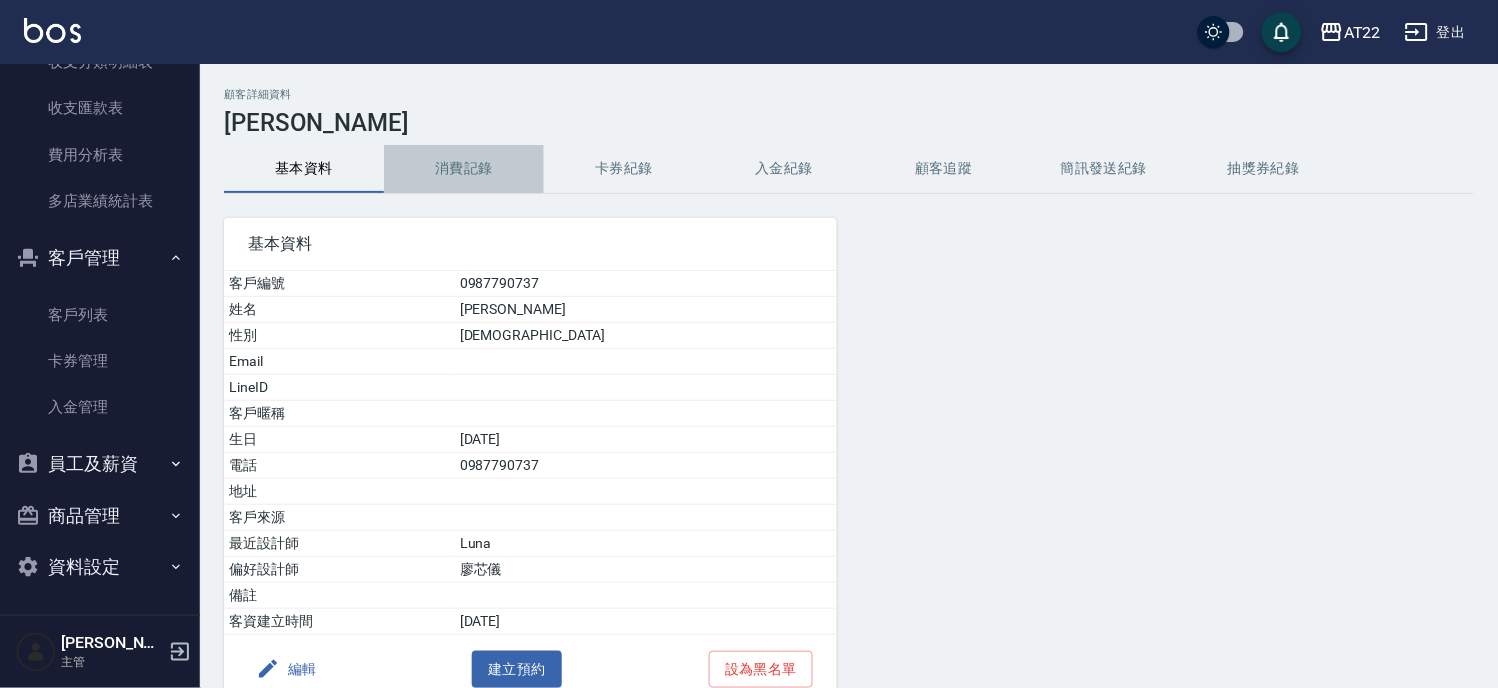 click on "消費記錄" at bounding box center [464, 169] 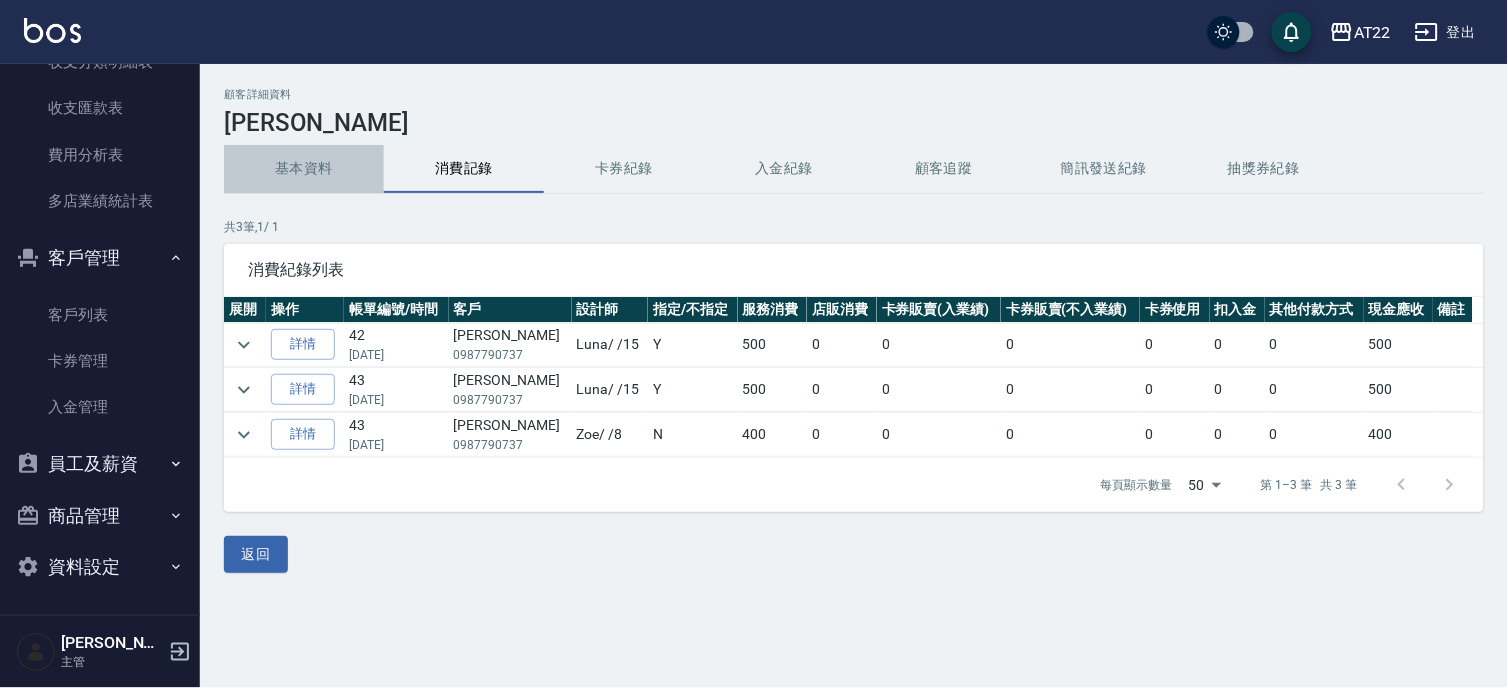 click on "基本資料" at bounding box center [304, 169] 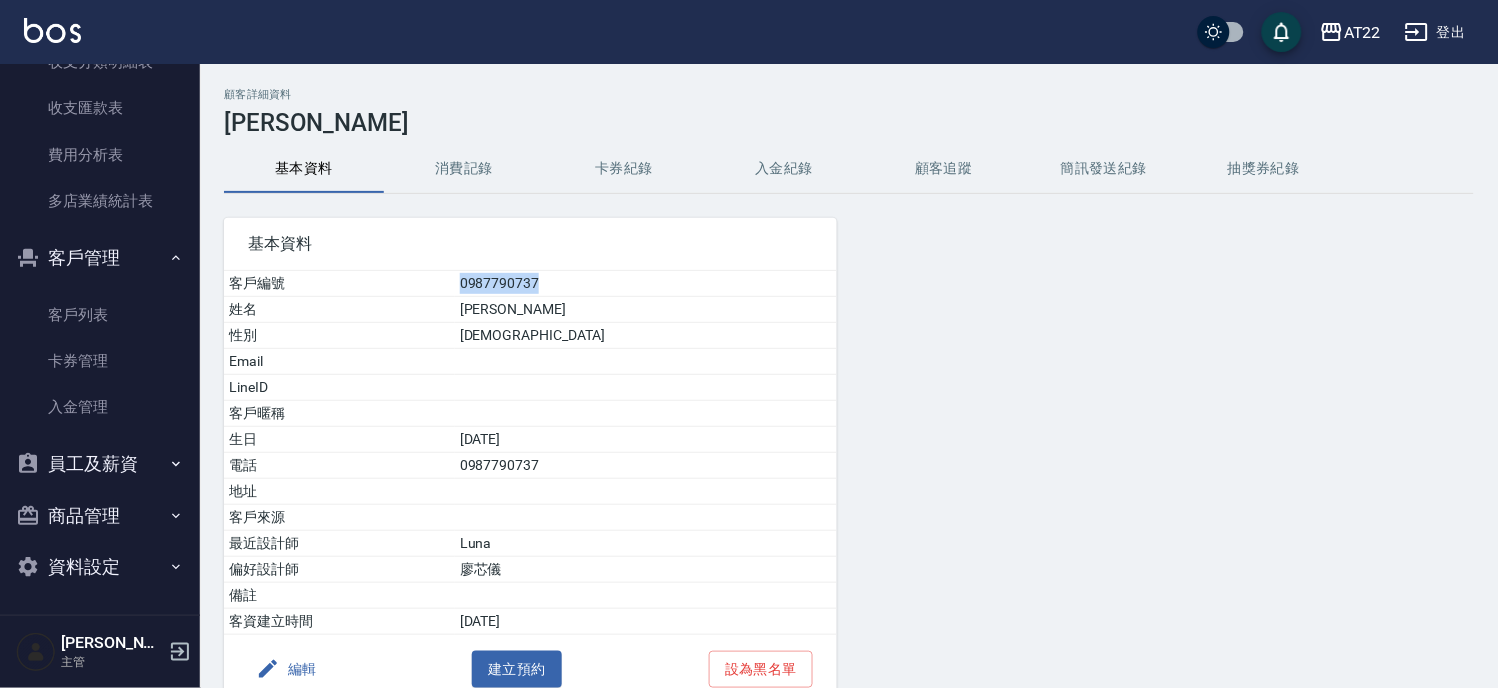 drag, startPoint x: 625, startPoint y: 283, endPoint x: 506, endPoint y: 287, distance: 119.06721 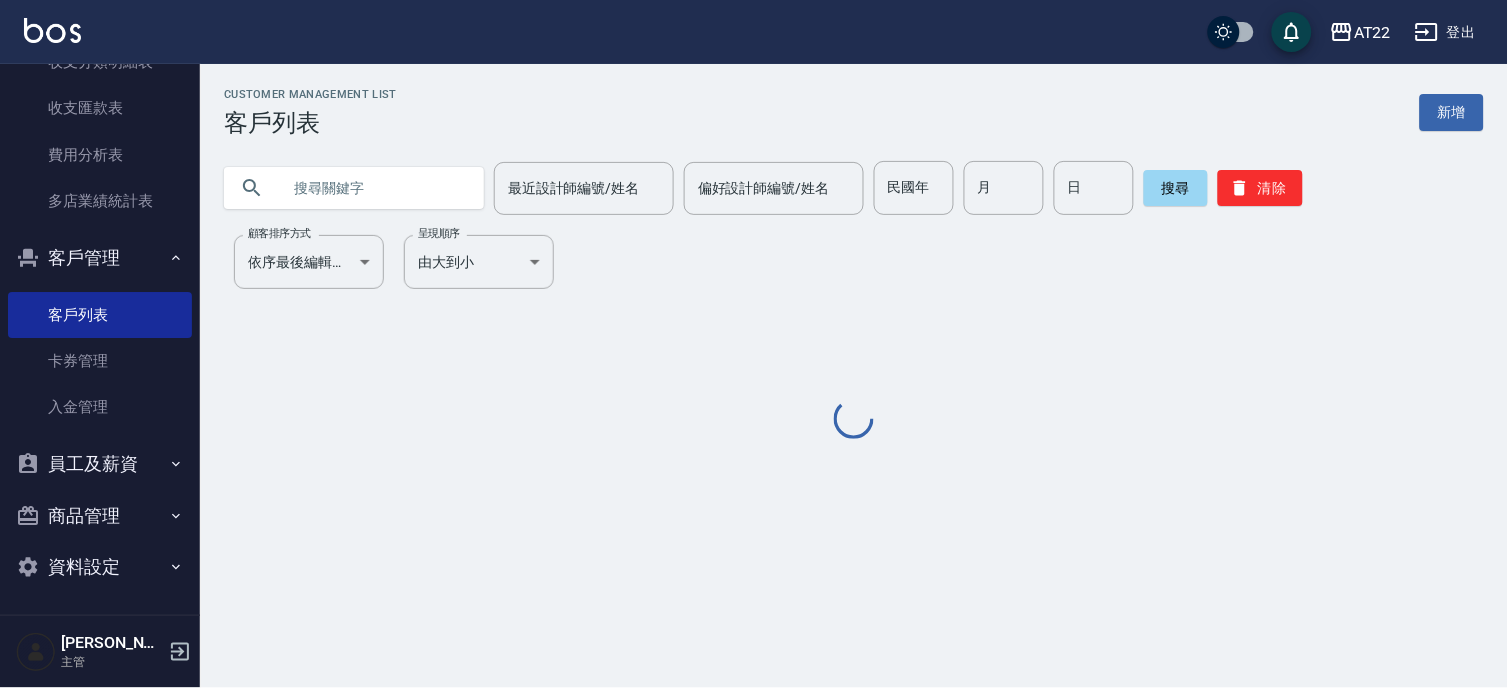 click at bounding box center [374, 188] 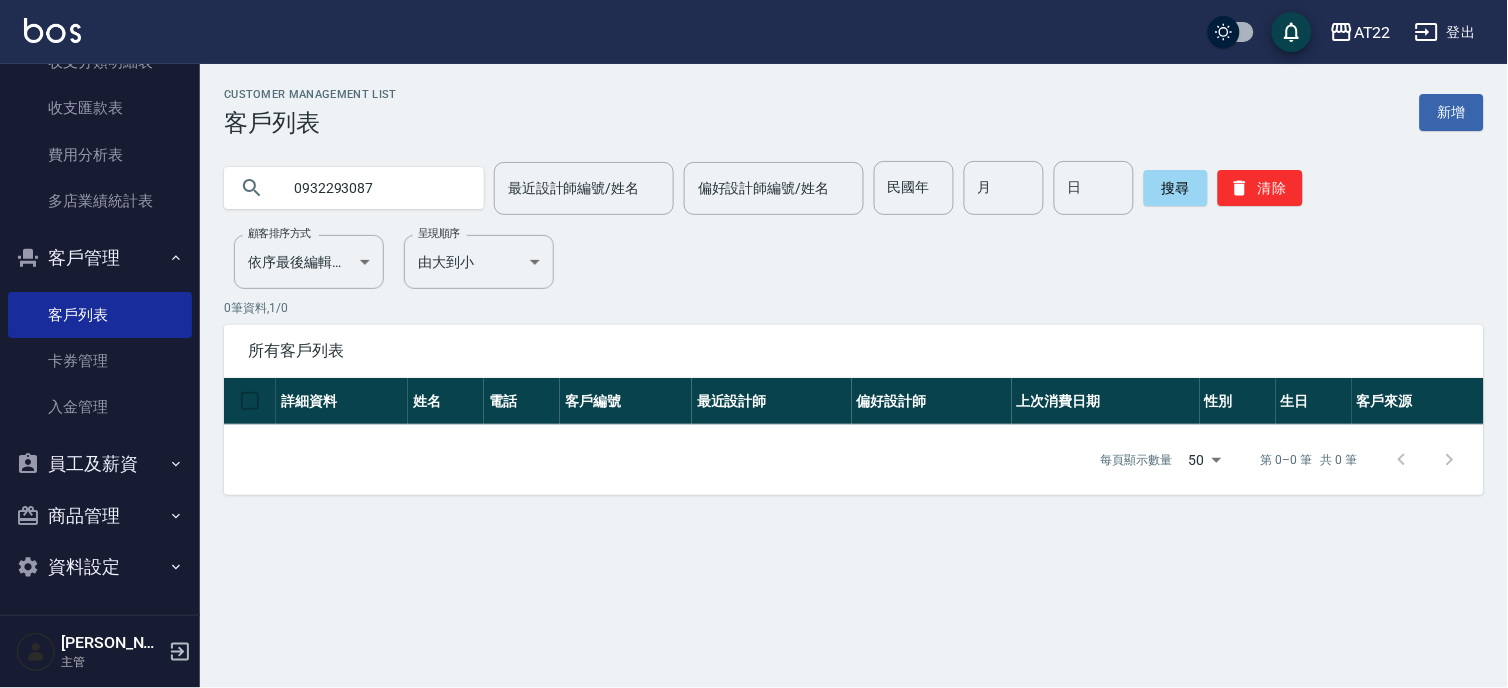 drag, startPoint x: 387, startPoint y: 183, endPoint x: 254, endPoint y: 191, distance: 133.24039 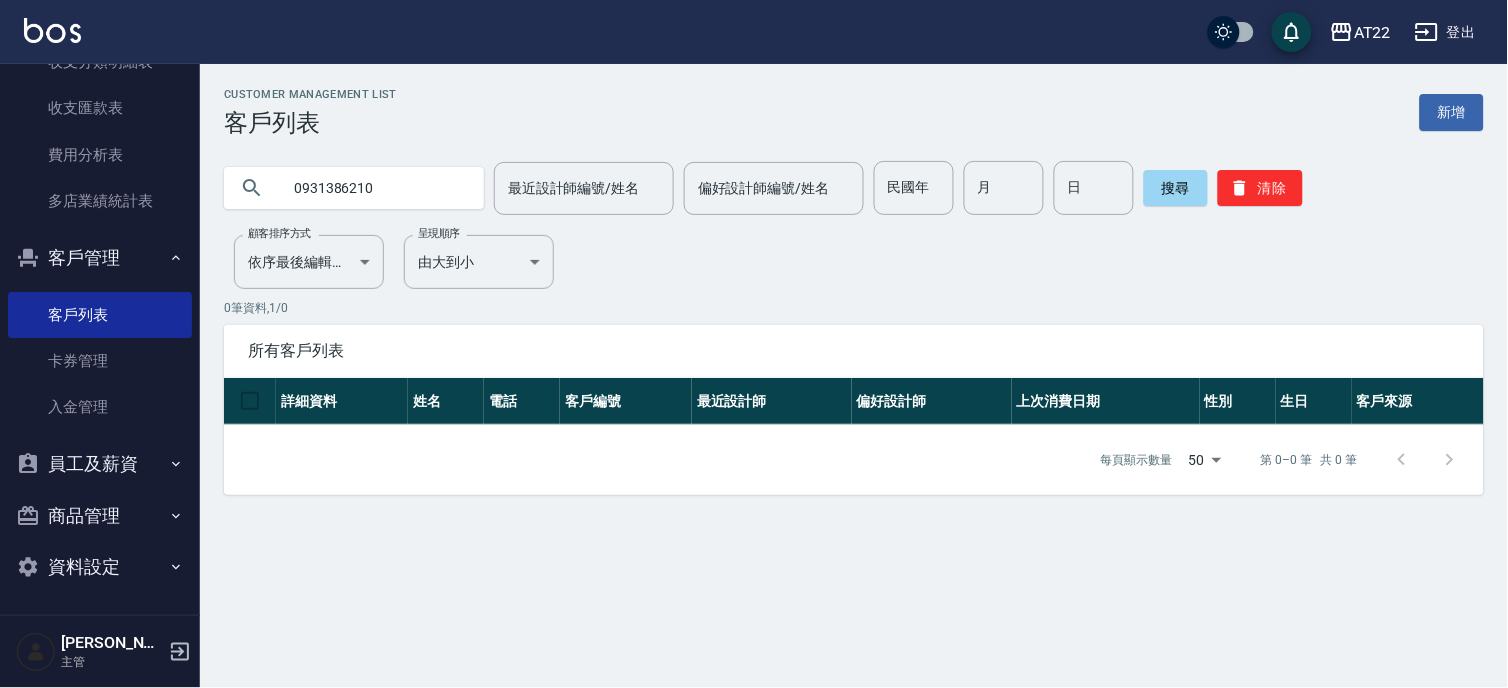 type on "0931386210" 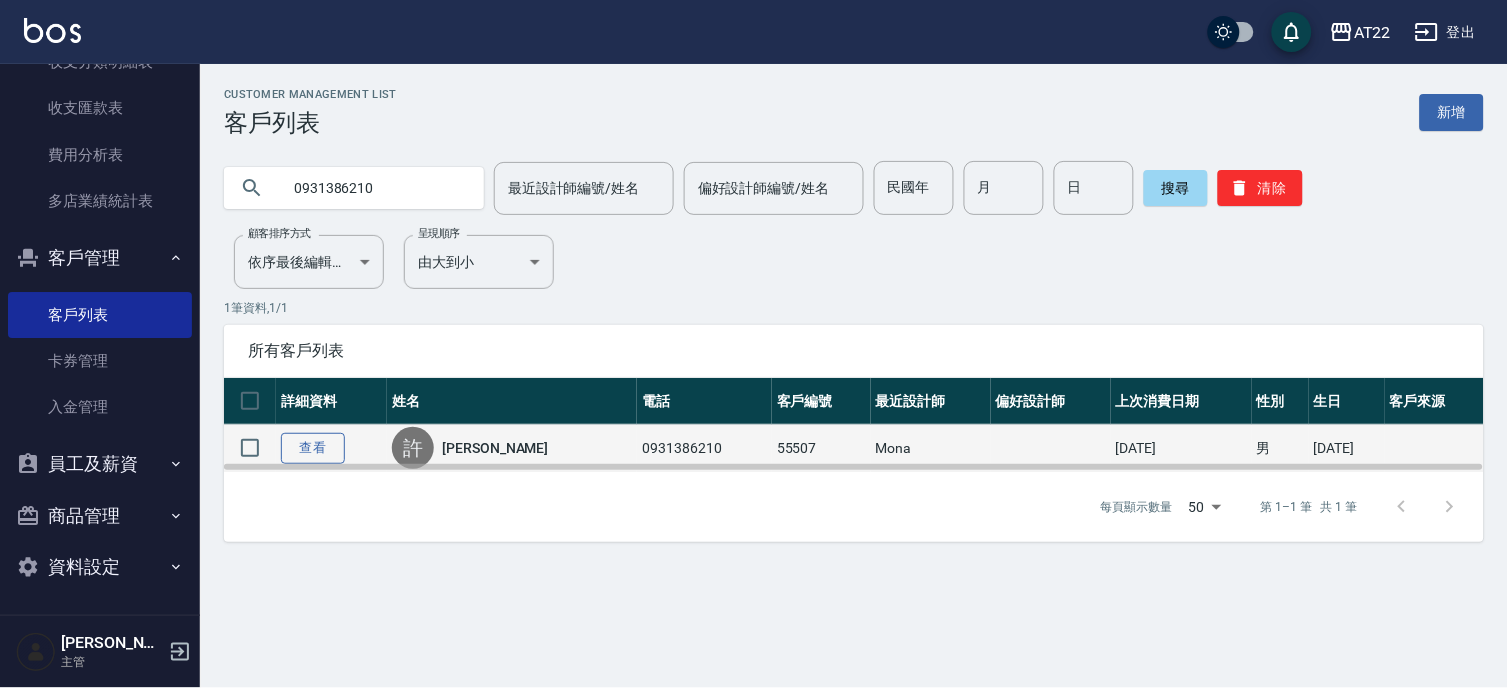 click on "查看" at bounding box center [313, 448] 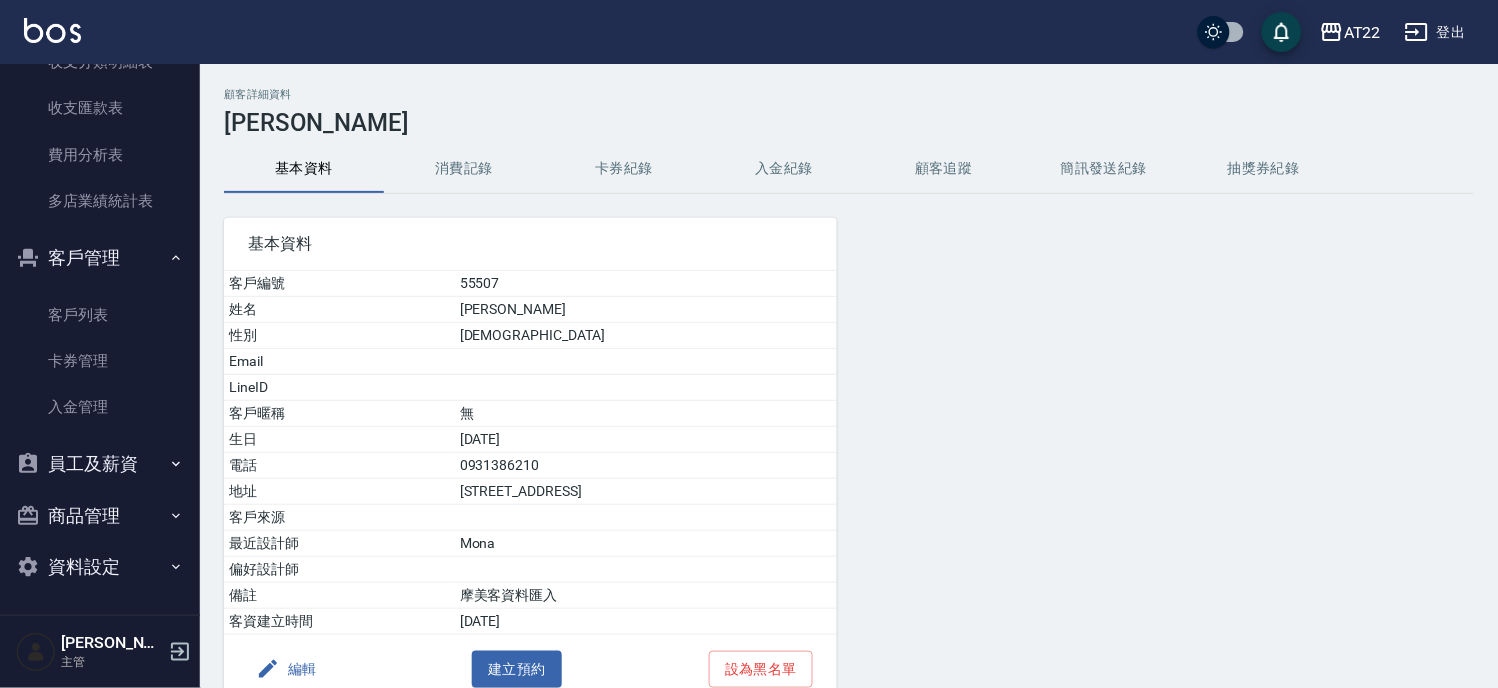 click on "消費記錄" at bounding box center [464, 169] 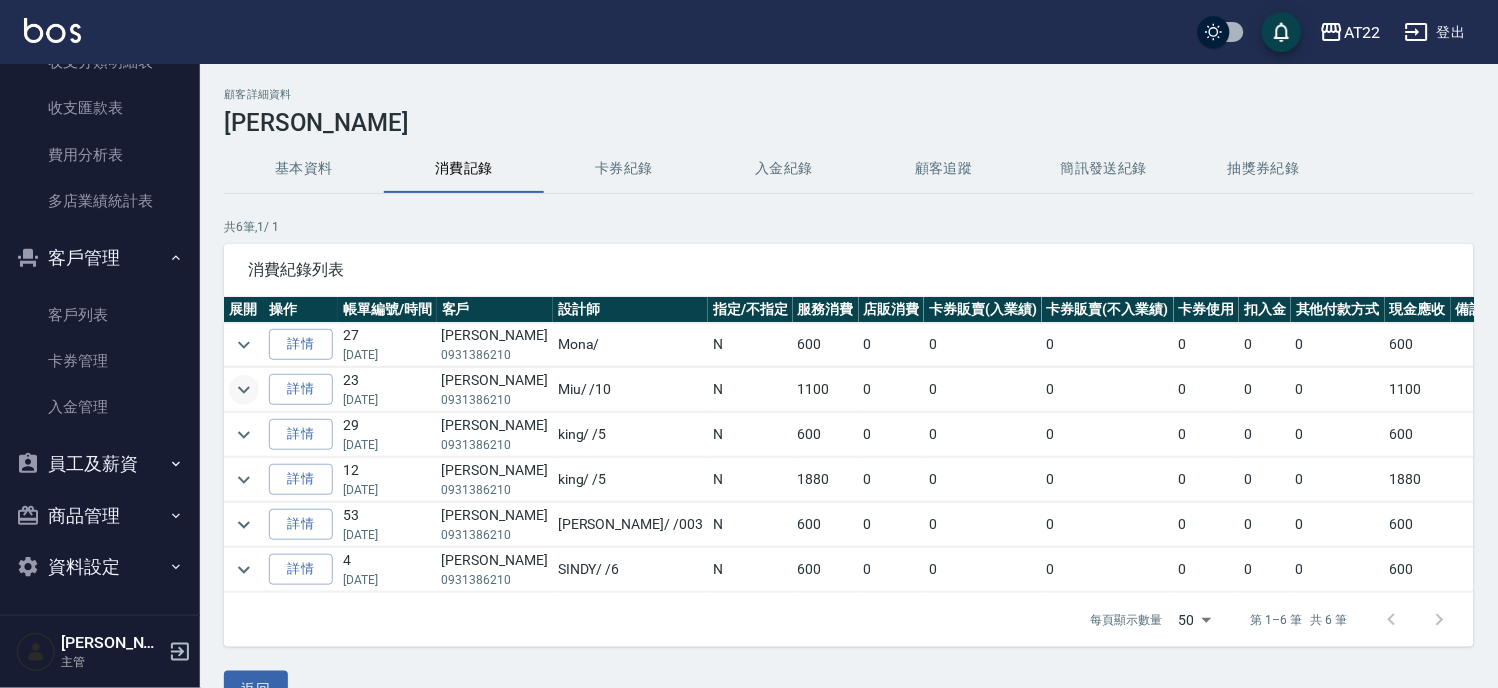 click 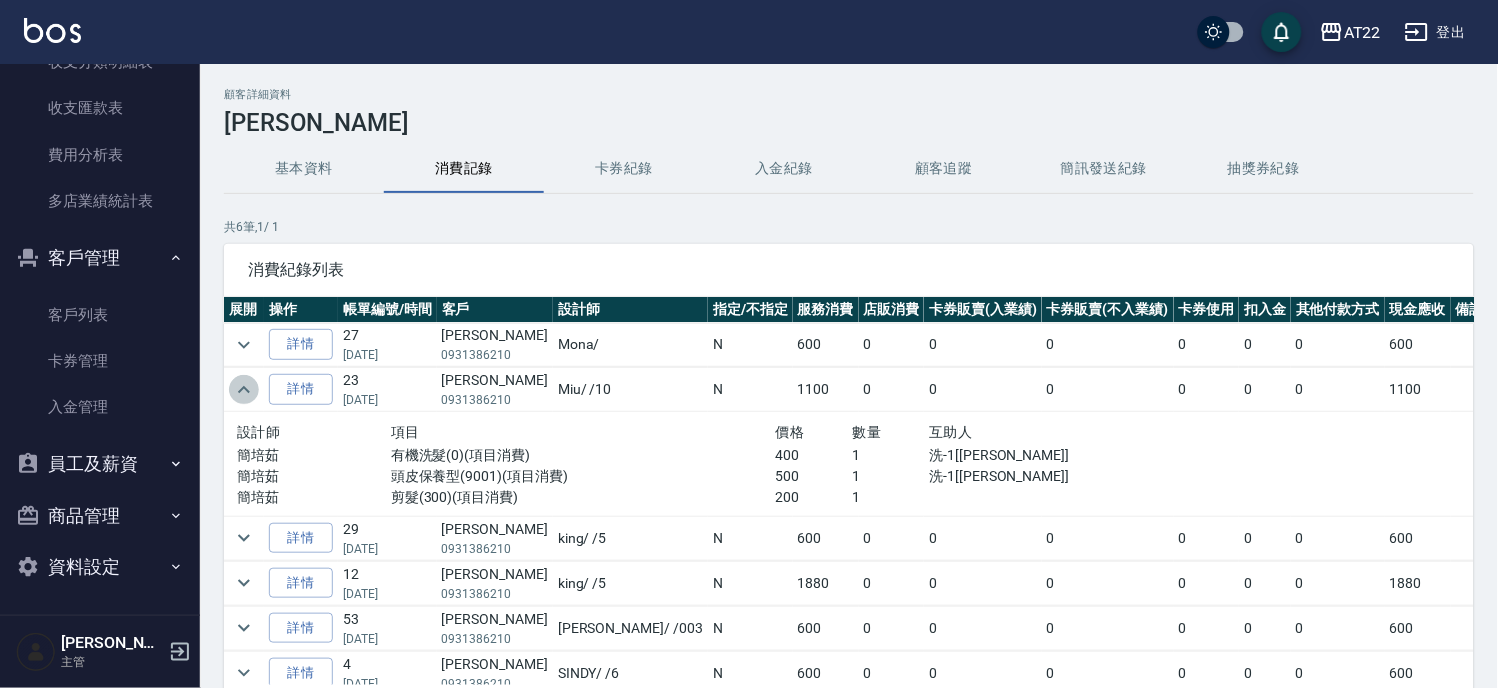 click 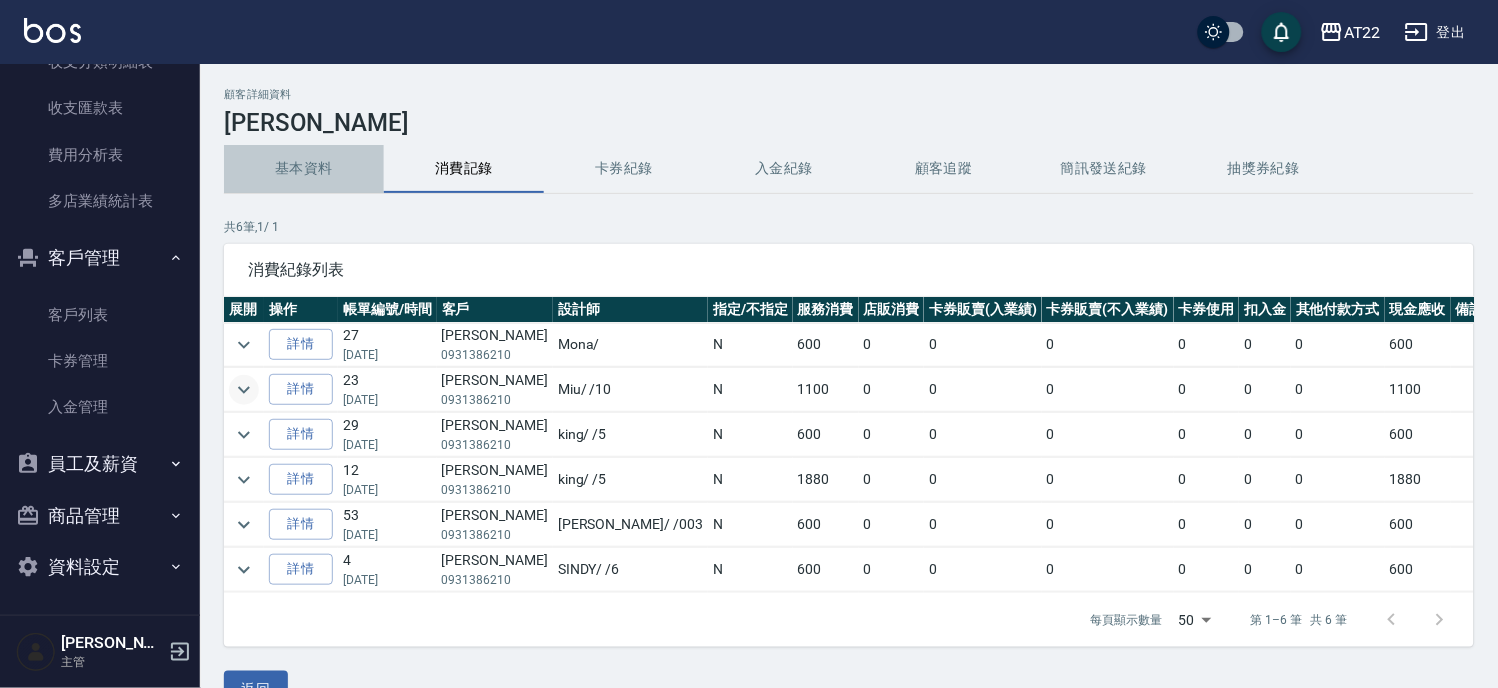 click on "基本資料" at bounding box center (304, 169) 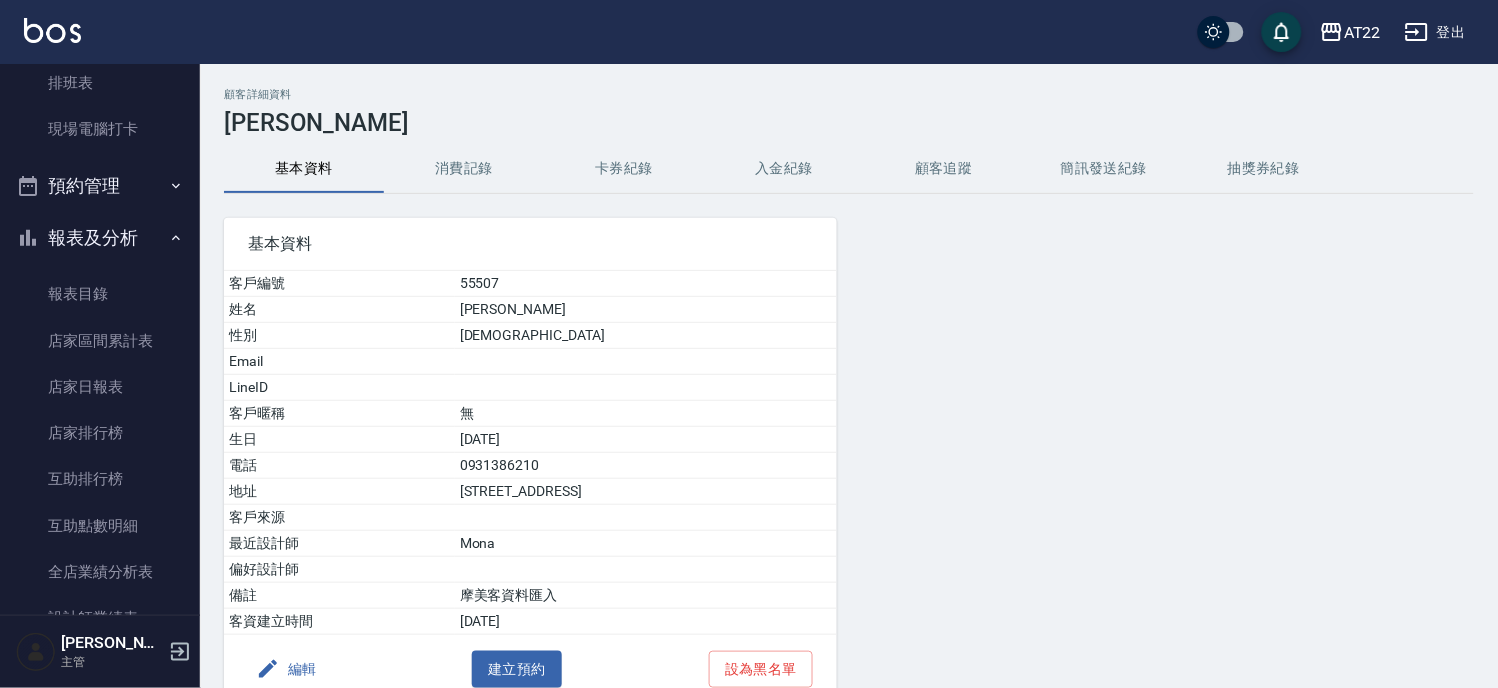 scroll, scrollTop: 0, scrollLeft: 0, axis: both 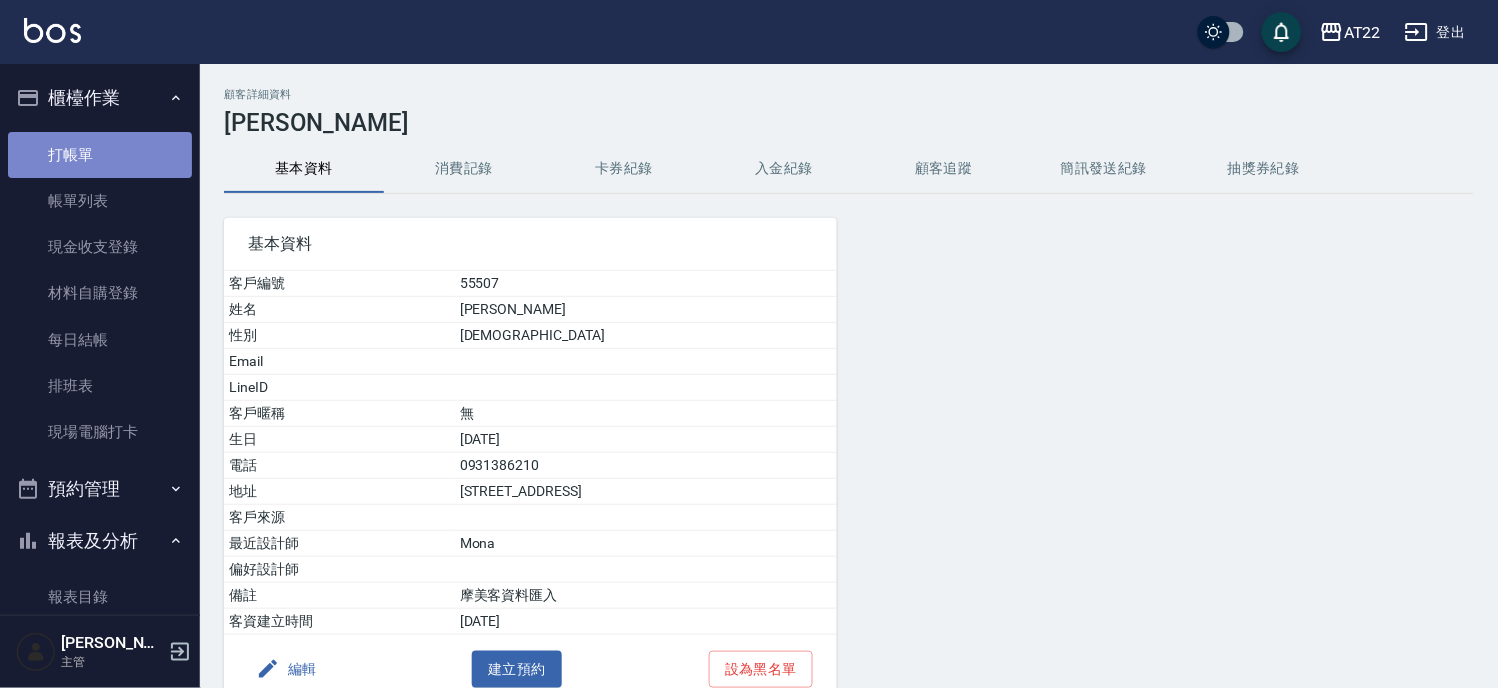 click on "打帳單" at bounding box center (100, 155) 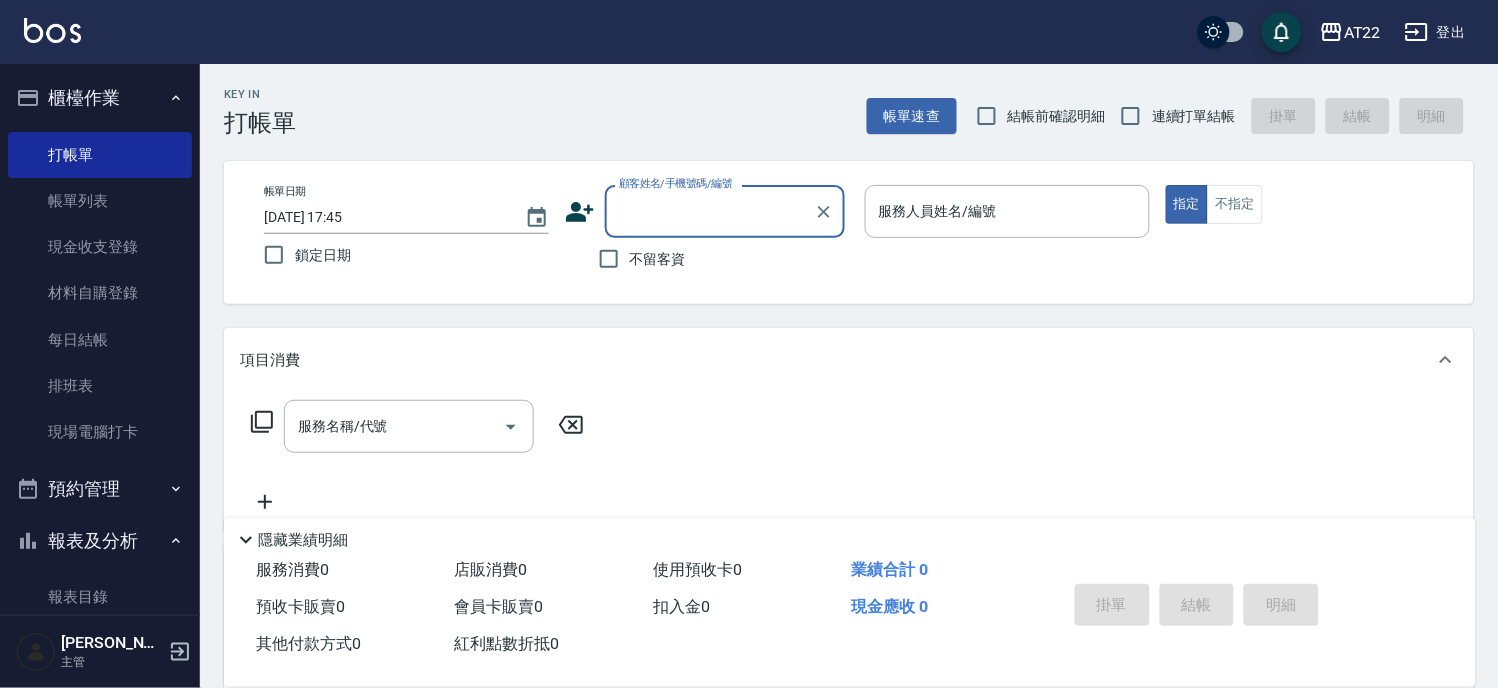 click on "結帳前確認明細" at bounding box center [1057, 116] 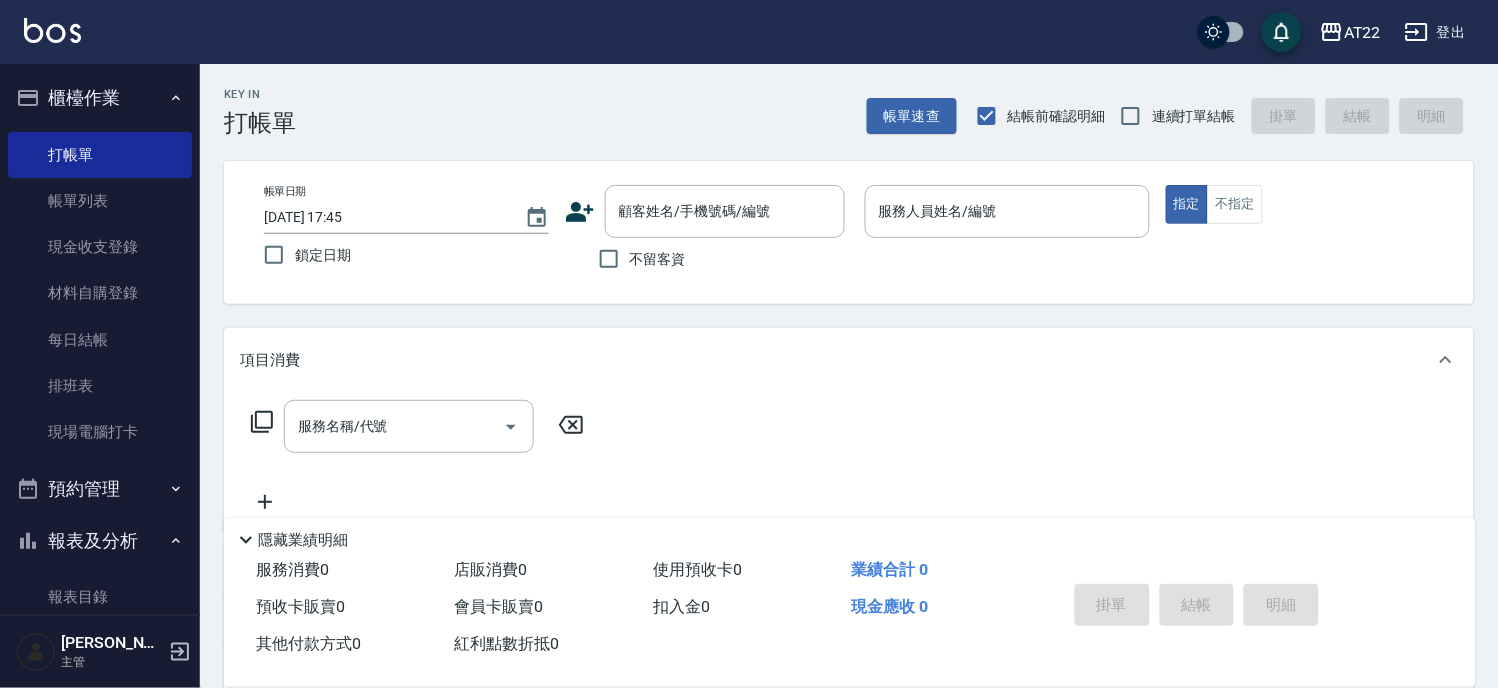 click on "連續打單結帳" at bounding box center (1194, 116) 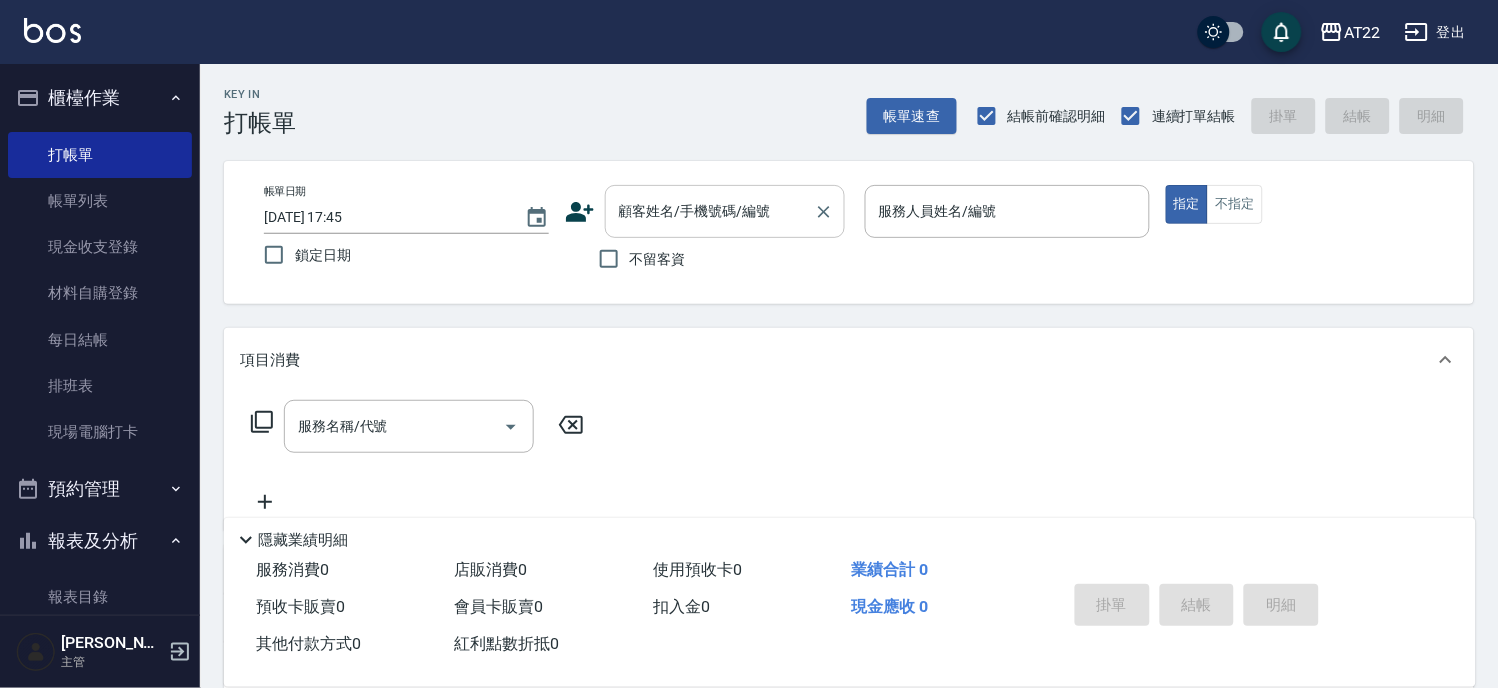click on "顧客姓名/手機號碼/編號 顧客姓名/手機號碼/編號" at bounding box center (725, 211) 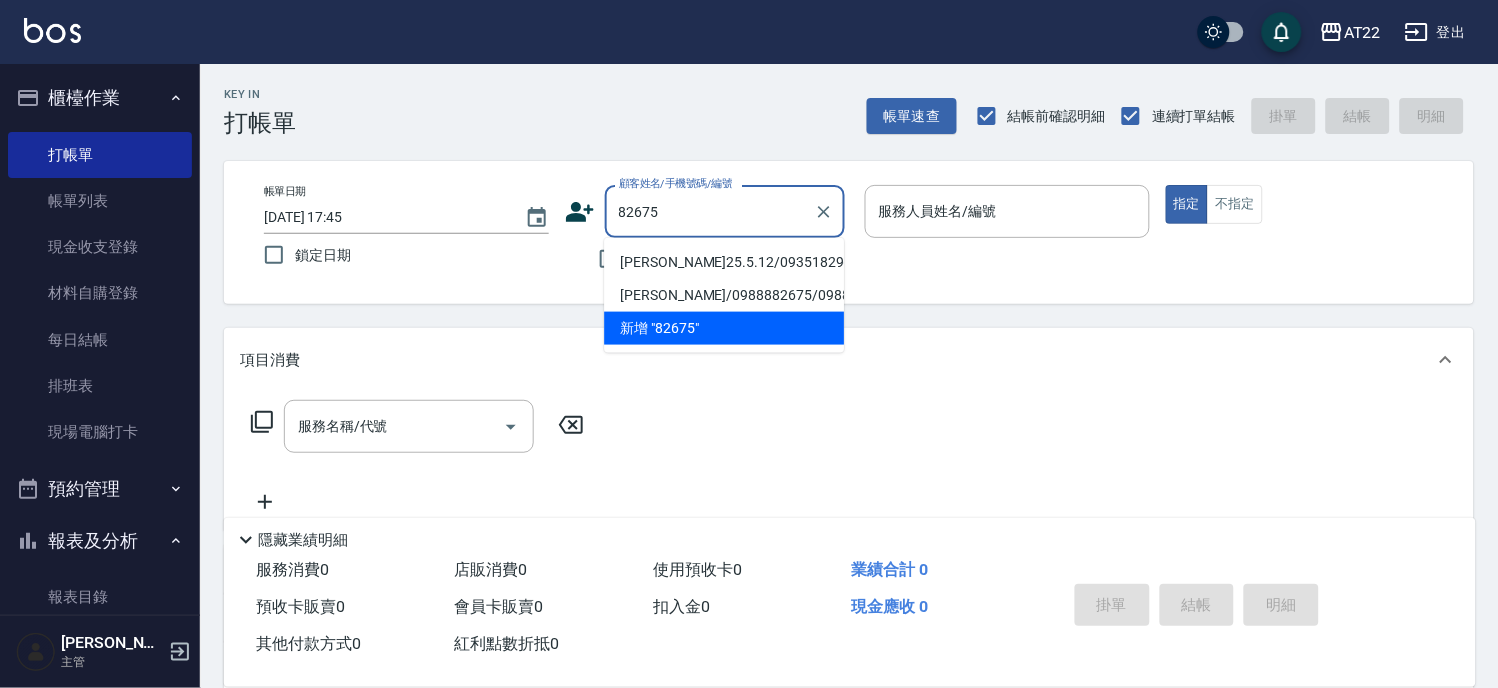 click on "[PERSON_NAME]25.5.12/0935182969/T82675" at bounding box center [724, 262] 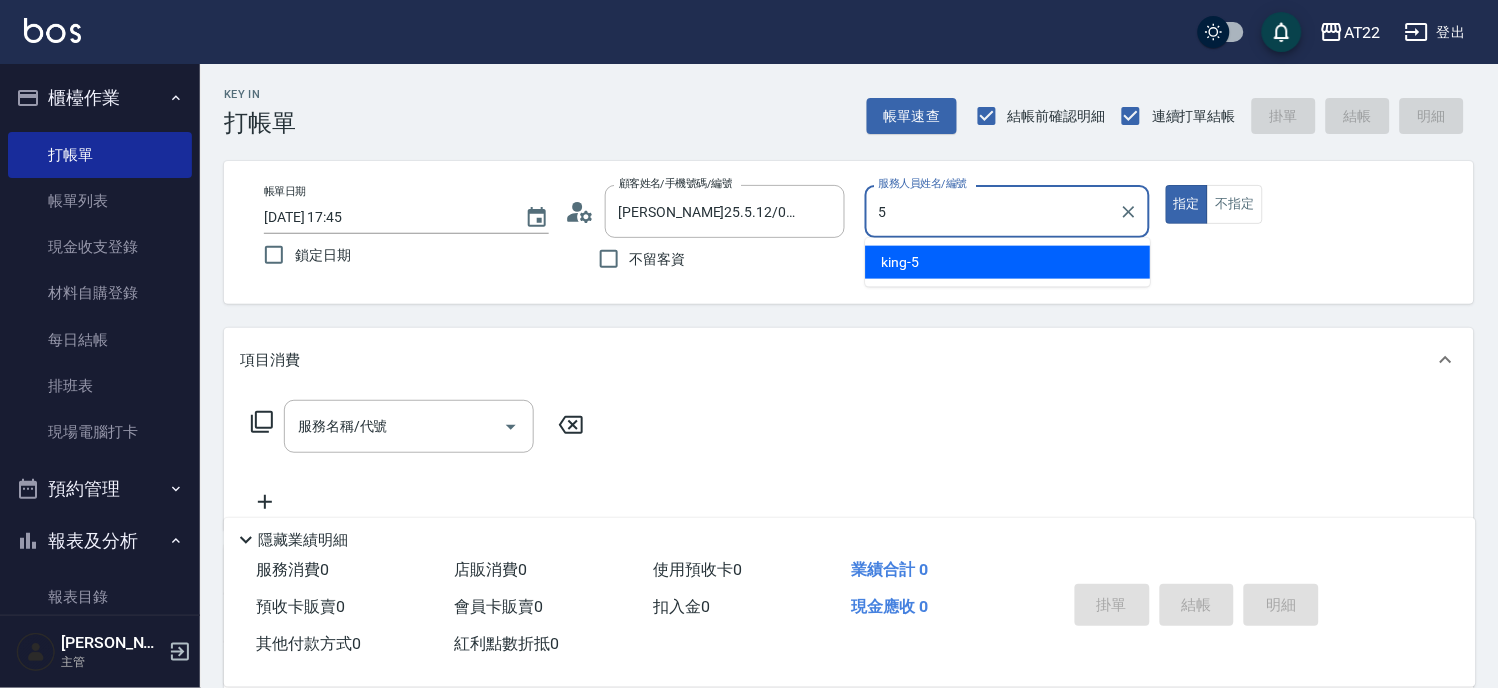 type on "[PERSON_NAME]-5" 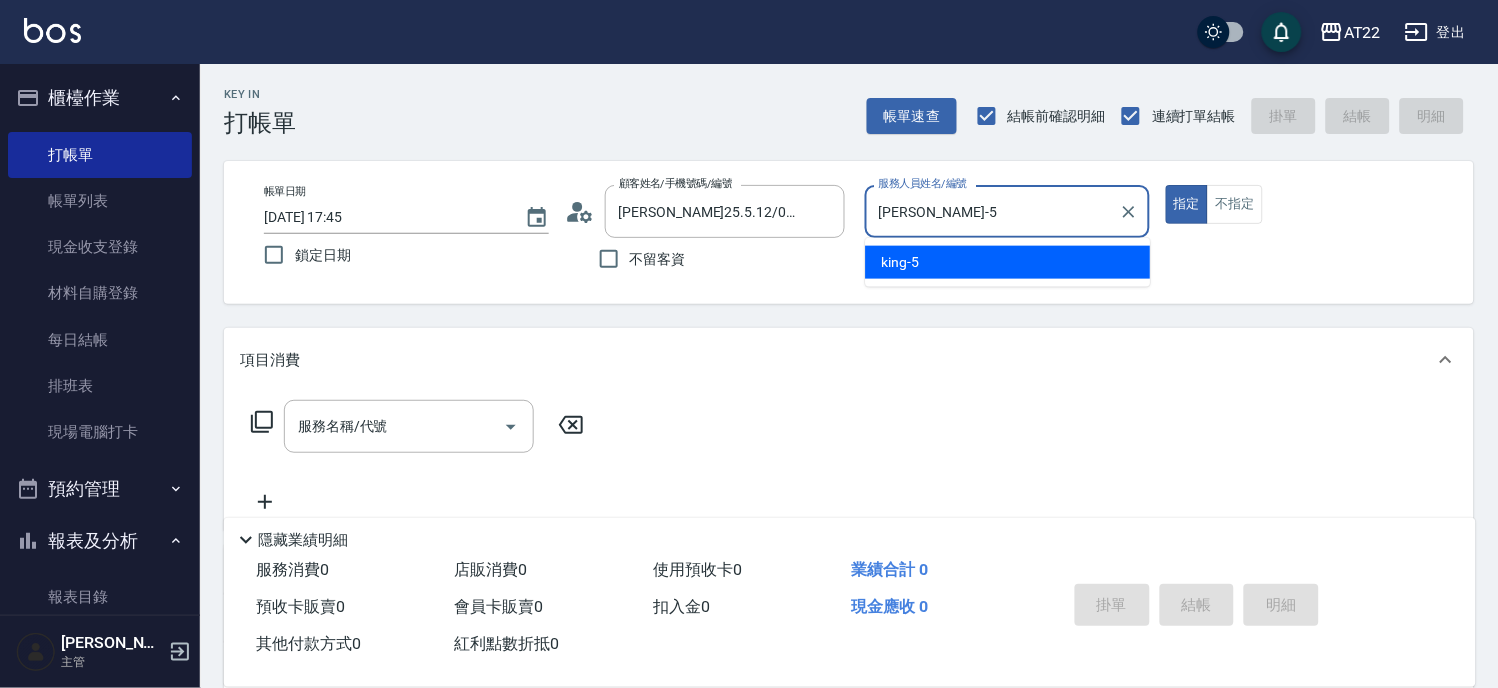 type on "true" 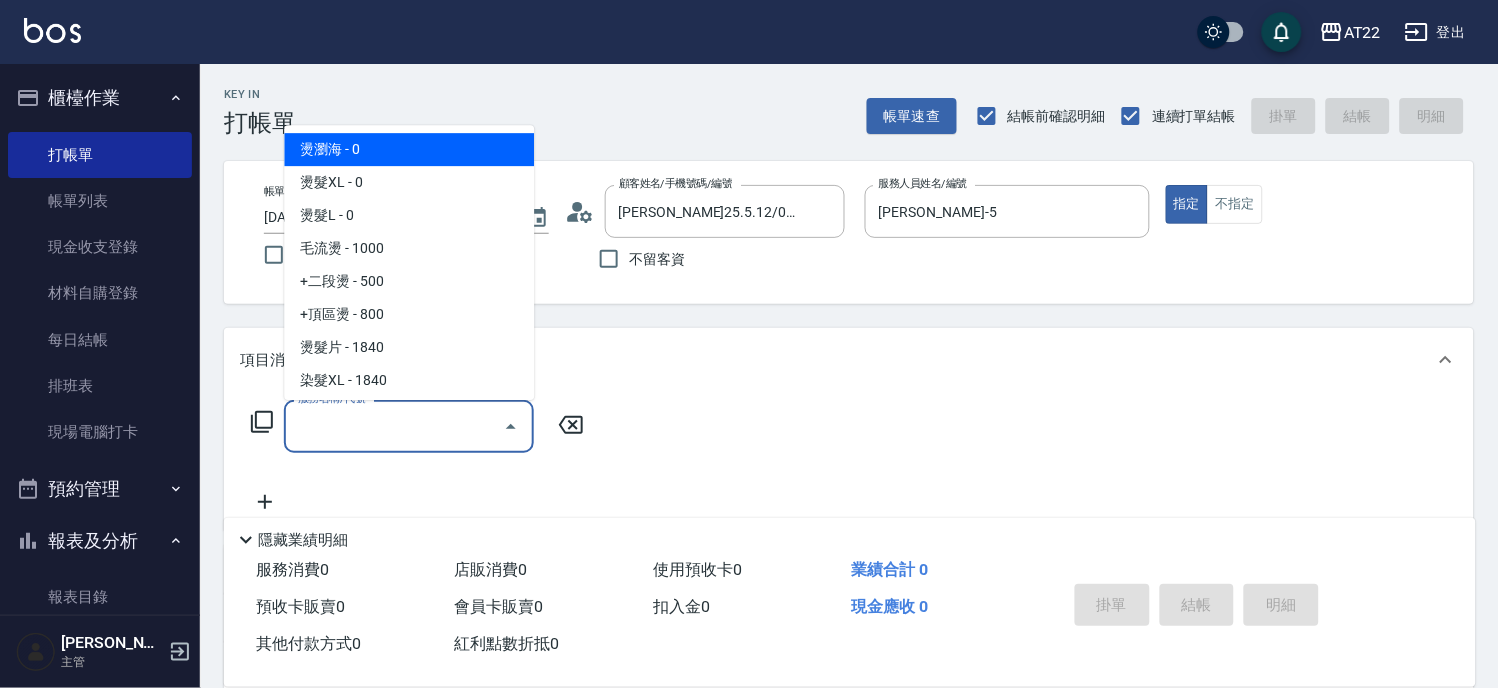 click on "服務名稱/代號 服務名稱/代號" at bounding box center (409, 426) 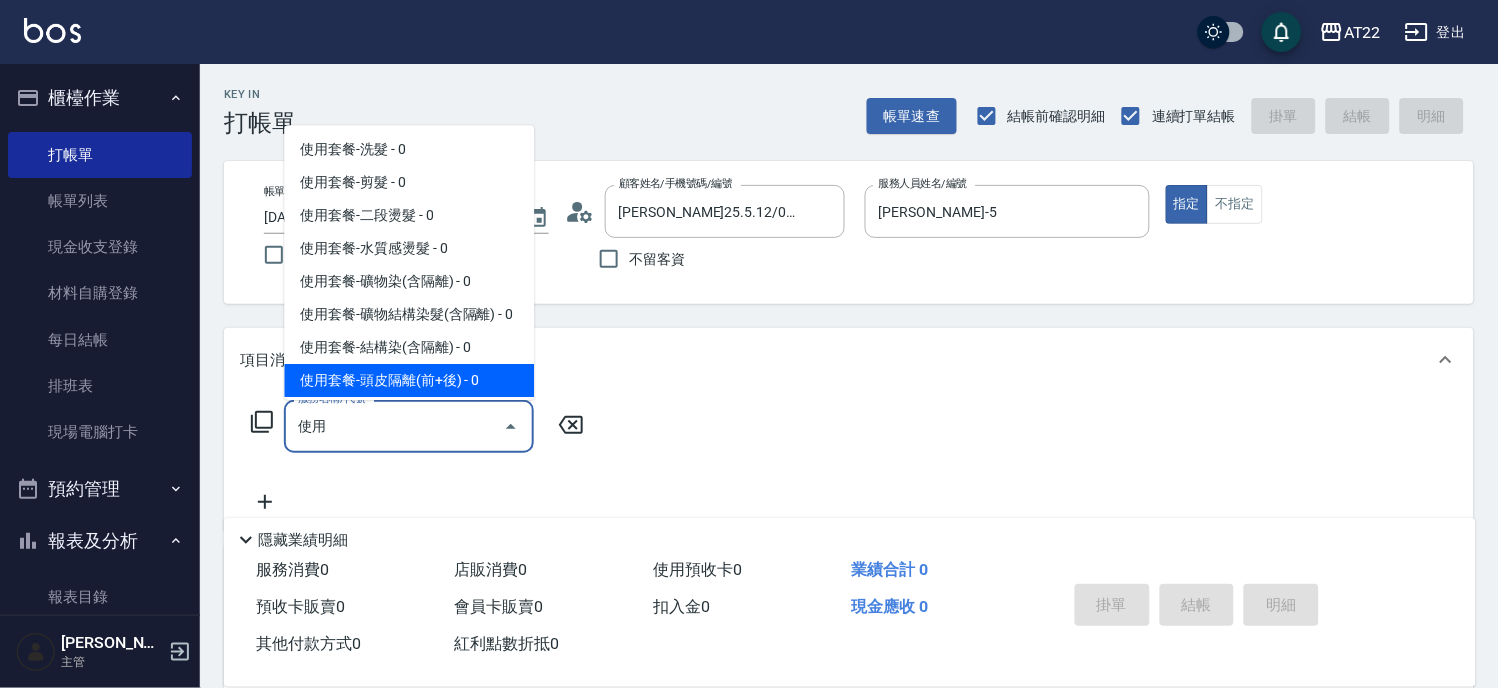 click on "使用" at bounding box center [394, 426] 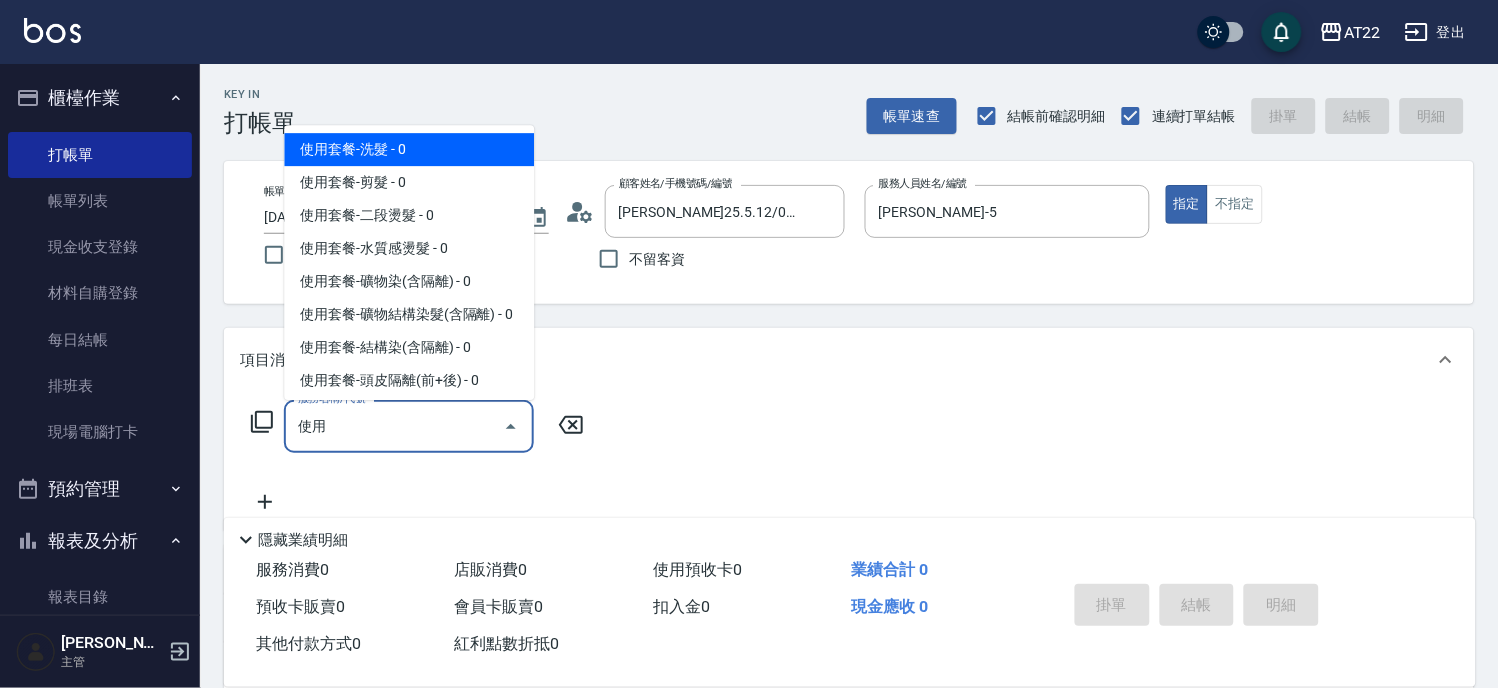 click on "使用套餐-洗髮 - 0" at bounding box center [409, 149] 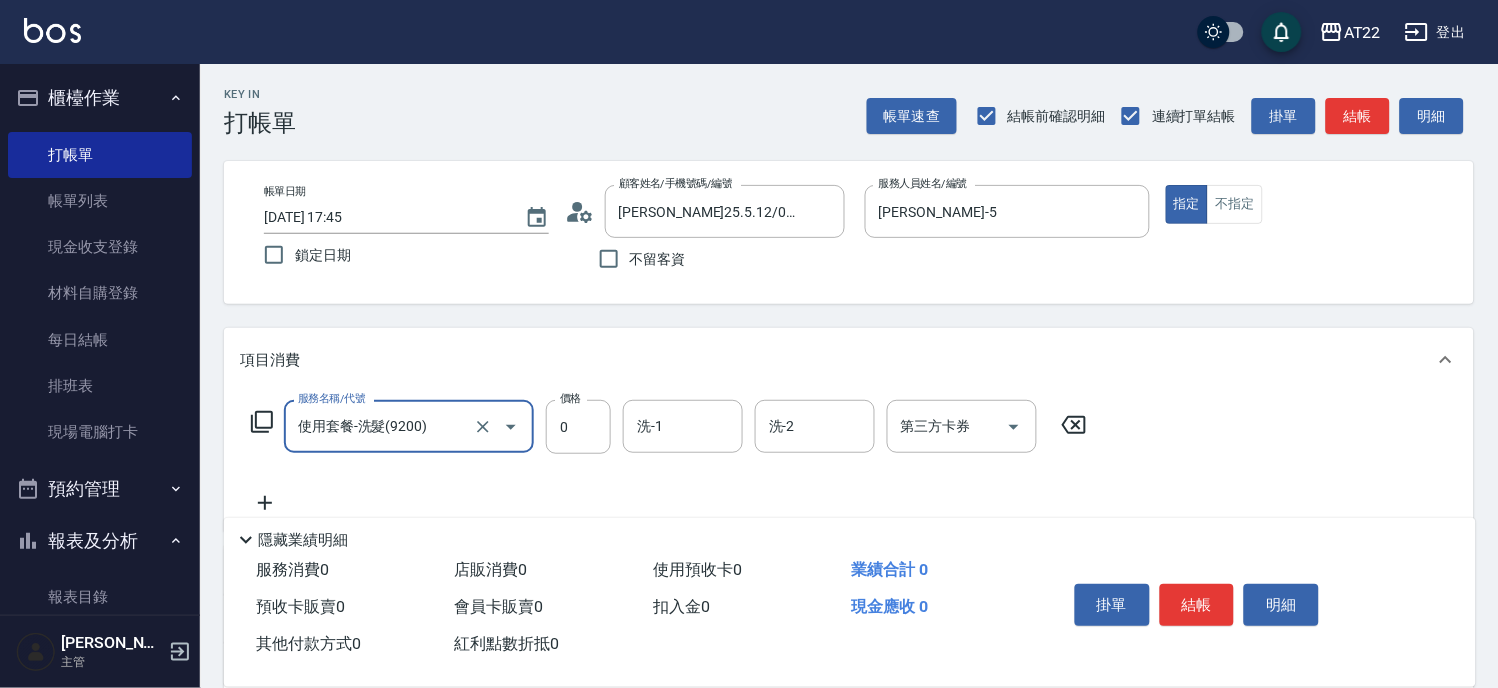 type on "使用套餐-洗髮(9200)" 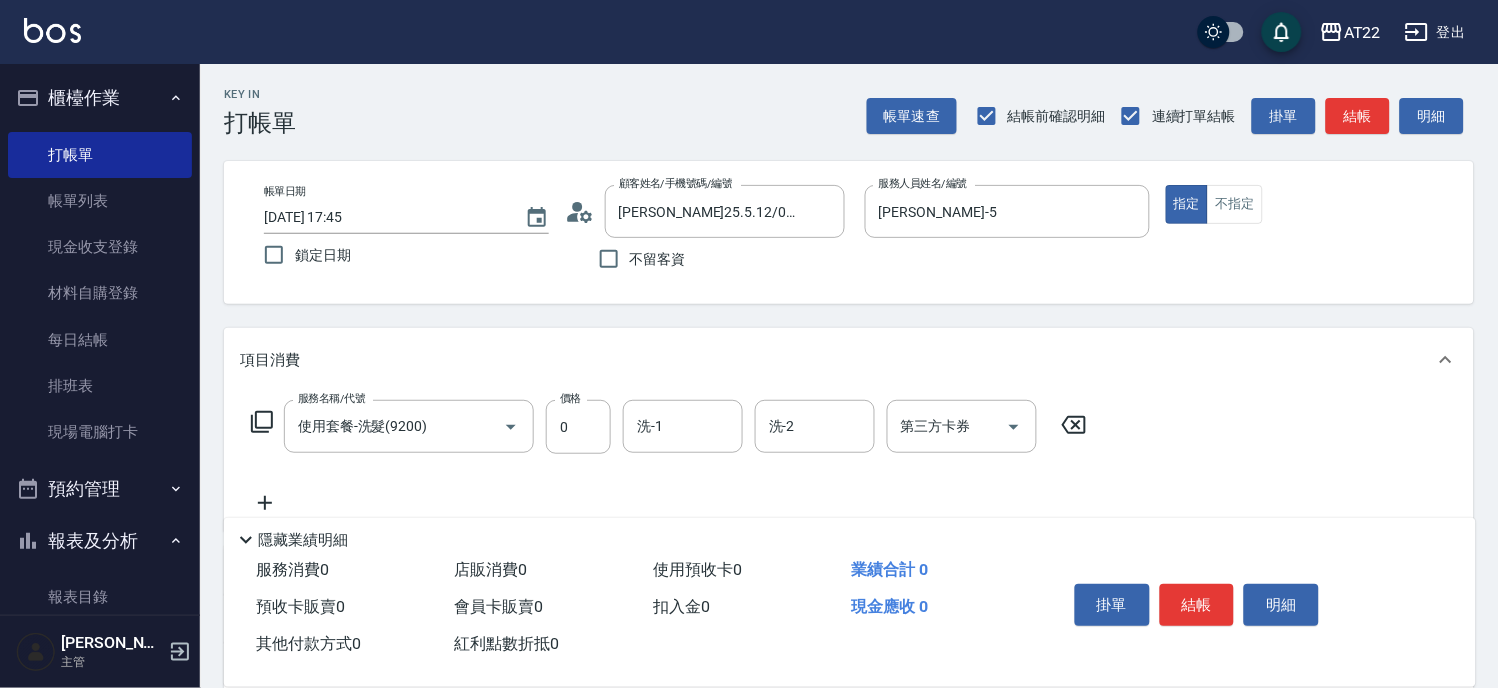 click 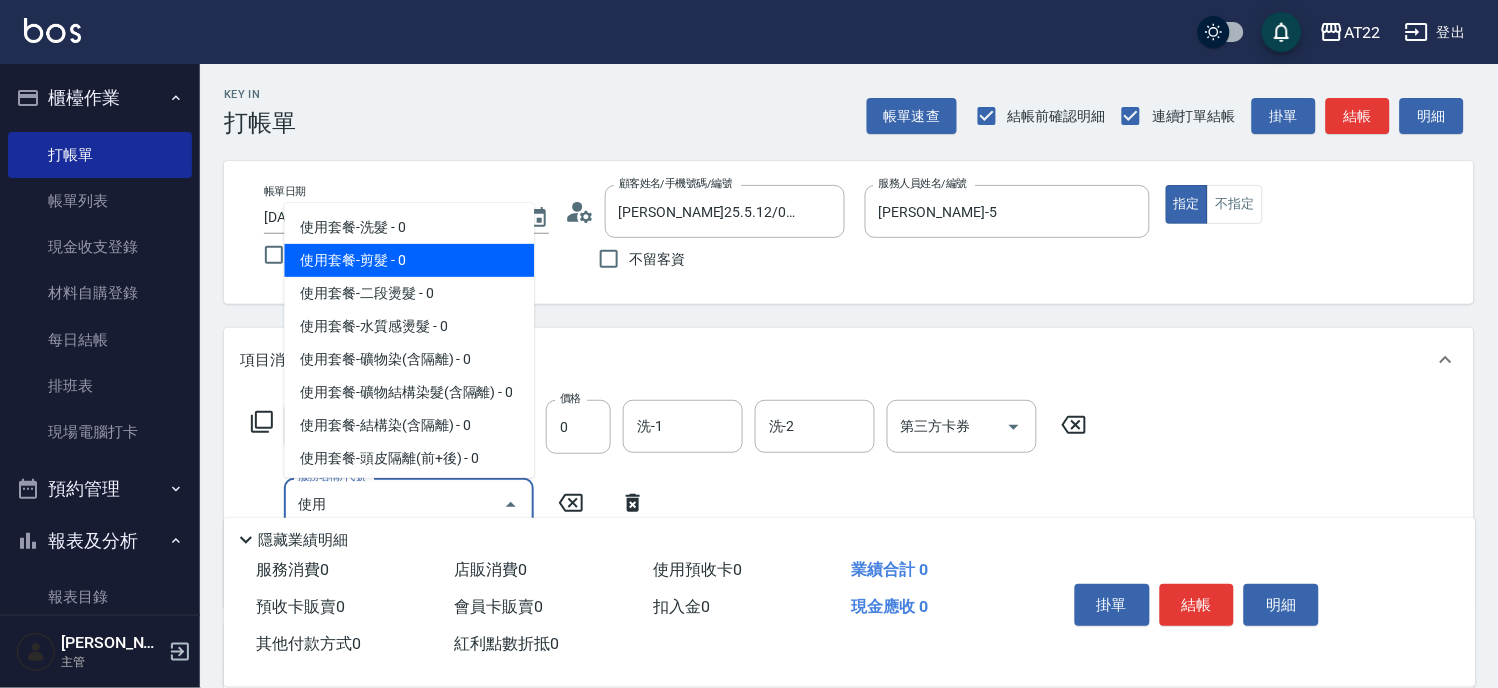 click on "使用套餐-剪髮 - 0" at bounding box center (409, 260) 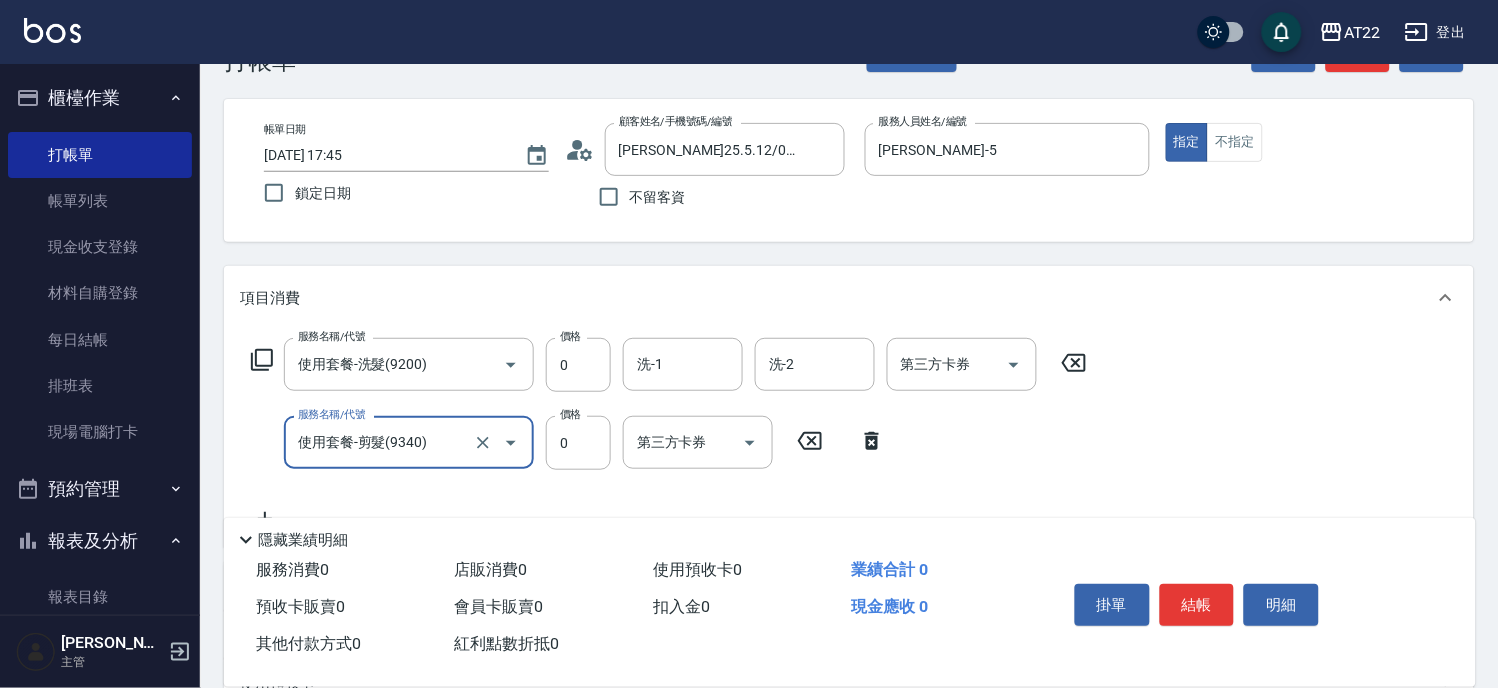 scroll, scrollTop: 111, scrollLeft: 0, axis: vertical 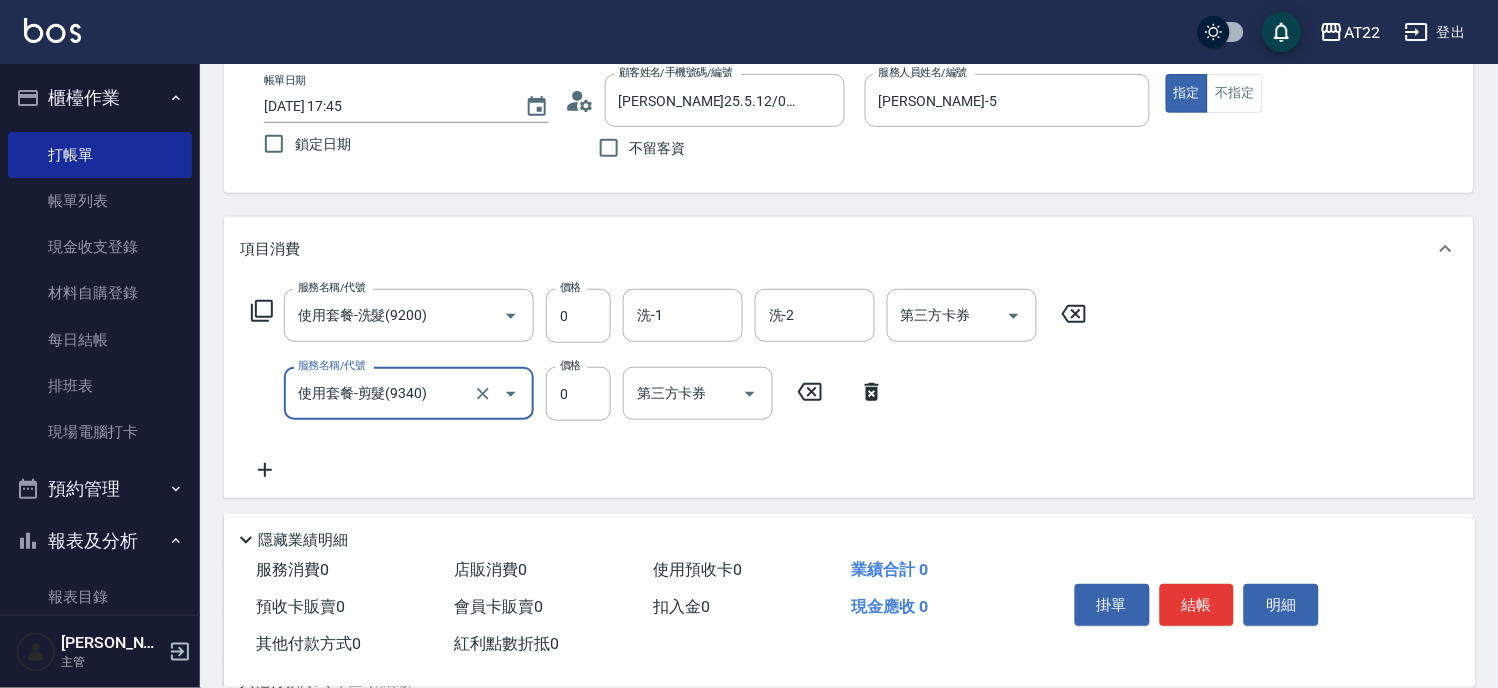 type on "使用套餐-剪髮(9340)" 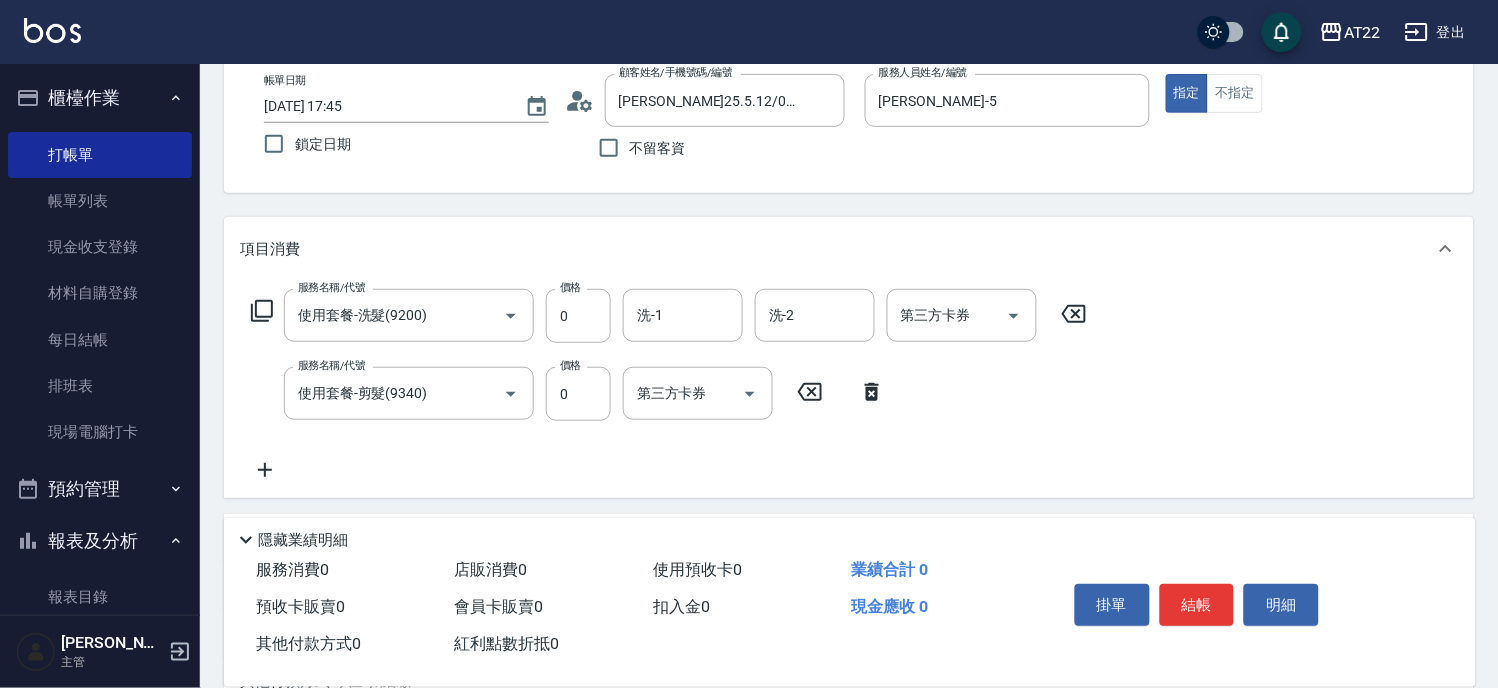 click 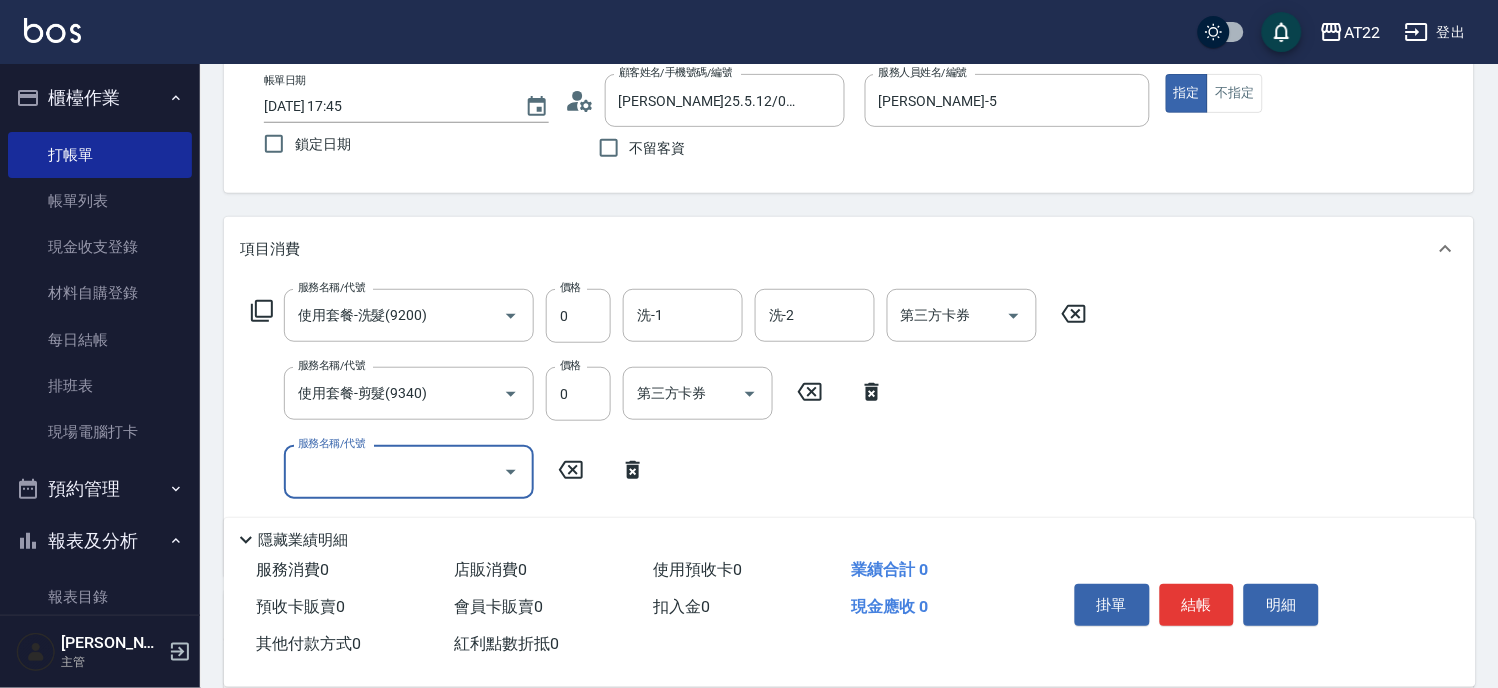 click on "服務名稱/代號" at bounding box center [394, 471] 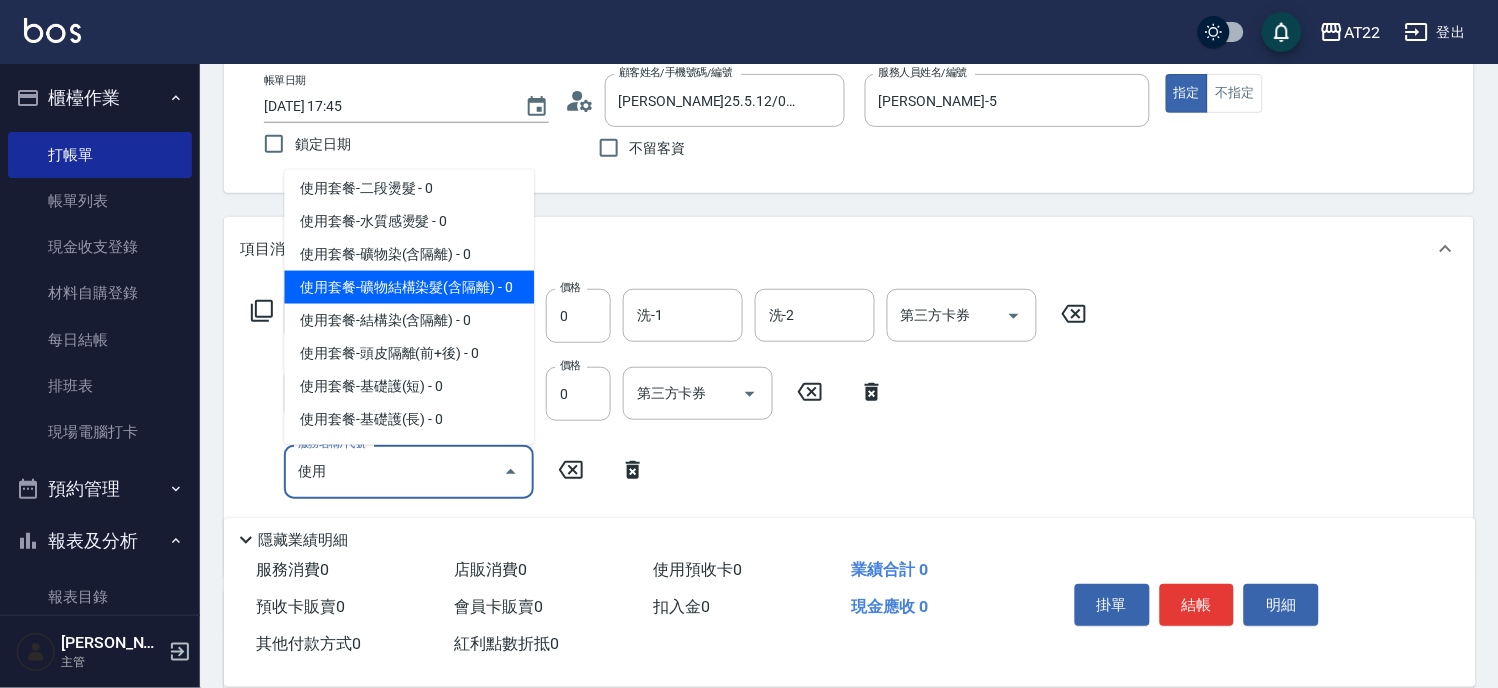 scroll, scrollTop: 111, scrollLeft: 0, axis: vertical 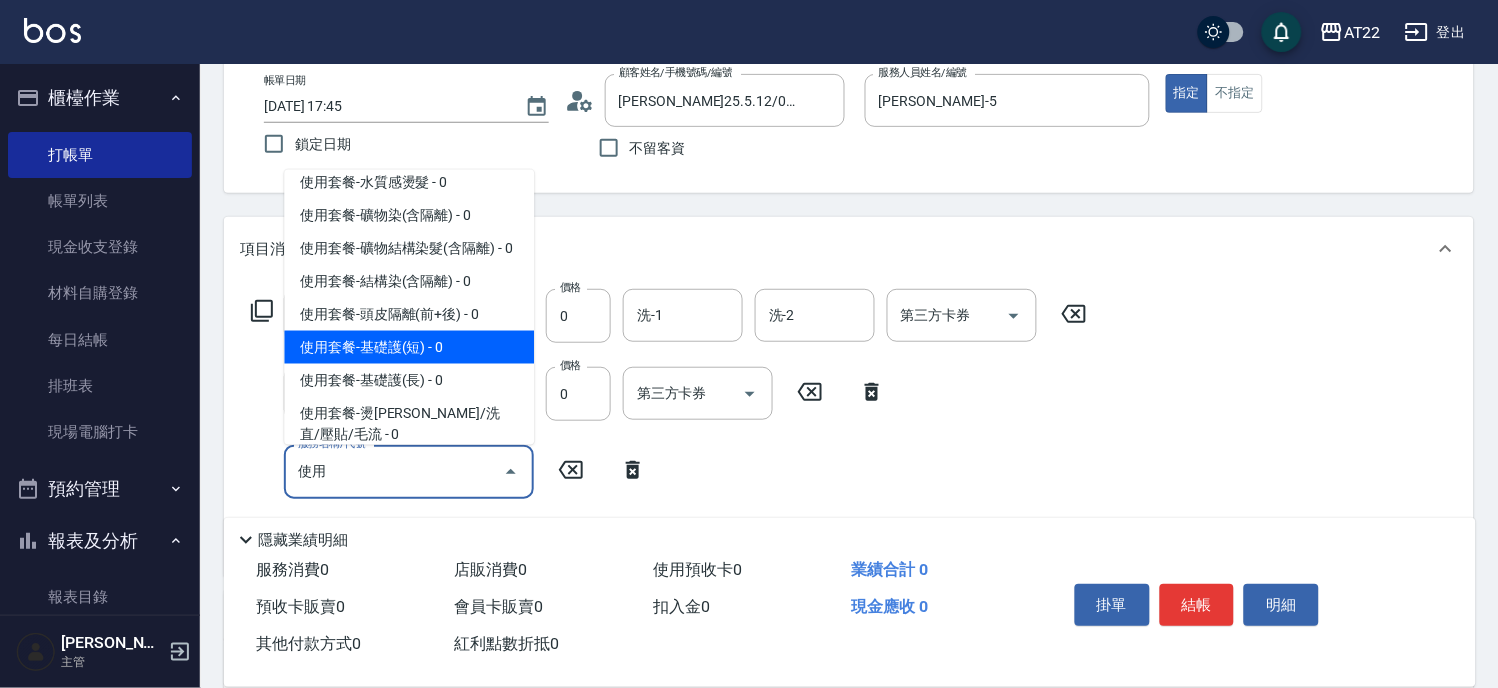 click on "使用套餐-基礎護(短) - 0" at bounding box center [409, 347] 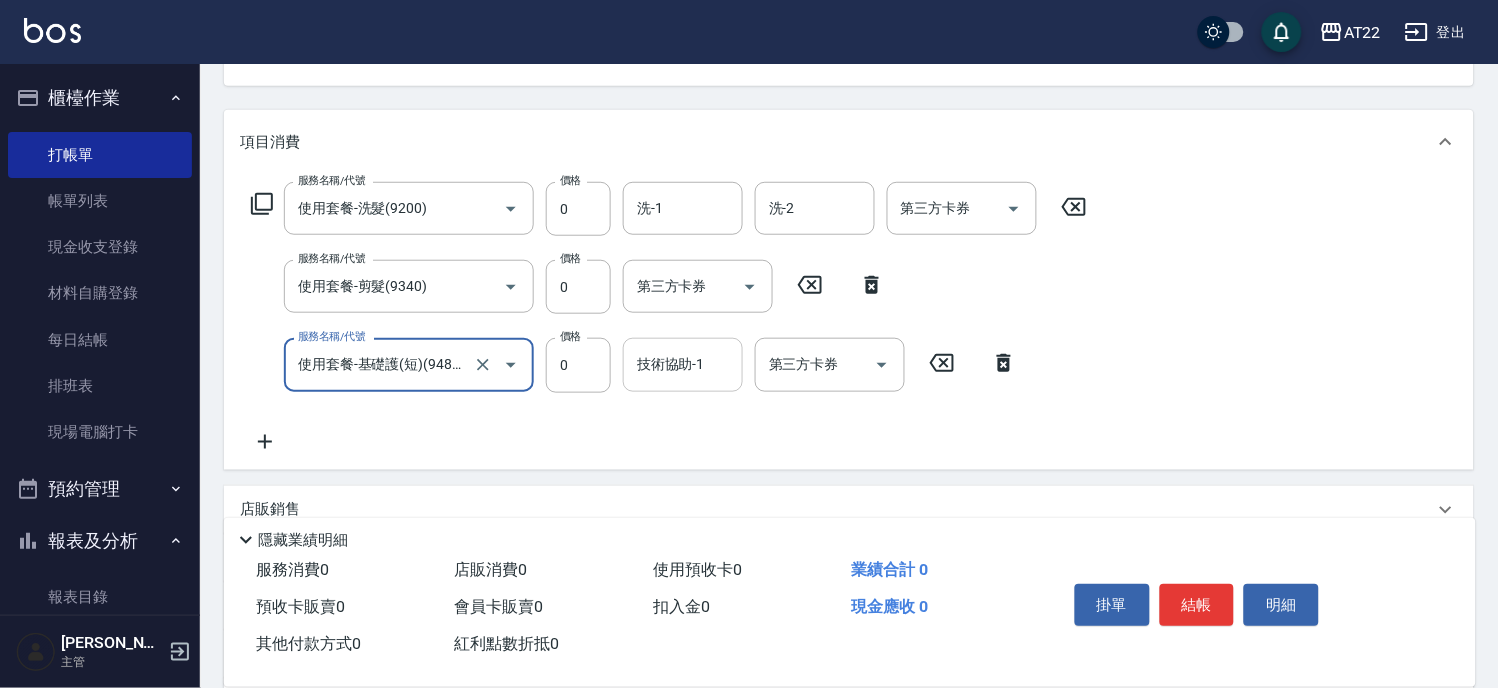 scroll, scrollTop: 222, scrollLeft: 0, axis: vertical 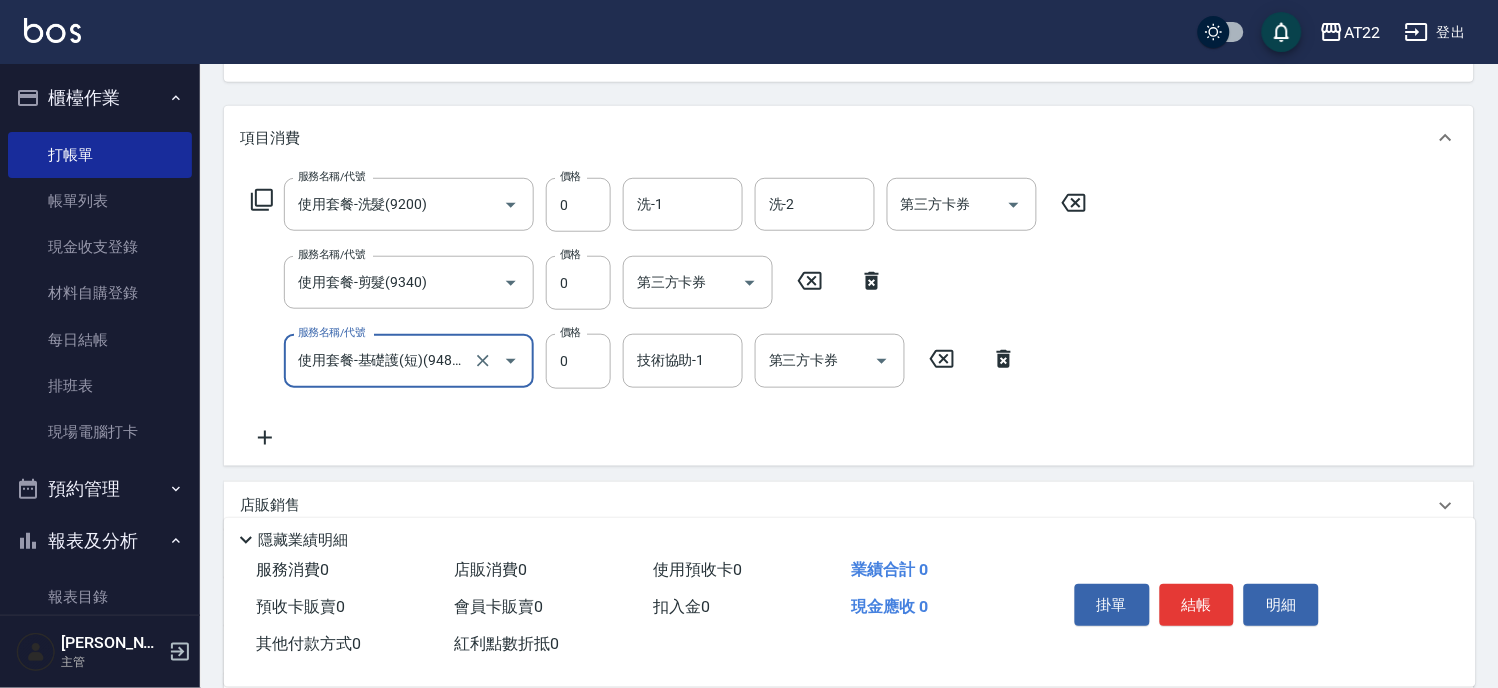 type on "使用套餐-基礎護(短)(94803)" 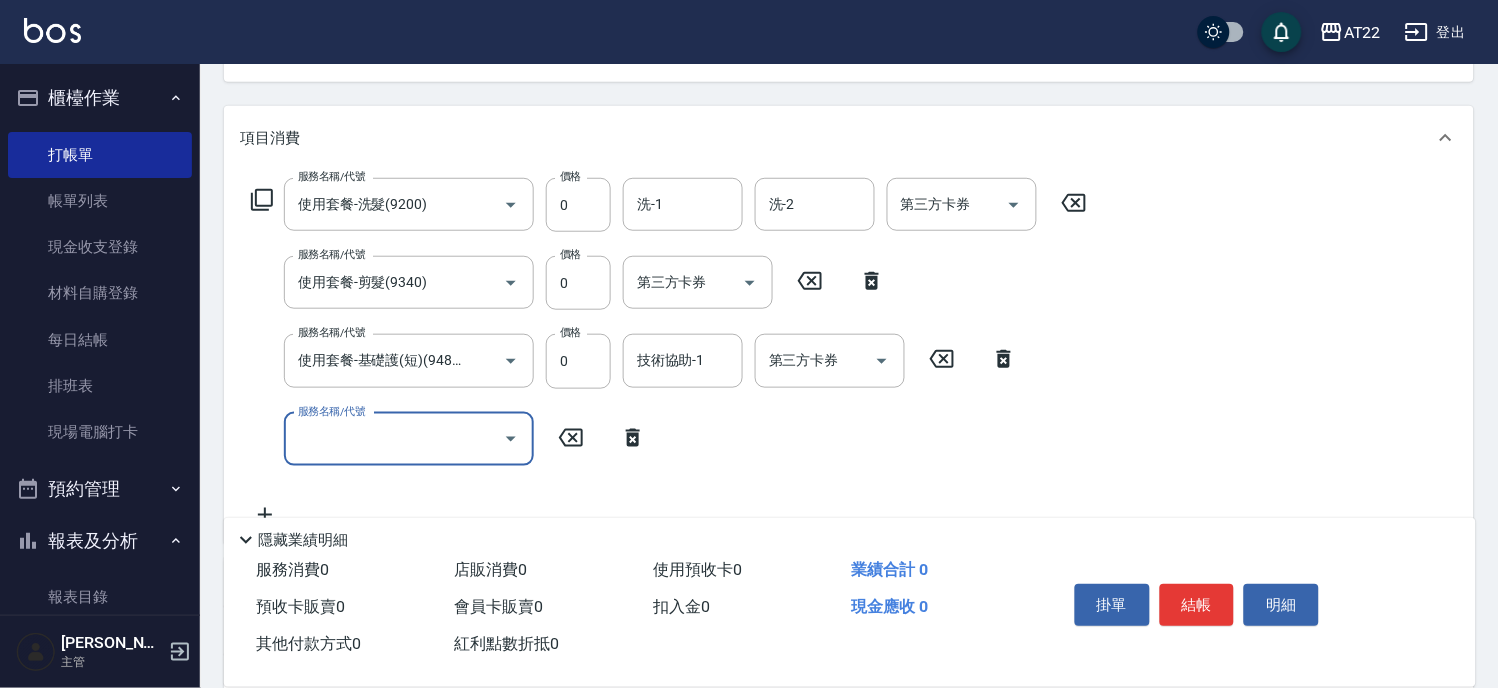 click on "服務名稱/代號" at bounding box center [394, 439] 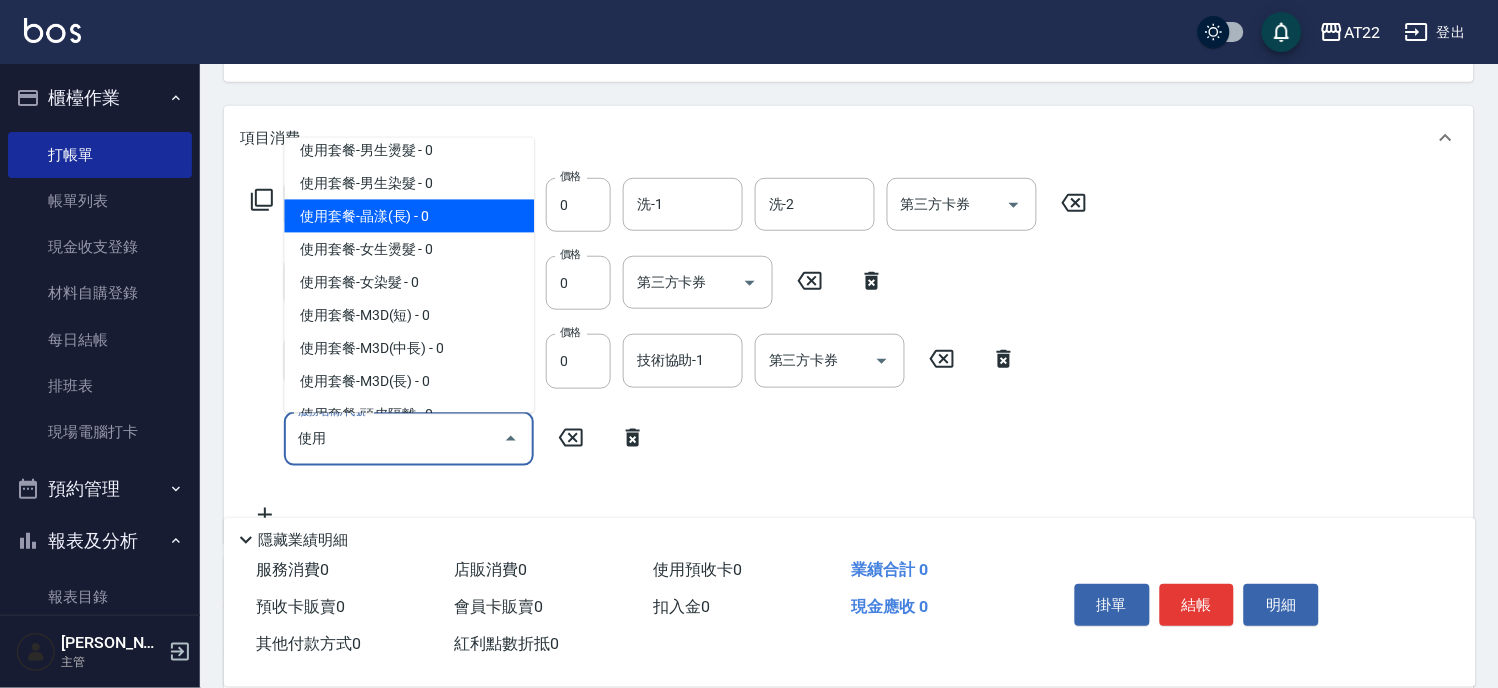 scroll, scrollTop: 666, scrollLeft: 0, axis: vertical 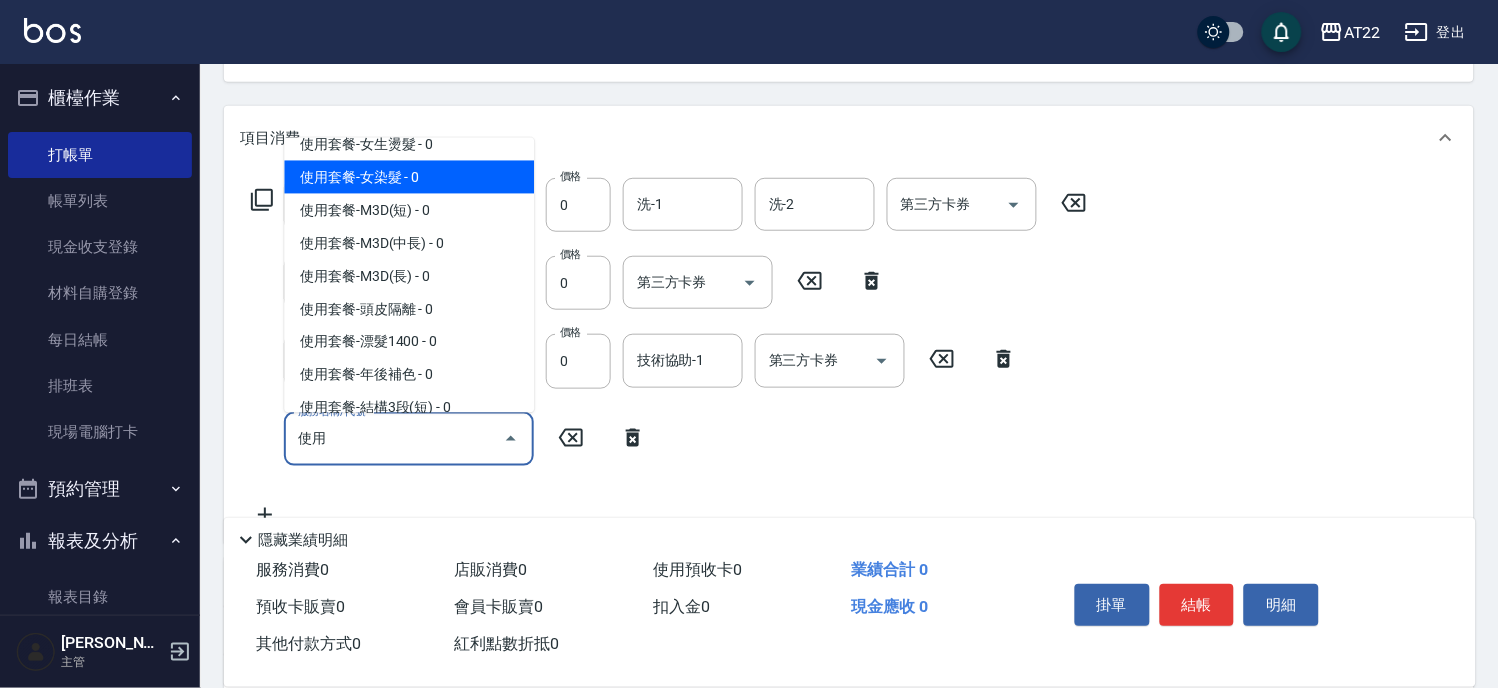 click on "使用套餐-女染髮 - 0" at bounding box center (409, 176) 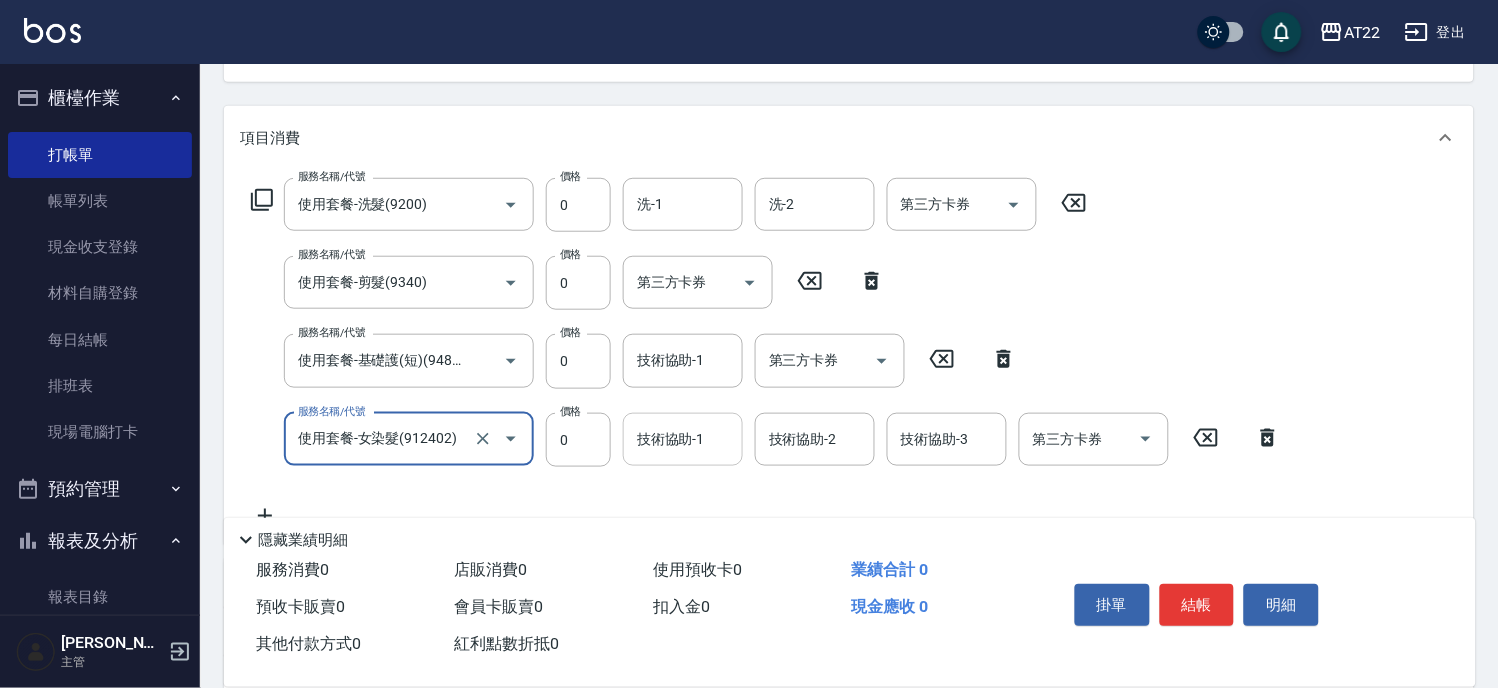 type on "使用套餐-女染髮(912402)" 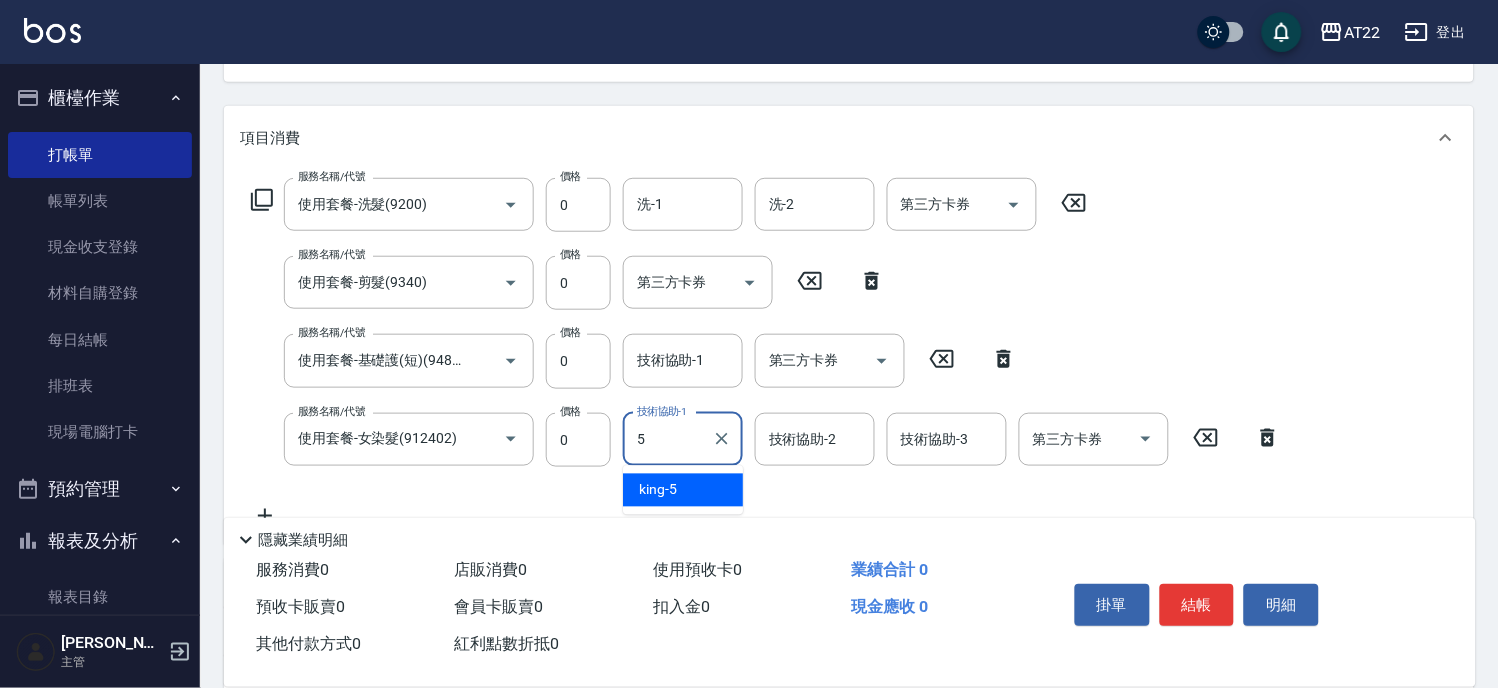 type on "[PERSON_NAME]-5" 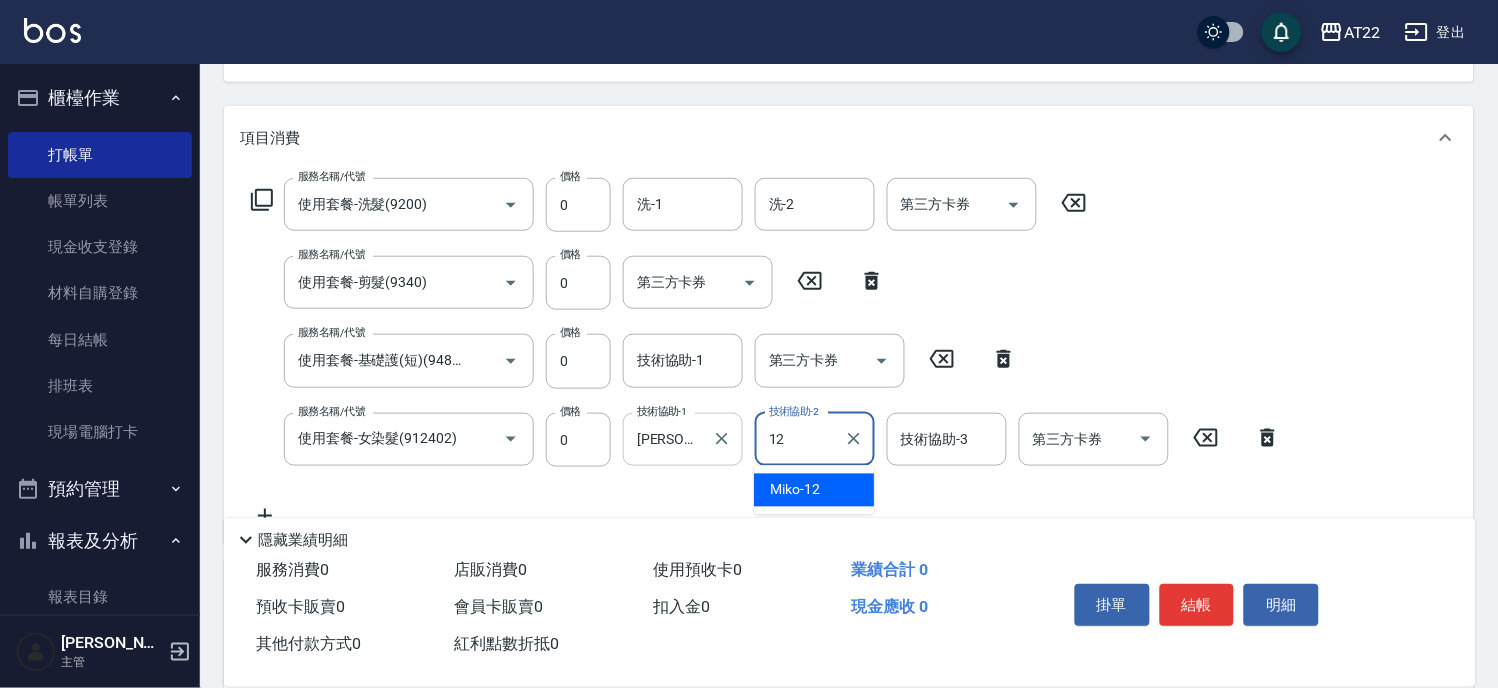 type on "Miko-12" 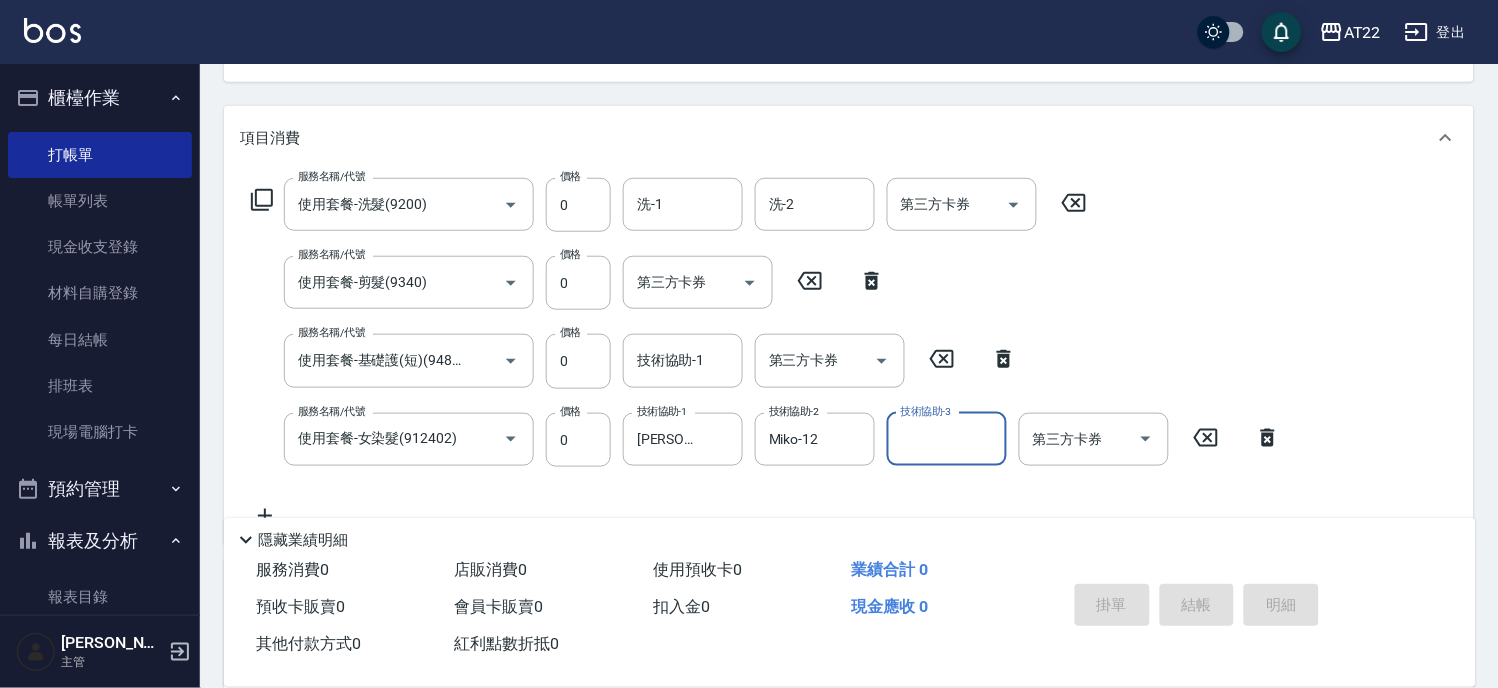 type on "2025/07/15 17:47" 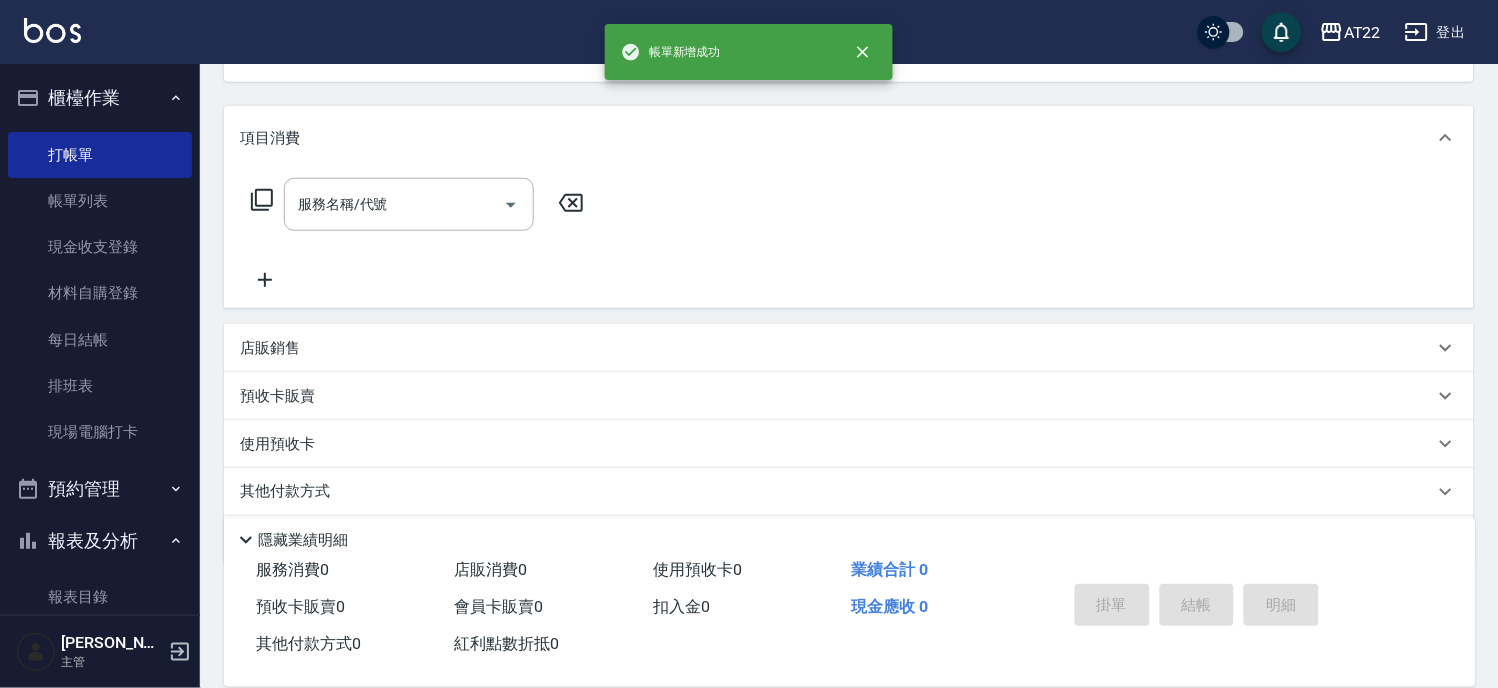scroll, scrollTop: 194, scrollLeft: 0, axis: vertical 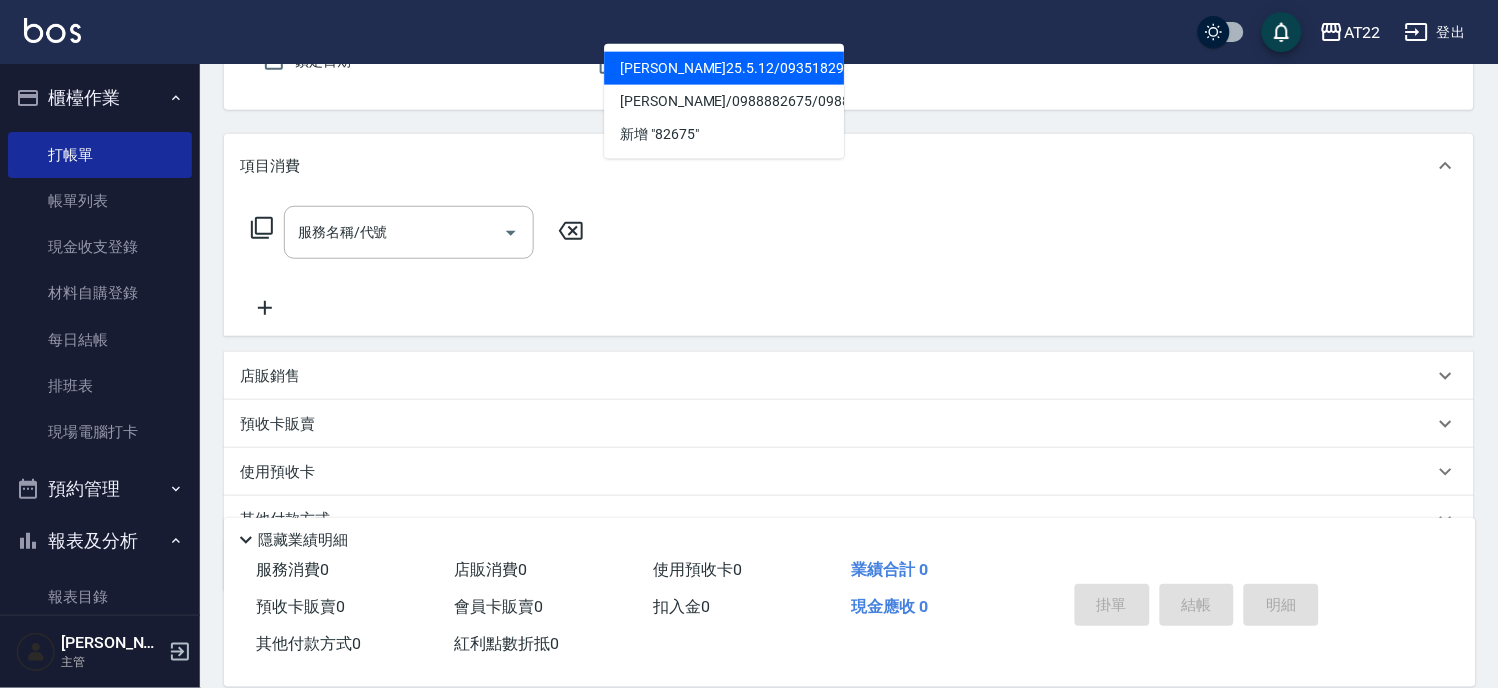 click on "[PERSON_NAME]25.5.12/0935182969/T82675" at bounding box center (724, 68) 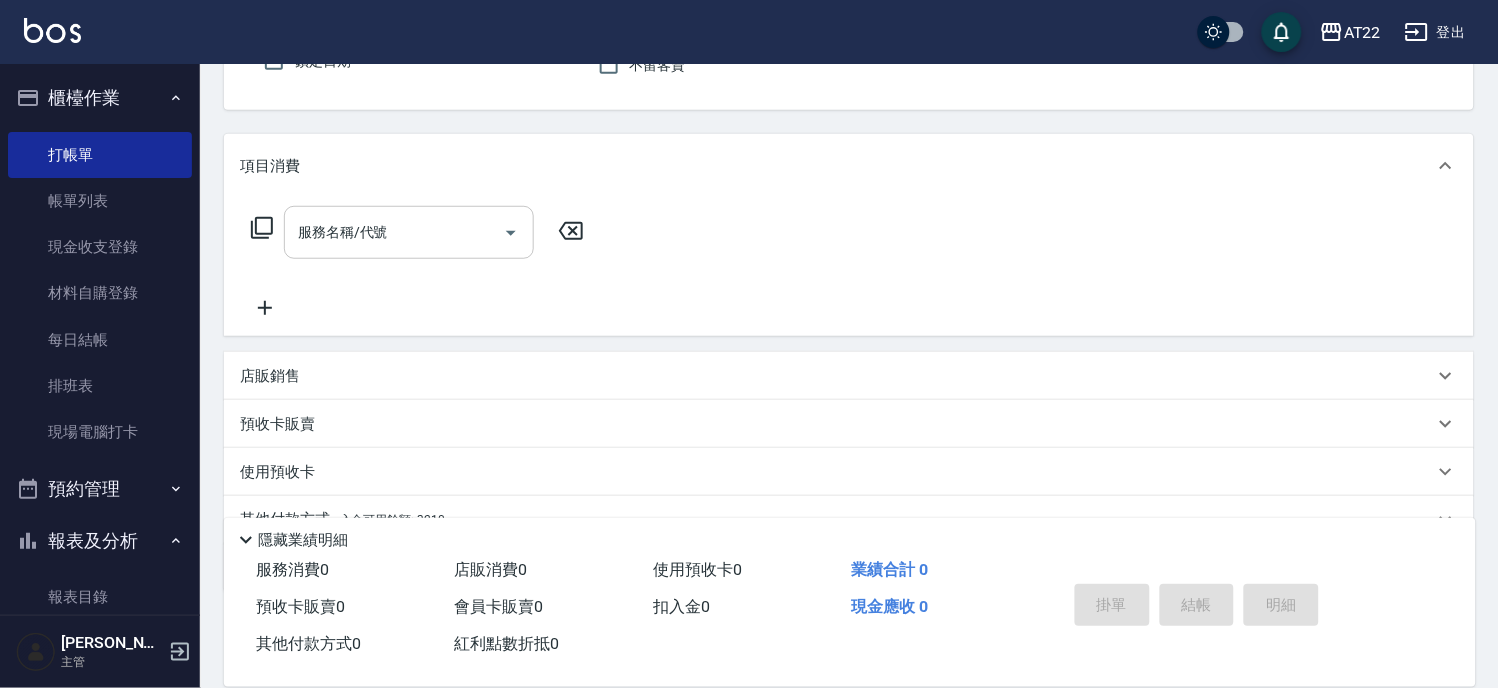 click on "服務名稱/代號" at bounding box center (409, 232) 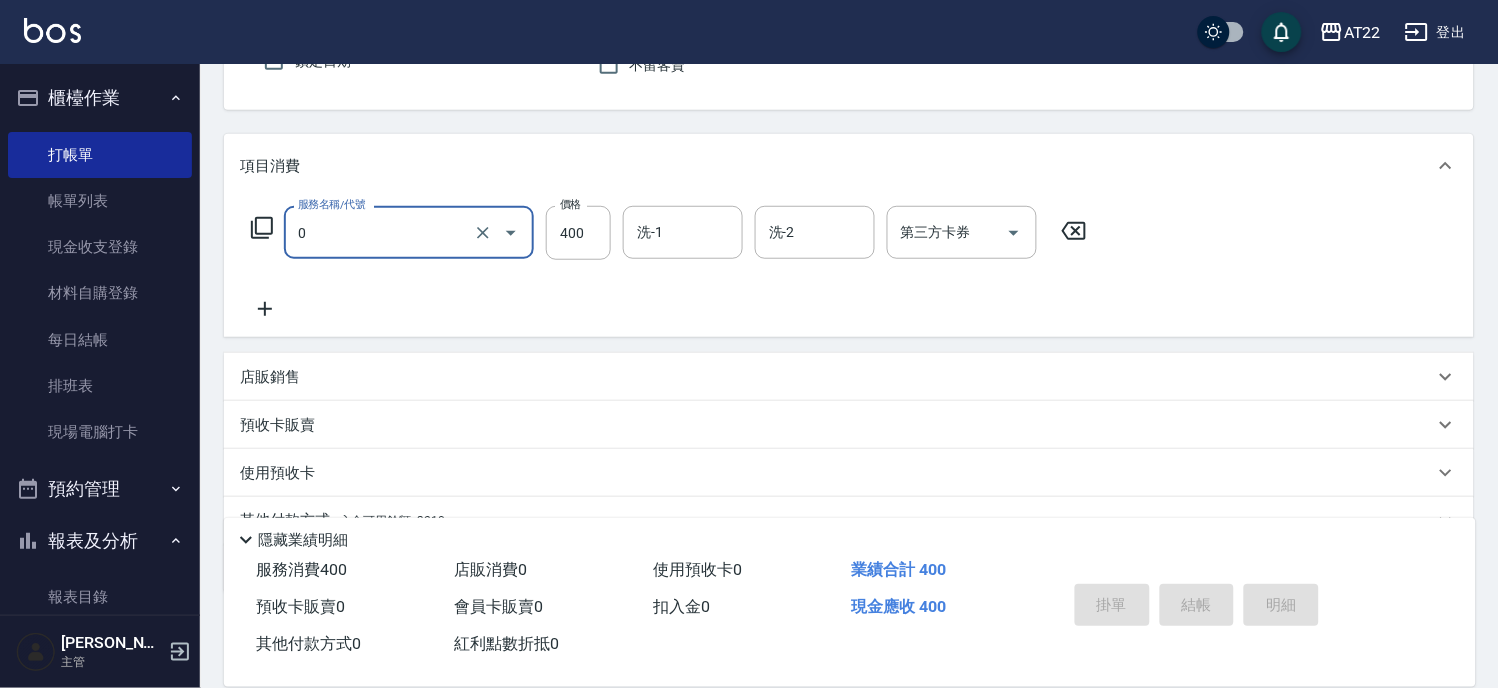 type on "有機洗髮(0)" 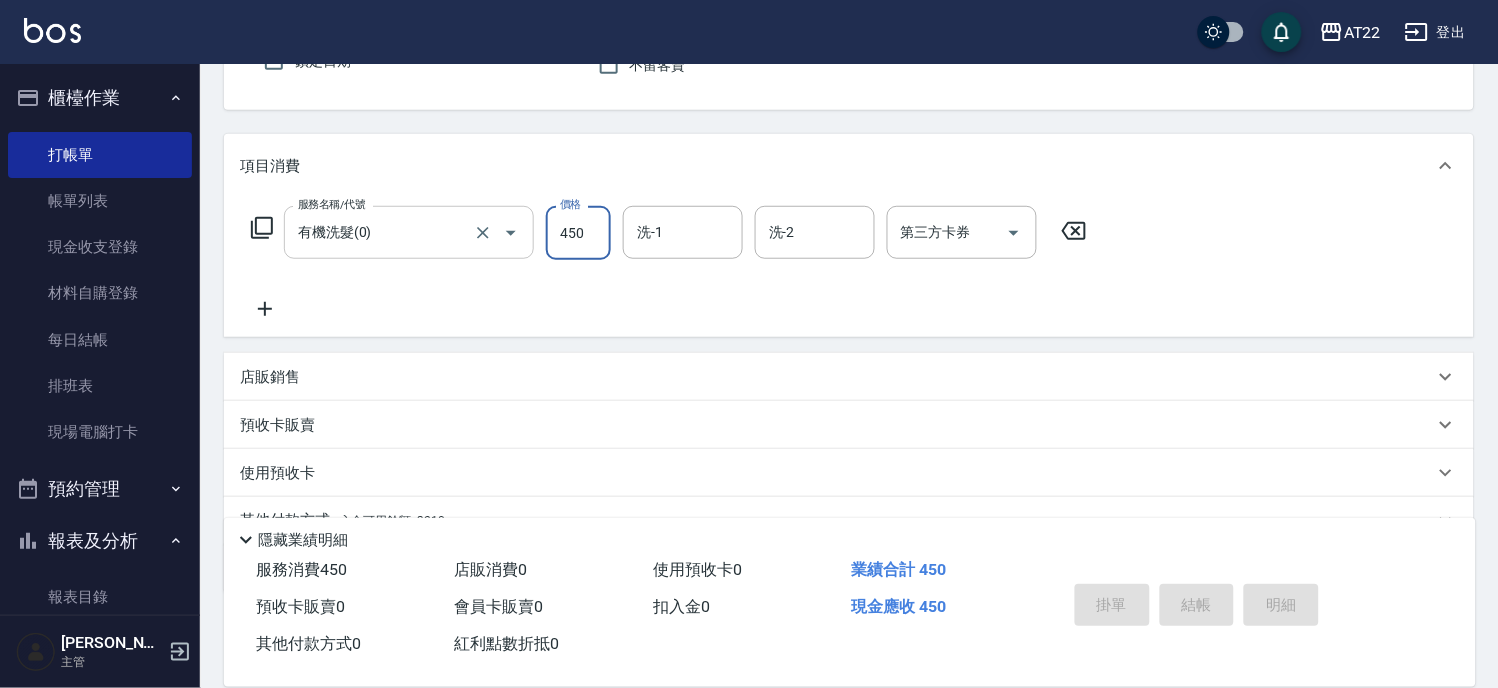 type on "450" 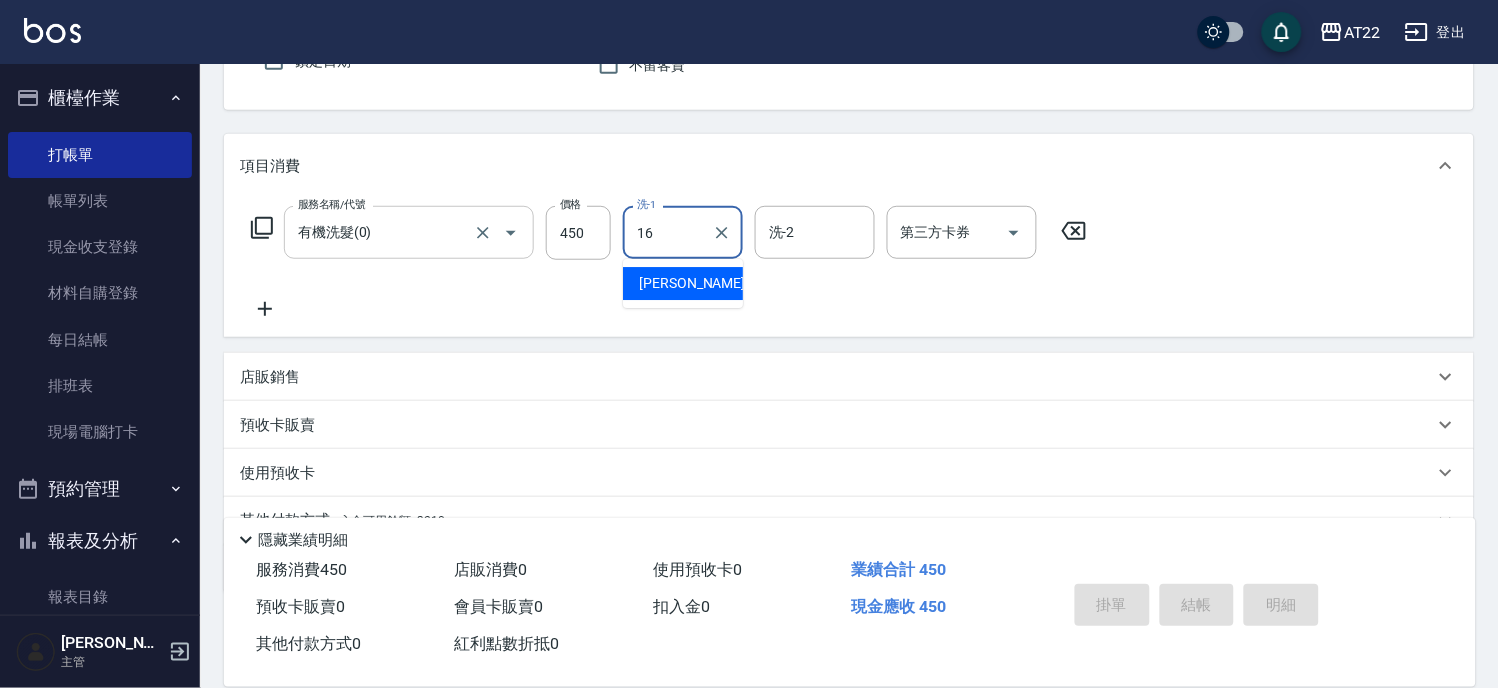 type on "[PERSON_NAME]-16" 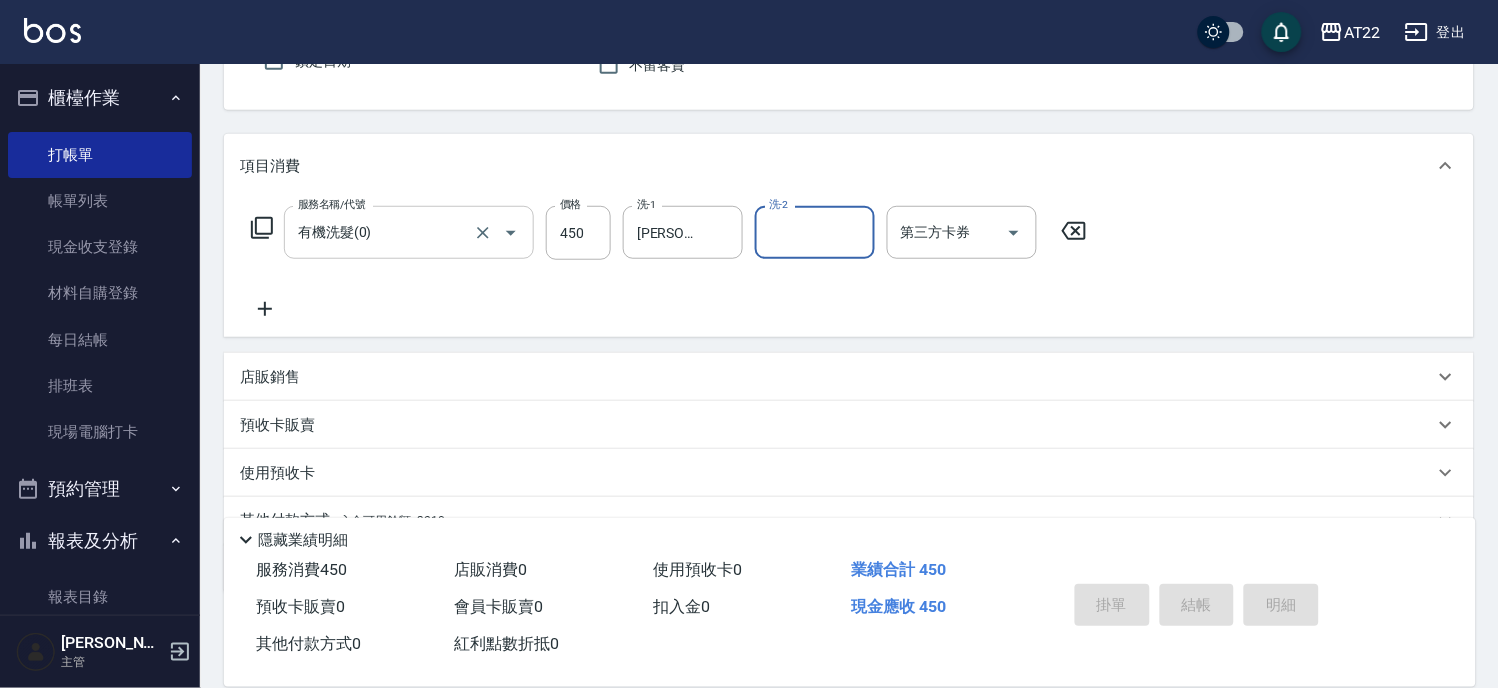 scroll, scrollTop: 0, scrollLeft: 0, axis: both 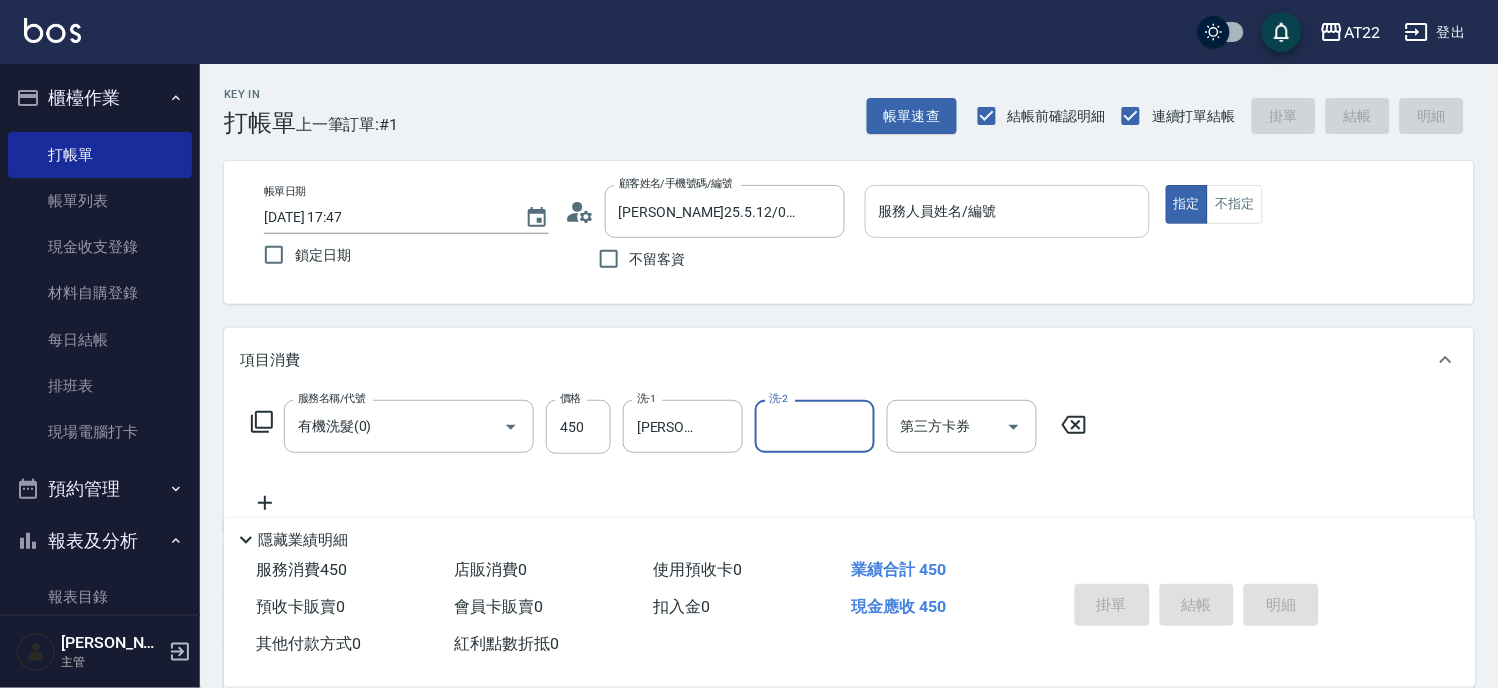 click on "服務人員姓名/編號" at bounding box center [1007, 211] 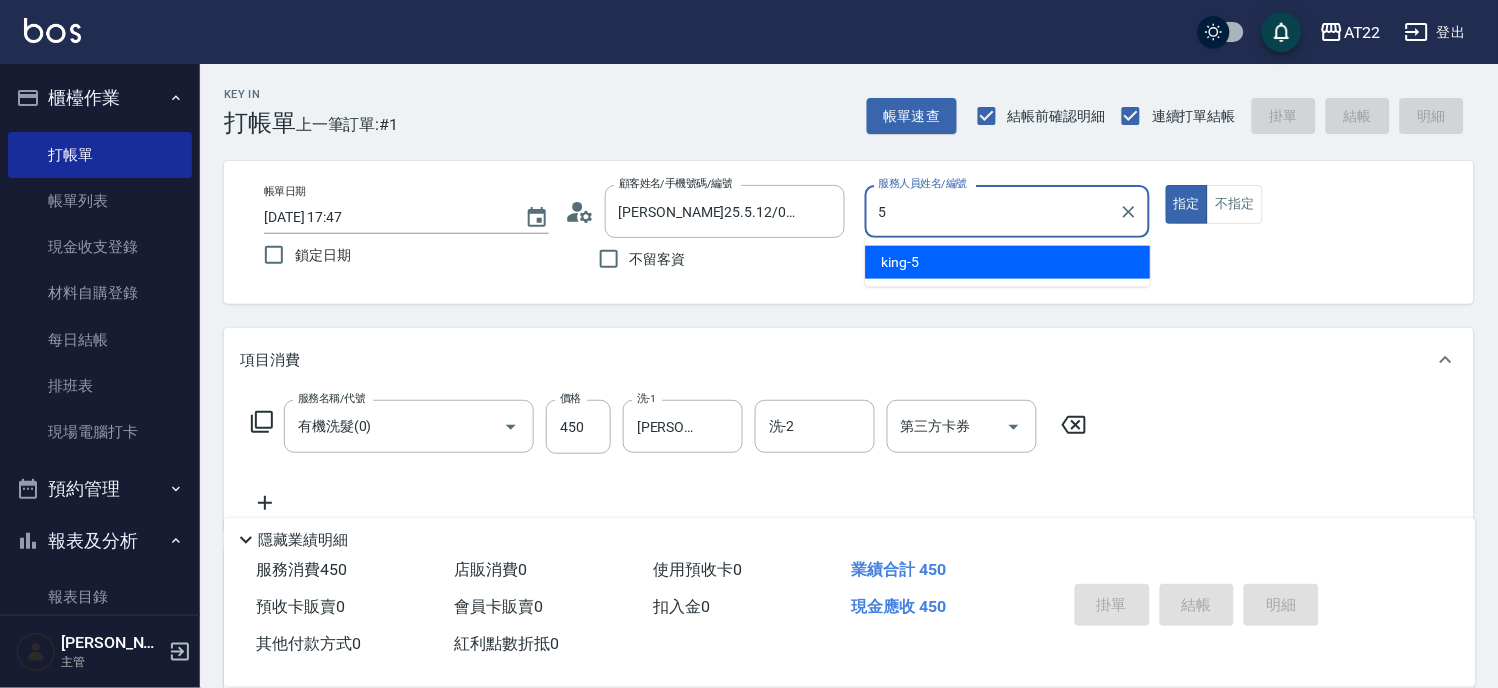 type on "[PERSON_NAME]-5" 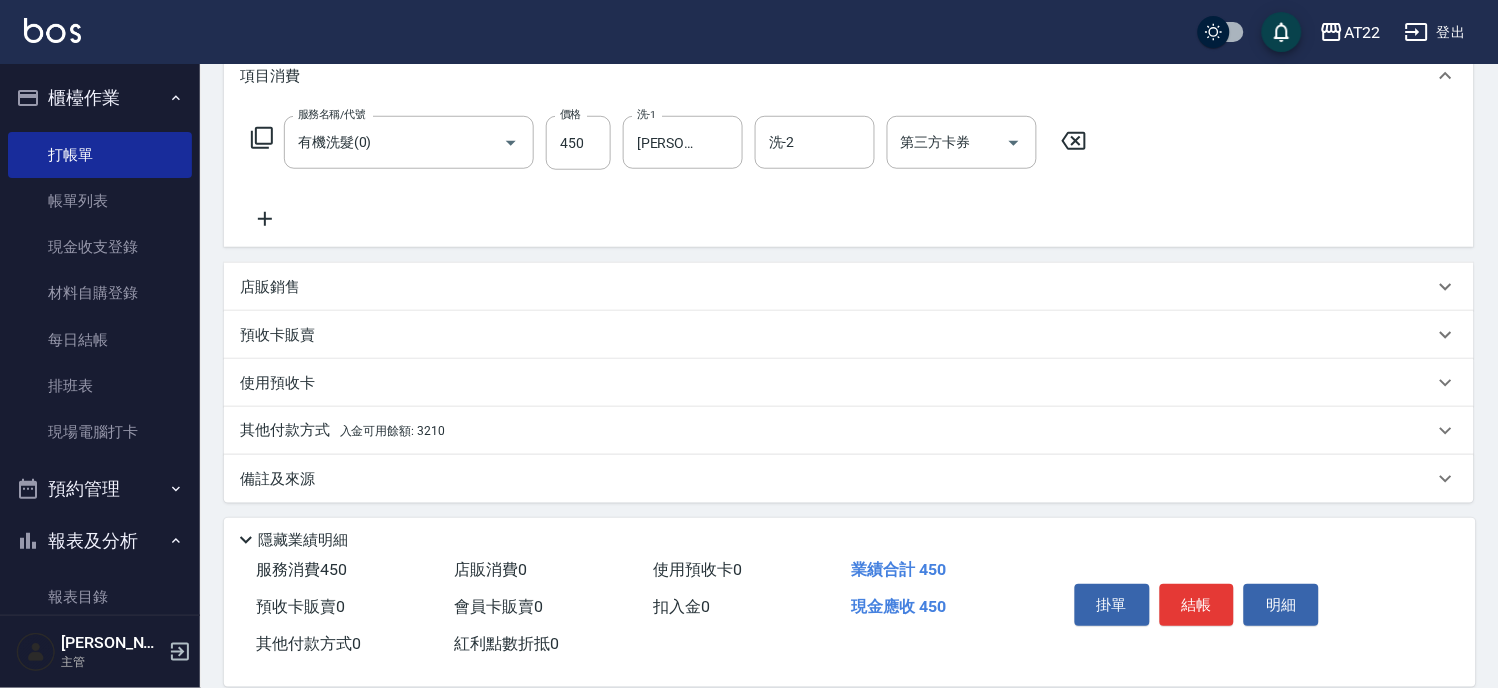 scroll, scrollTop: 287, scrollLeft: 0, axis: vertical 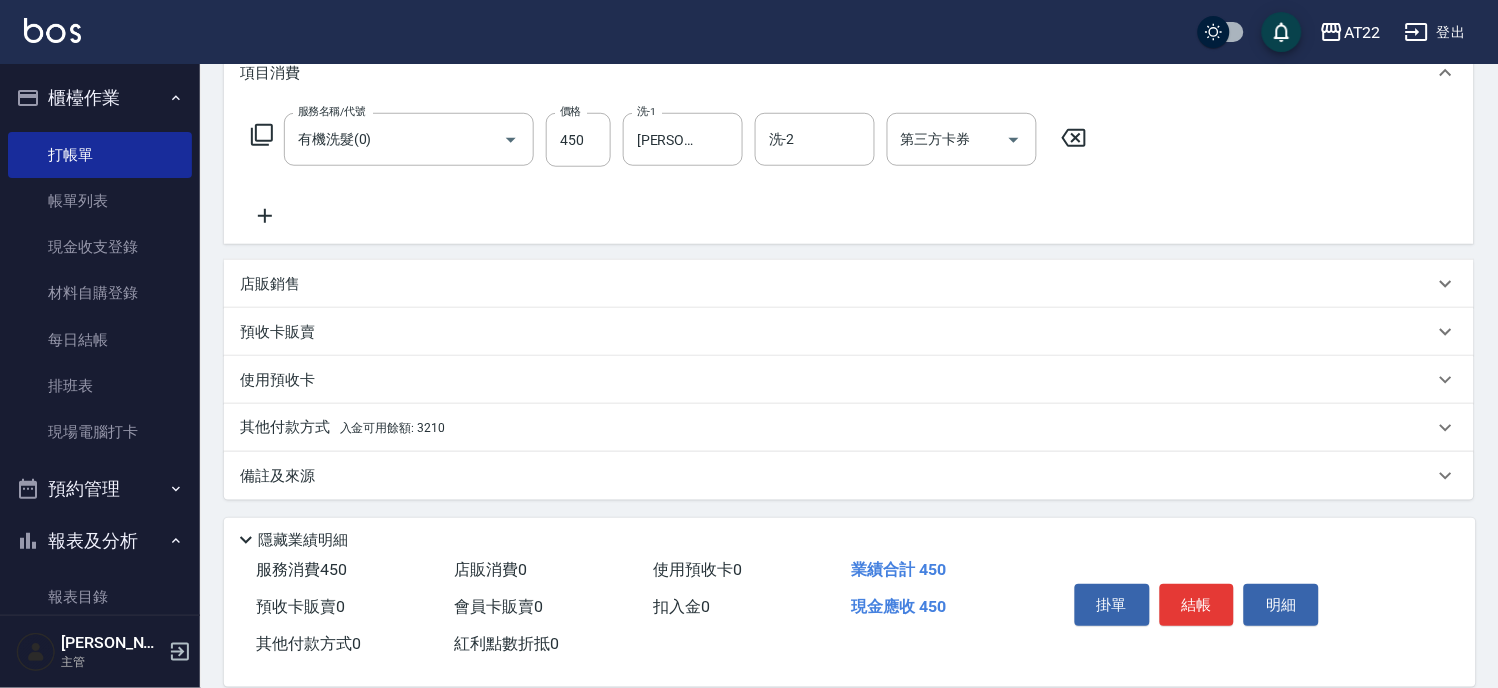click on "其他付款方式 入金可用餘額: 3210" at bounding box center (342, 428) 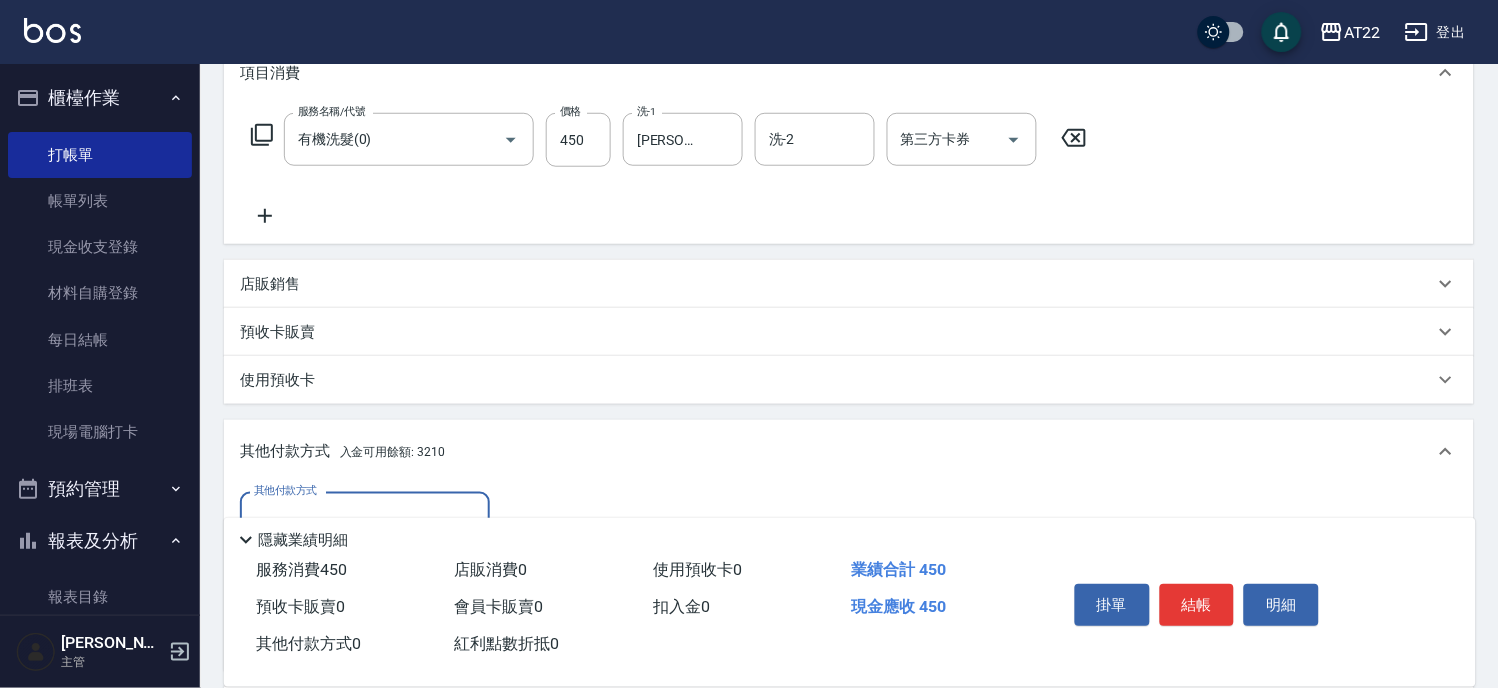 scroll, scrollTop: 0, scrollLeft: 0, axis: both 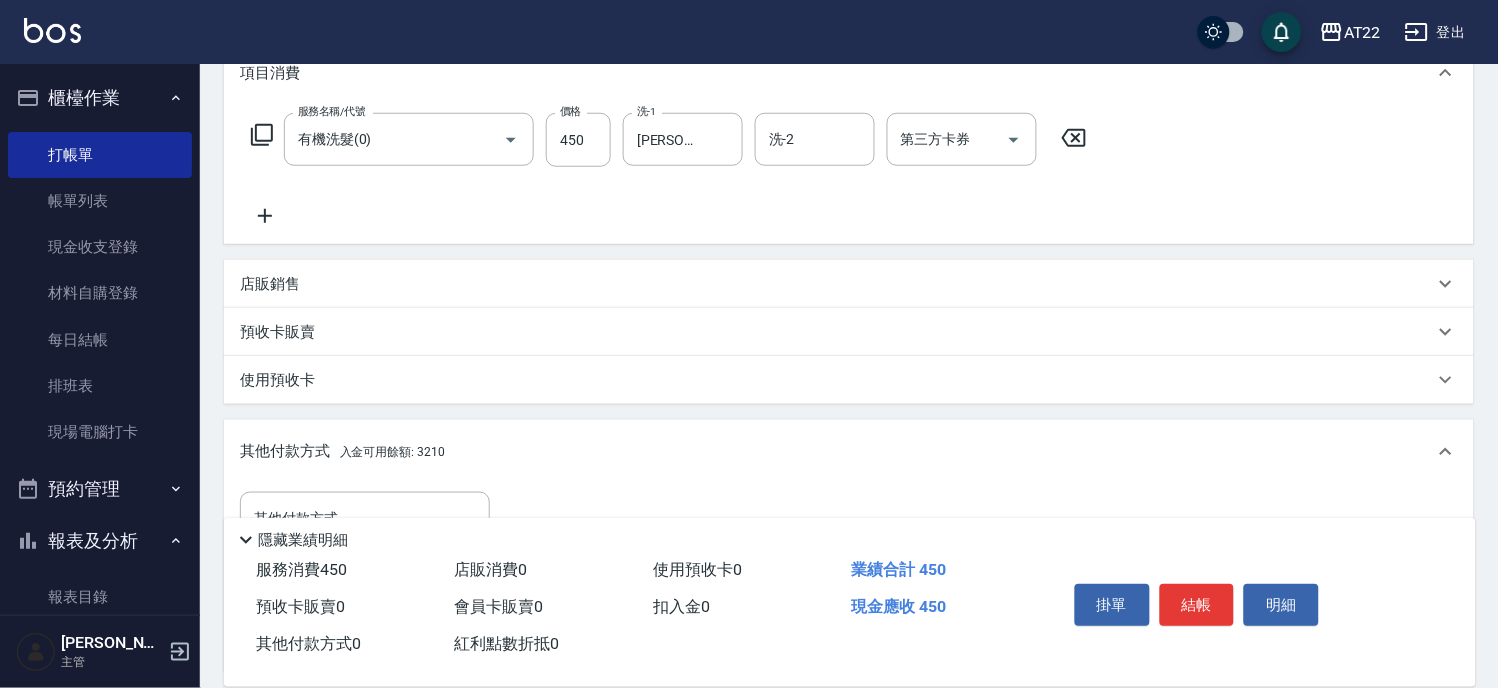 click on "其他付款方式 其他付款方式 入金剩餘： 3210元 0 ​ 整筆扣入金 3210元 異動入金" at bounding box center [849, 577] 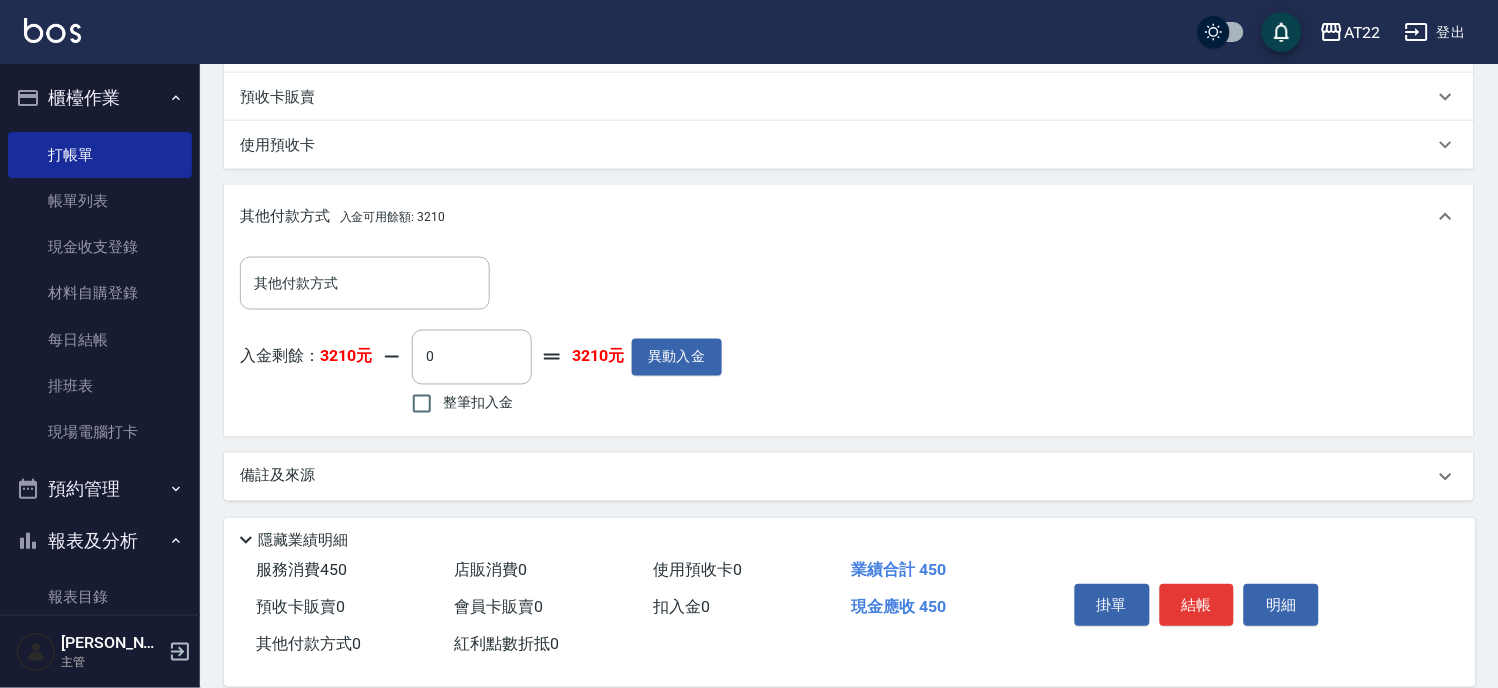 scroll, scrollTop: 523, scrollLeft: 0, axis: vertical 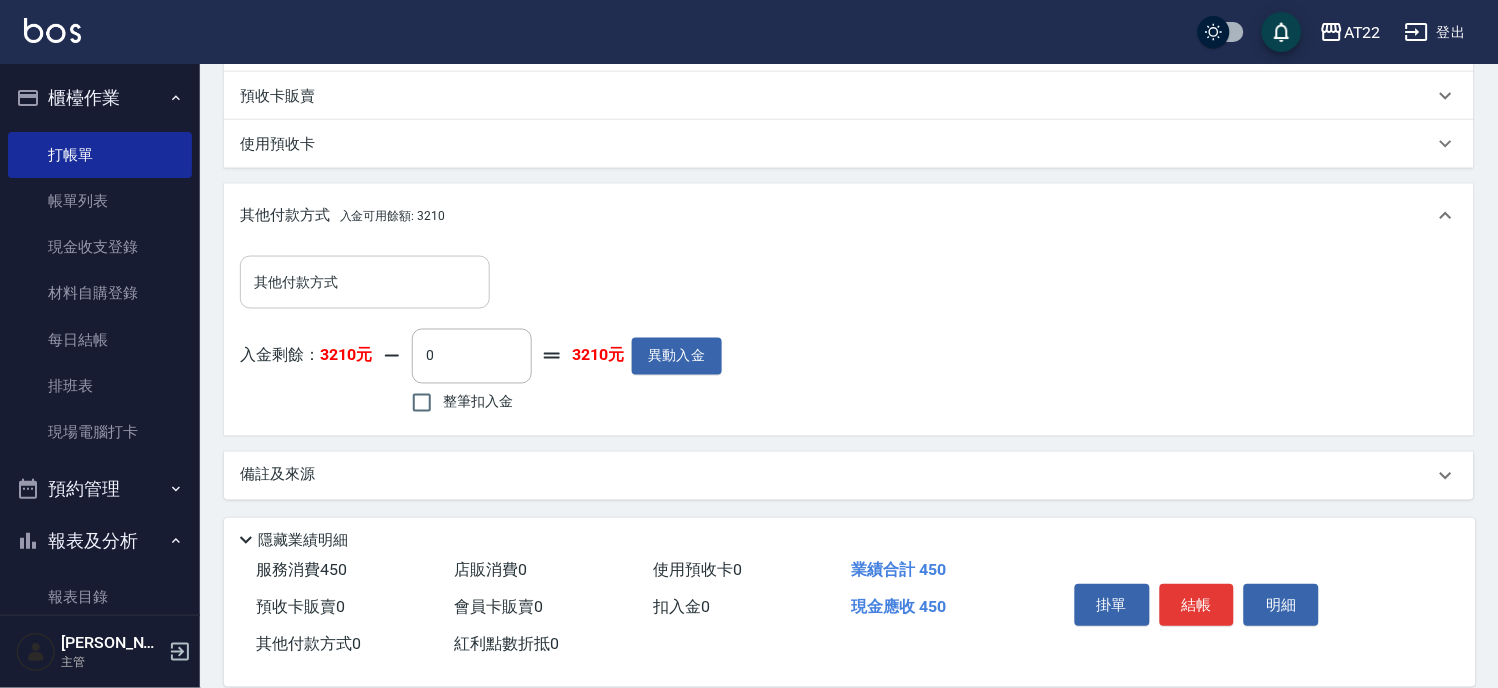 click on "其他付款方式 其他付款方式" at bounding box center [365, 282] 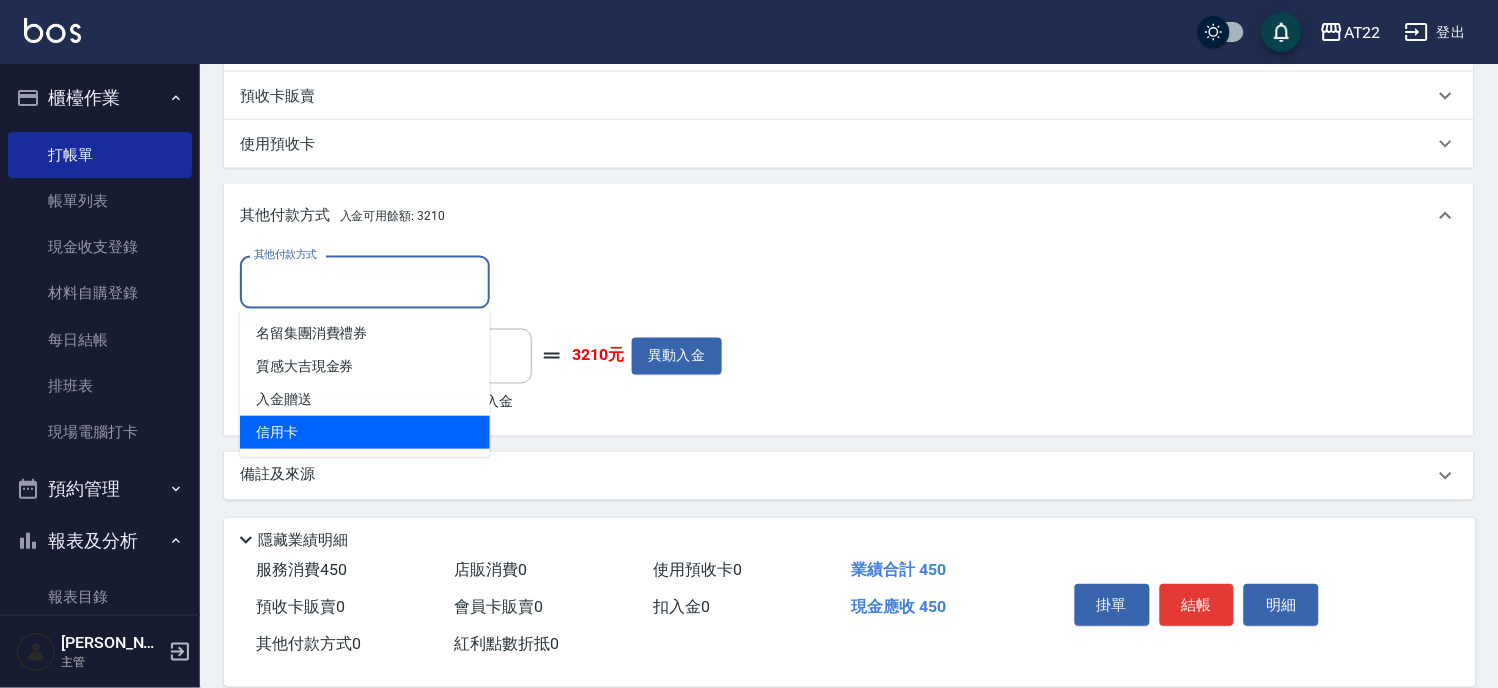 click on "項目消費 服務名稱/代號 有機洗髮(0) 服務名稱/代號 價格 450 價格 洗-1 Joe-16 洗-1 洗-2 洗-2 第三方卡券 第三方卡券 店販銷售 服務人員姓名/編號 服務人員姓名/編號 商品代號/名稱 商品代號/名稱 預收卡販賣 卡券名稱/代號 卡券名稱/代號 使用預收卡 卡券代號/名稱 卡券代號/名稱 其他付款方式 入金可用餘額: 3210 其他付款方式 其他付款方式 入金剩餘： 3210元 0 ​ 整筆扣入金 3210元 異動入金 備註及來源 備註 備註 訂單來源 ​ 訂單來源" at bounding box center [849, 152] 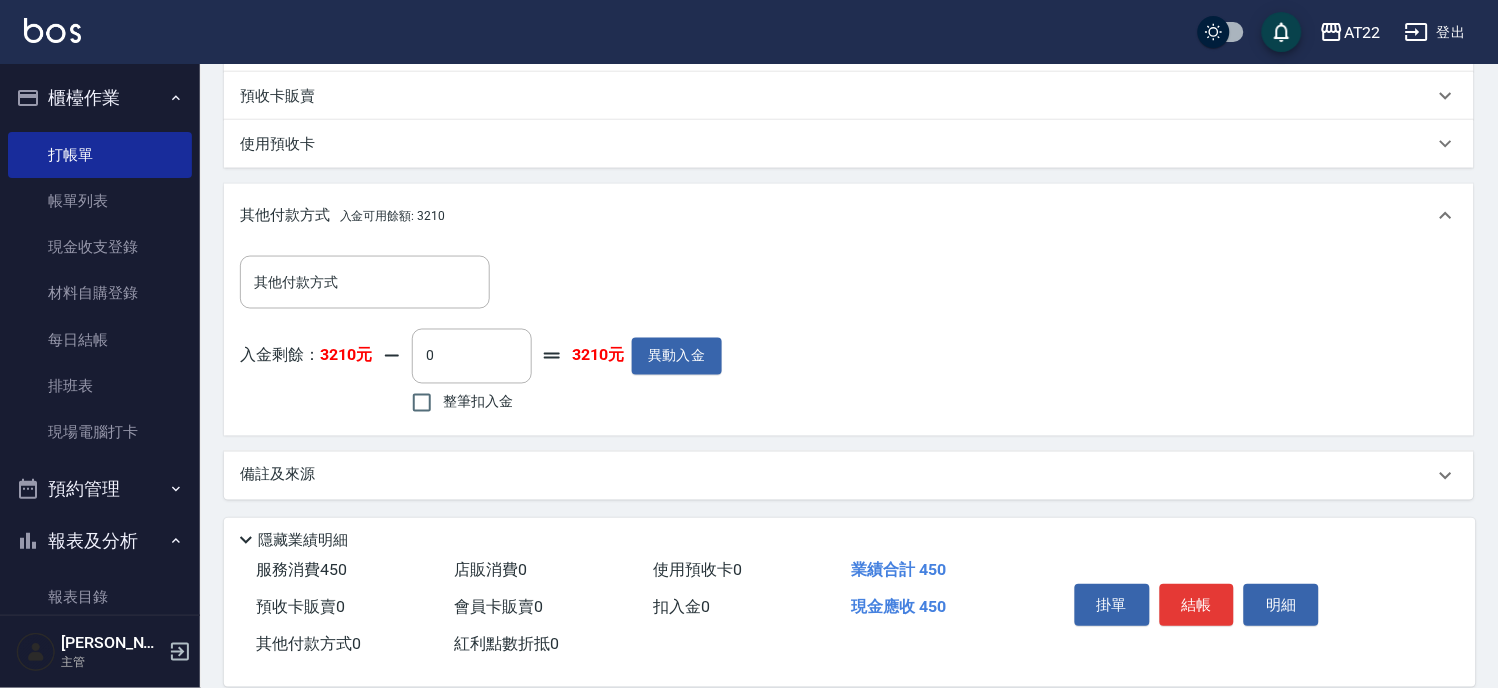 click on "整筆扣入金" at bounding box center [478, 402] 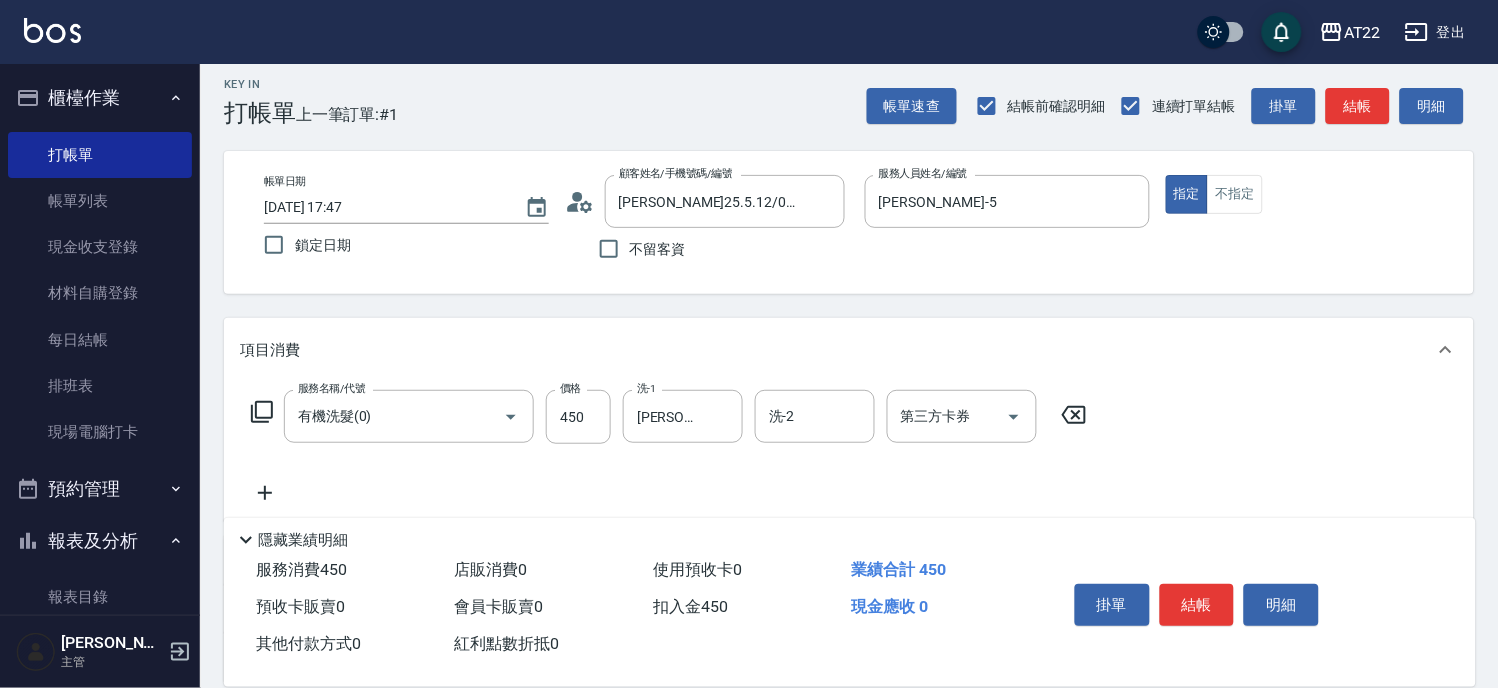 scroll, scrollTop: 0, scrollLeft: 0, axis: both 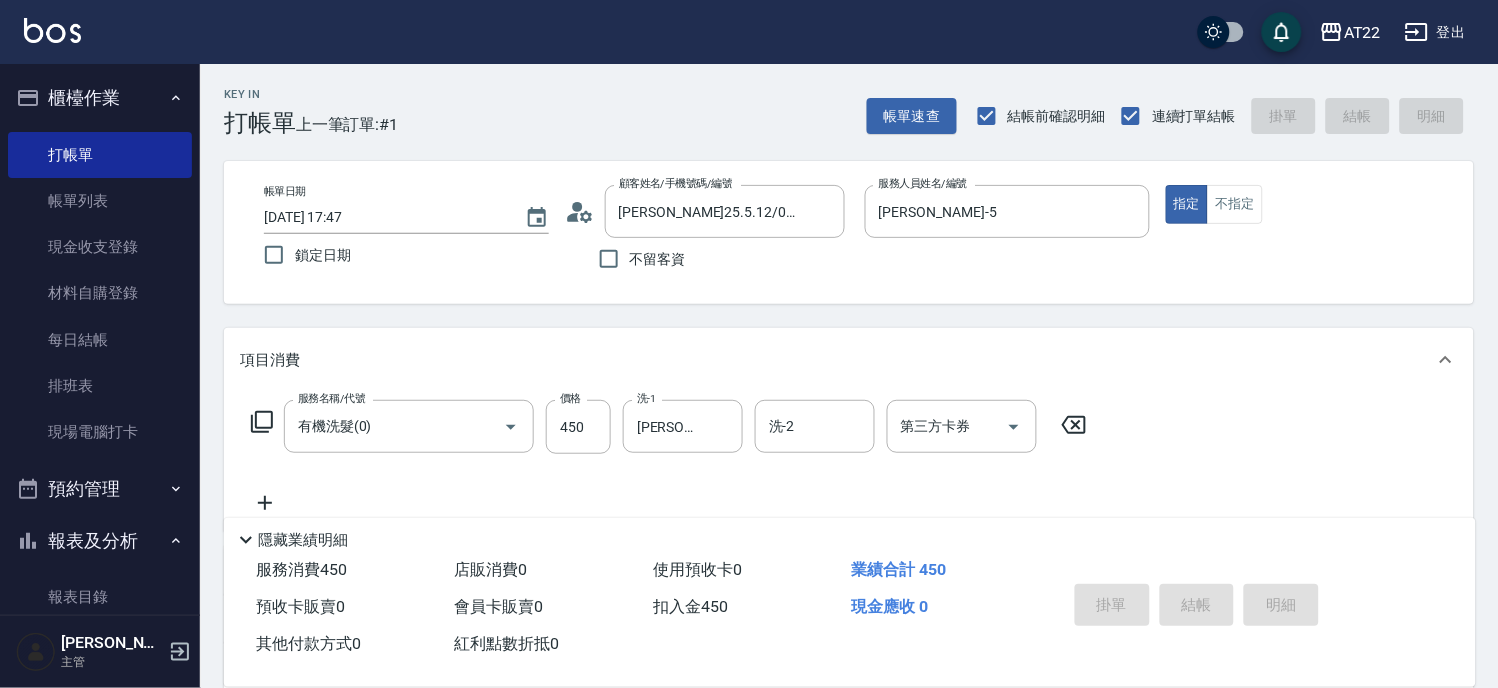 type 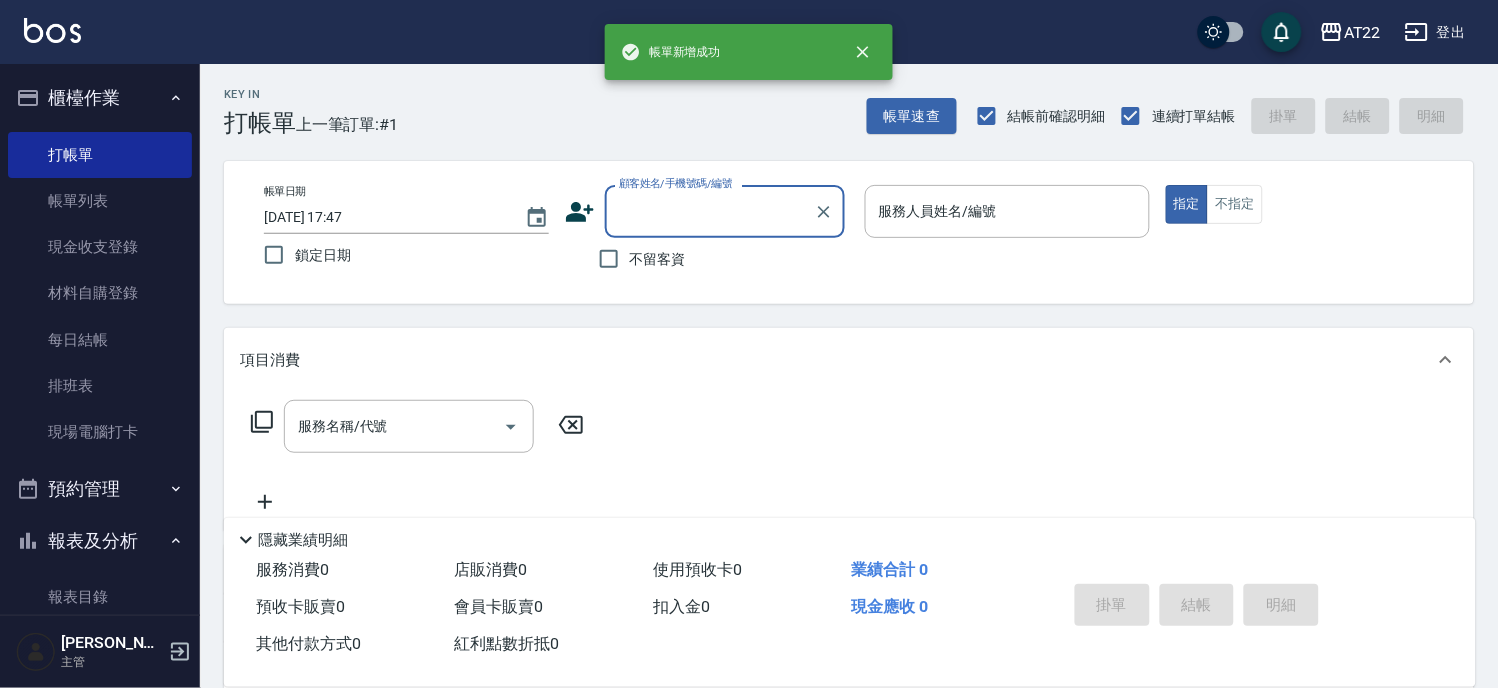 scroll, scrollTop: 0, scrollLeft: 0, axis: both 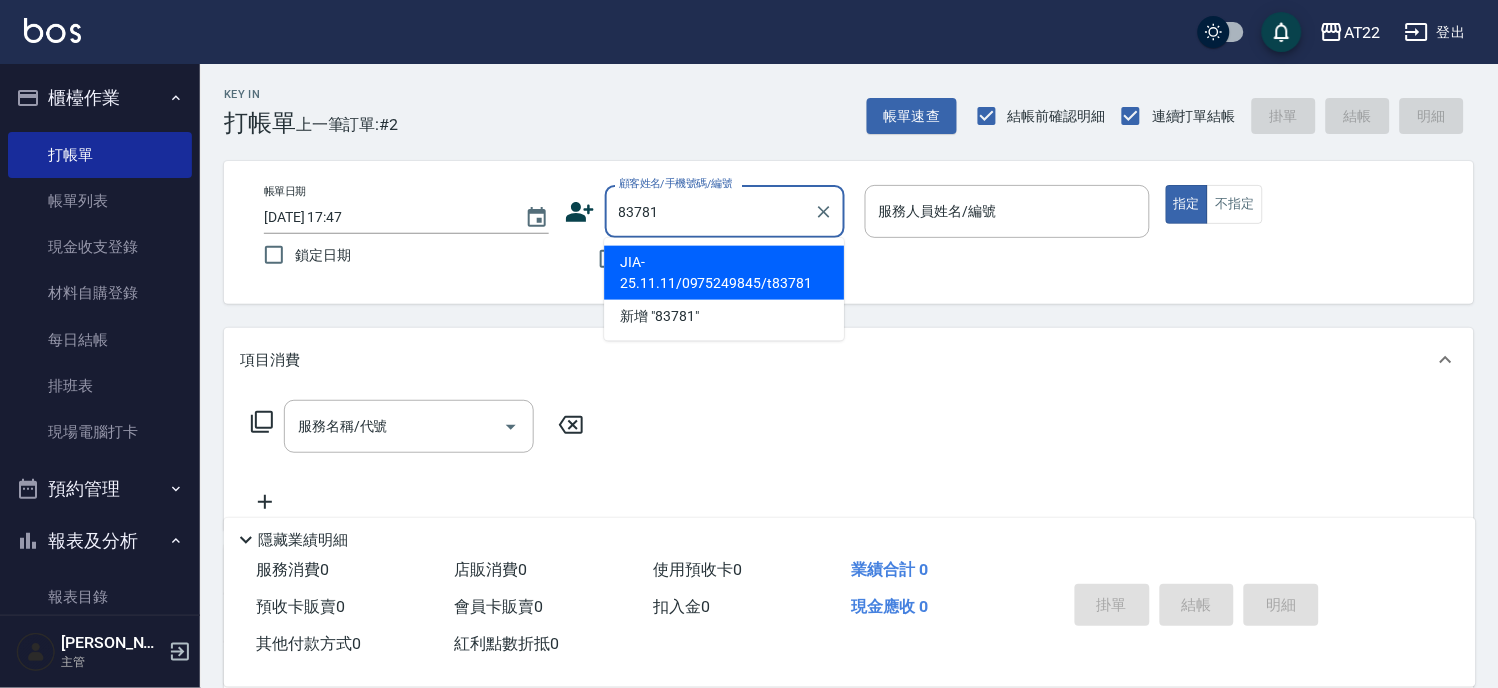 click on "JIA-25.11.11/0975249845/t83781" at bounding box center [724, 273] 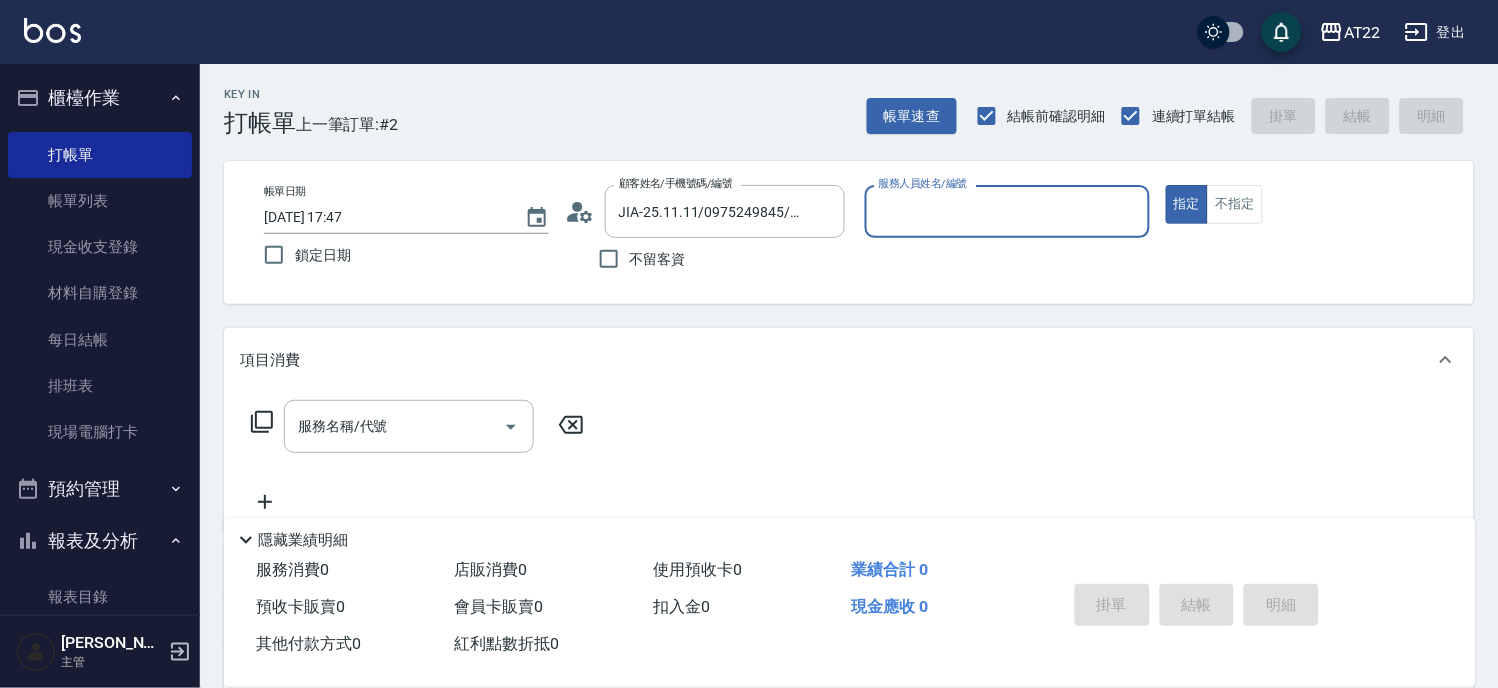type on "Miu-10" 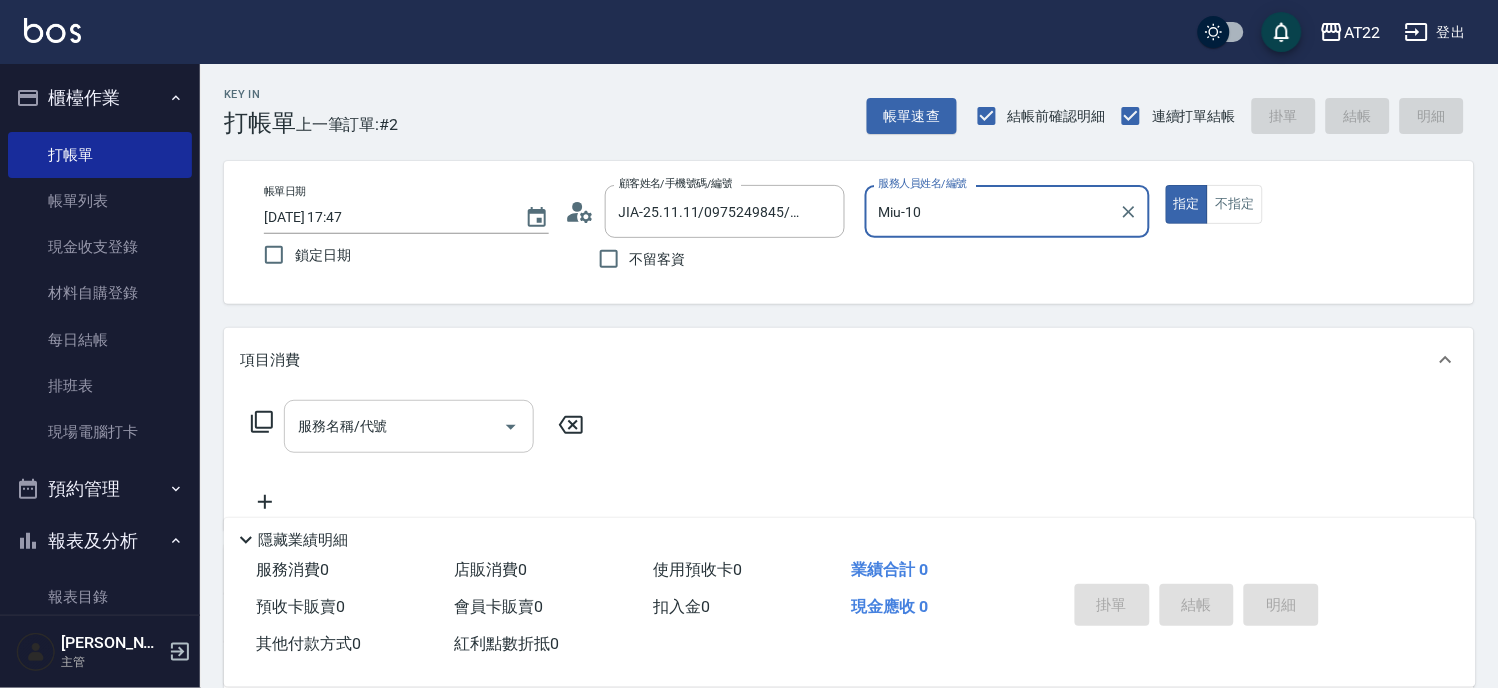 click on "服務名稱/代號" at bounding box center [409, 426] 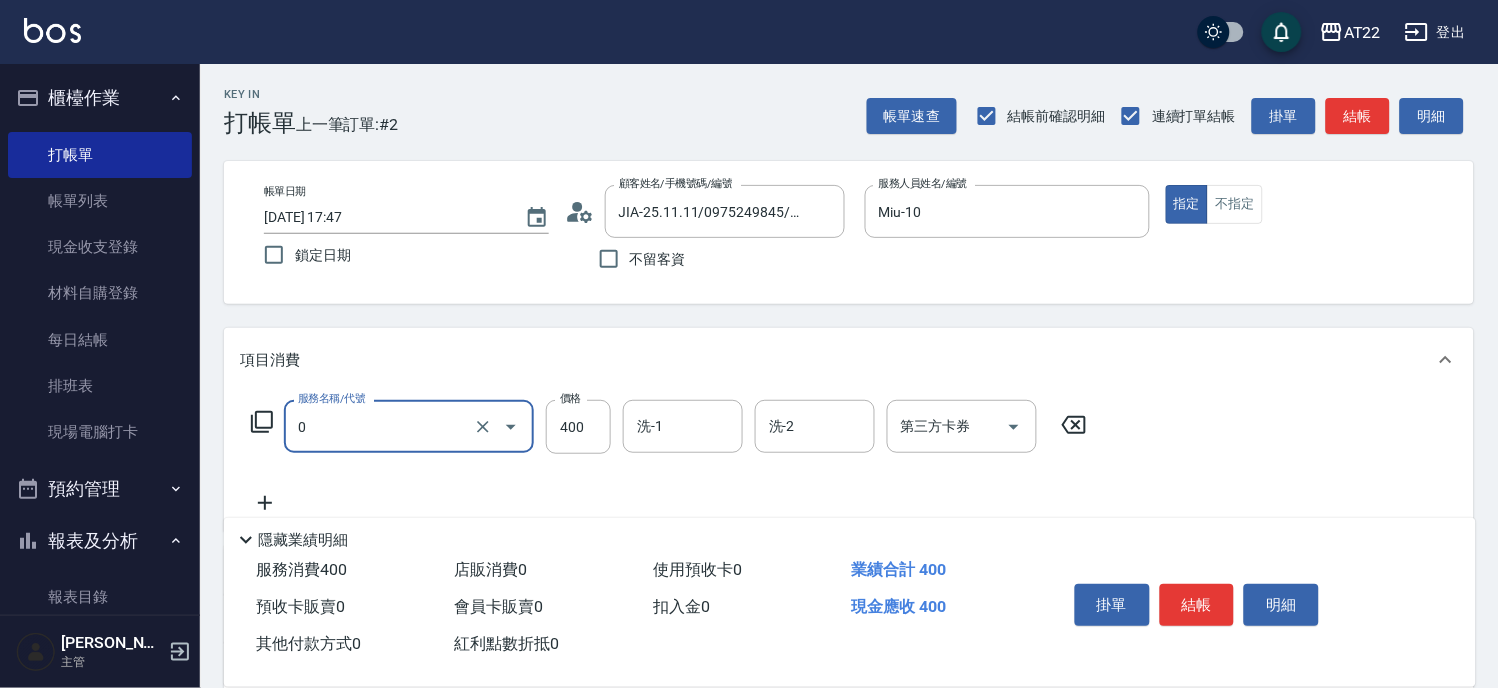 type on "有機洗髮(0)" 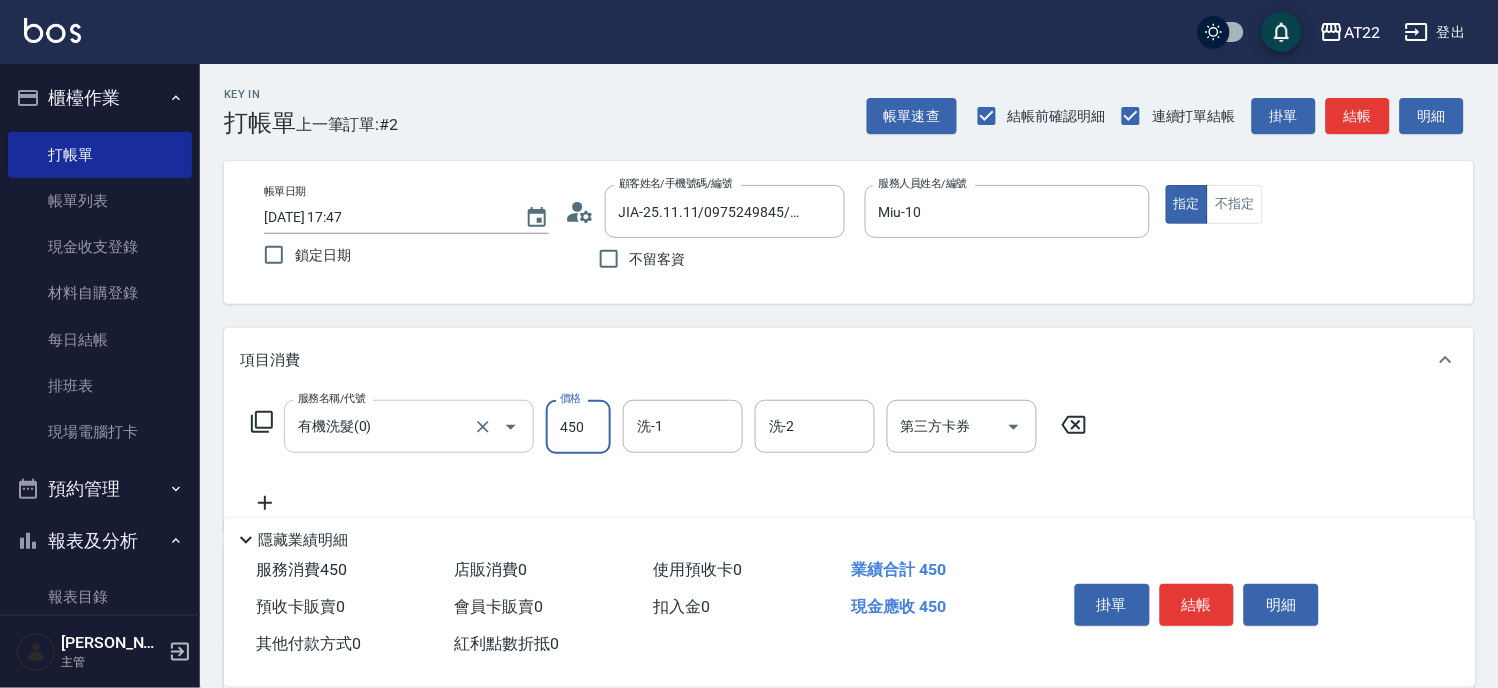 type on "450" 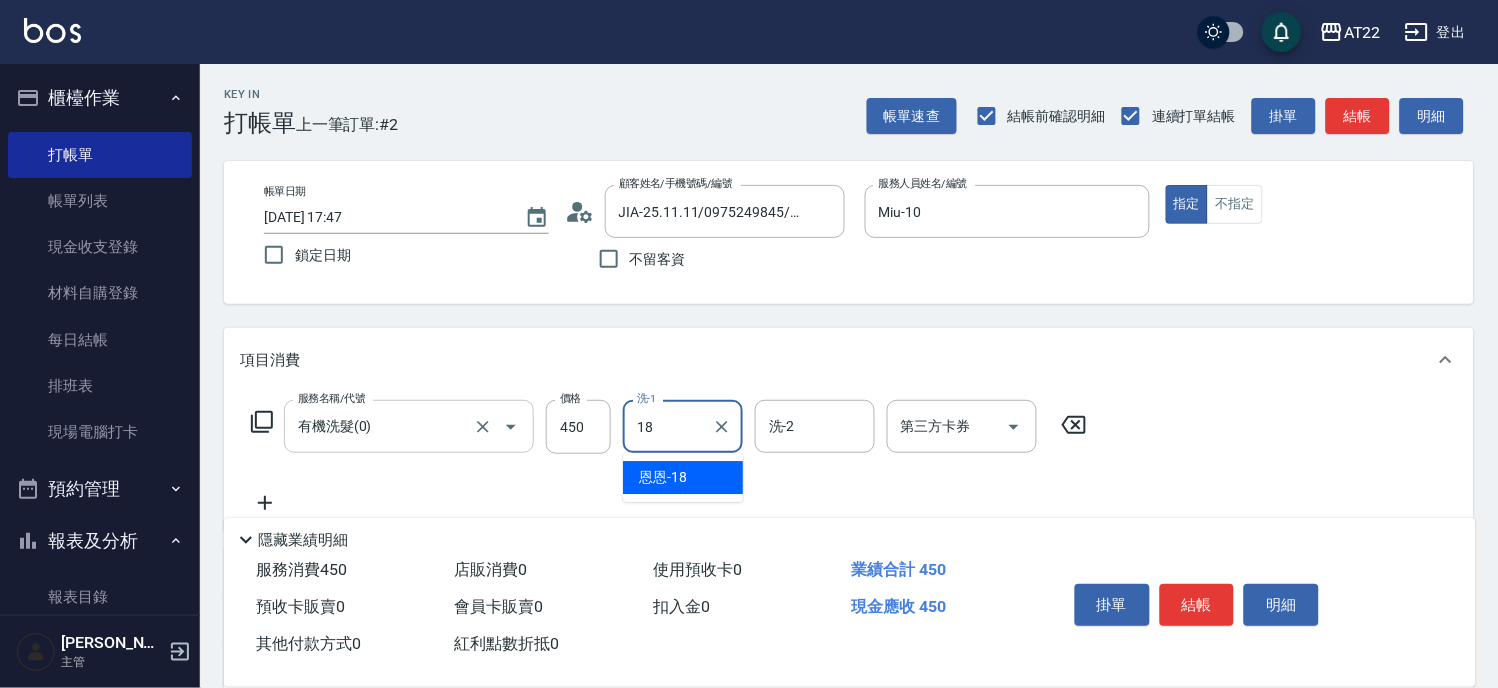 type on "恩恩-18" 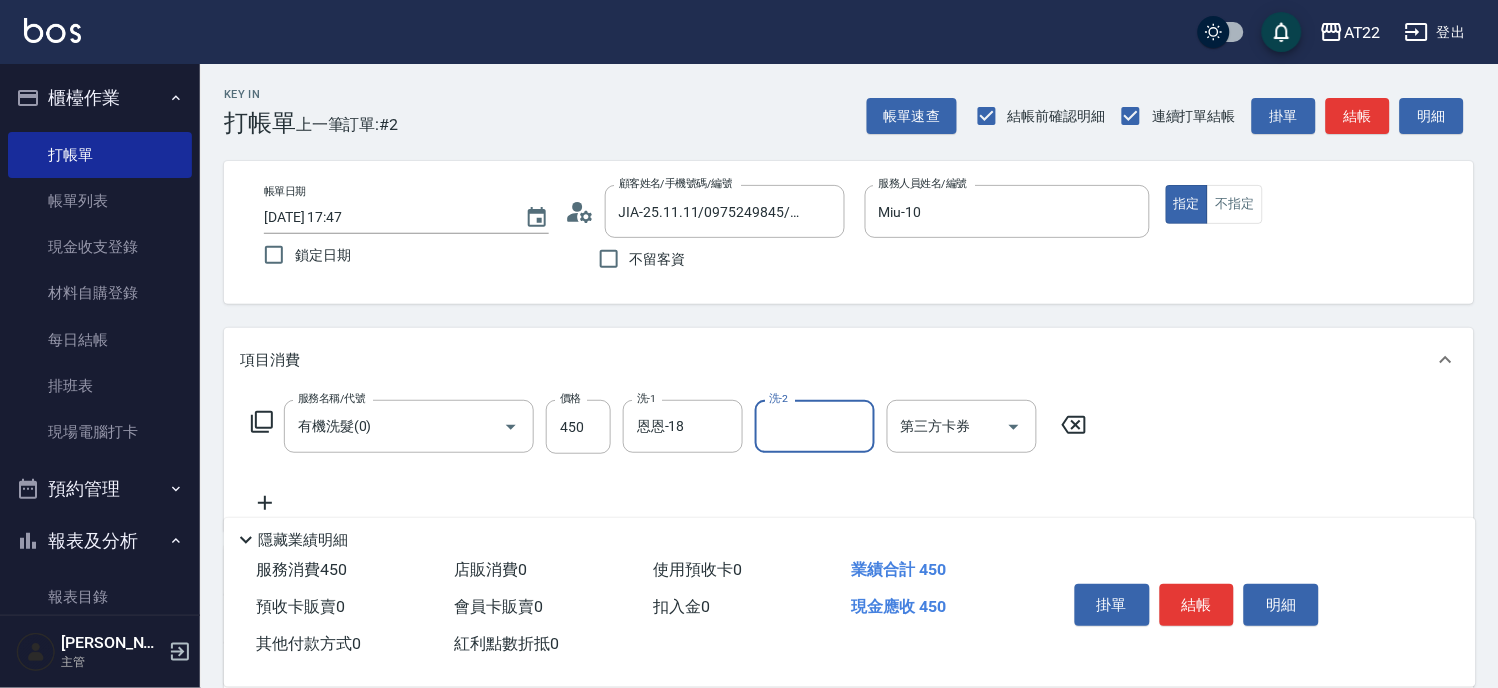 click 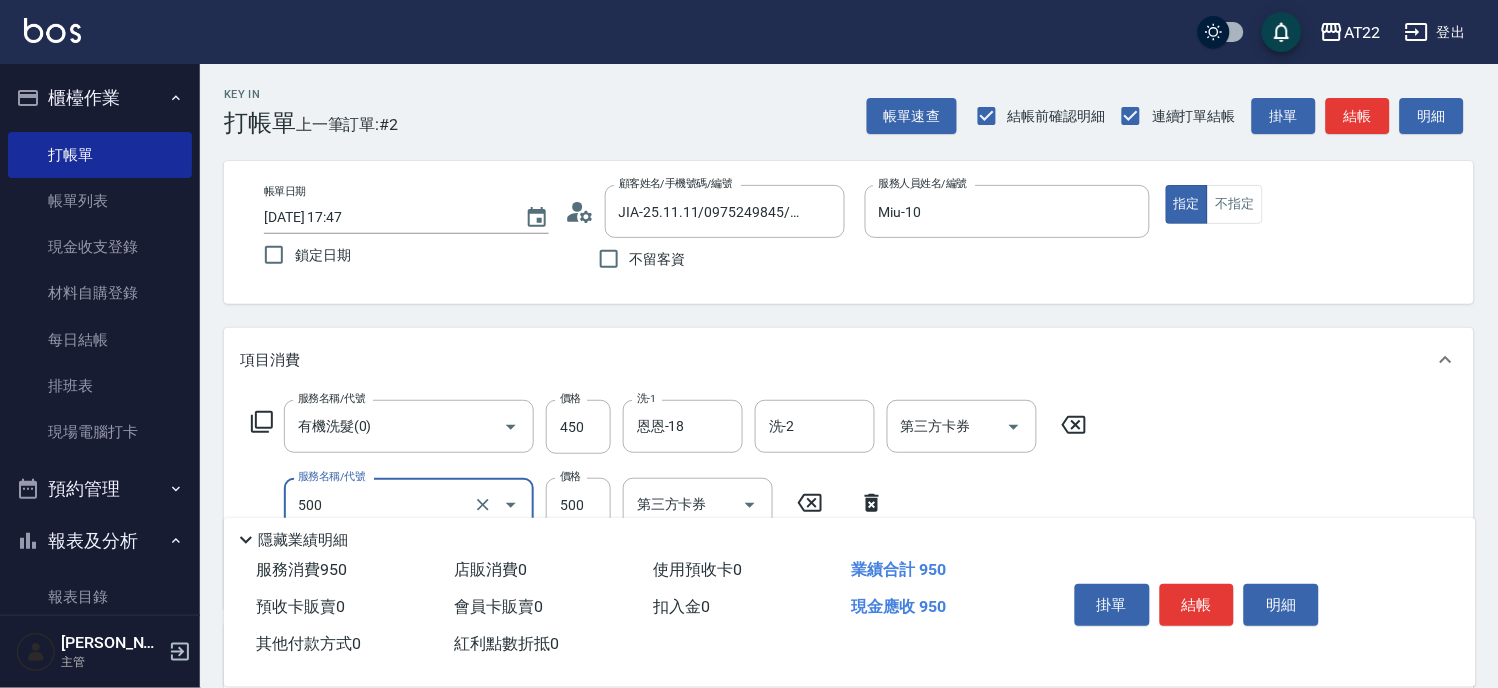 type on "剪髮(500)" 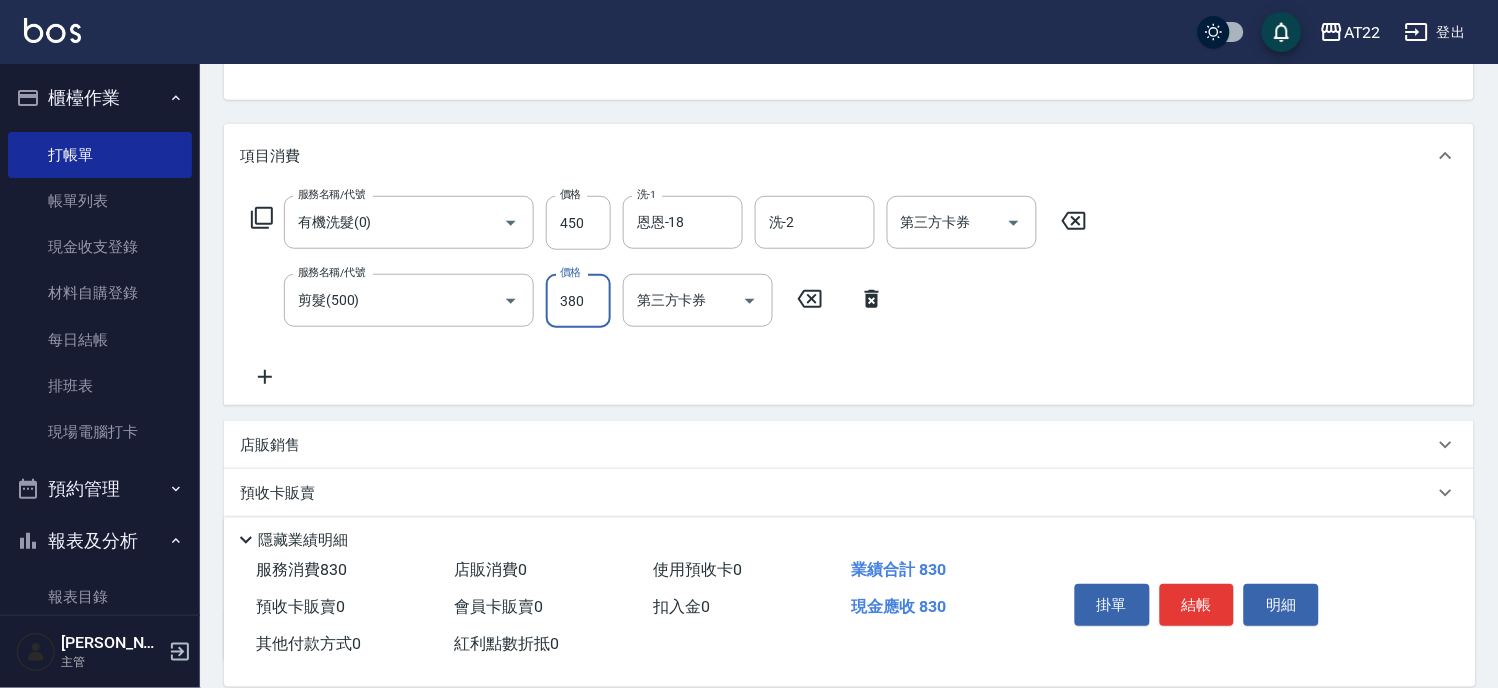 scroll, scrollTop: 222, scrollLeft: 0, axis: vertical 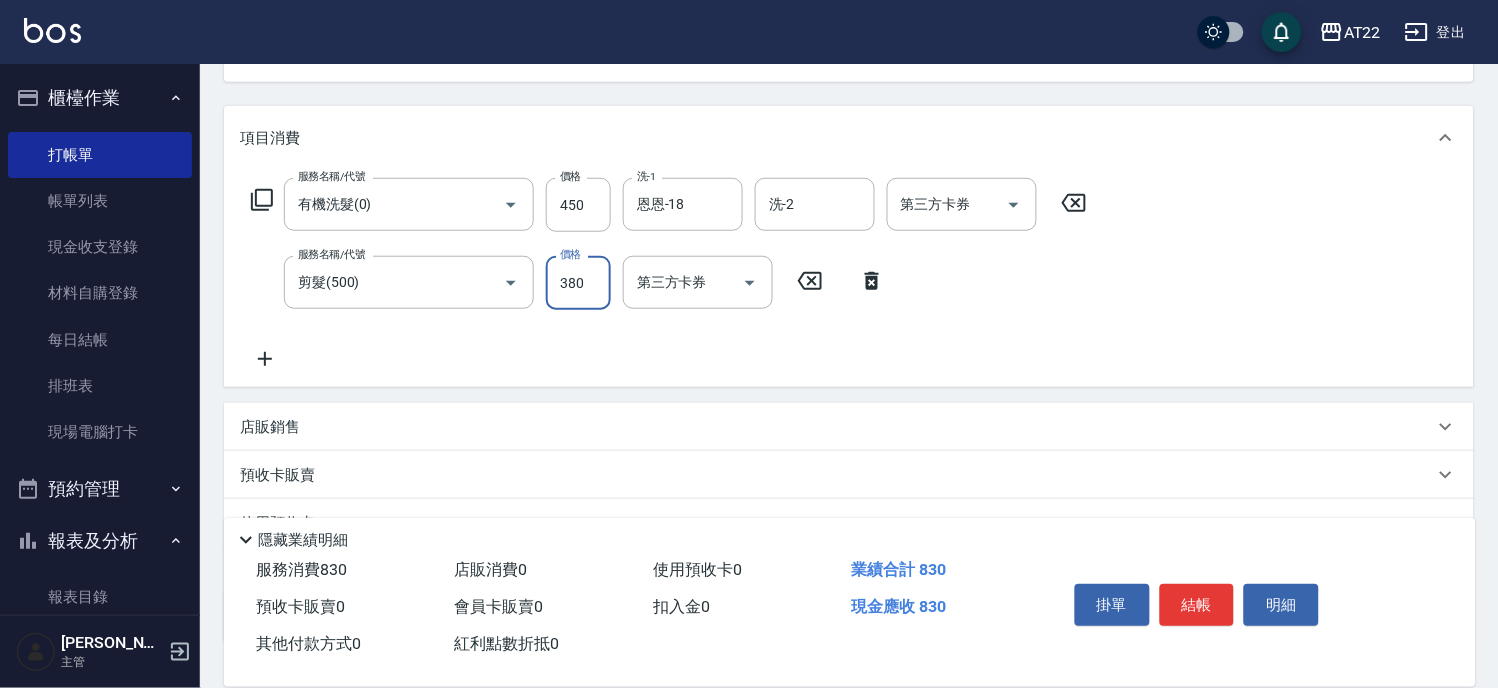 type on "380" 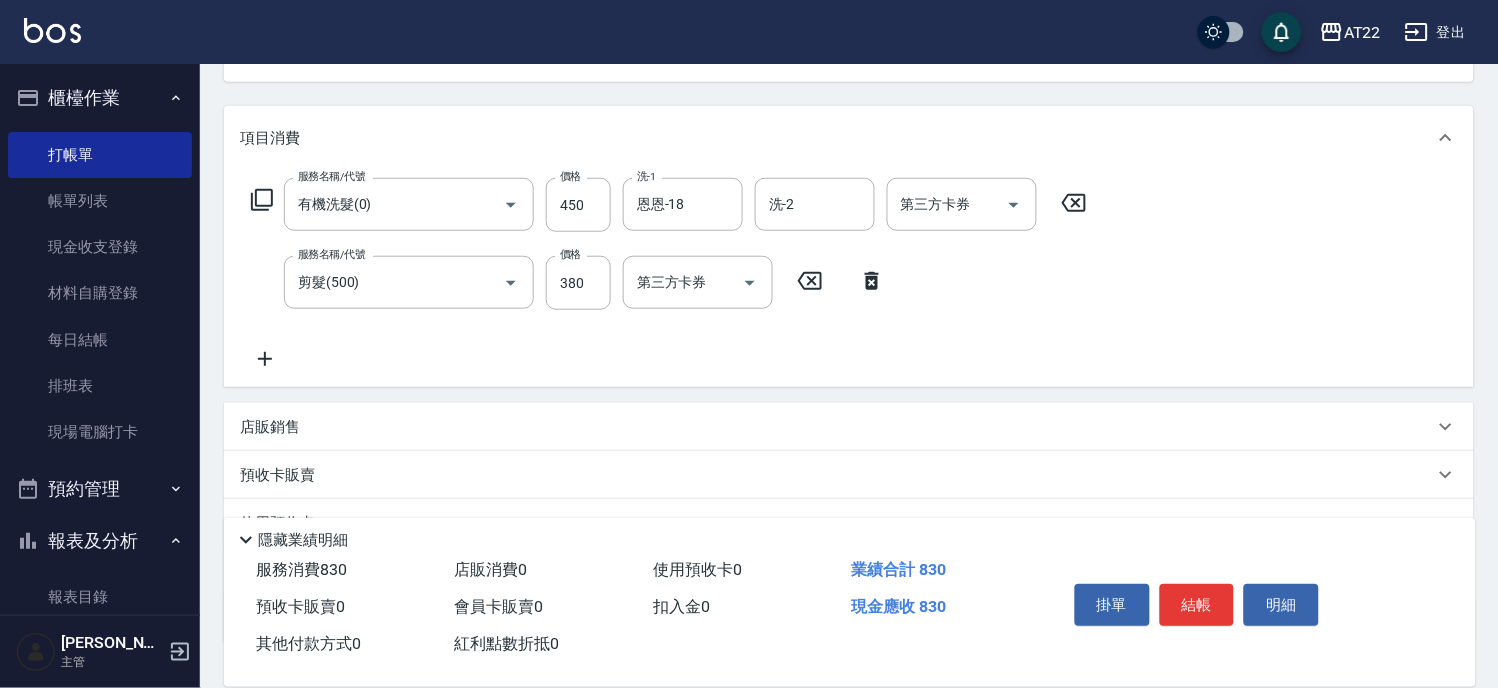 click 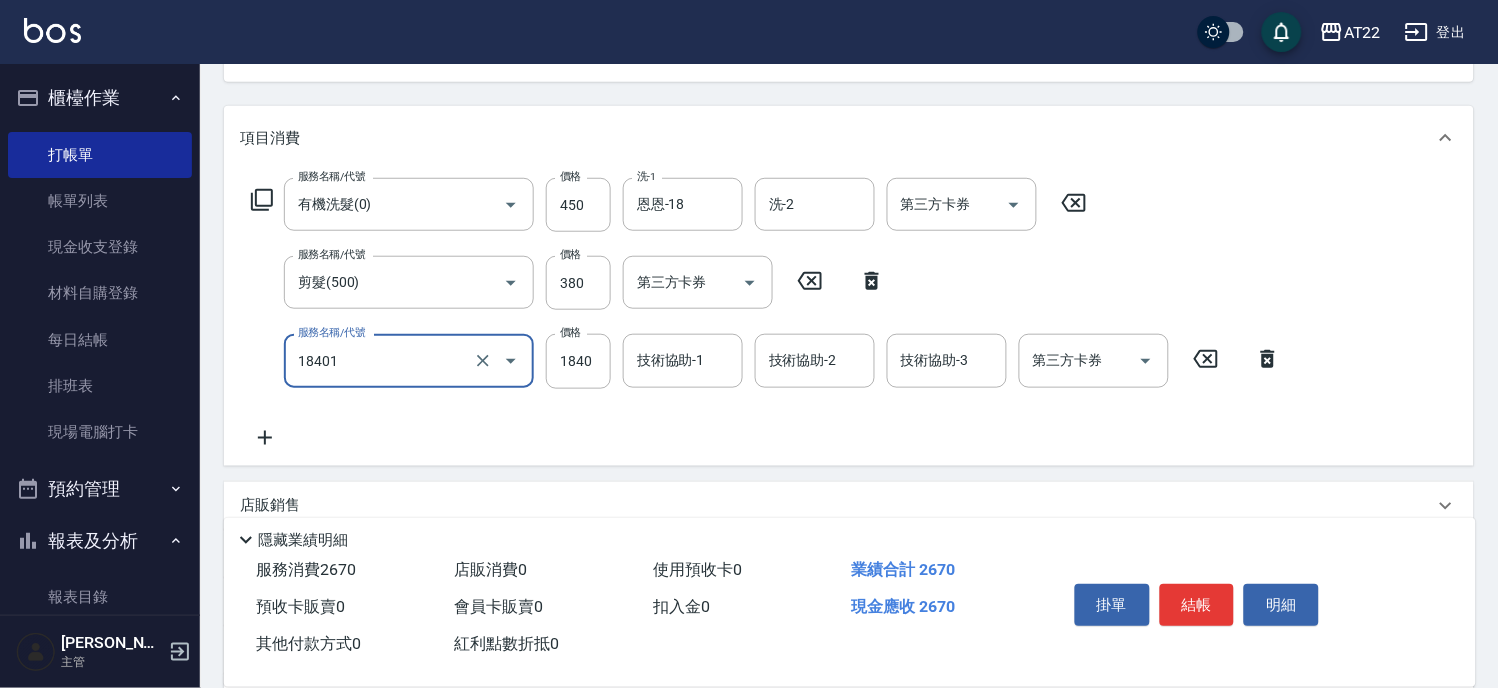 type on "燙髮M(18401)" 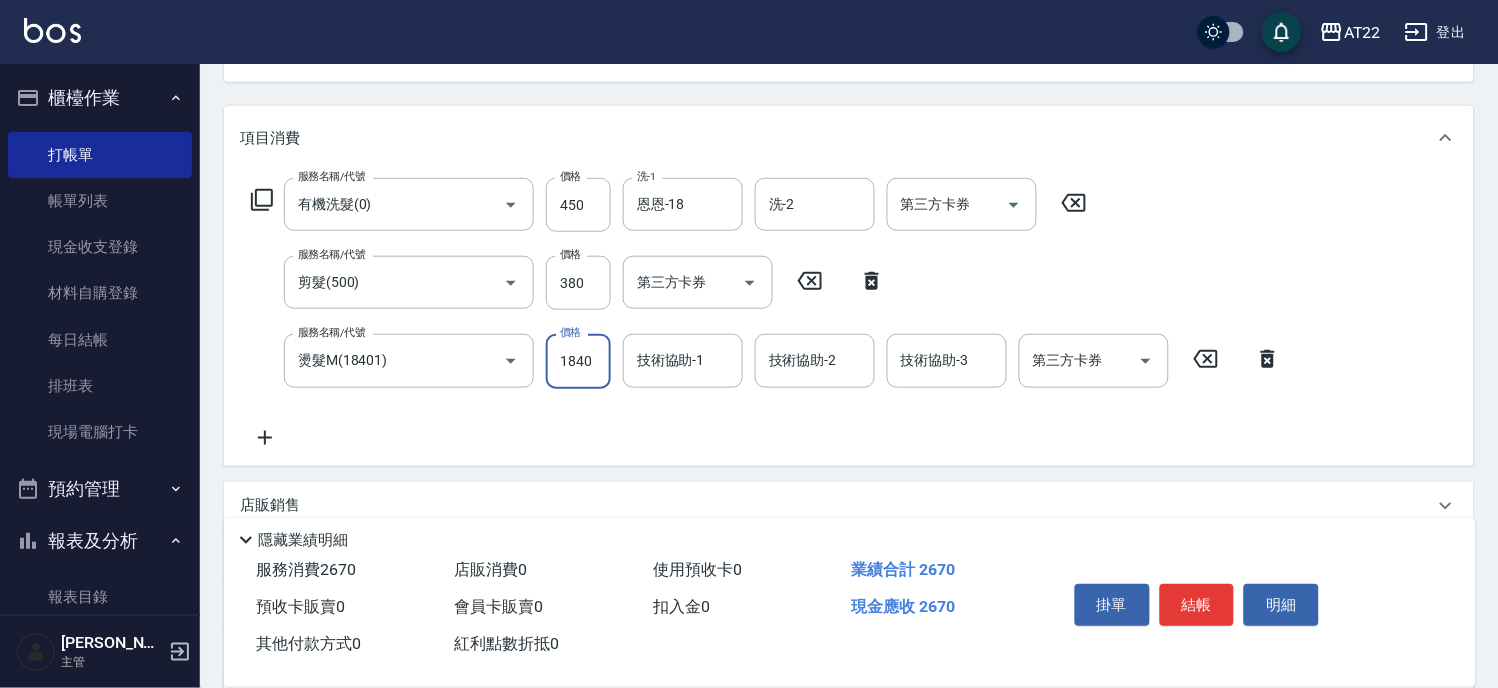 click on "1840" at bounding box center [578, 361] 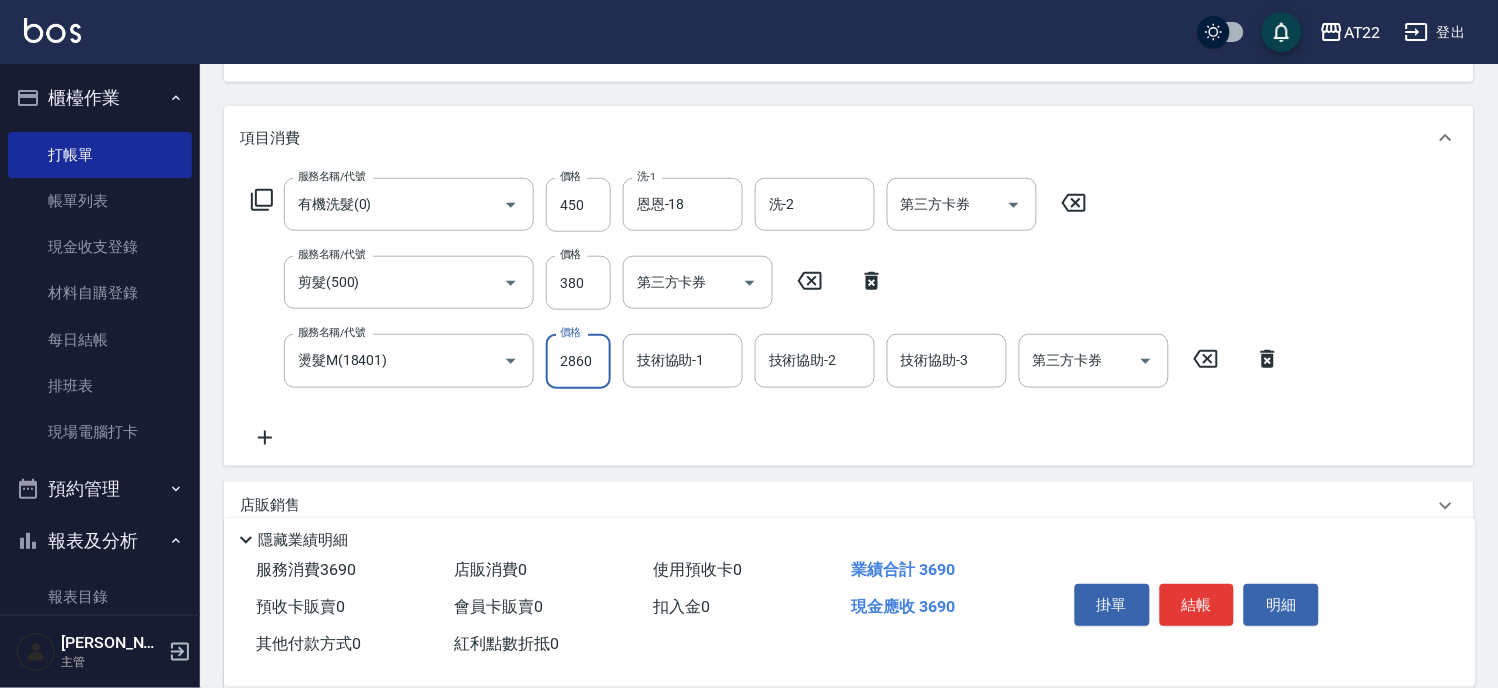 type on "2860" 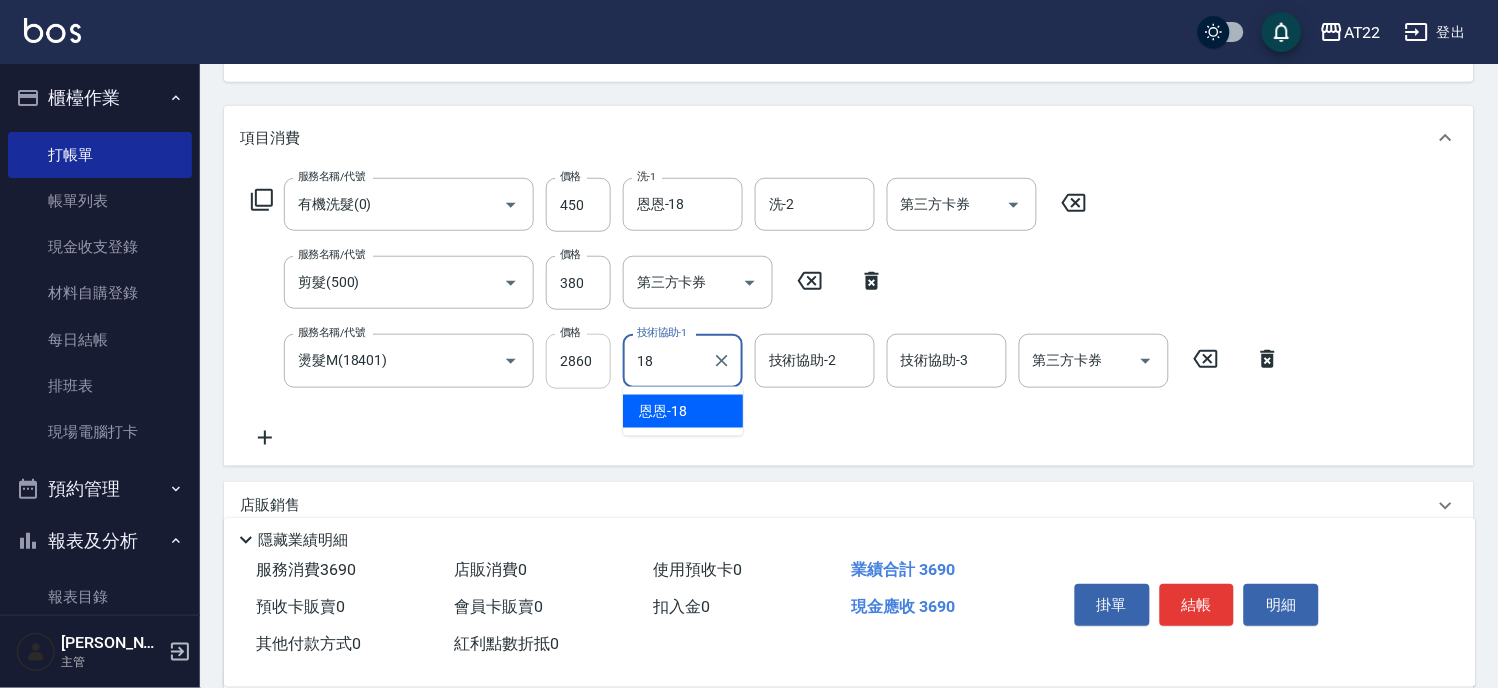 type on "恩恩-18" 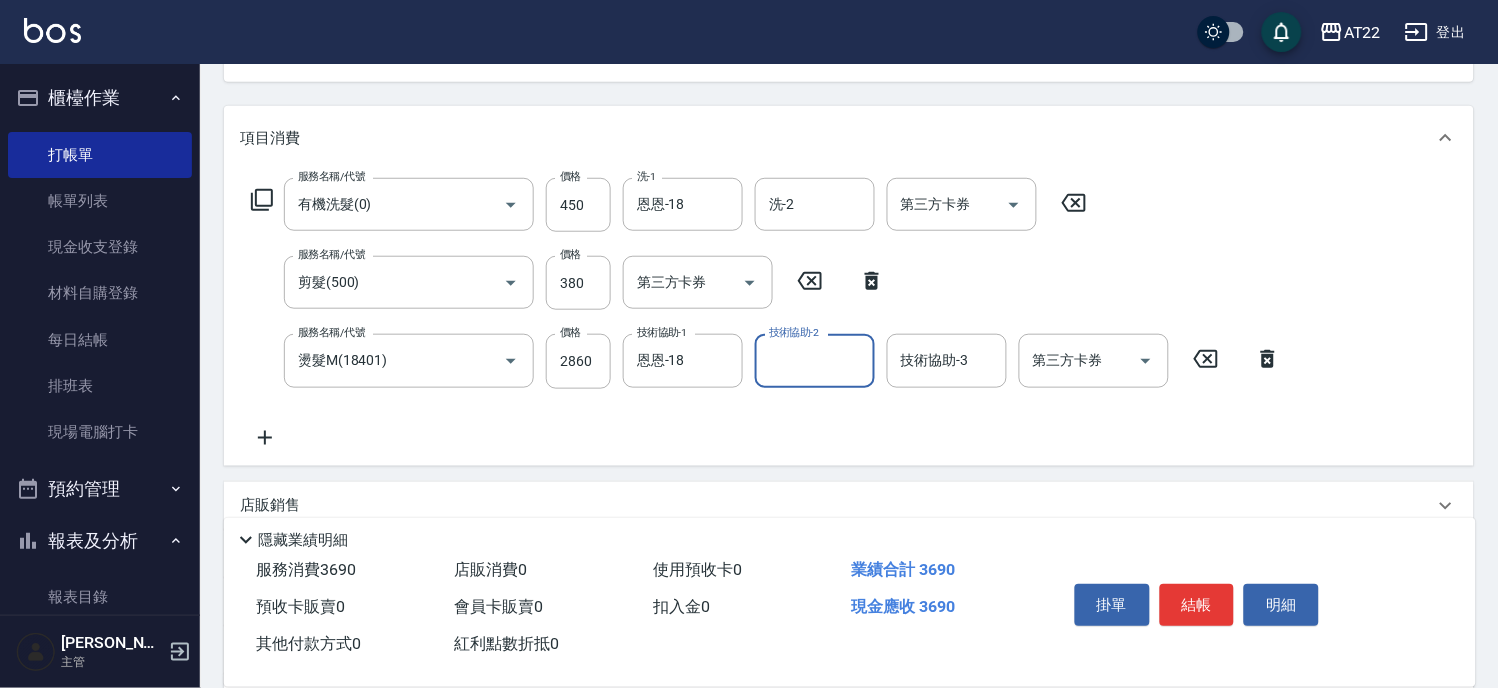 click 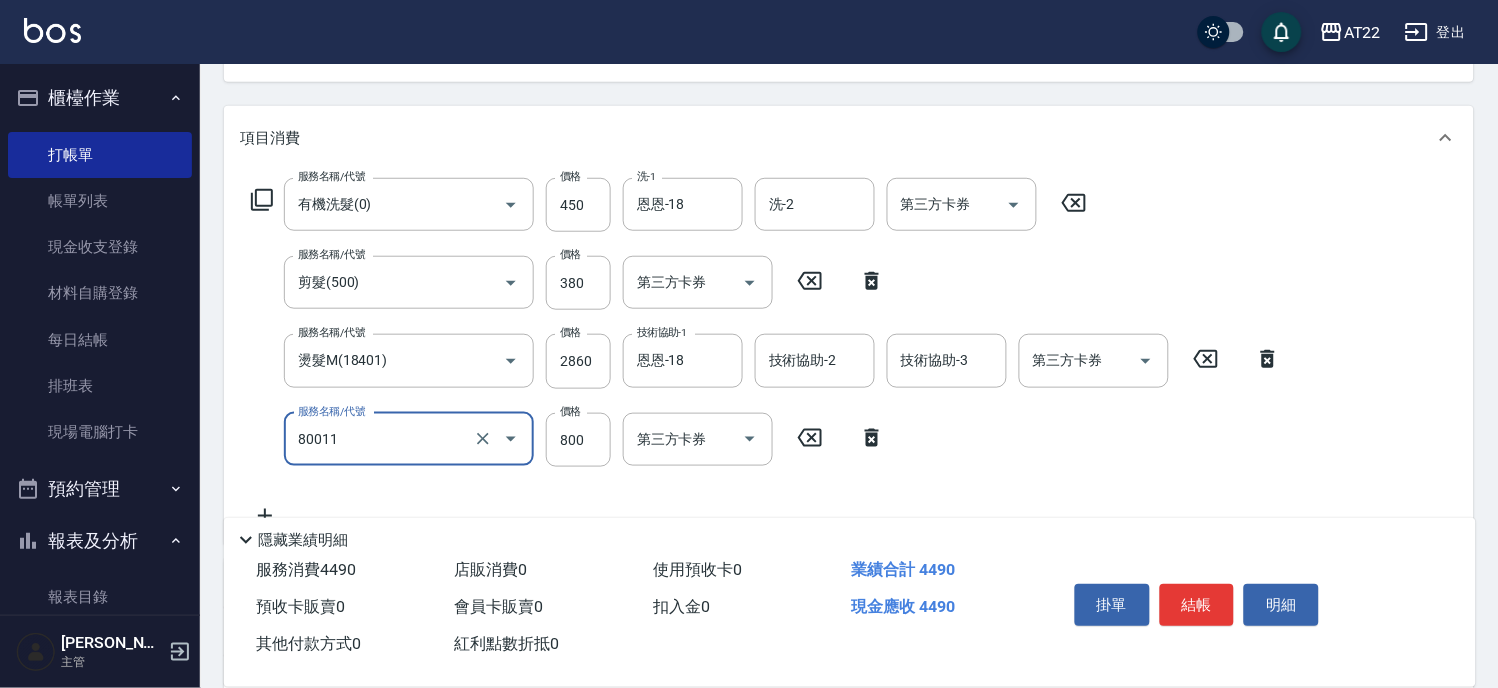 type on "晶漾深層護髮(80011)" 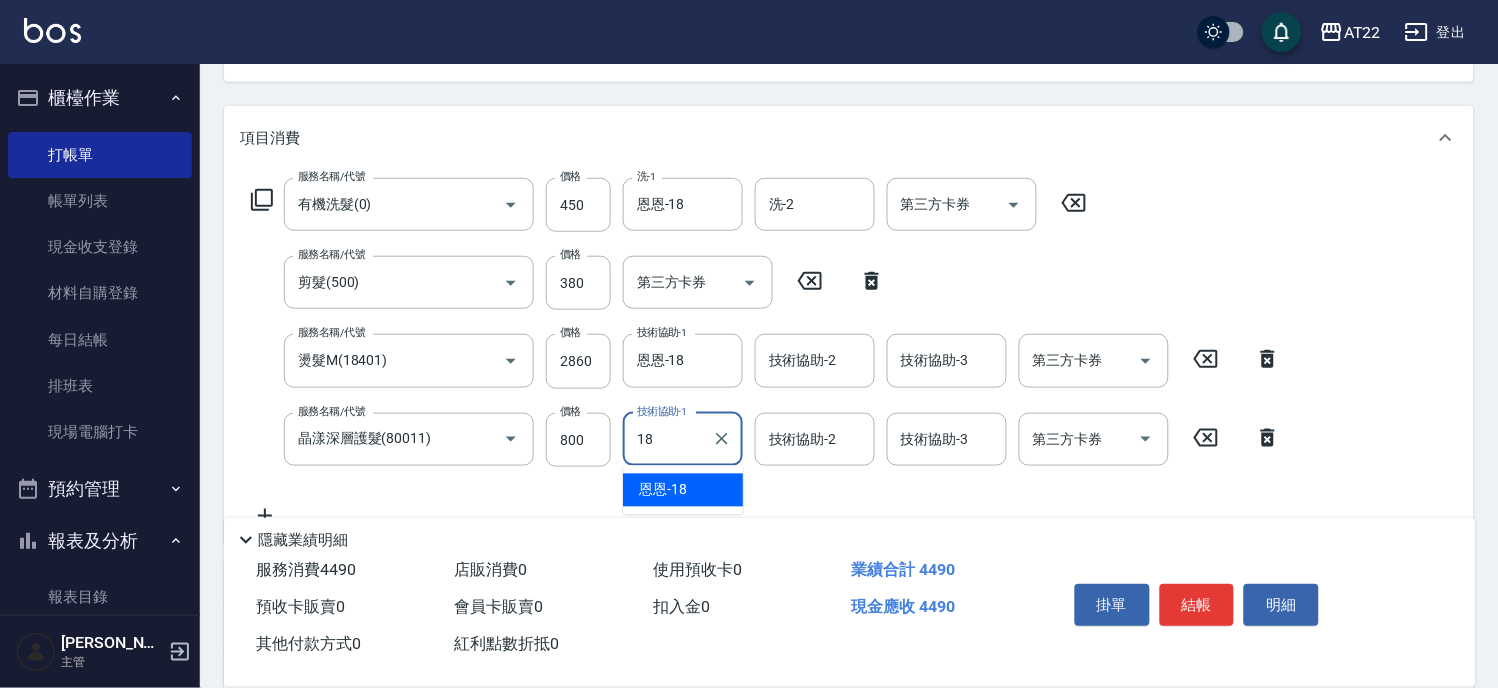 type on "恩恩-18" 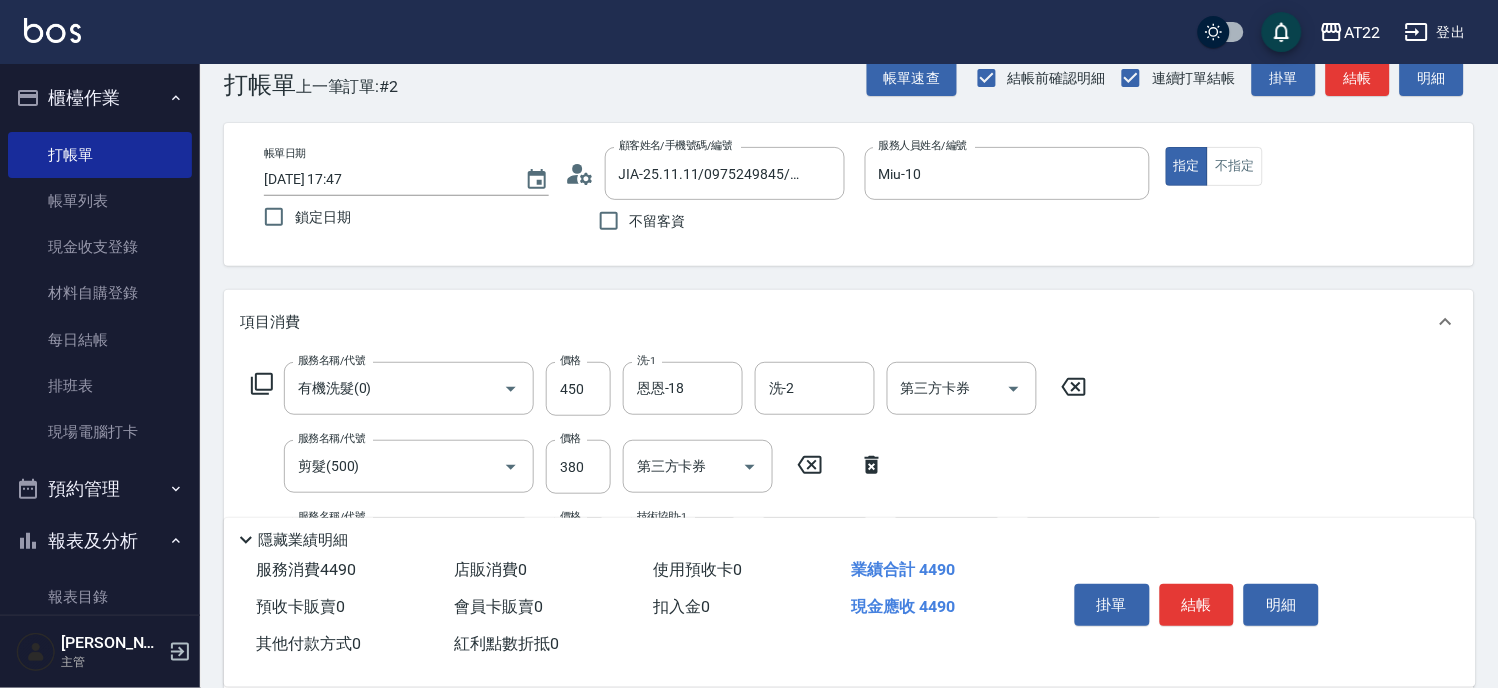scroll, scrollTop: 0, scrollLeft: 0, axis: both 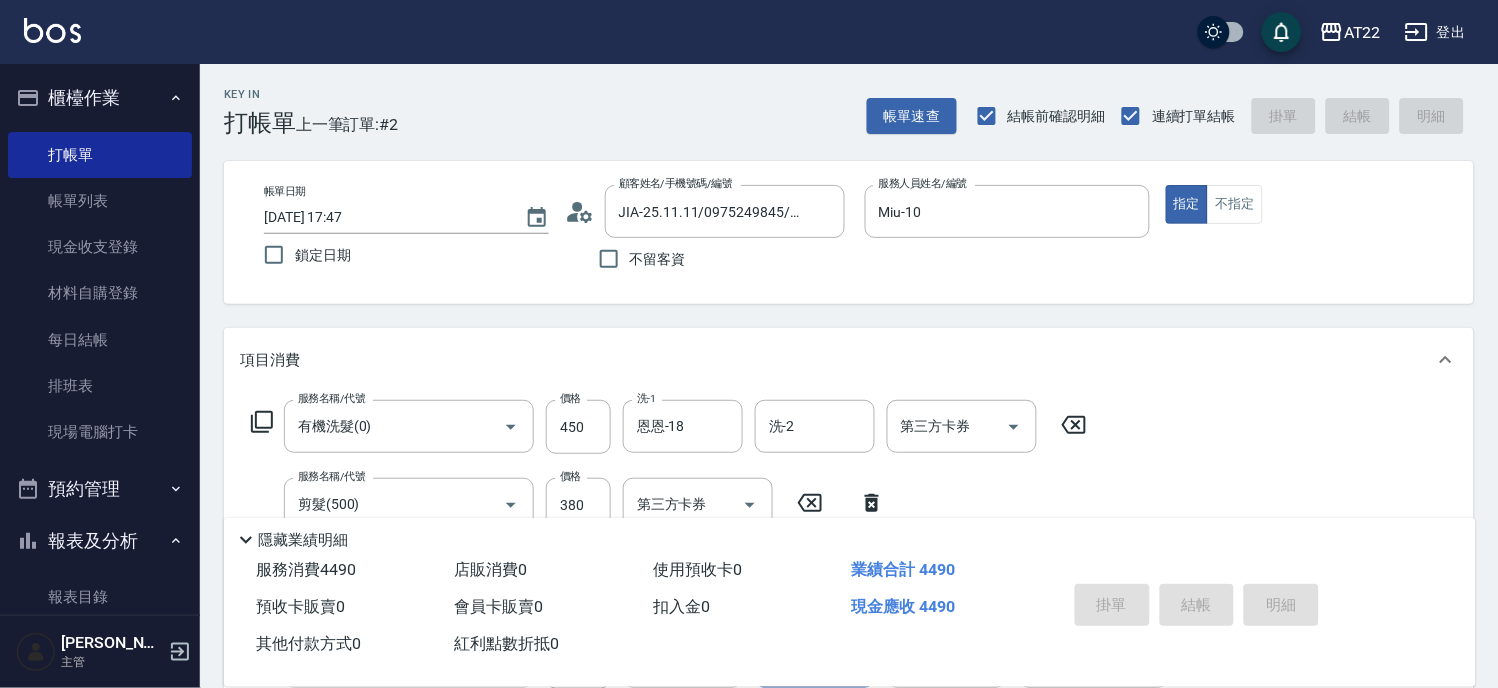 type on "2025/07/15 17:48" 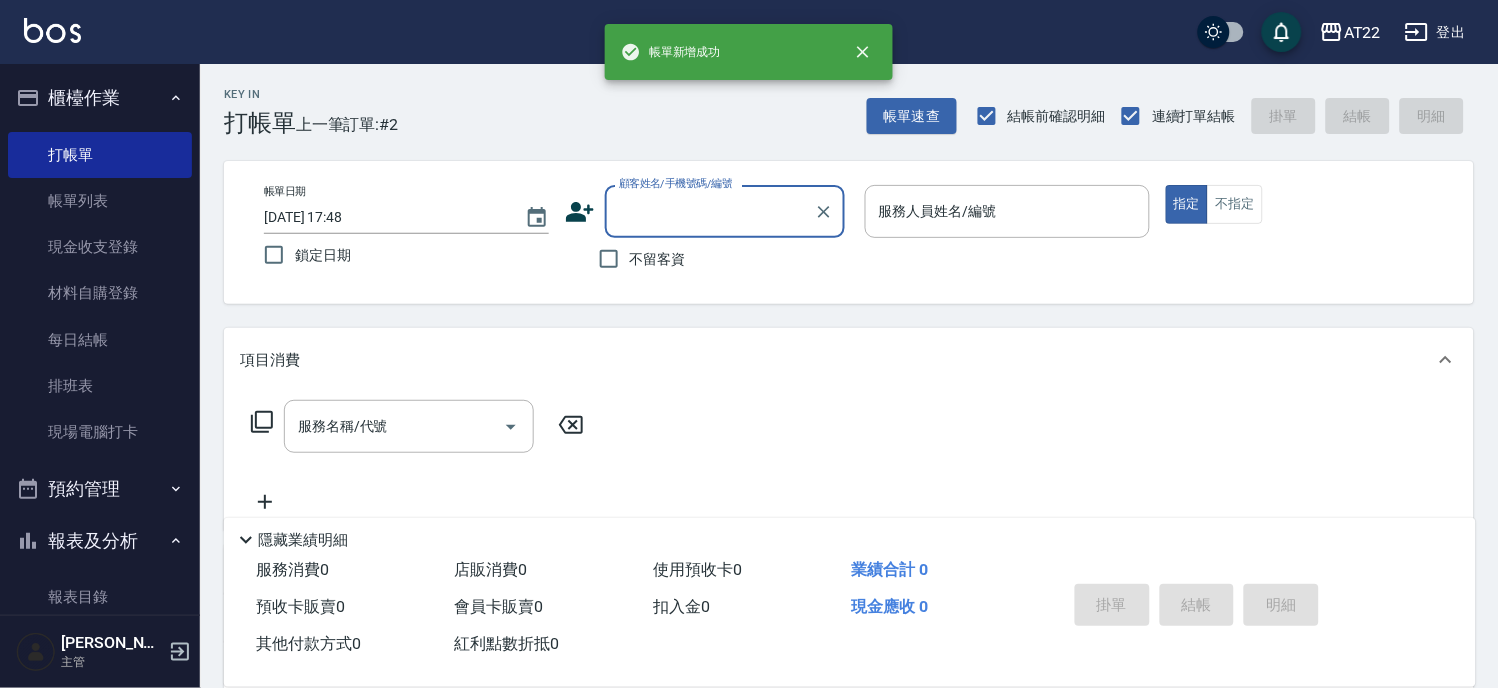 scroll, scrollTop: 0, scrollLeft: 0, axis: both 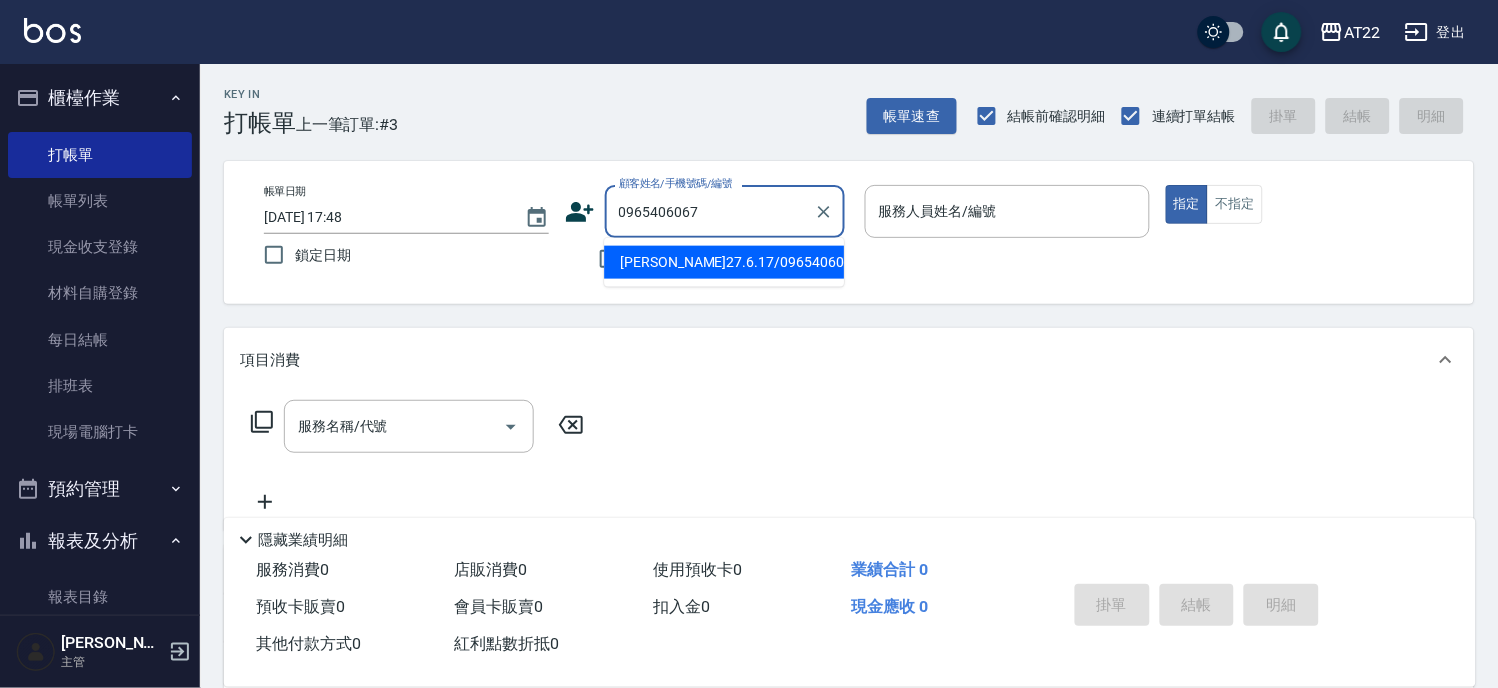 type on "[PERSON_NAME]27.6.17/0965406067/T91804" 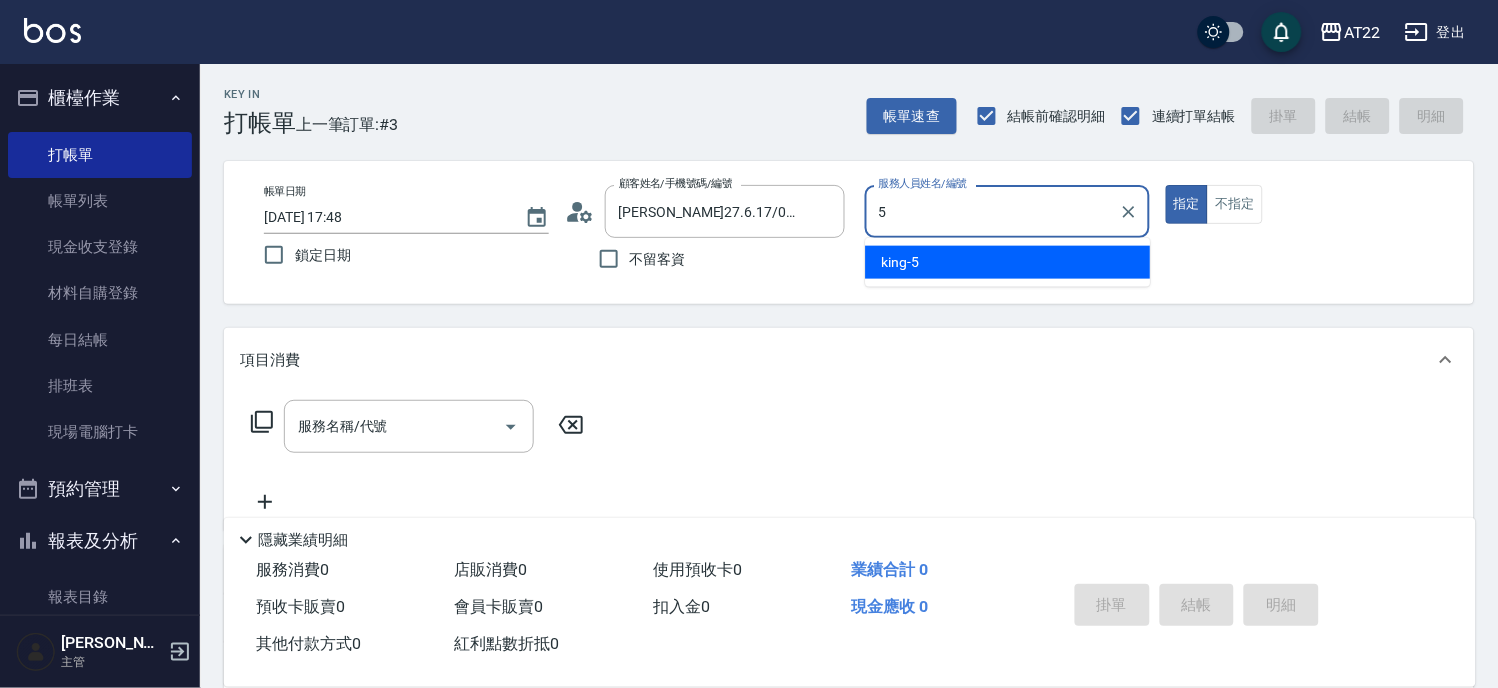 type on "[PERSON_NAME]-5" 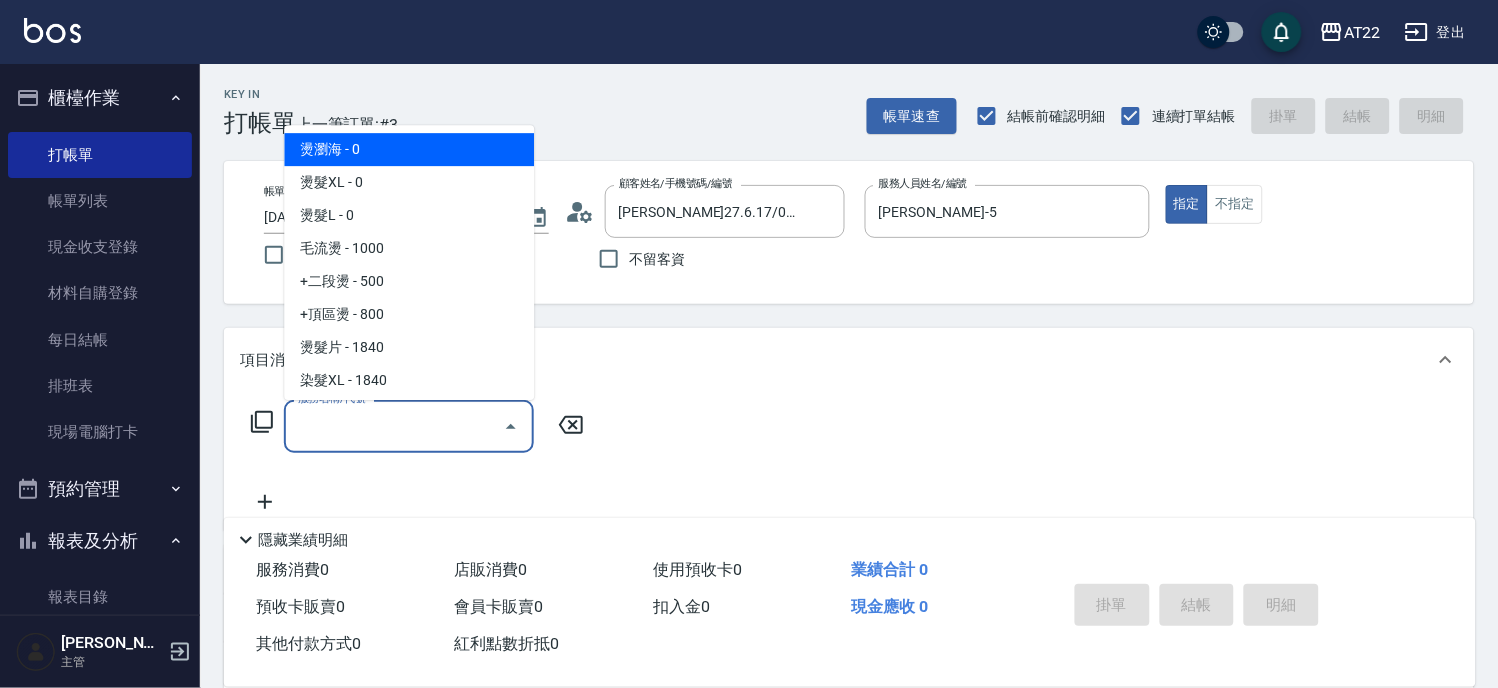 click on "服務名稱/代號" at bounding box center (394, 426) 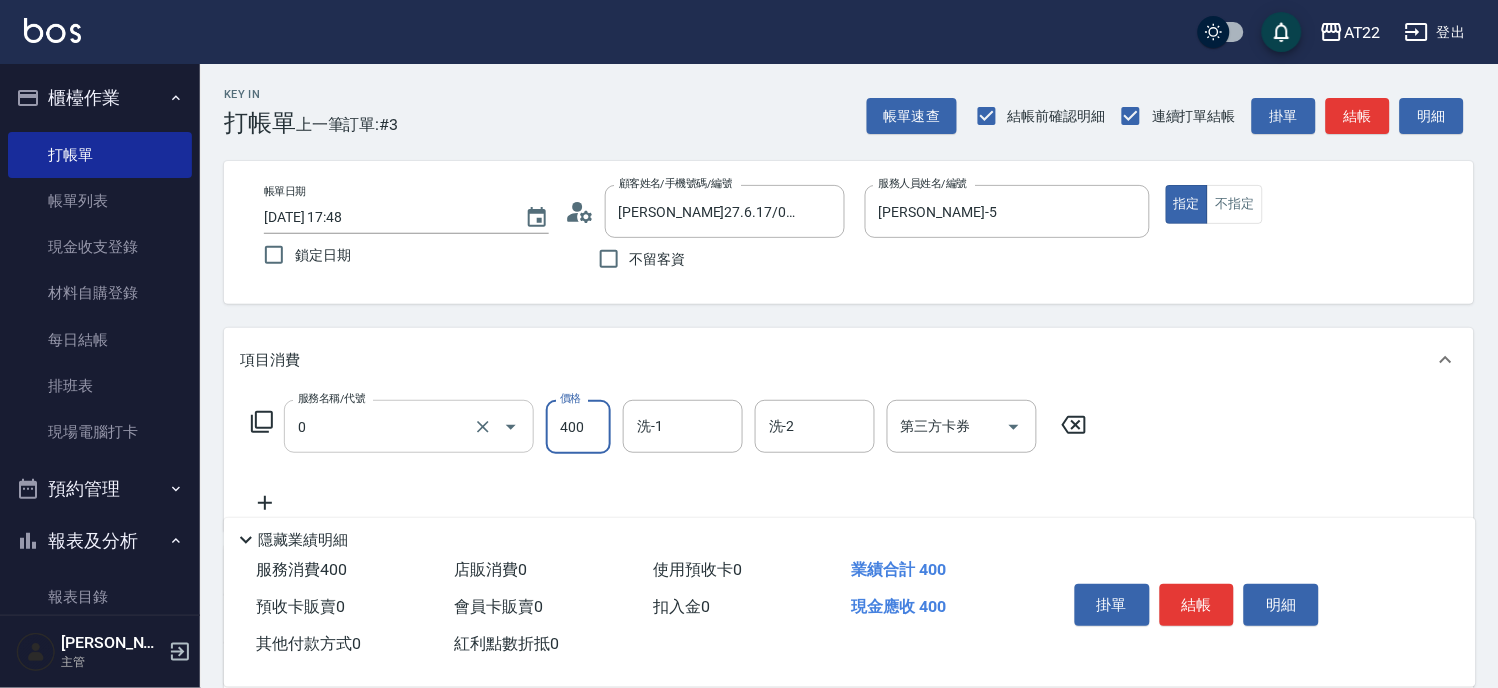 type on "有機洗髮(0)" 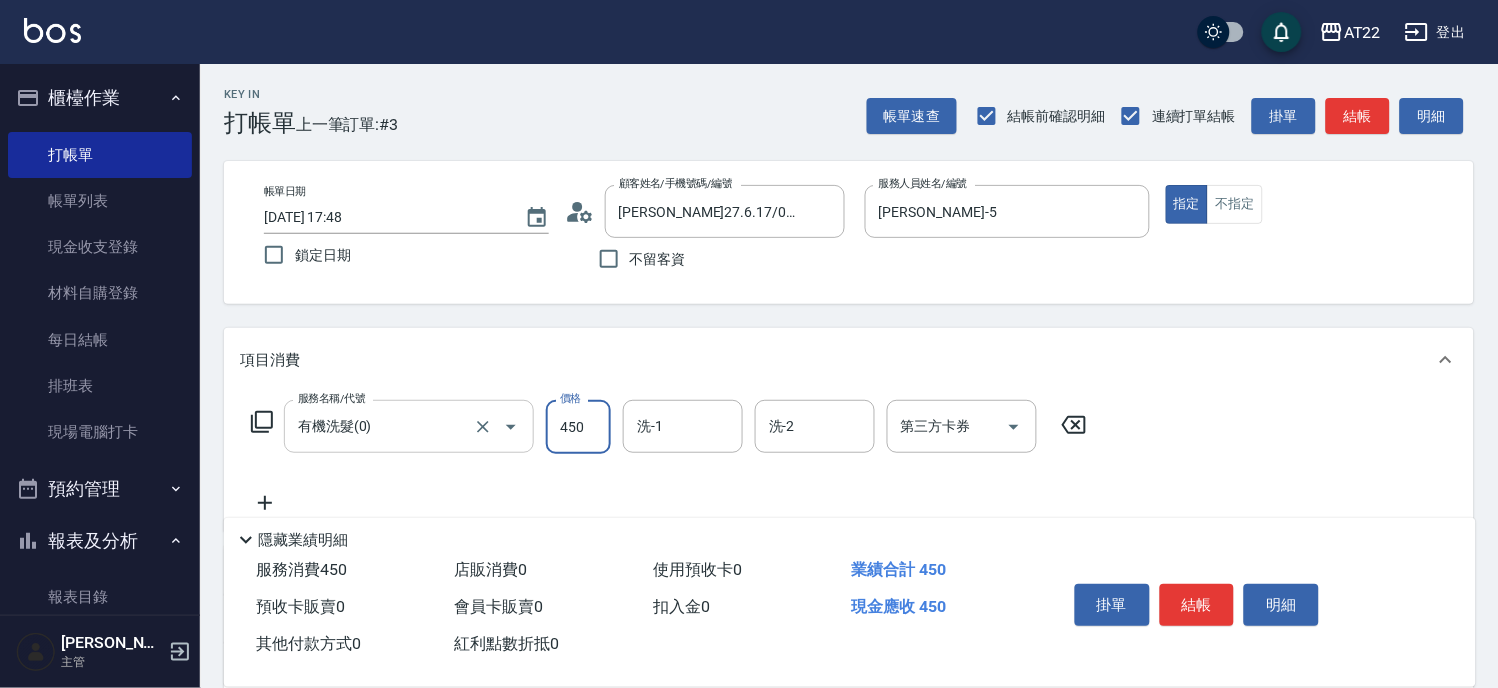 type on "450" 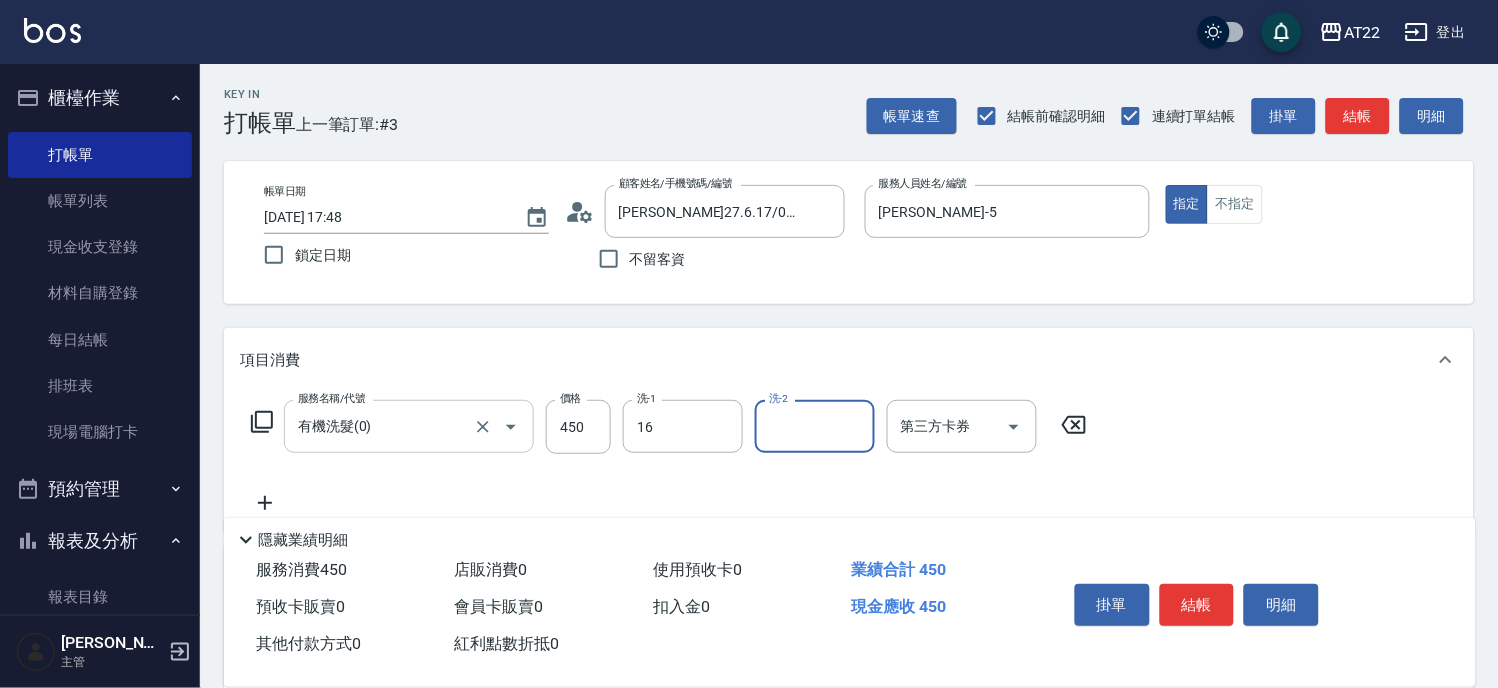 type on "[PERSON_NAME]-16" 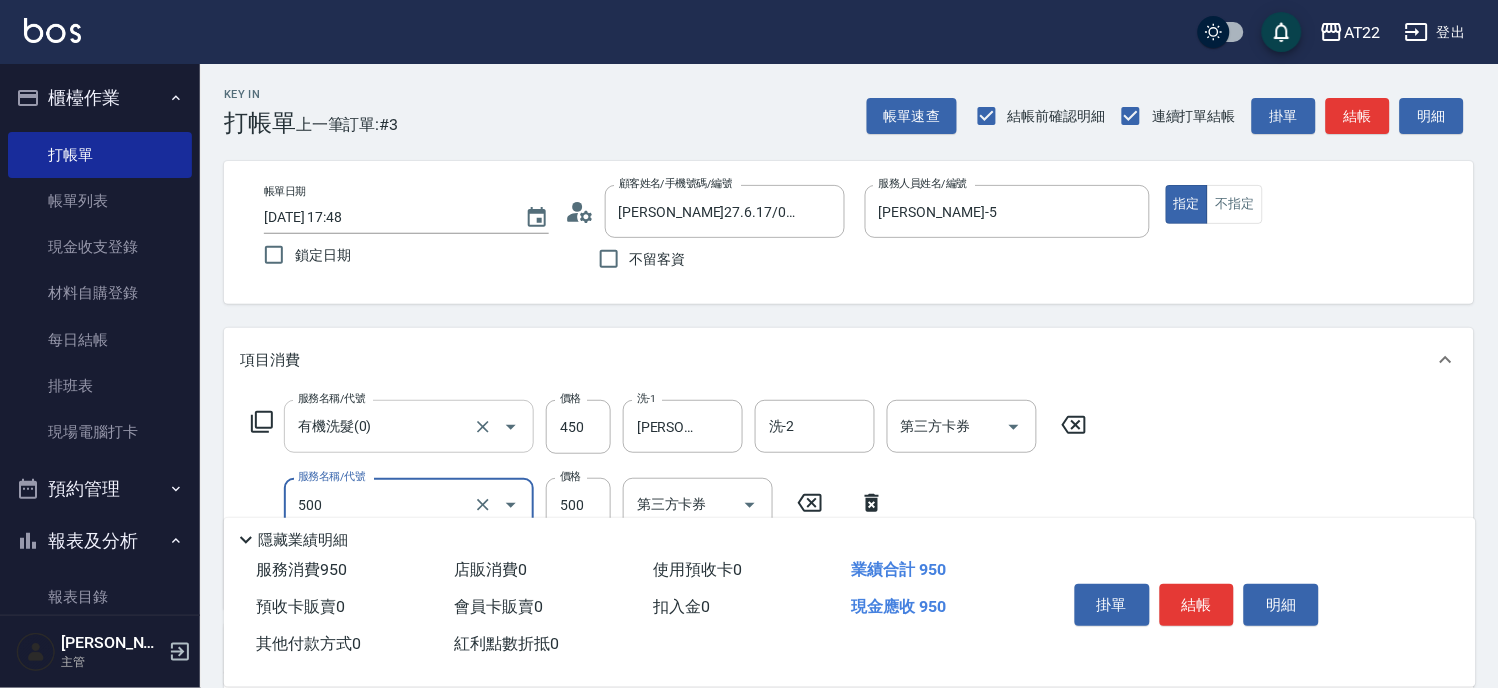 type on "剪髮(500)" 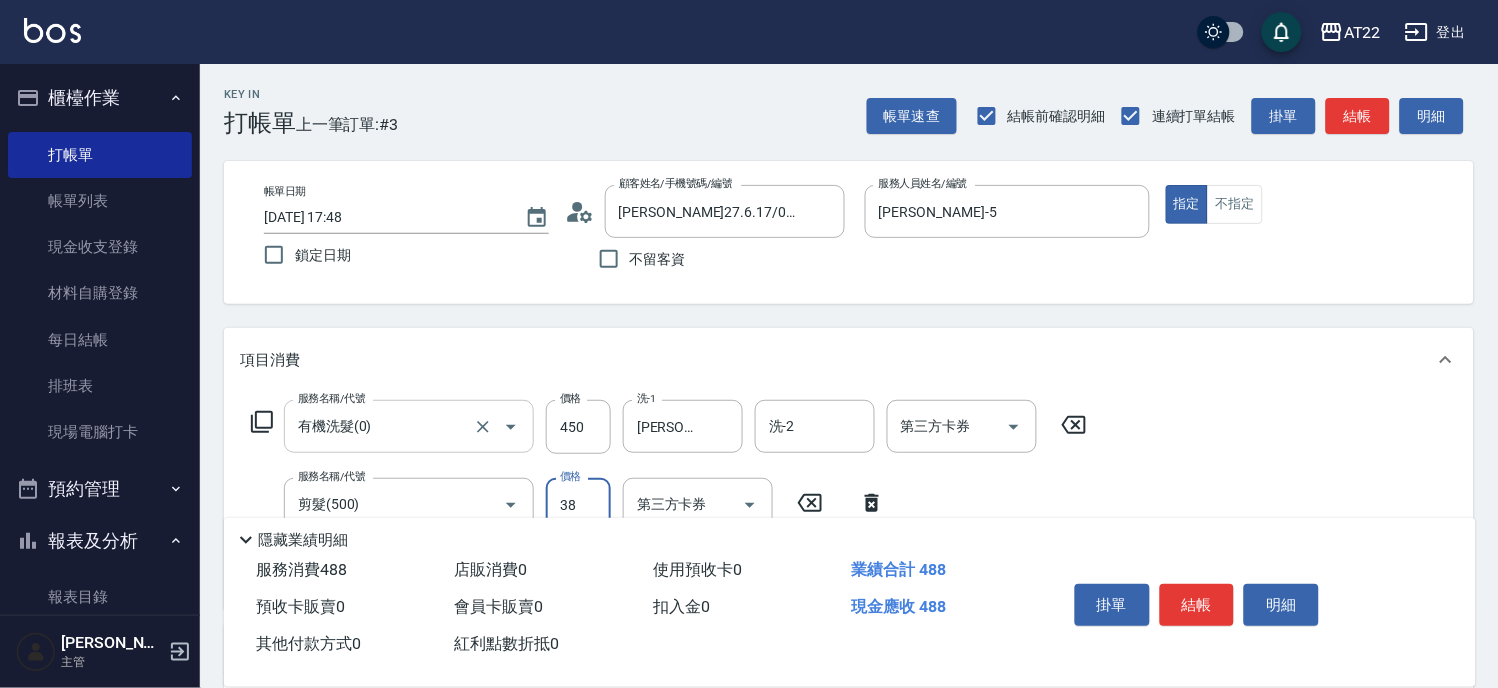 type on "380" 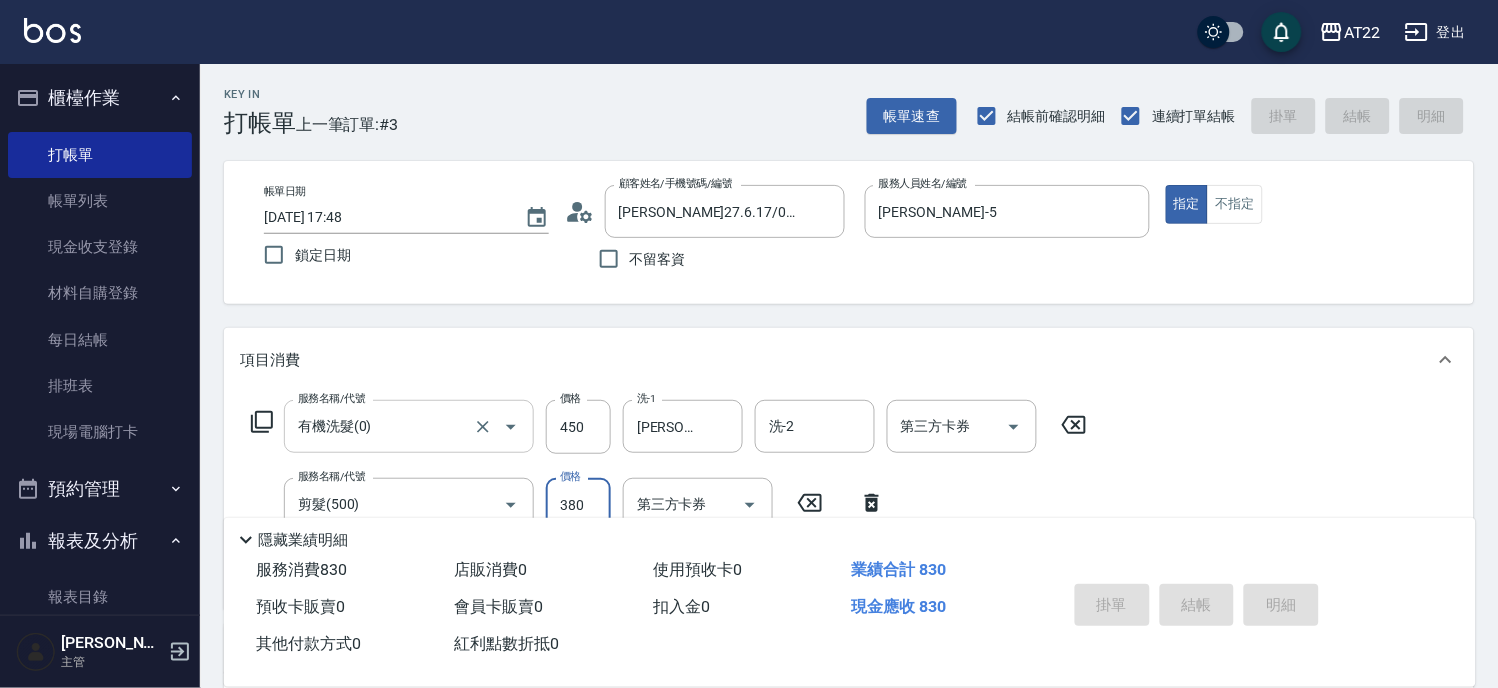 type on "2025/07/15 17:49" 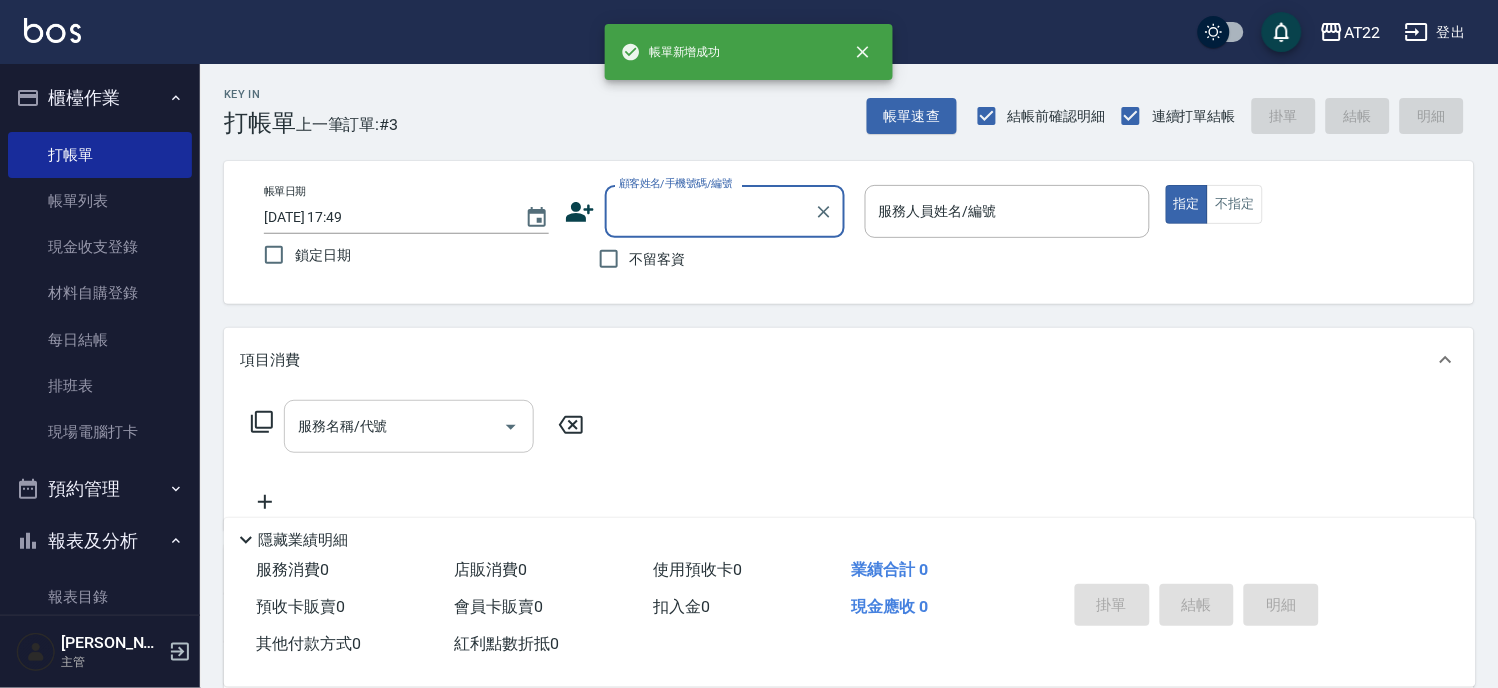 scroll, scrollTop: 0, scrollLeft: 0, axis: both 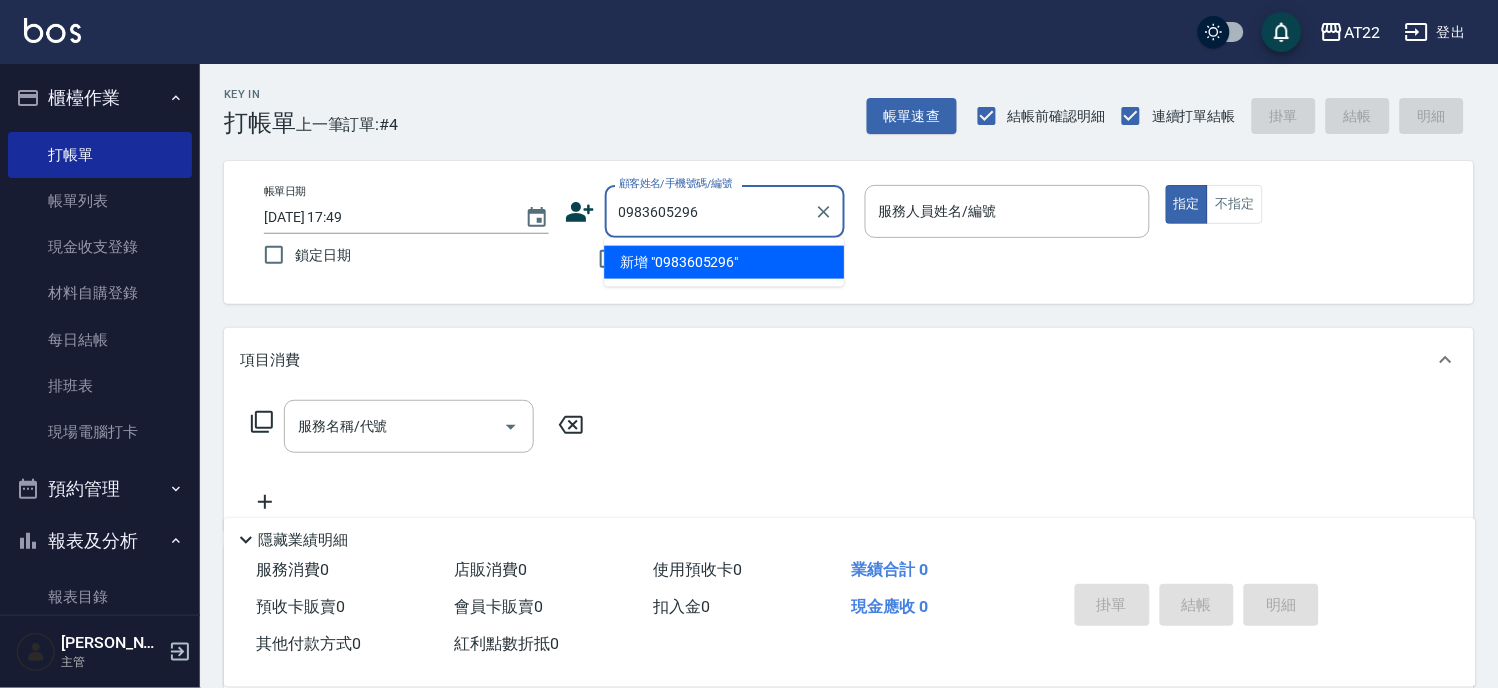 drag, startPoint x: 631, startPoint y: 241, endPoint x: 646, endPoint y: 224, distance: 22.671568 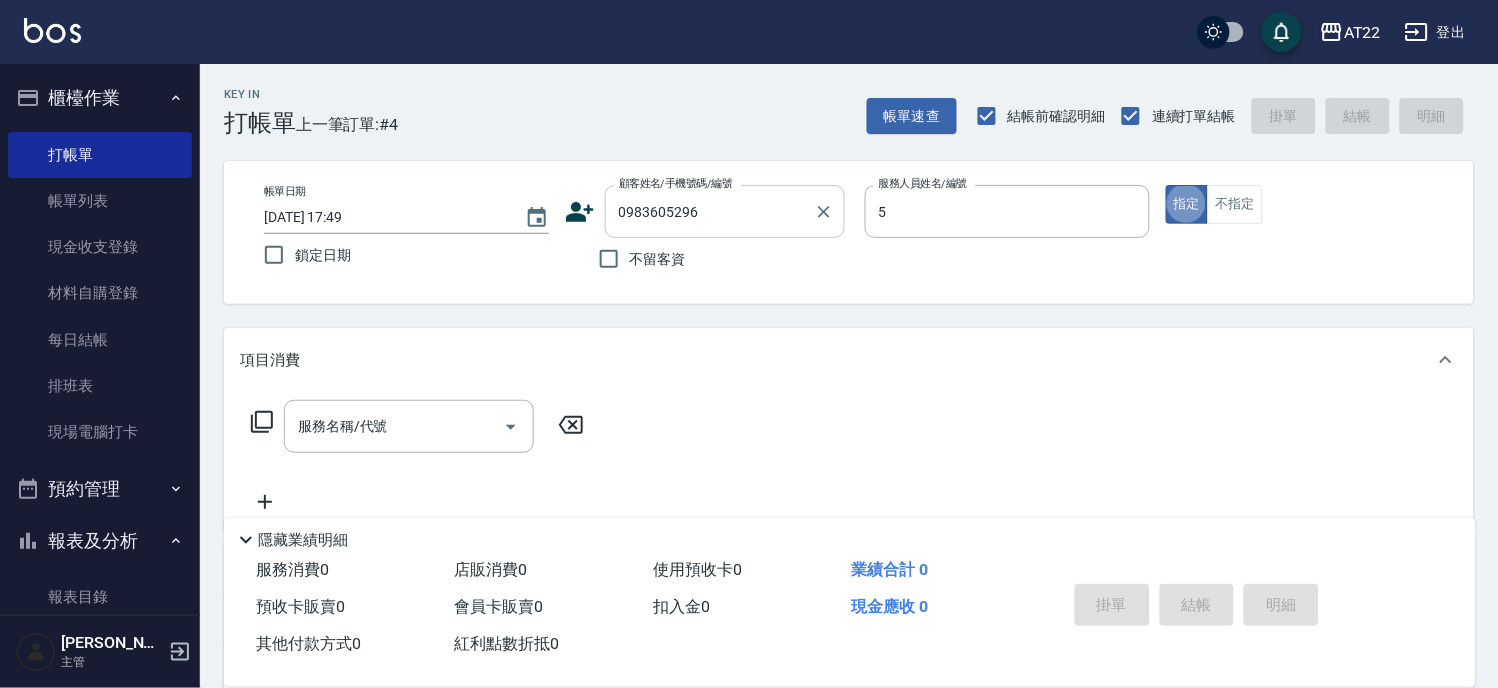 type on "[PERSON_NAME]-5" 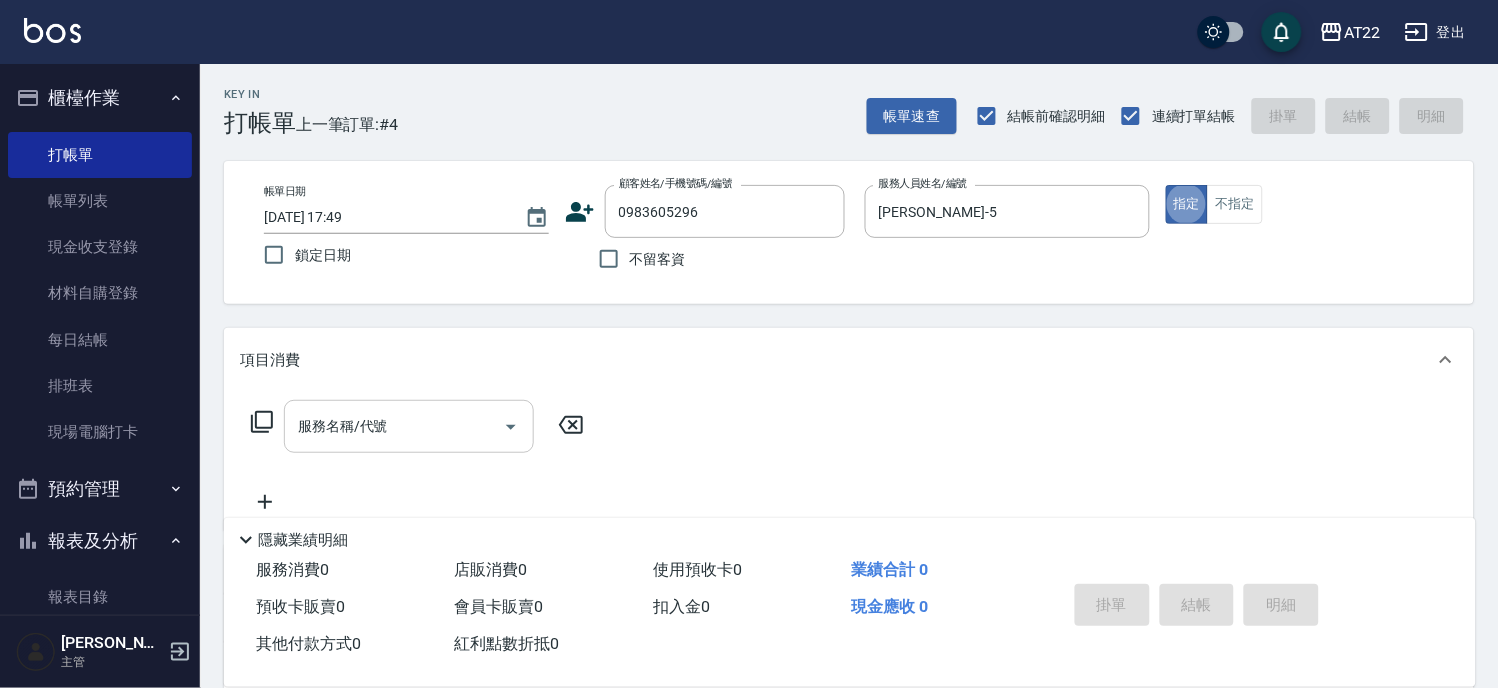 click on "服務名稱/代號" at bounding box center (394, 426) 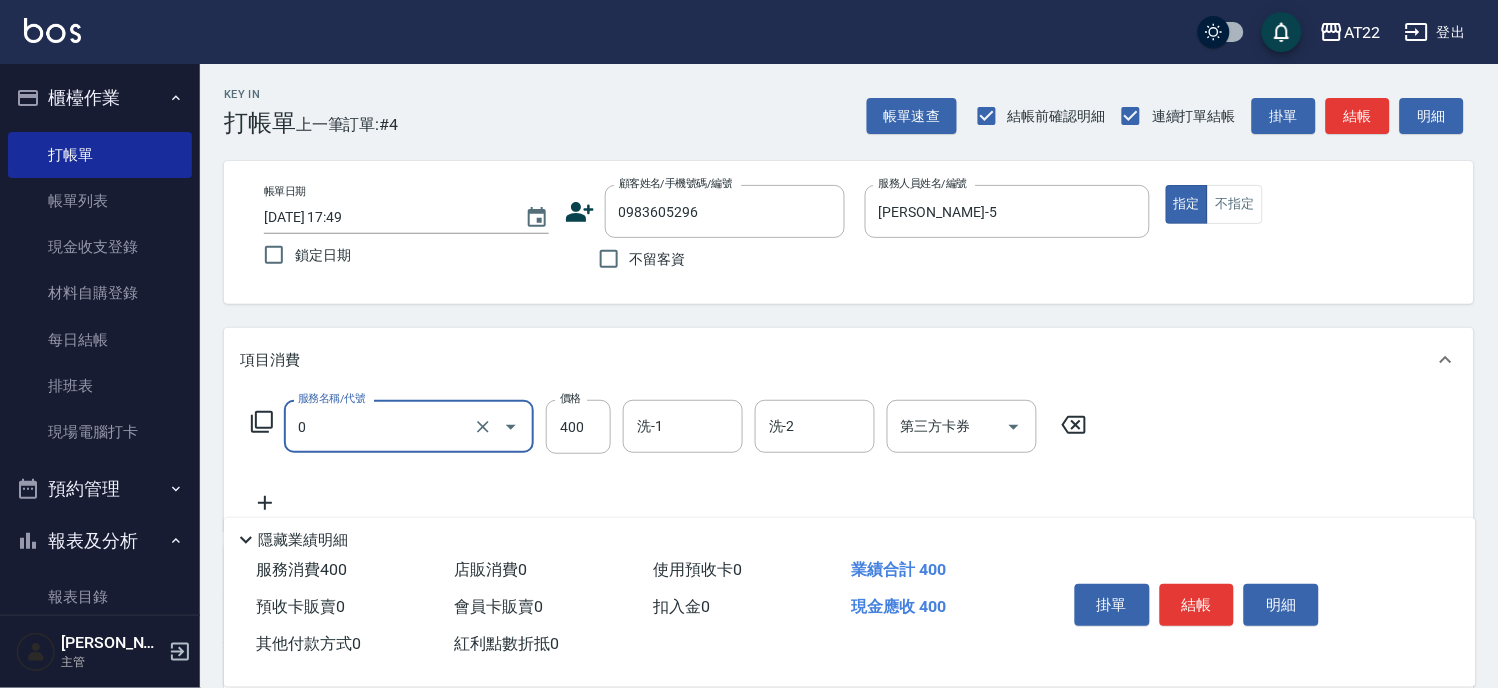 type on "有機洗髮(0)" 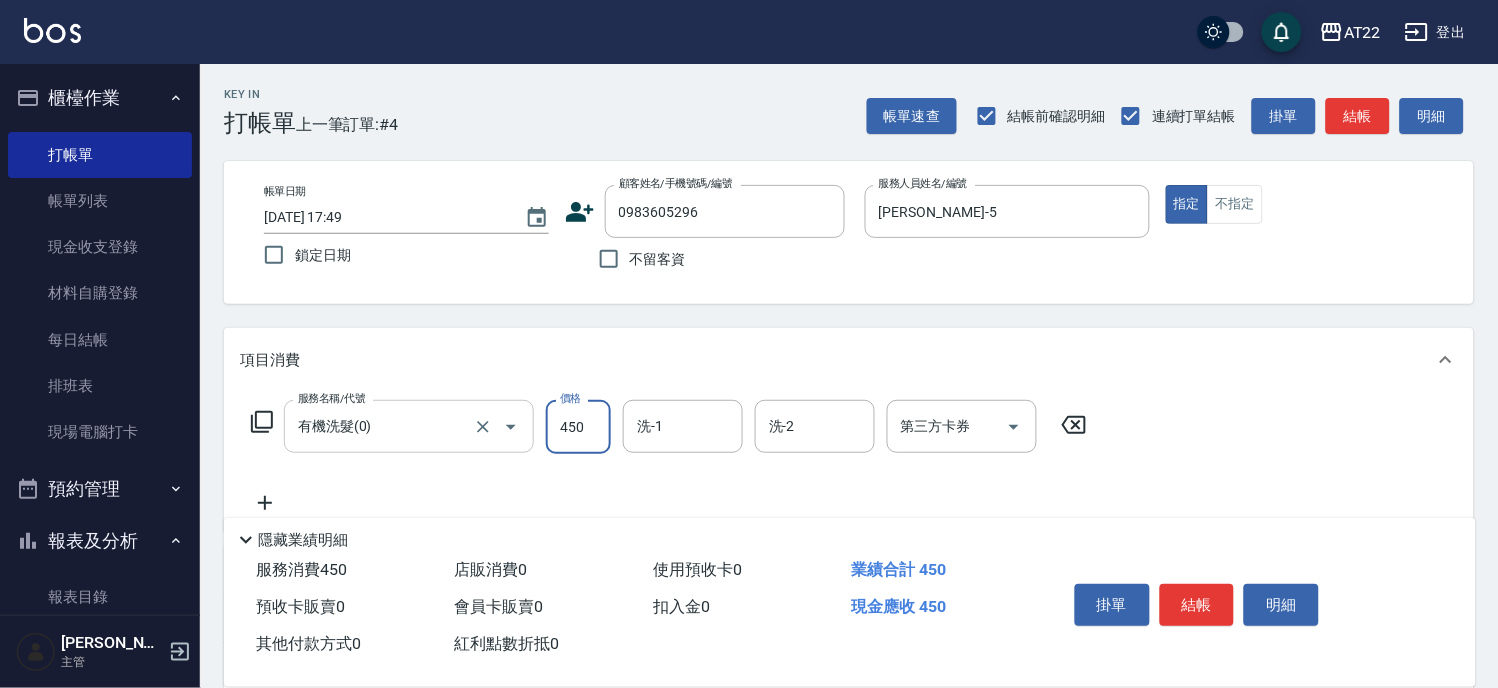 type on "450" 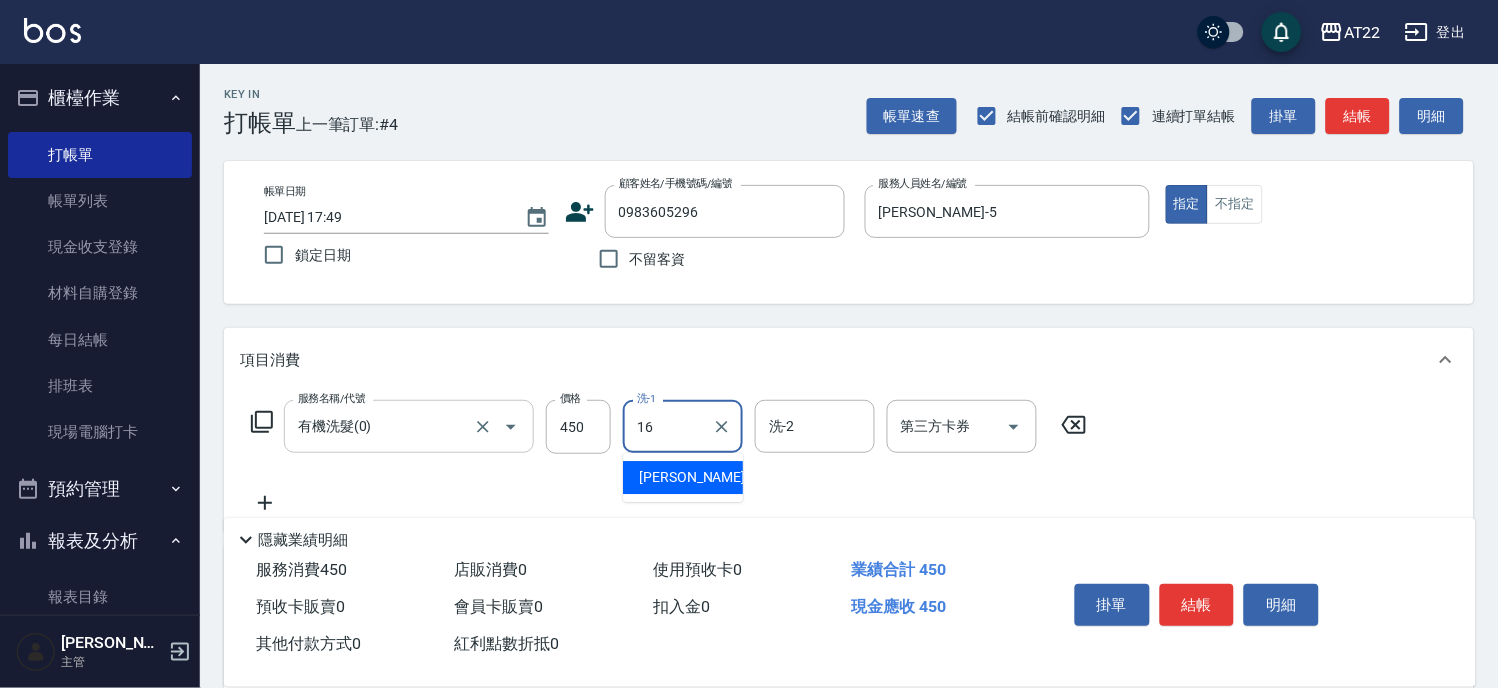 type on "[PERSON_NAME]-16" 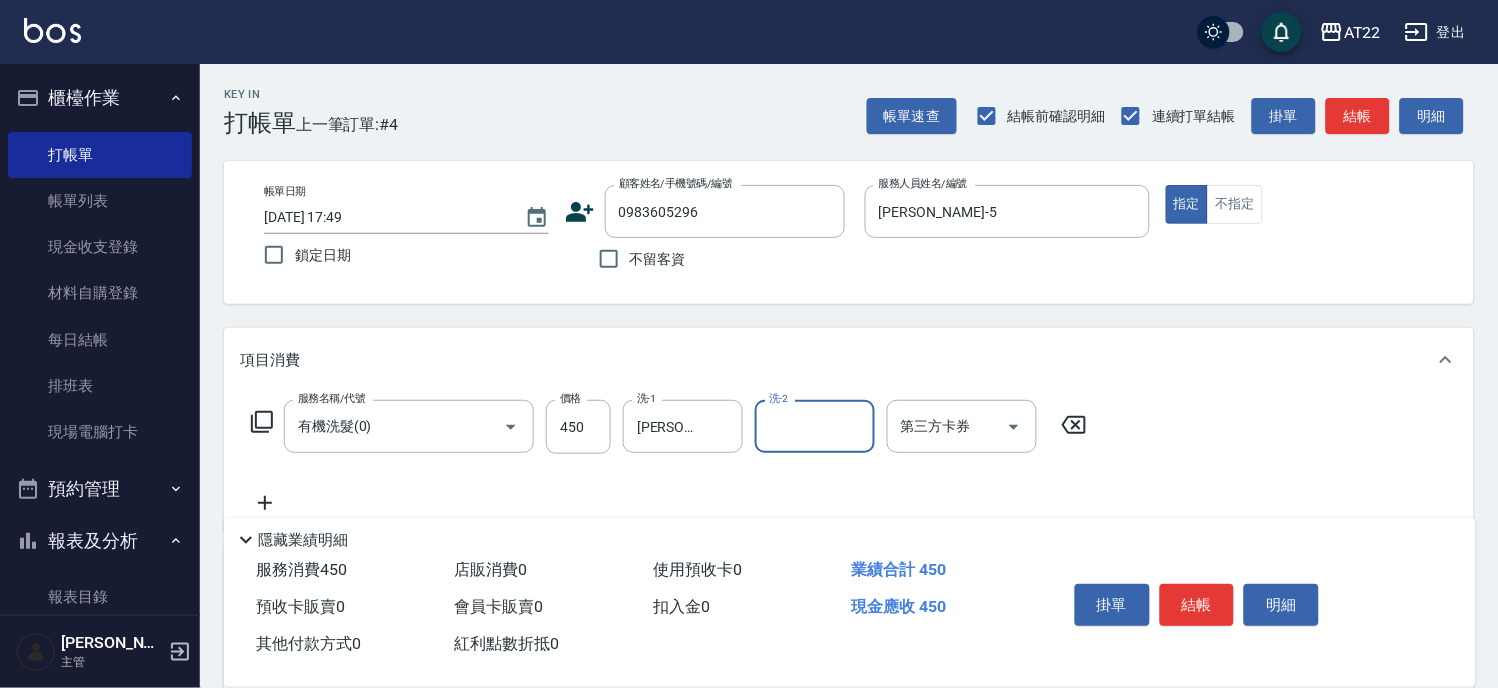 click 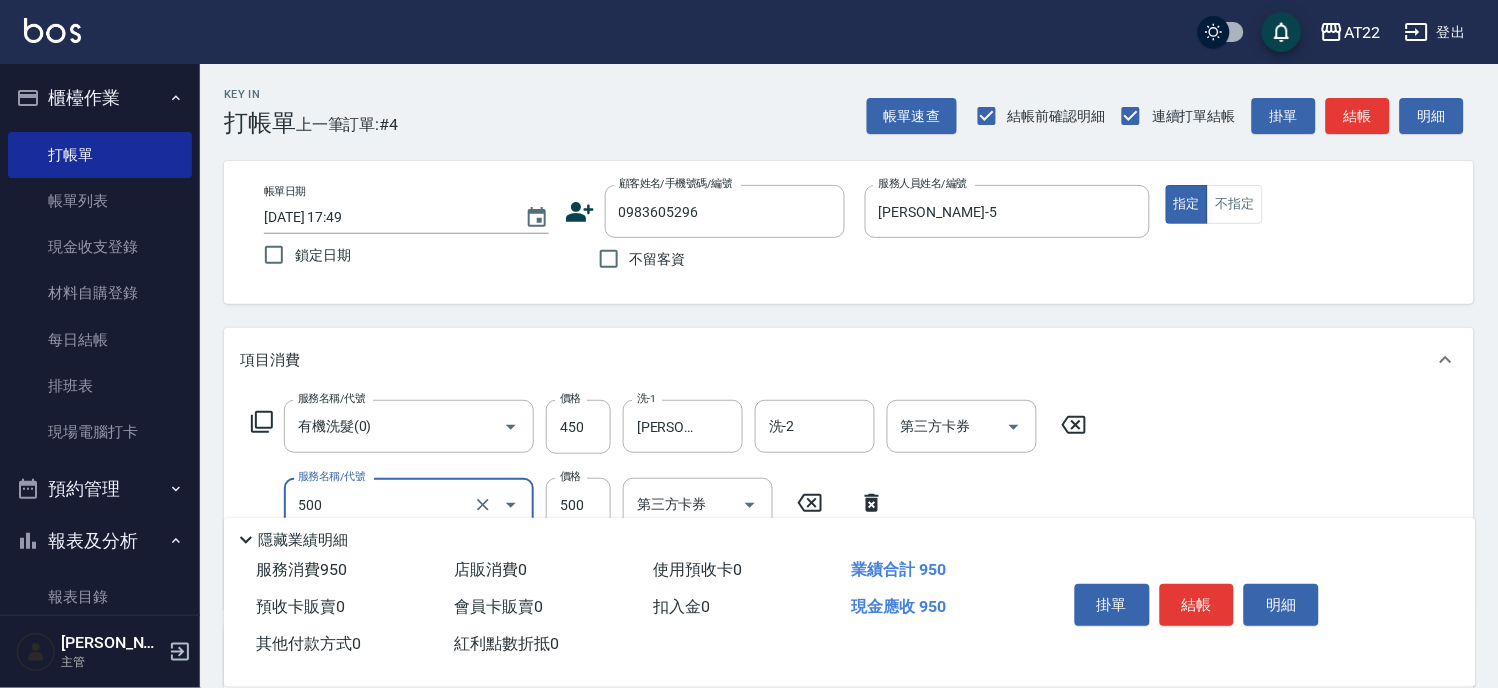type on "剪髮(500)" 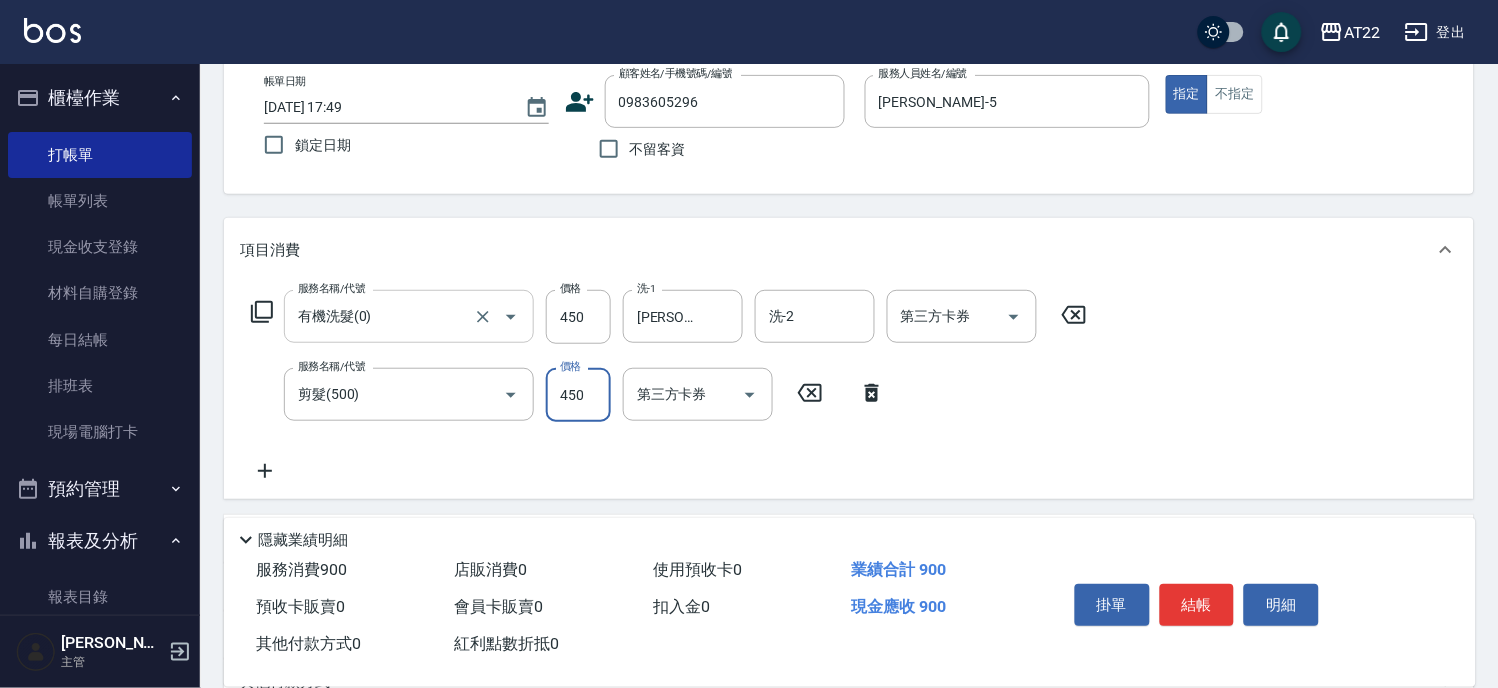 scroll, scrollTop: 111, scrollLeft: 0, axis: vertical 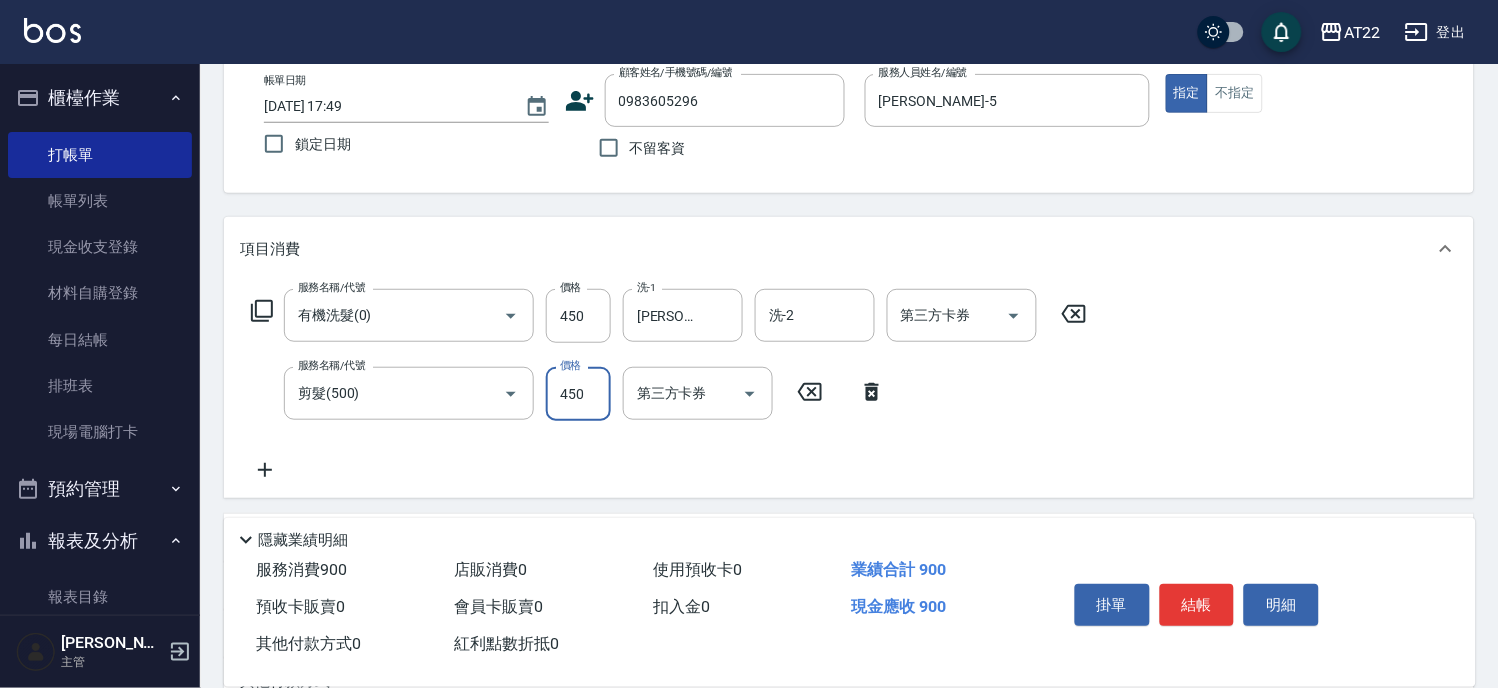 type on "450" 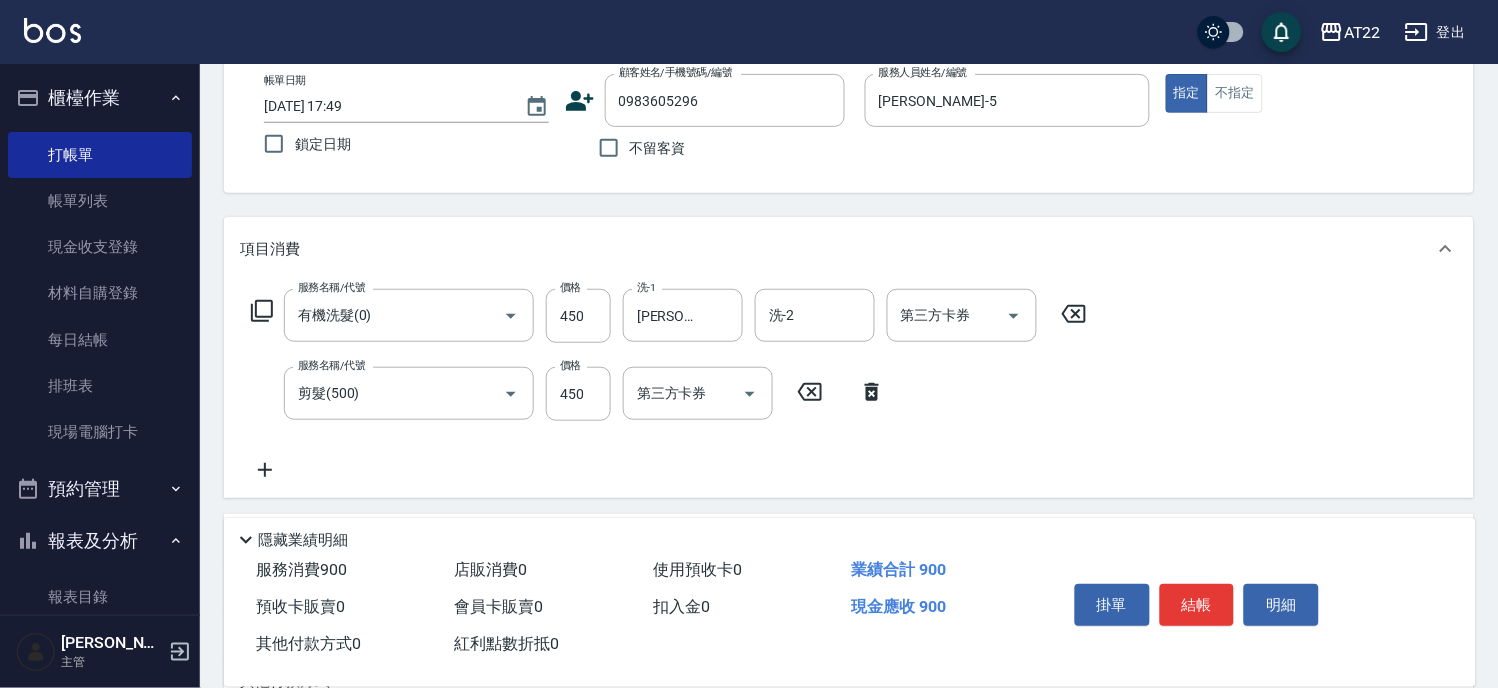 click 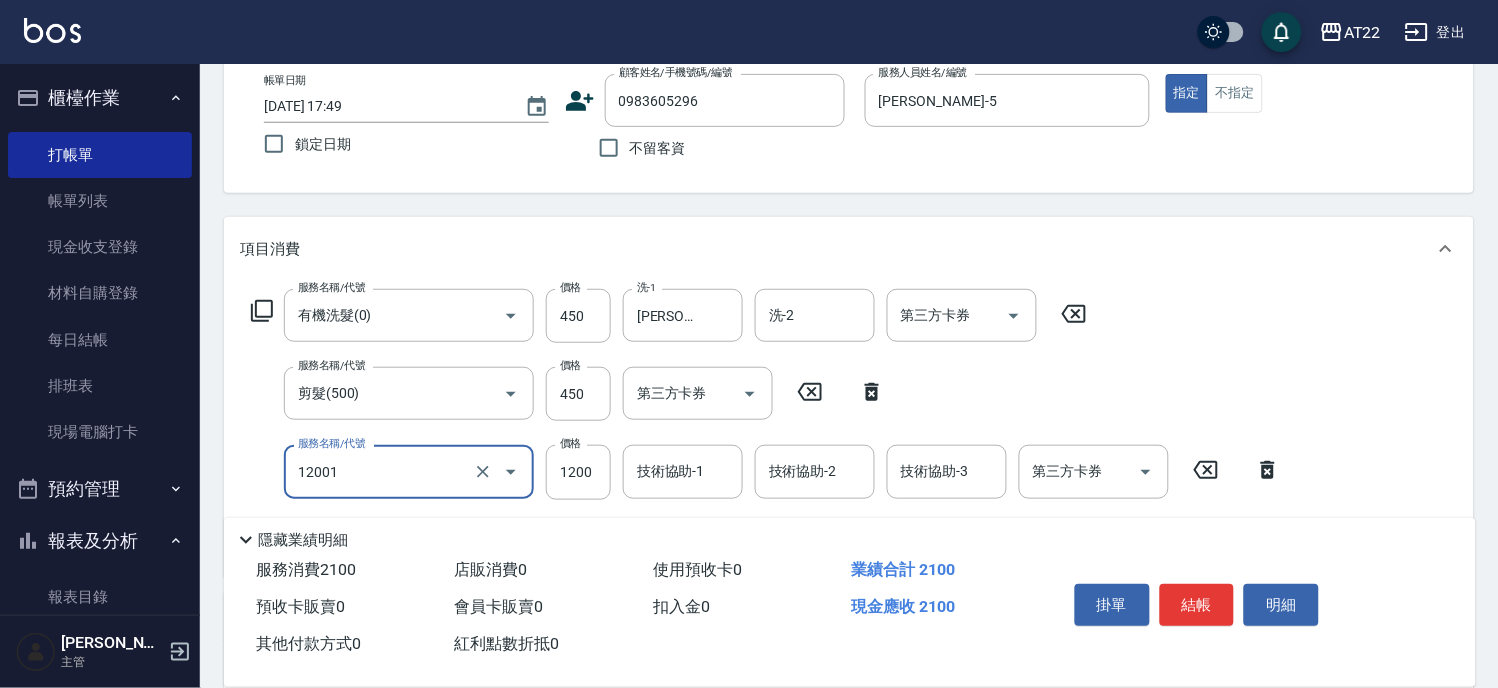 type on "燙髮S(12001)" 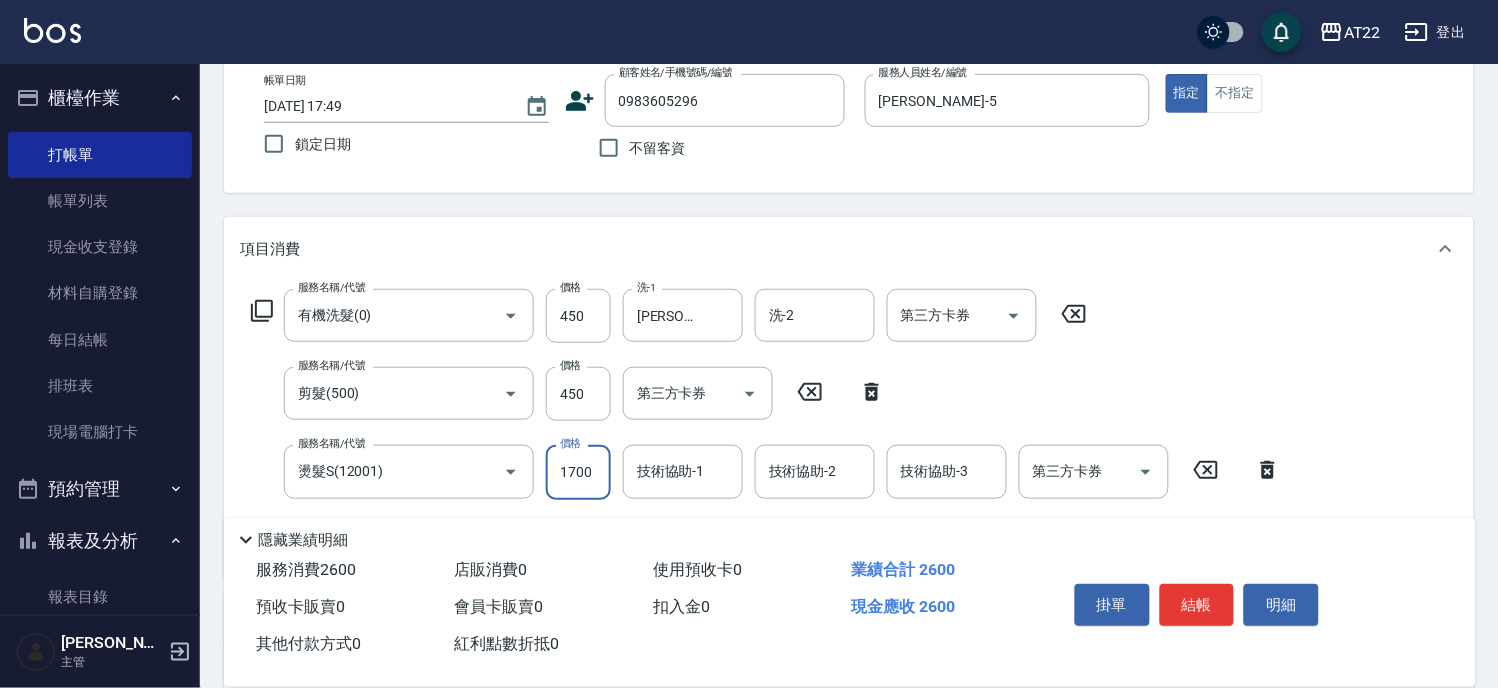 type on "1700" 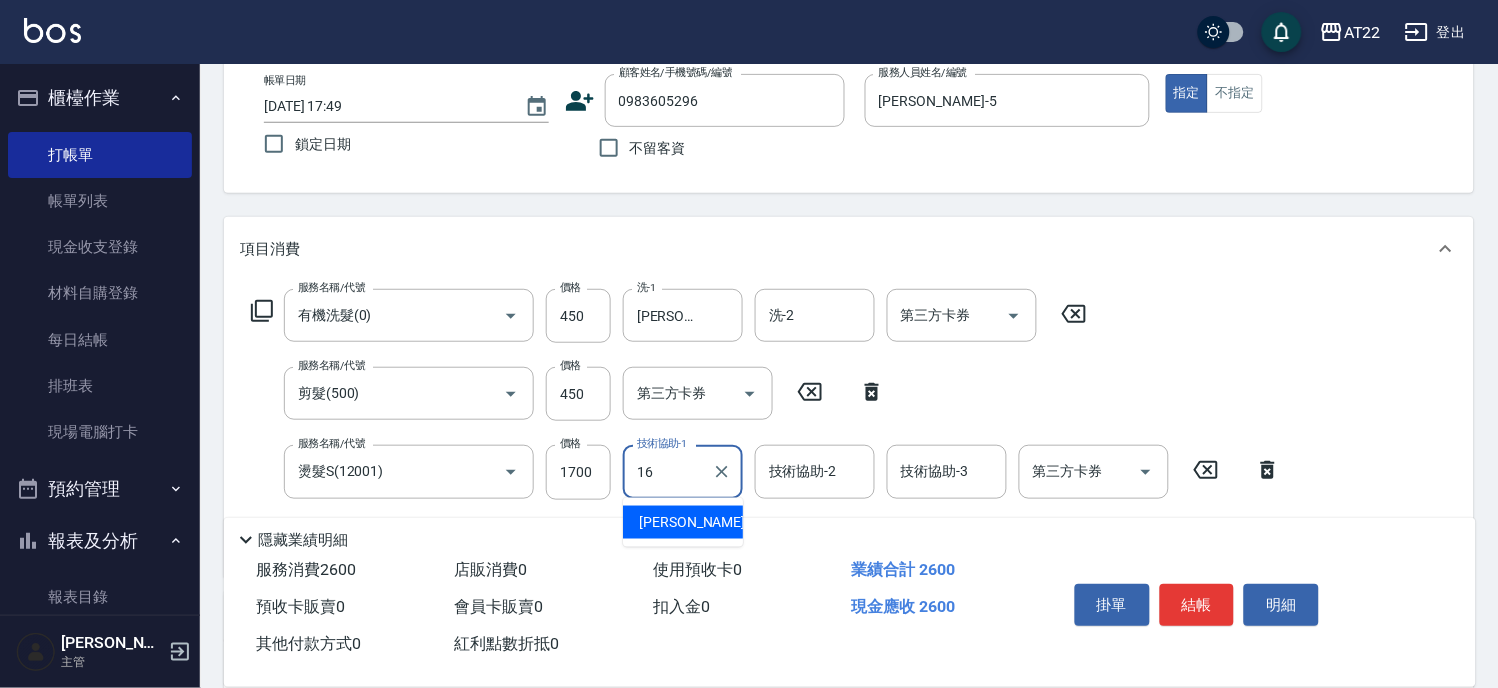 type on "[PERSON_NAME]-16" 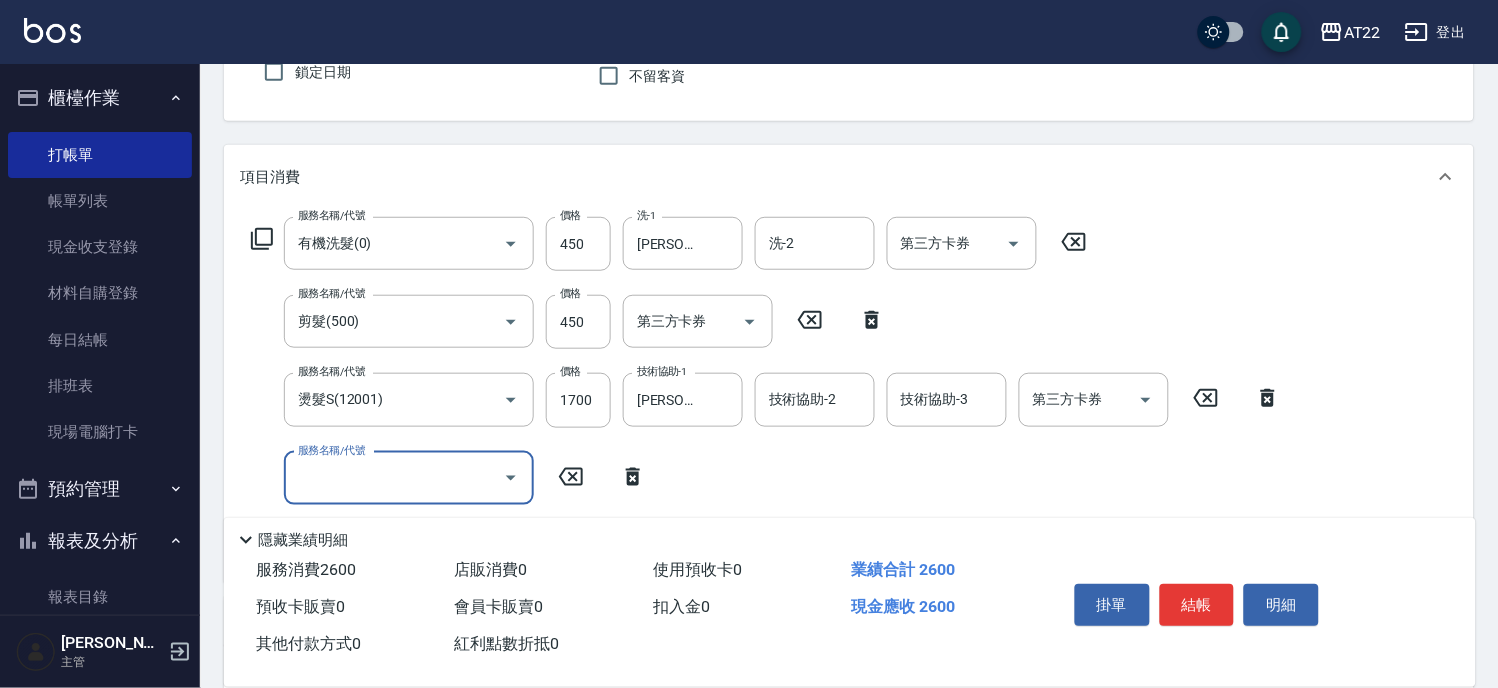 scroll, scrollTop: 222, scrollLeft: 0, axis: vertical 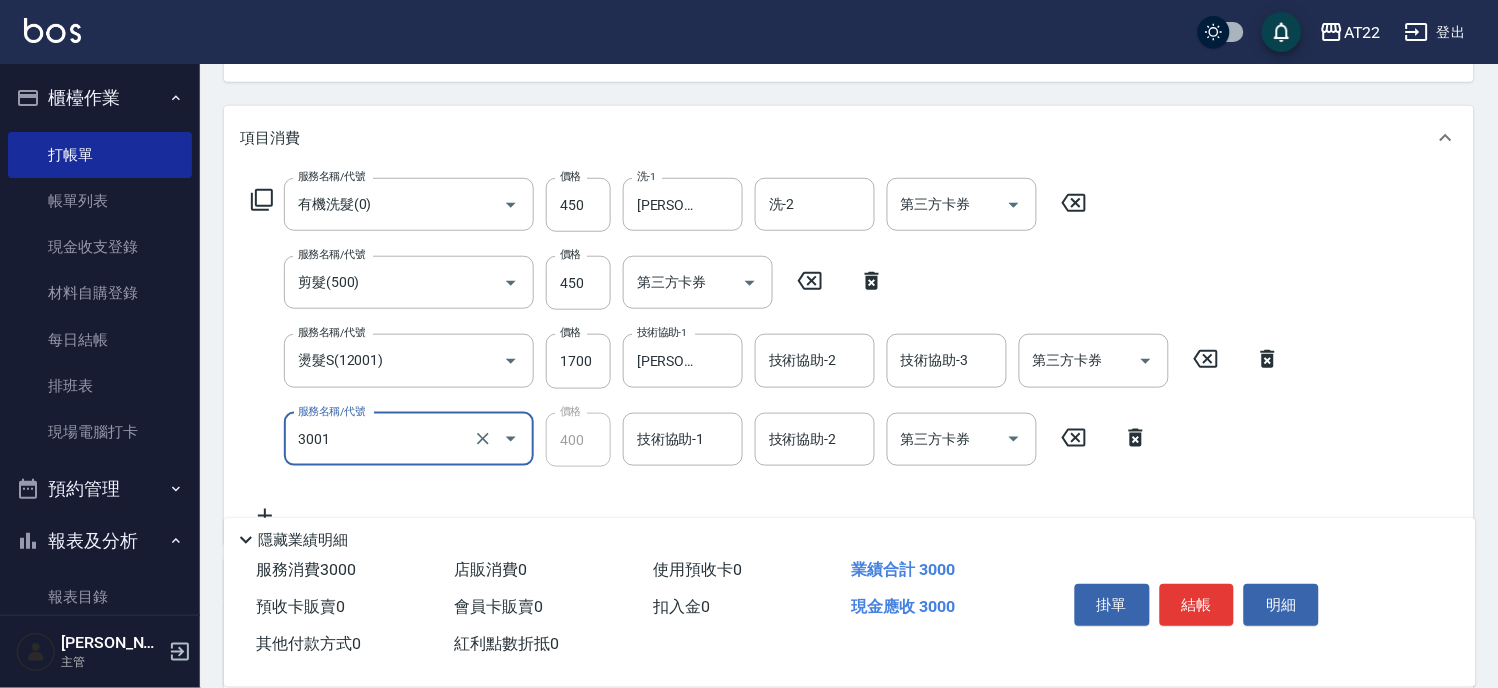 type on "側邊燙貼(3001)" 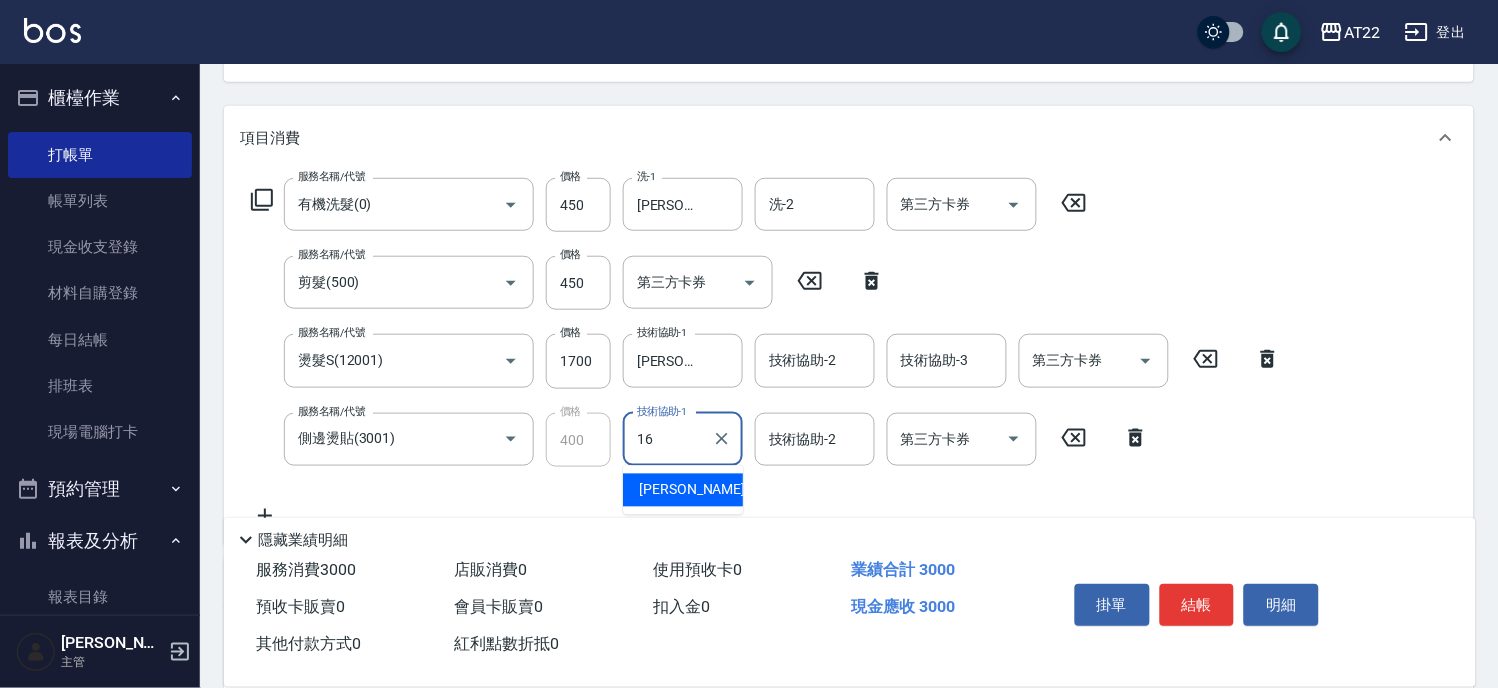 type on "[PERSON_NAME]-16" 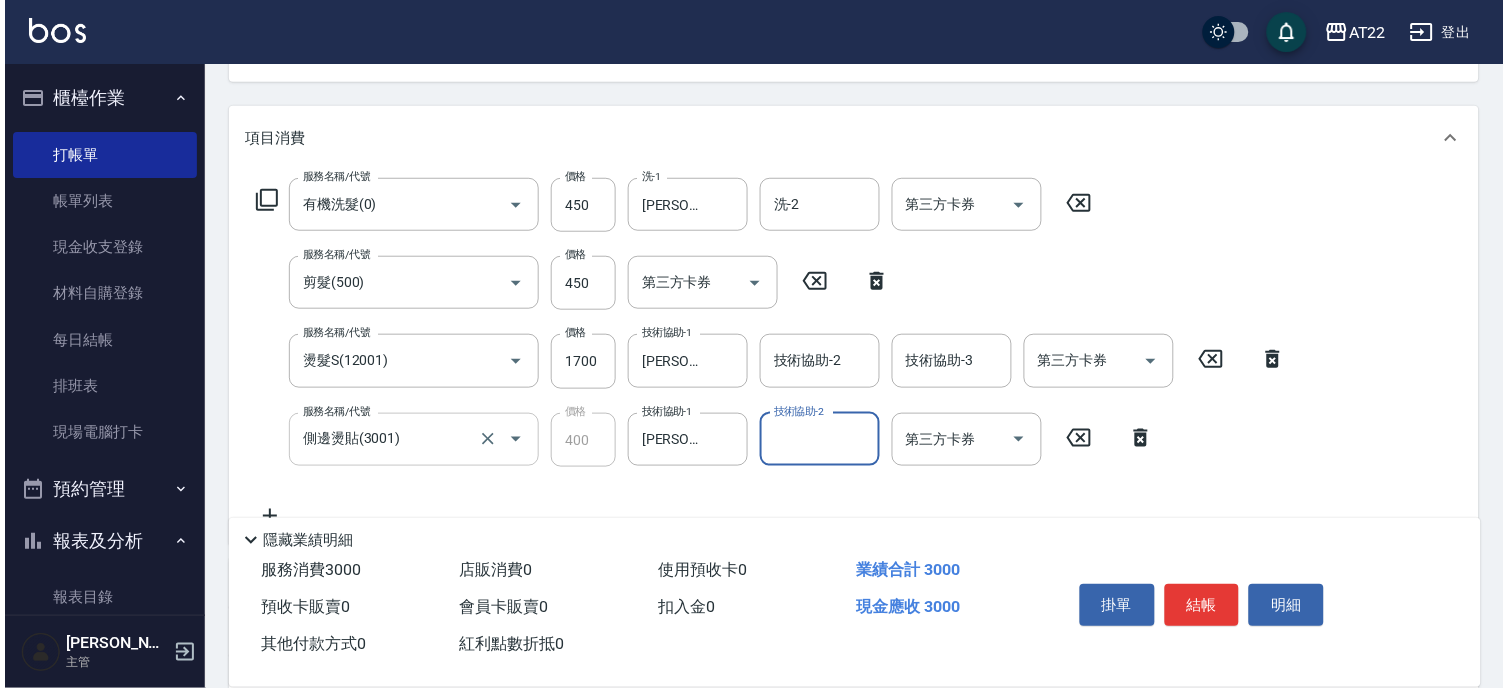 scroll, scrollTop: 0, scrollLeft: 0, axis: both 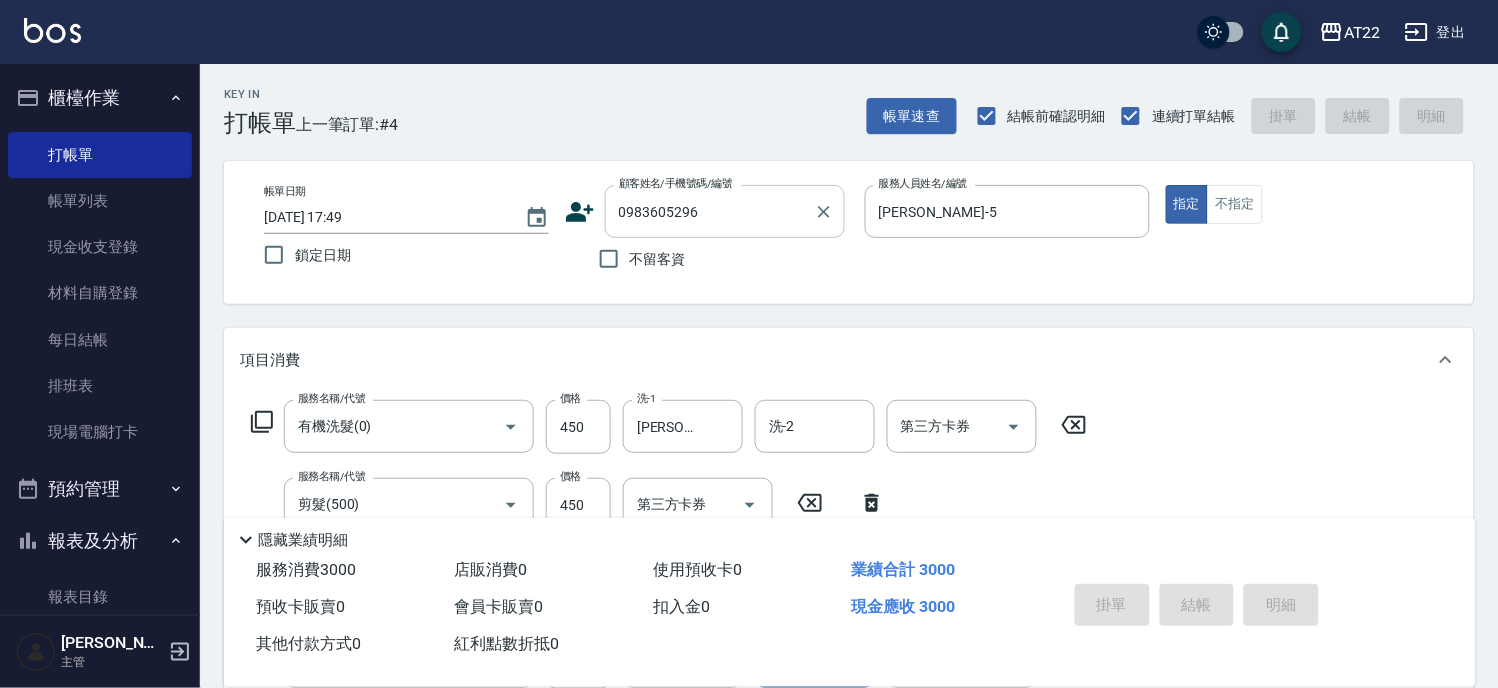 type on "[DATE] 17:50" 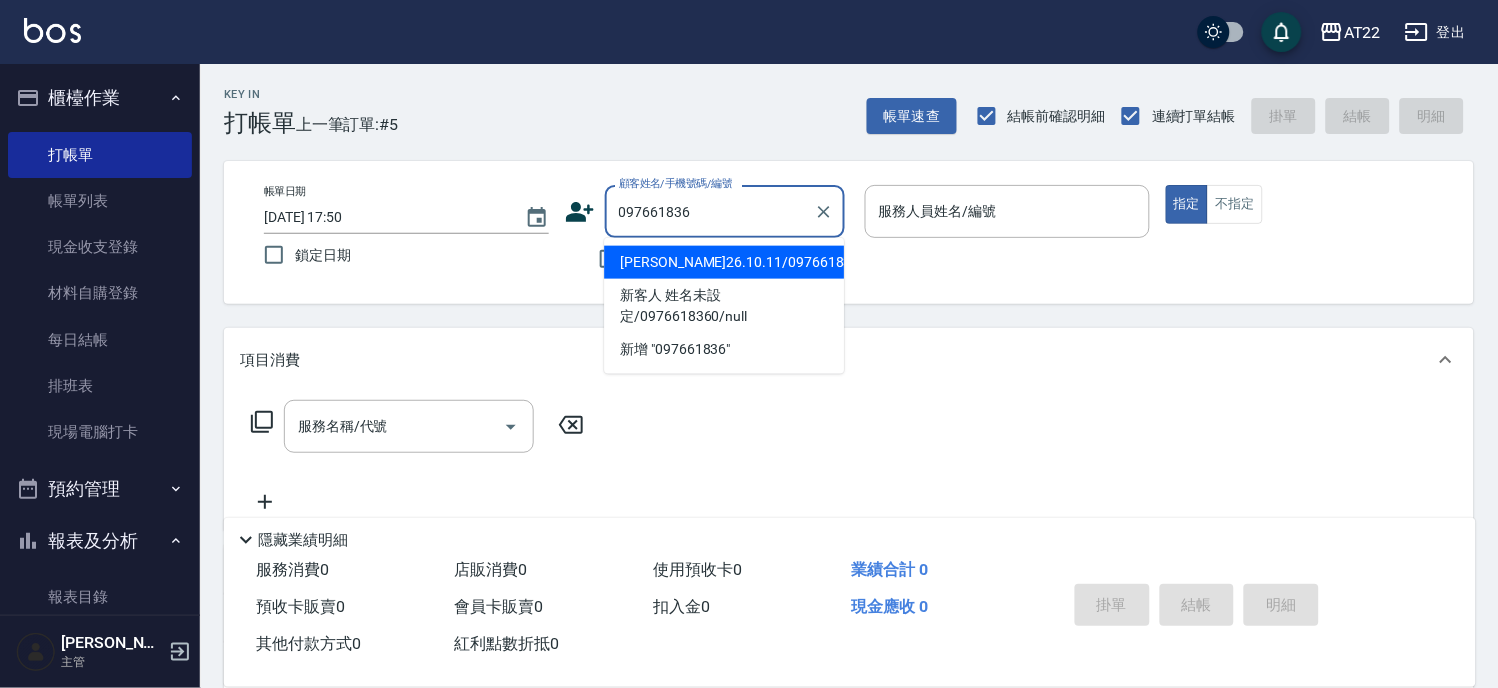 type on "0976618365" 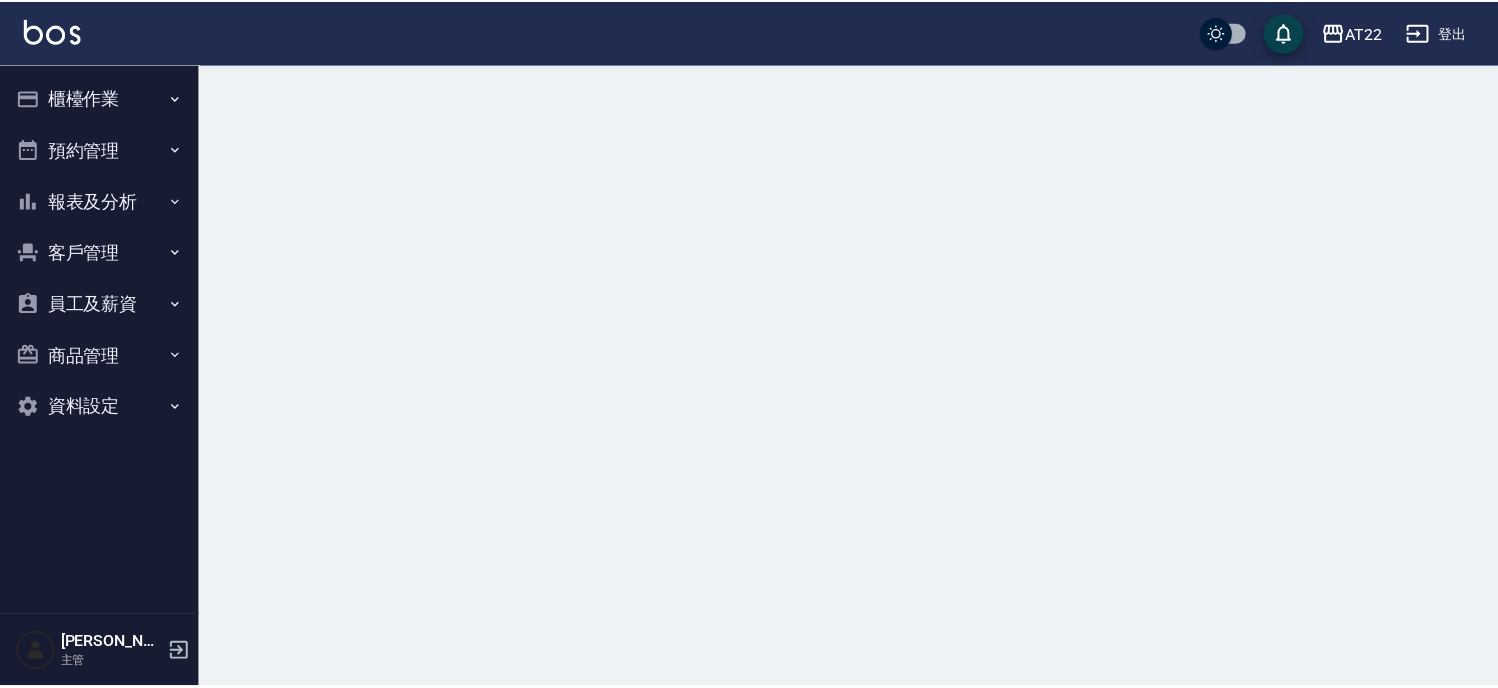 scroll, scrollTop: 0, scrollLeft: 0, axis: both 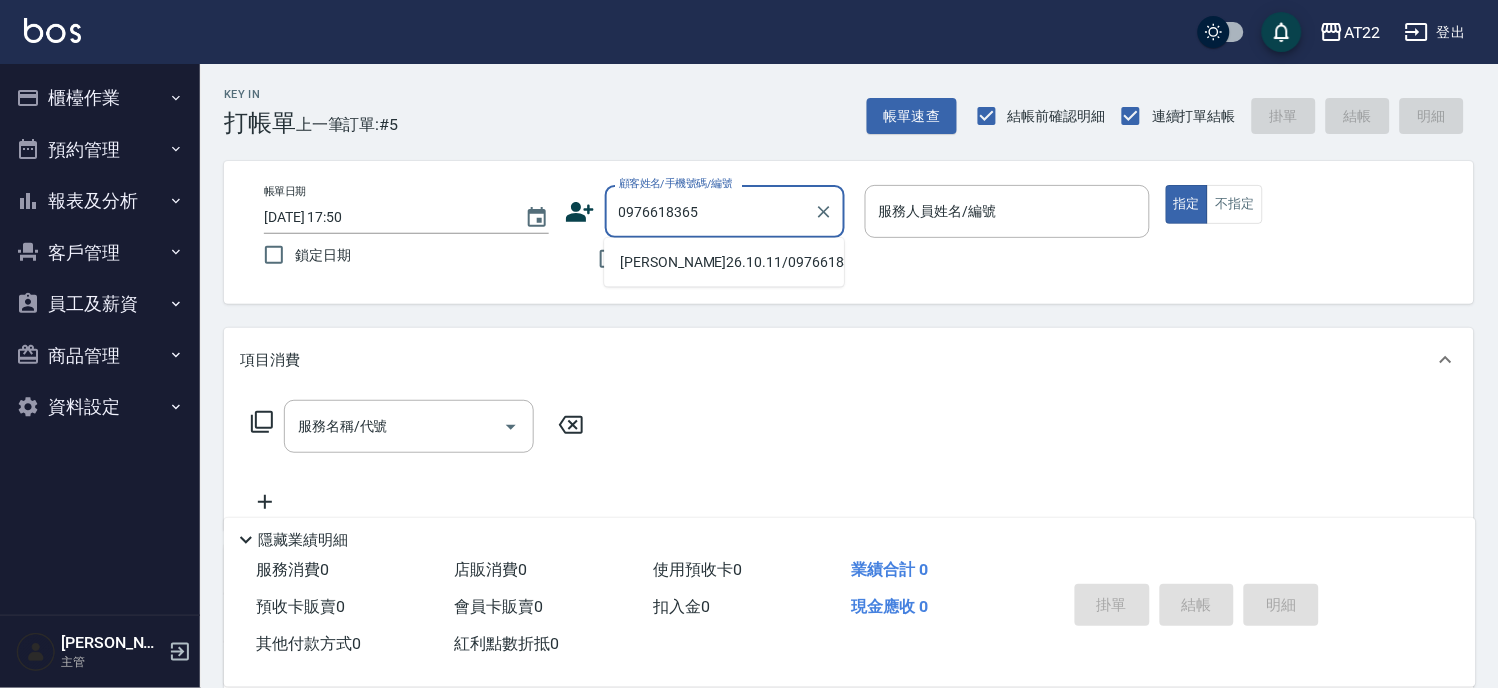 type on "[PERSON_NAME]26.10.11/0976618365/t86386" 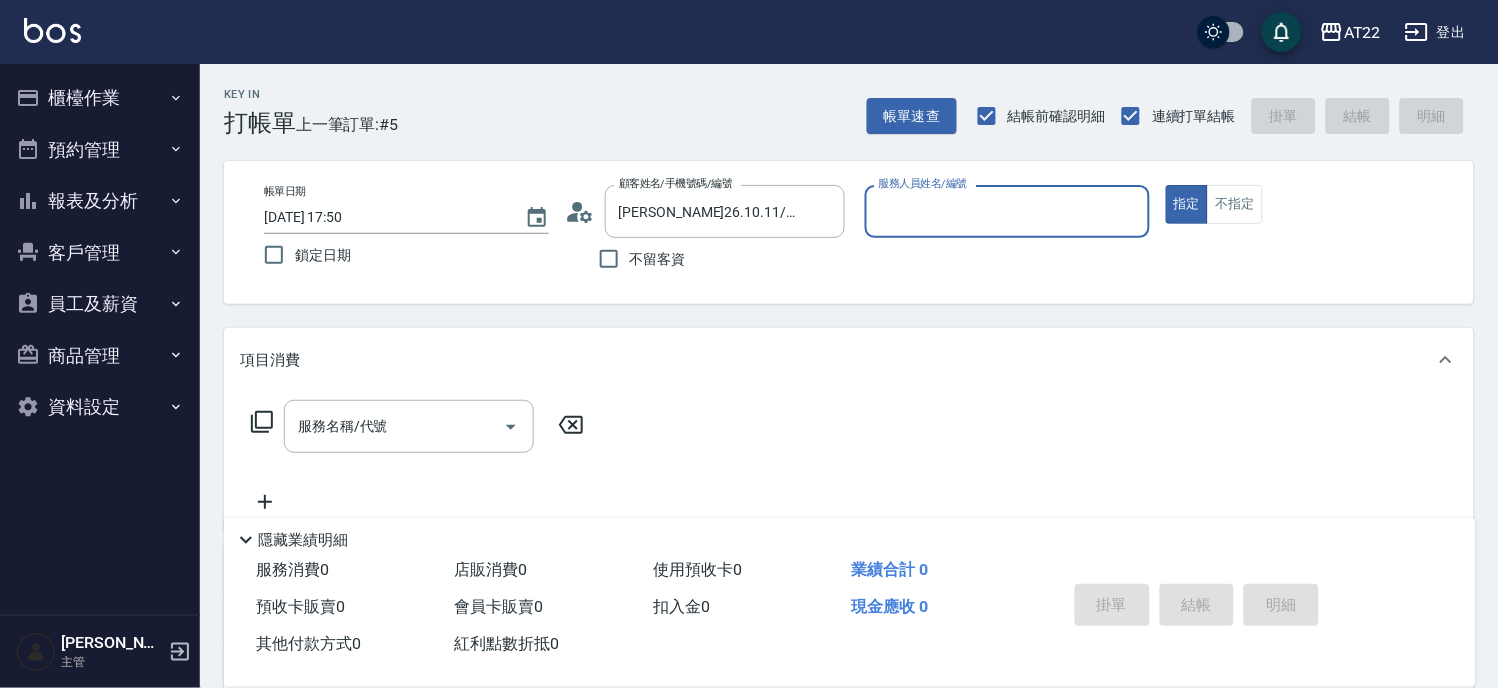 type on "[PERSON_NAME]-5" 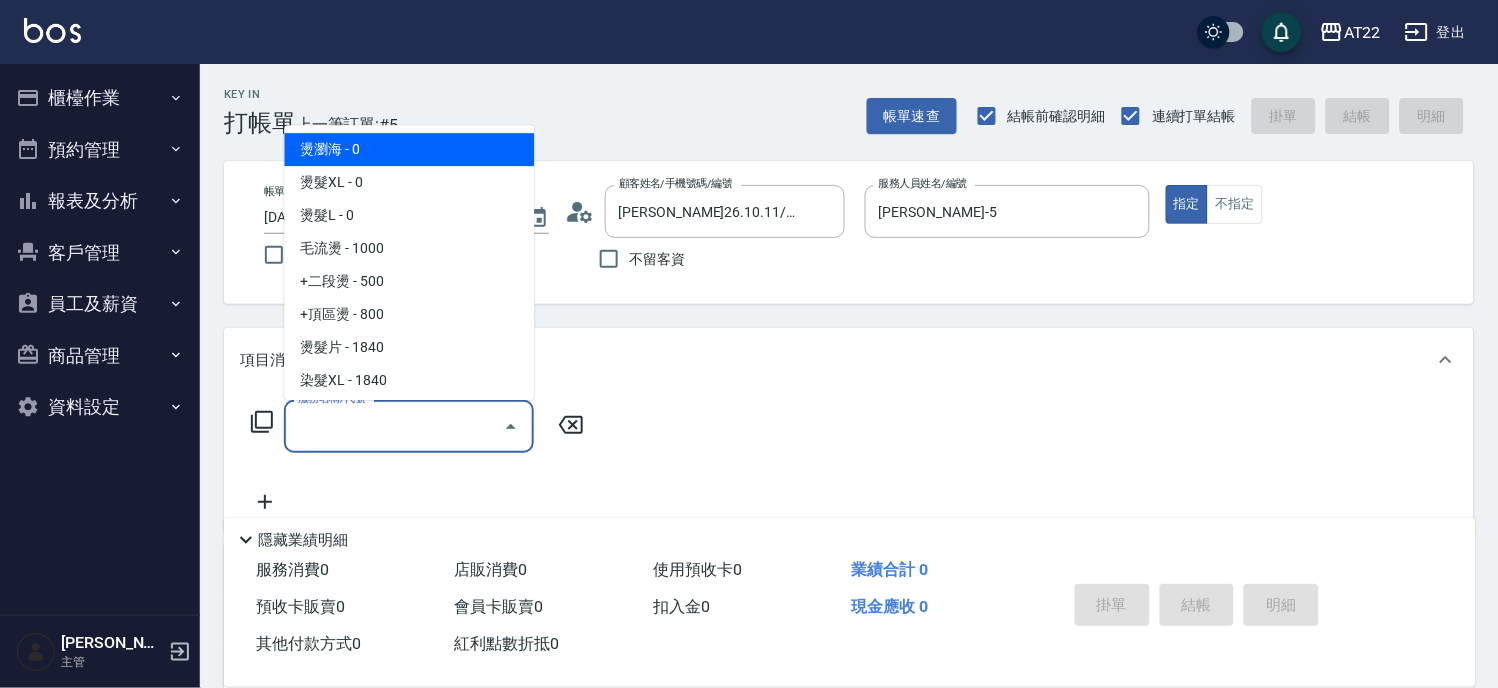 click on "服務名稱/代號" at bounding box center (394, 426) 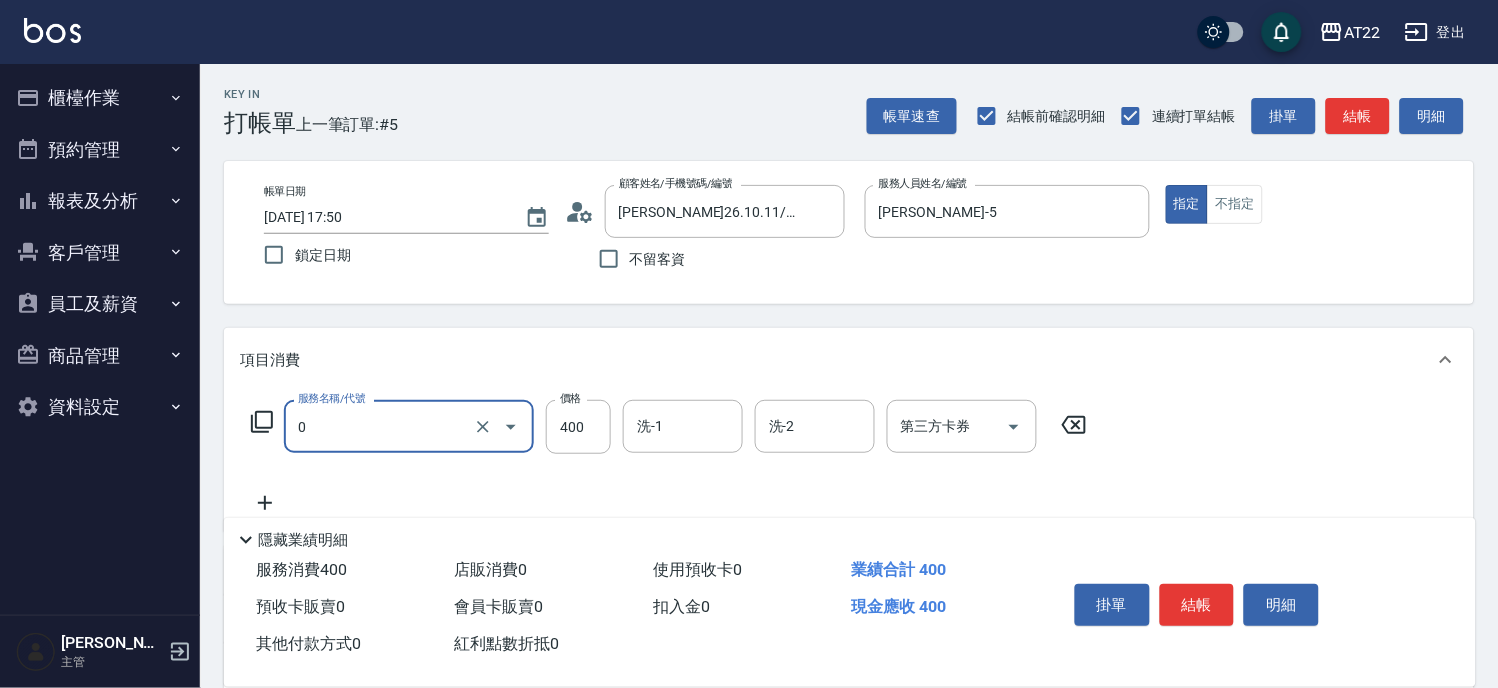 type on "有機洗髮(0)" 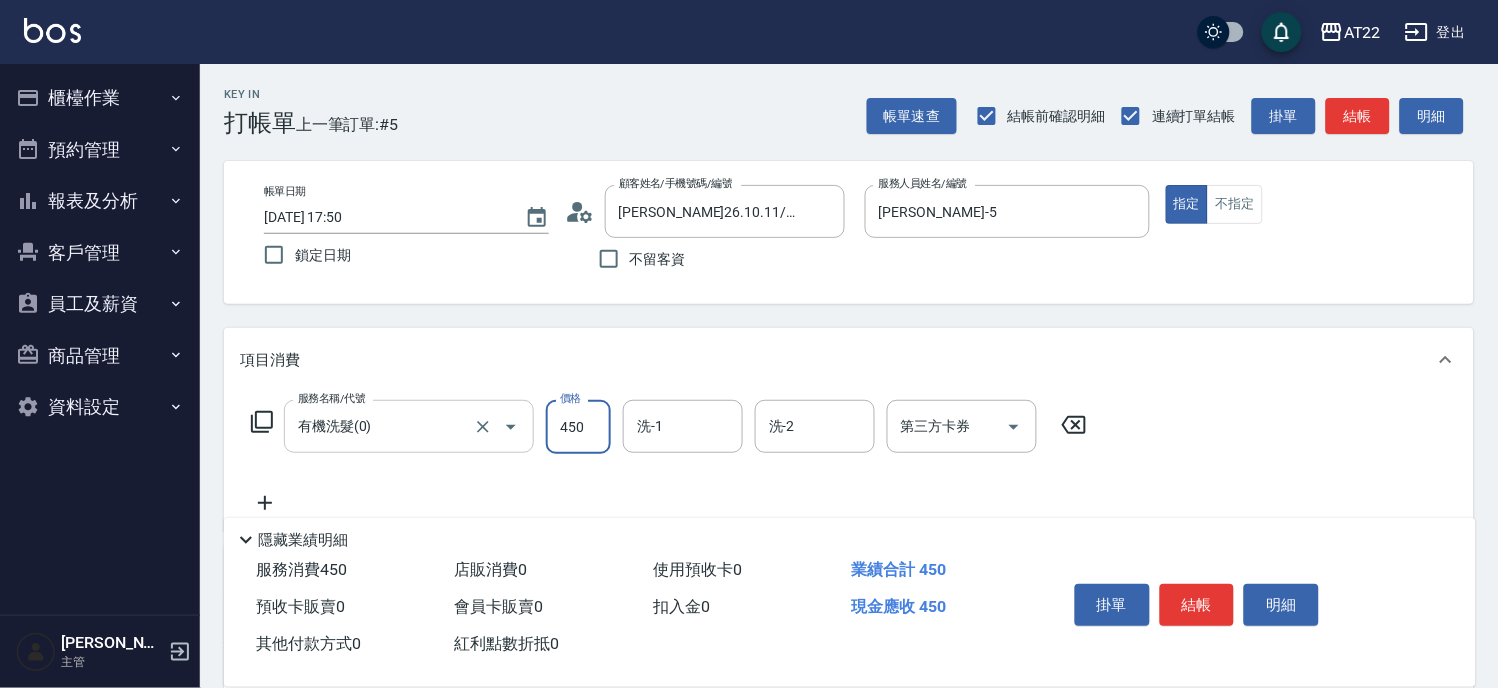 type on "450" 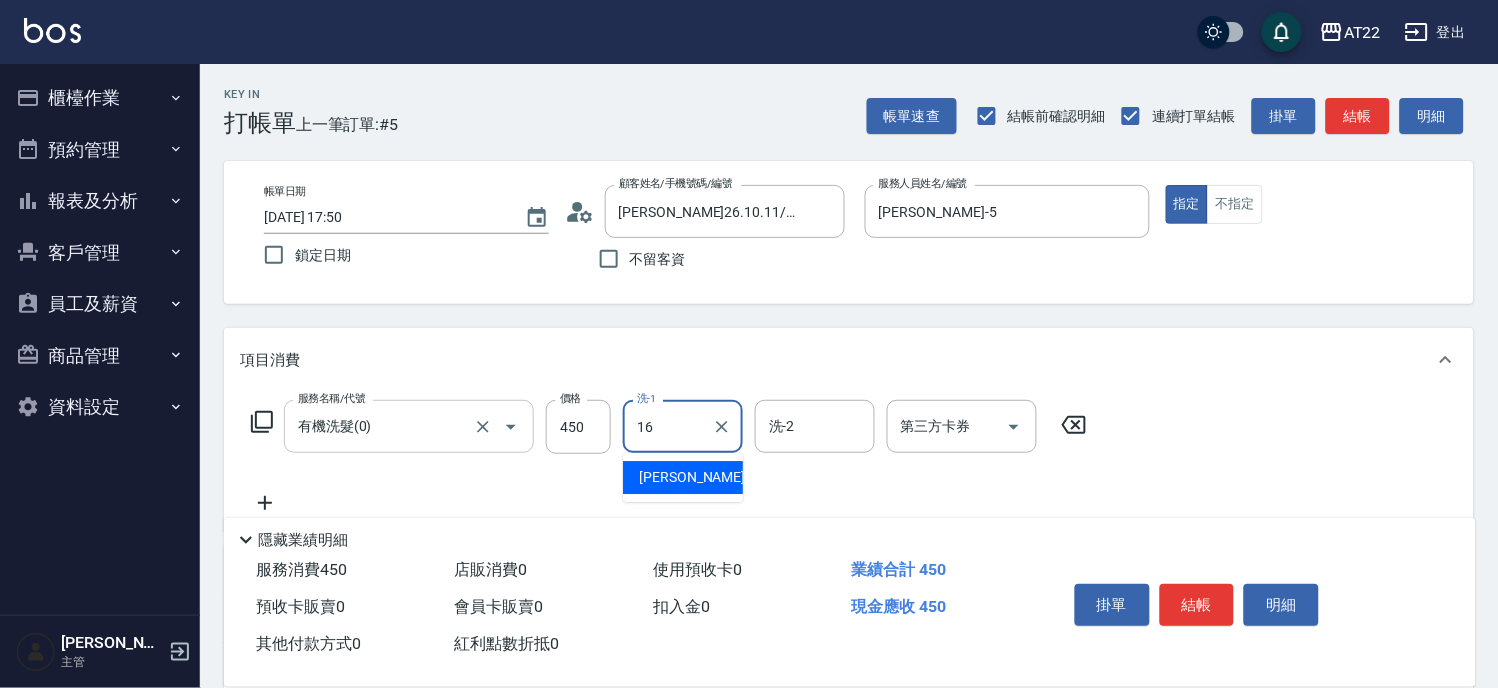 type on "[PERSON_NAME]-16" 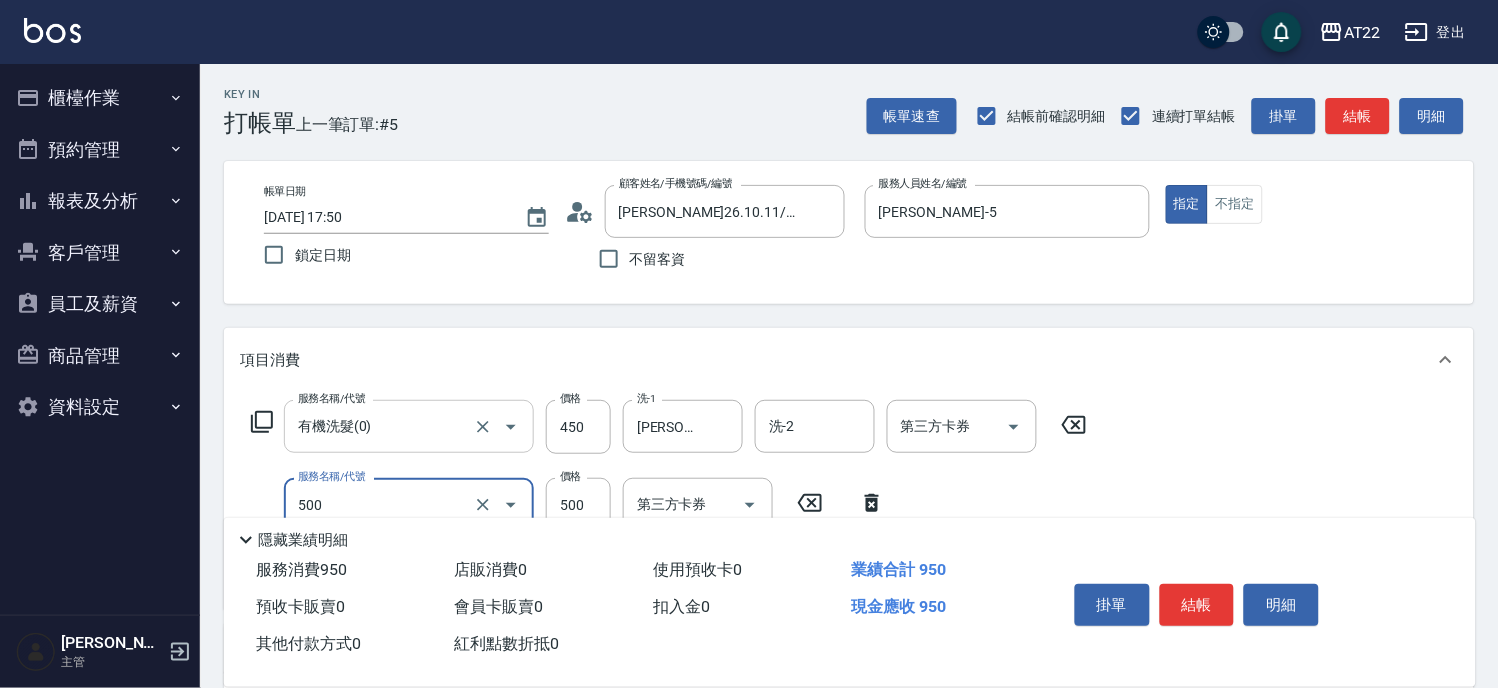 type on "剪髮(500)" 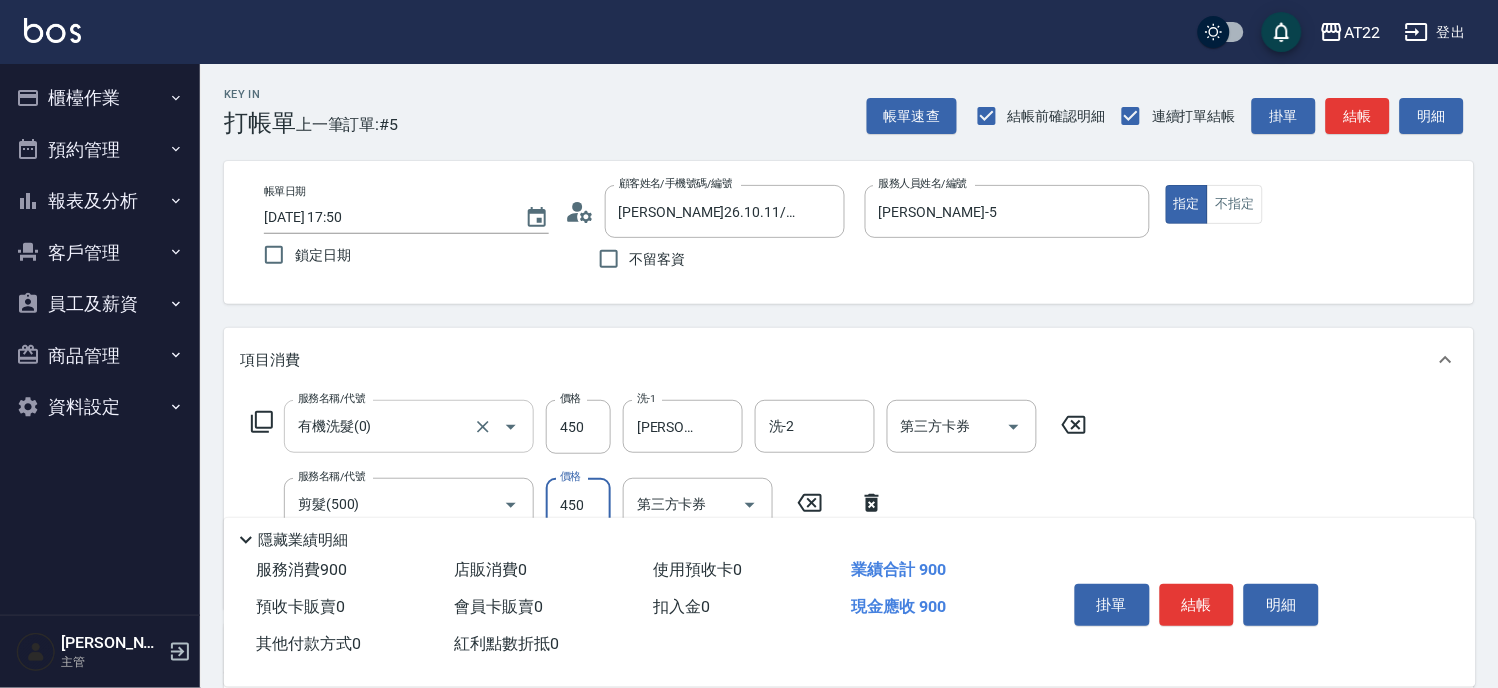 type on "450" 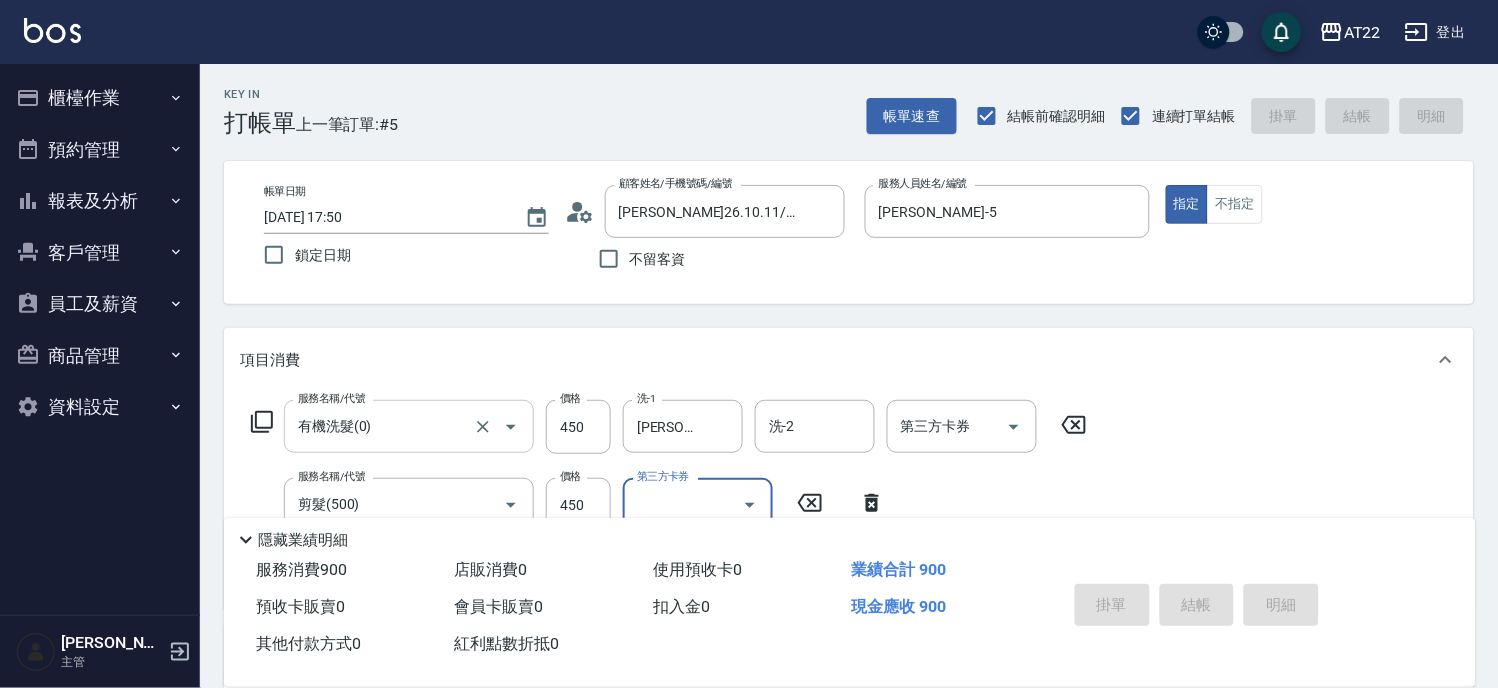 type on "[DATE] 17:51" 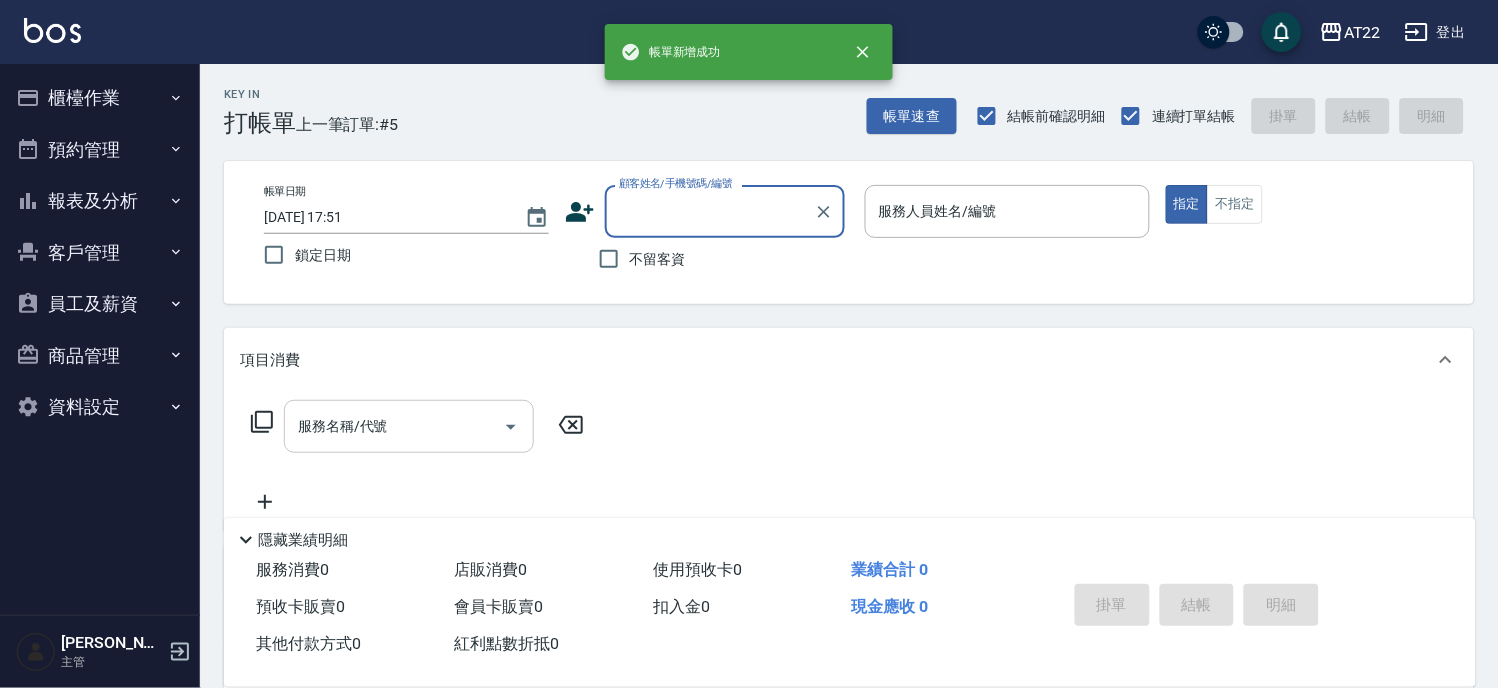 scroll, scrollTop: 0, scrollLeft: 0, axis: both 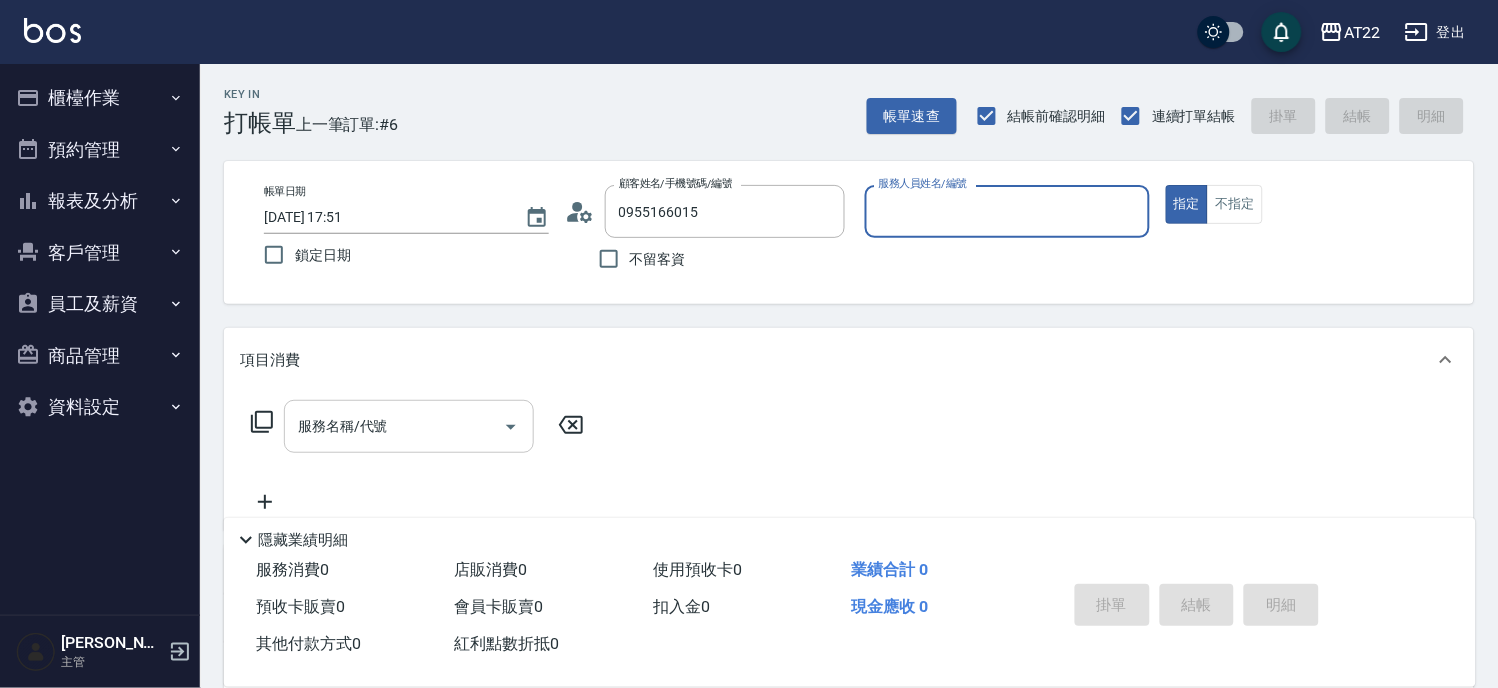 type on "王議雄/0955166015/0955166015" 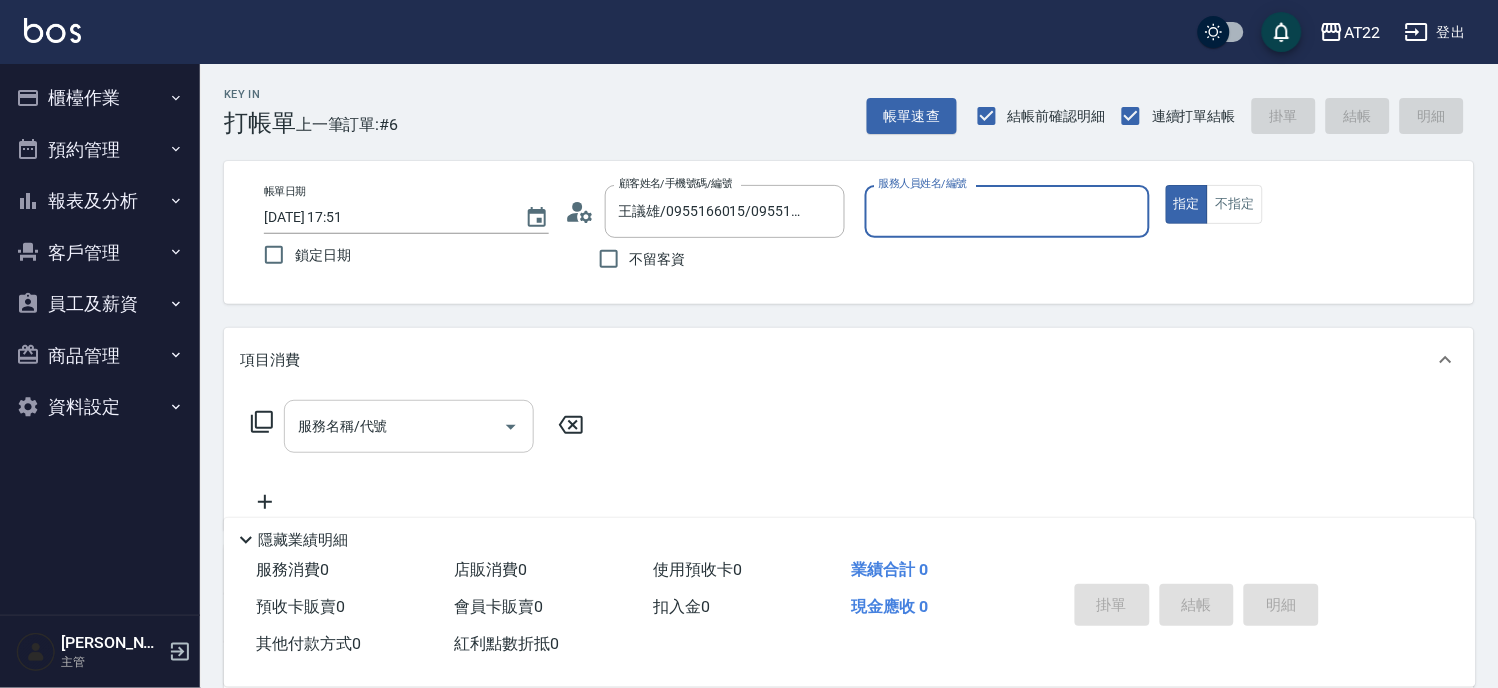 type on "Miko-12" 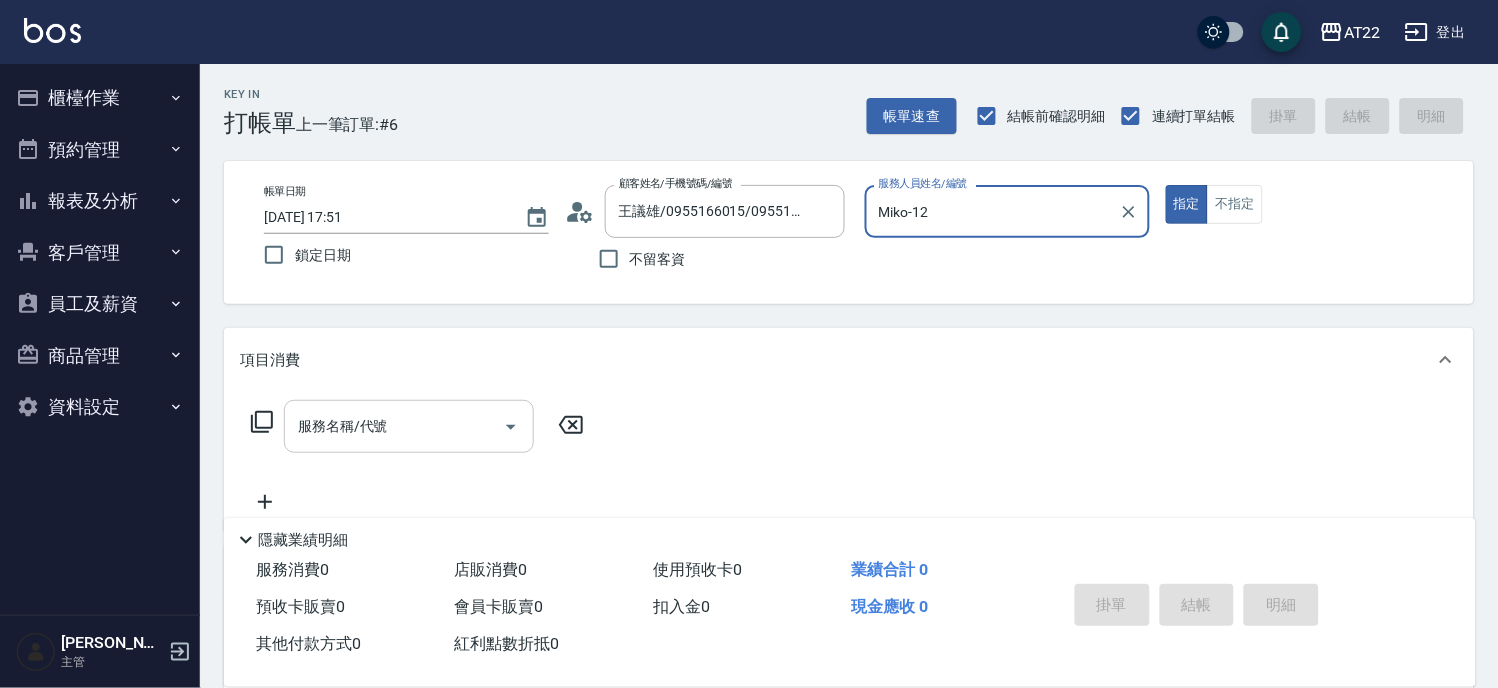 click on "指定" at bounding box center (1187, 204) 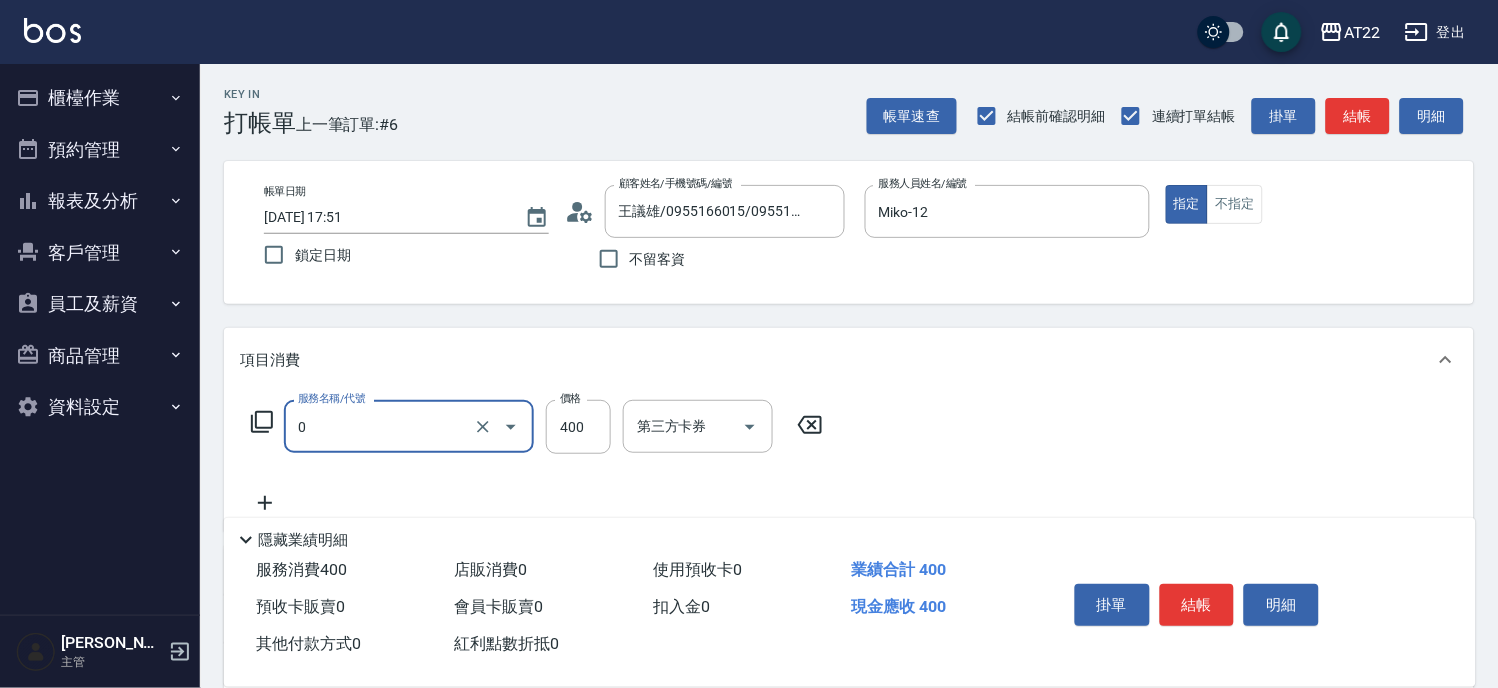 type on "有機洗髮(0)" 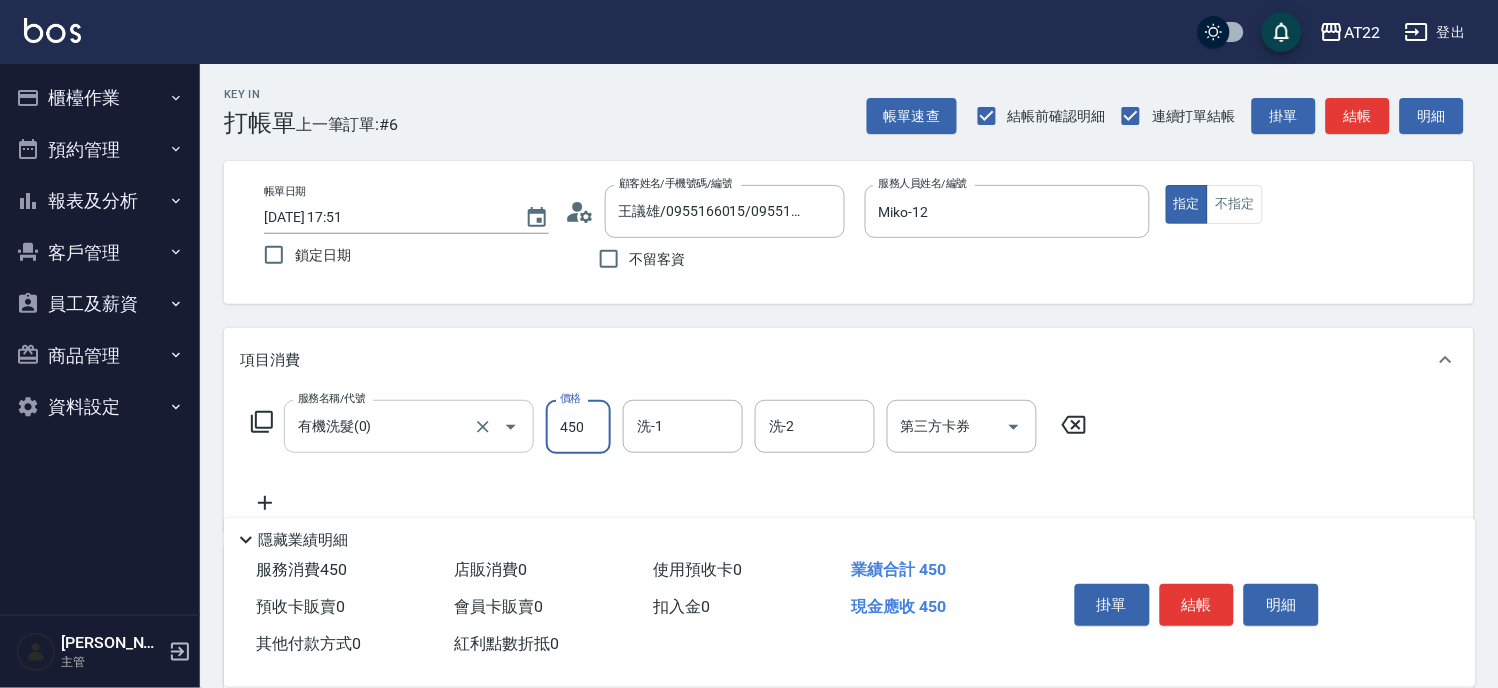 type on "450" 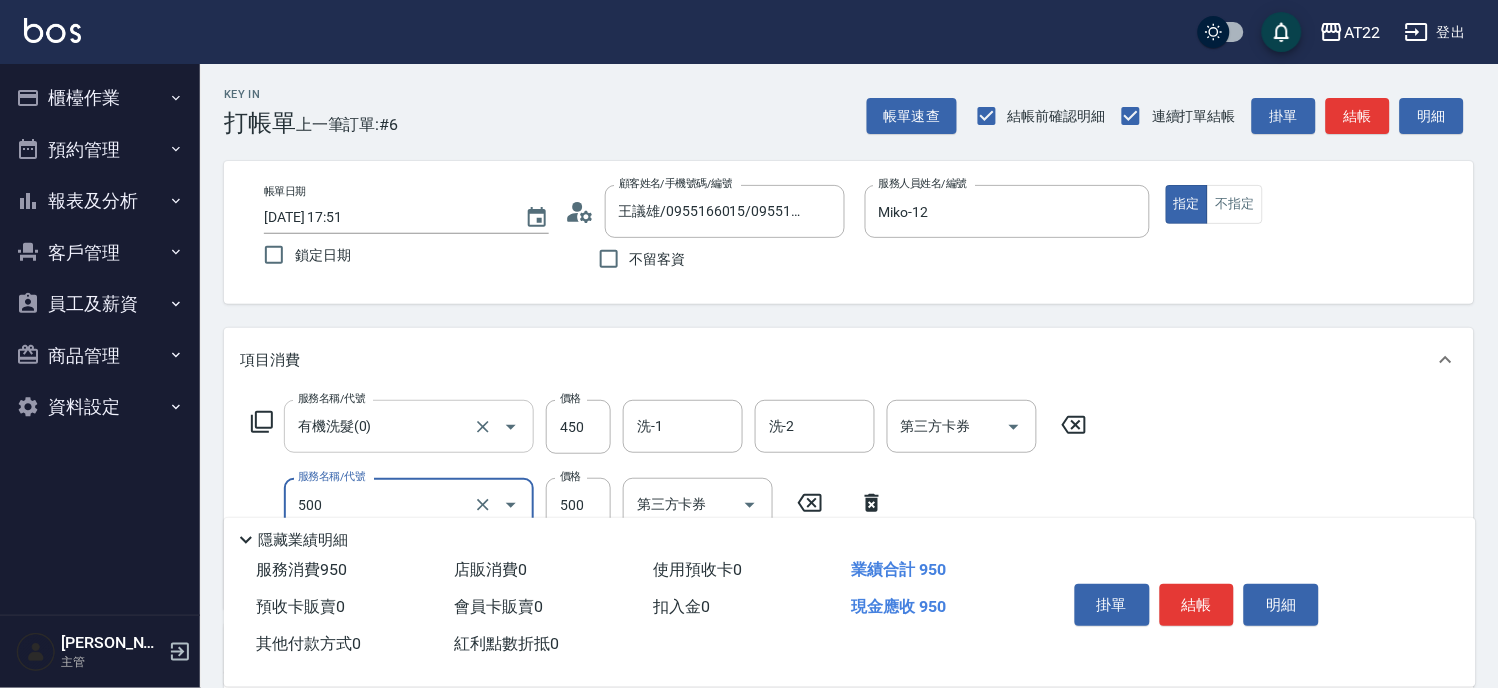 type on "剪髮(500)" 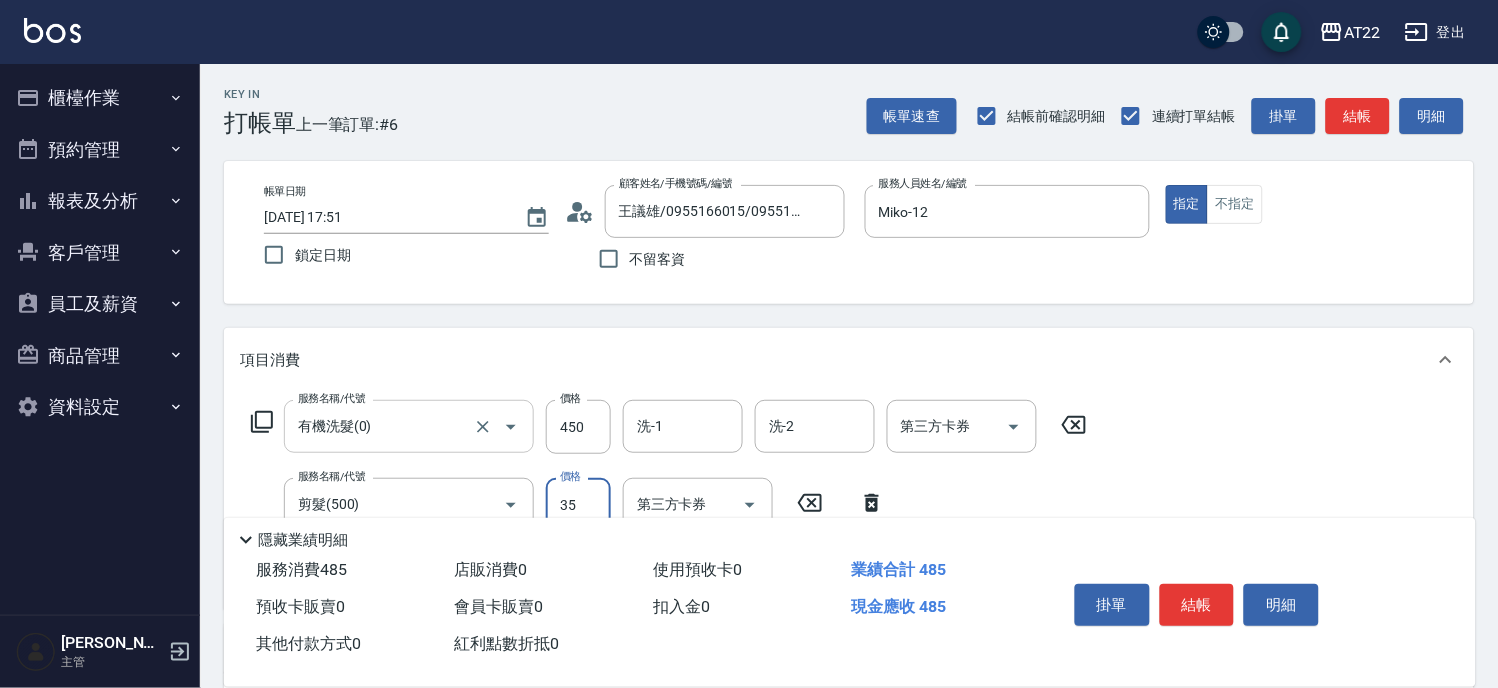 type on "350" 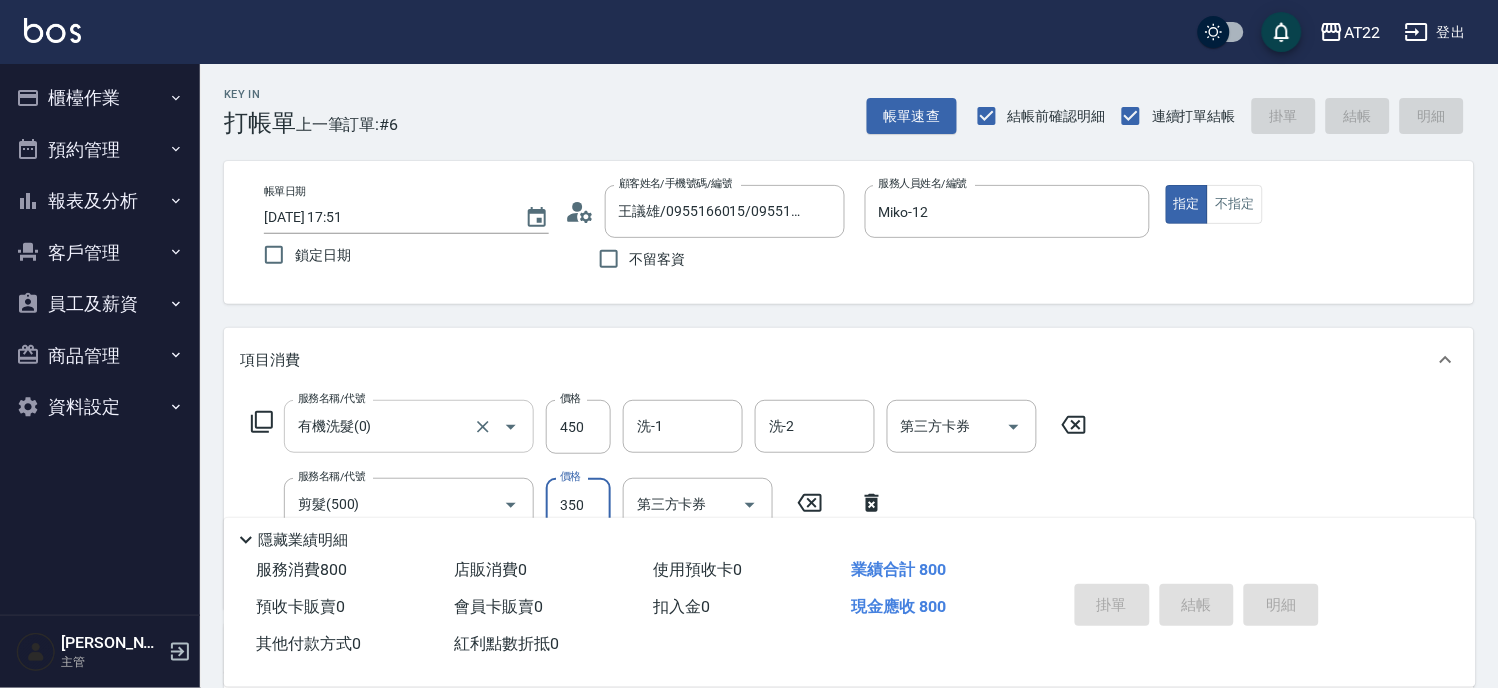 type 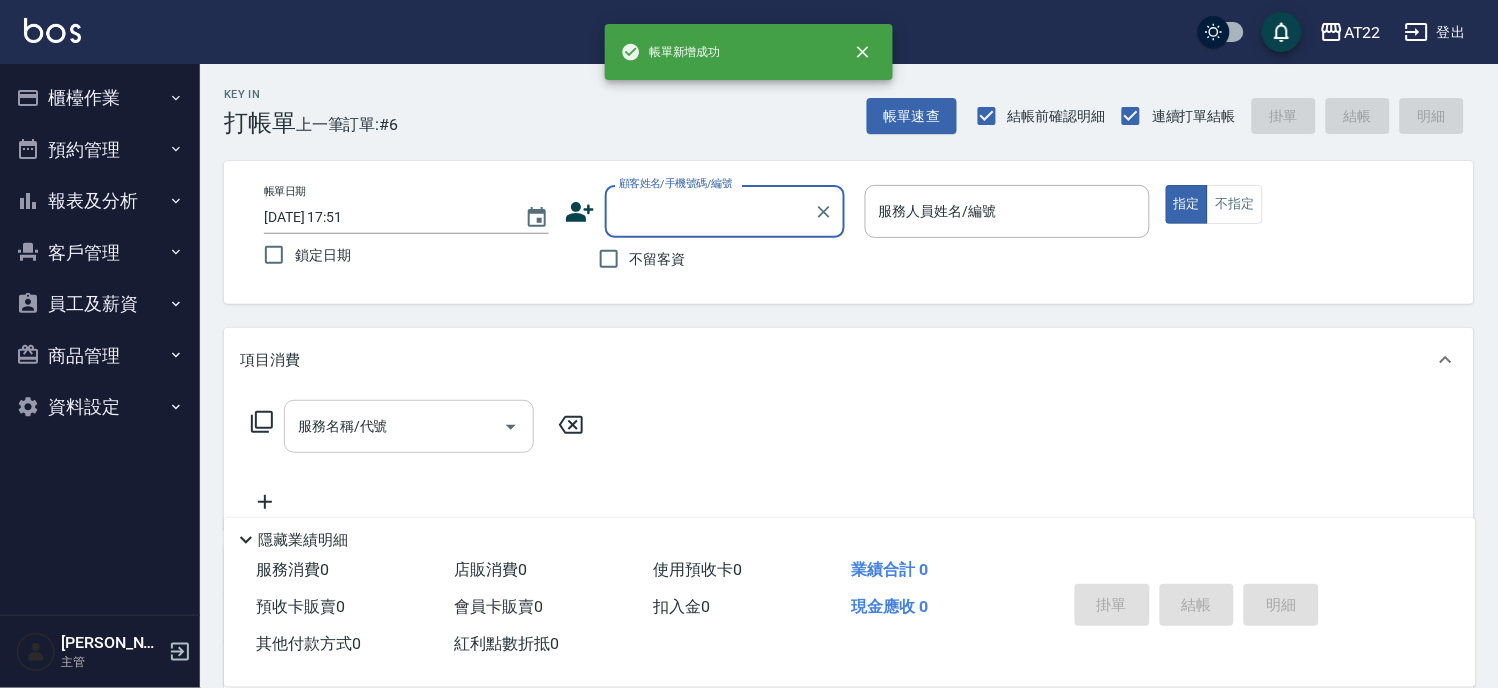 scroll, scrollTop: 0, scrollLeft: 0, axis: both 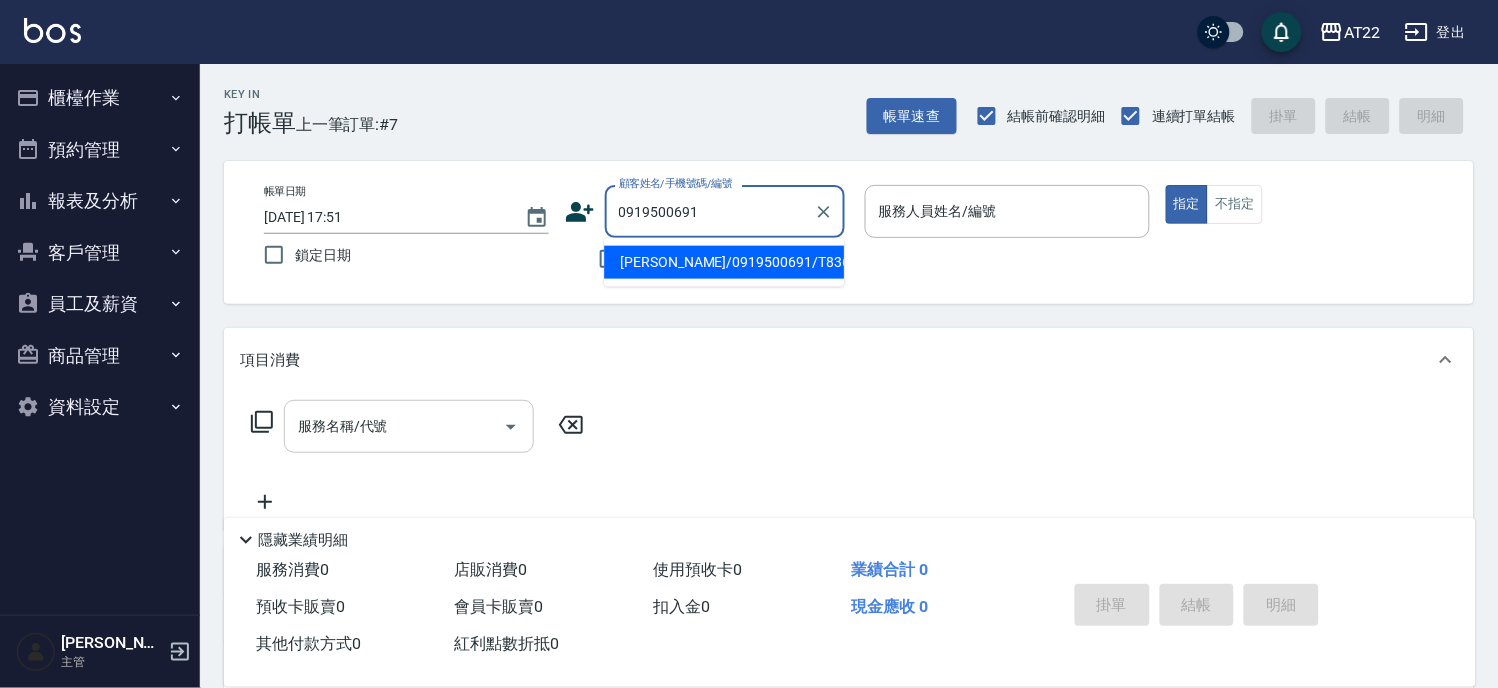 type on "[PERSON_NAME]/0919500691/T83688" 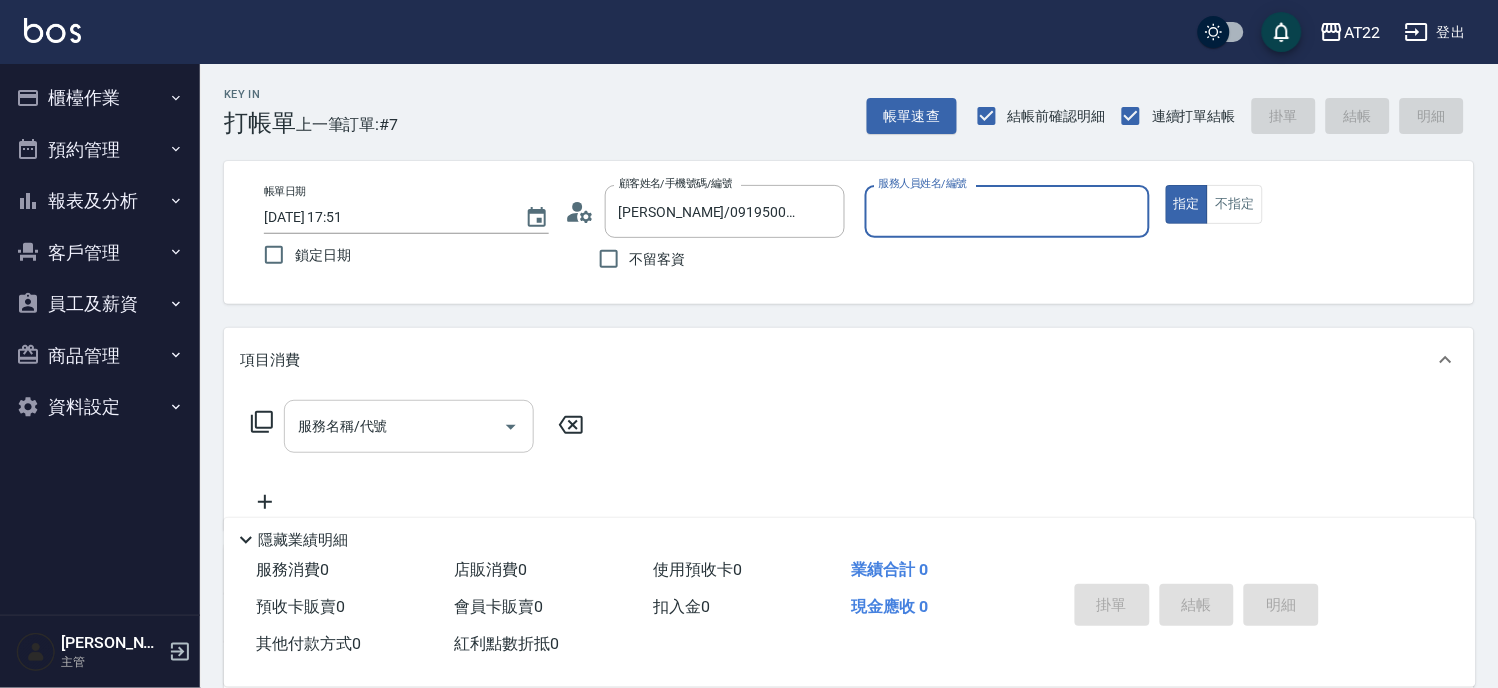 type on "[PERSON_NAME]-5" 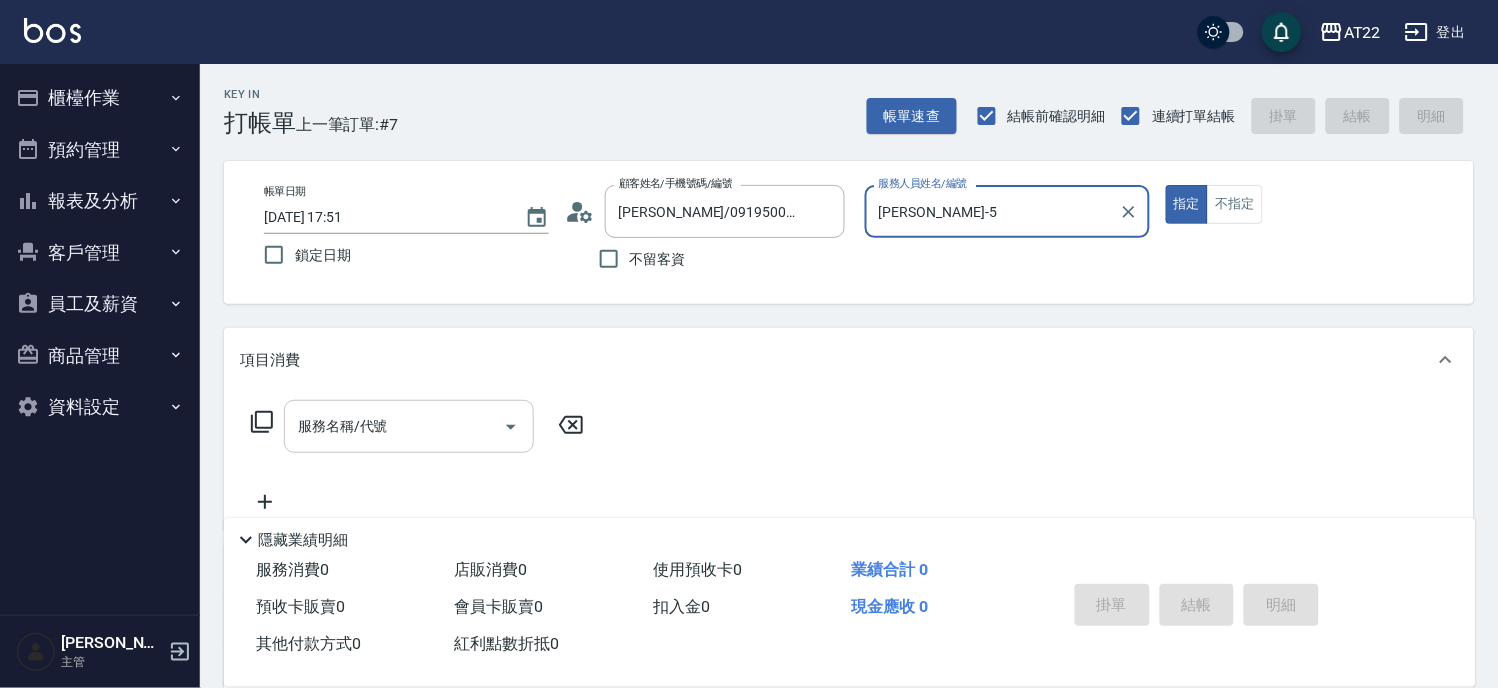 click on "指定" at bounding box center (1187, 204) 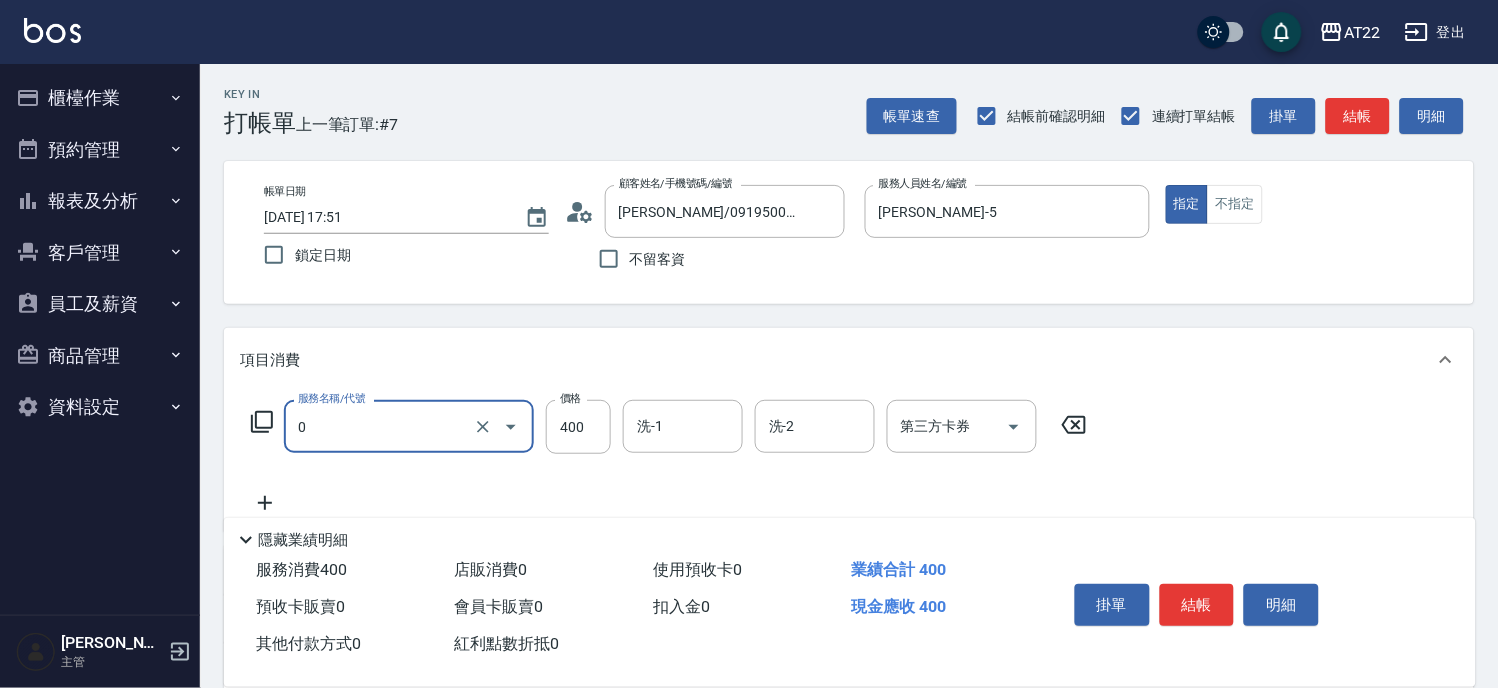 type on "有機洗髮(0)" 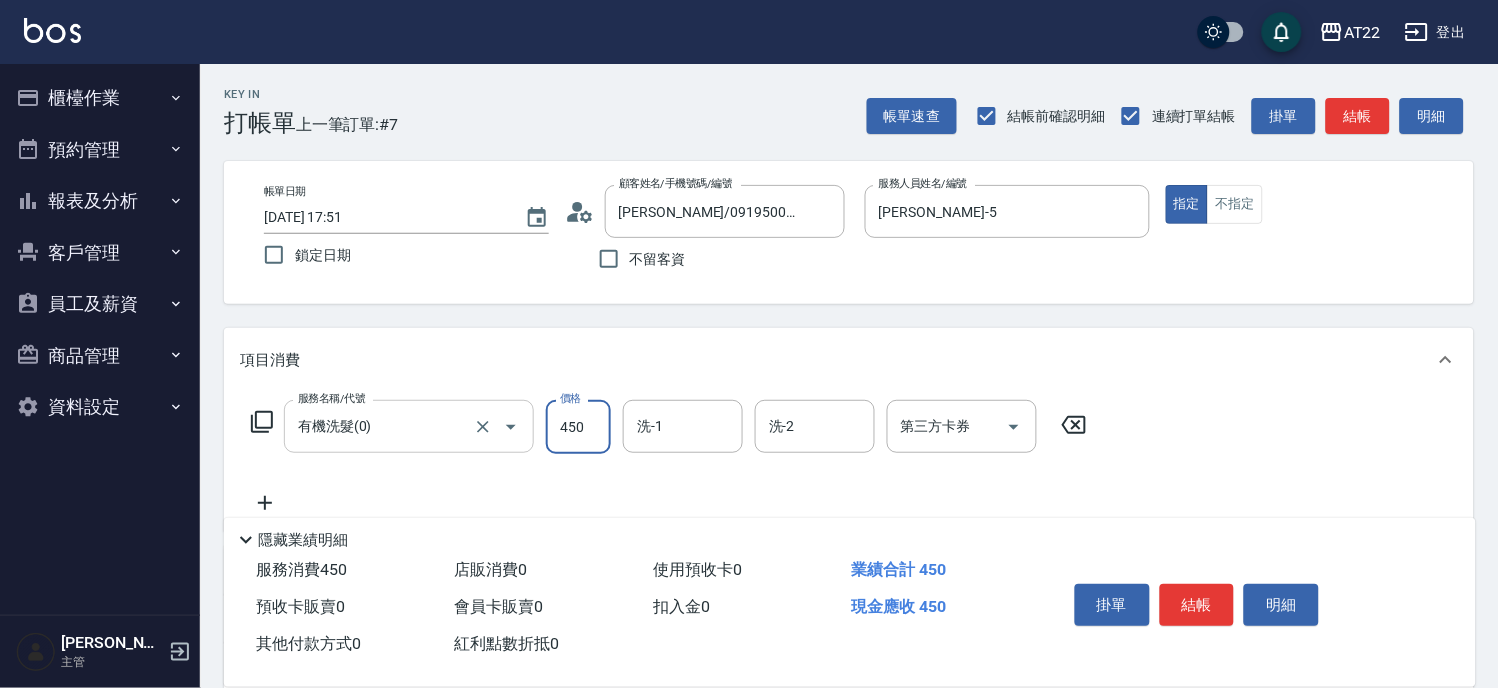 type on "450" 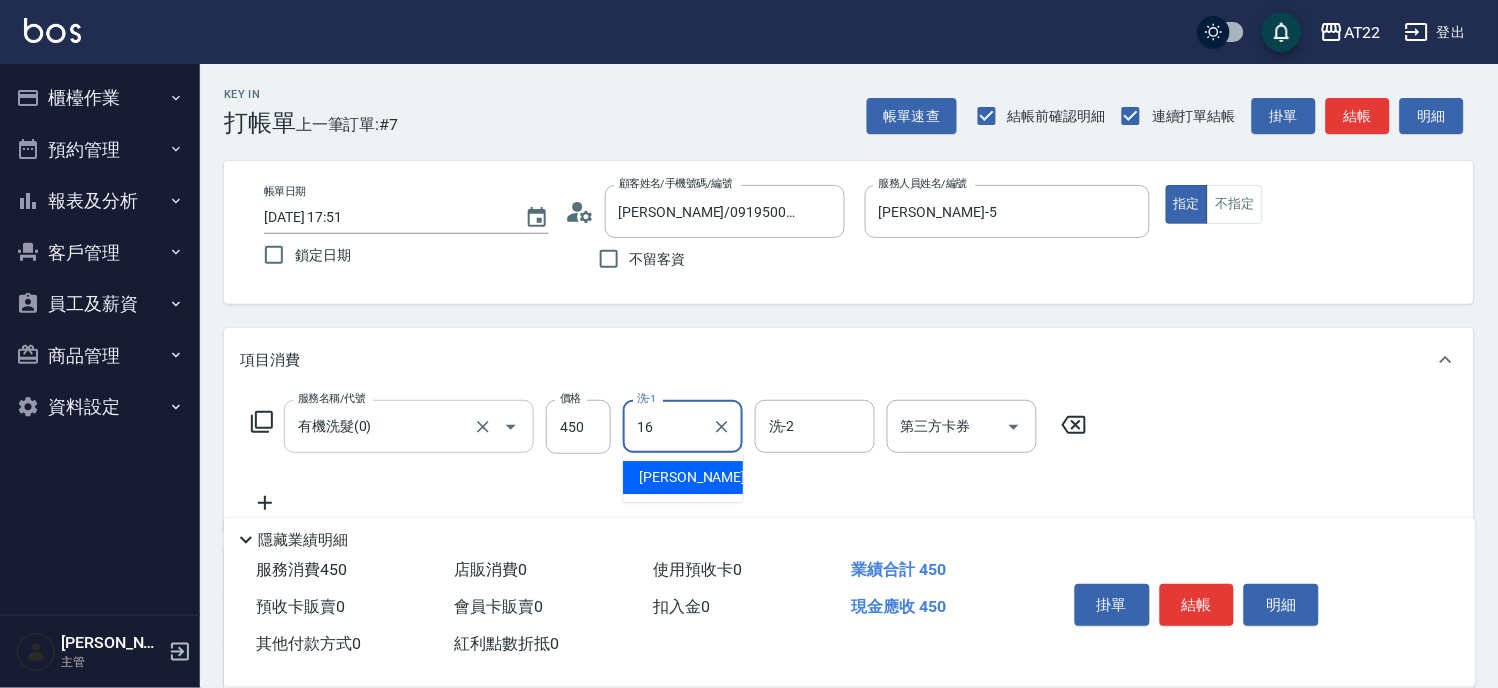 type on "[PERSON_NAME]-16" 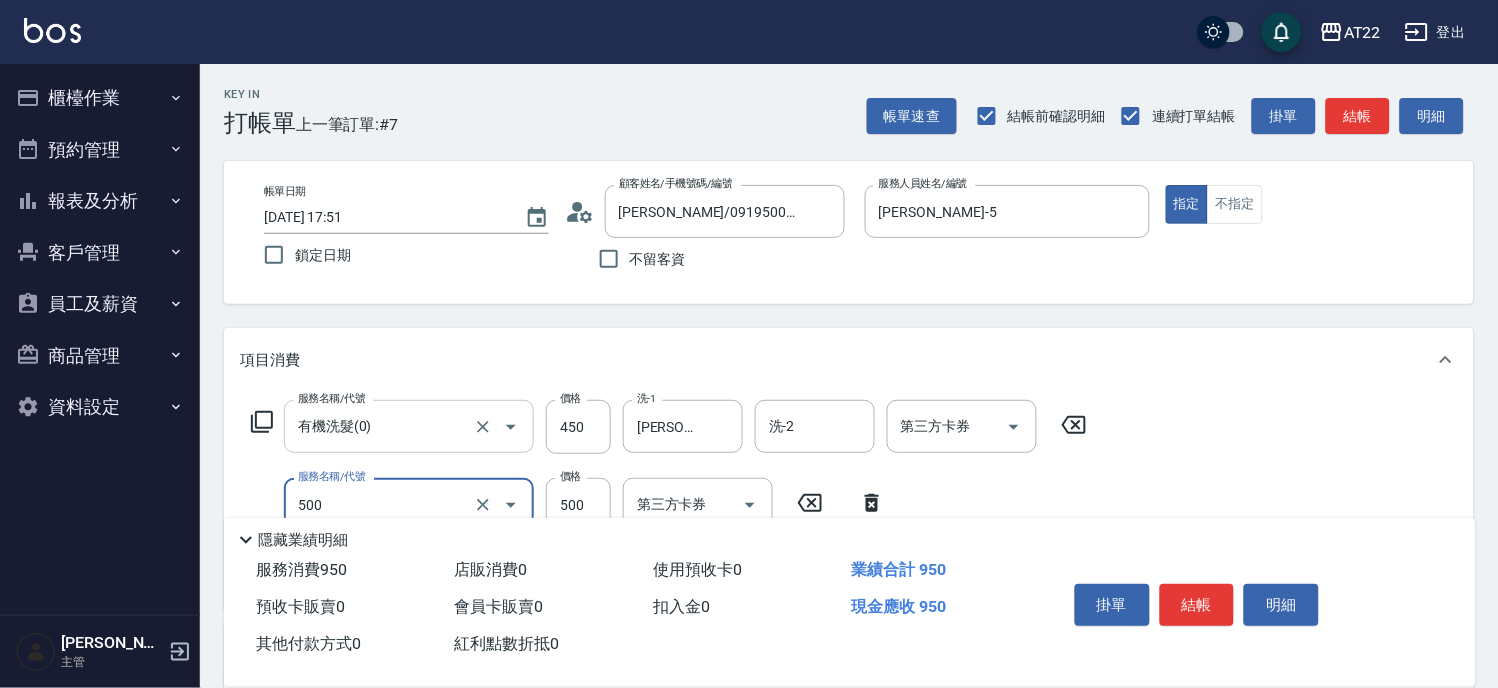 type on "剪髮(500)" 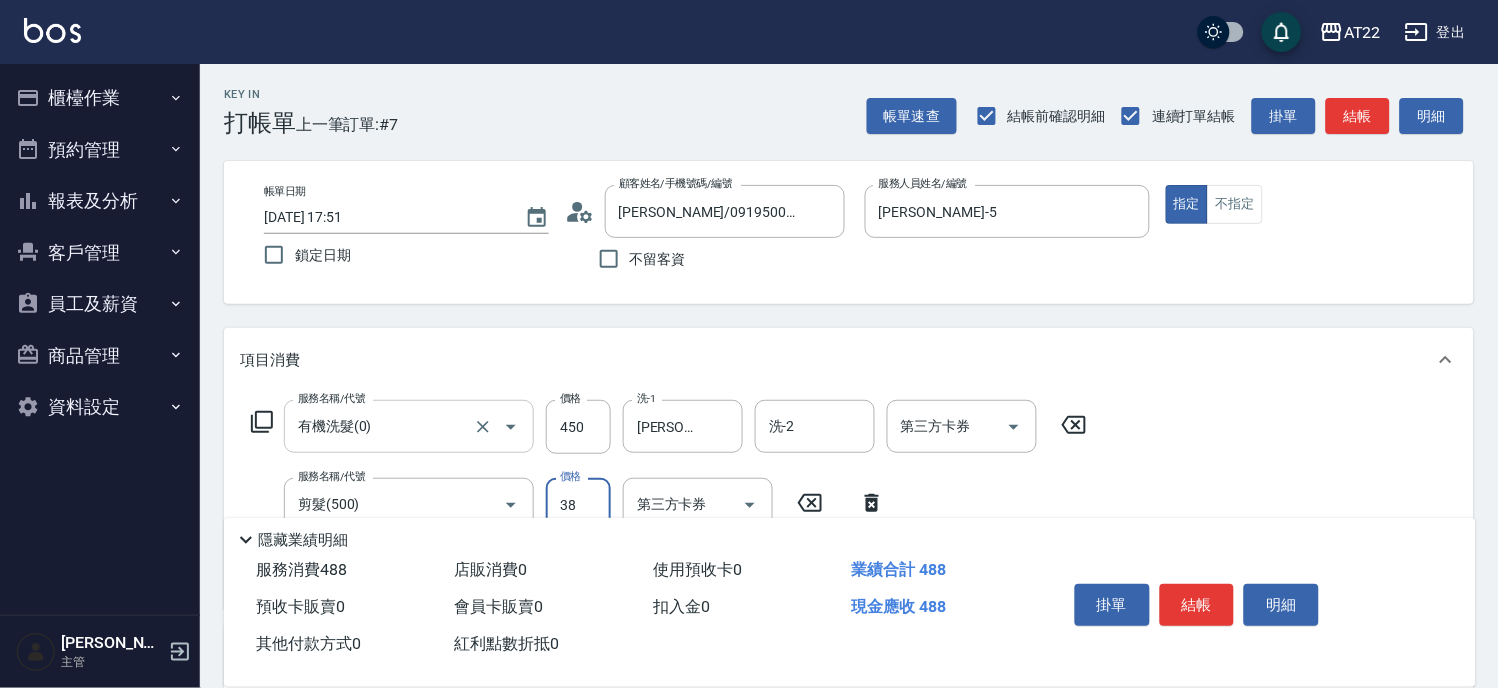 type on "380" 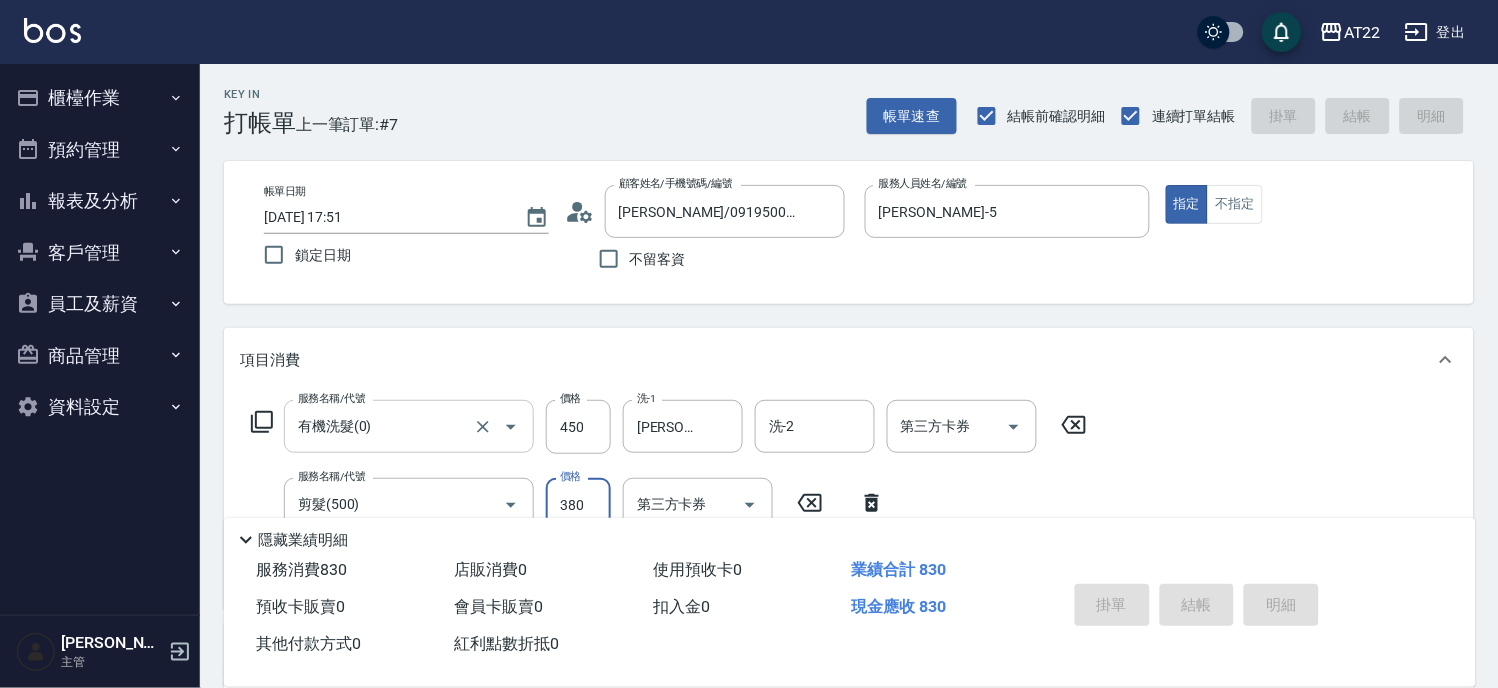 type on "[DATE] 17:52" 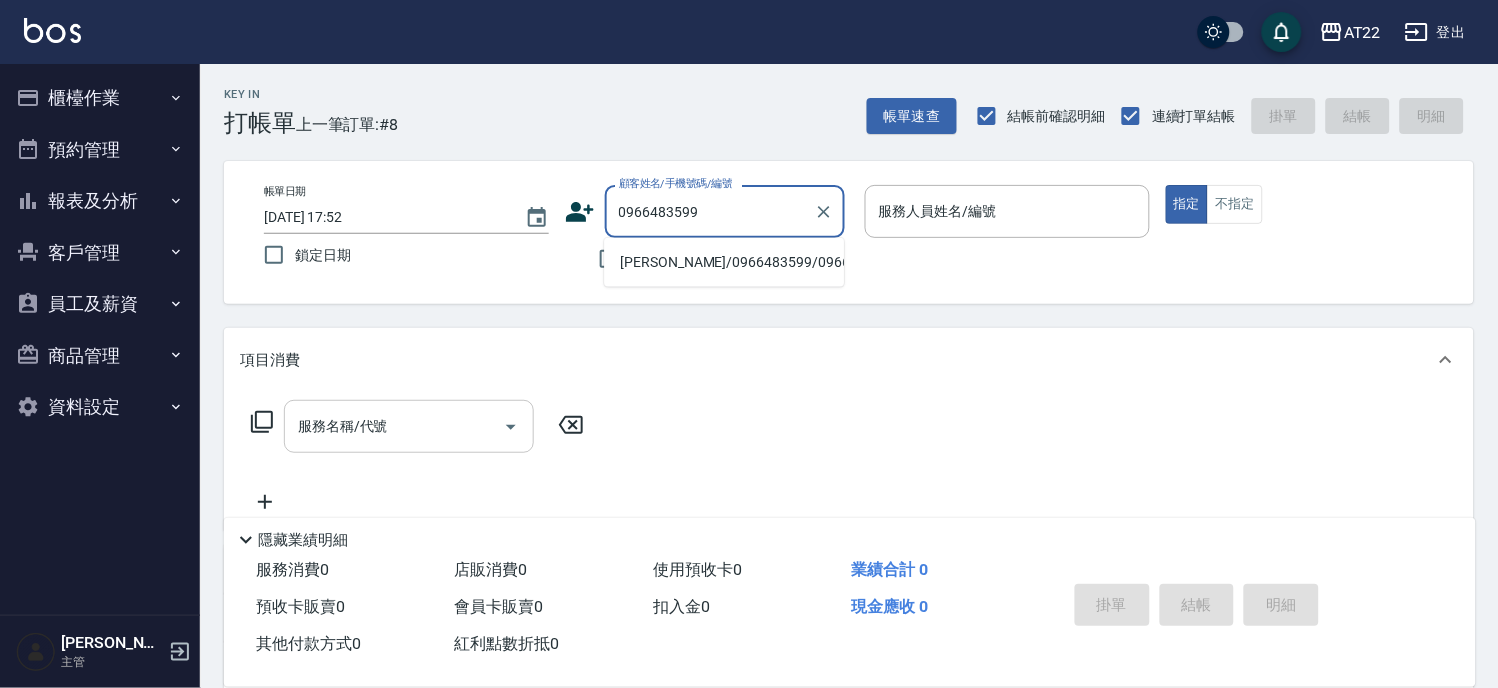 type on "[PERSON_NAME]/0966483599/0966483599" 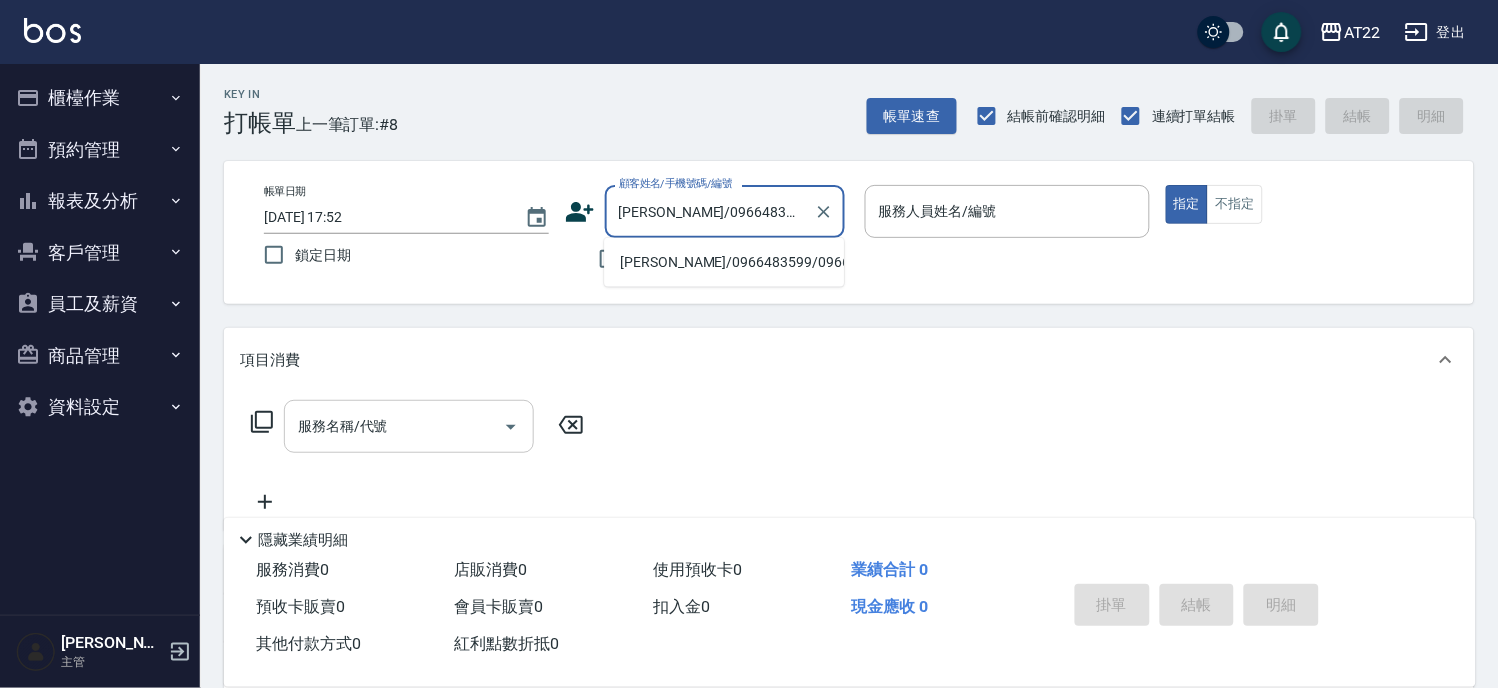 type on "[PERSON_NAME]-5" 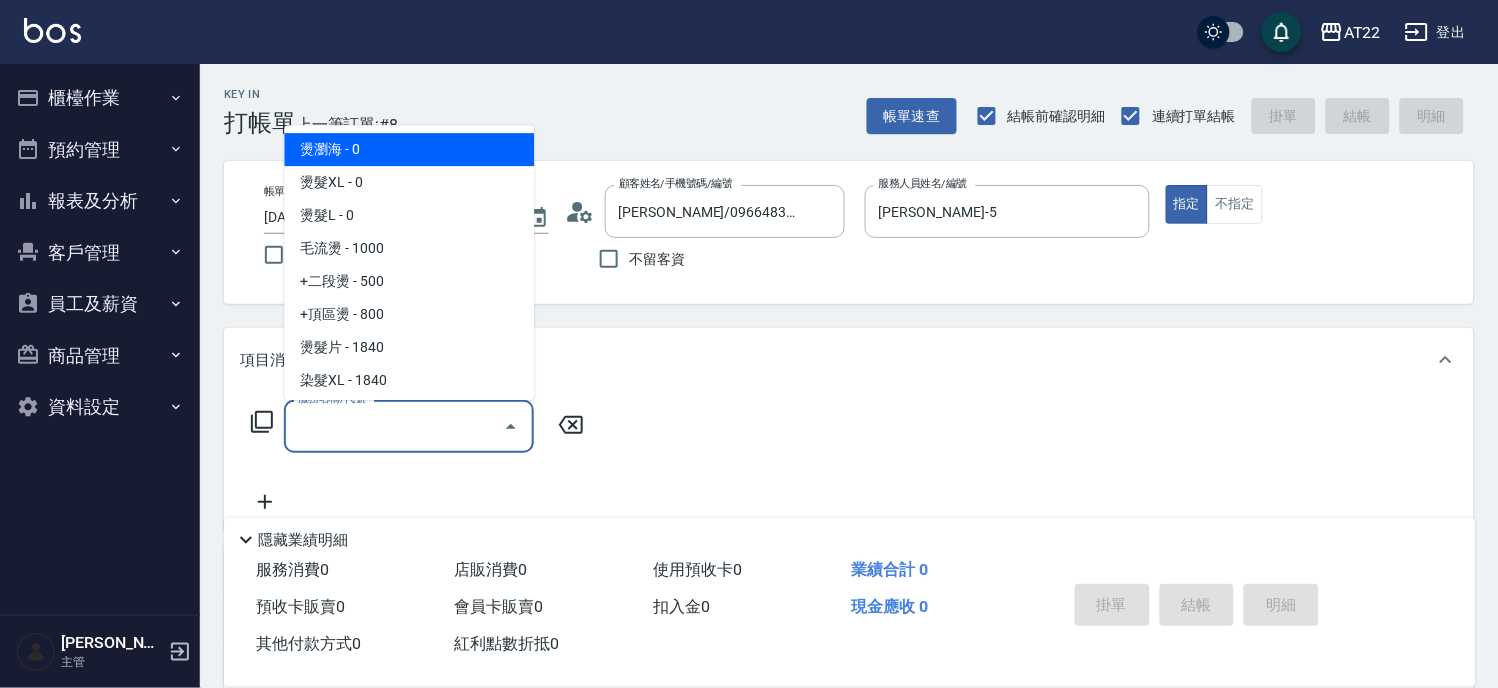 click on "服務名稱/代號 服務名稱/代號" at bounding box center (409, 426) 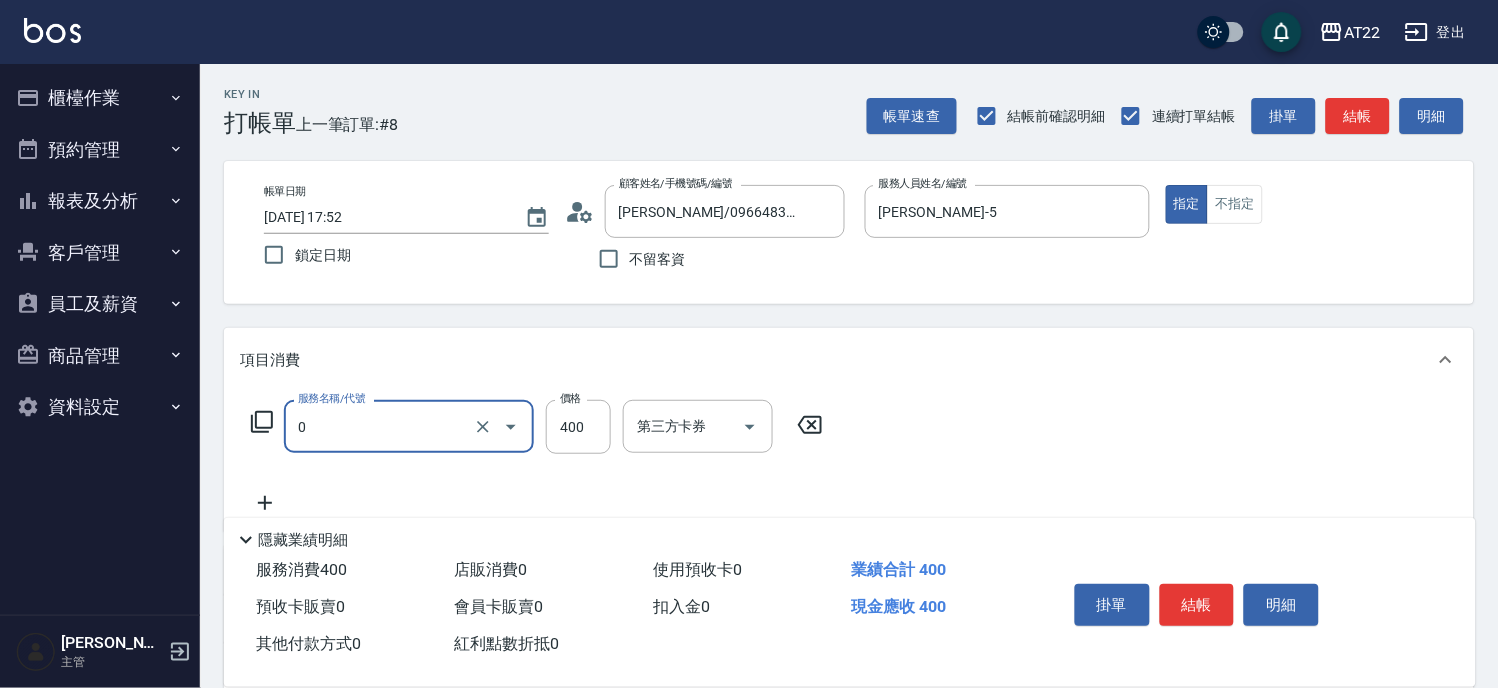 type on "有機洗髮(0)" 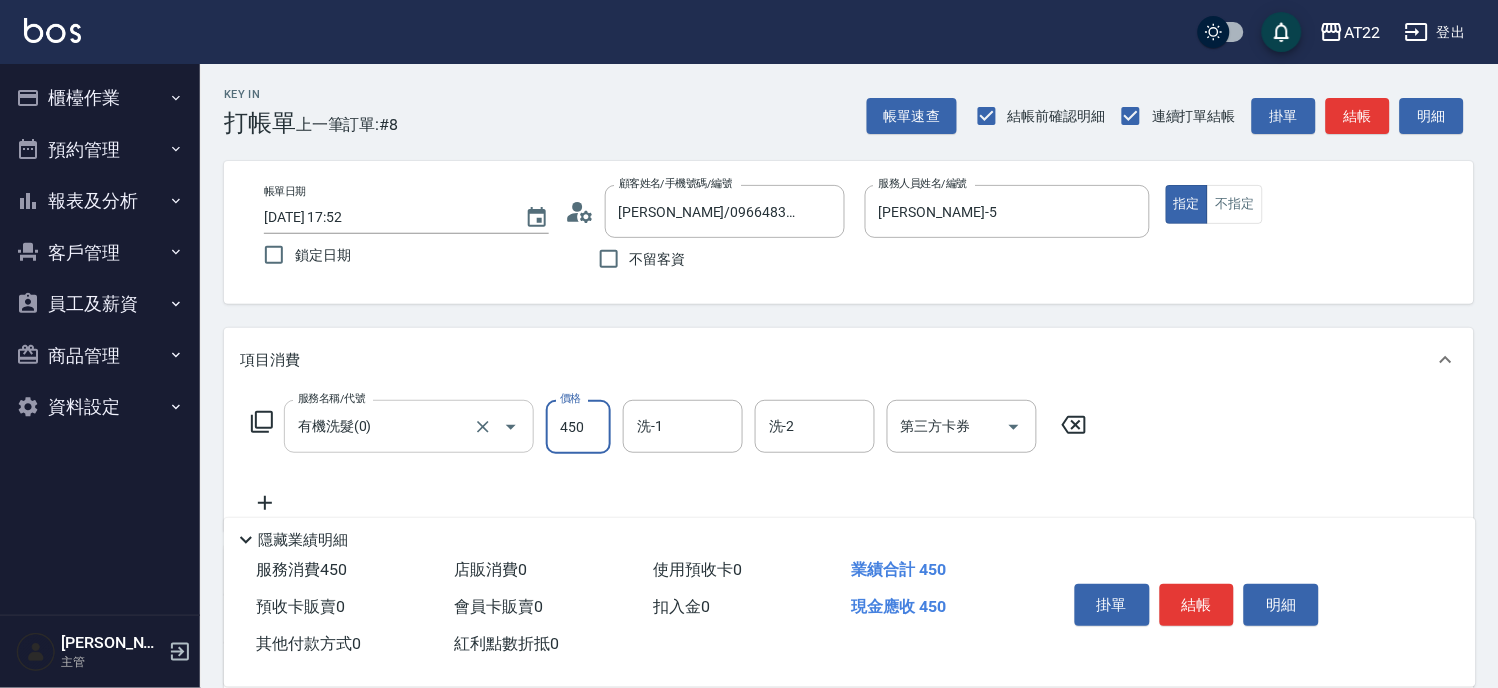 type on "450" 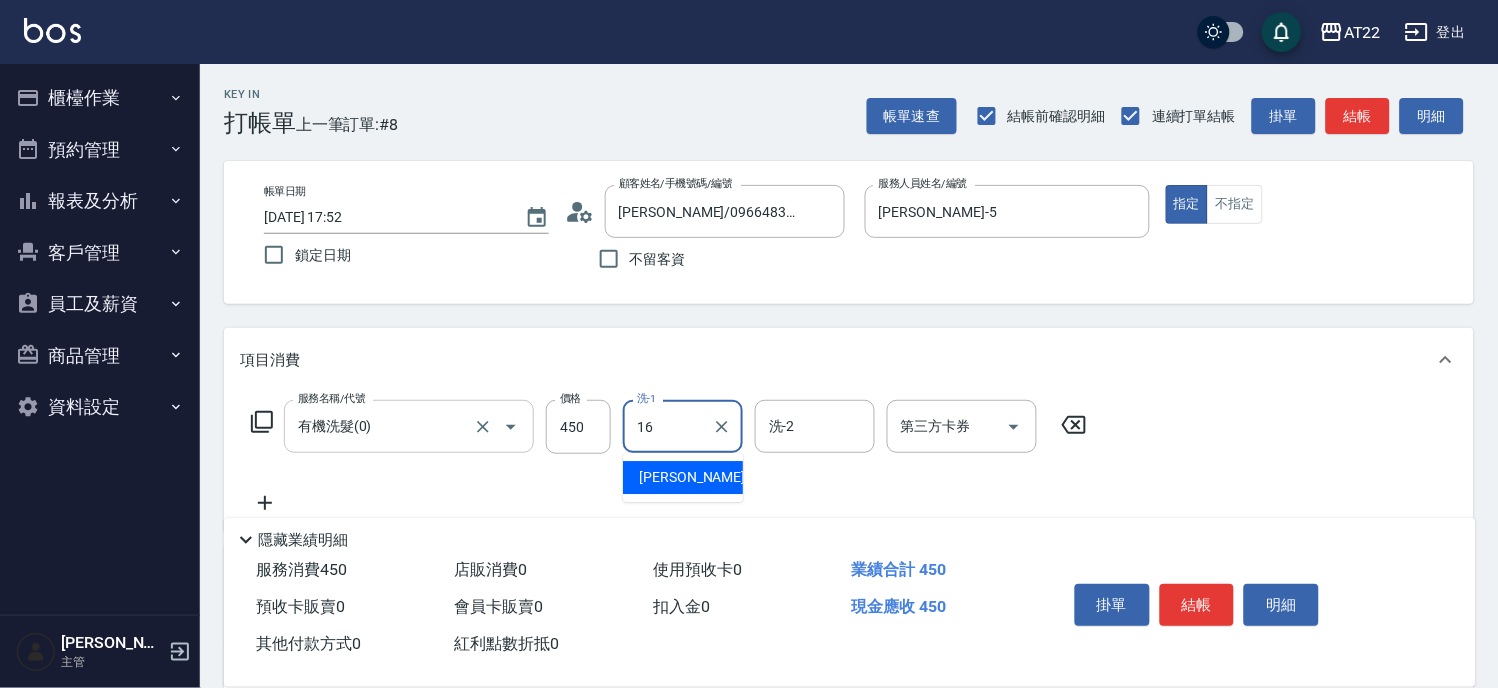 type on "[PERSON_NAME]-16" 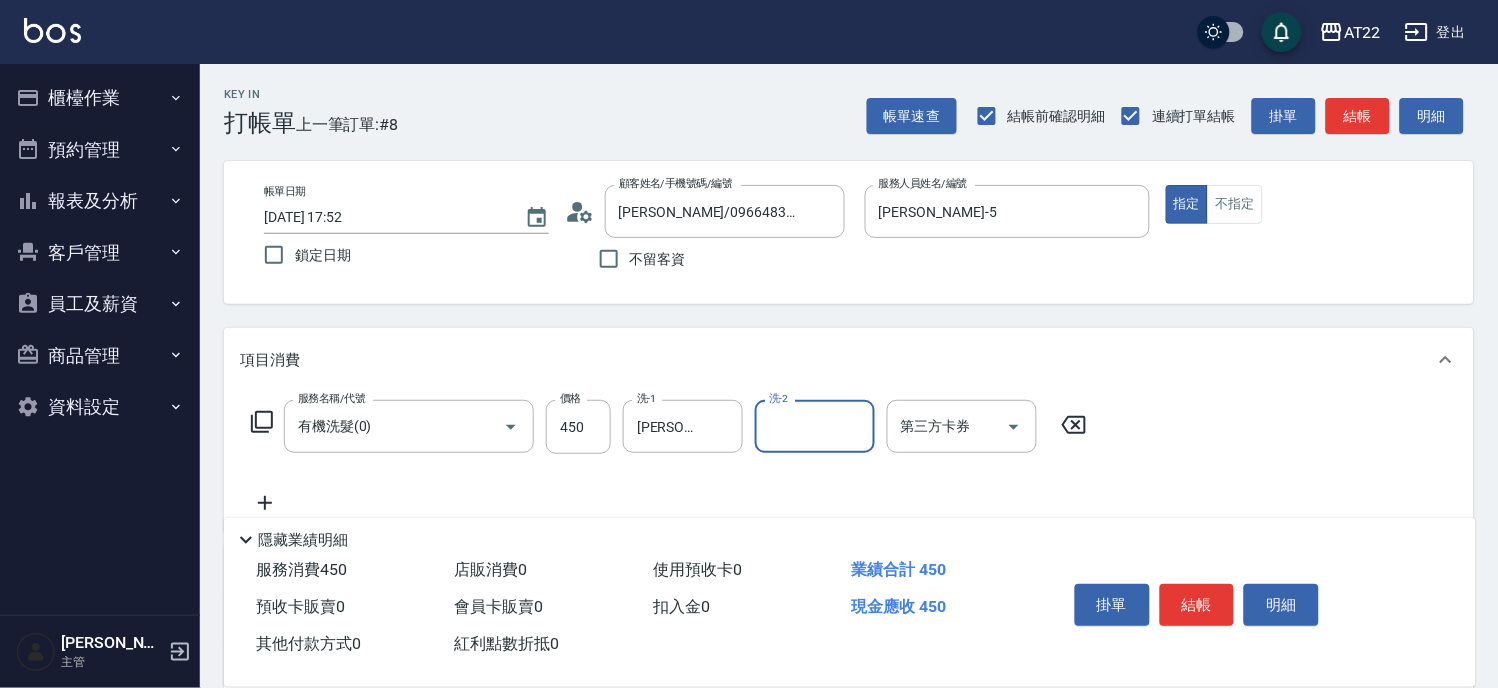 click 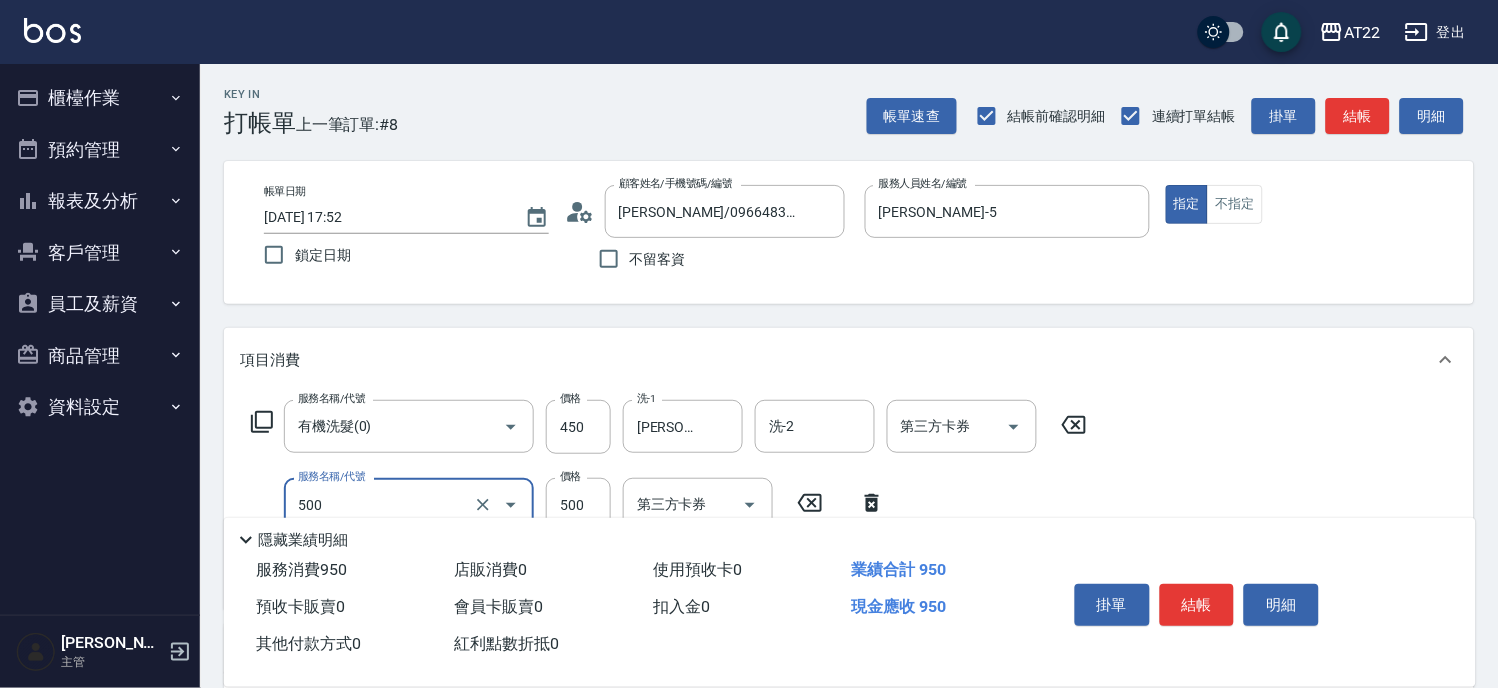 type on "剪髮(500)" 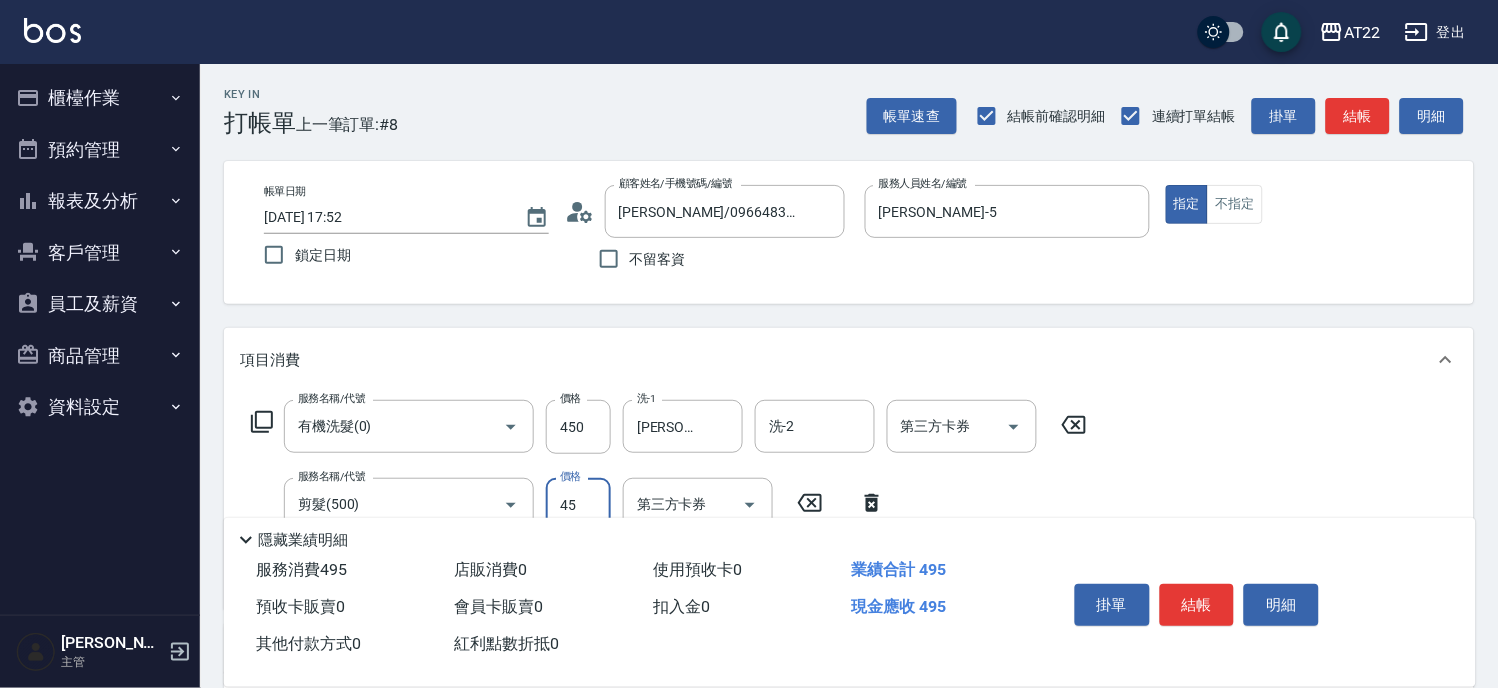 type on "450" 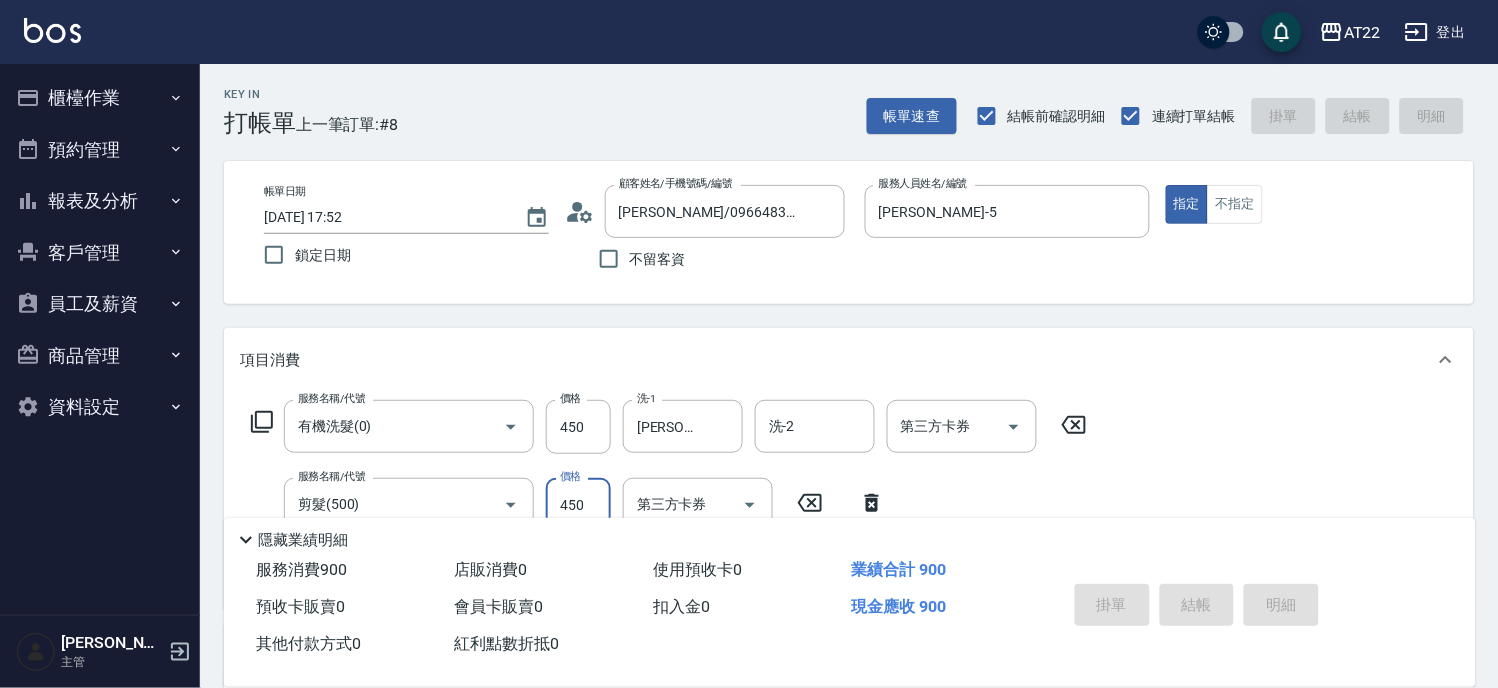 type 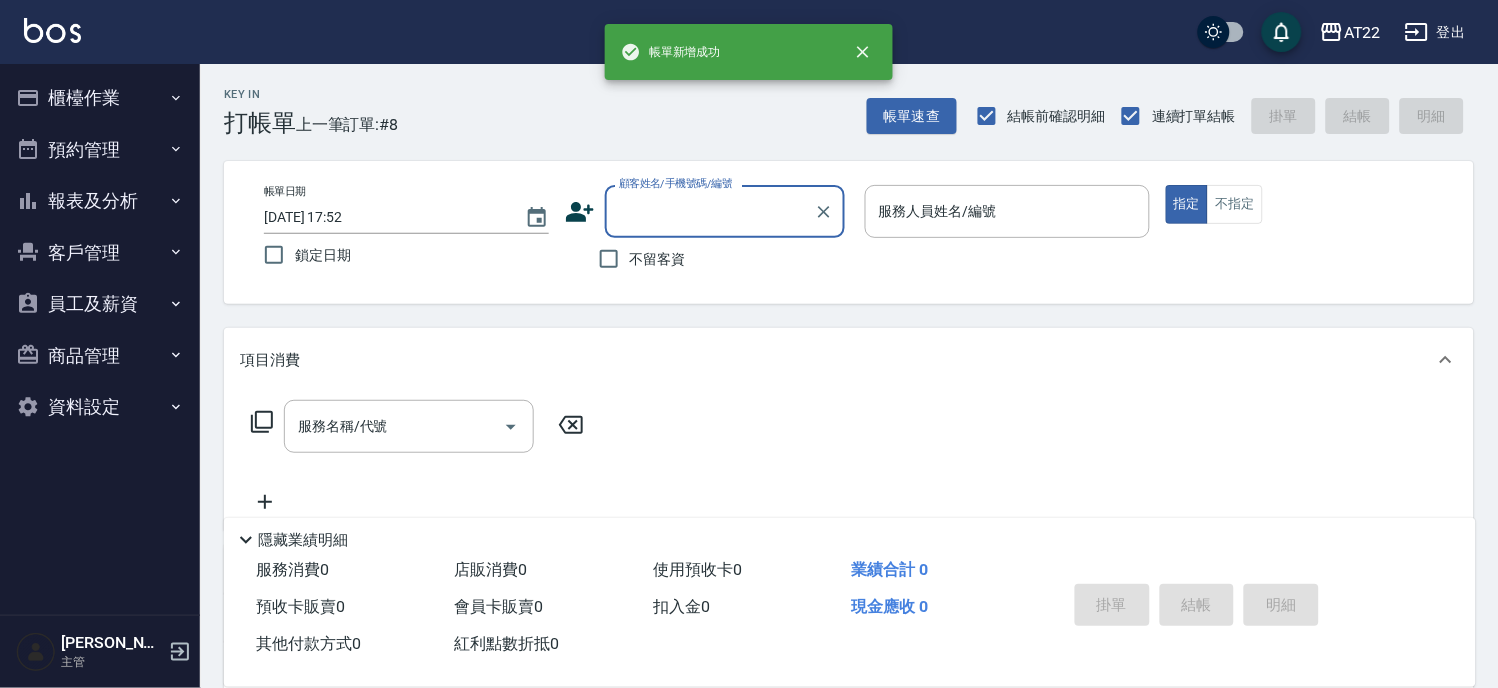 scroll, scrollTop: 0, scrollLeft: 0, axis: both 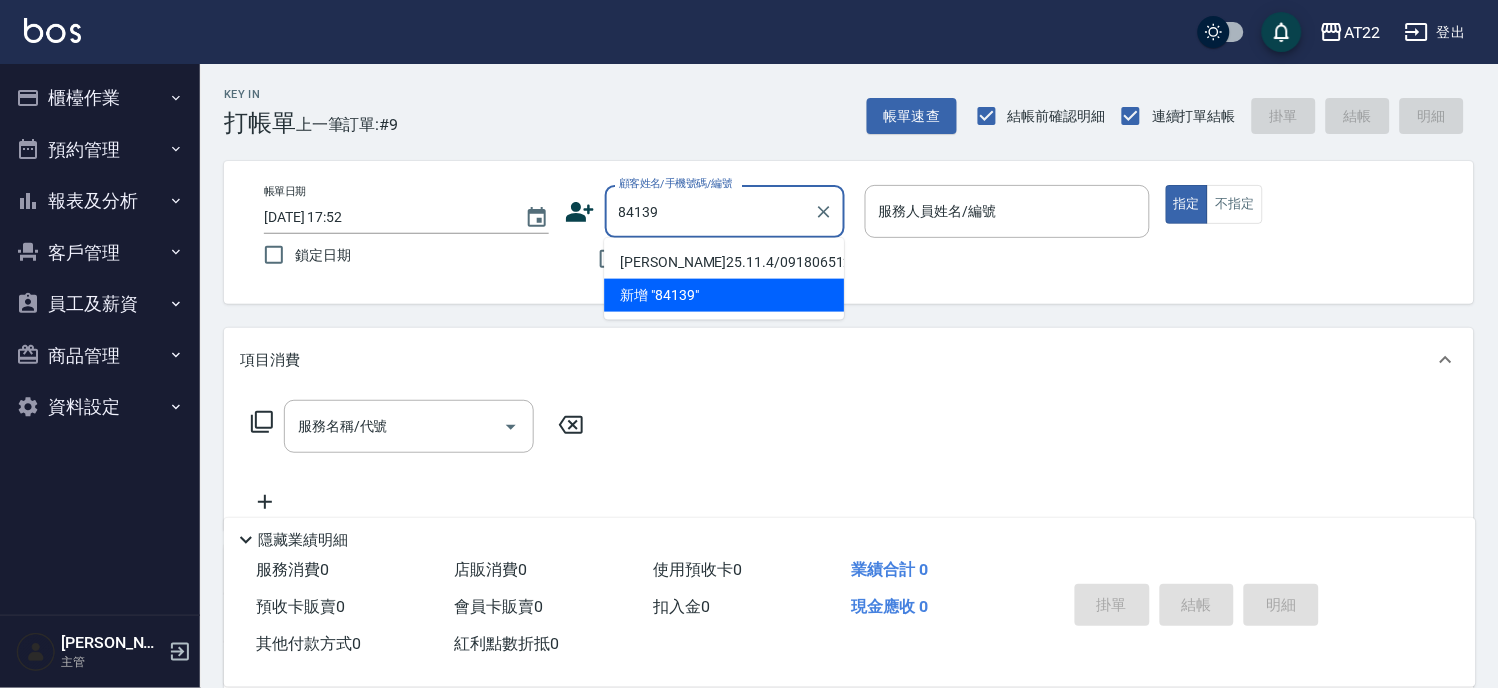 type on "[PERSON_NAME]25.11.4/0918065127/v84139" 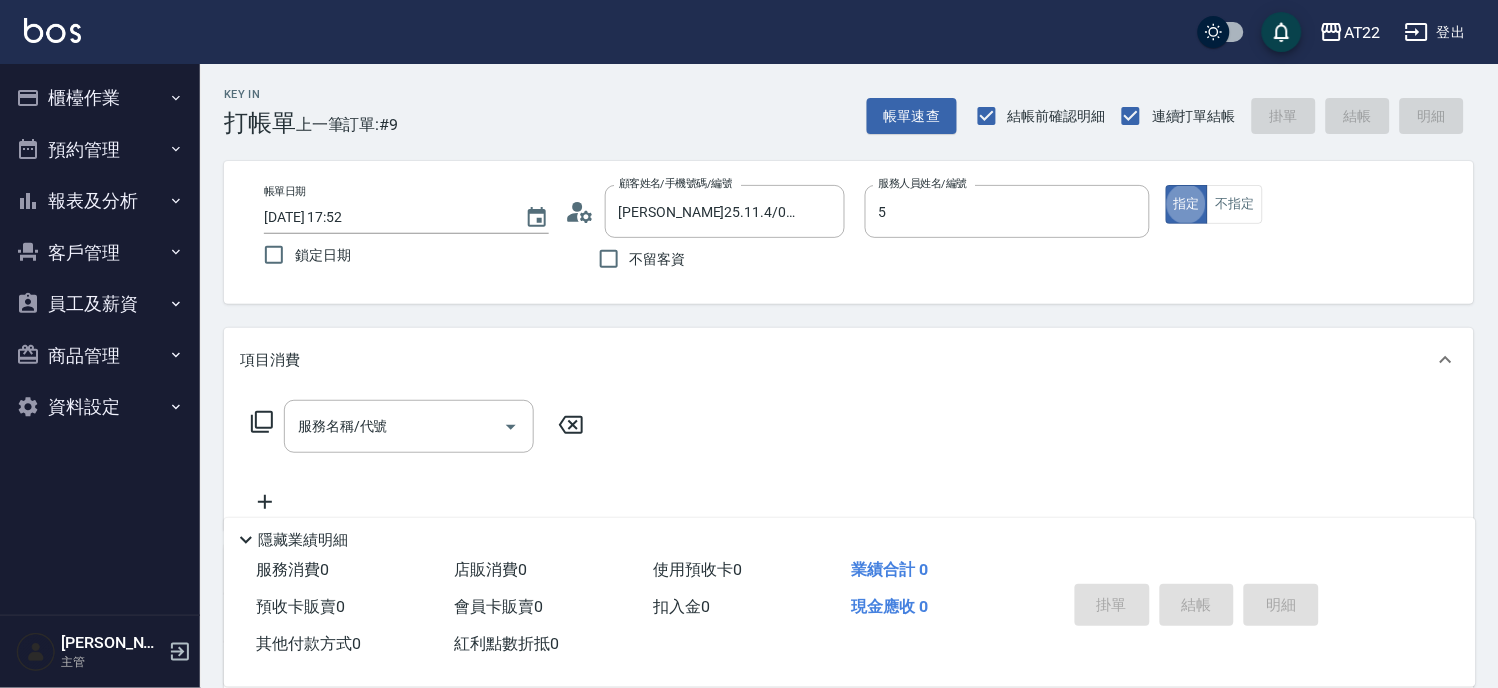type on "[PERSON_NAME]-5" 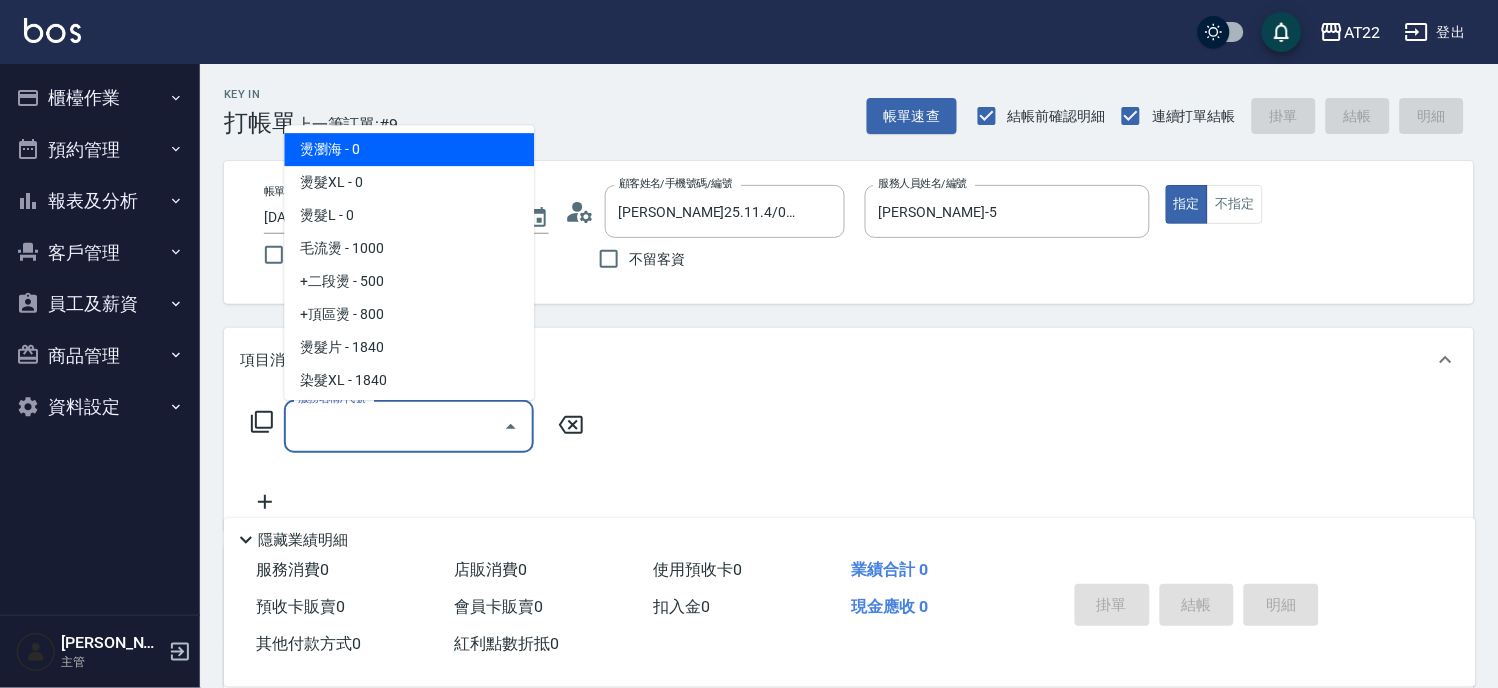 click on "服務名稱/代號" at bounding box center [394, 426] 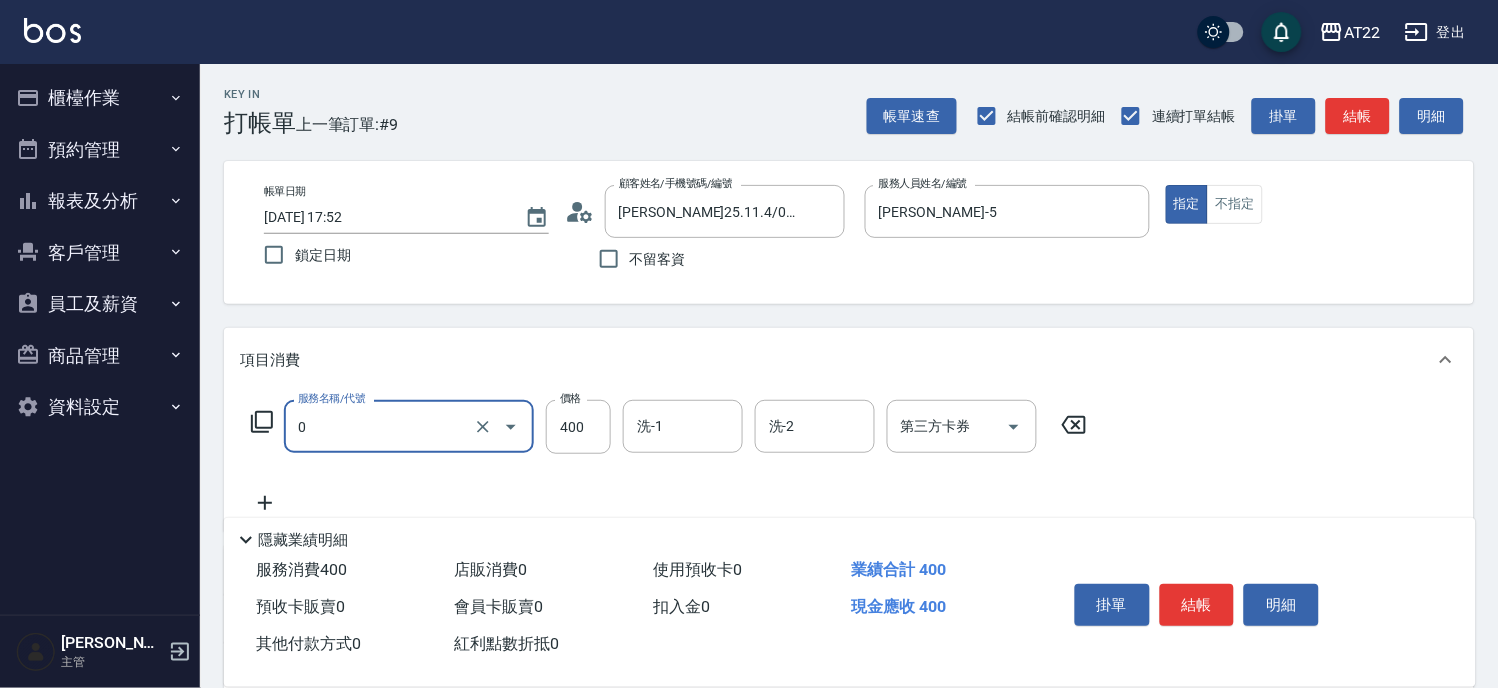 type on "有機洗髮(0)" 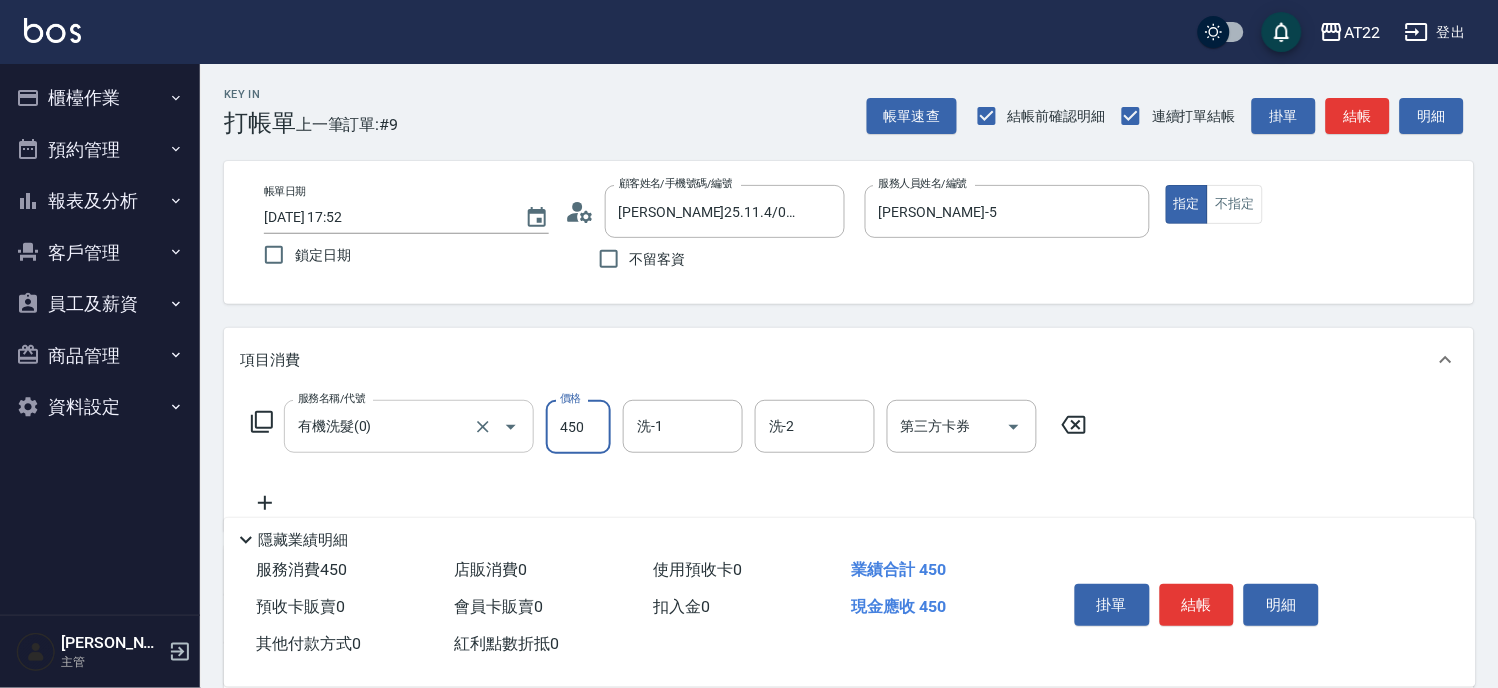 type on "450" 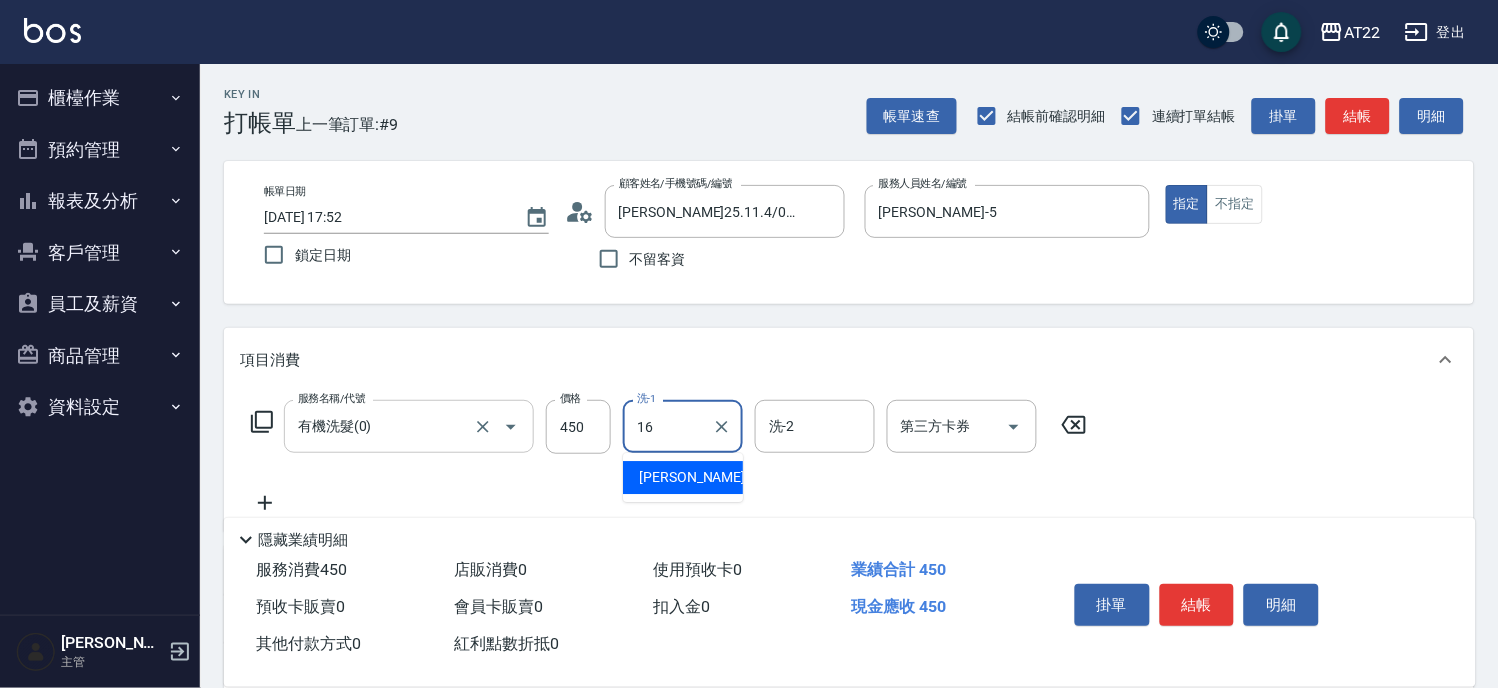 type on "[PERSON_NAME]-16" 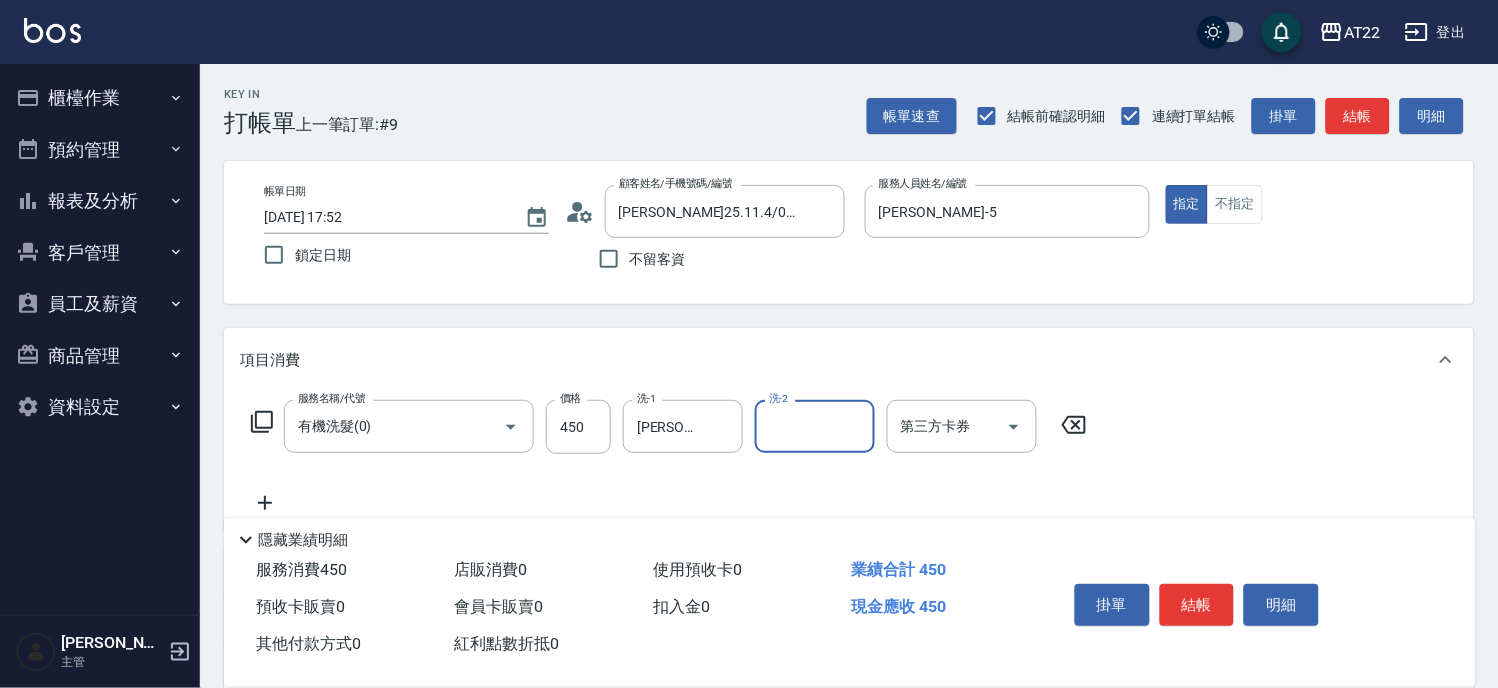 click 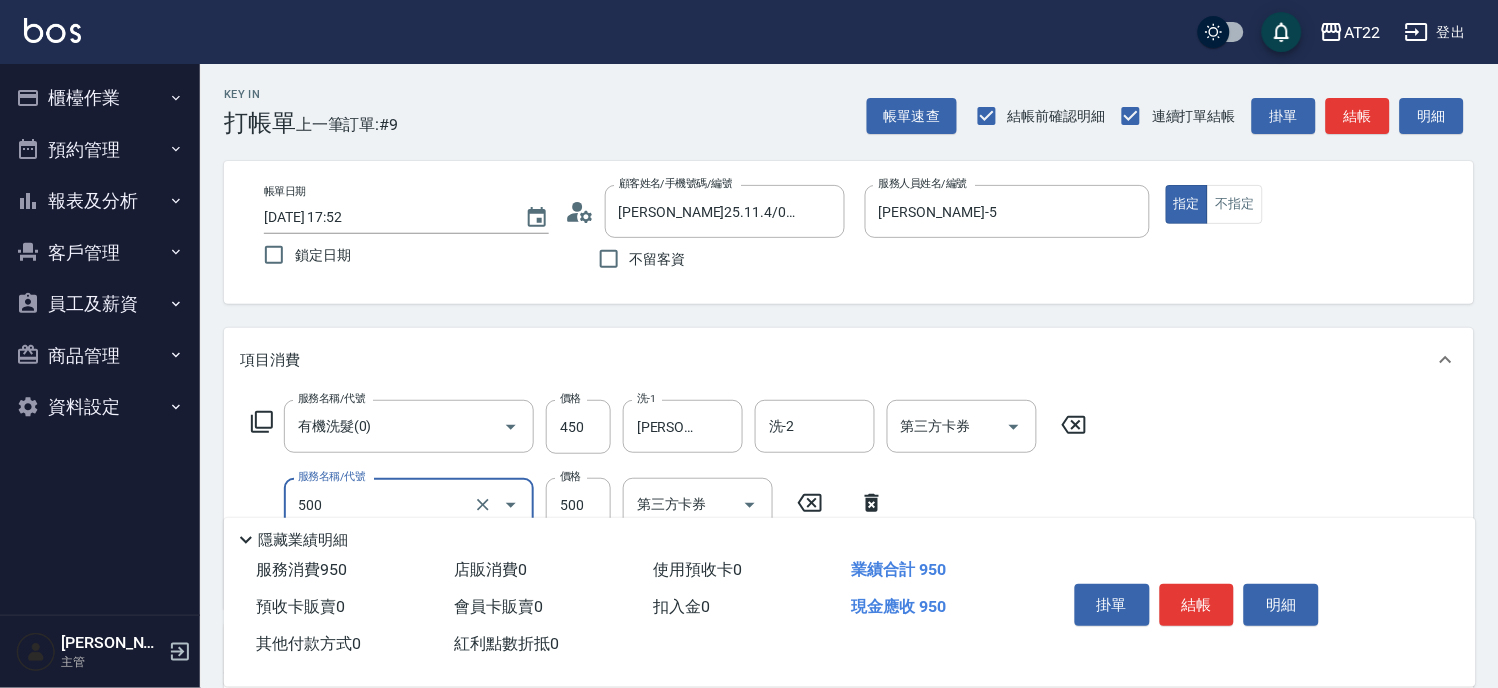 type on "剪髮(500)" 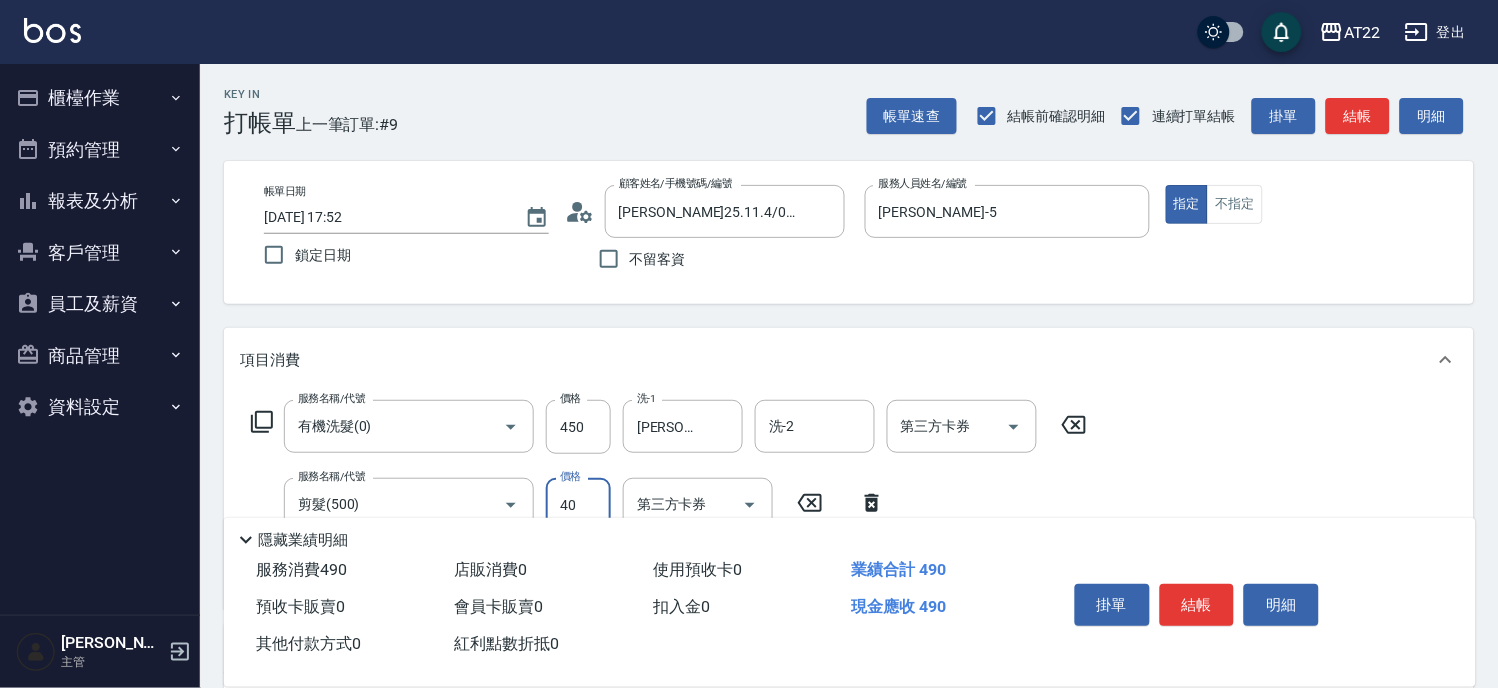 type on "400" 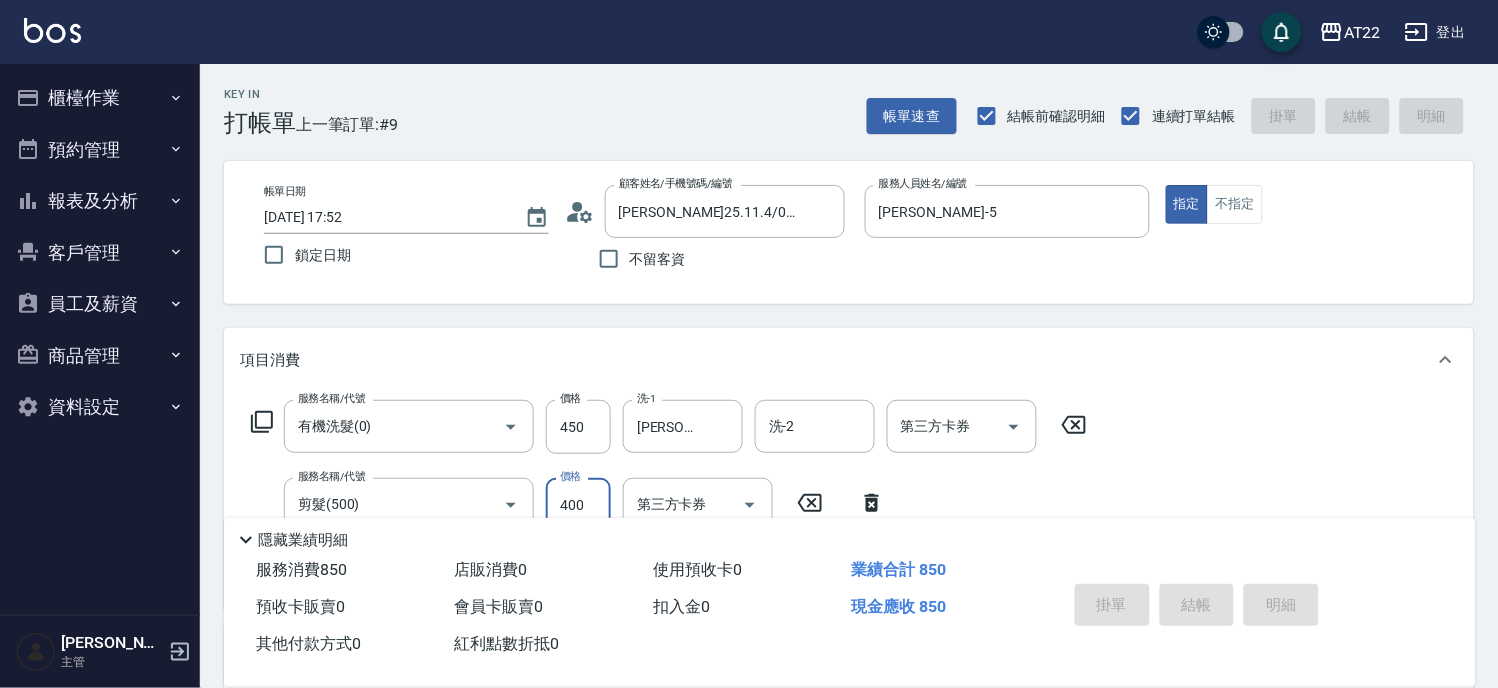 type on "[DATE] 17:53" 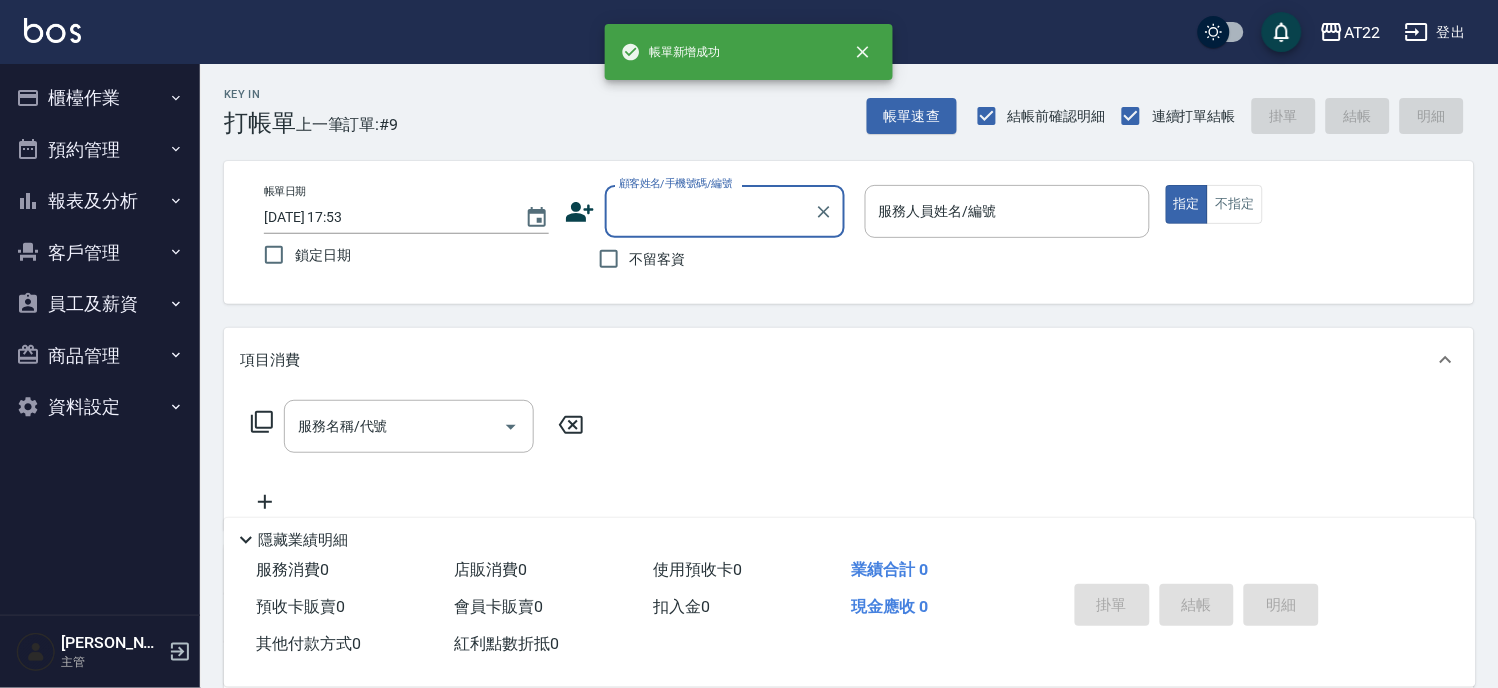 scroll, scrollTop: 0, scrollLeft: 0, axis: both 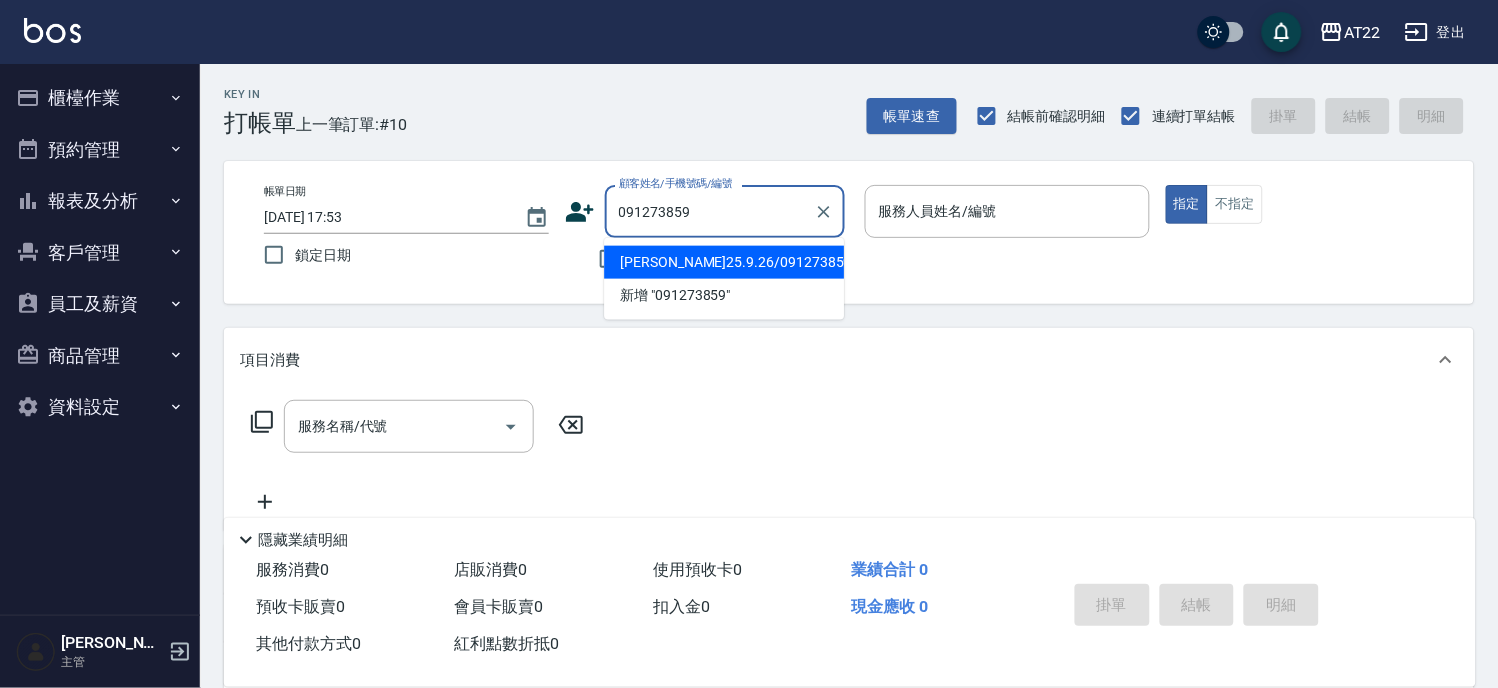 type on "[PERSON_NAME]25.9.26/0912738597/v83160" 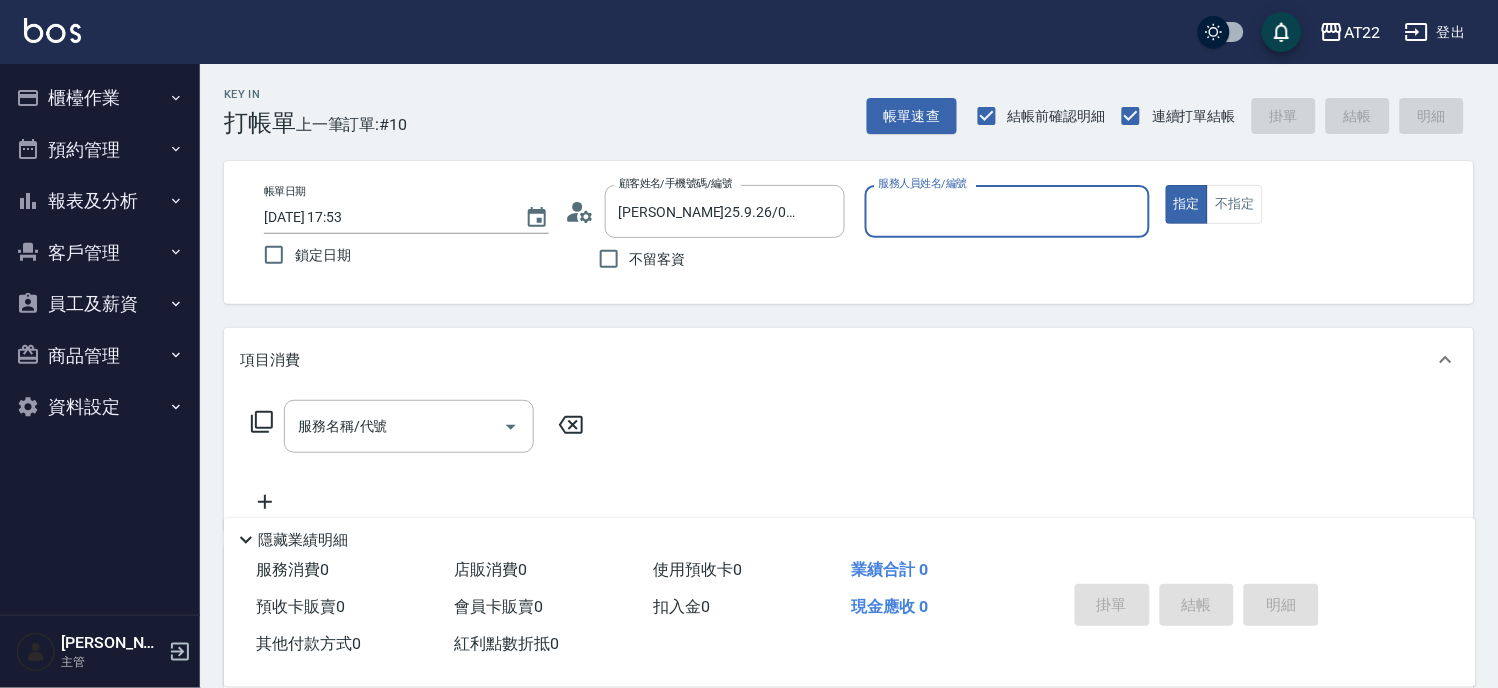 type on "SINDY-6" 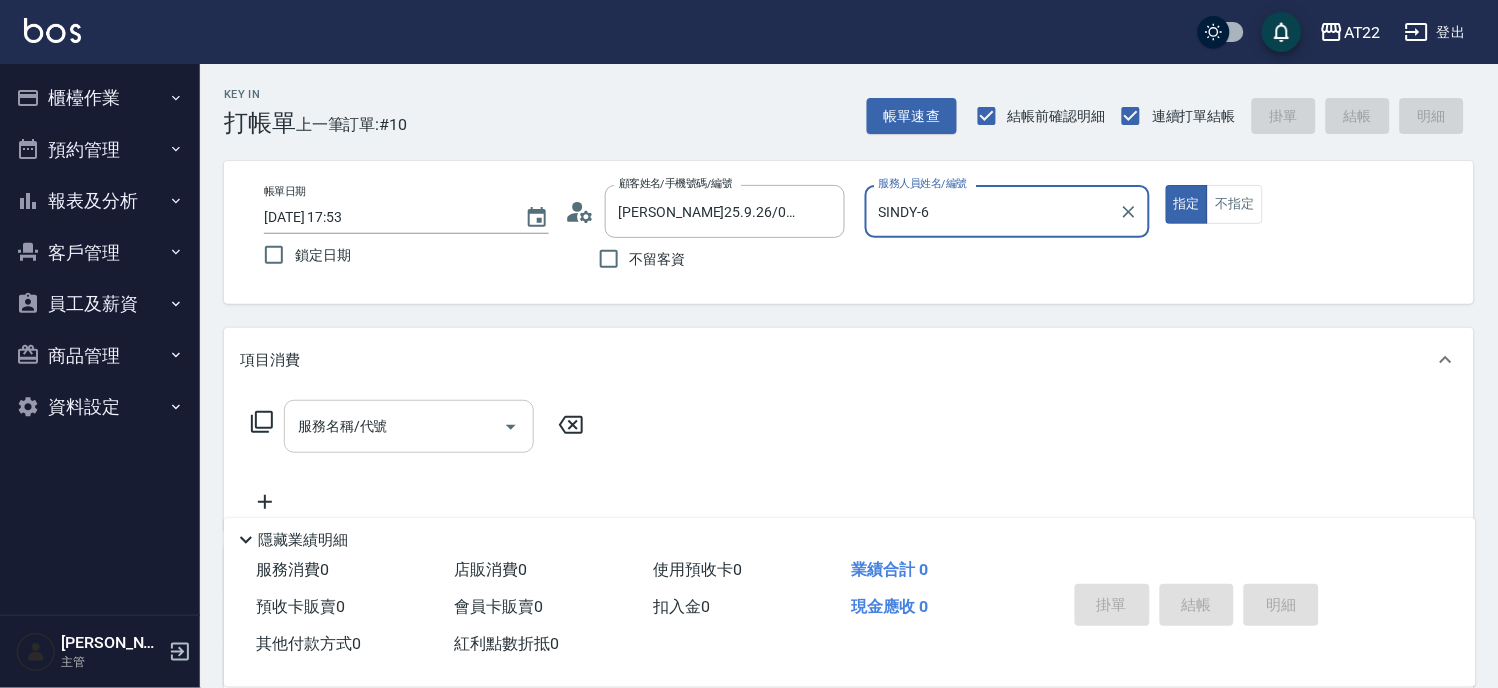 click on "服務名稱/代號" at bounding box center [394, 426] 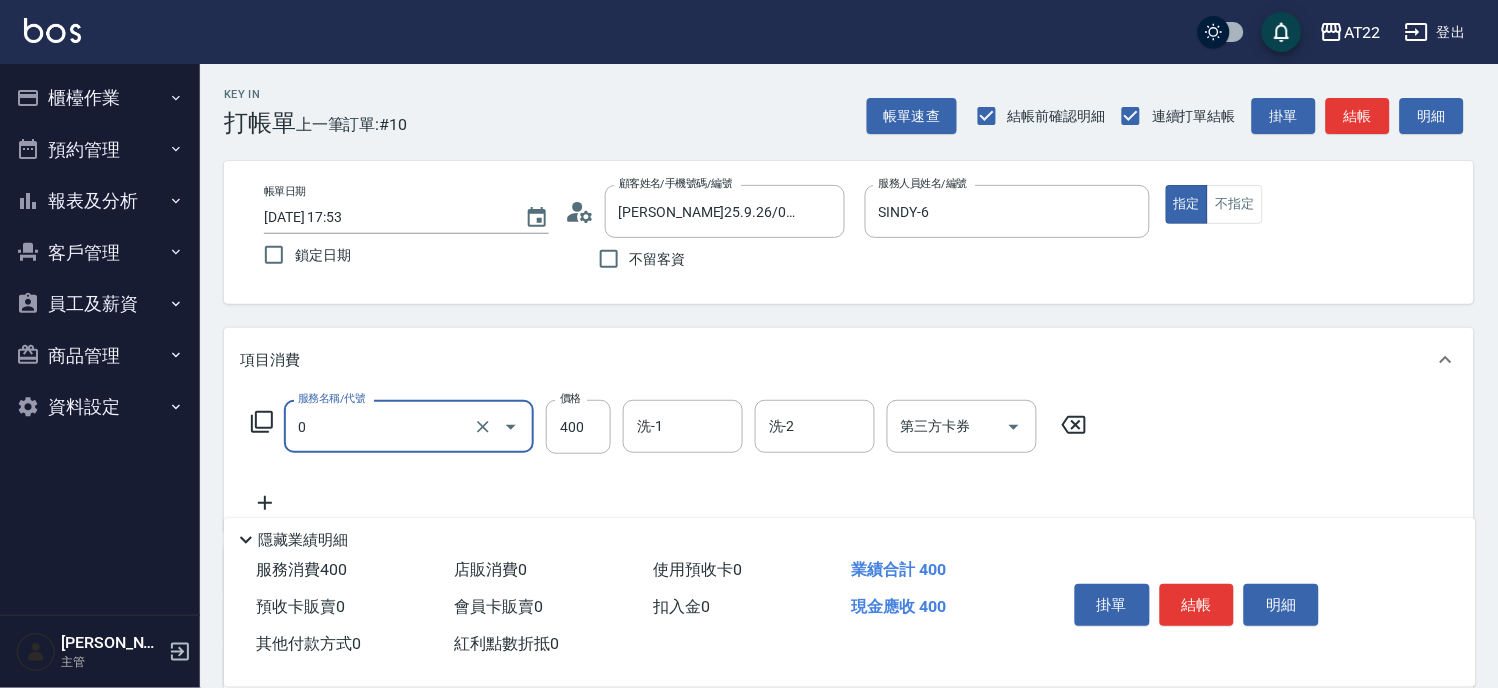 type on "有機洗髮(0)" 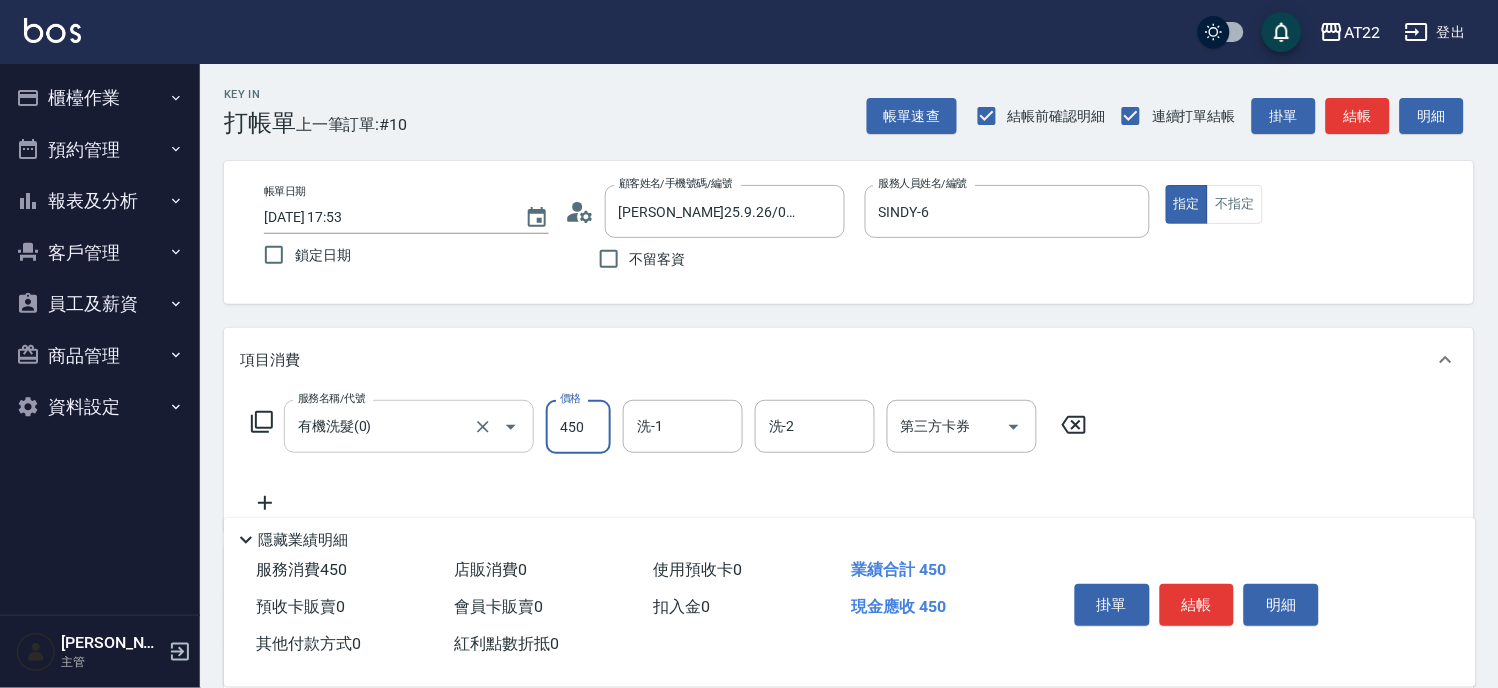 type on "450" 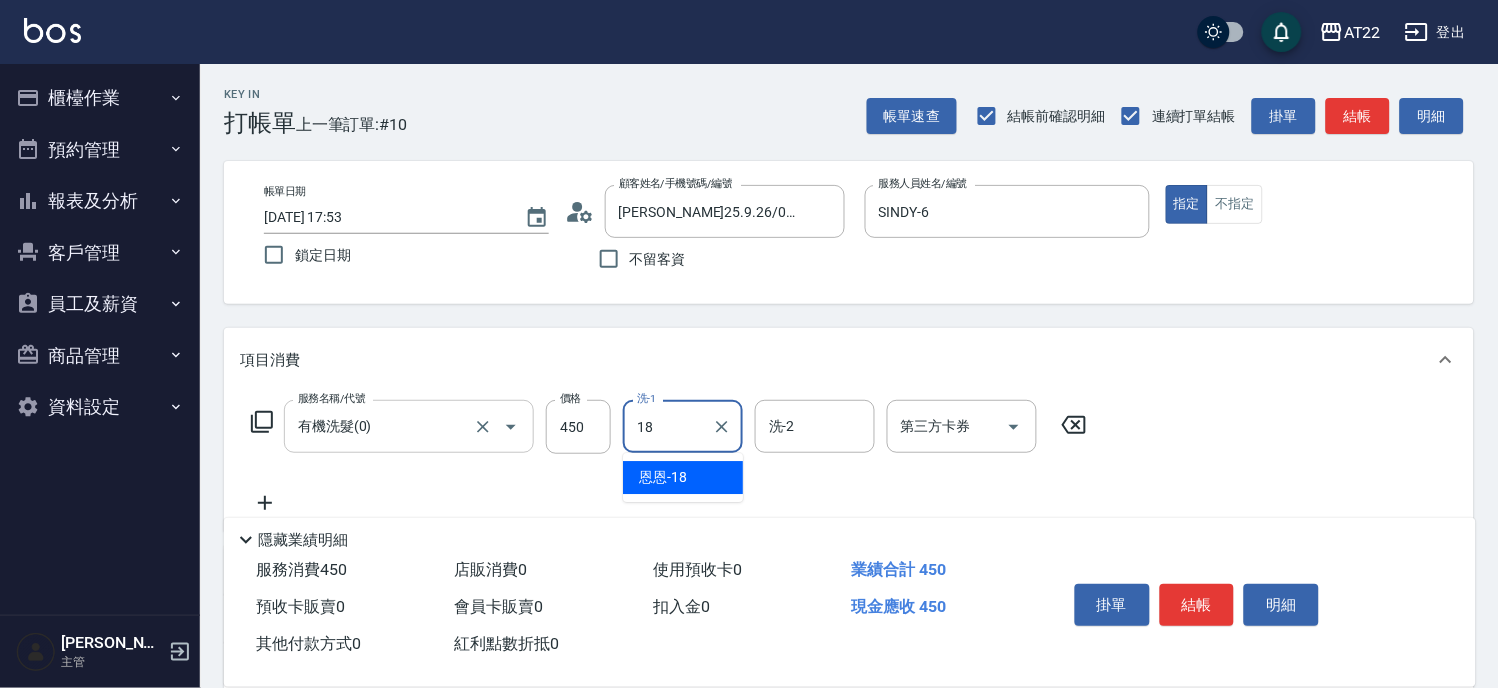 type on "恩恩-18" 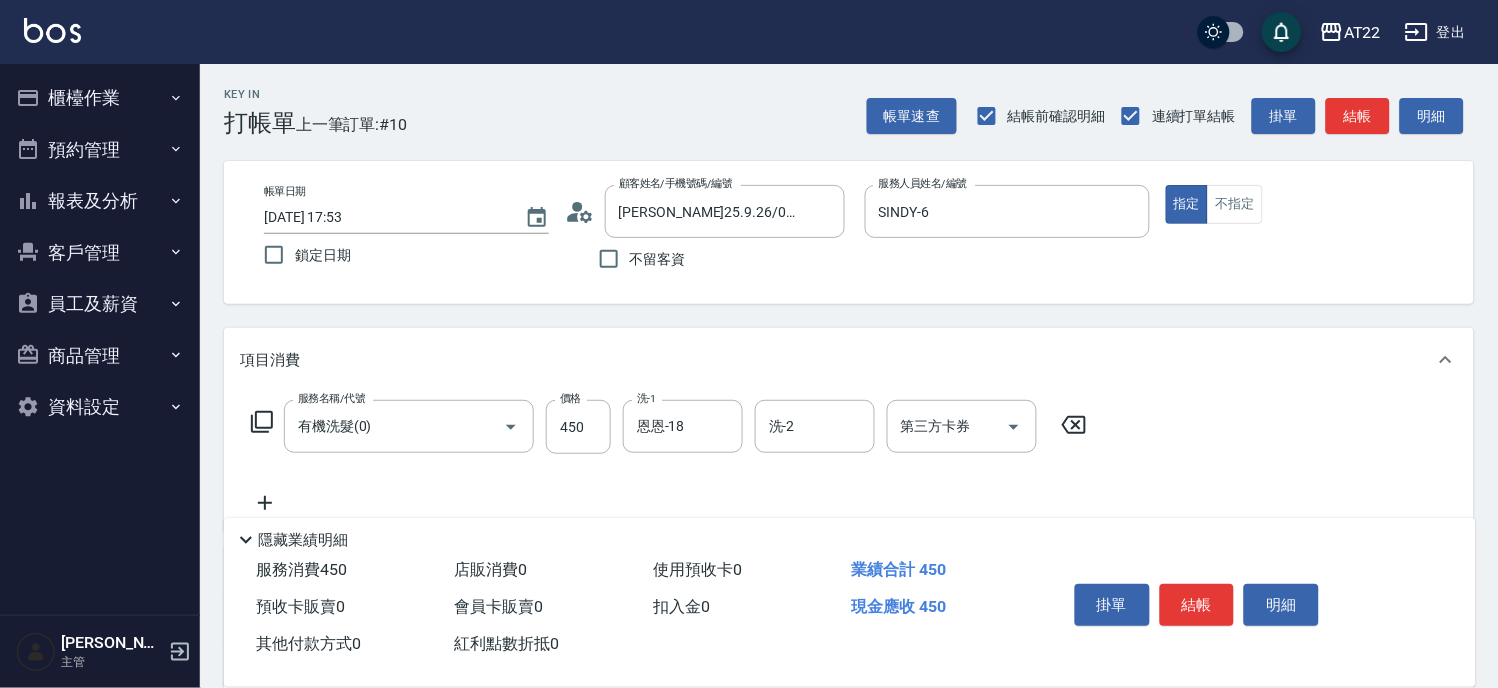 click 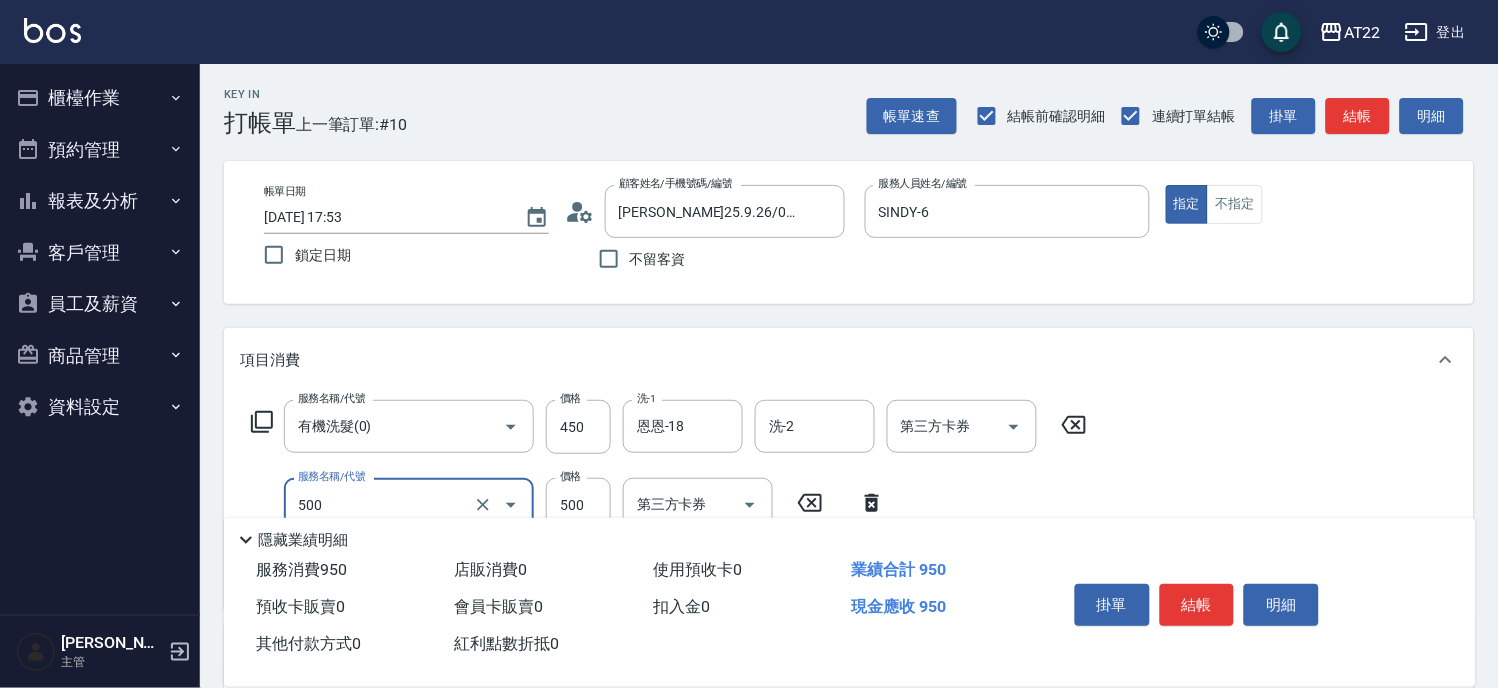 type on "剪髮(500)" 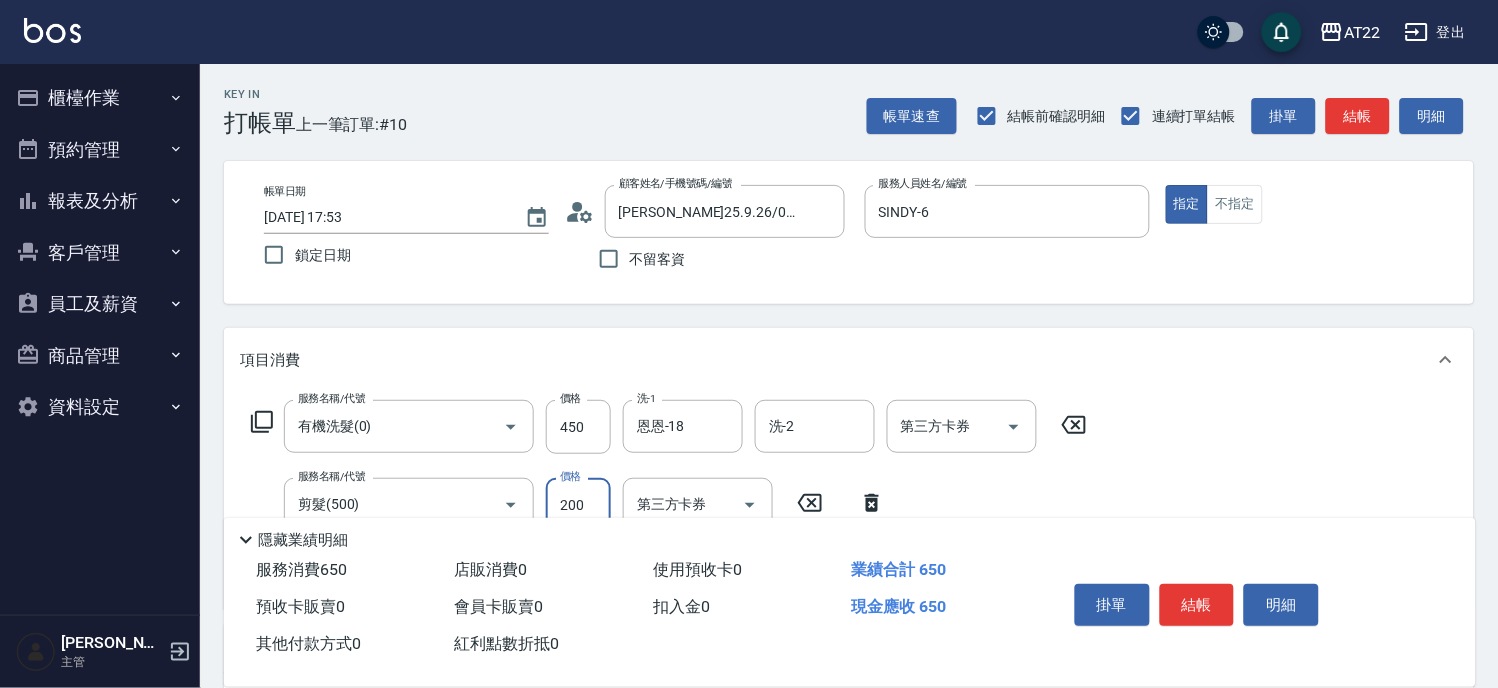 scroll, scrollTop: 222, scrollLeft: 0, axis: vertical 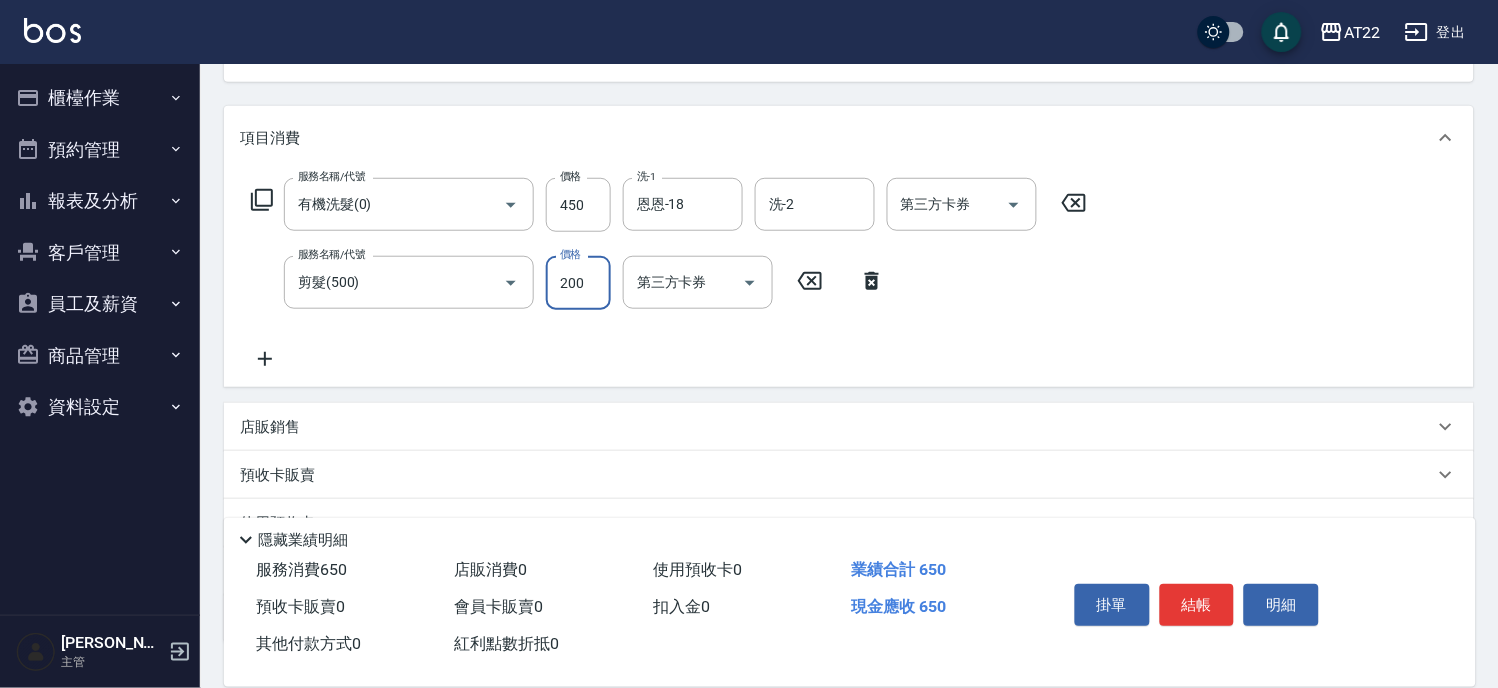 type on "200" 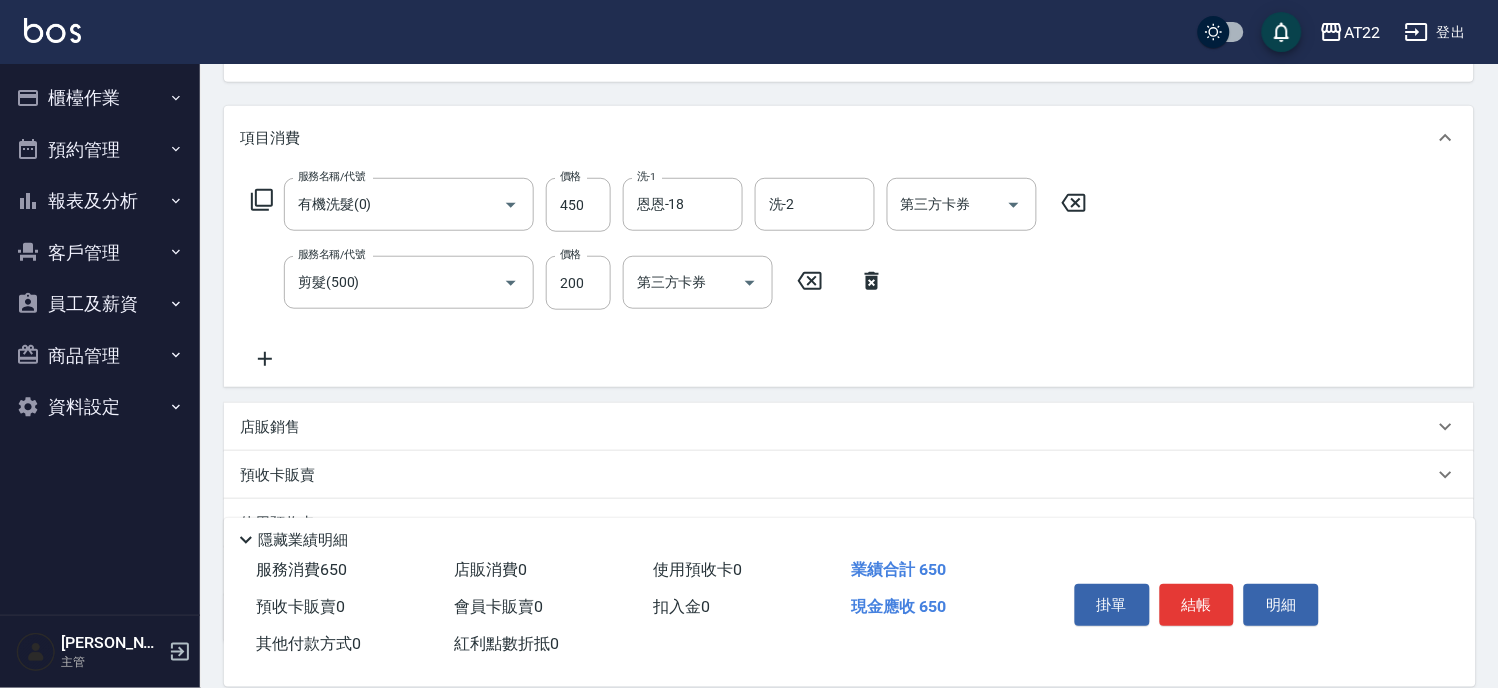 click 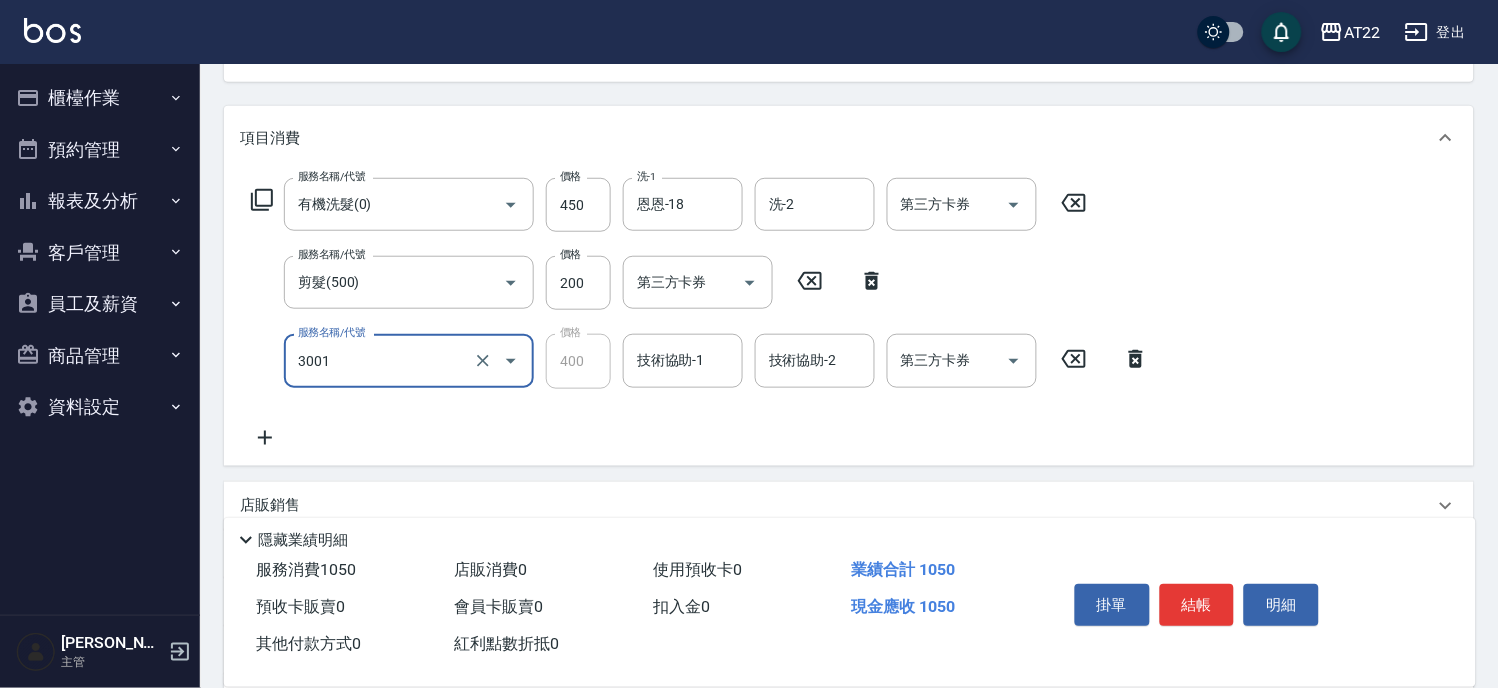 type on "側邊燙貼(3001)" 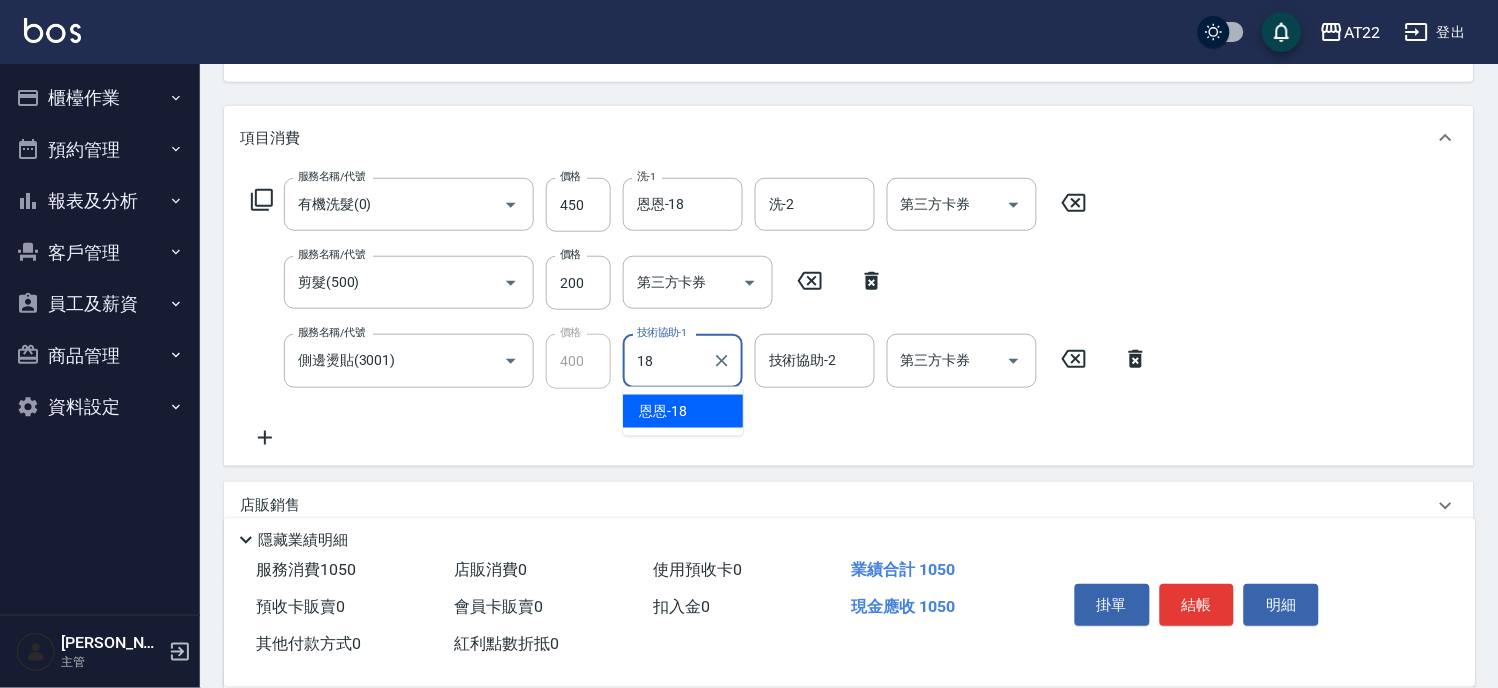 type on "恩恩-18" 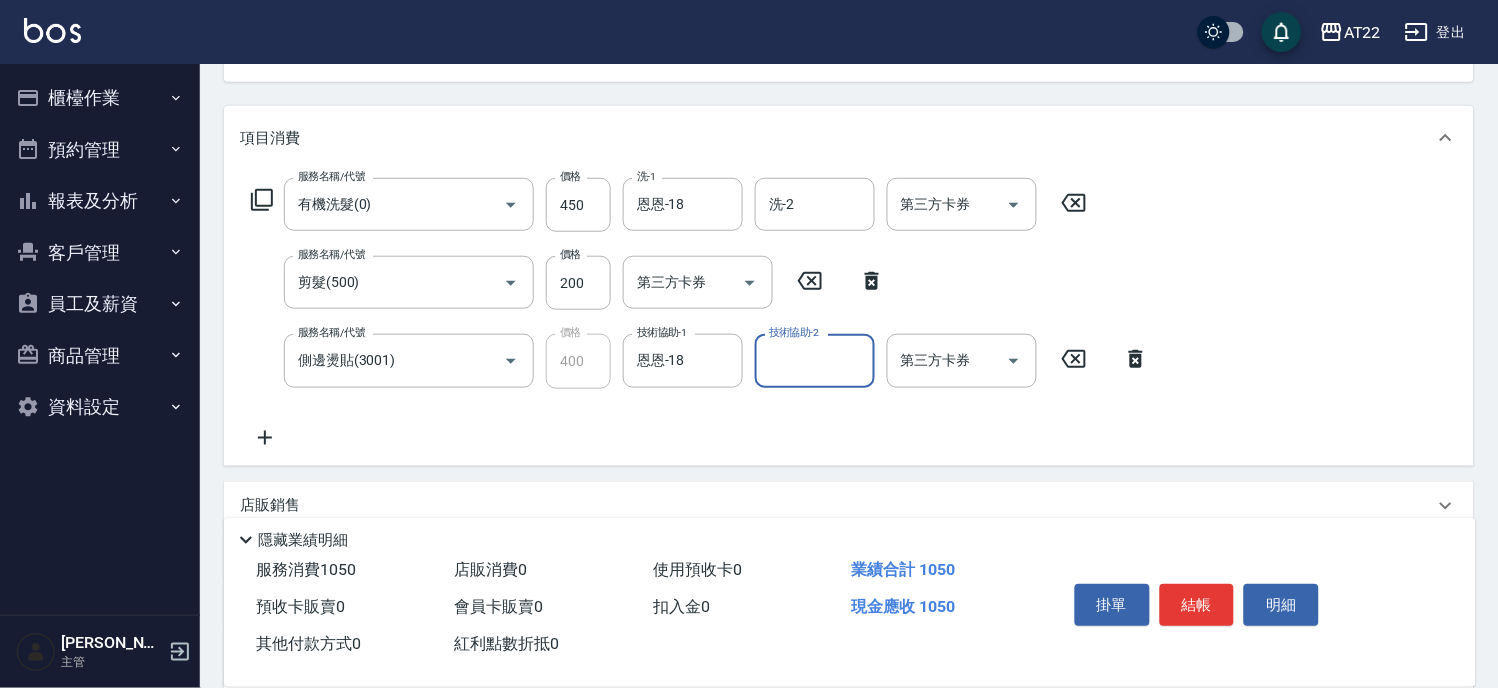 scroll, scrollTop: 0, scrollLeft: 0, axis: both 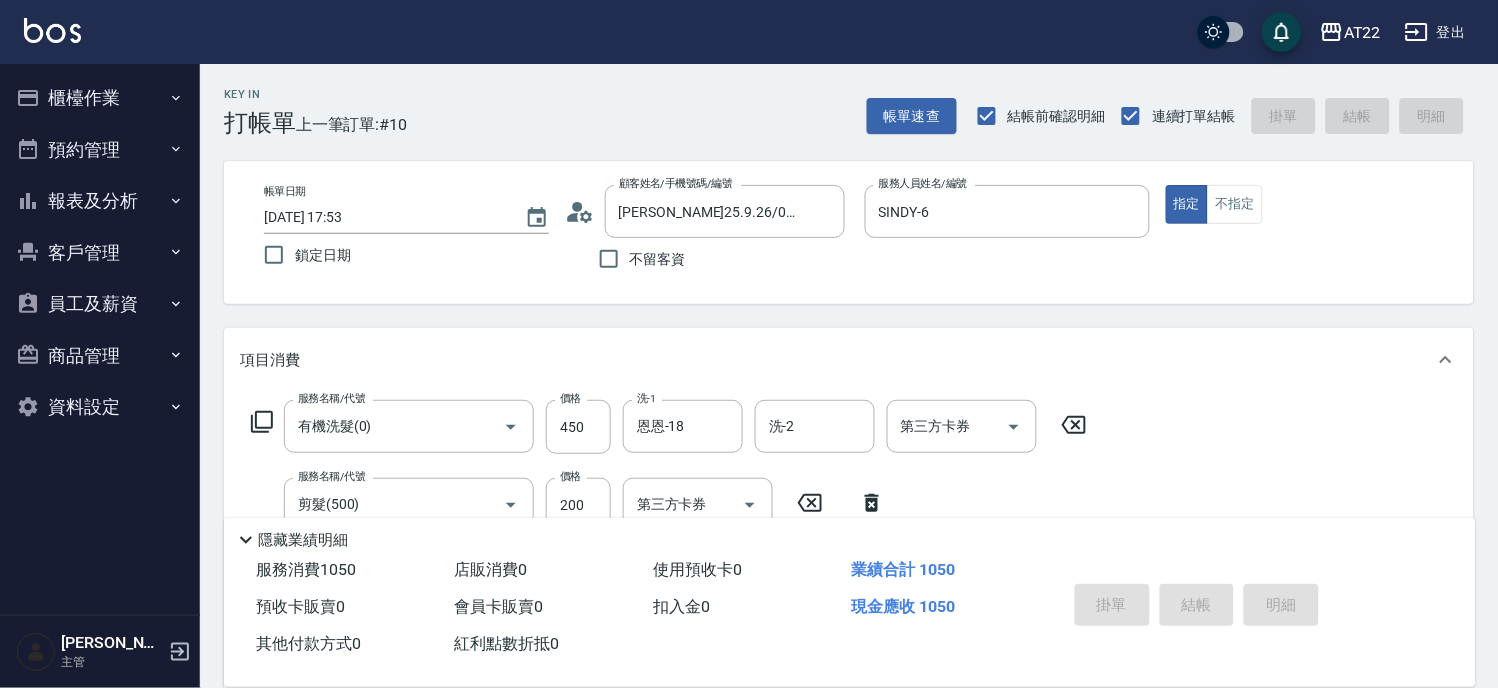 type 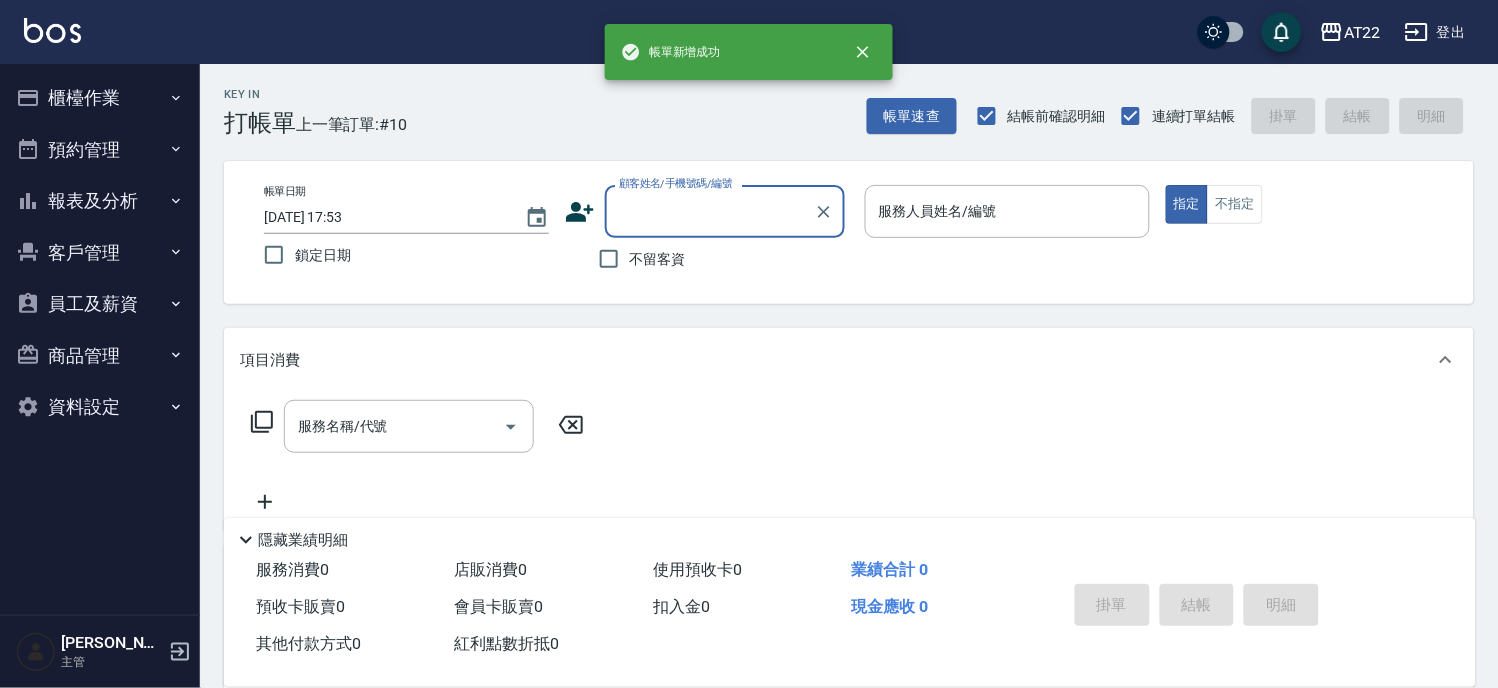 scroll, scrollTop: 0, scrollLeft: 0, axis: both 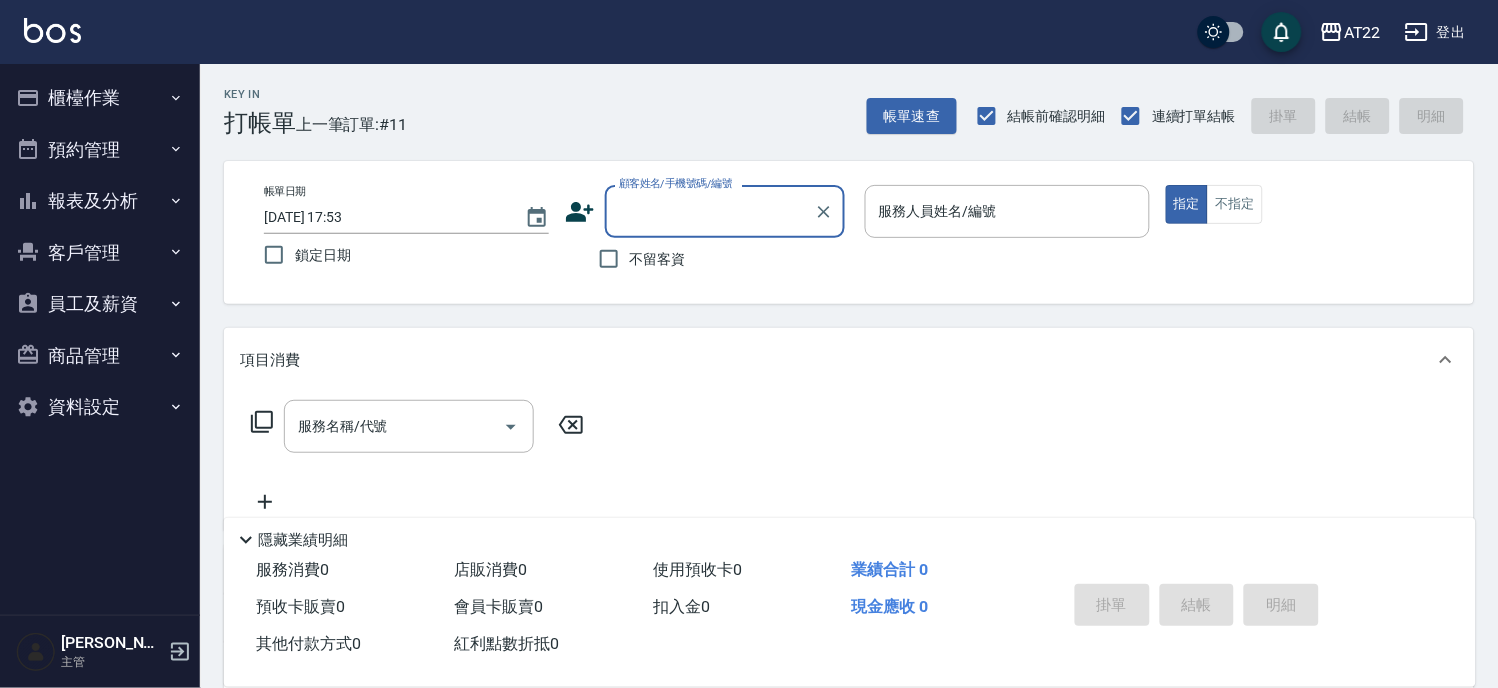 click on "客戶管理" at bounding box center (100, 253) 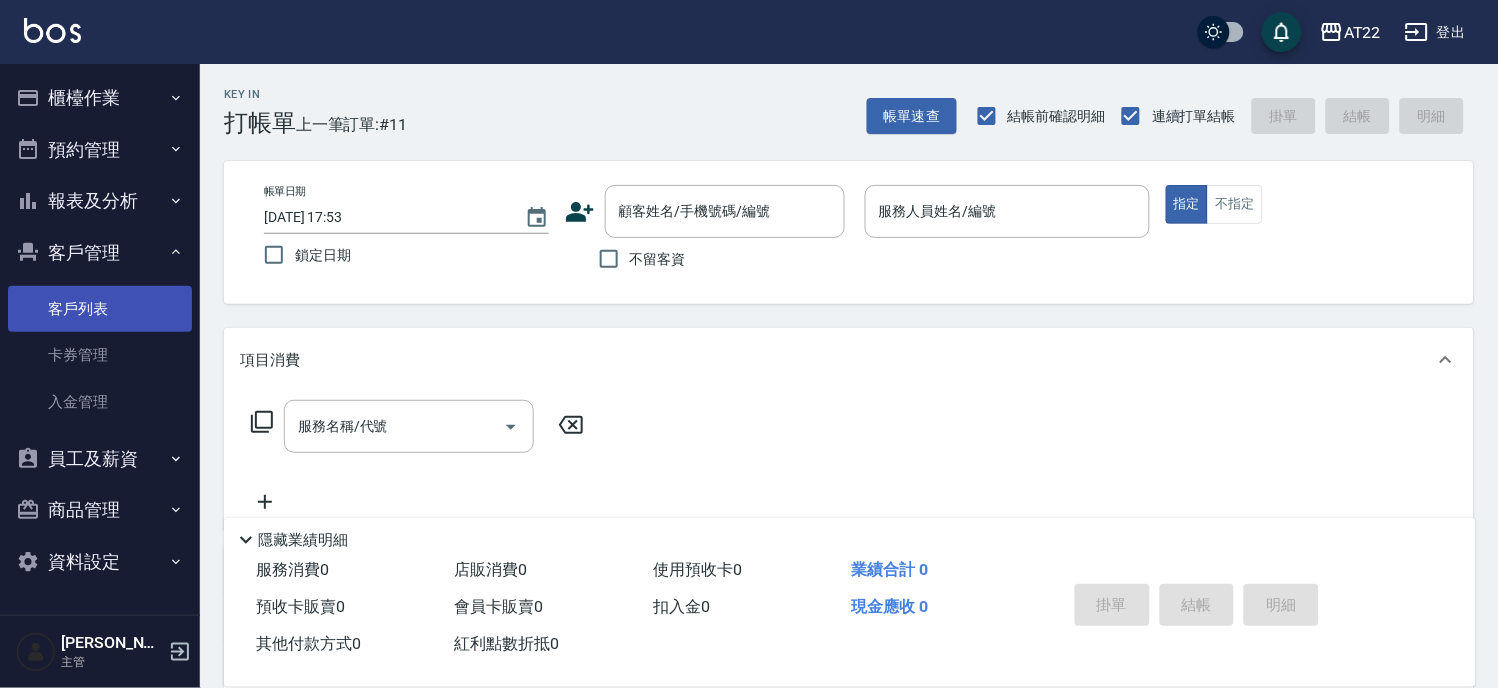 click on "客戶列表" at bounding box center [100, 309] 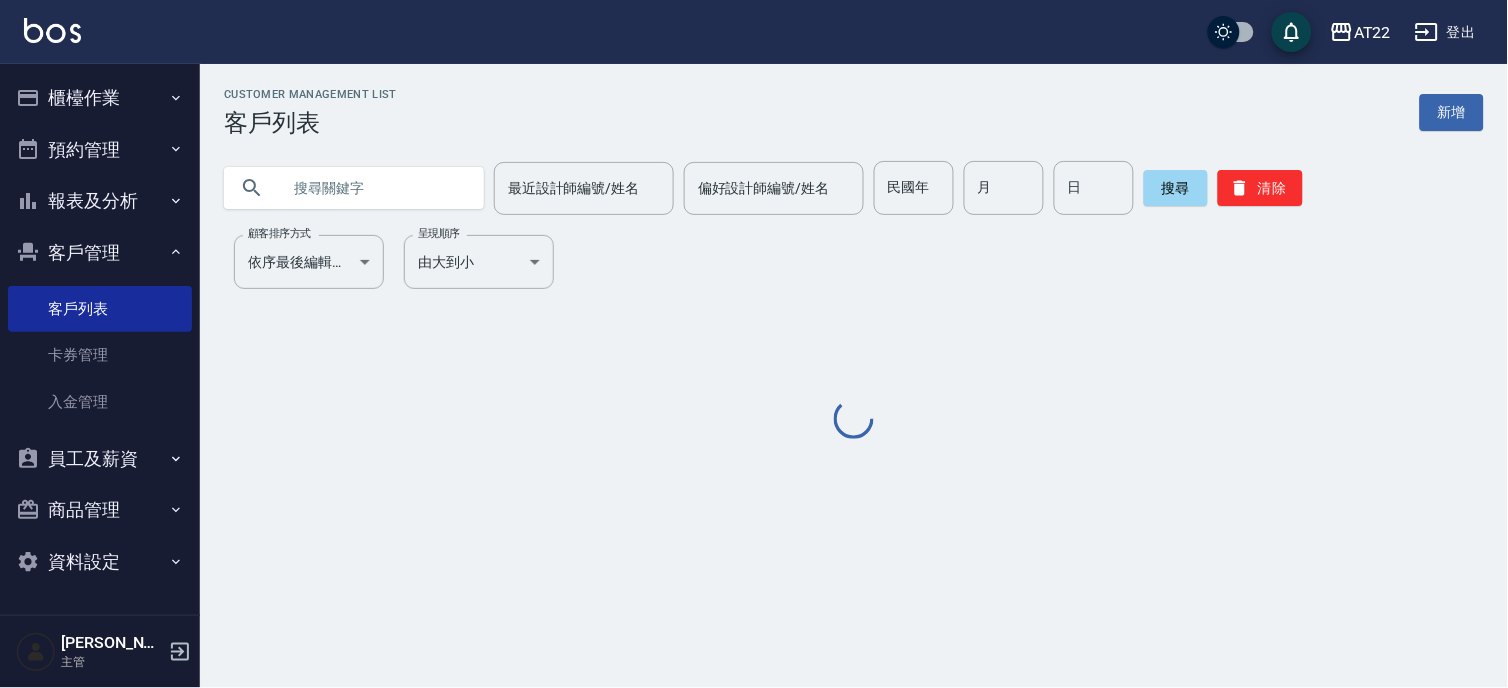 click at bounding box center (374, 188) 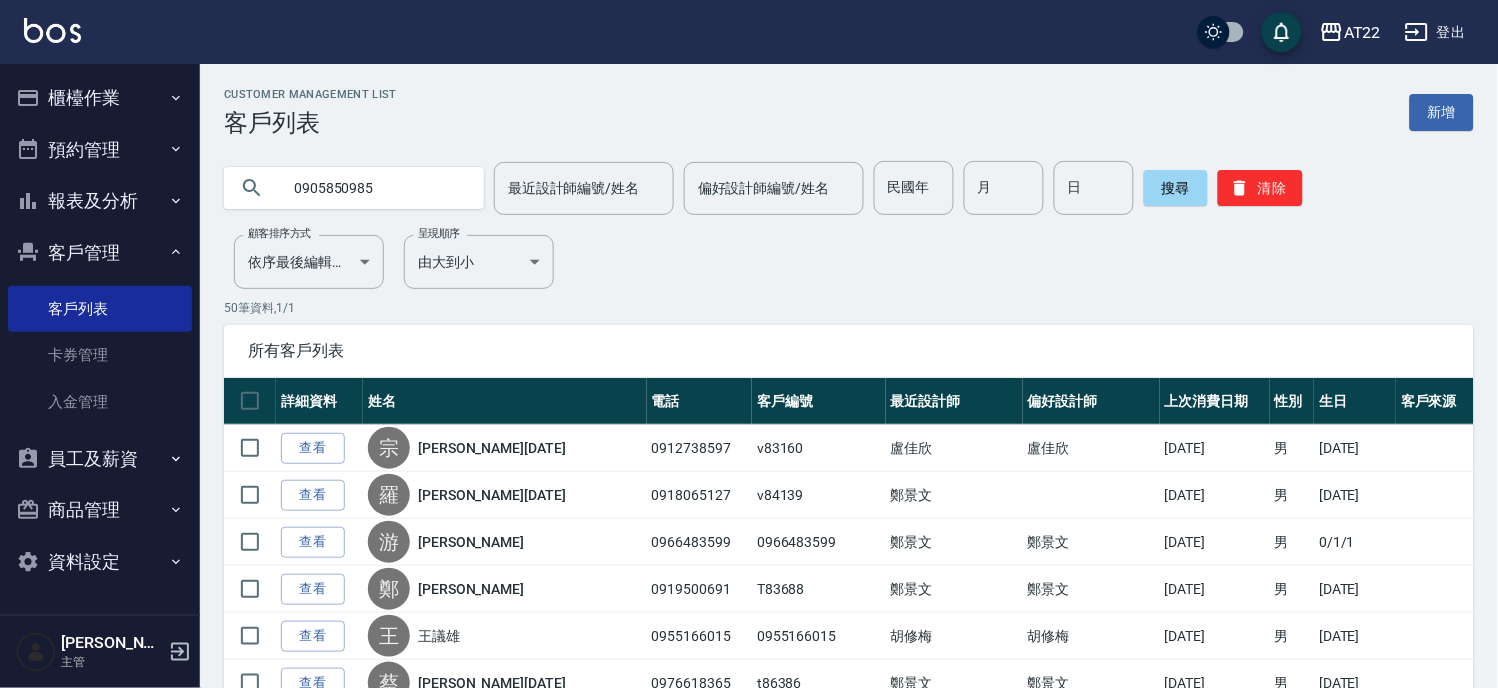 type on "0905850985" 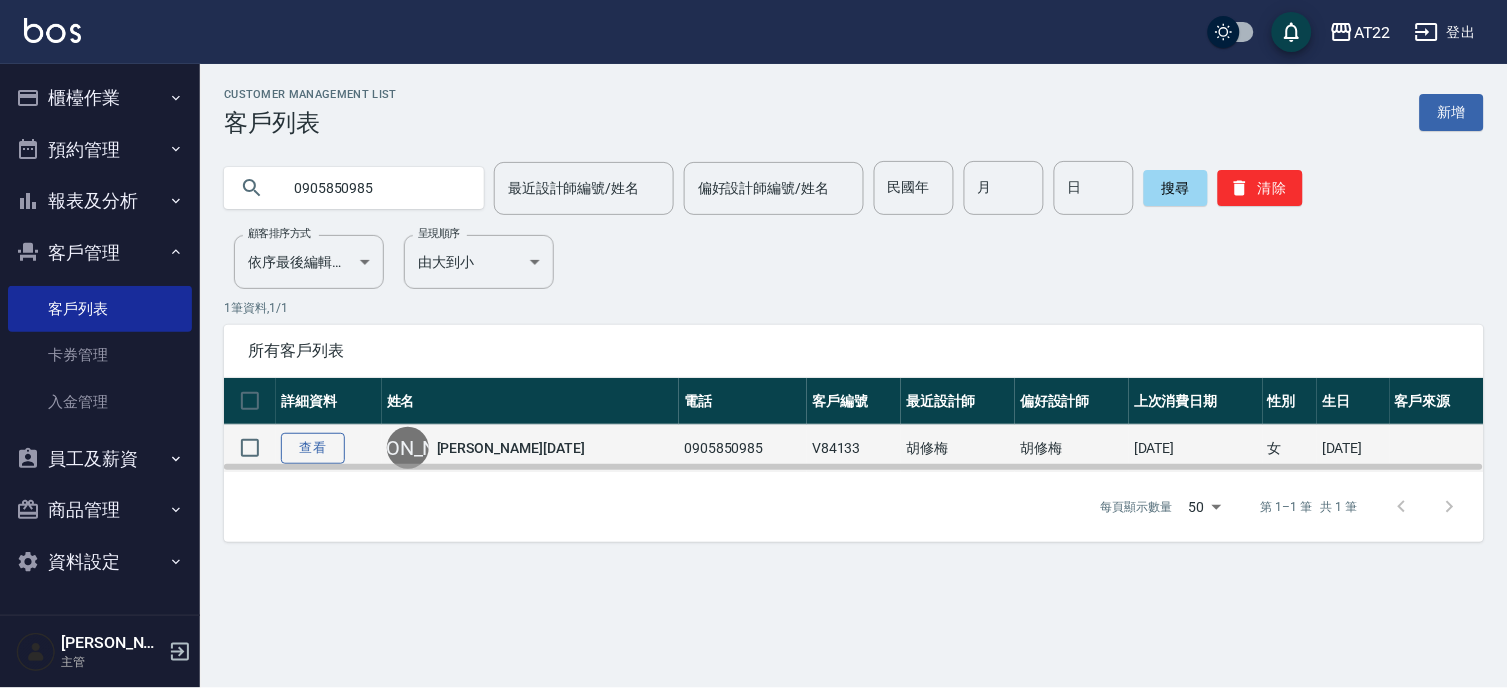 click on "查看" at bounding box center [313, 448] 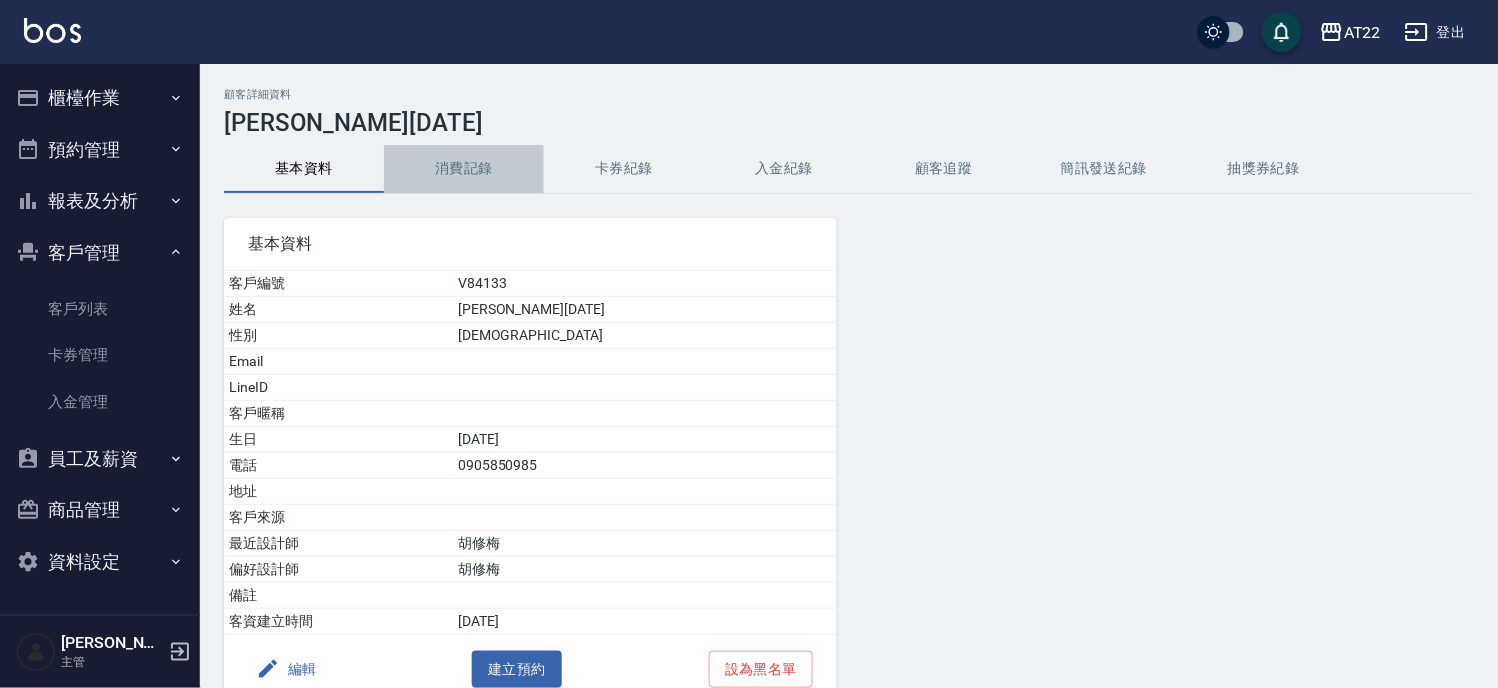 click on "消費記錄" at bounding box center (464, 169) 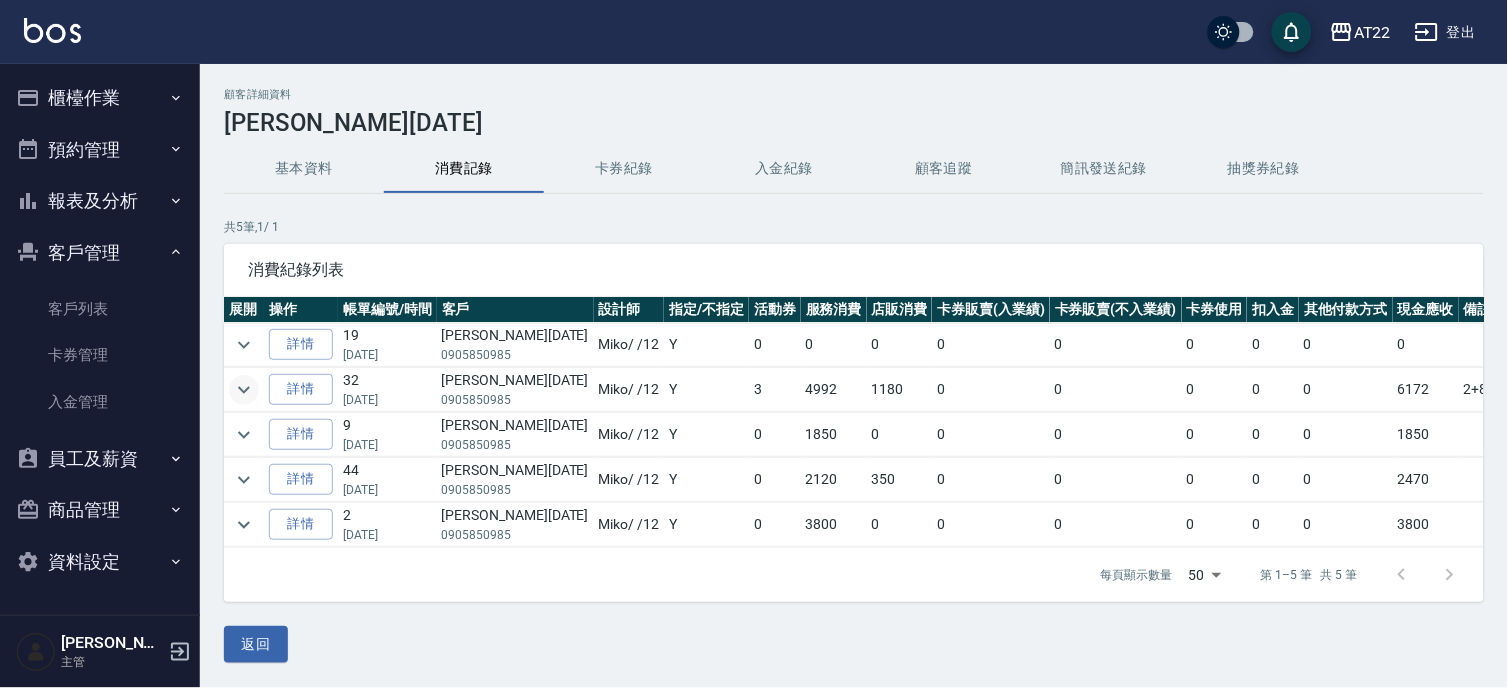 click 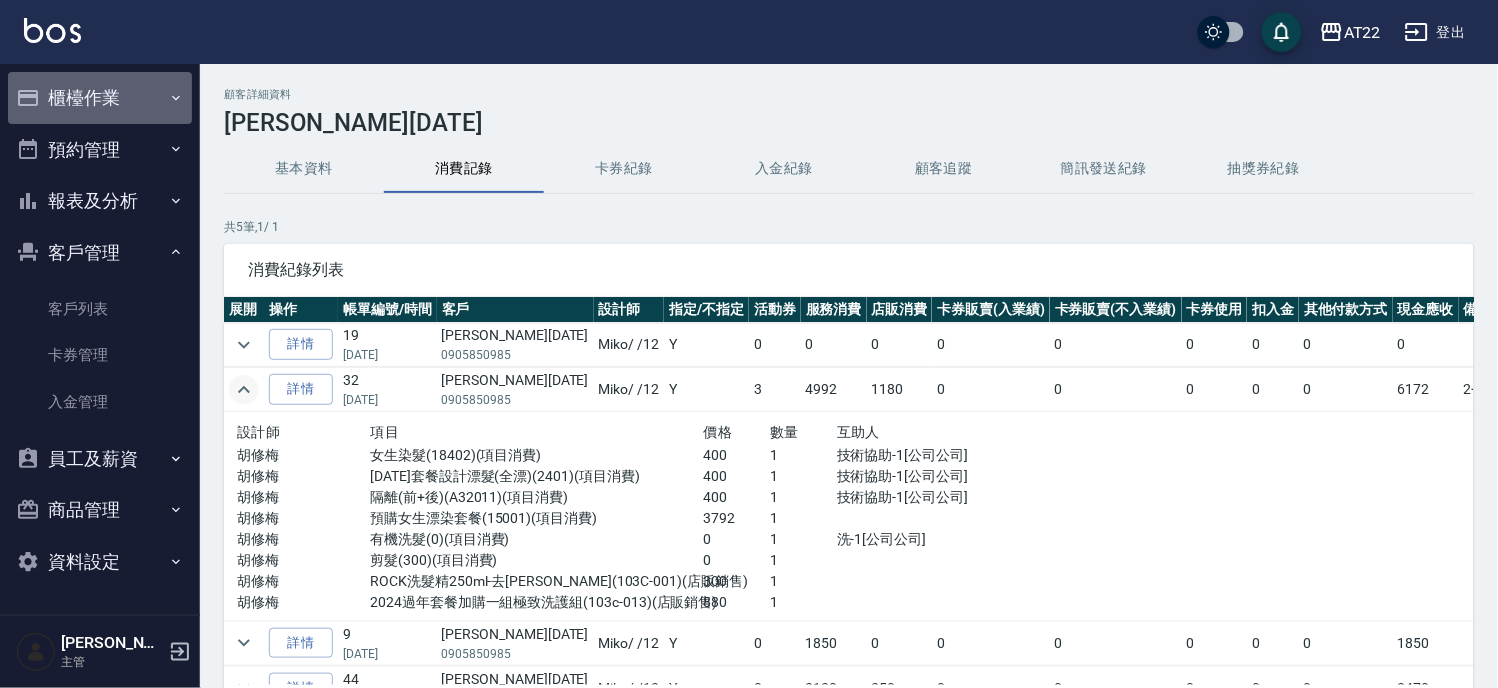 click on "櫃檯作業" at bounding box center (100, 98) 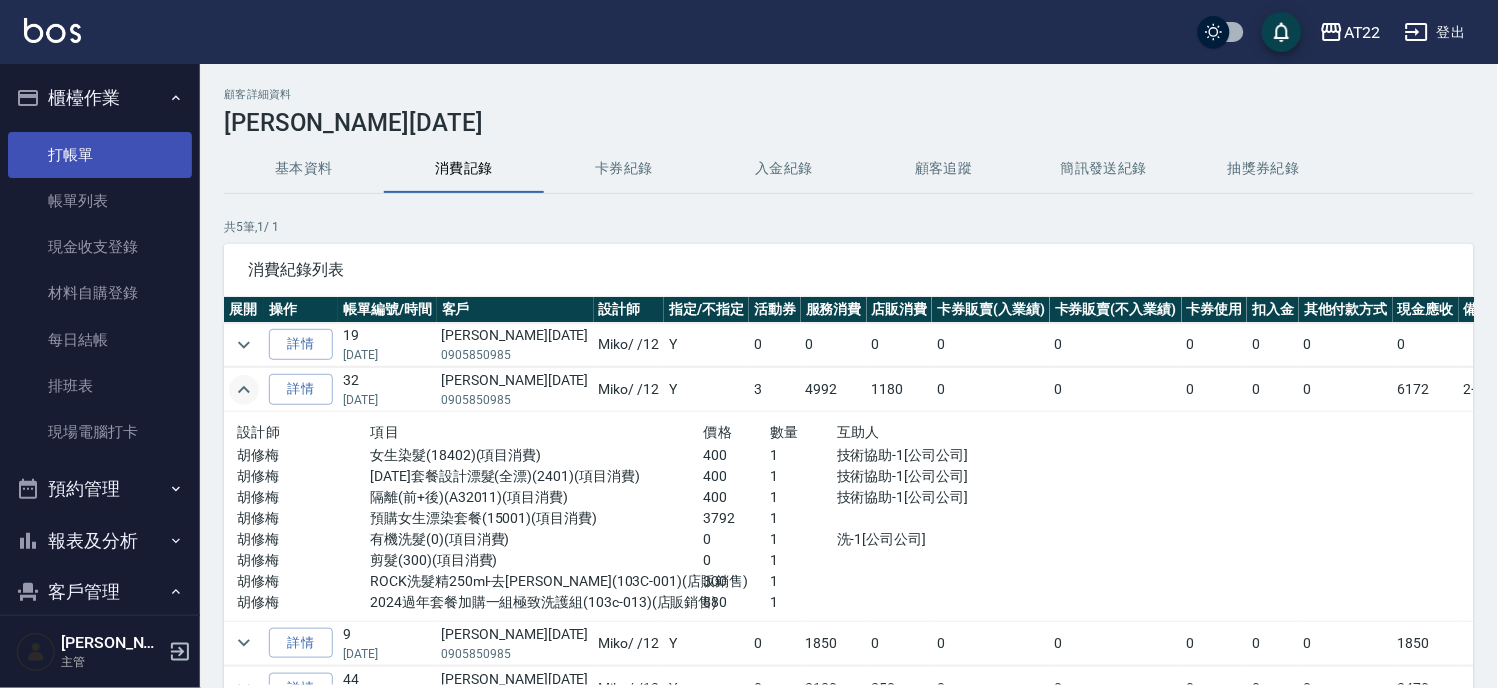 click on "打帳單" at bounding box center (100, 155) 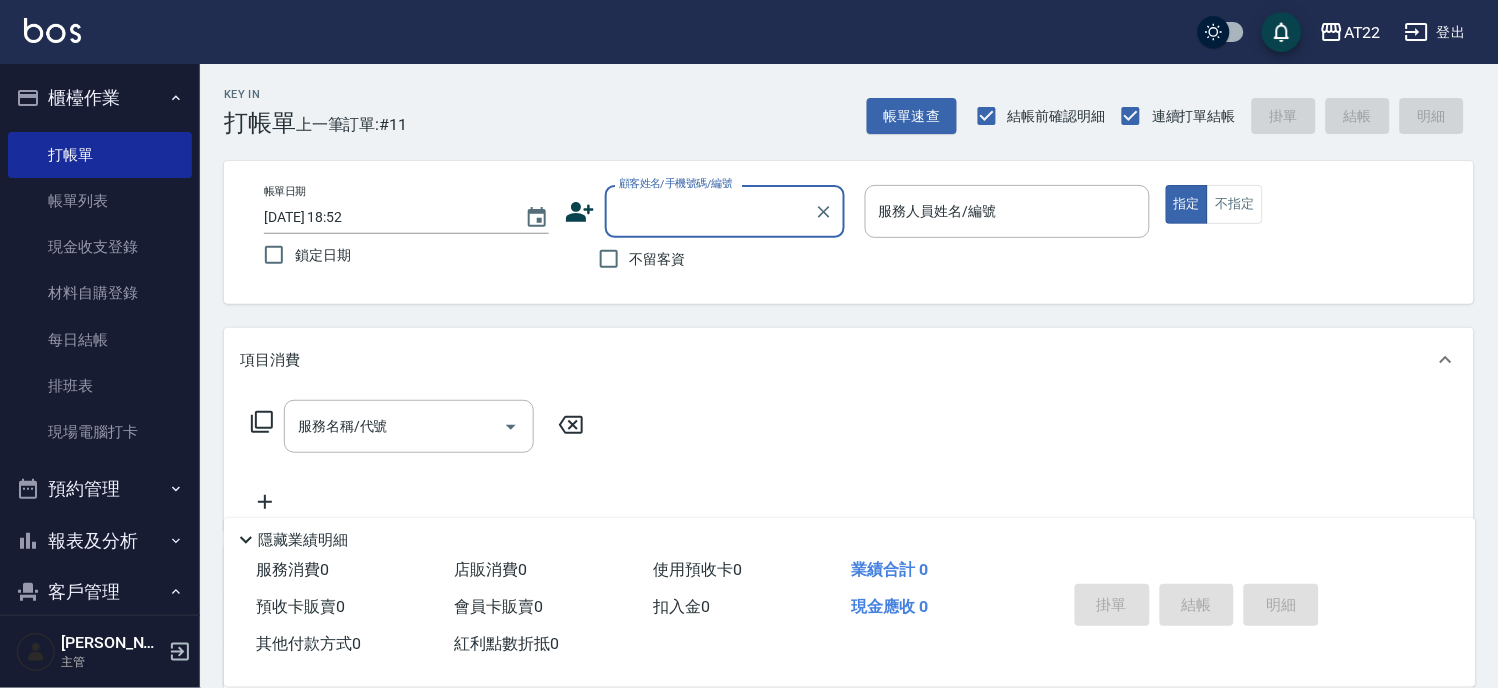 click 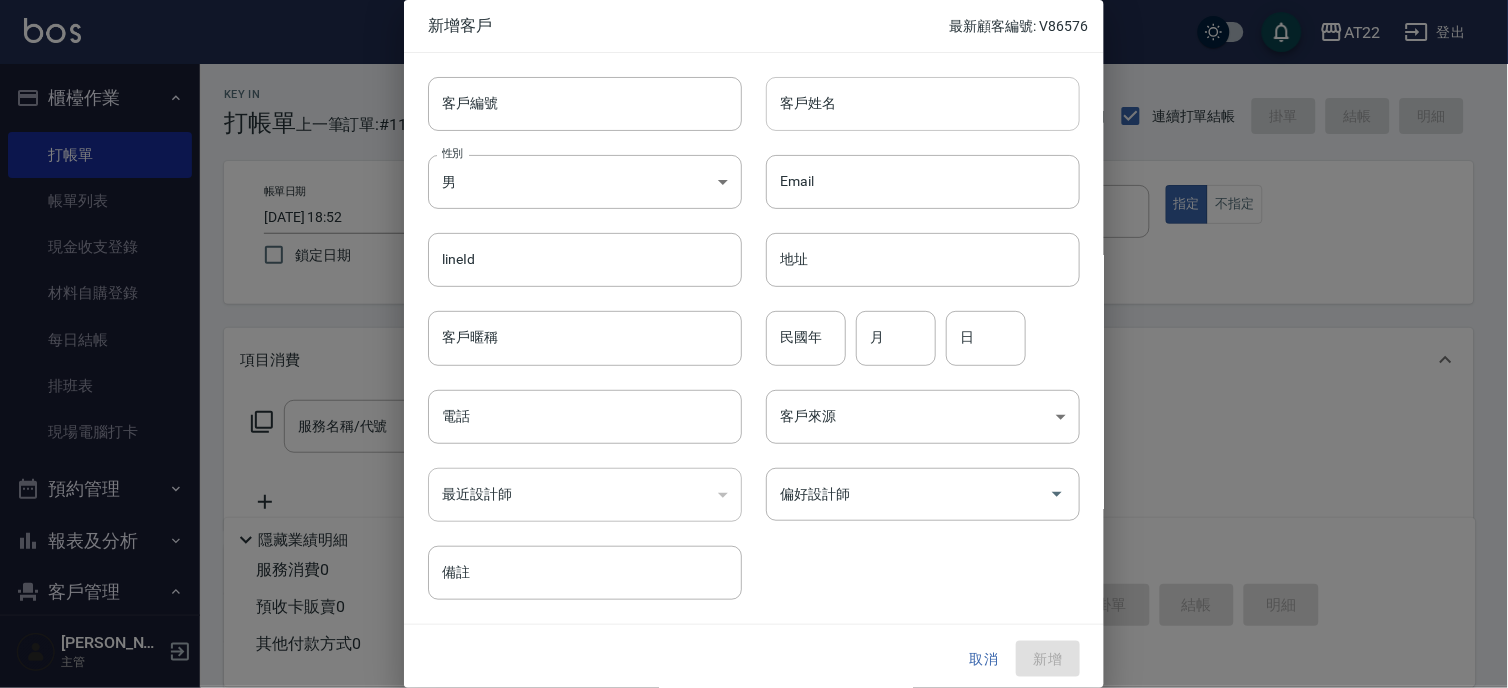 click on "客戶姓名" at bounding box center [923, 104] 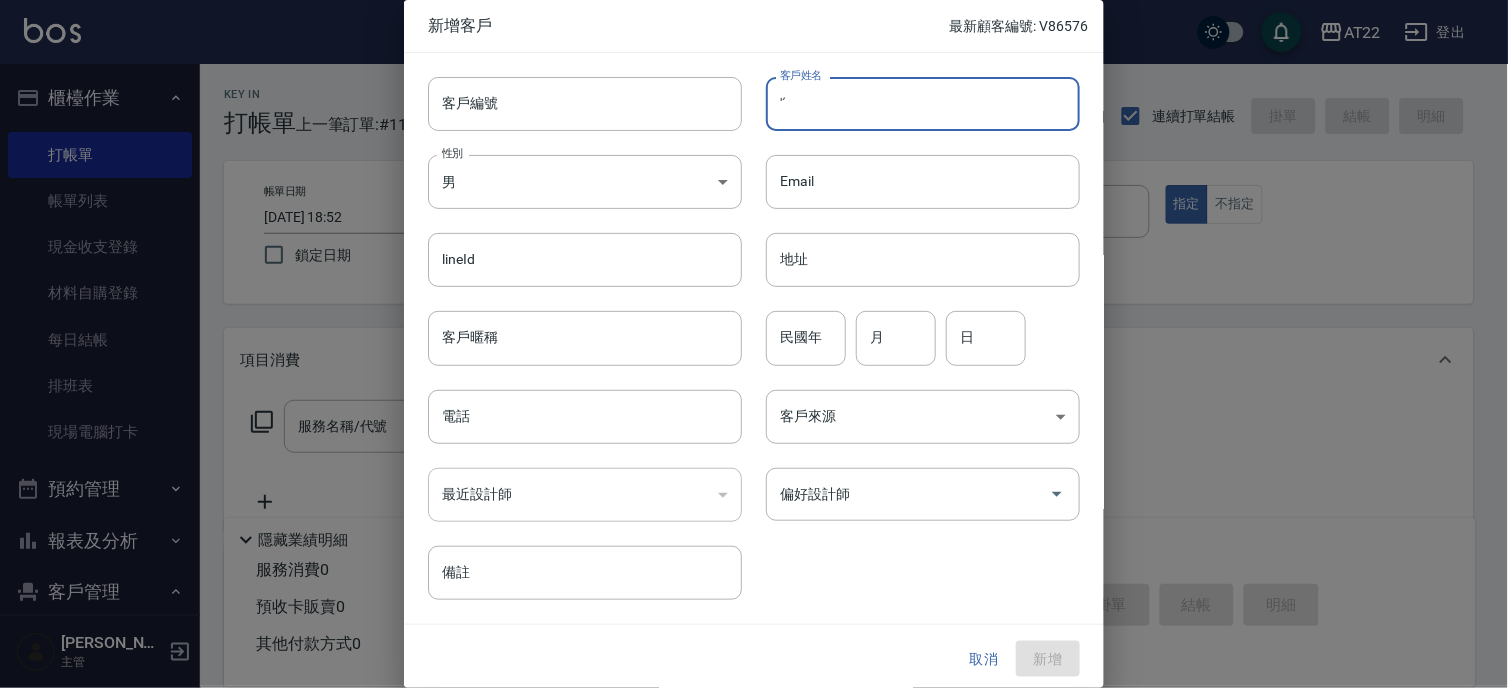 type on "'" 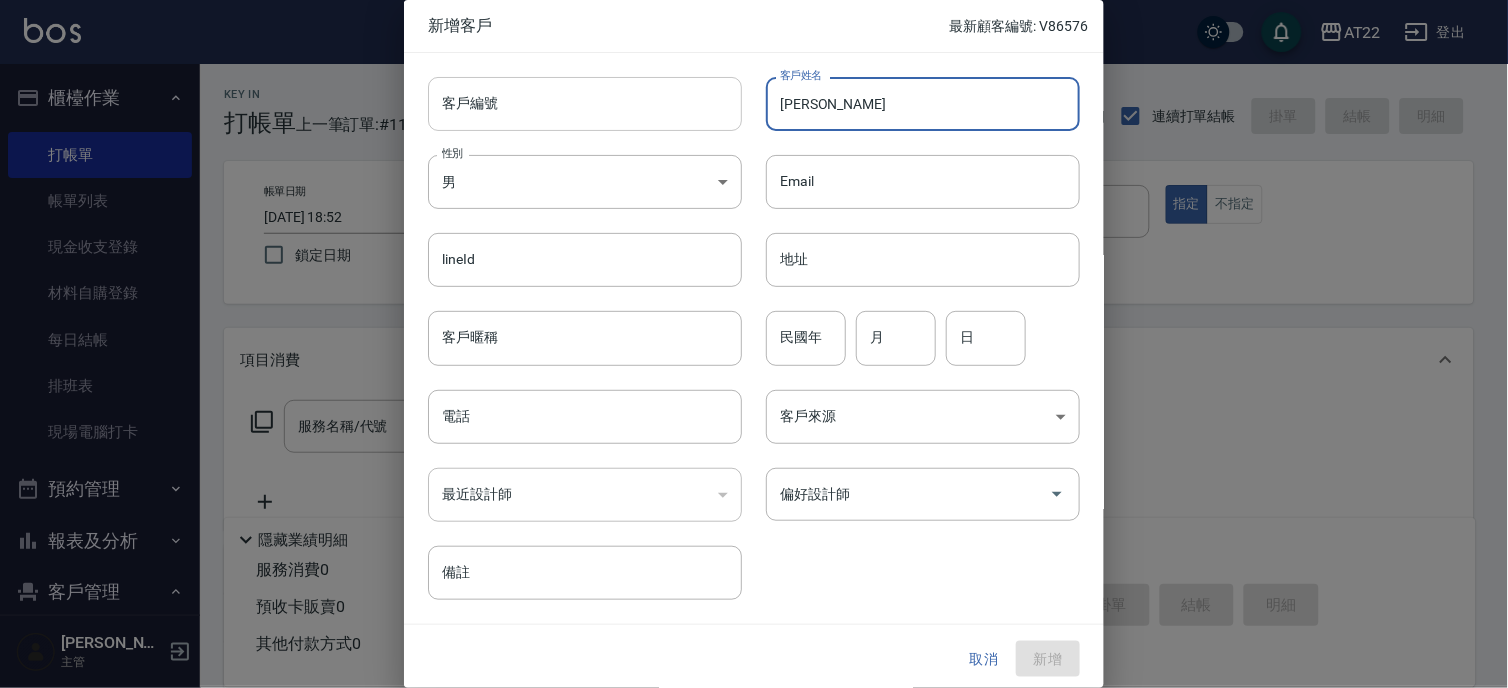 type on "[PERSON_NAME]" 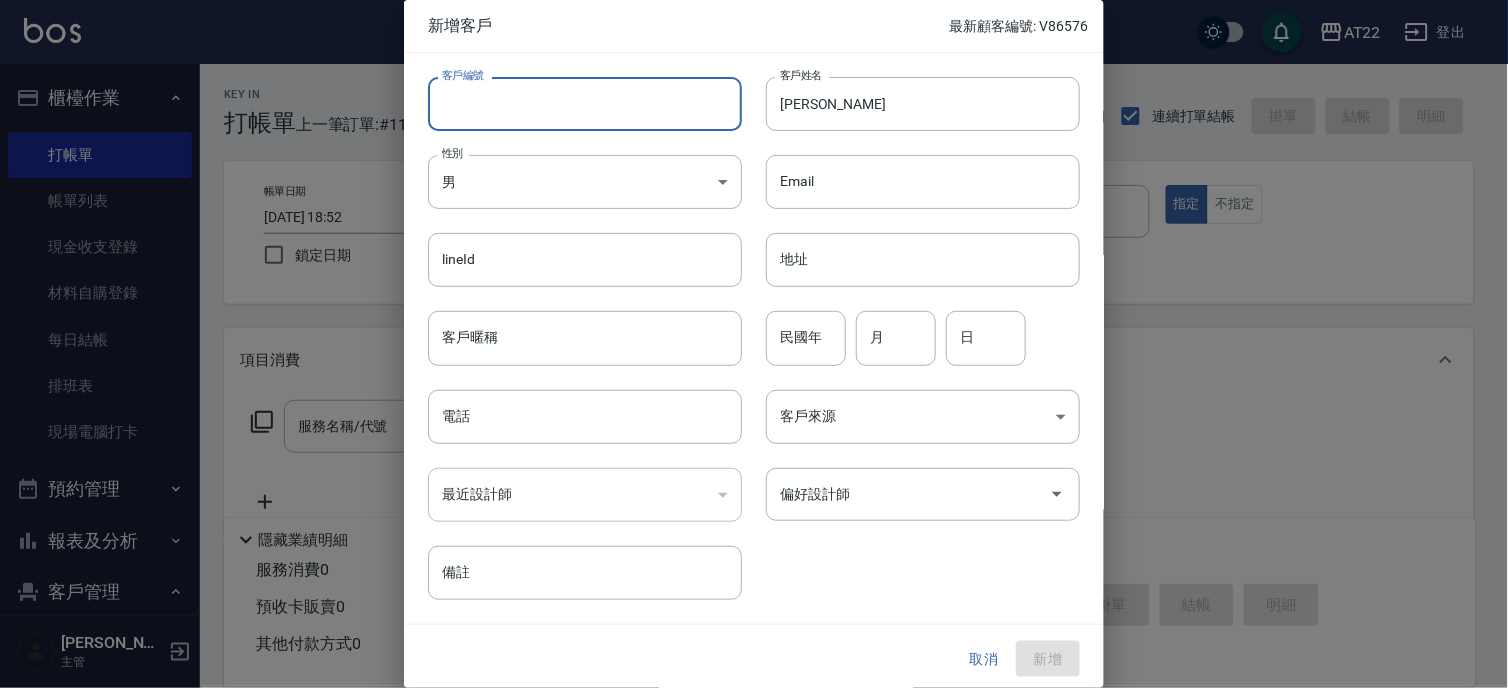 click on "客戶編號" at bounding box center [585, 104] 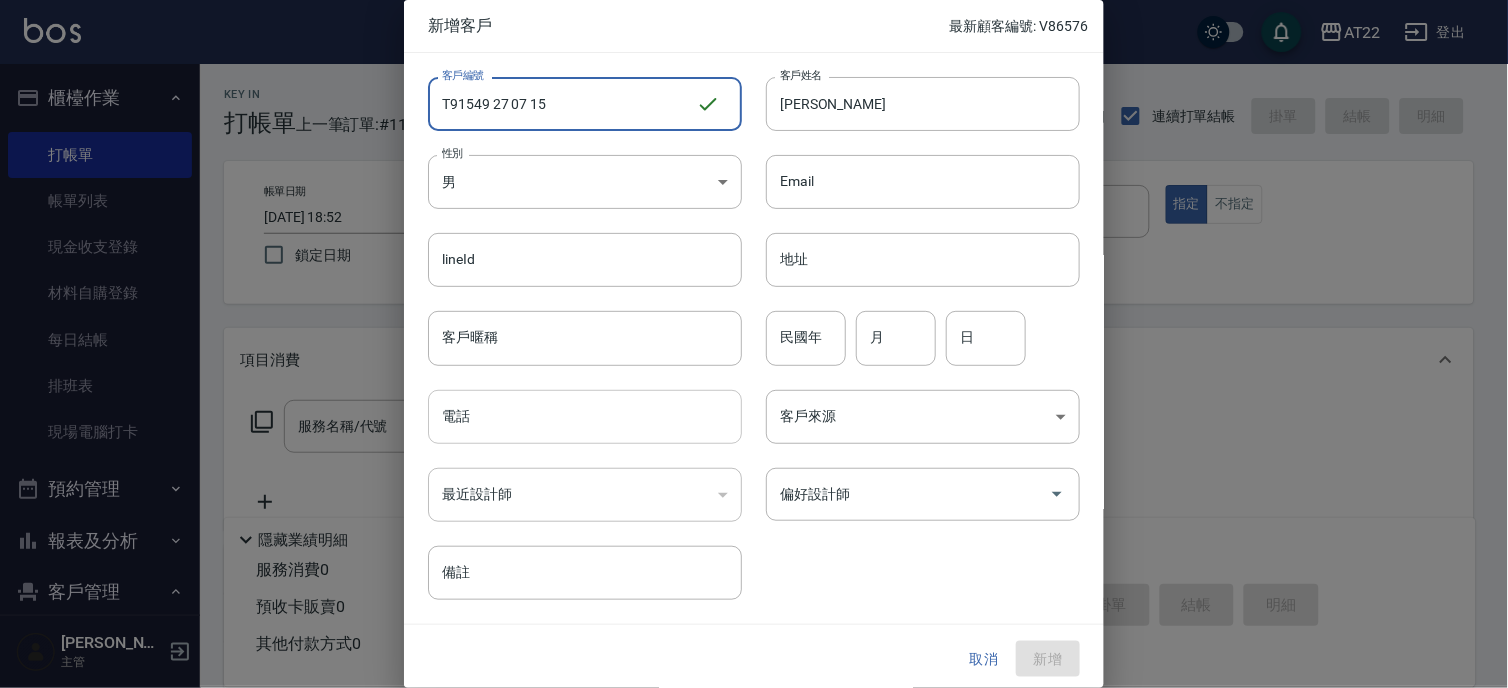 type on "T91549 27 07 15" 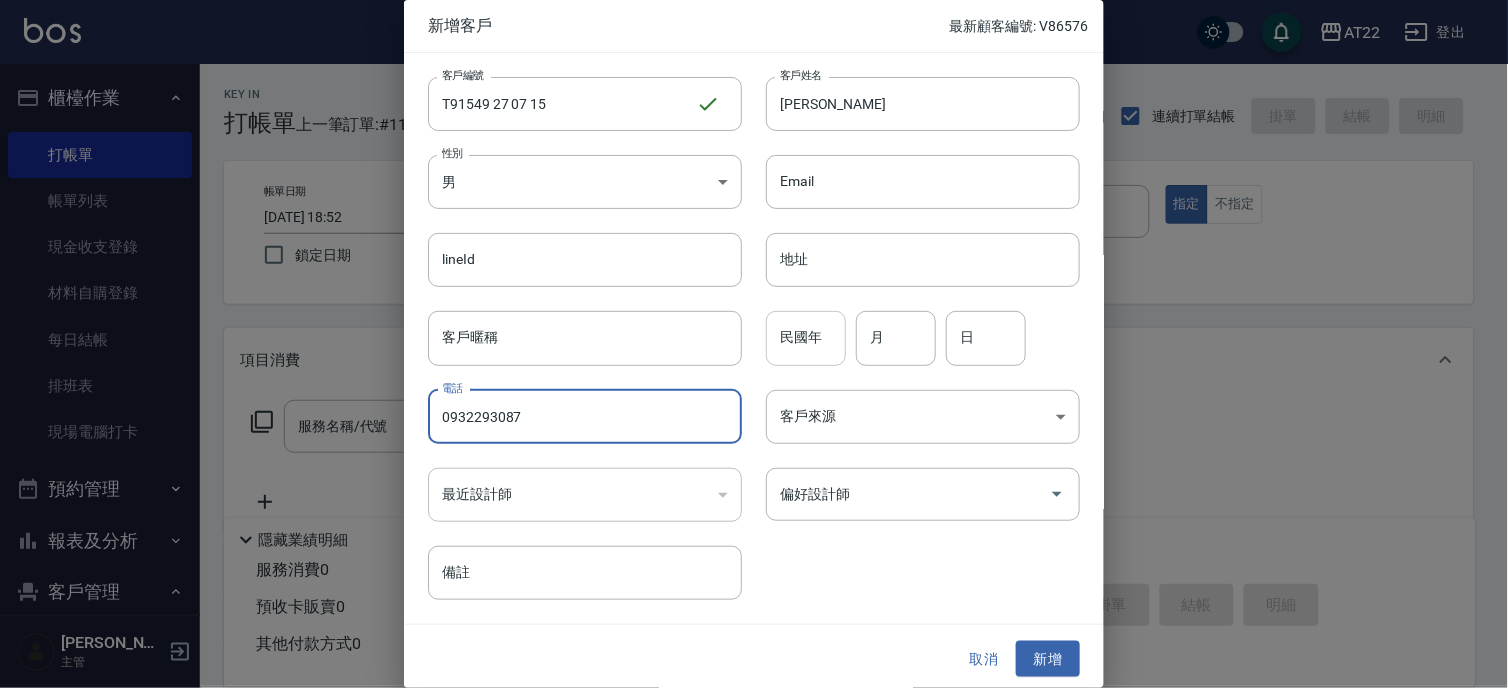 type on "0932293087" 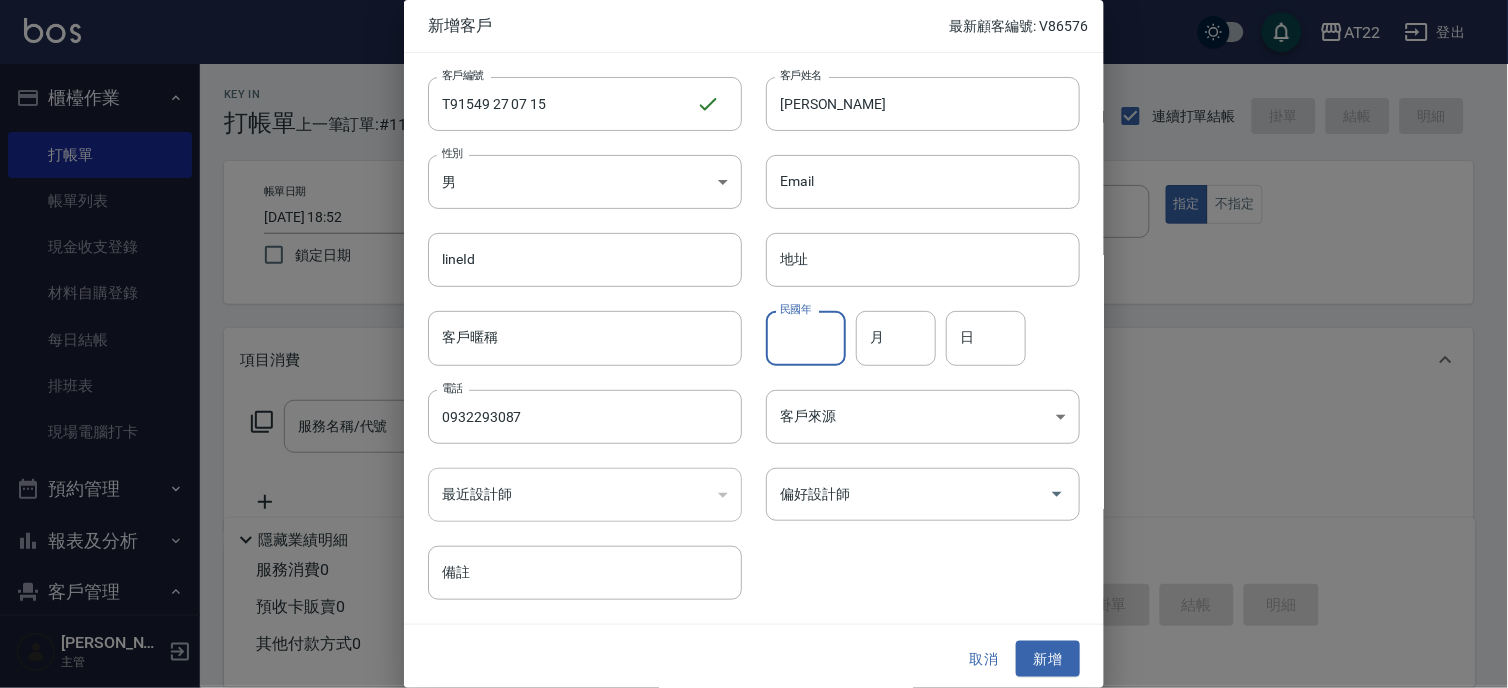 click on "民國年" at bounding box center (806, 338) 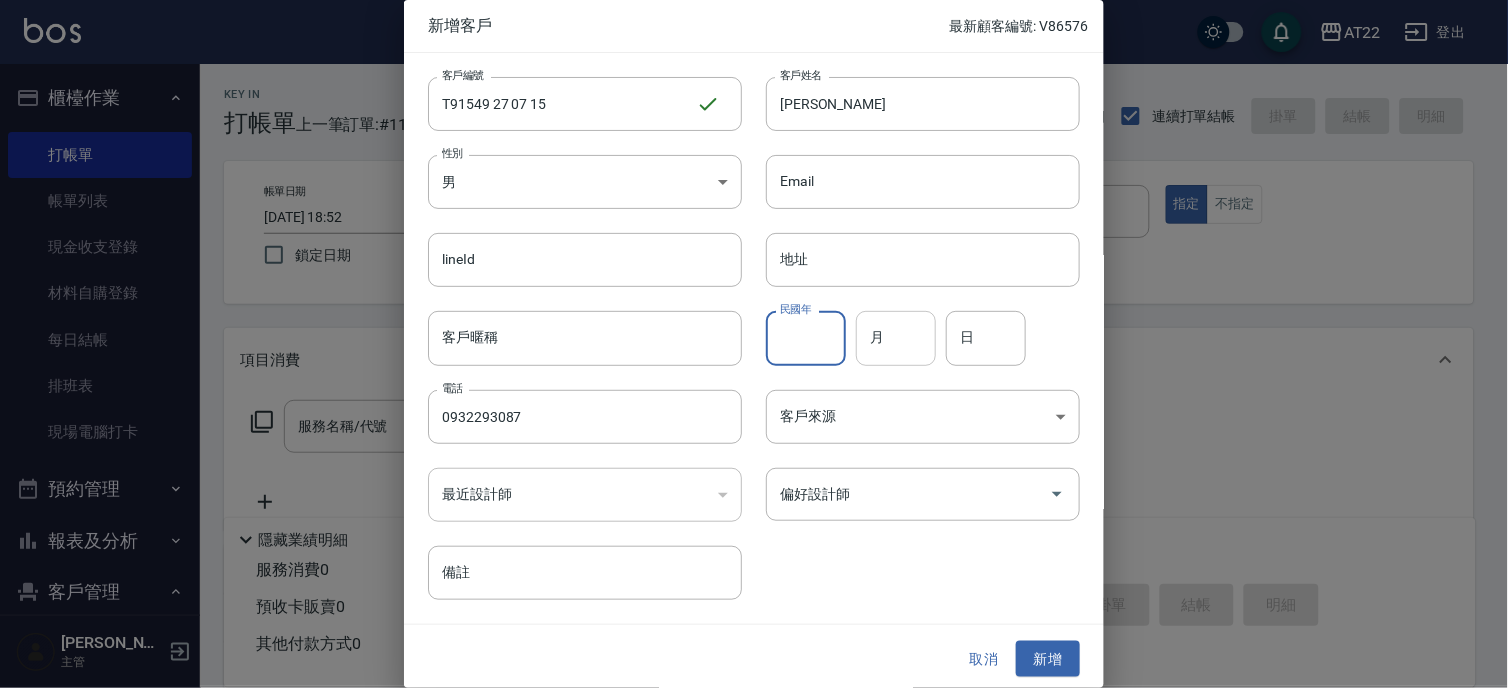 click on "月" at bounding box center [896, 338] 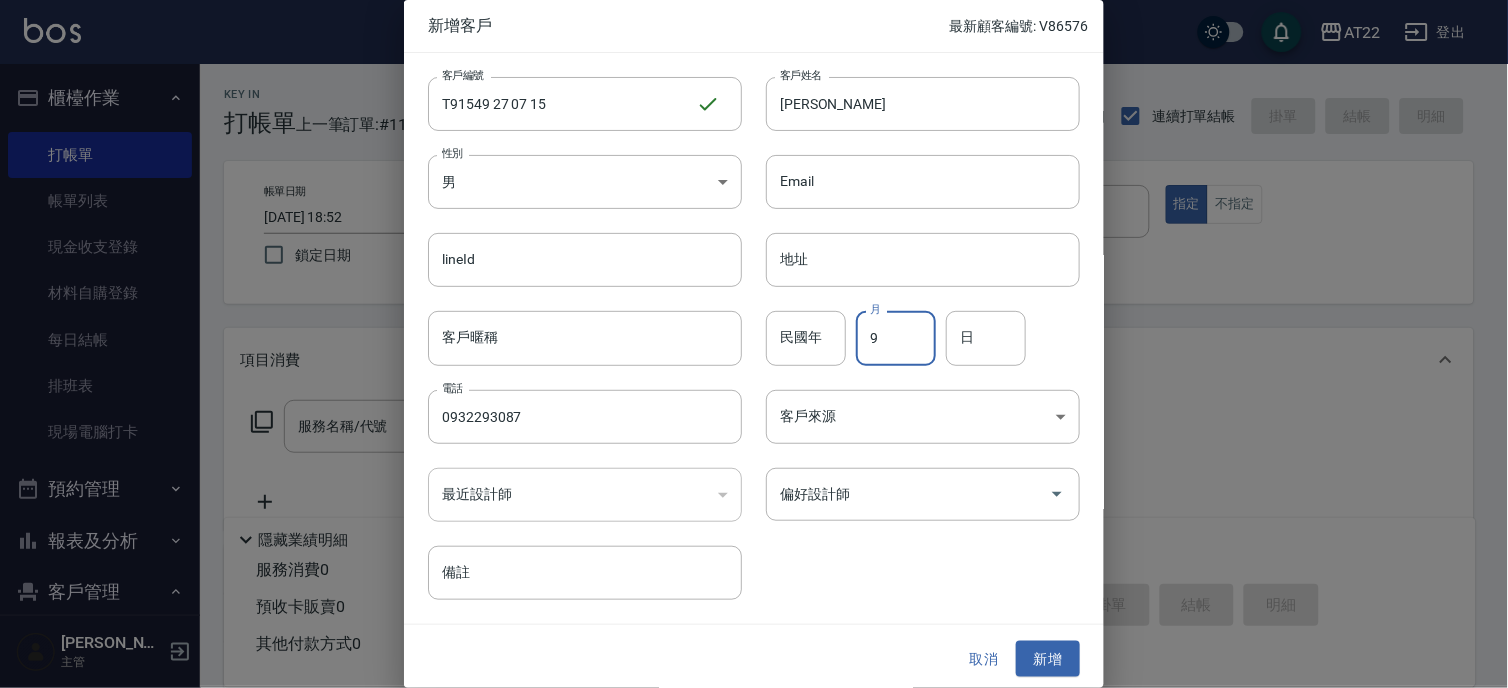 type on "9" 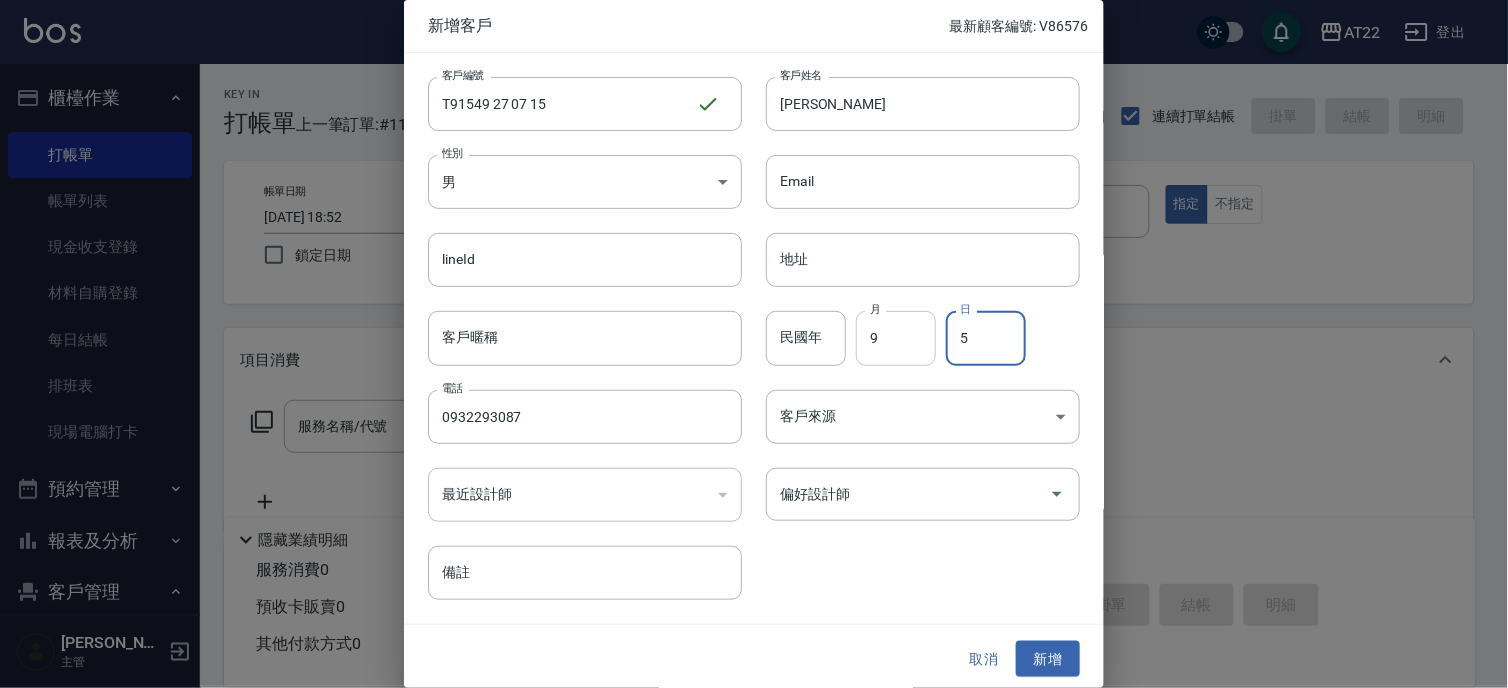 type on "5" 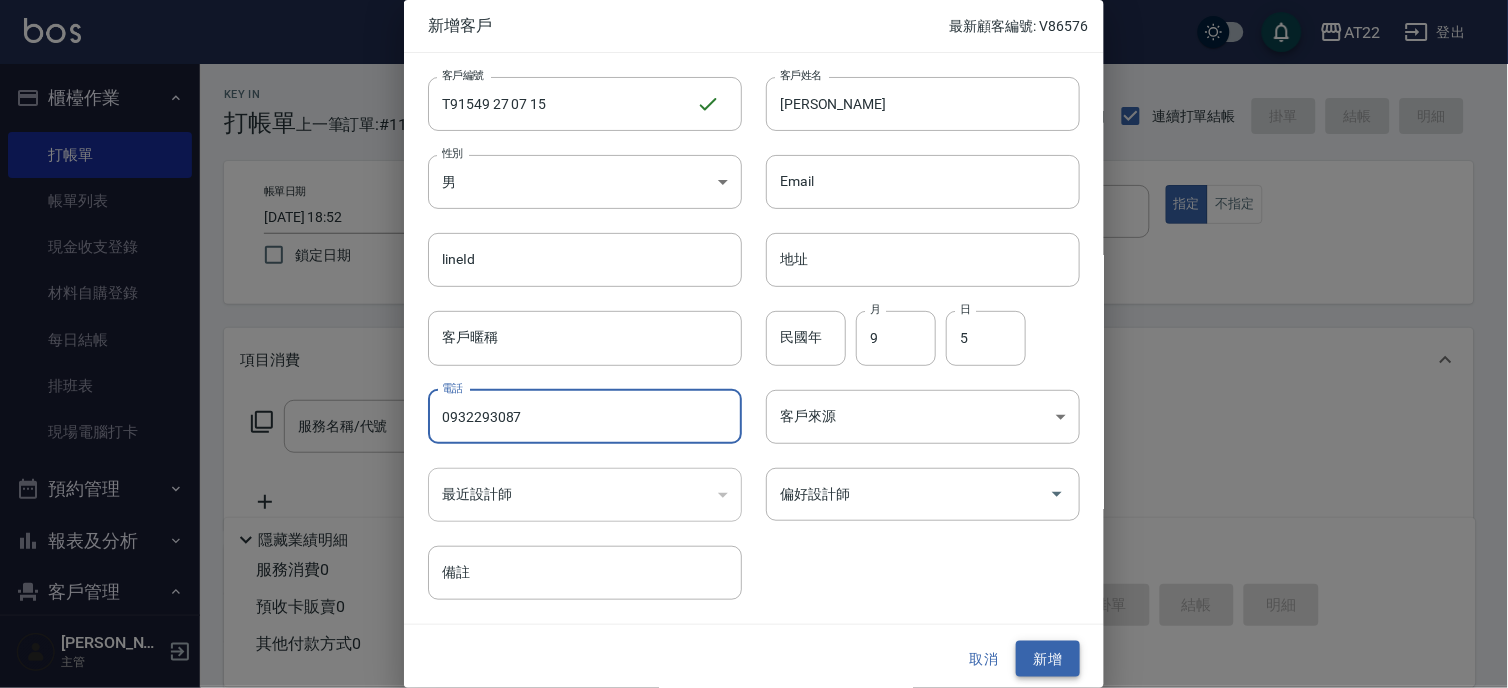 click on "新增" at bounding box center (1048, 659) 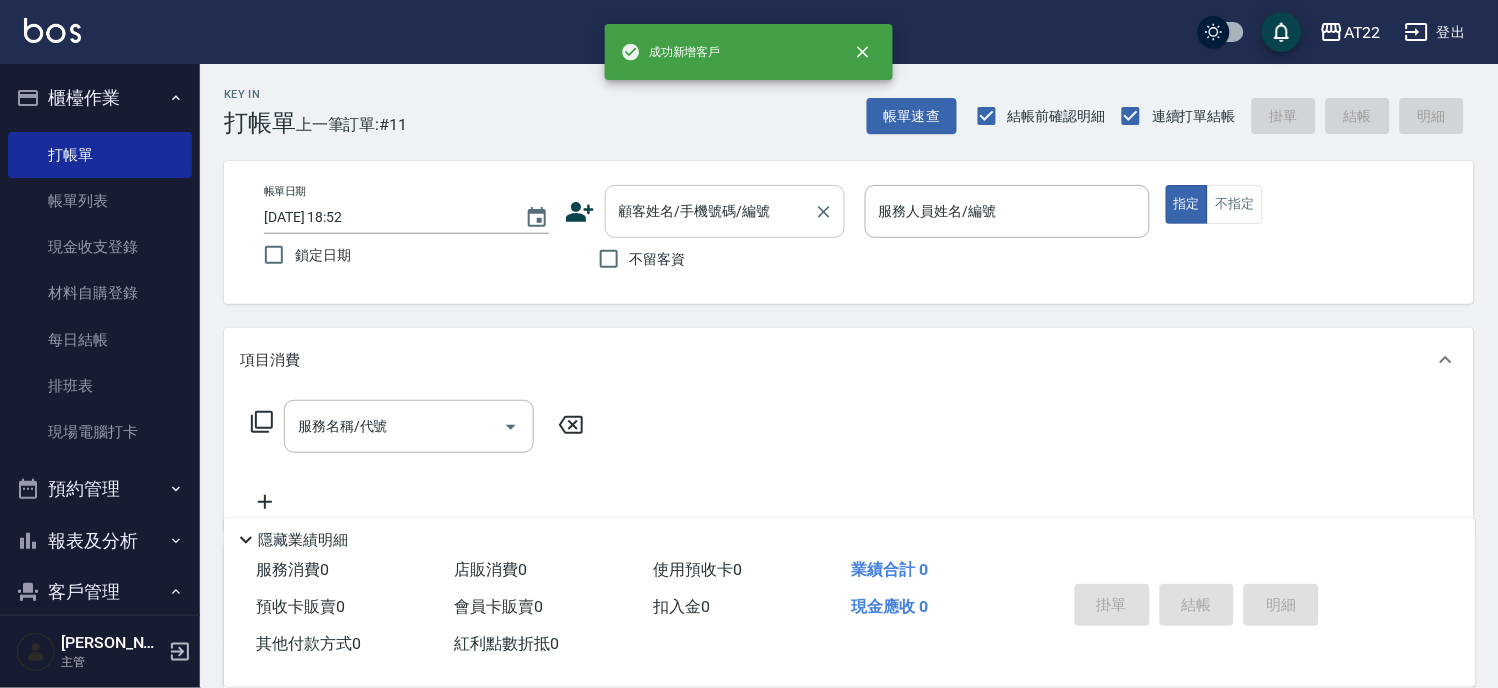 click on "顧客姓名/手機號碼/編號" at bounding box center (710, 211) 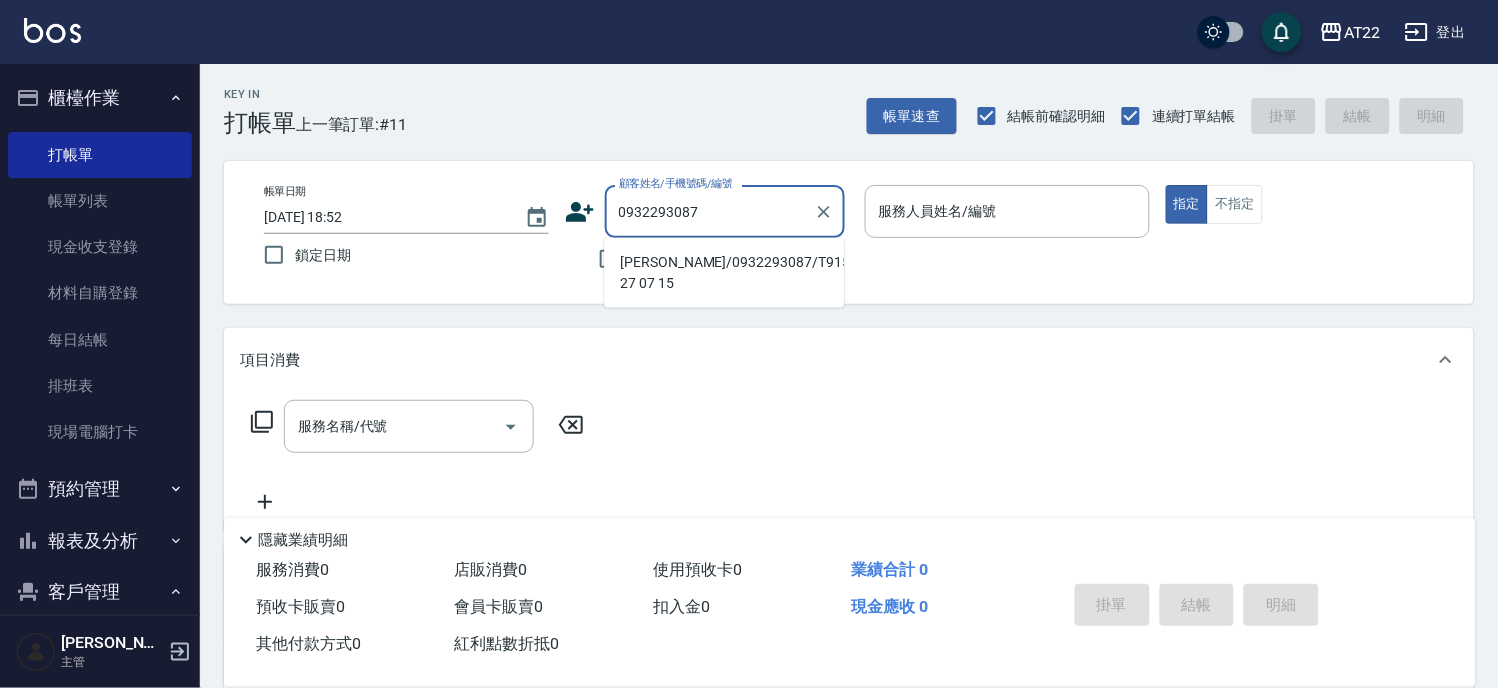 type on "[PERSON_NAME]/0932293087/T91549 27 07 15" 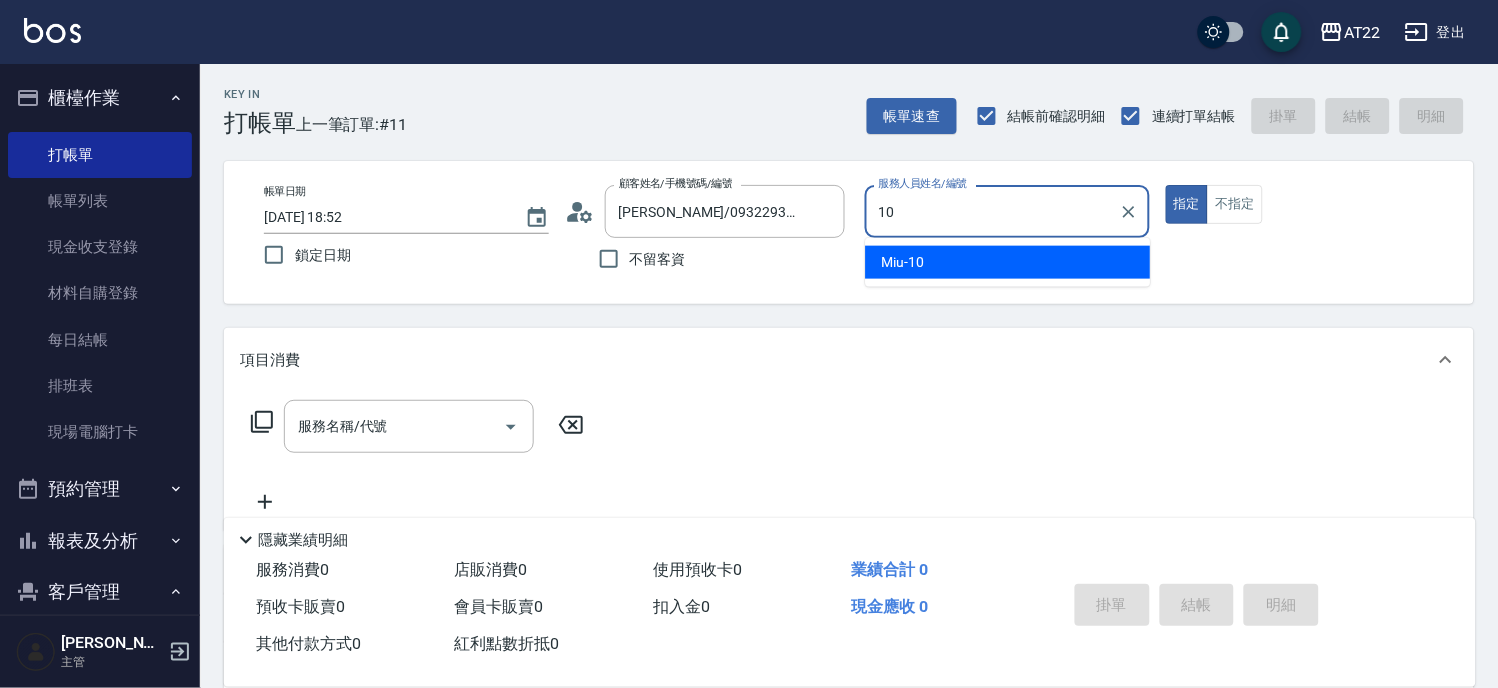 type on "Miu-10" 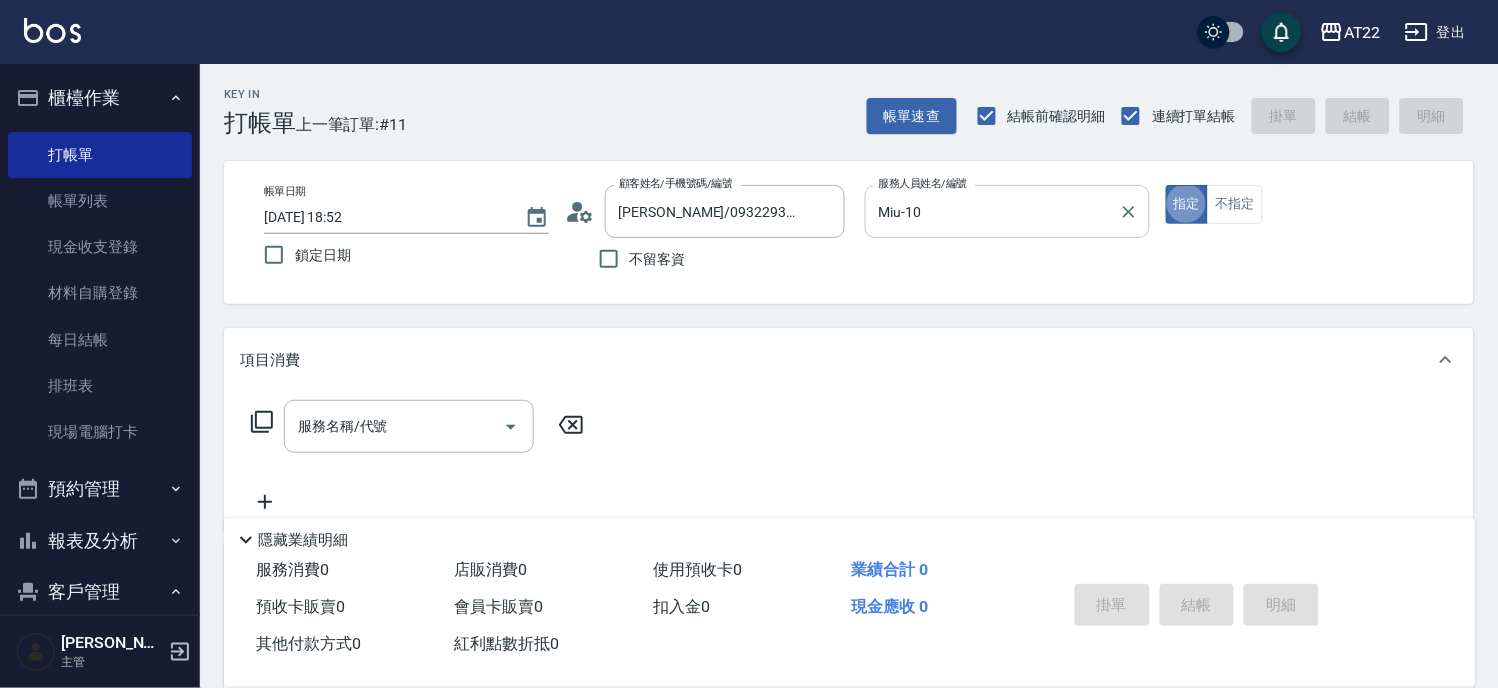 type on "true" 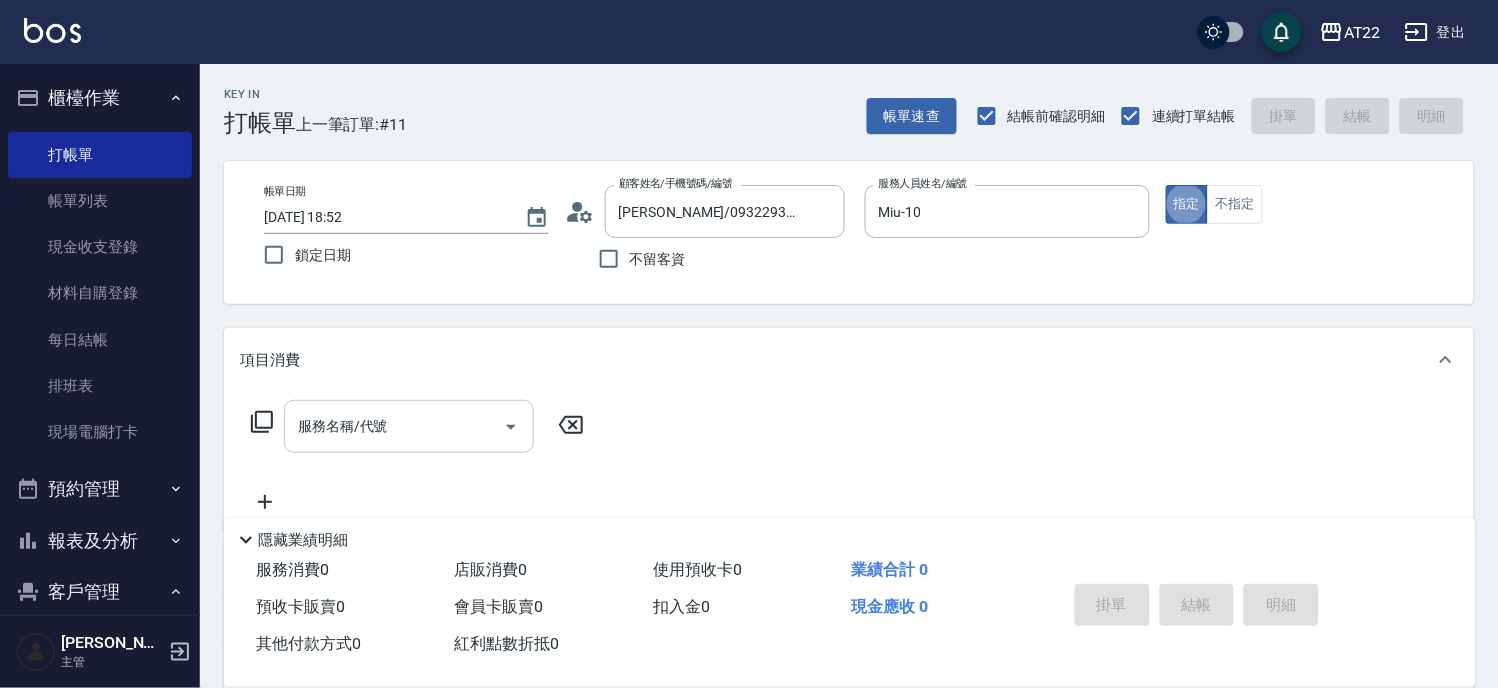 click on "服務名稱/代號" at bounding box center (409, 426) 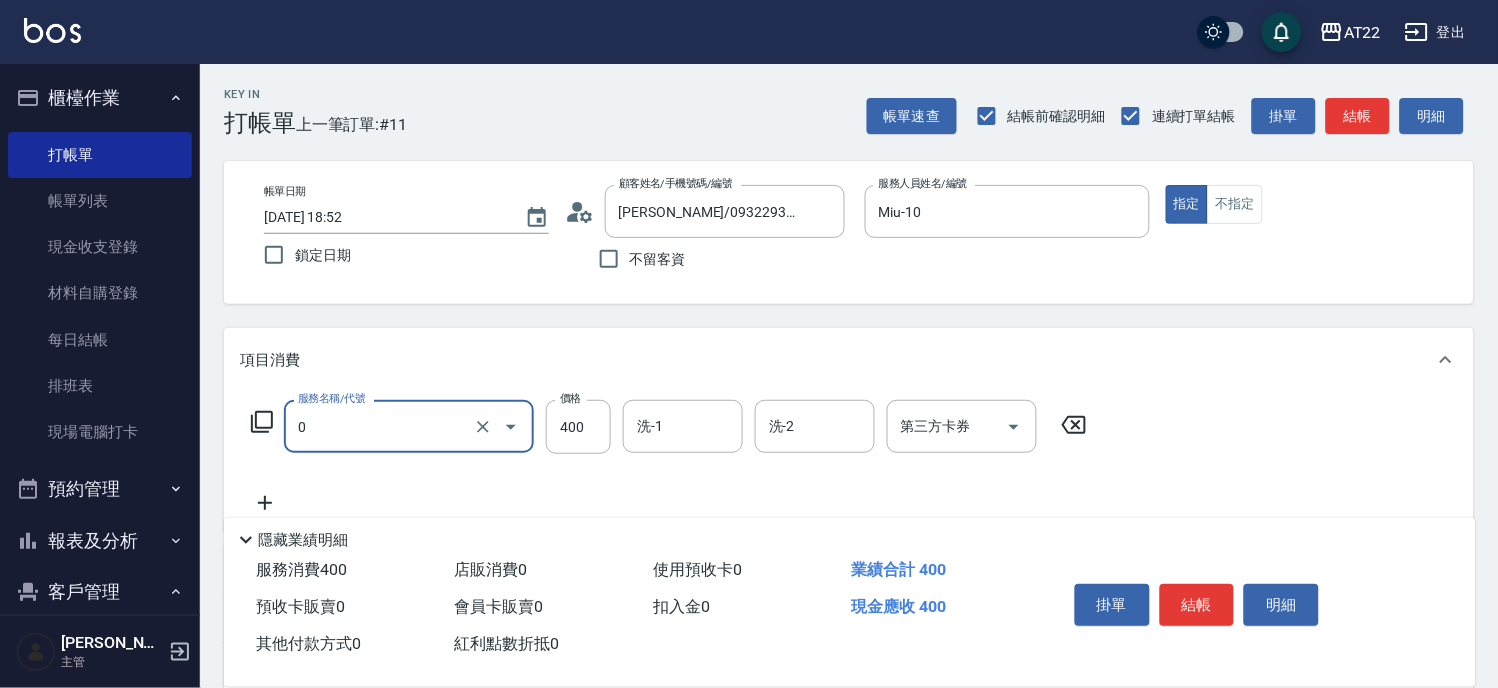 type on "有機洗髮(0)" 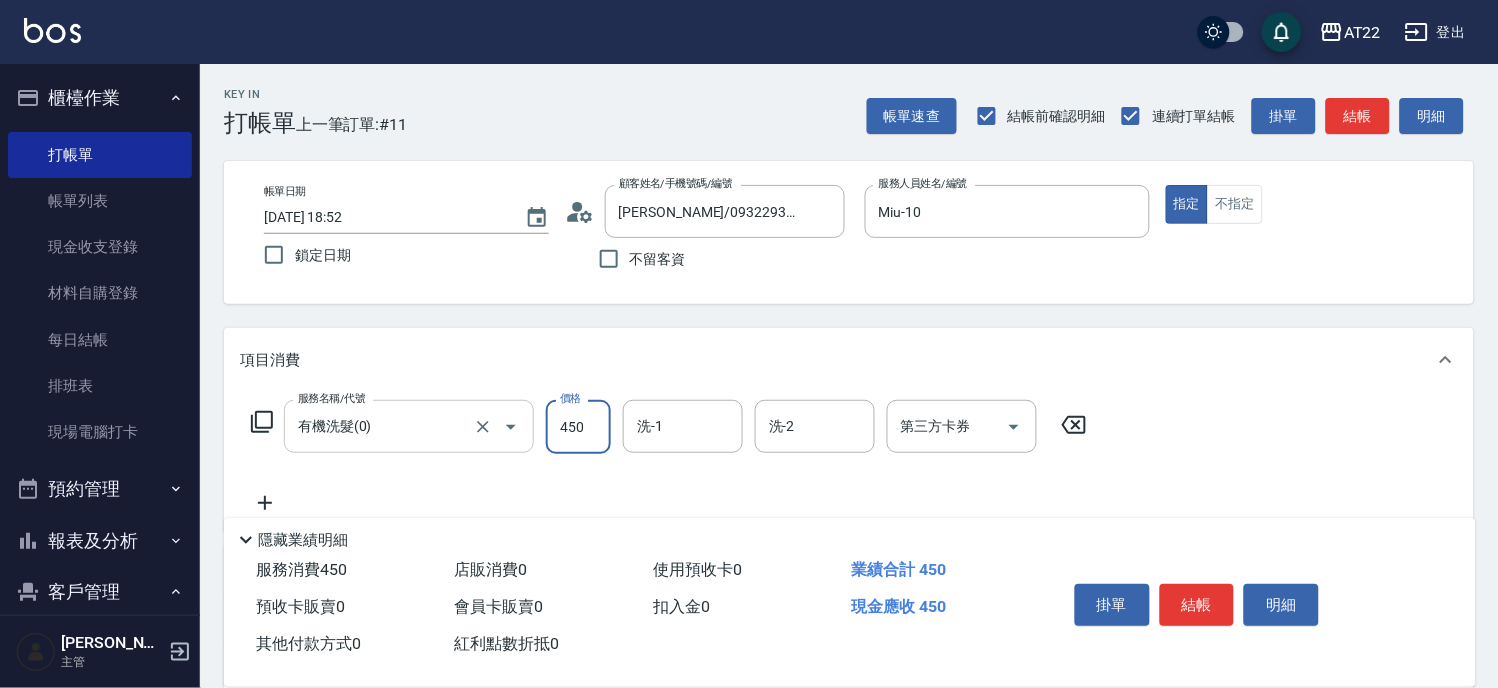 type on "450" 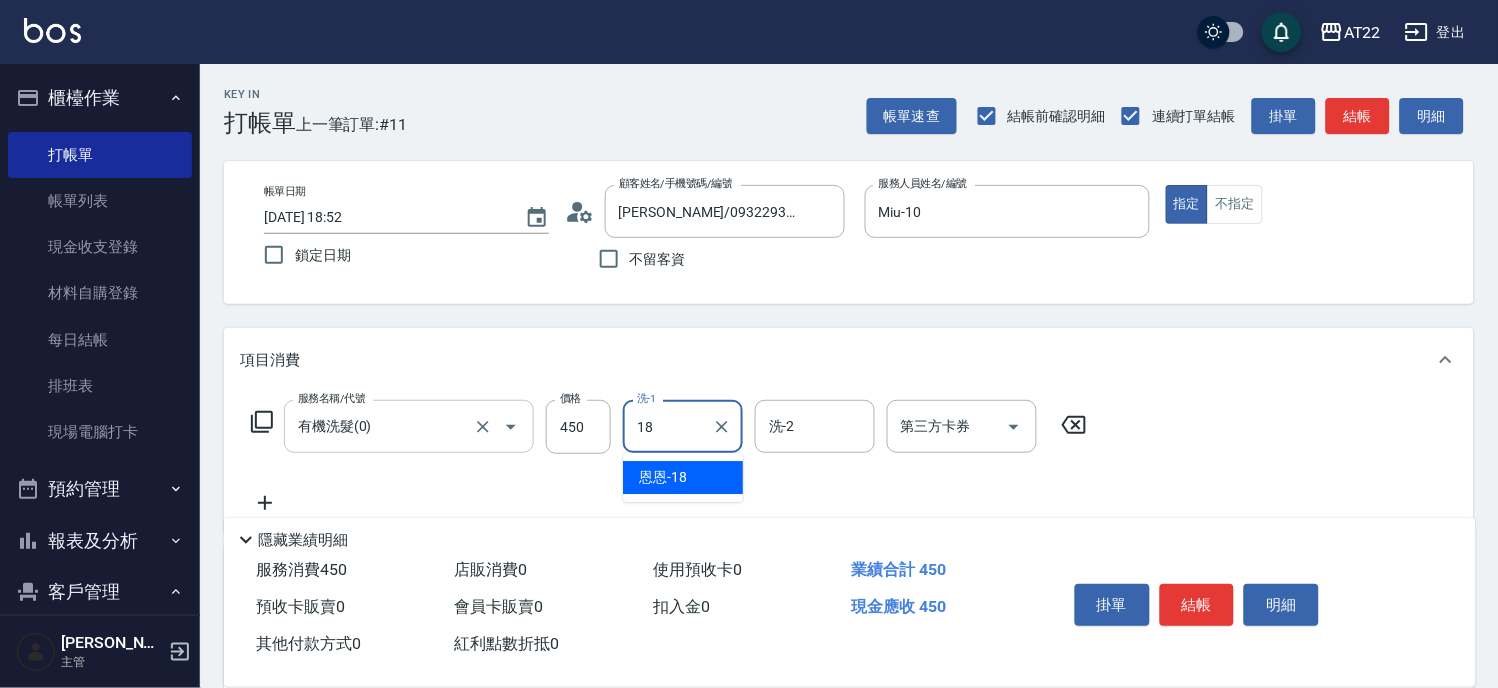 type on "恩恩-18" 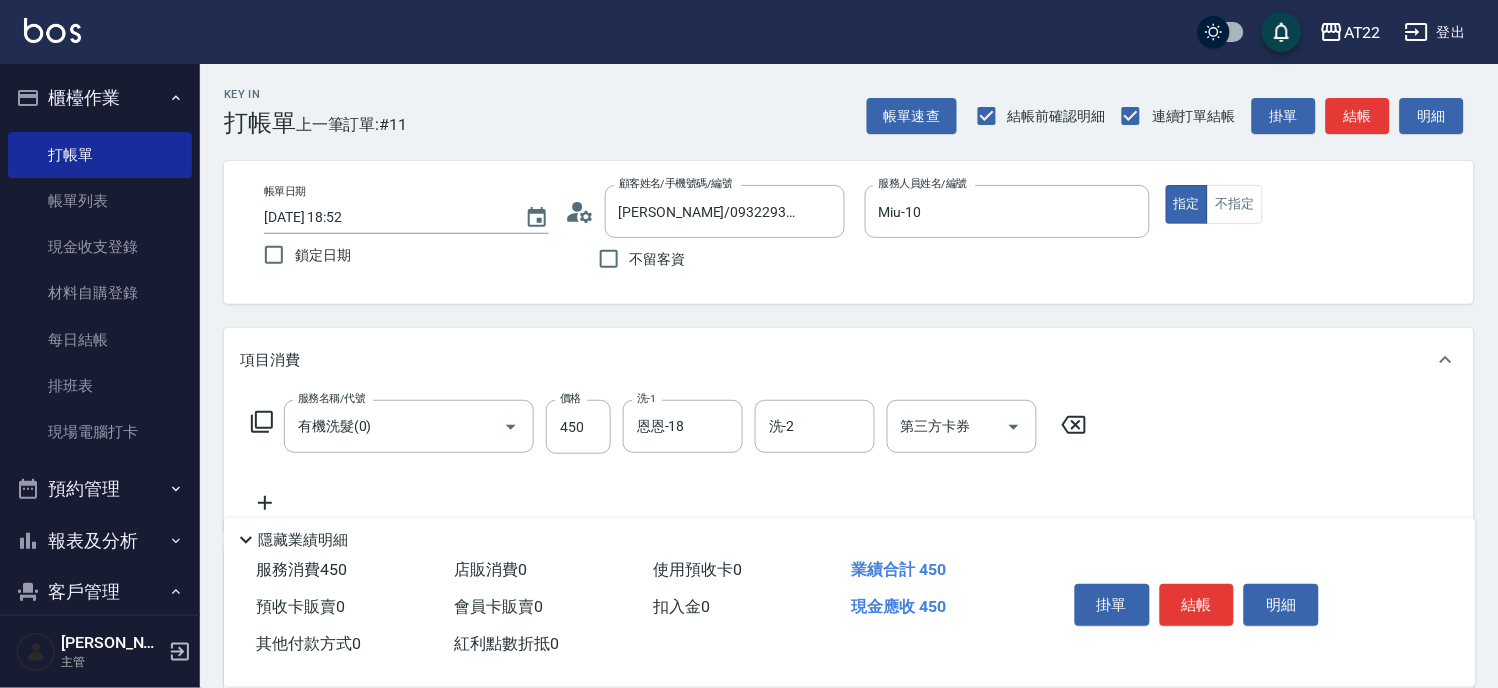 click 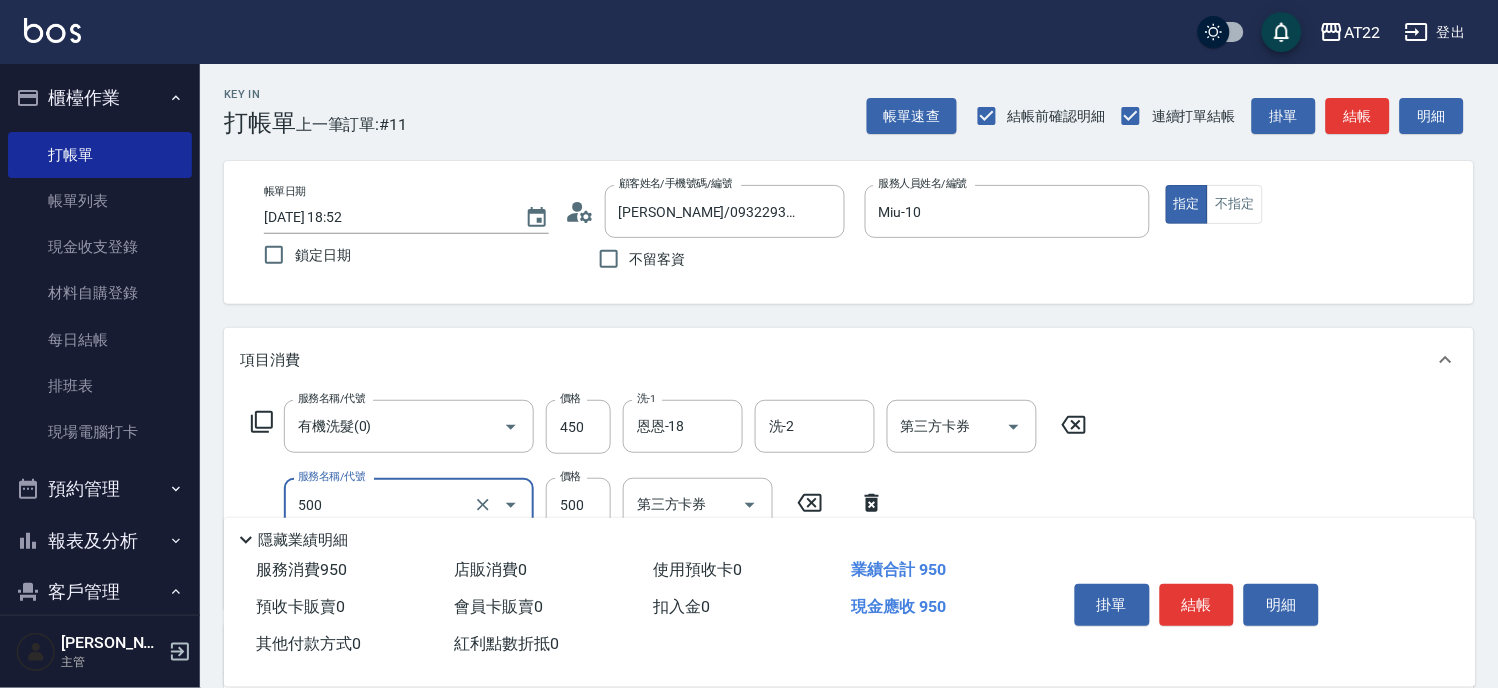 type on "剪髮(500)" 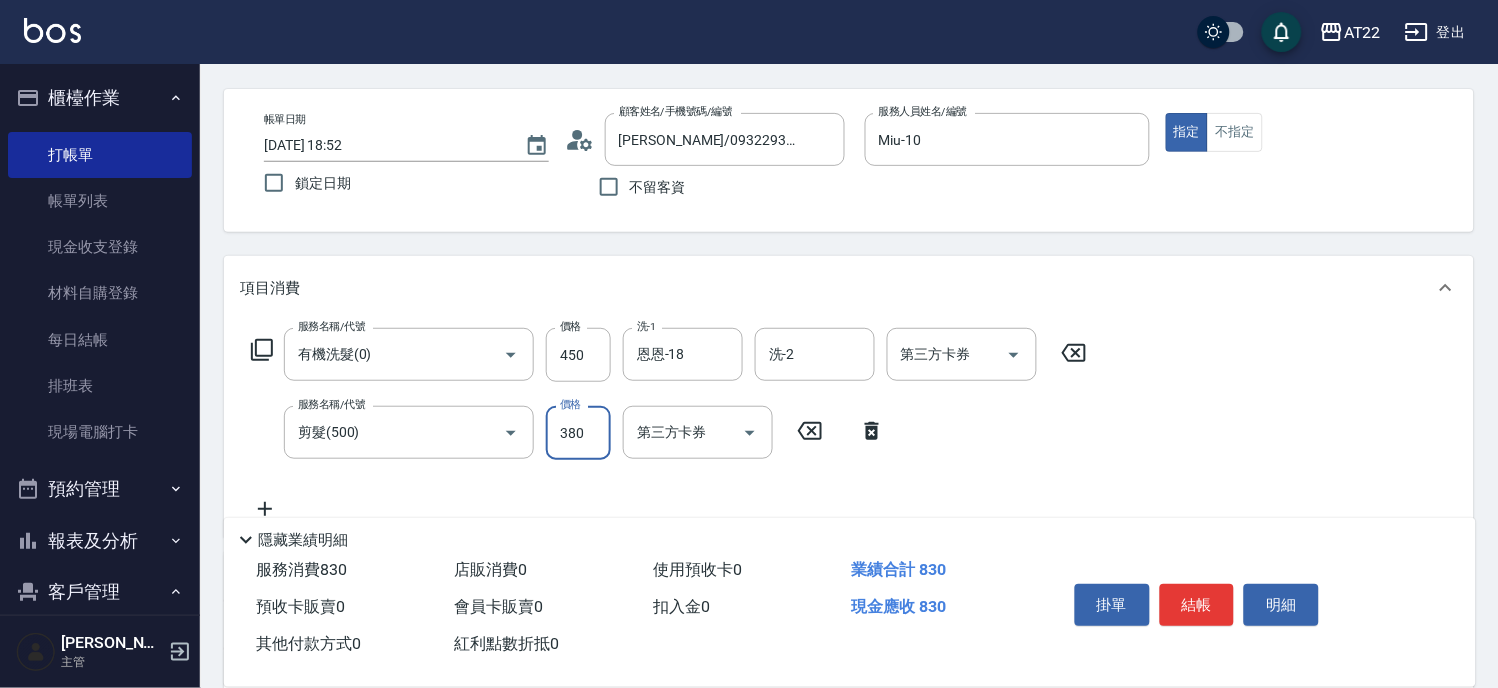 scroll, scrollTop: 111, scrollLeft: 0, axis: vertical 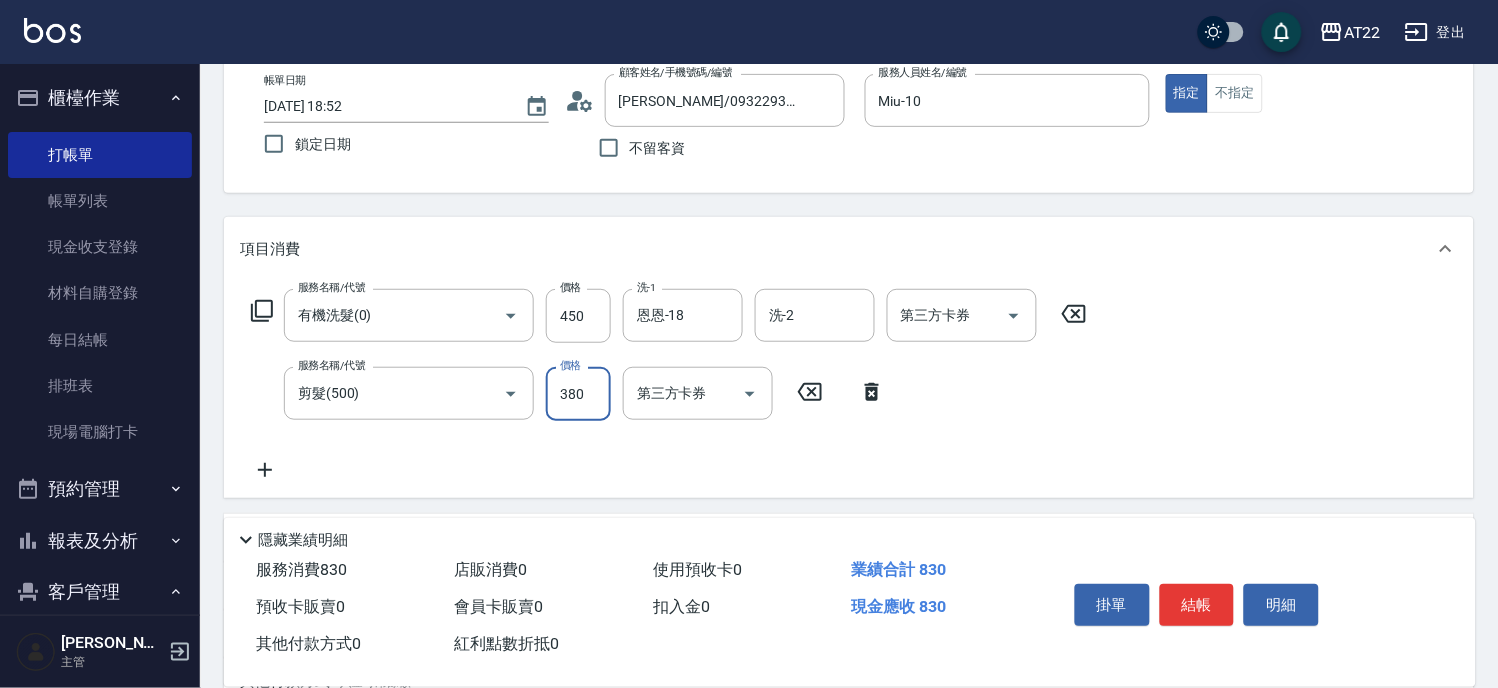 type on "380" 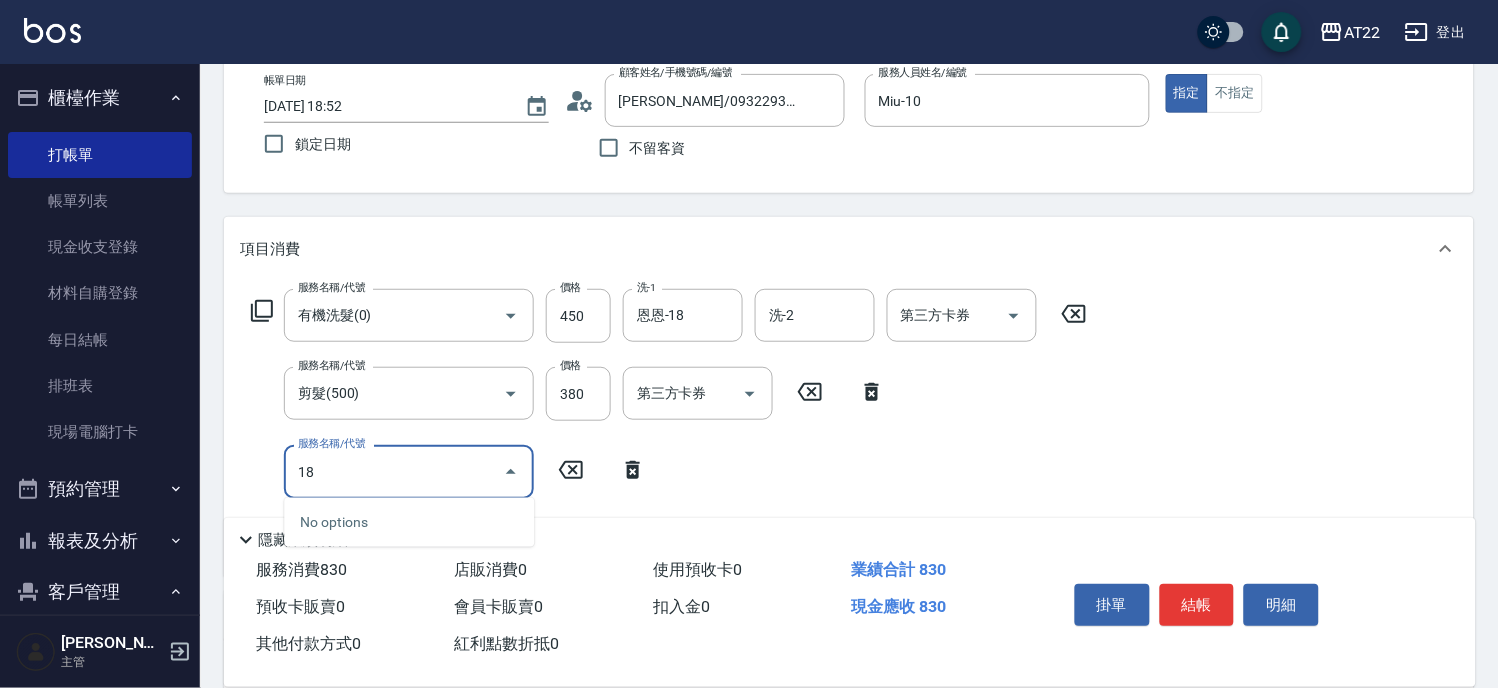type on "1" 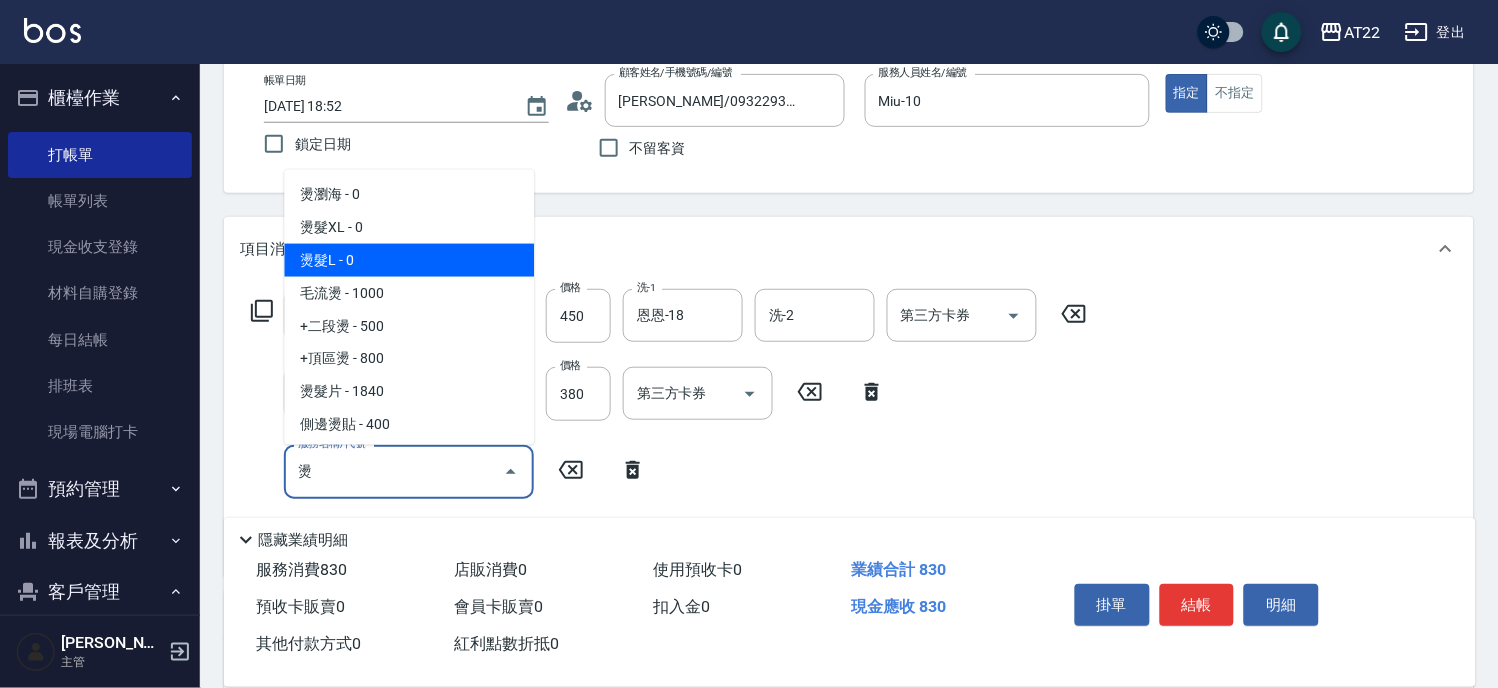 click on "燙髮L - 0" at bounding box center [409, 260] 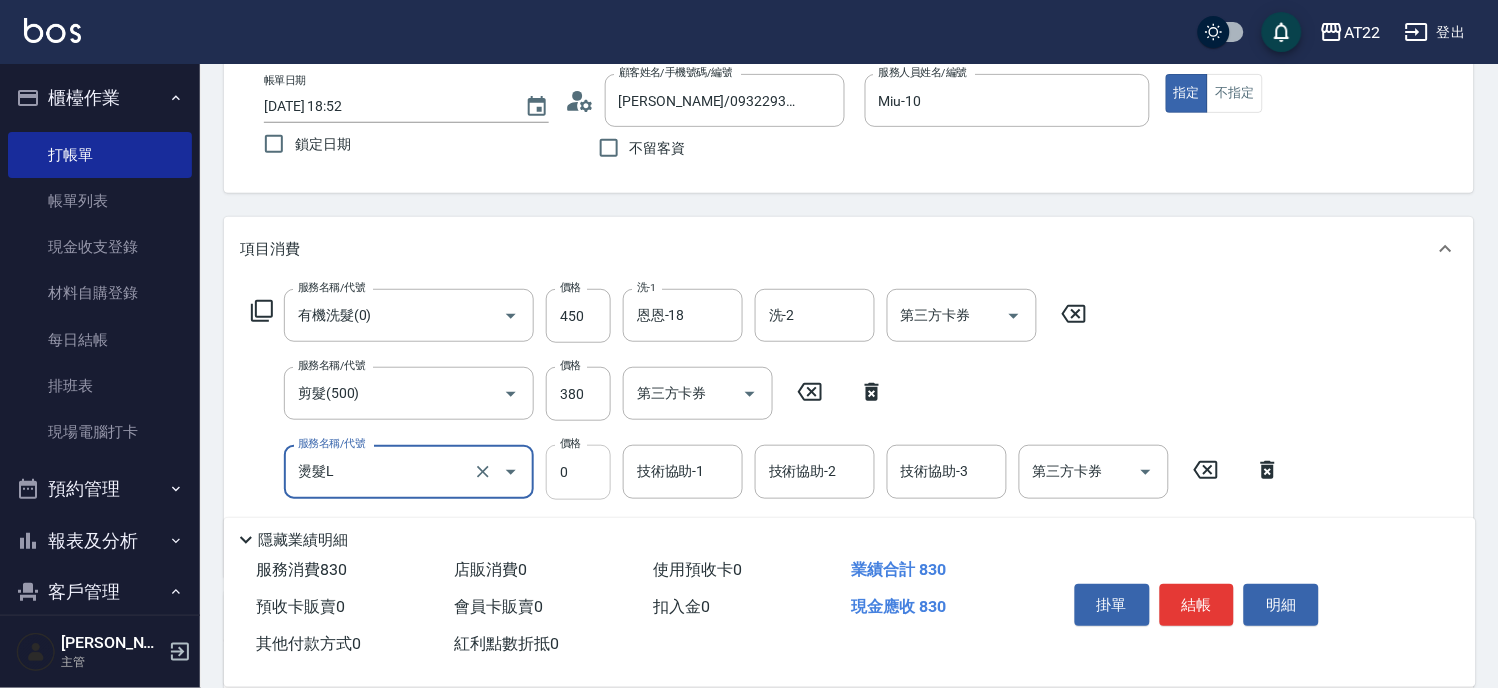 type on "燙髮L" 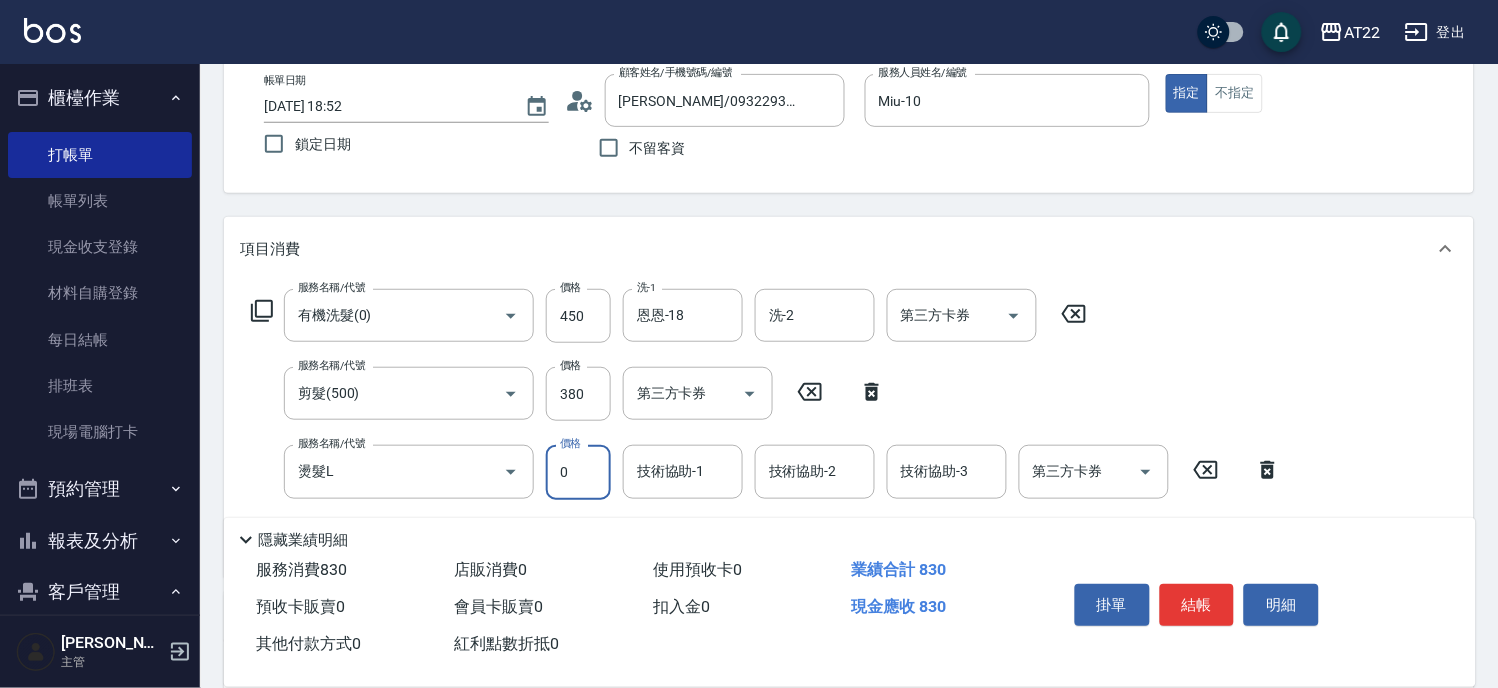 click on "0" at bounding box center [578, 472] 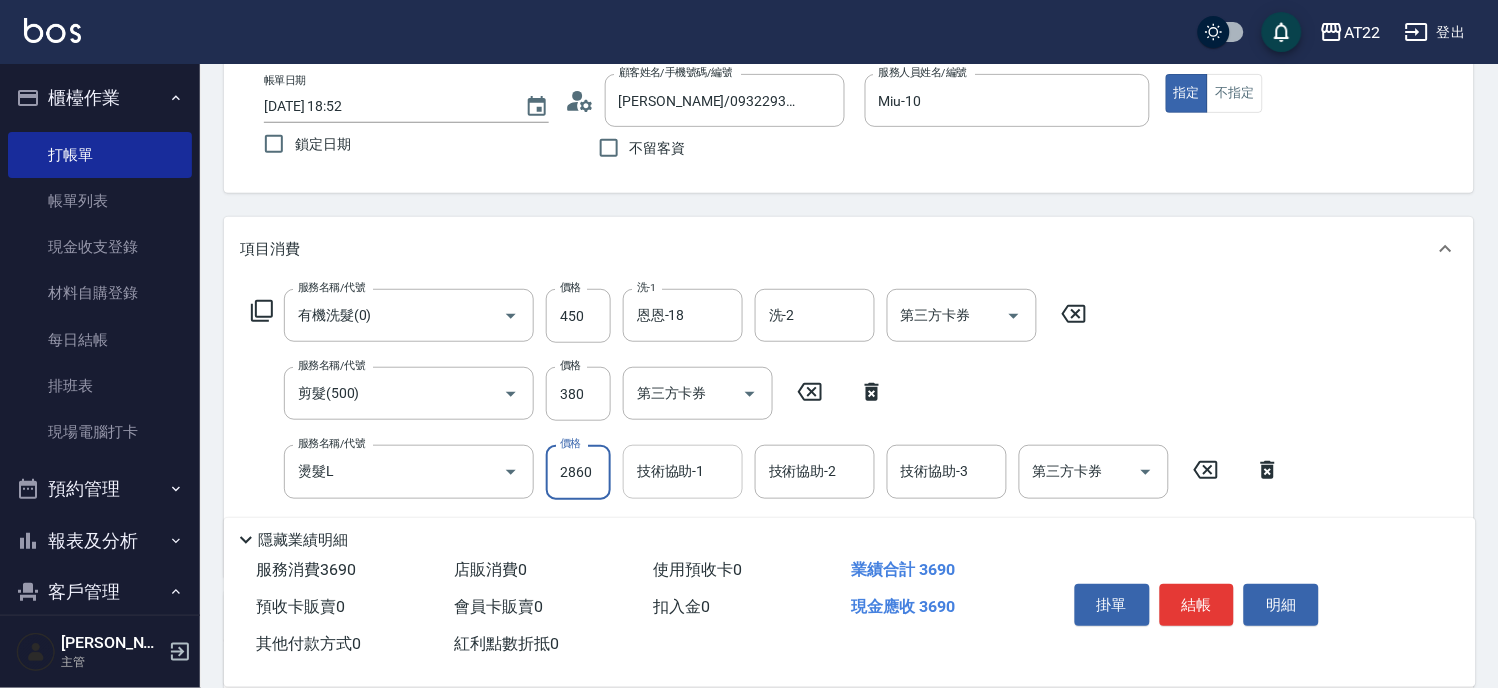 type on "2860" 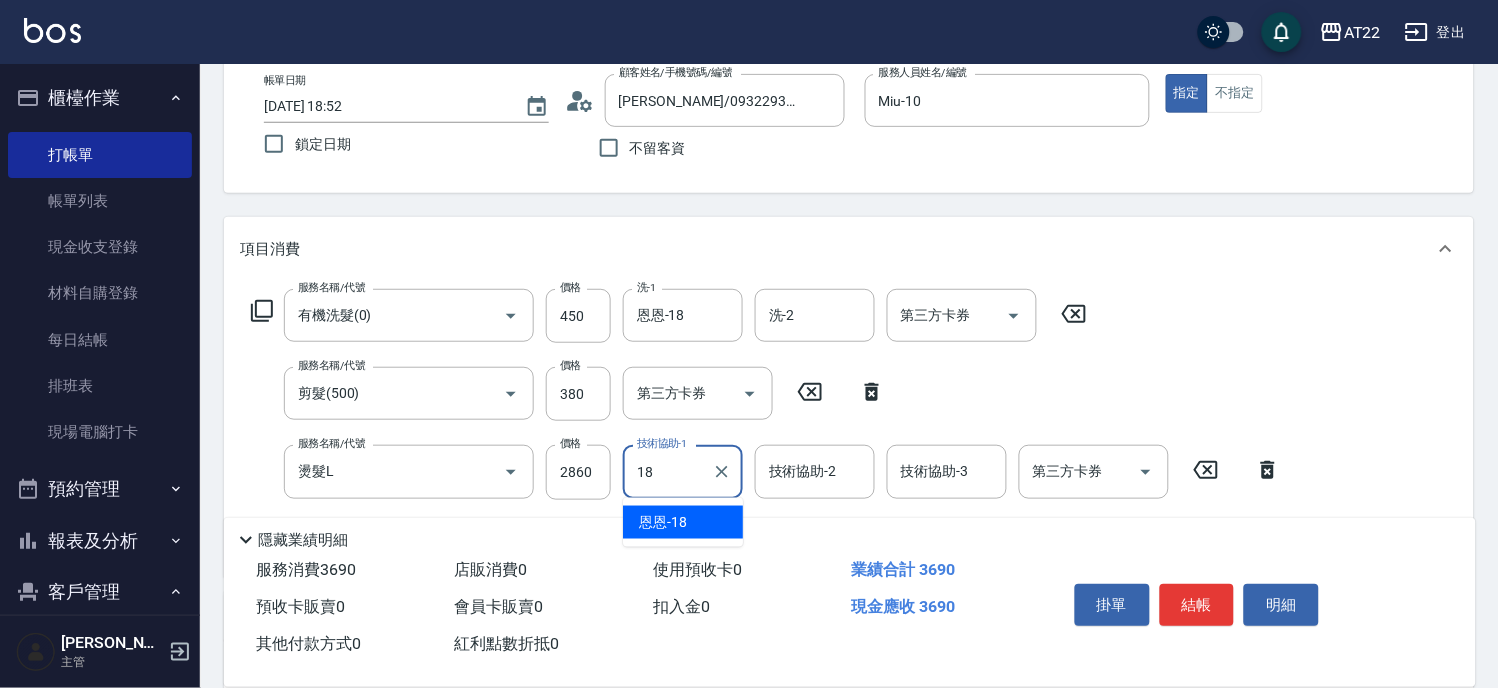 type on "恩恩-18" 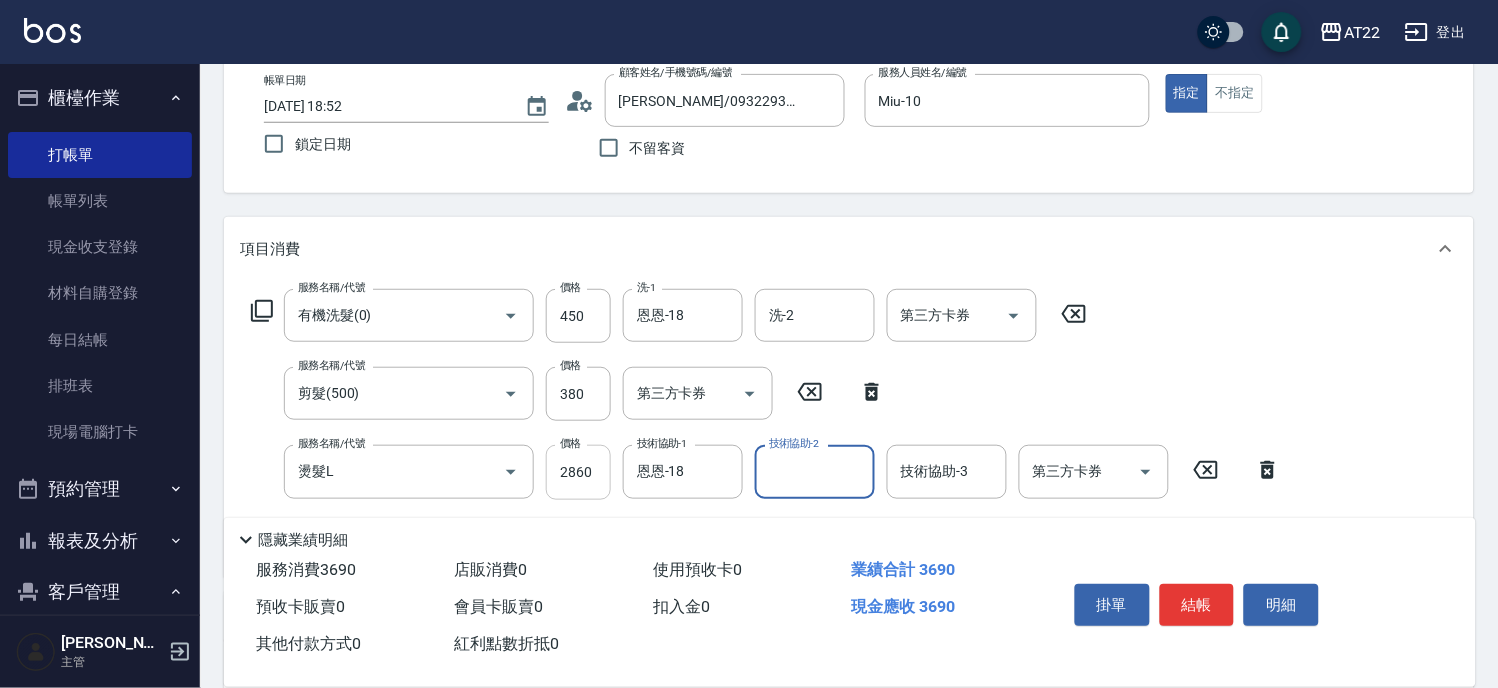 scroll, scrollTop: 222, scrollLeft: 0, axis: vertical 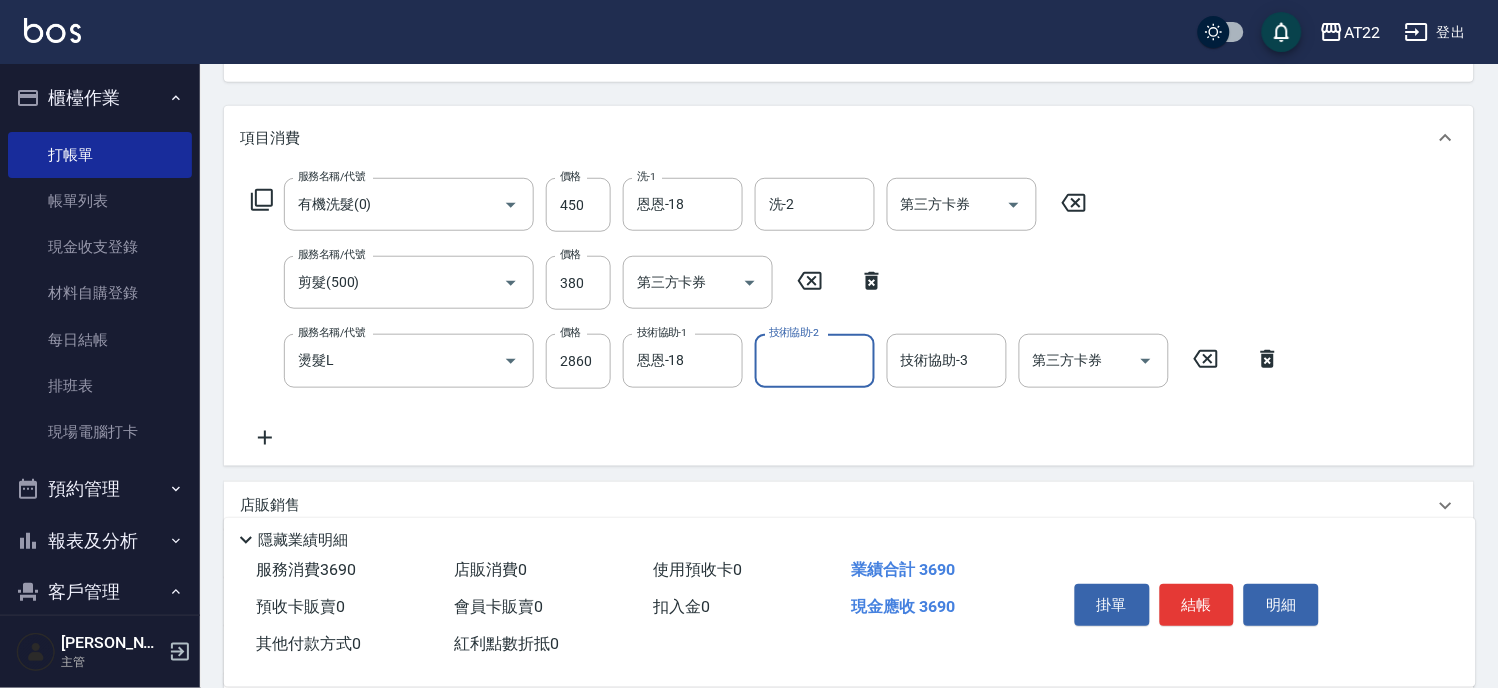 click 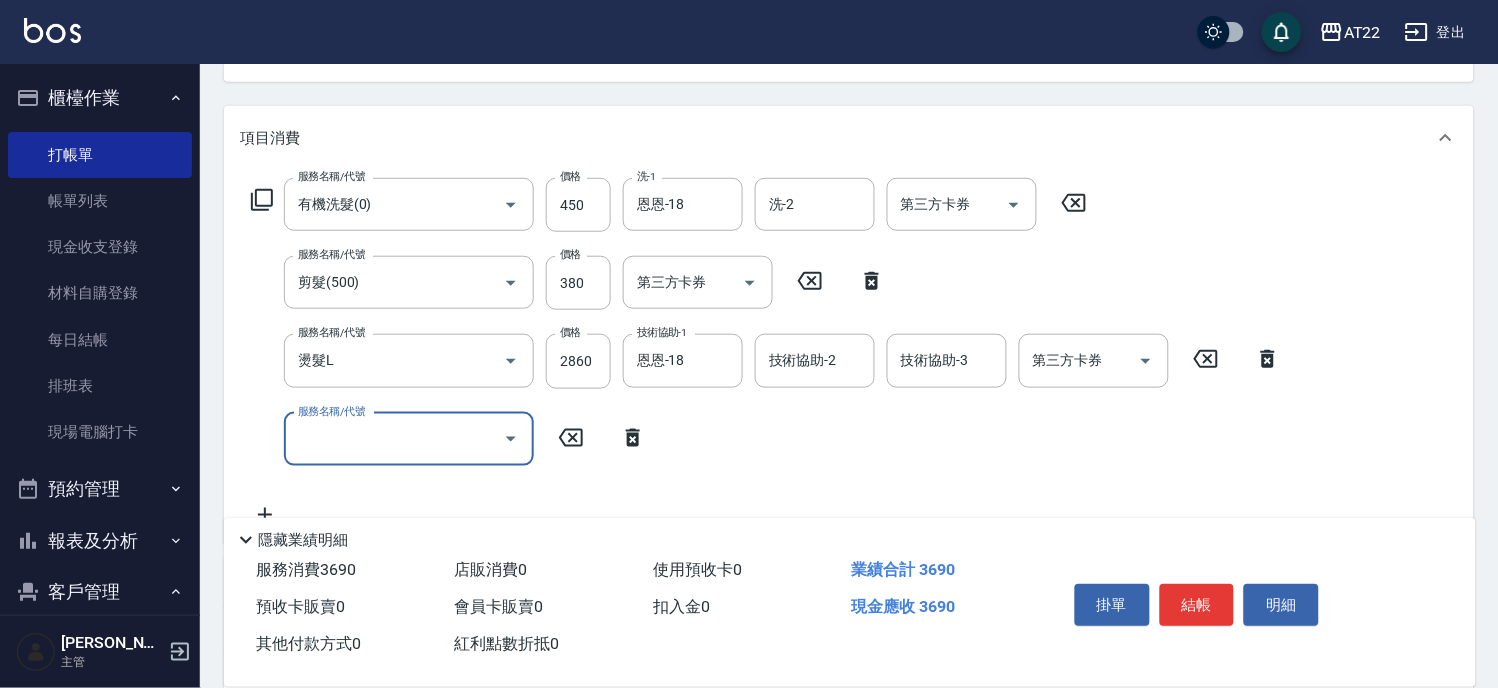 type on "ㄩ" 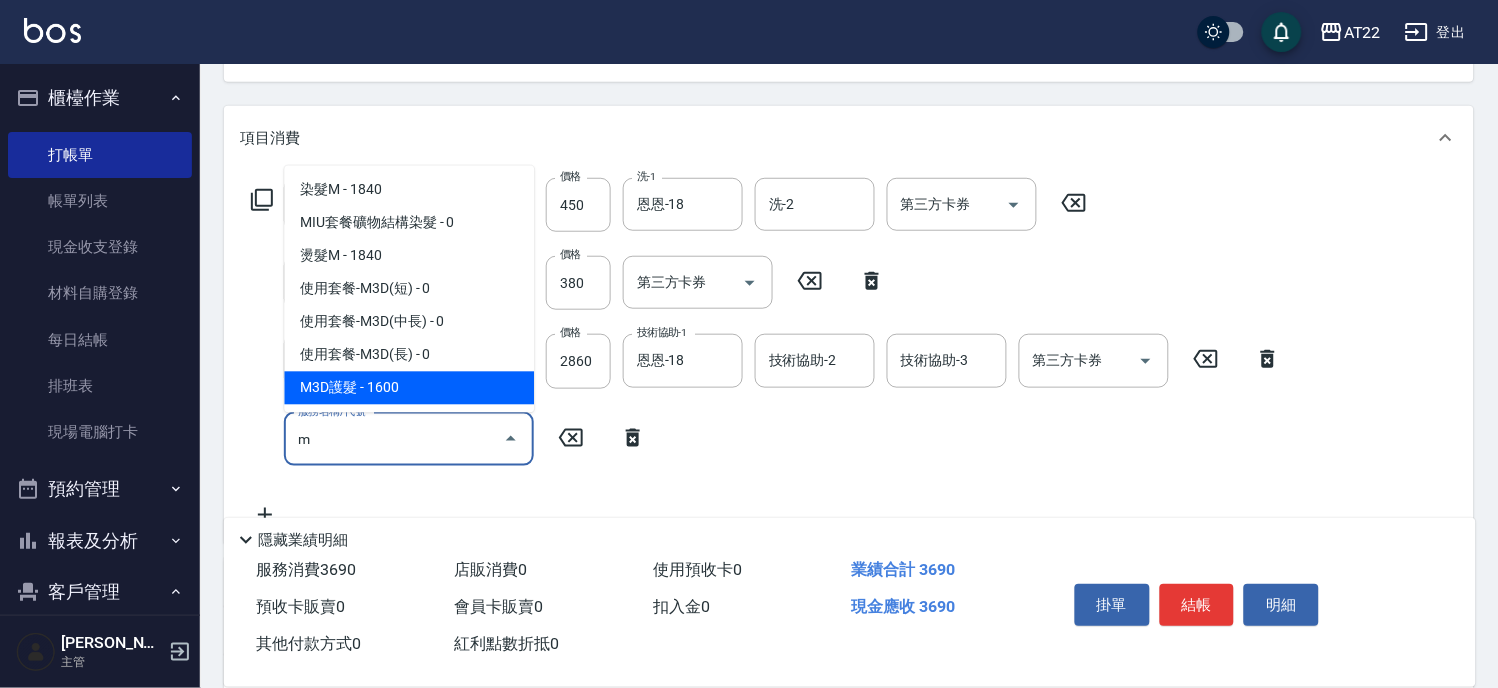 click on "M3D護髮 - 1600" at bounding box center (409, 388) 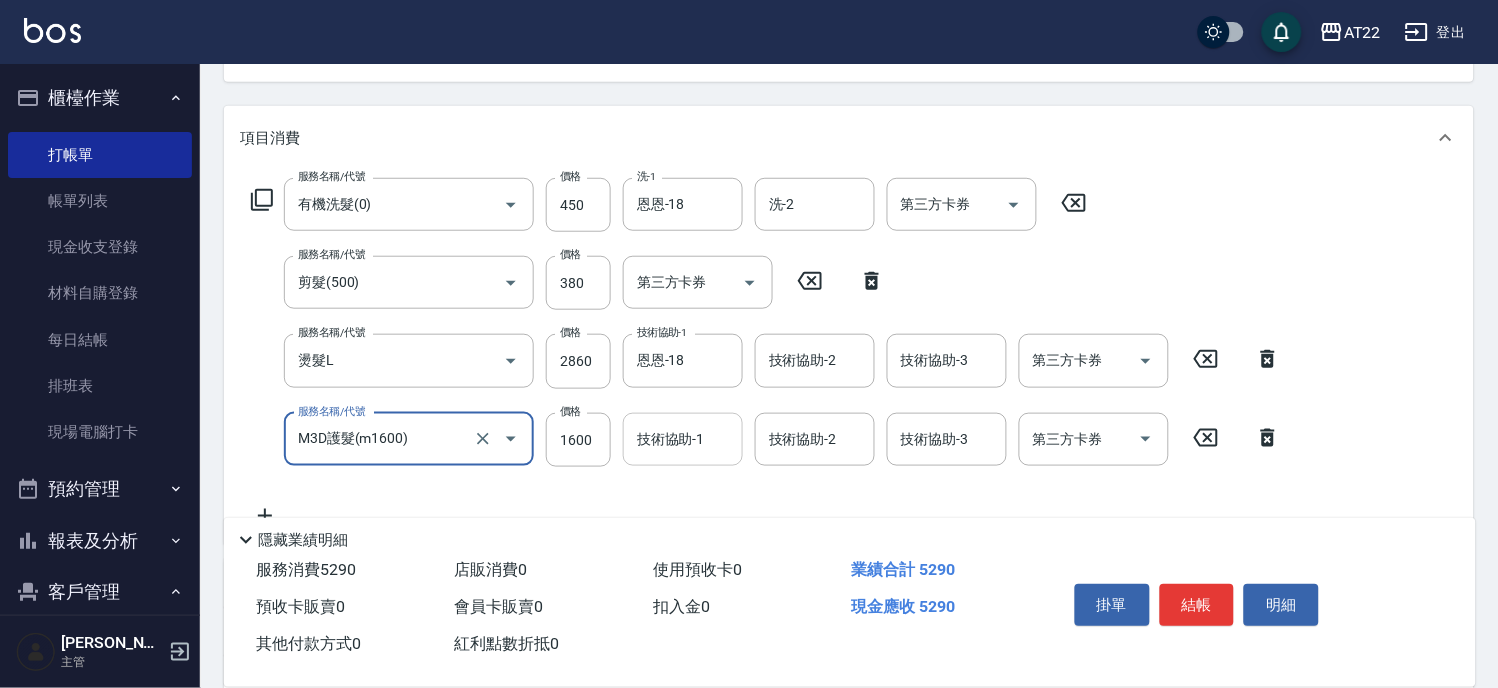 type on "M3D護髮(m1600)" 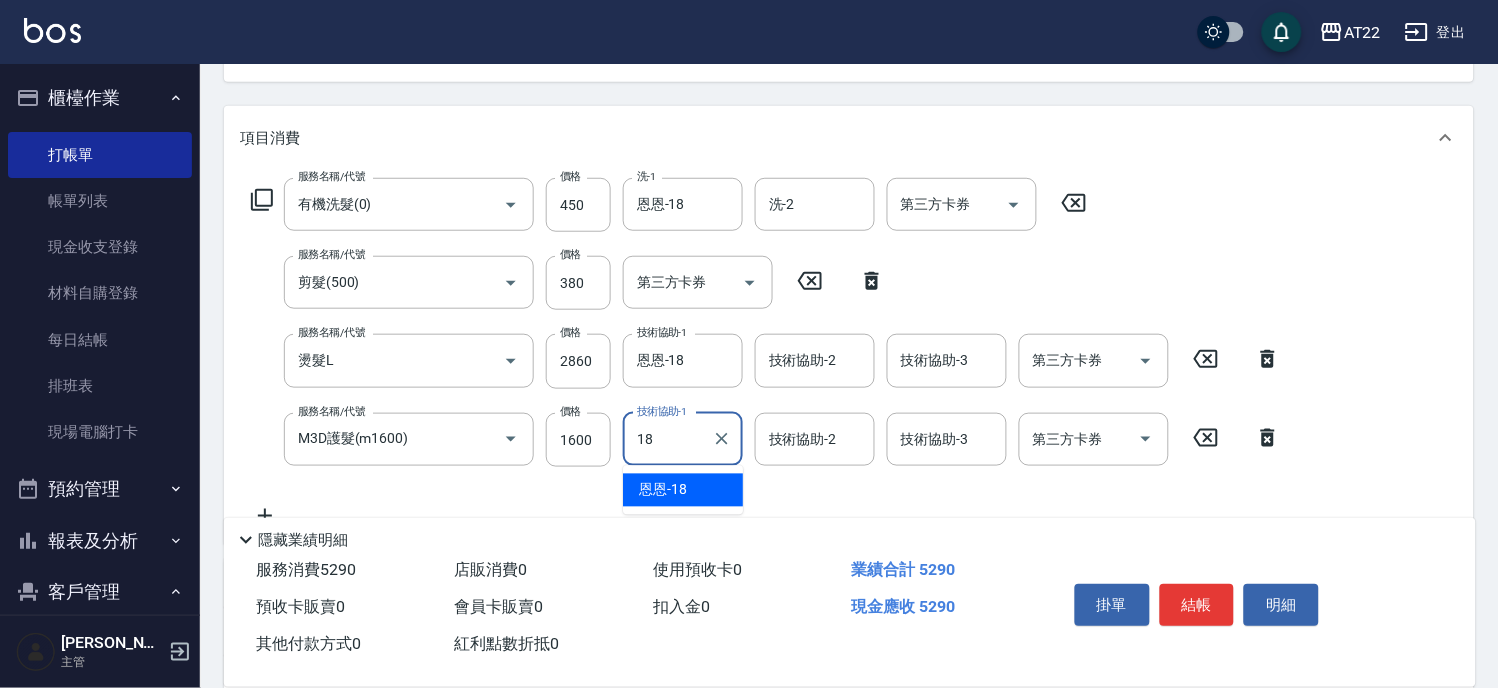 type on "恩恩-18" 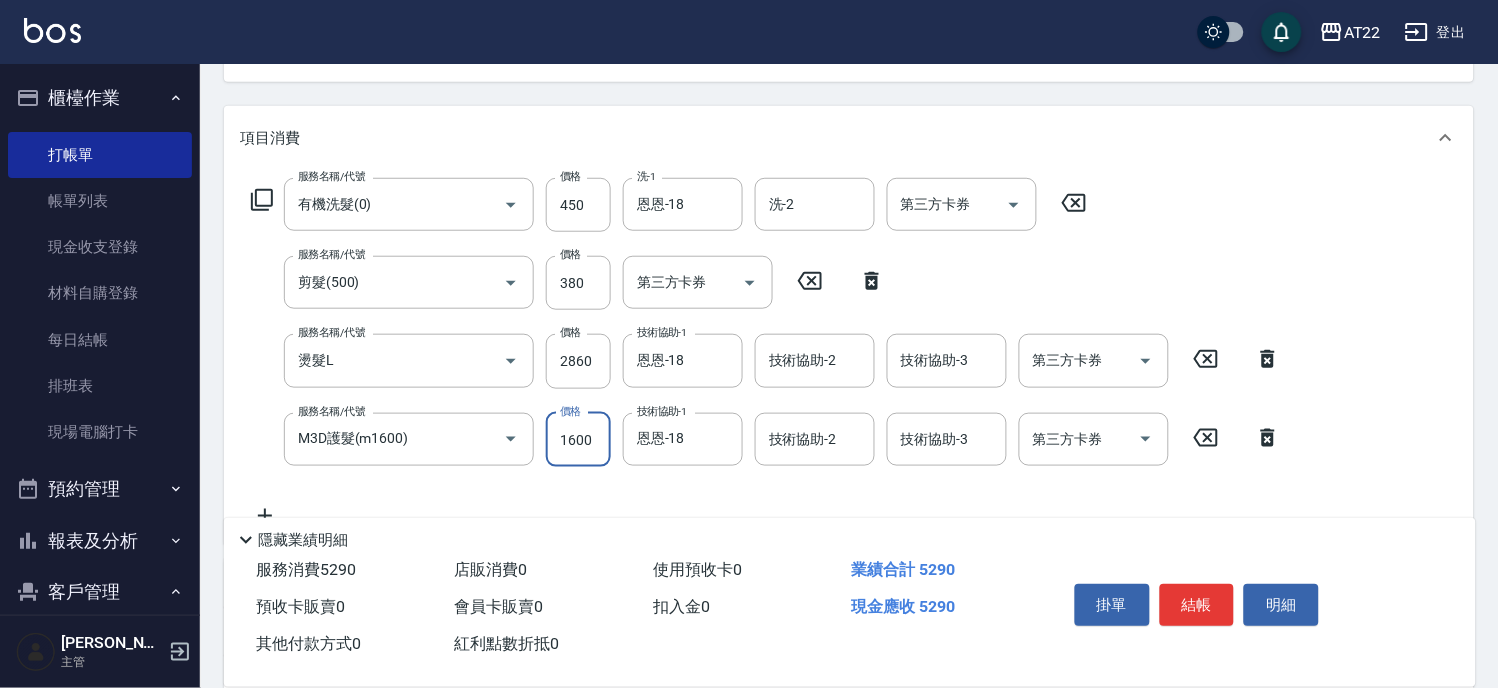 click on "1600" at bounding box center [578, 440] 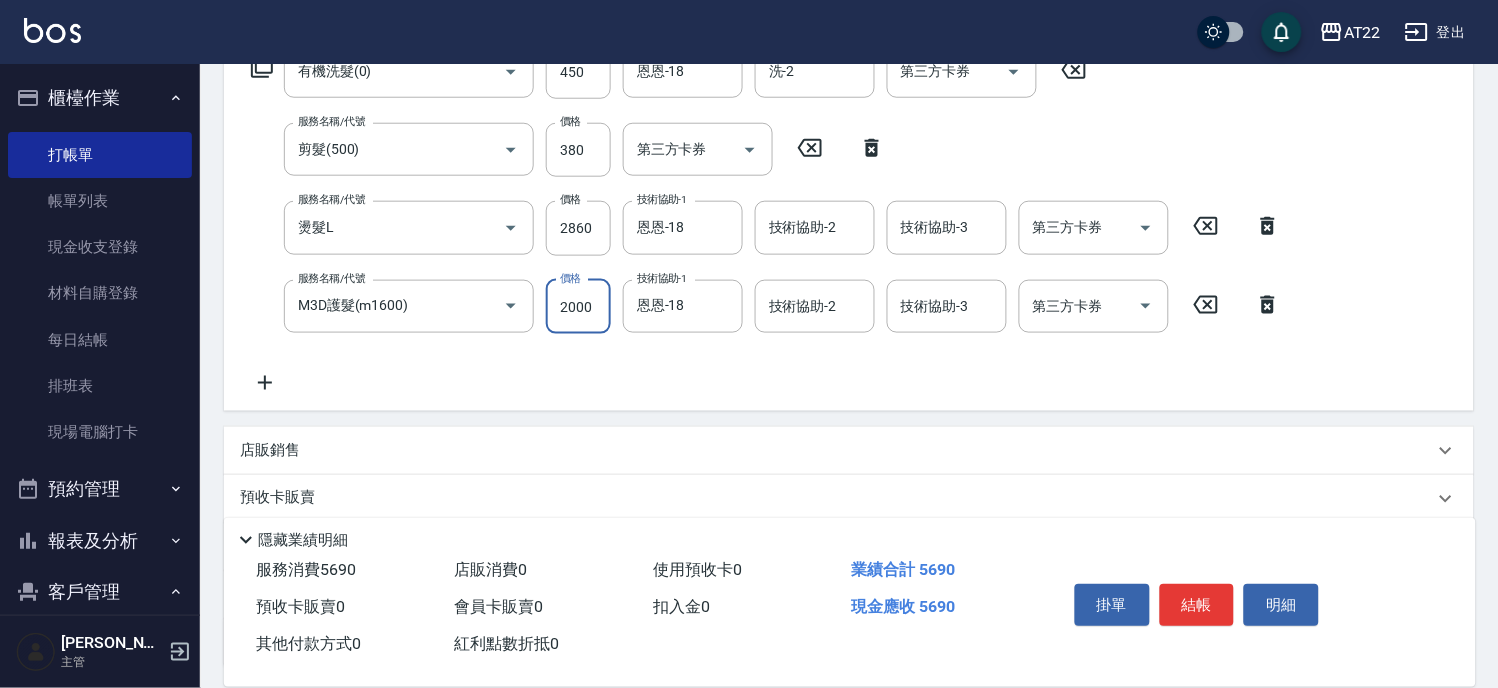 scroll, scrollTop: 444, scrollLeft: 0, axis: vertical 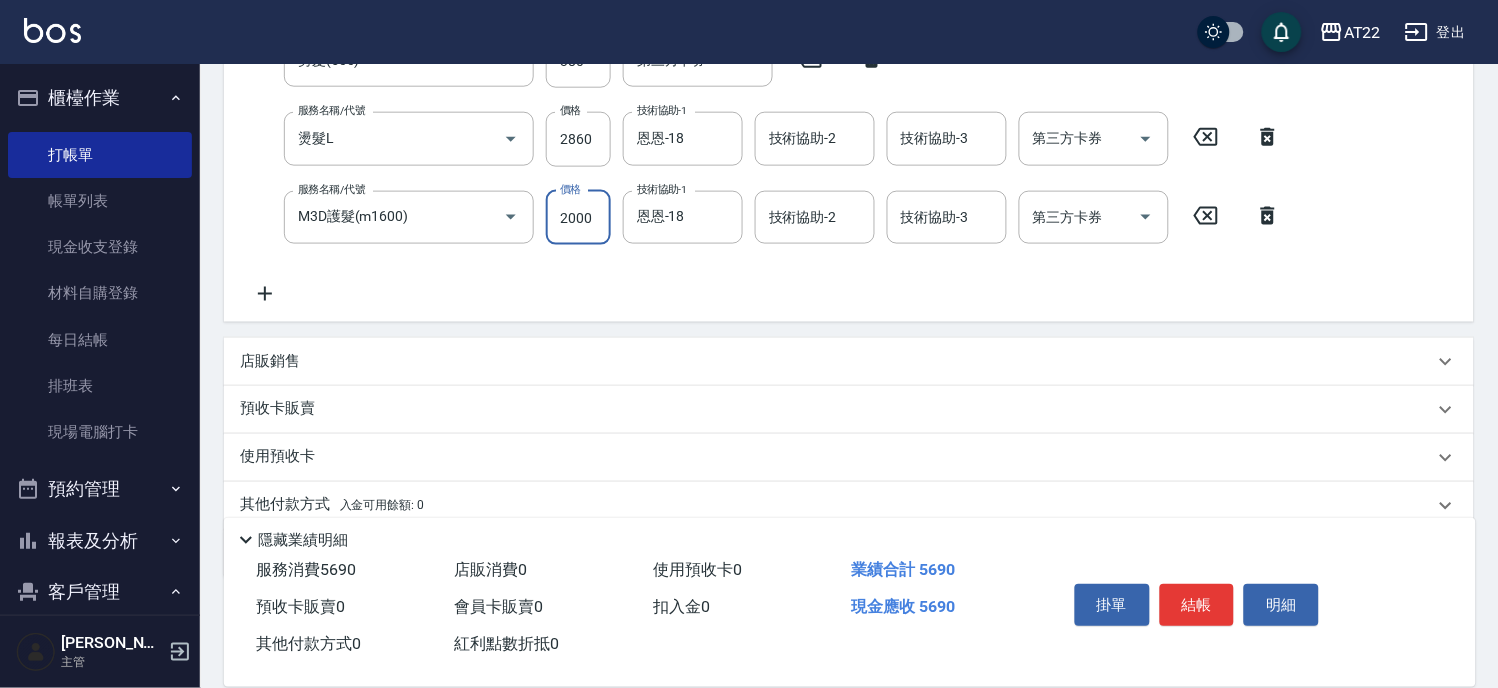 type on "2000" 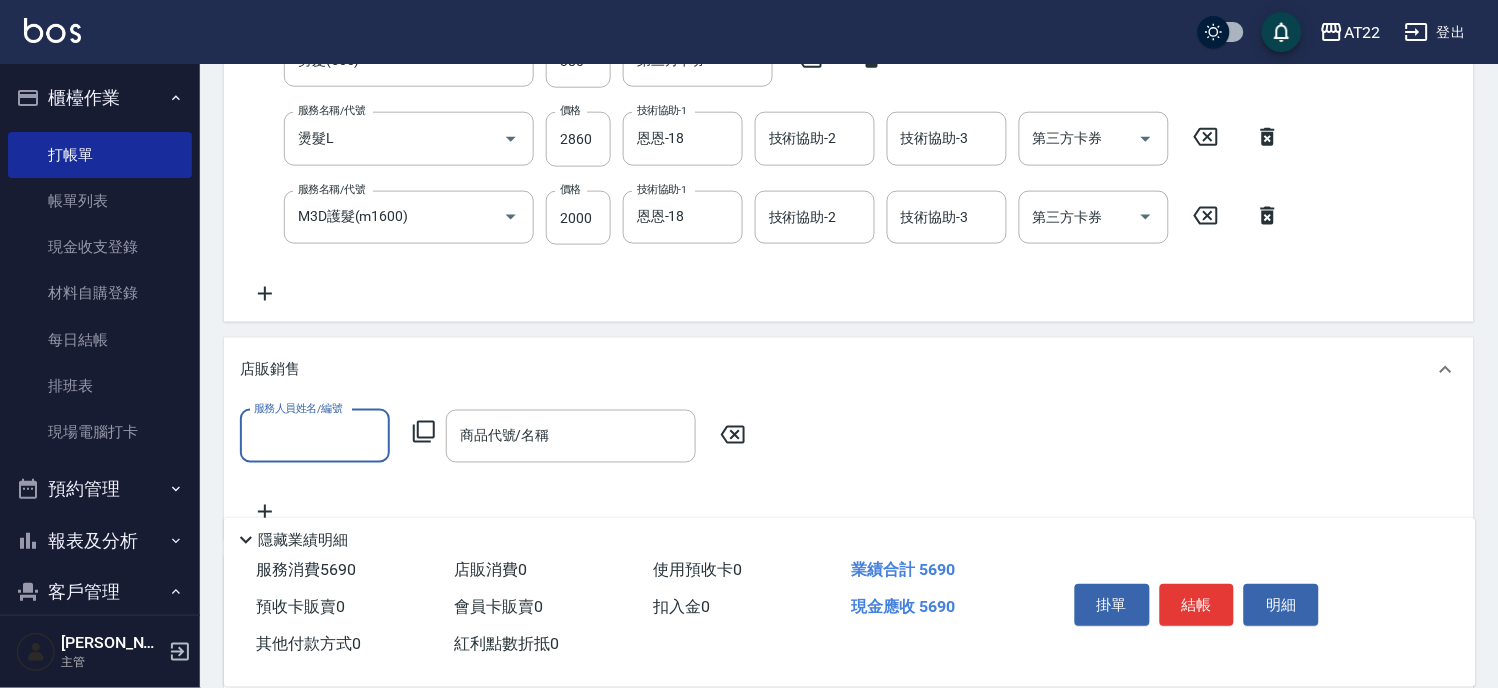scroll, scrollTop: 0, scrollLeft: 0, axis: both 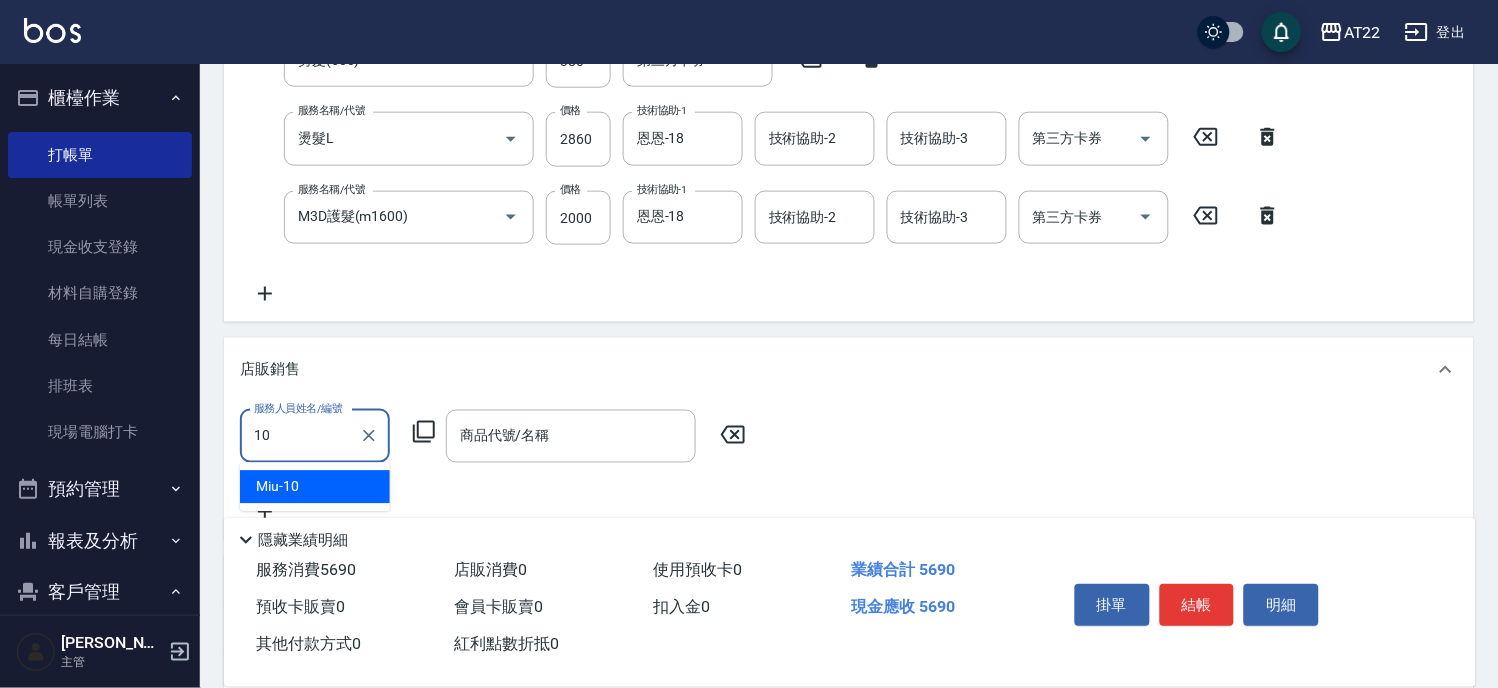 type on "Miu-10" 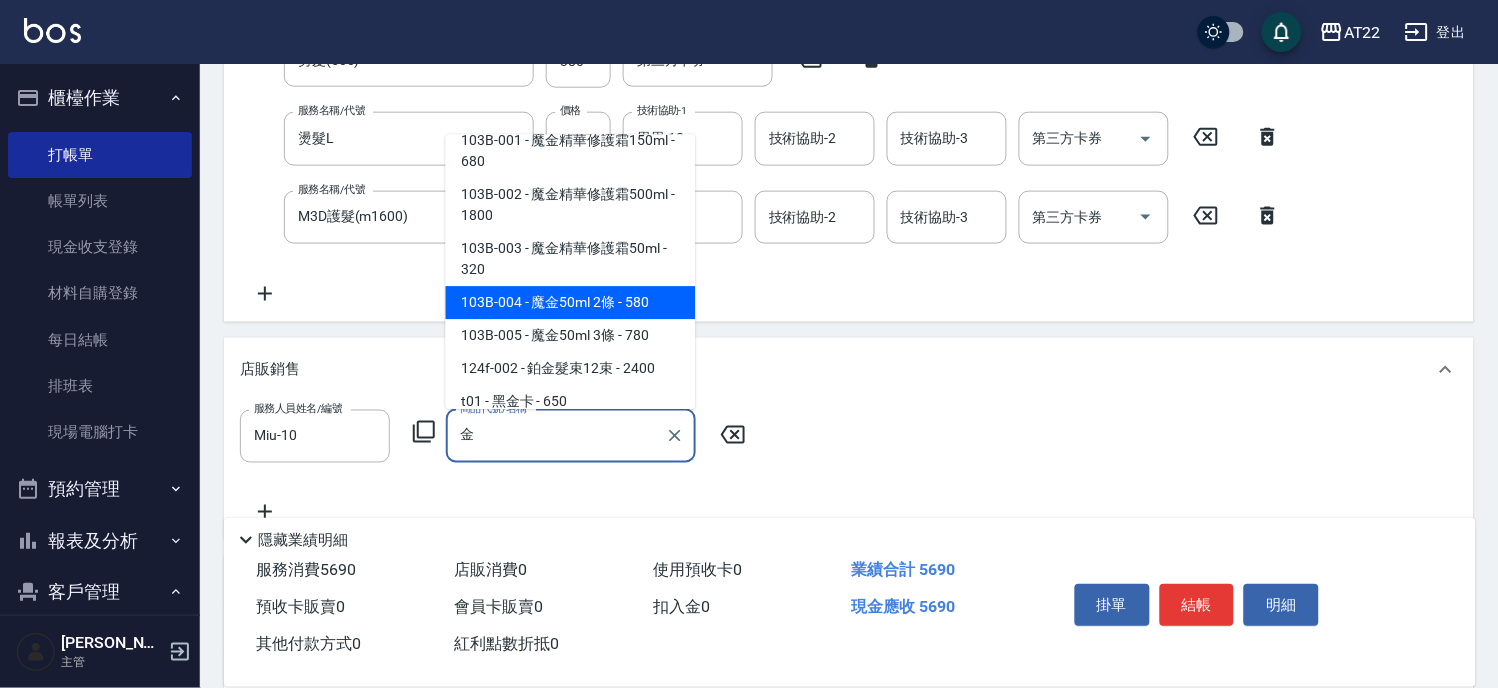 scroll, scrollTop: 100, scrollLeft: 0, axis: vertical 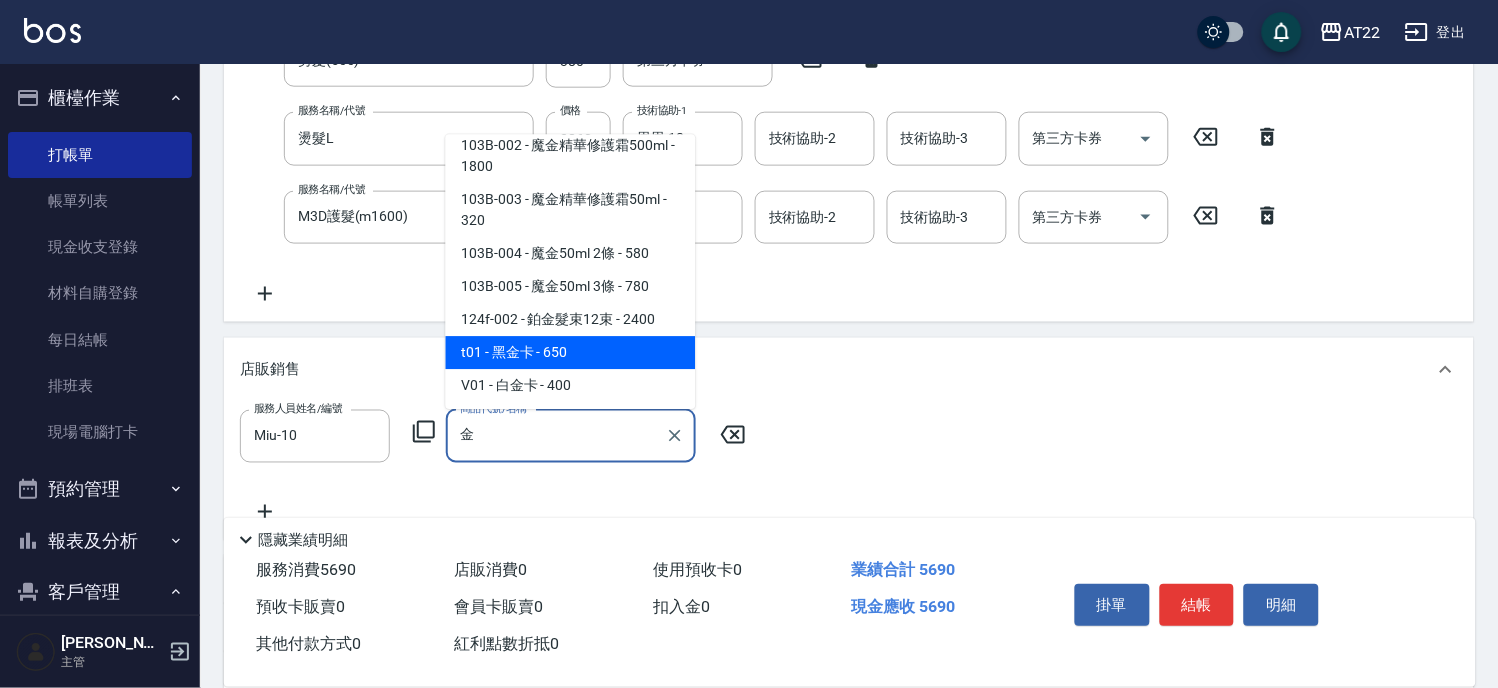 click on "t01 - 黑金卡 - 650" at bounding box center [571, 352] 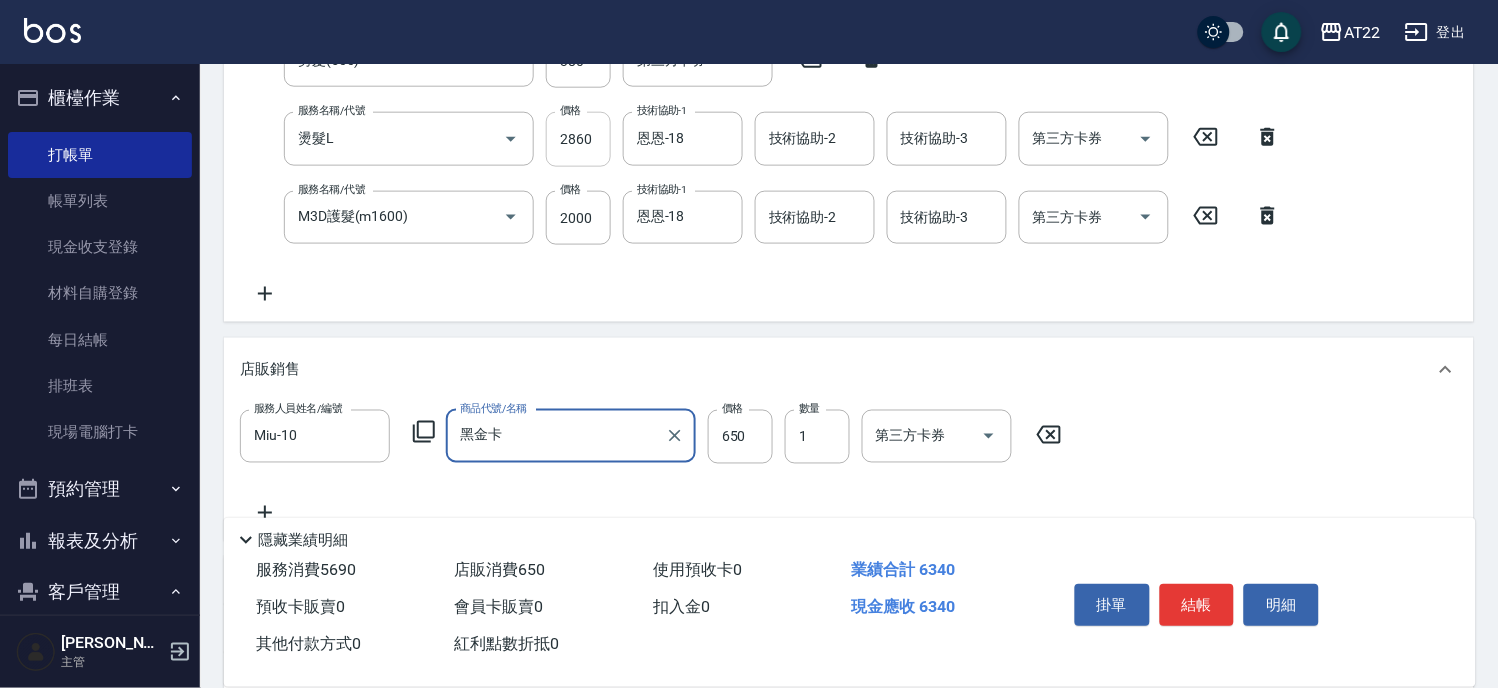 type on "黑金卡" 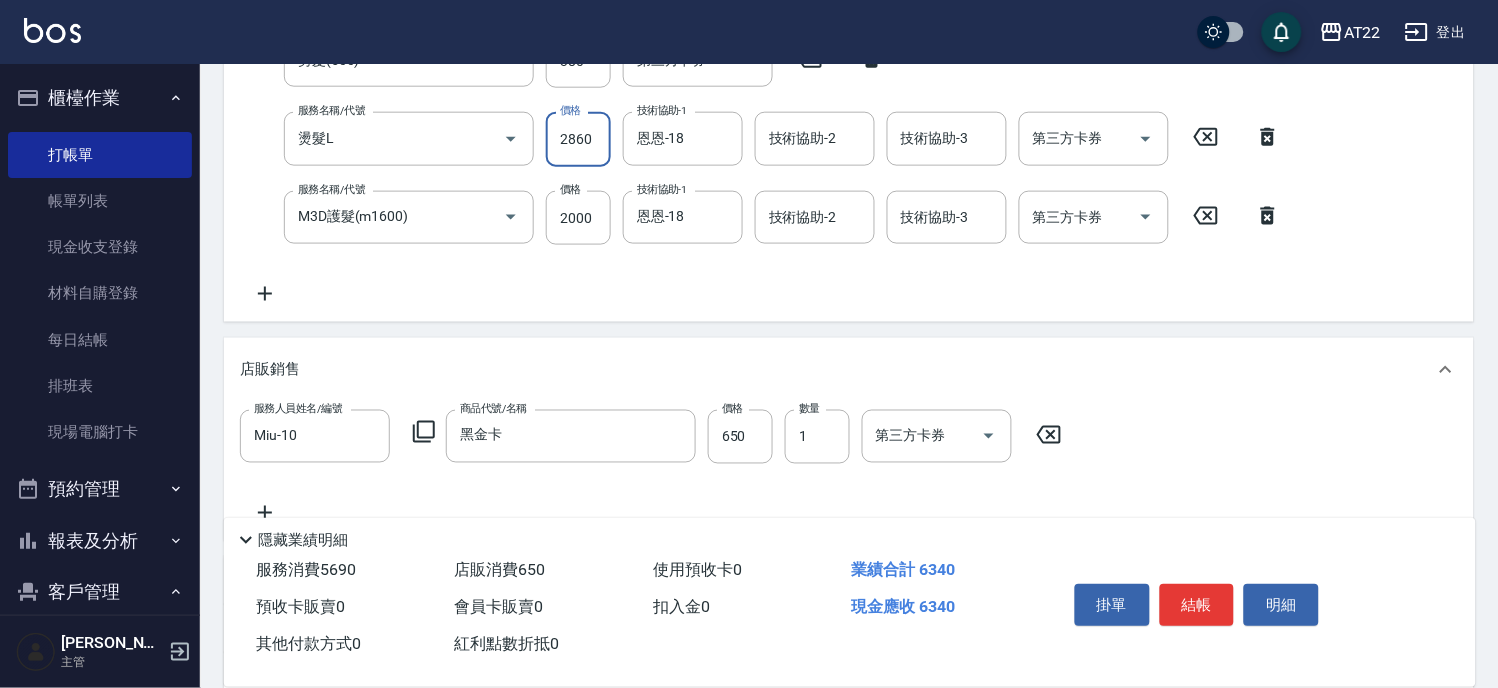click on "2860" at bounding box center (578, 139) 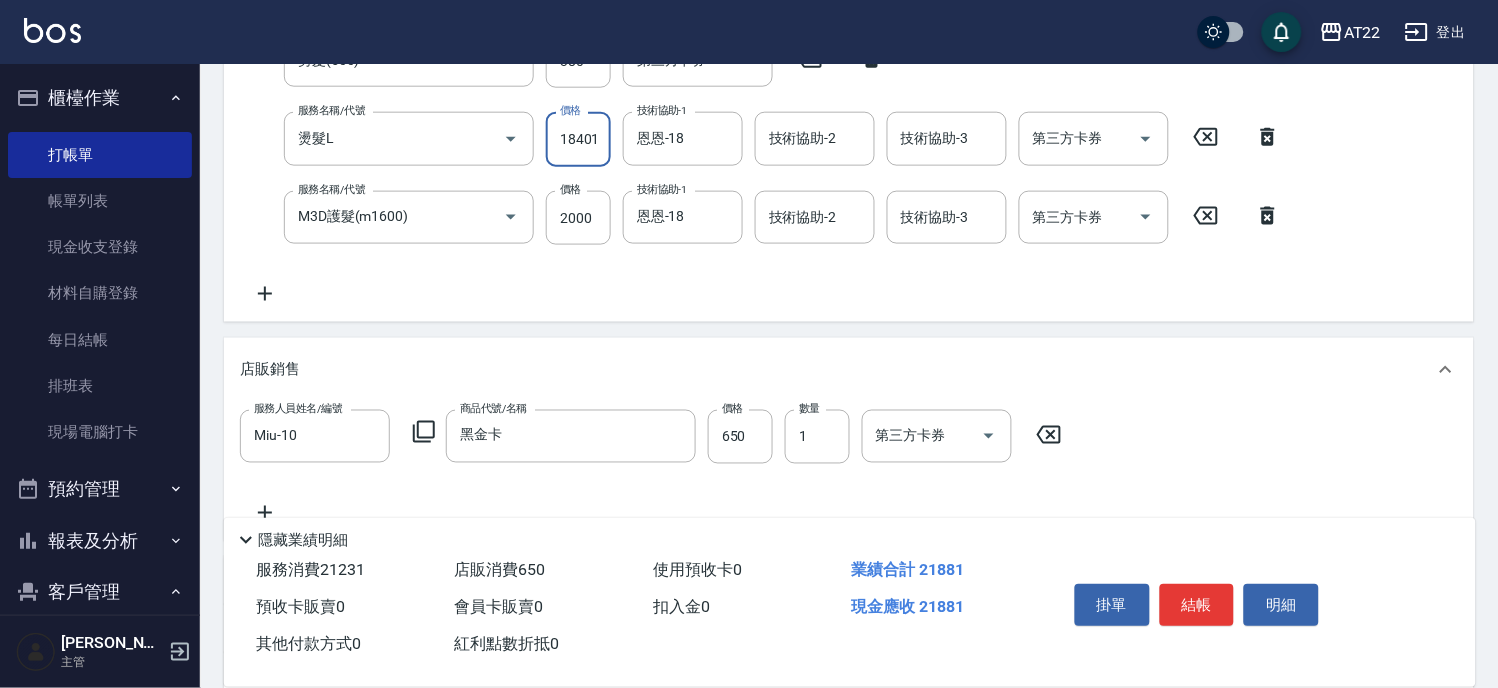 scroll, scrollTop: 0, scrollLeft: 2, axis: horizontal 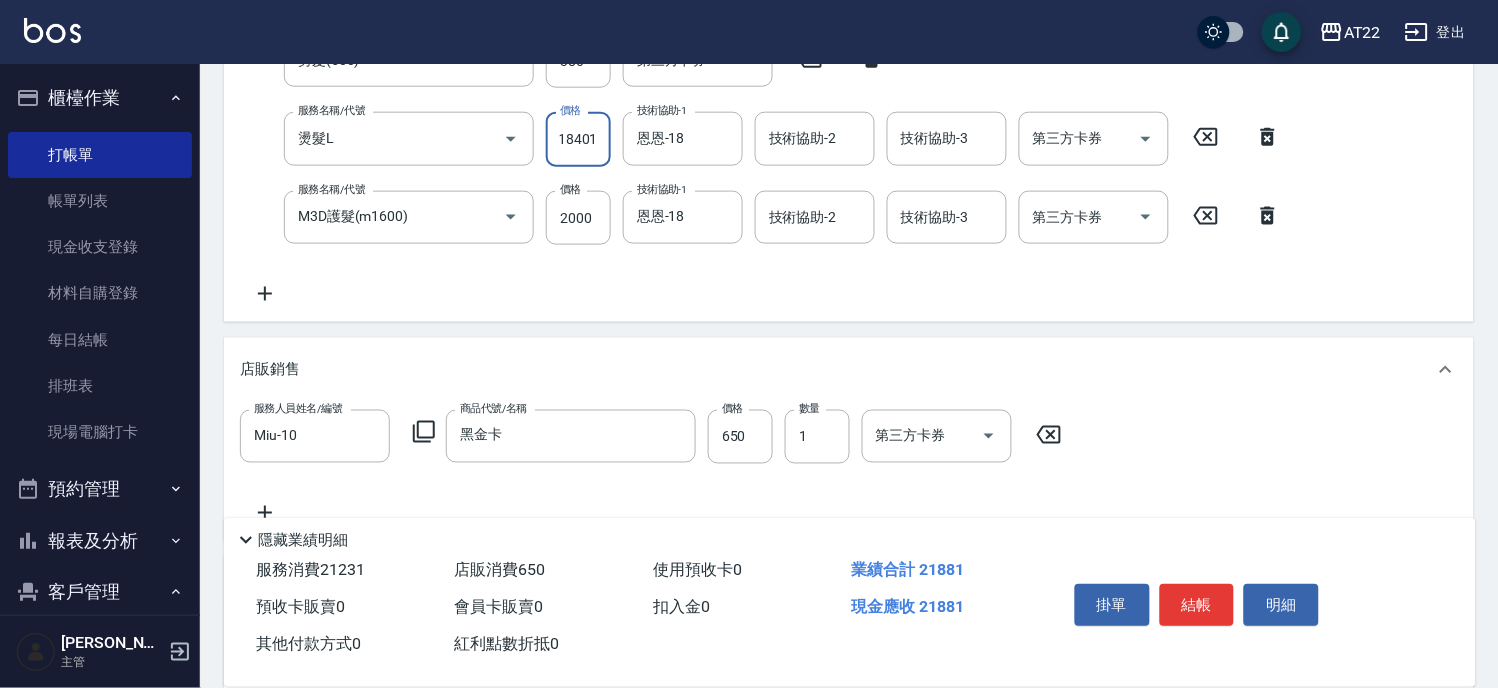 type on "18401" 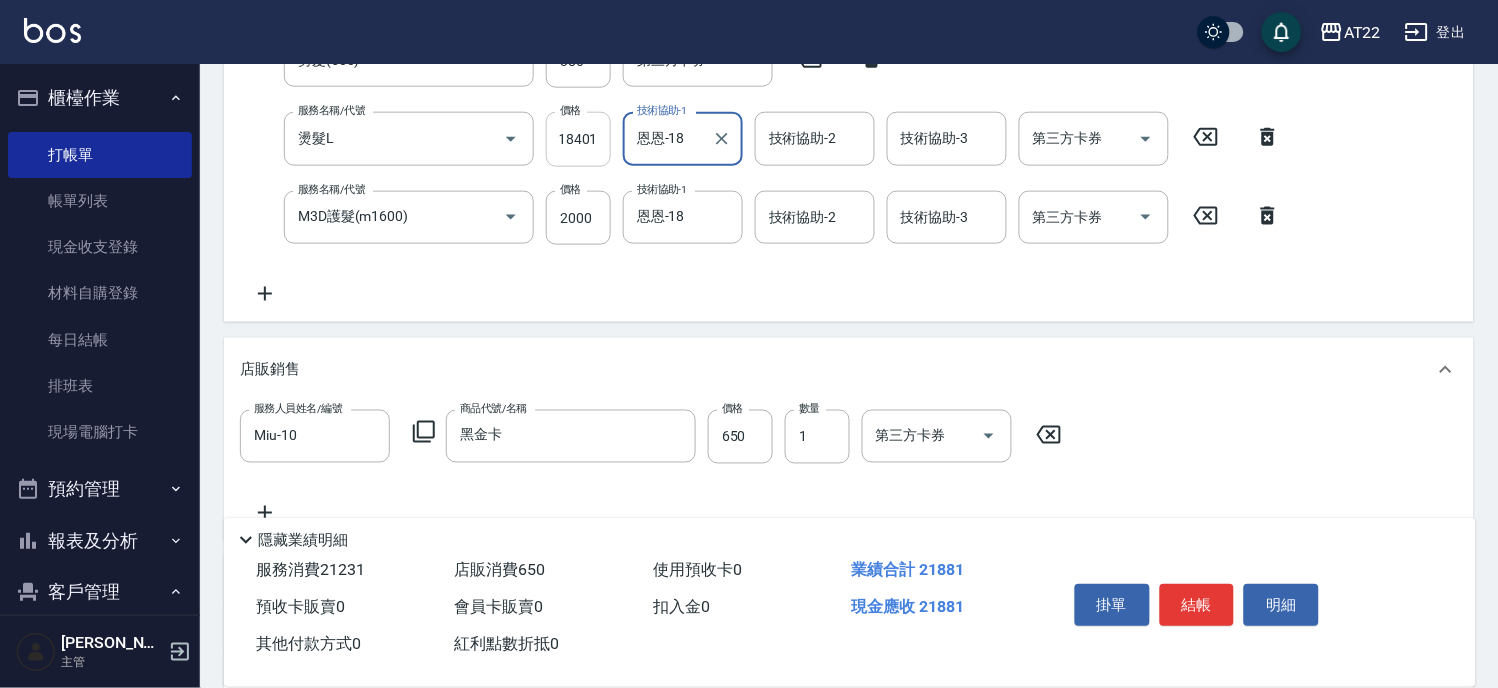 scroll, scrollTop: 0, scrollLeft: 0, axis: both 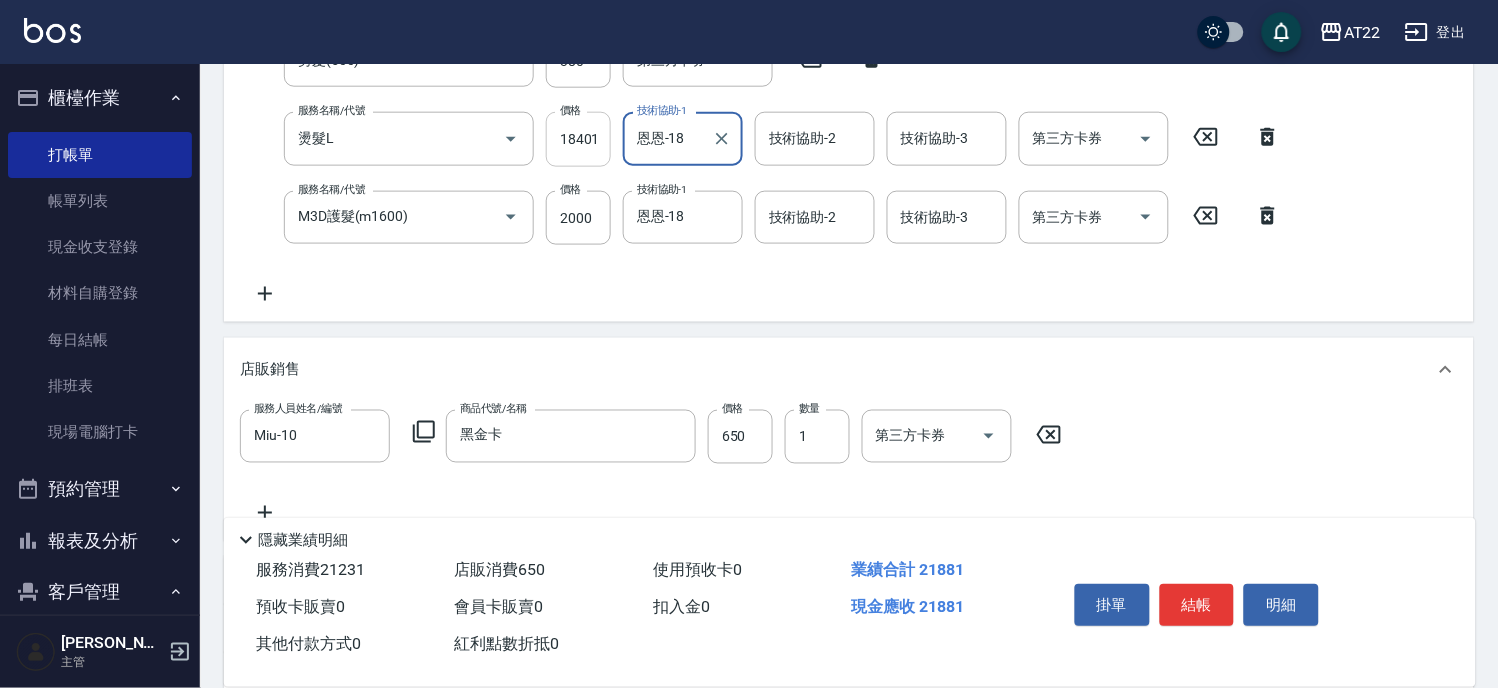 click on "服務名稱/代號 有機洗髮(0) 服務名稱/代號 價格 450 價格 洗-1 恩恩-18 洗-1 洗-2 洗-2 第三方卡券 第三方卡券 服務名稱/代號 剪髮(500) 服務名稱/代號 價格 380 價格 第三方卡券 第三方卡券 服務名稱/代號 燙髮L 服務名稱/代號 價格 18401 價格 技術協助-1 恩恩-18 技術協助-1 技術協助-2 技術協助-2 技術協助-3 技術協助-3 第三方卡券 第三方卡券 服務名稱/代號 M3D護髮(m1600) 服務名稱/代號 價格 2000 價格 技術協助-1 恩恩-18 技術協助-1 技術協助-2 技術協助-2 技術協助-3 技術協助-3 第三方卡券 第三方卡券" at bounding box center (766, 131) 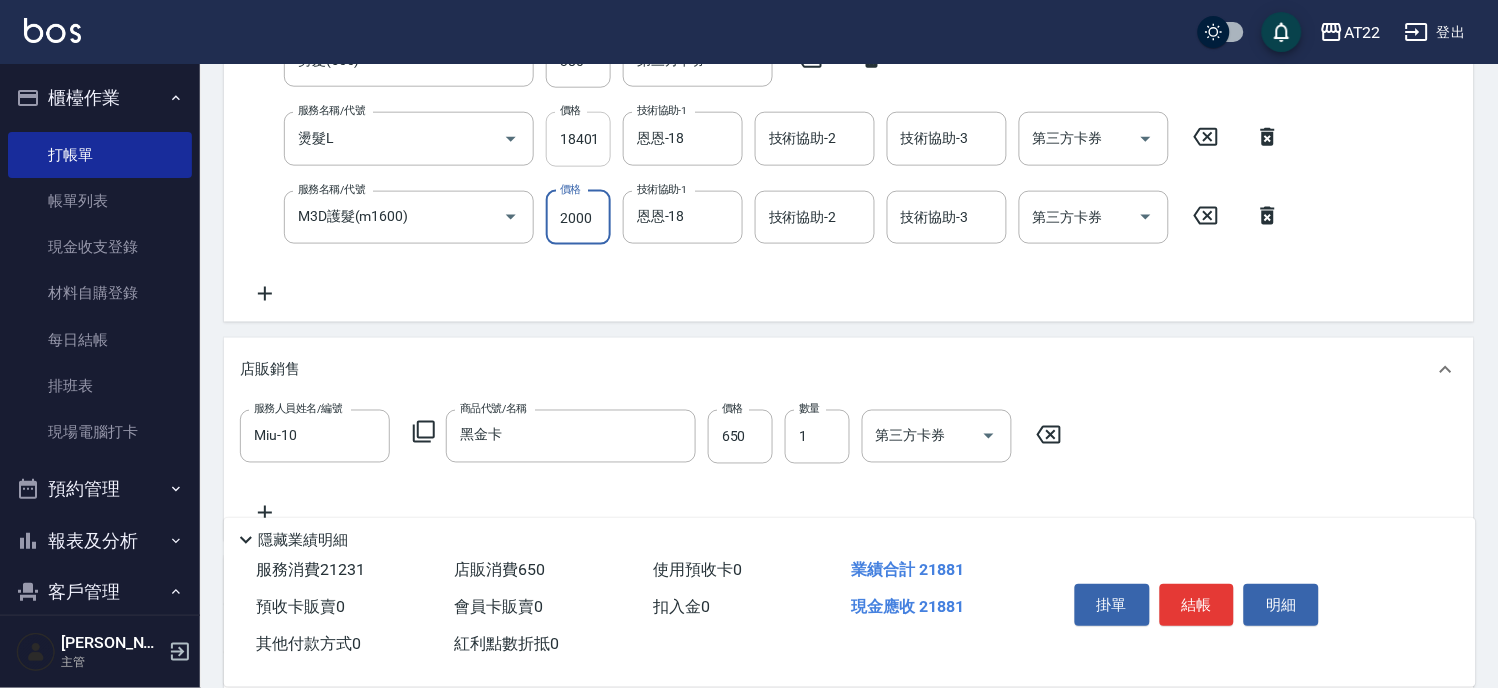 scroll, scrollTop: 400, scrollLeft: 0, axis: vertical 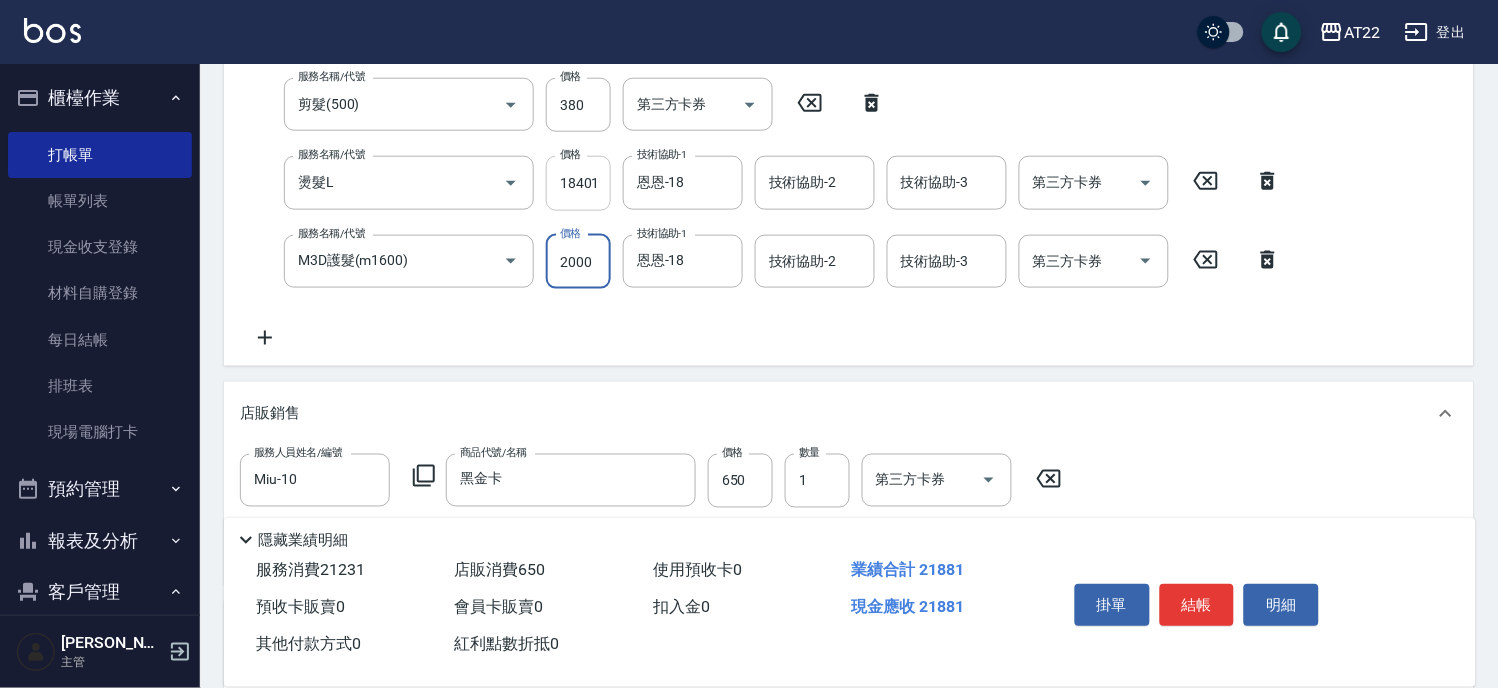 click on "服務名稱/代號 有機洗髮(0) 服務名稱/代號 價格 450 價格 洗-1 恩恩-18 洗-1 洗-2 洗-2 第三方卡券 第三方卡券 服務名稱/代號 剪髮(500) 服務名稱/代號 價格 380 價格 第三方卡券 第三方卡券 服務名稱/代號 燙髮L 服務名稱/代號 價格 18401 價格 技術協助-1 恩恩-18 技術協助-1 技術協助-2 技術協助-2 技術協助-3 技術協助-3 第三方卡券 第三方卡券 服務名稱/代號 M3D護髮(m1600) 服務名稱/代號 價格 2000 價格 技術協助-1 恩恩-18 技術協助-1 技術協助-2 技術協助-2 技術協助-3 技術協助-3 第三方卡券 第三方卡券" at bounding box center [766, 175] 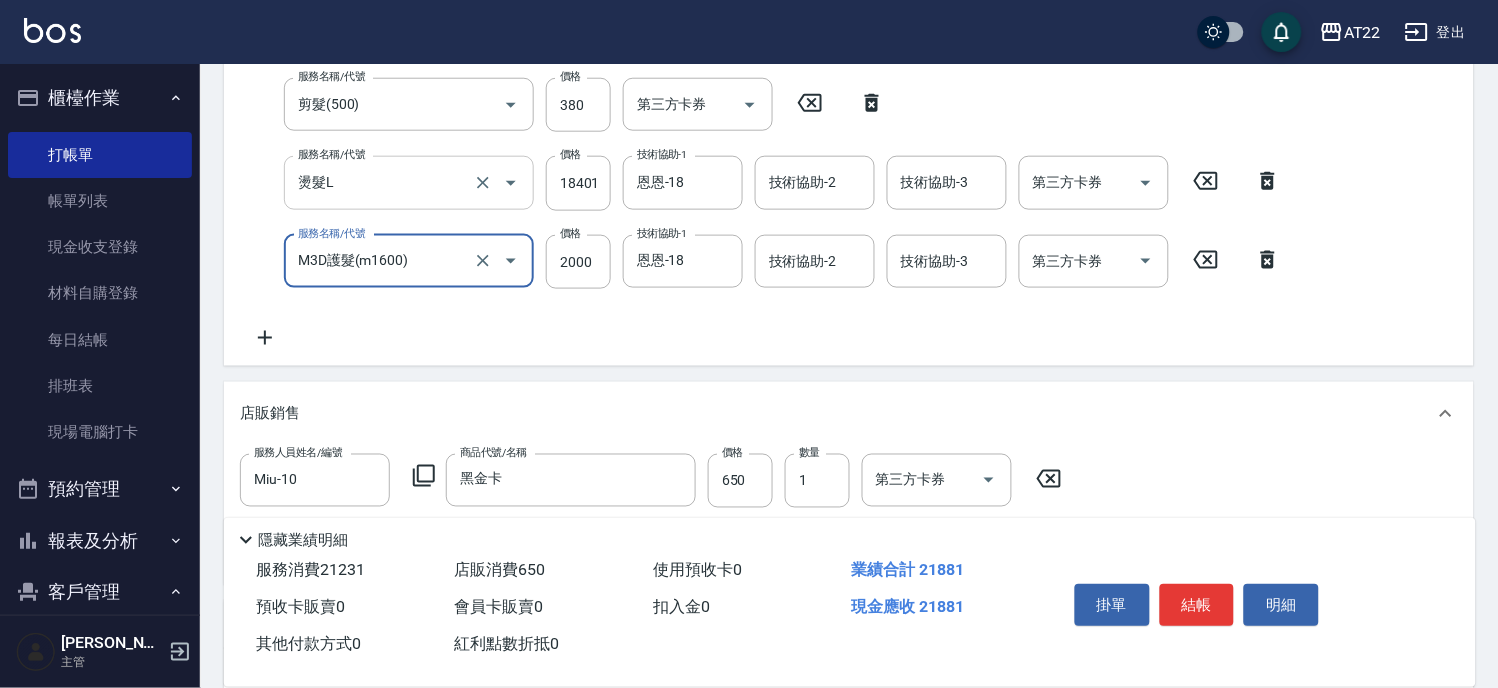 click on "燙髮L" at bounding box center (381, 182) 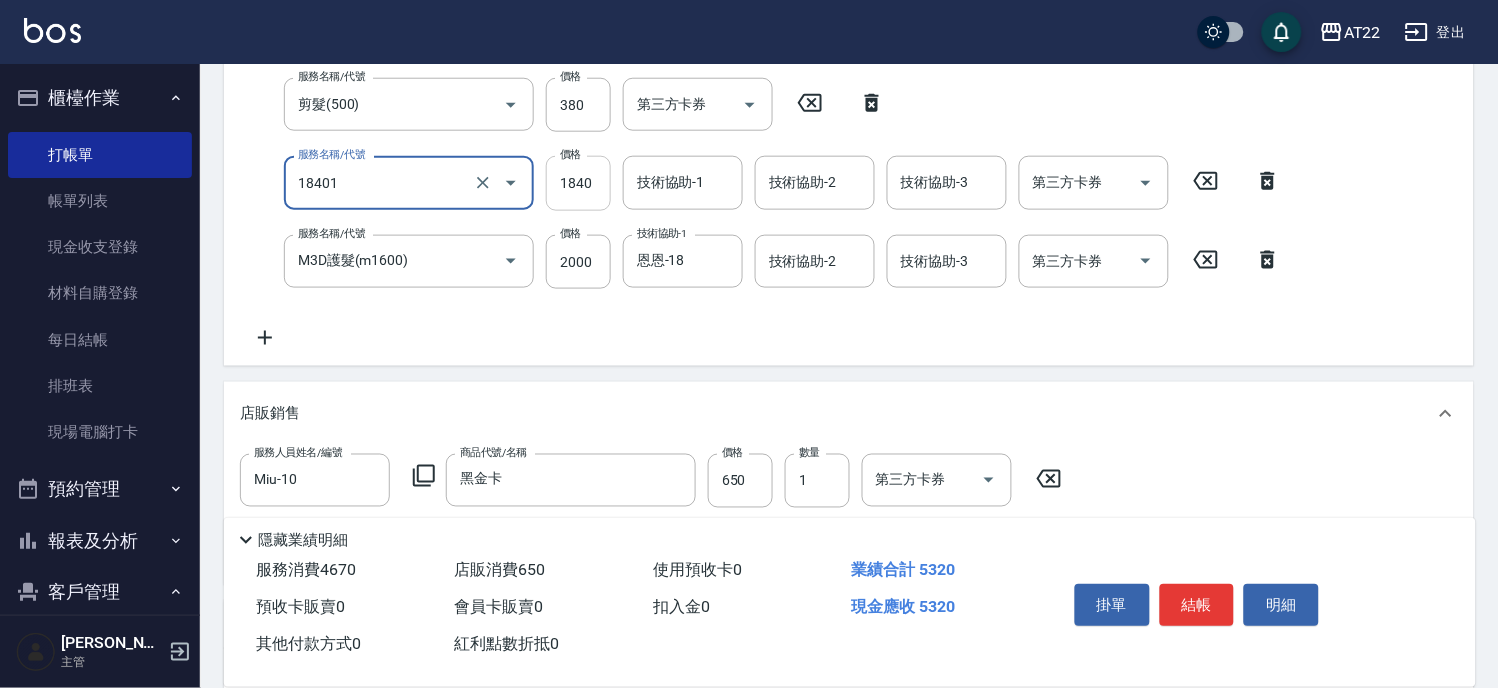 type on "燙髮M(18401)" 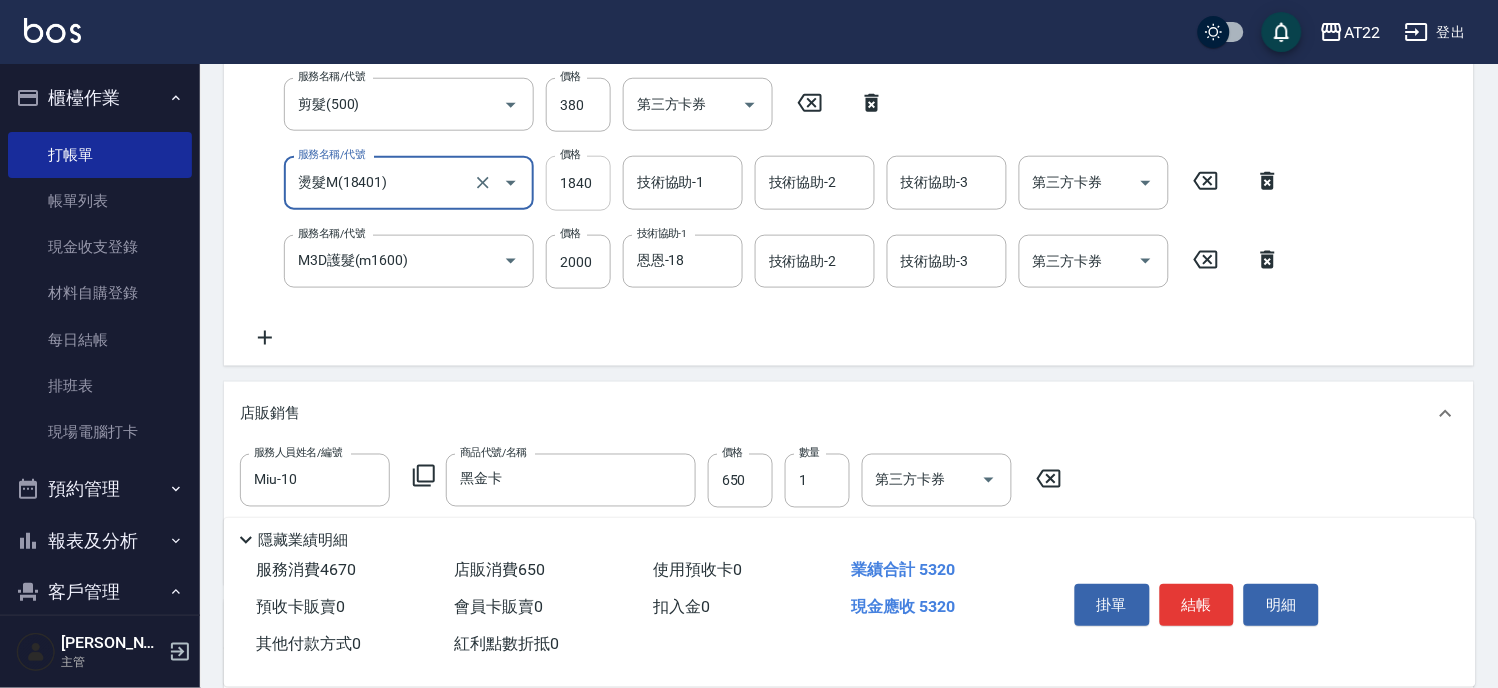 click on "1840" at bounding box center [578, 183] 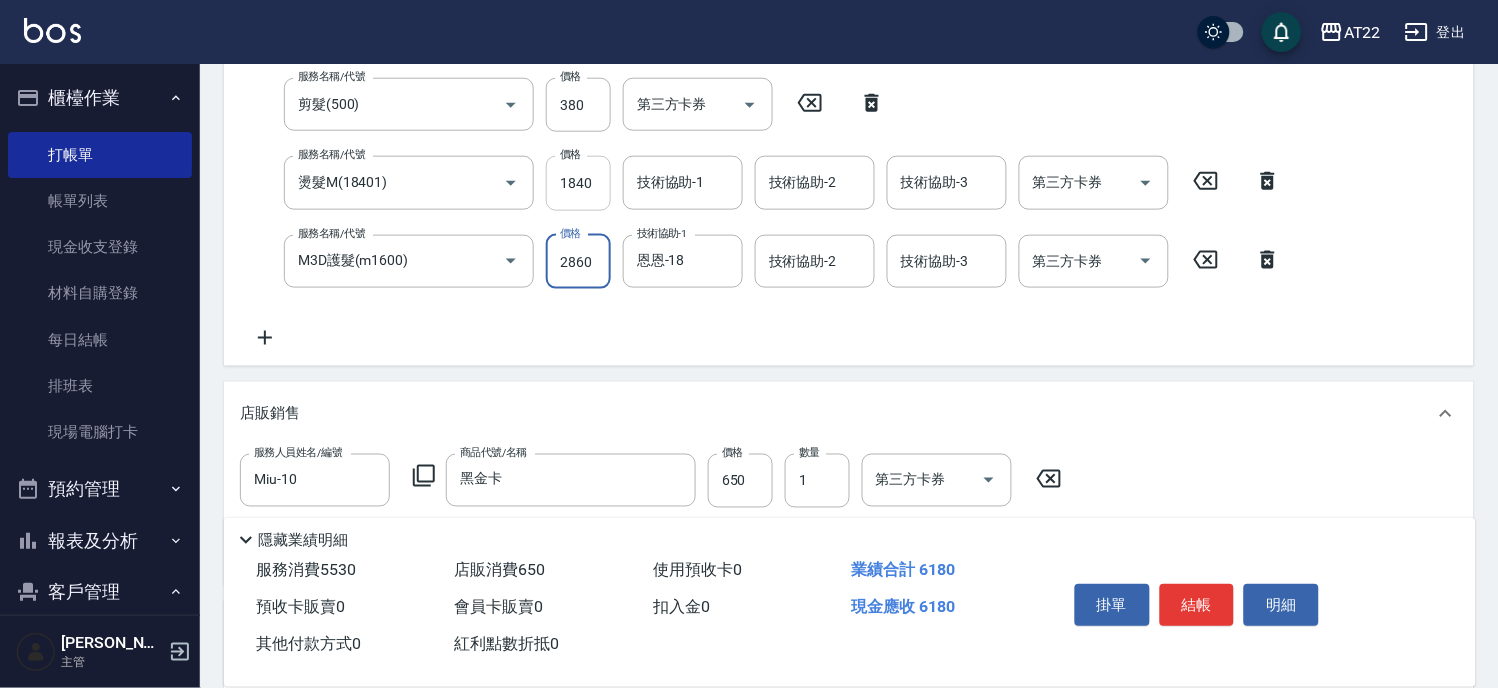 type on "2860" 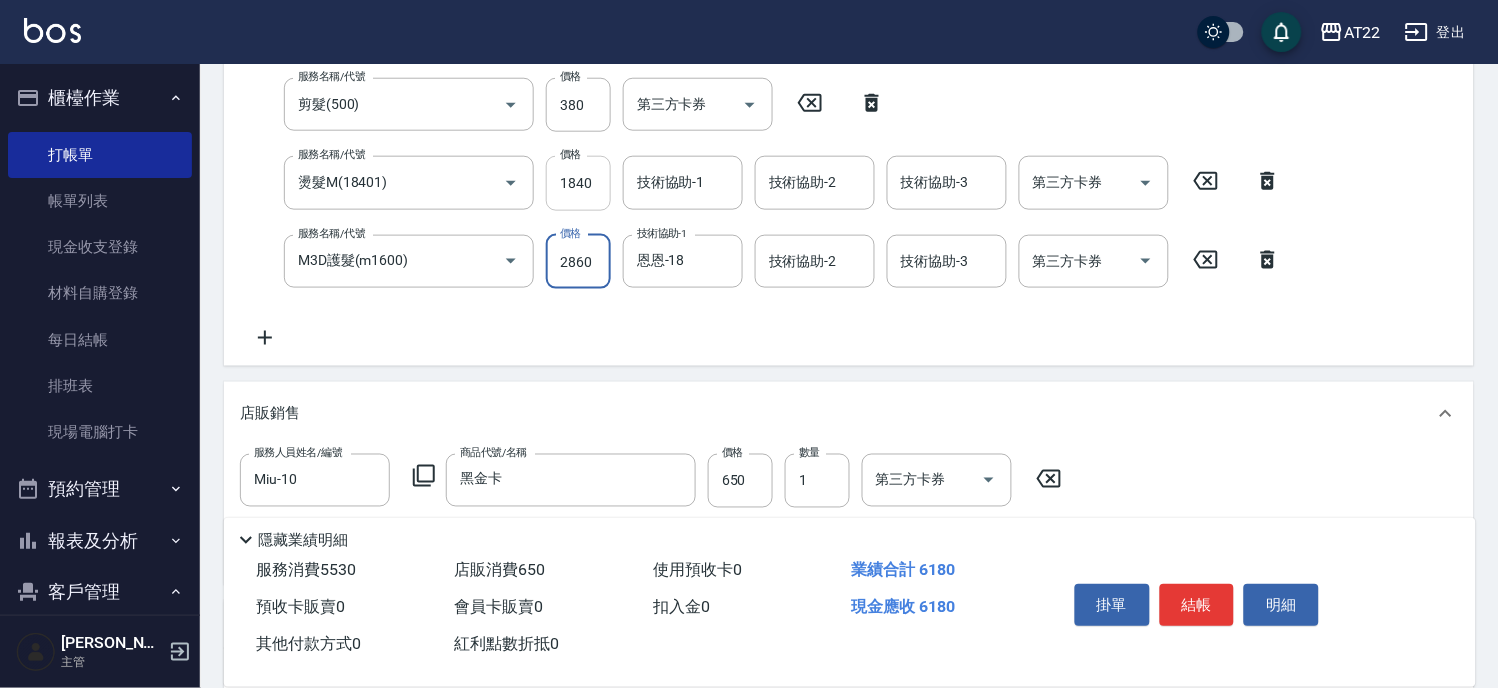 click on "1840" at bounding box center (578, 183) 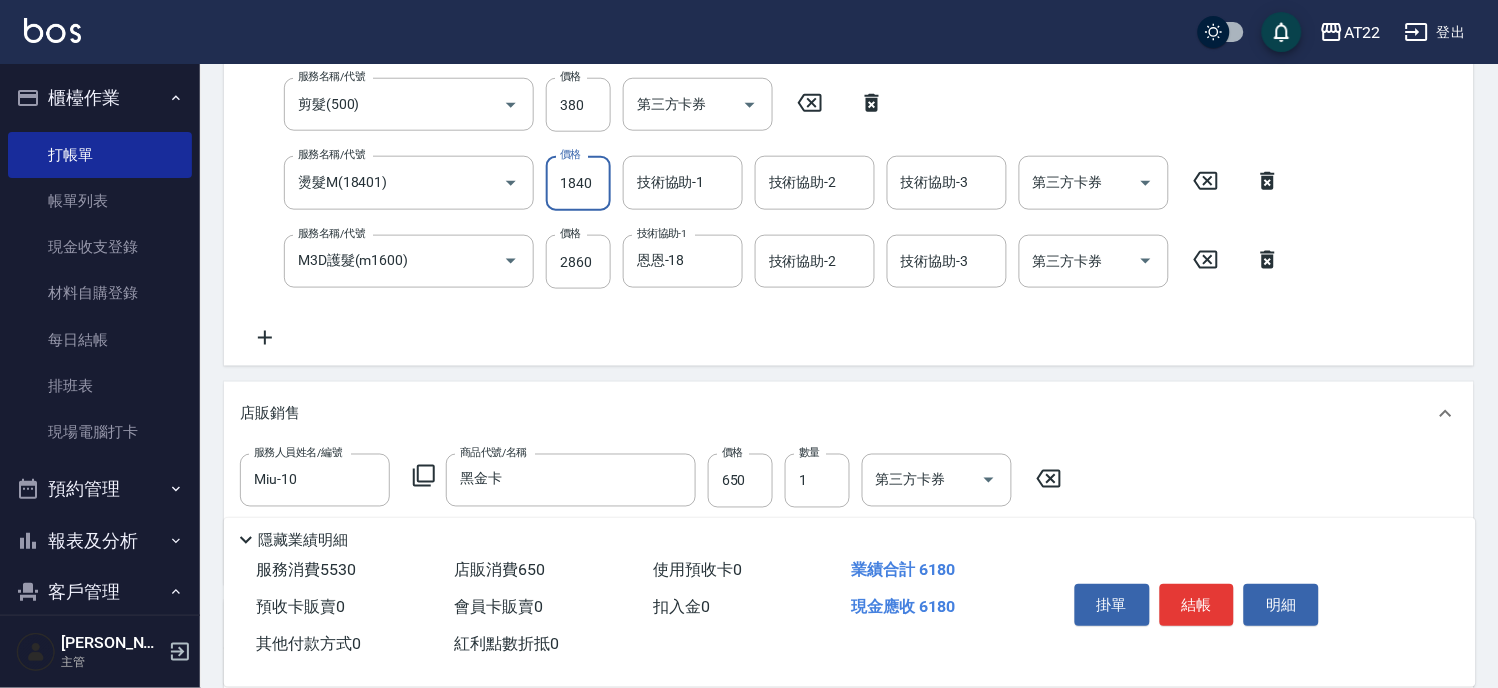 click on "1840" at bounding box center [578, 183] 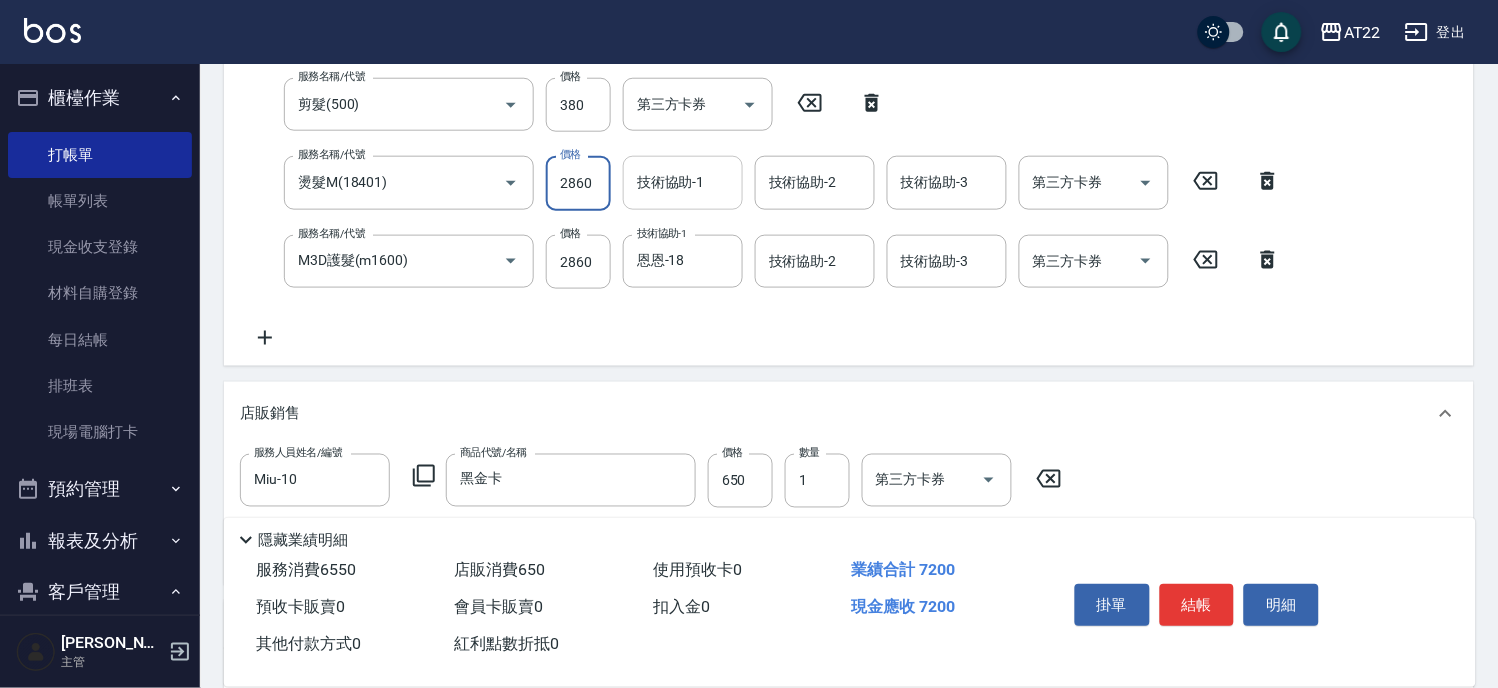 type on "2860" 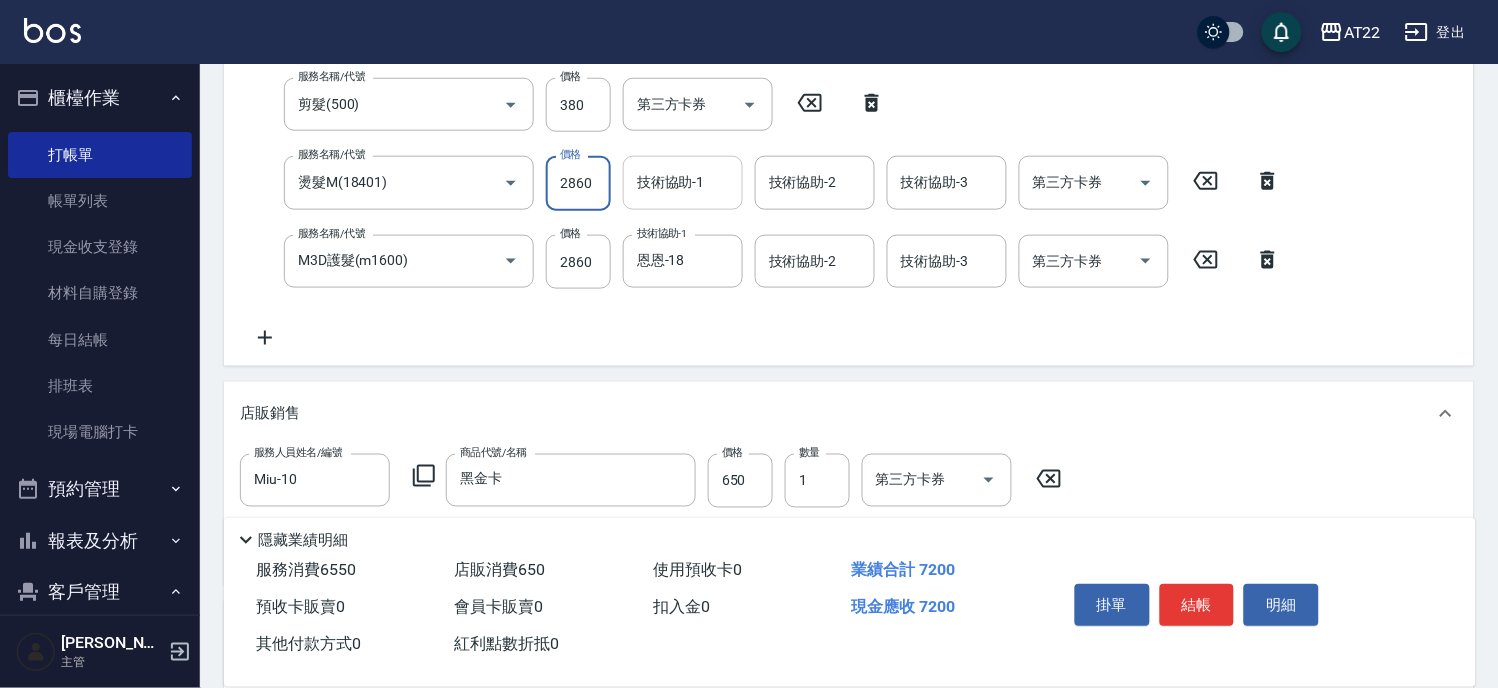 click on "技術協助-1 技術協助-1" at bounding box center (683, 182) 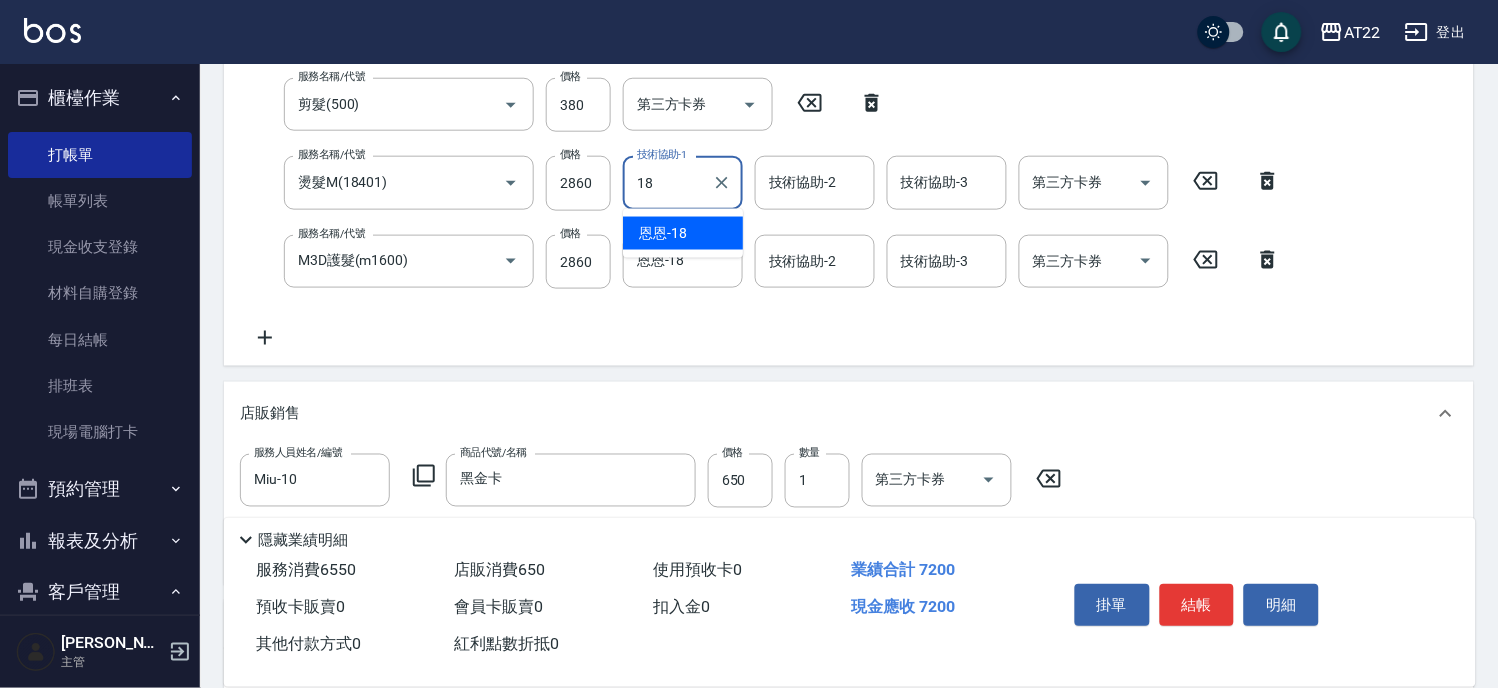 type on "恩恩-18" 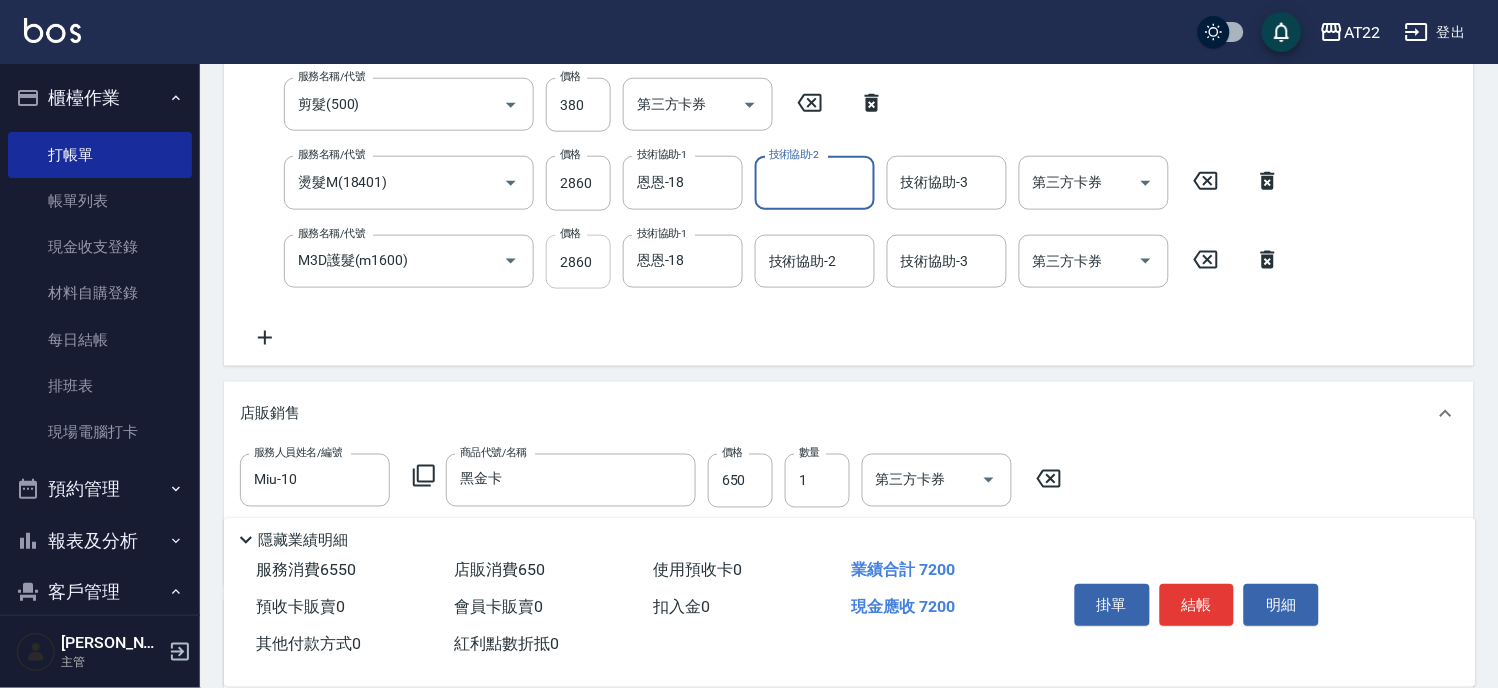 click on "2860" at bounding box center (578, 262) 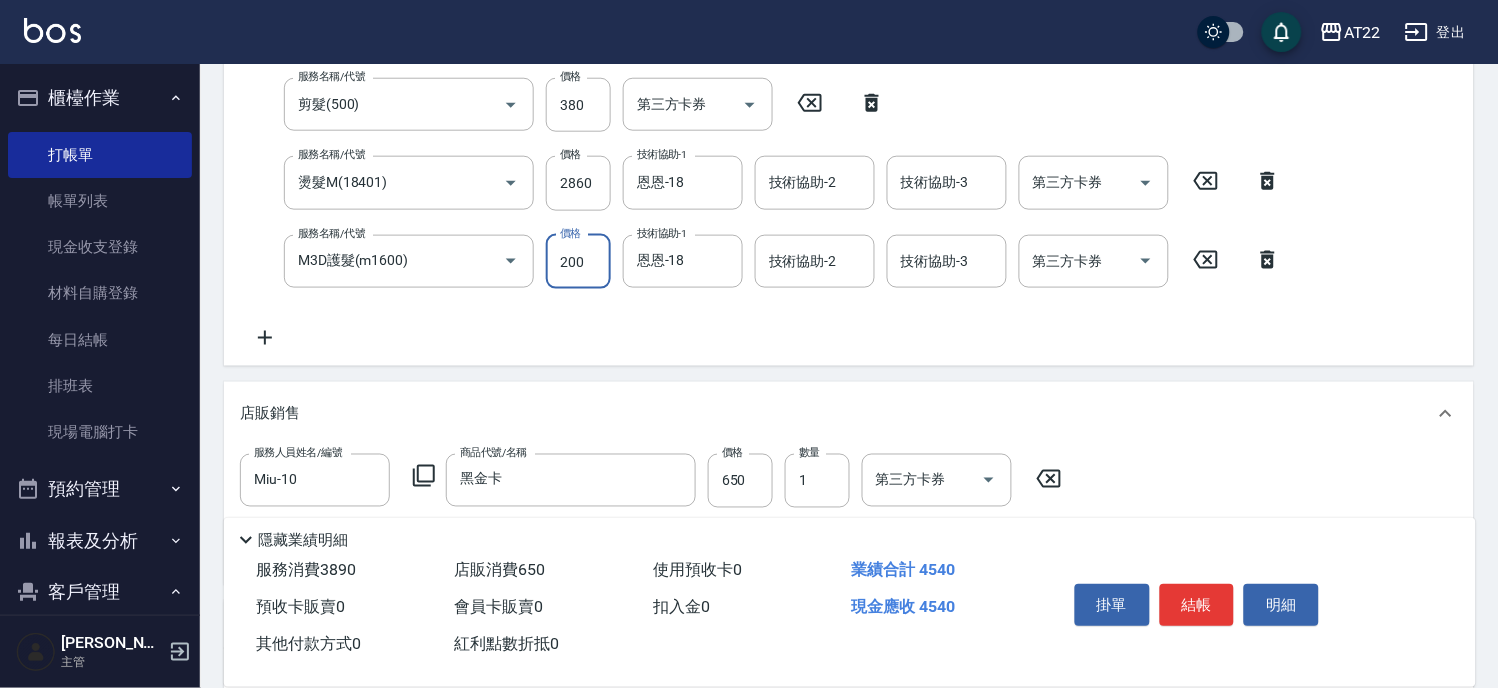 type on "2000" 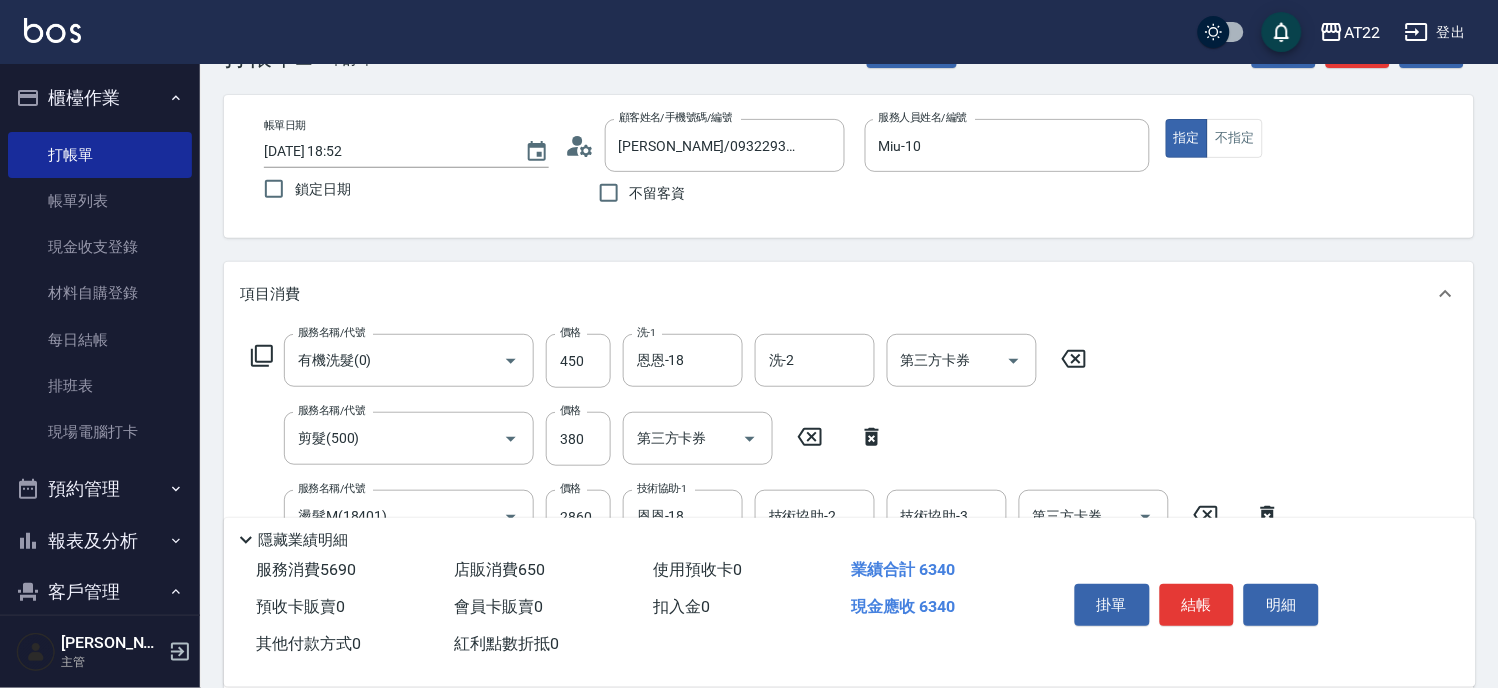 scroll, scrollTop: 0, scrollLeft: 0, axis: both 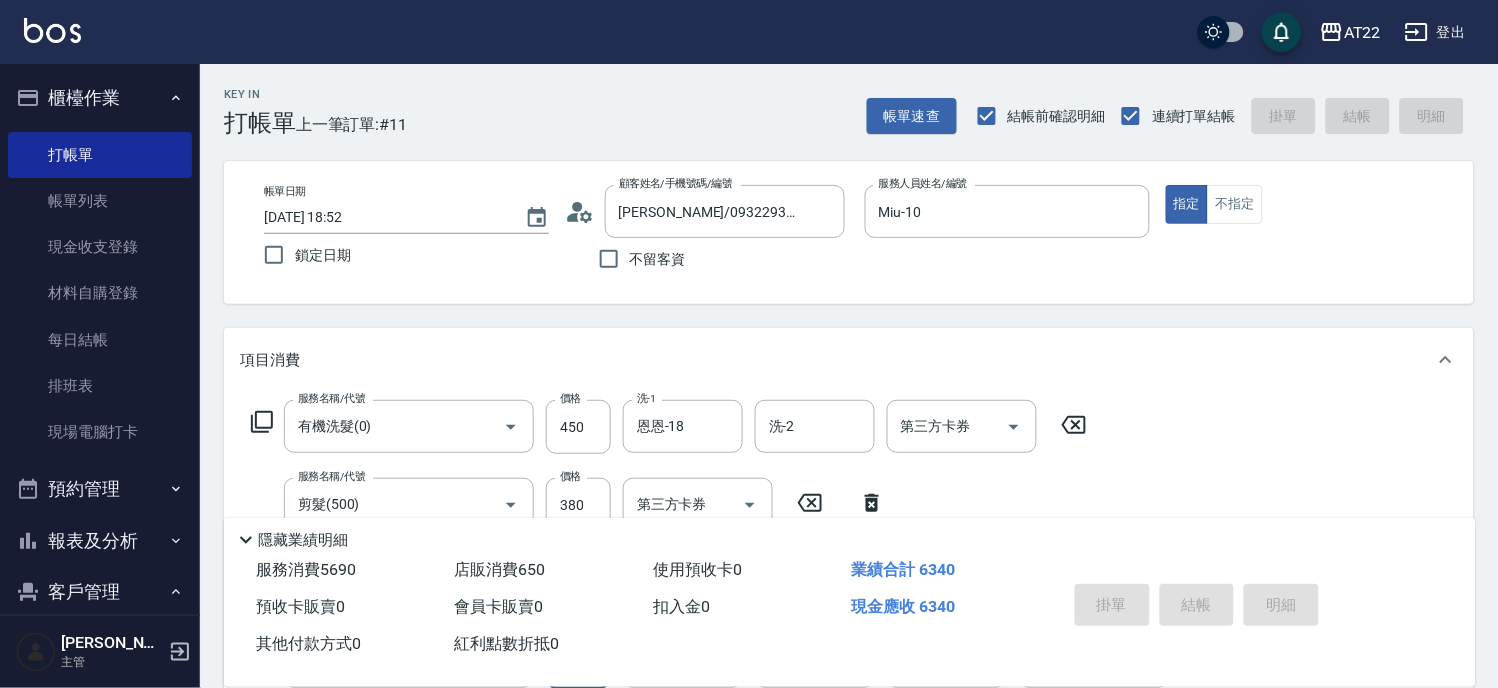 type on "[DATE] 18:54" 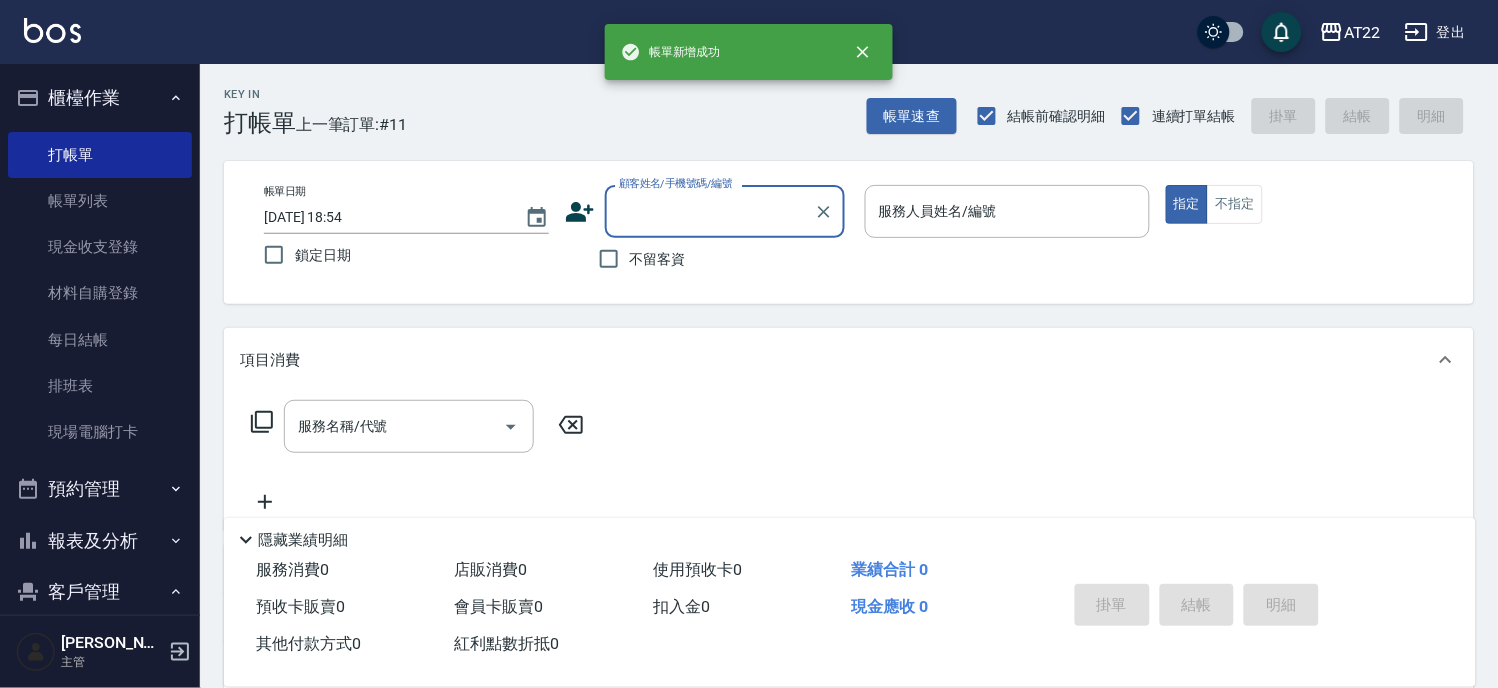 scroll, scrollTop: 0, scrollLeft: 0, axis: both 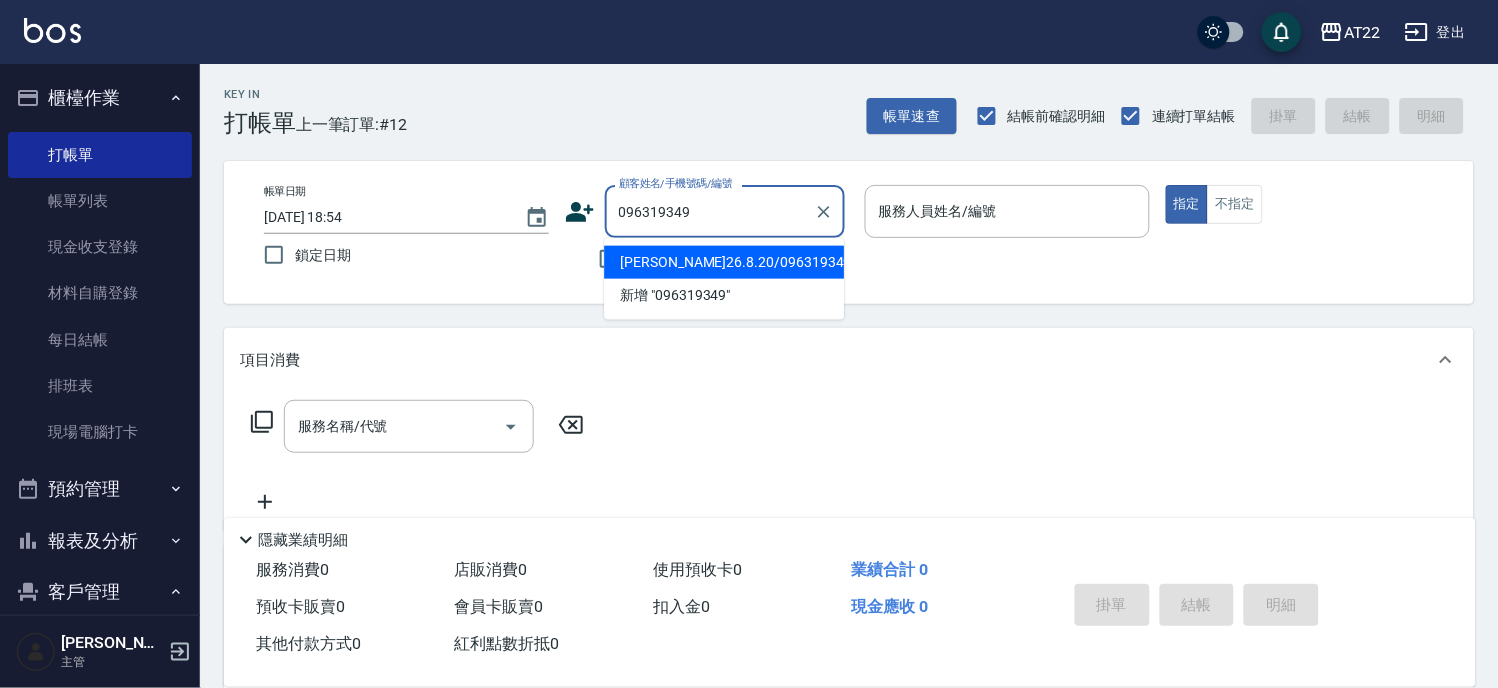 type on "[PERSON_NAME]26.8.20/0963193494/v83082" 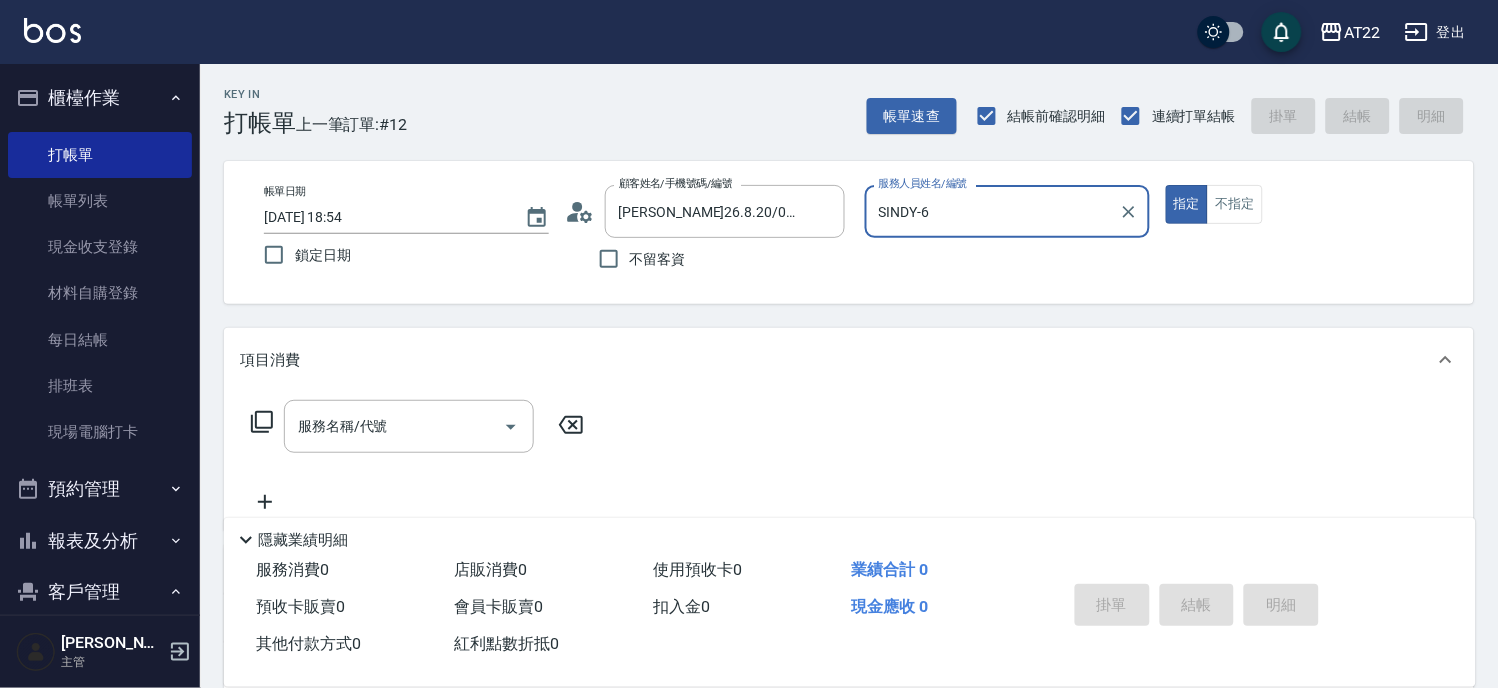 click on "SINDY-6" at bounding box center (992, 211) 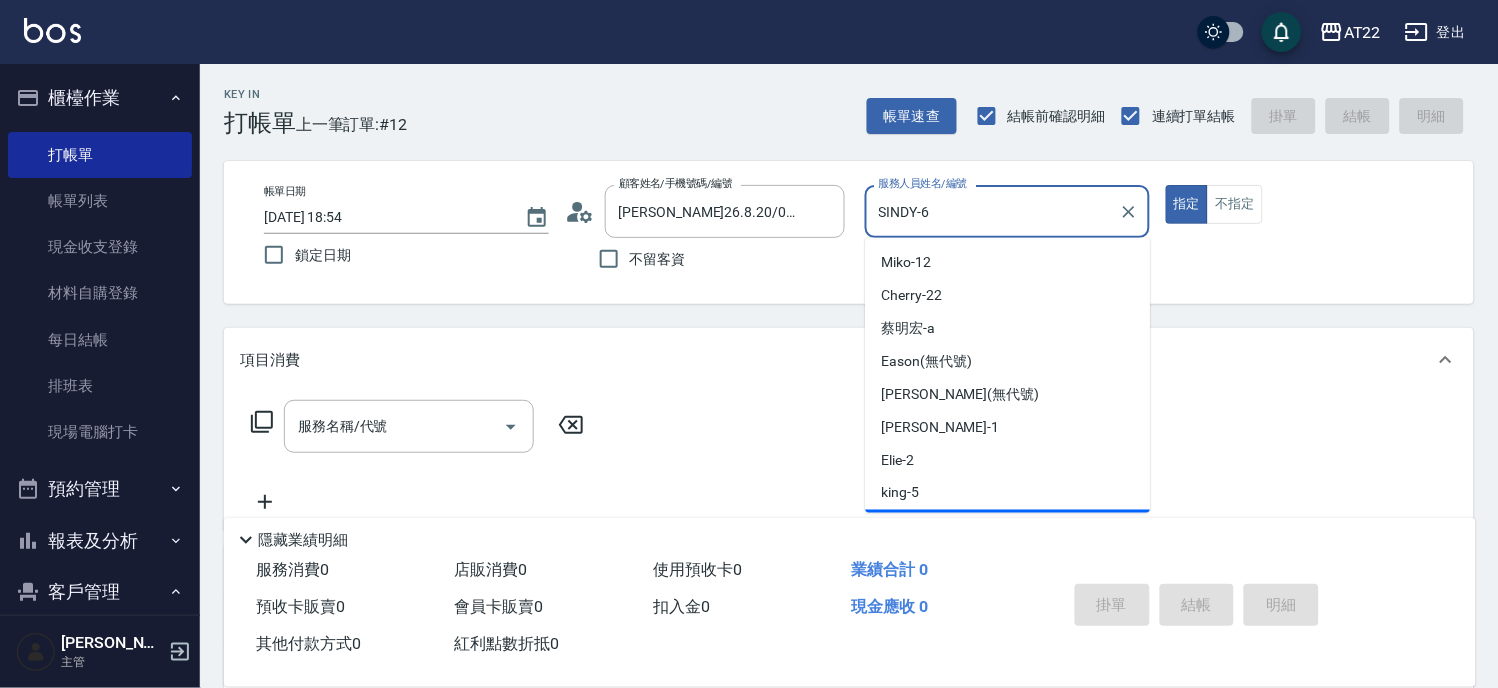click on "SINDY-6" at bounding box center [992, 211] 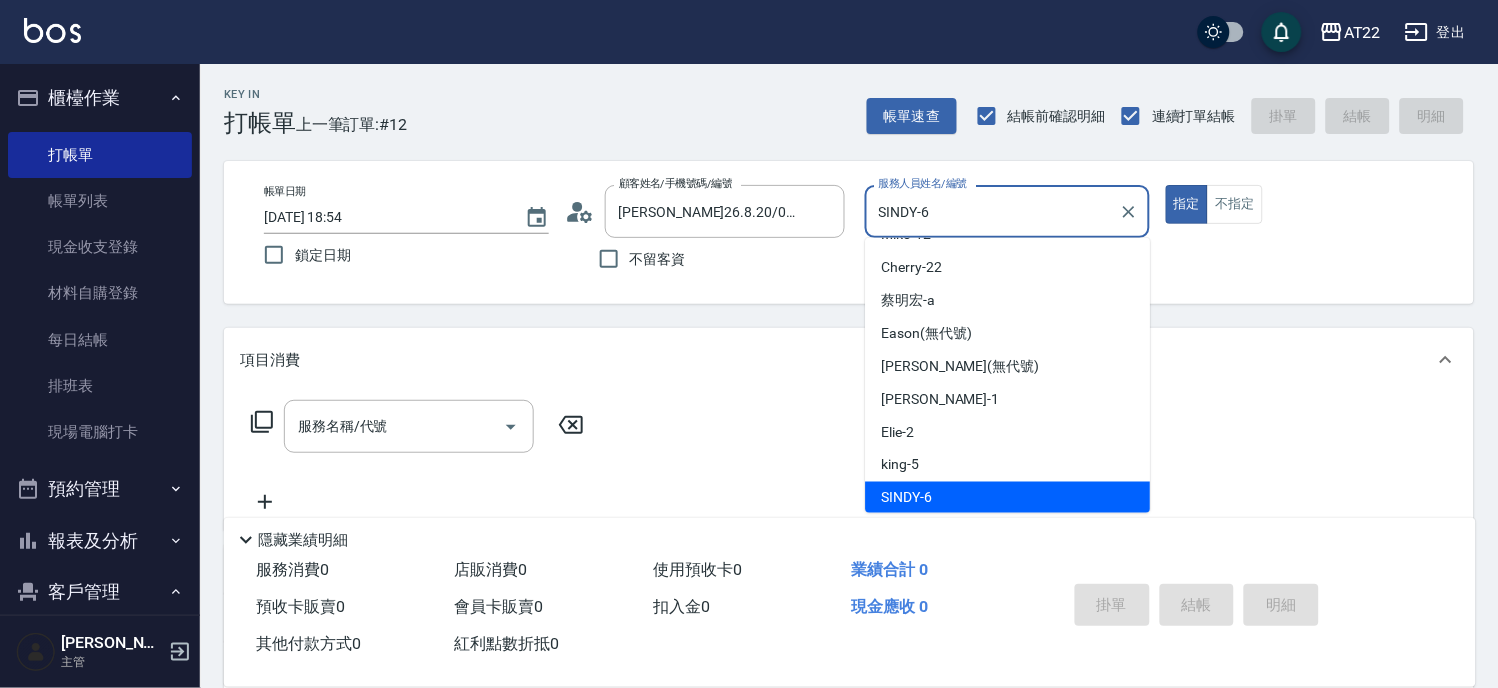 click on "SINDY-6" at bounding box center (992, 211) 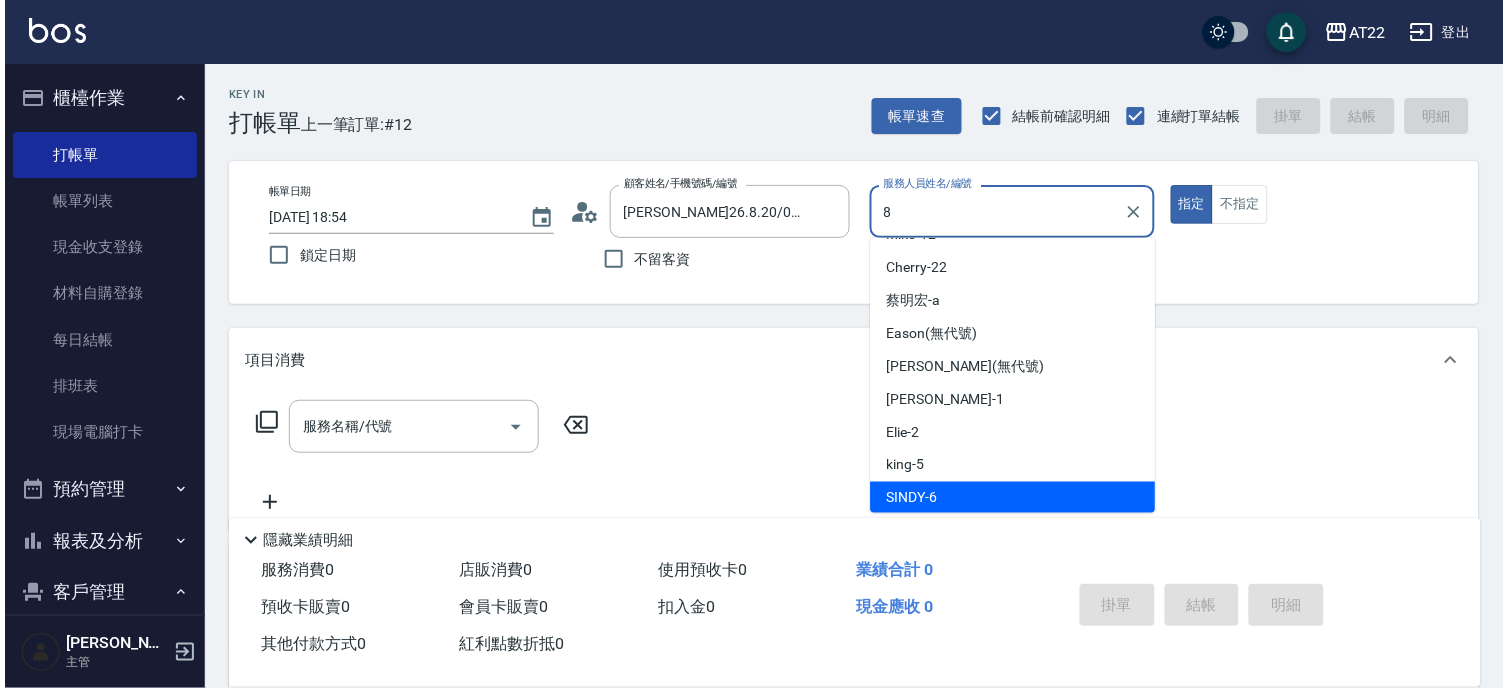 scroll, scrollTop: 0, scrollLeft: 0, axis: both 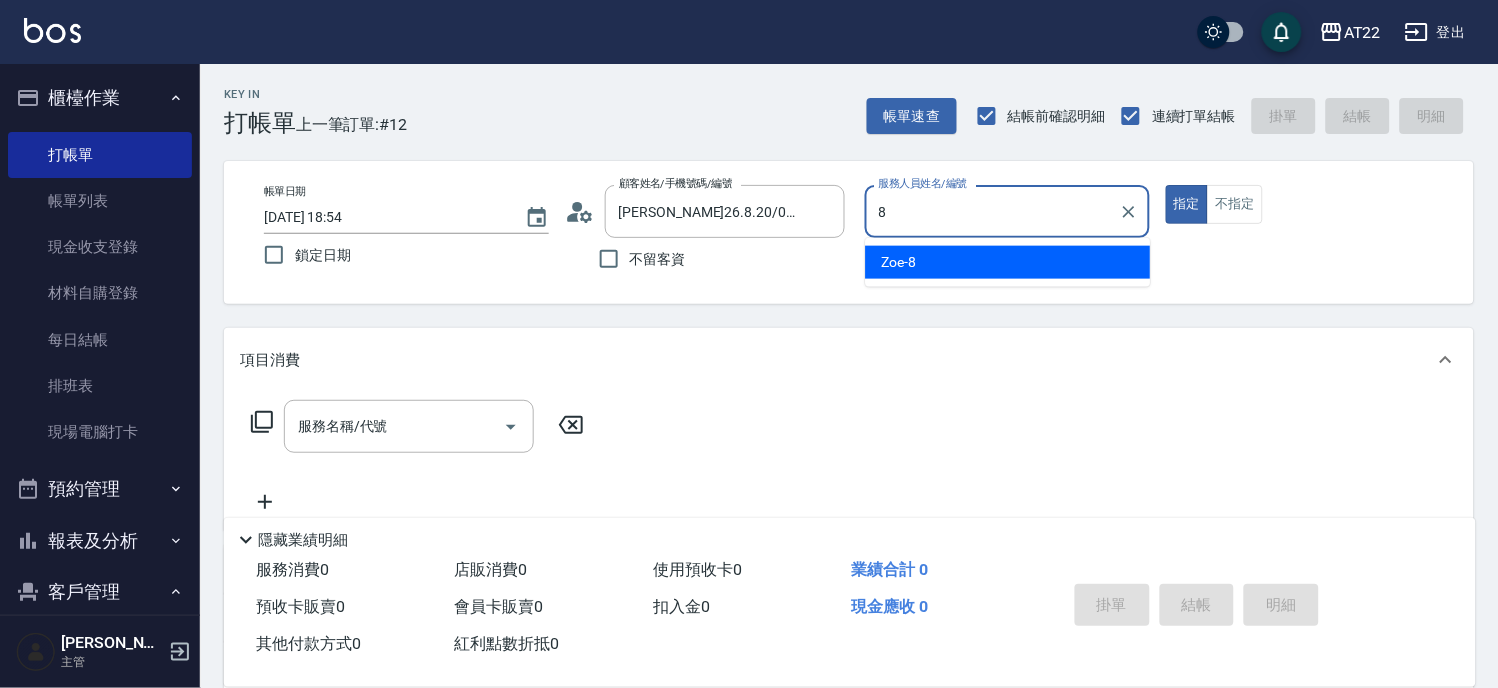 type on "Zoe-8" 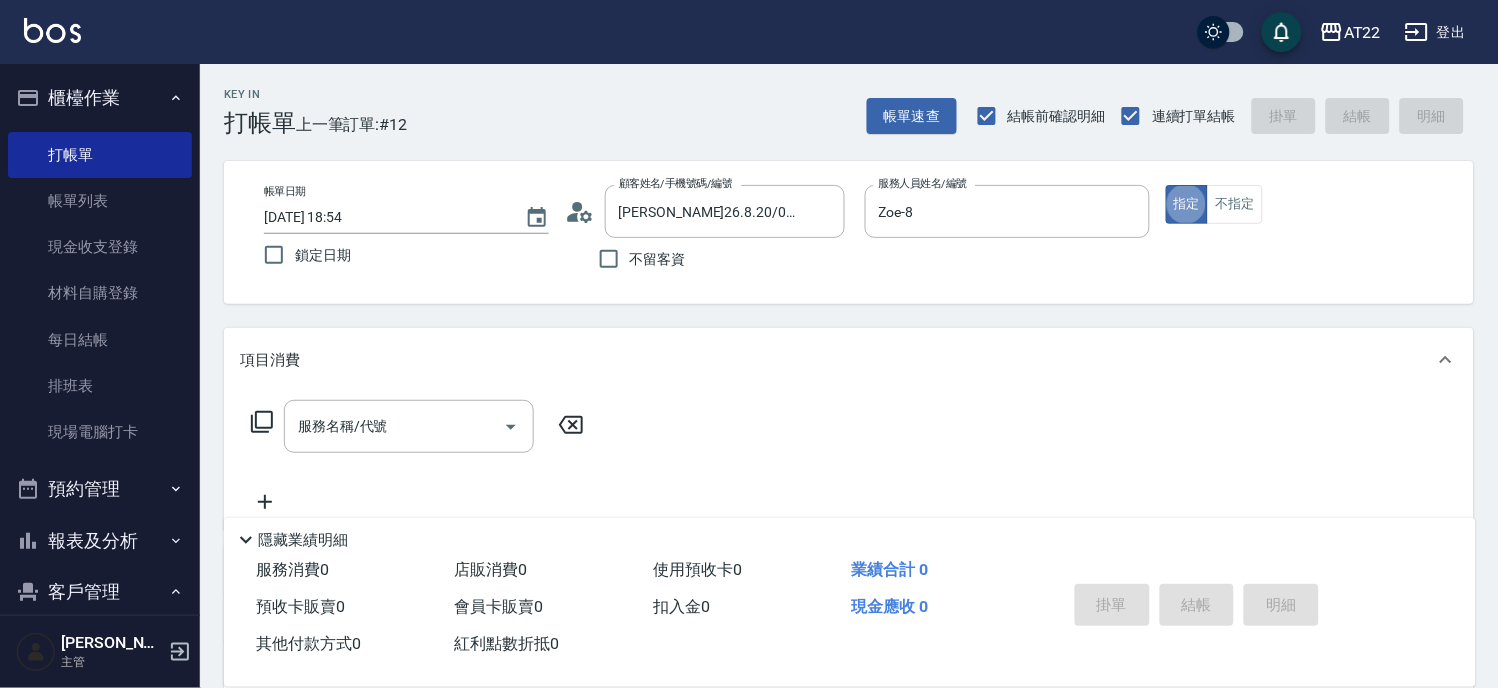 click 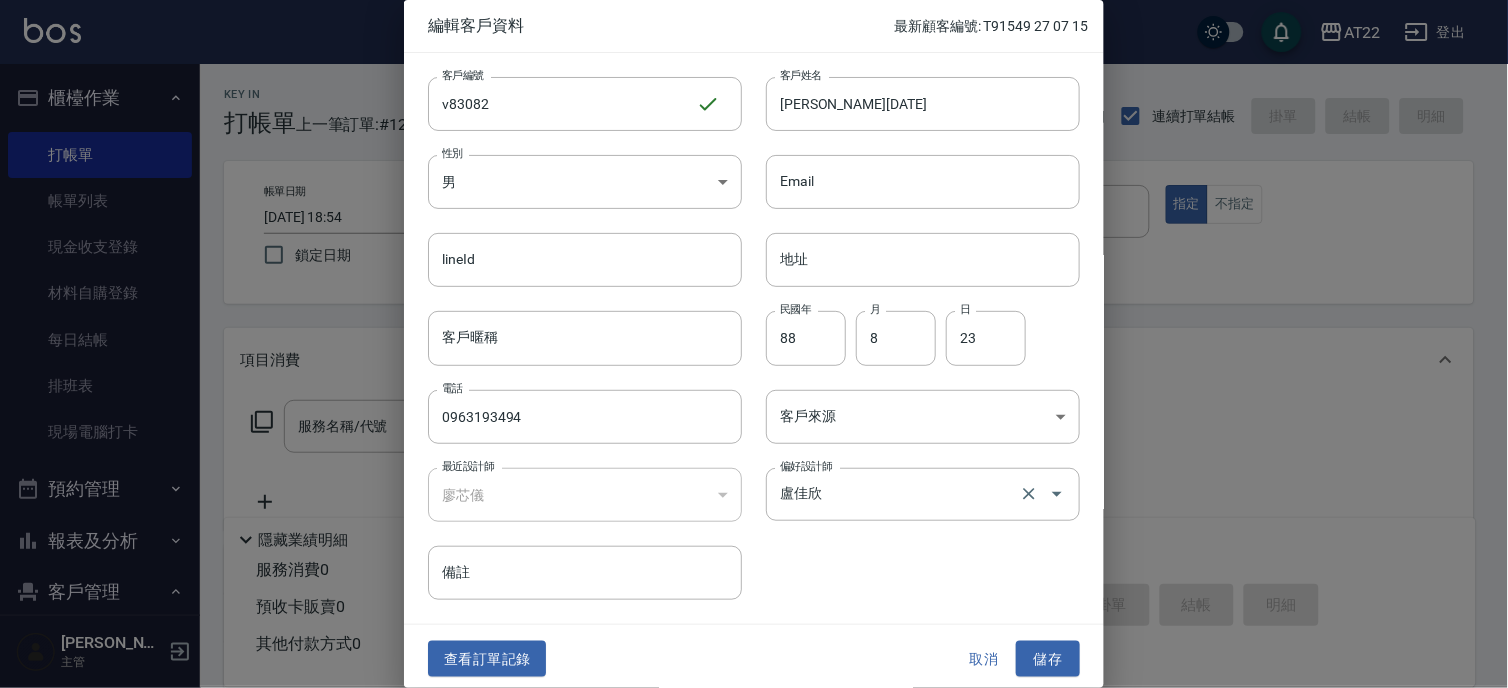 click on "偏好設計師" at bounding box center [806, 466] 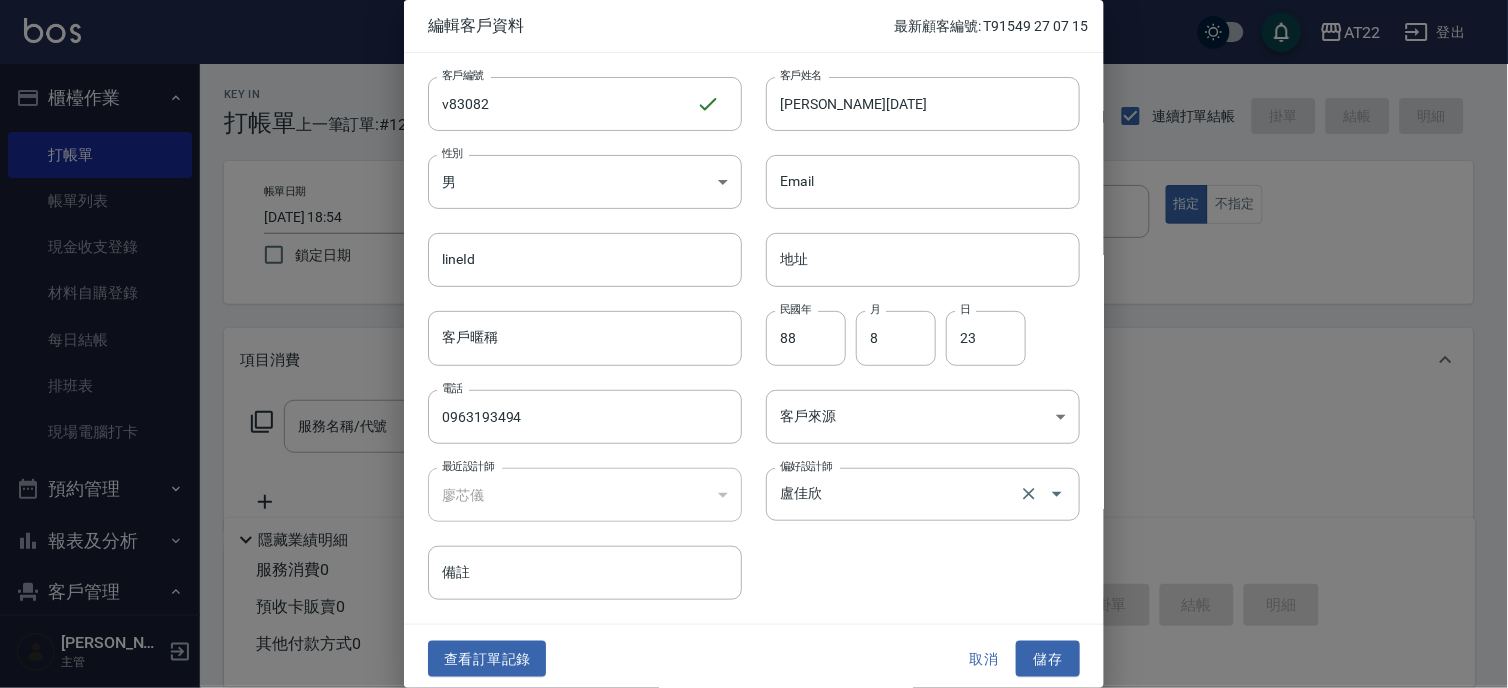 click on "盧佳欣" at bounding box center [895, 494] 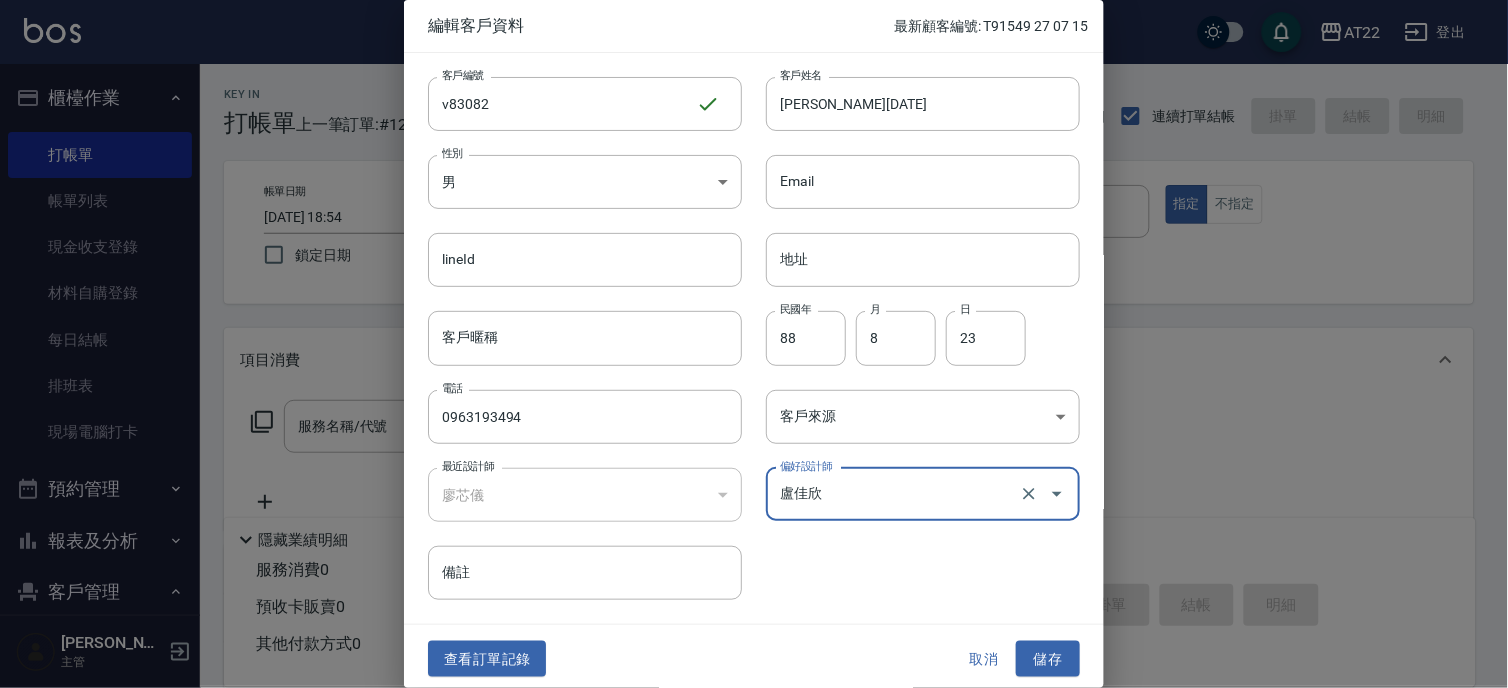 click on "盧佳欣" at bounding box center (895, 494) 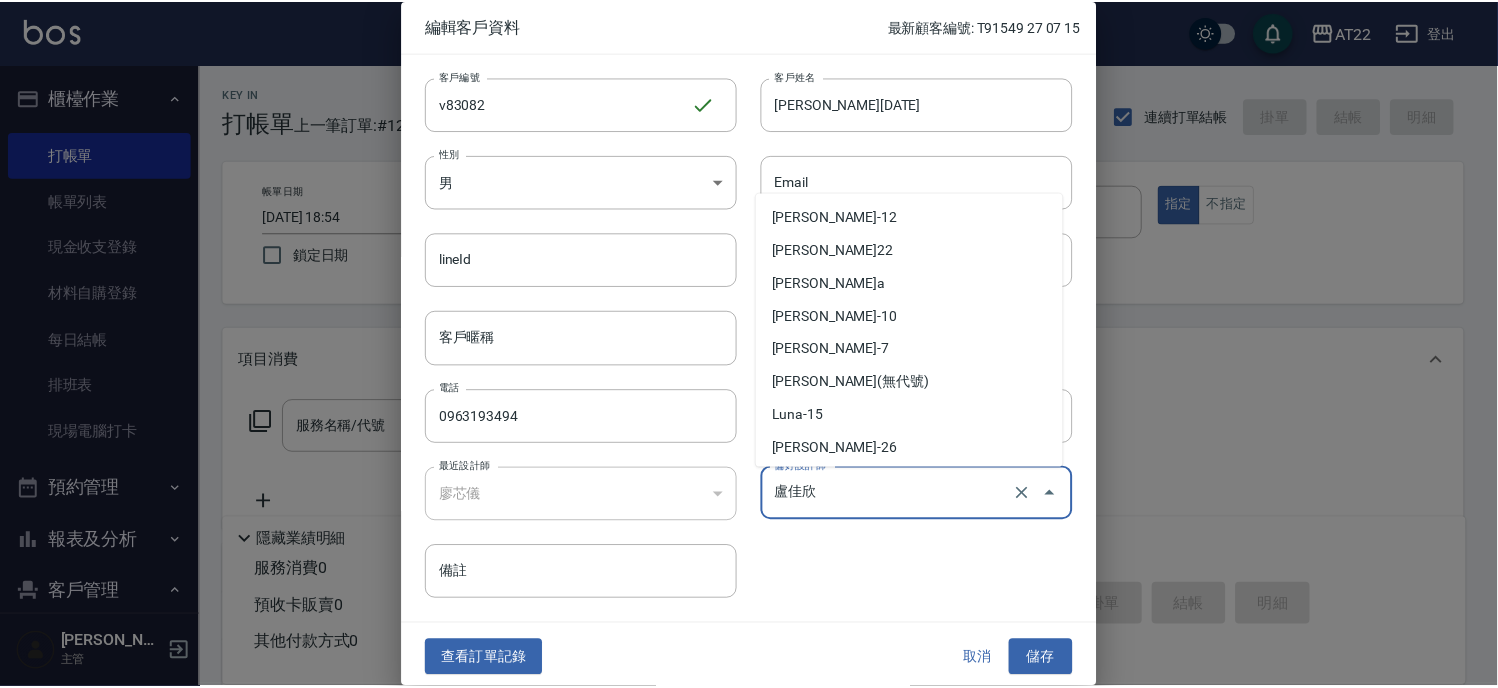 scroll, scrollTop: 260, scrollLeft: 0, axis: vertical 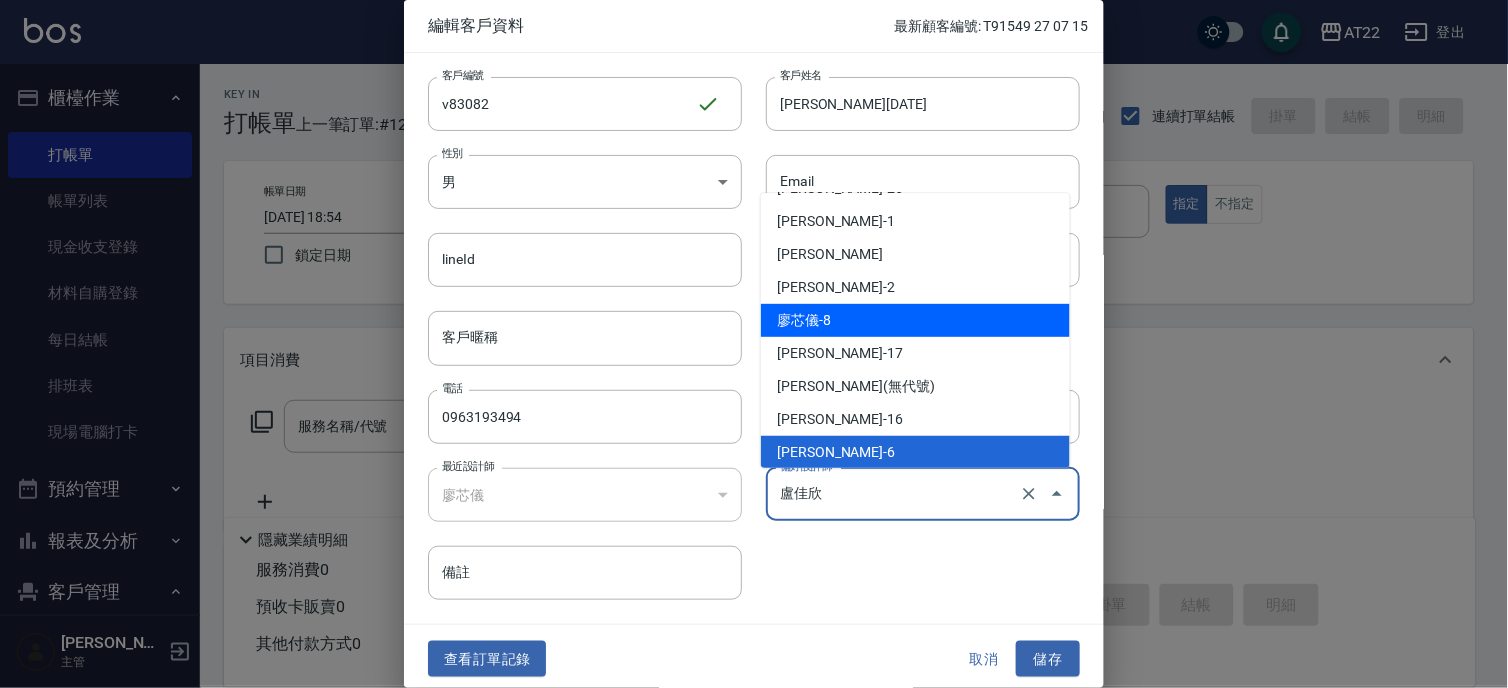 click on "廖芯儀-8" at bounding box center [915, 320] 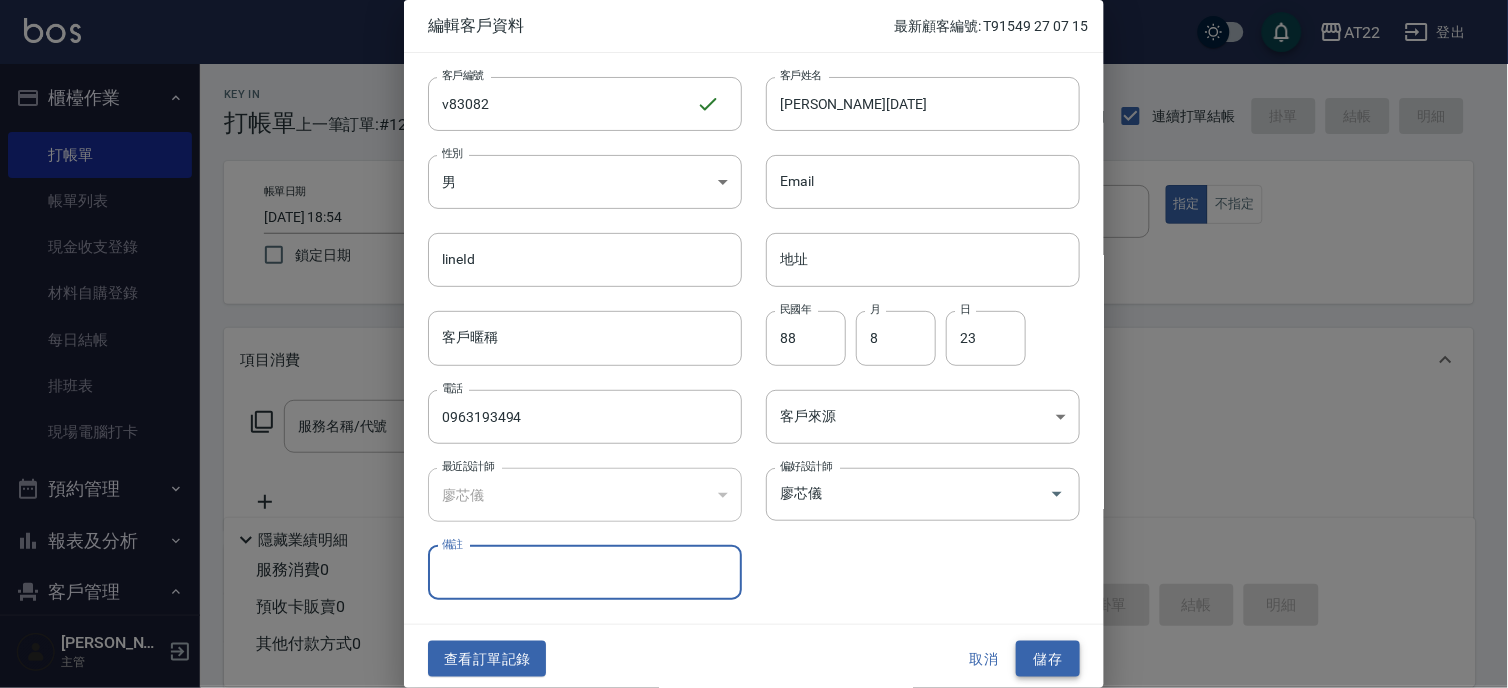click on "儲存" at bounding box center (1048, 659) 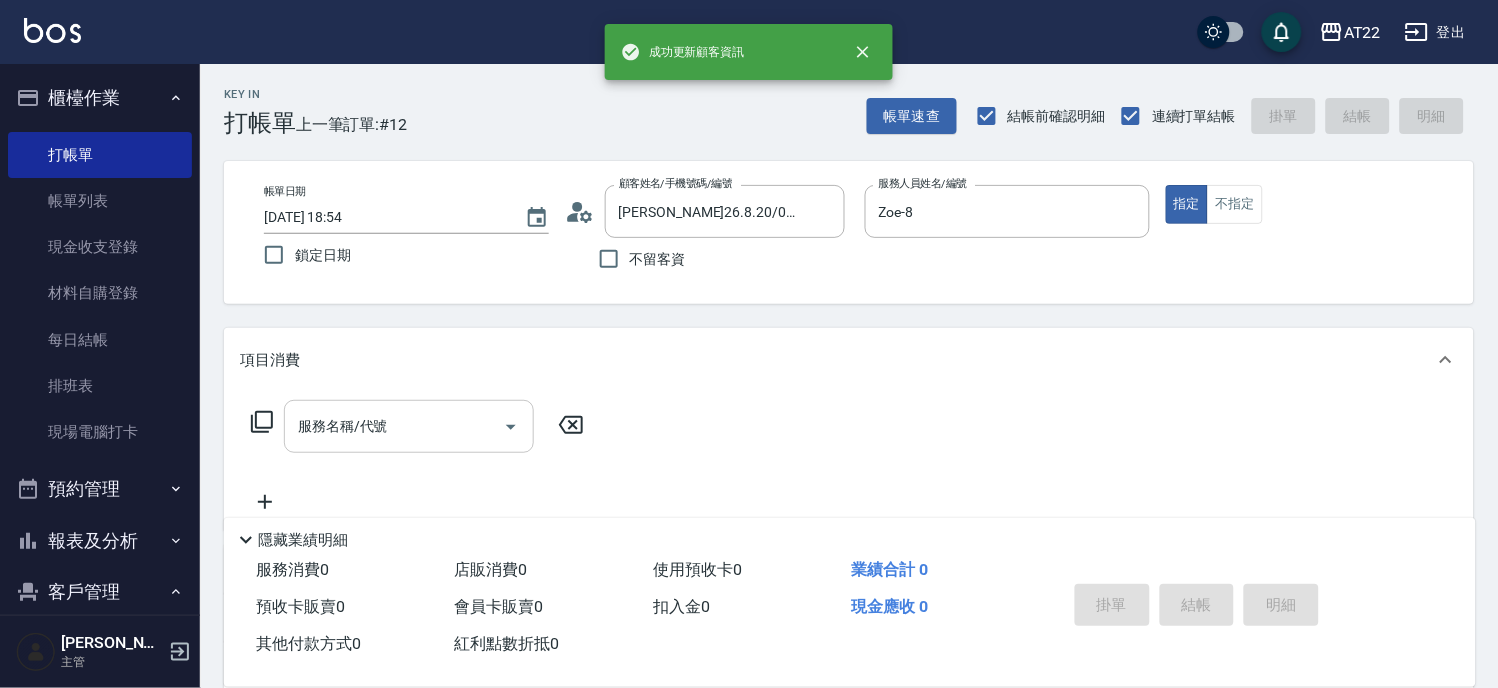 click on "服務名稱/代號 服務名稱/代號" at bounding box center (409, 426) 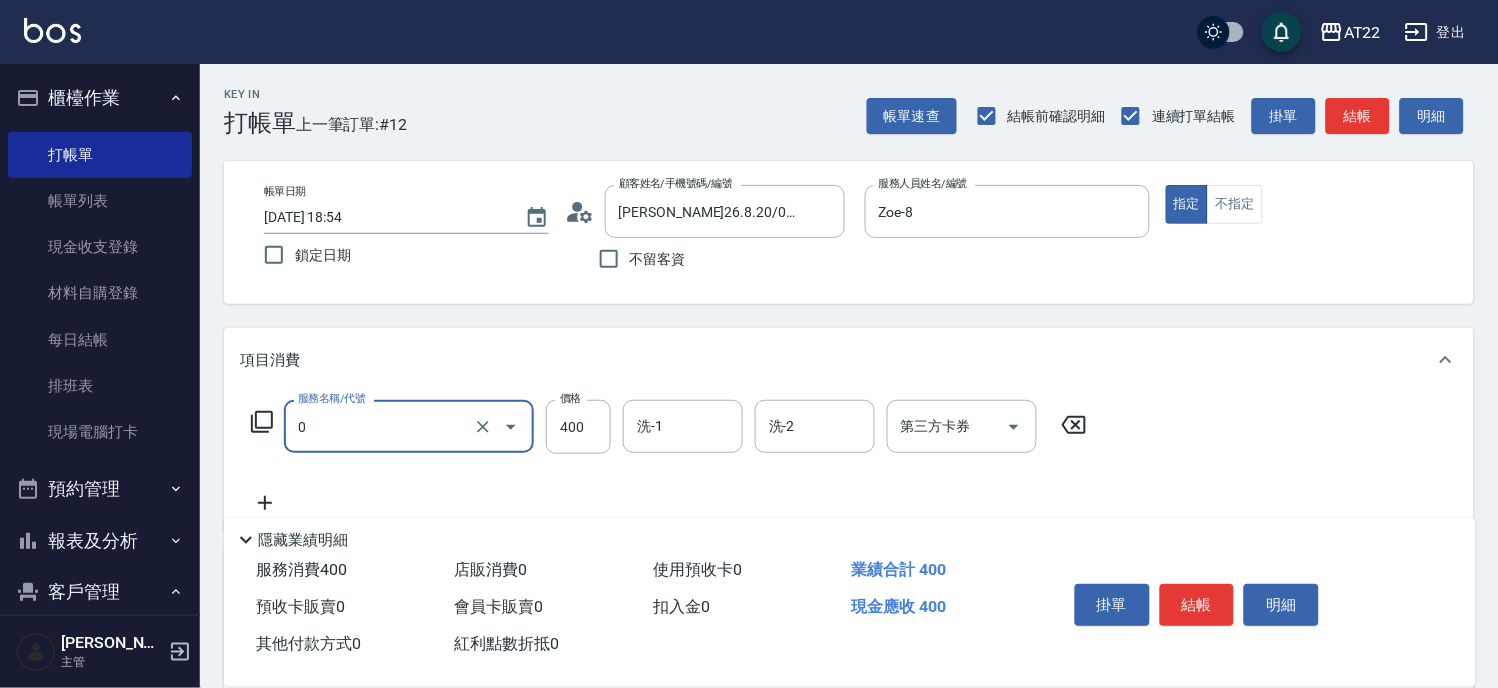 type on "有機洗髮(0)" 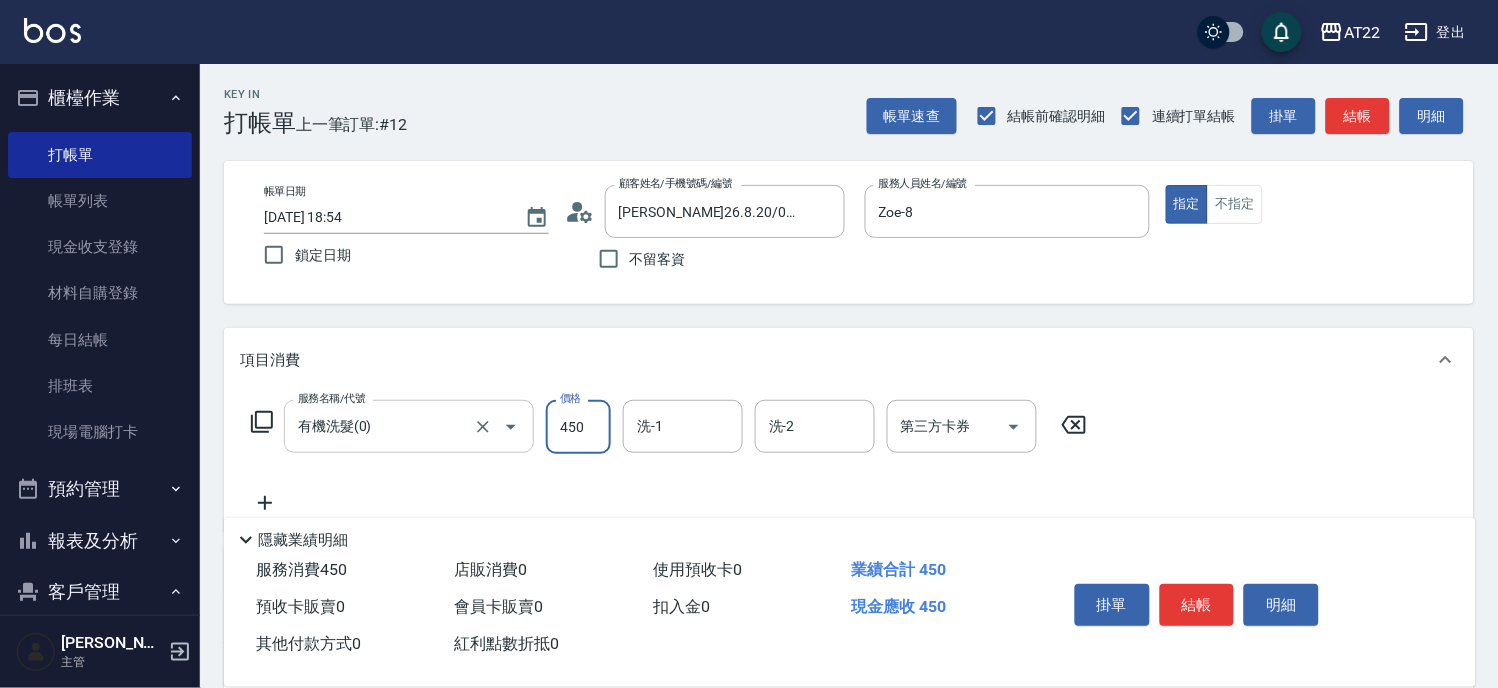 type on "450" 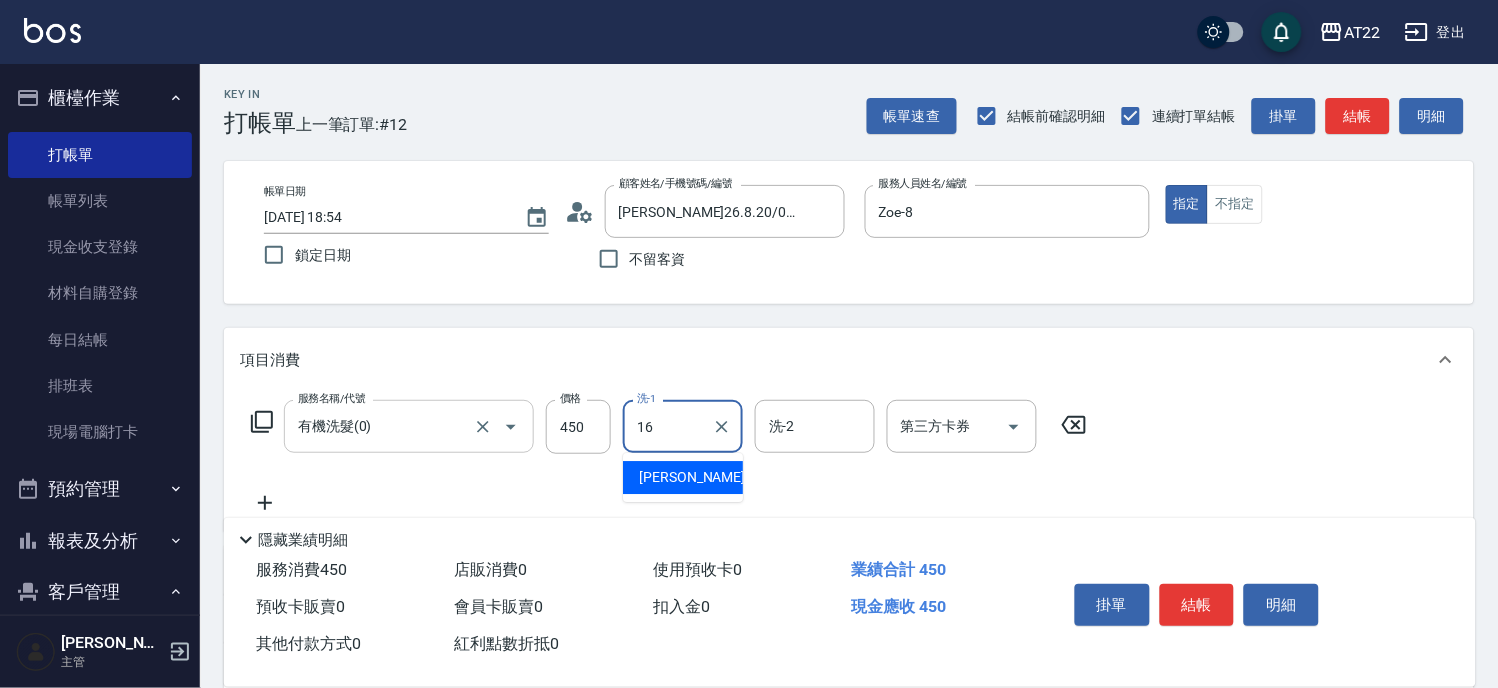 type on "[PERSON_NAME]-16" 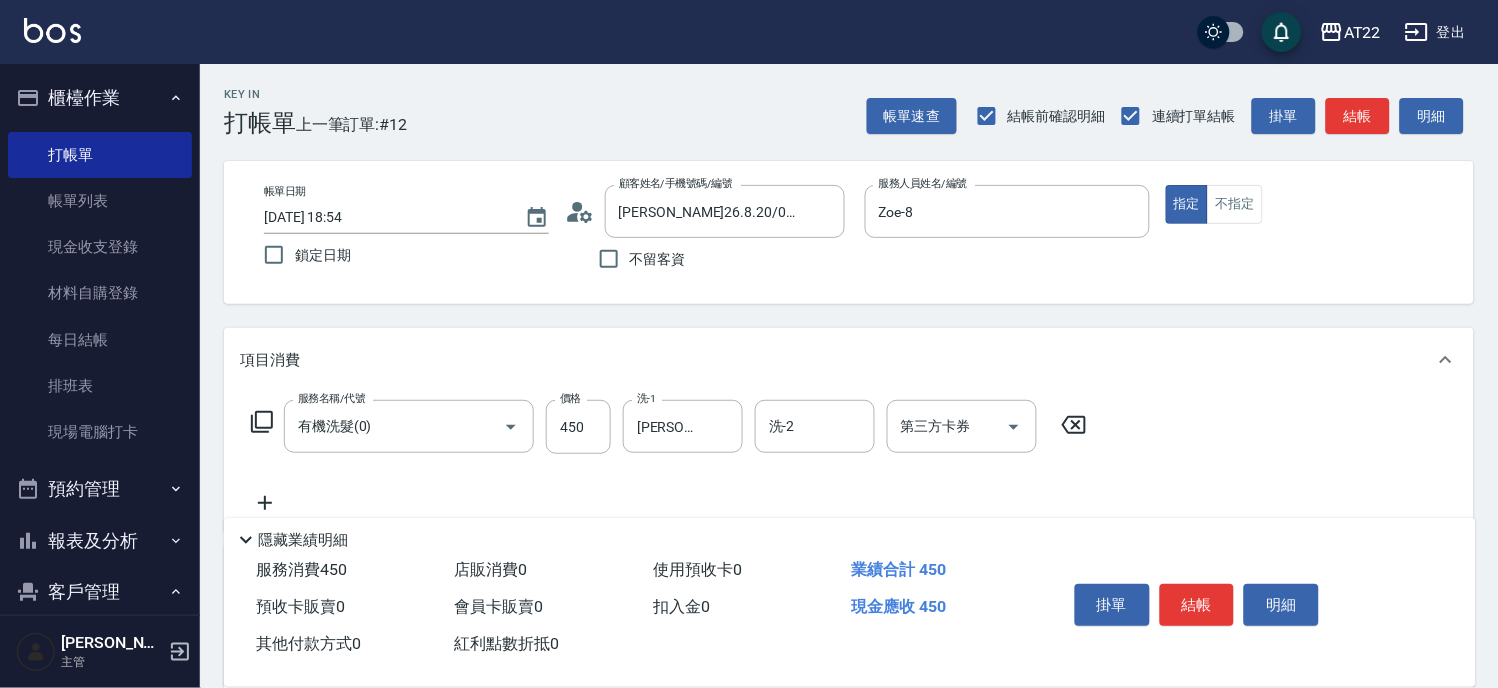 click on "隱藏業績明細" at bounding box center [850, 535] 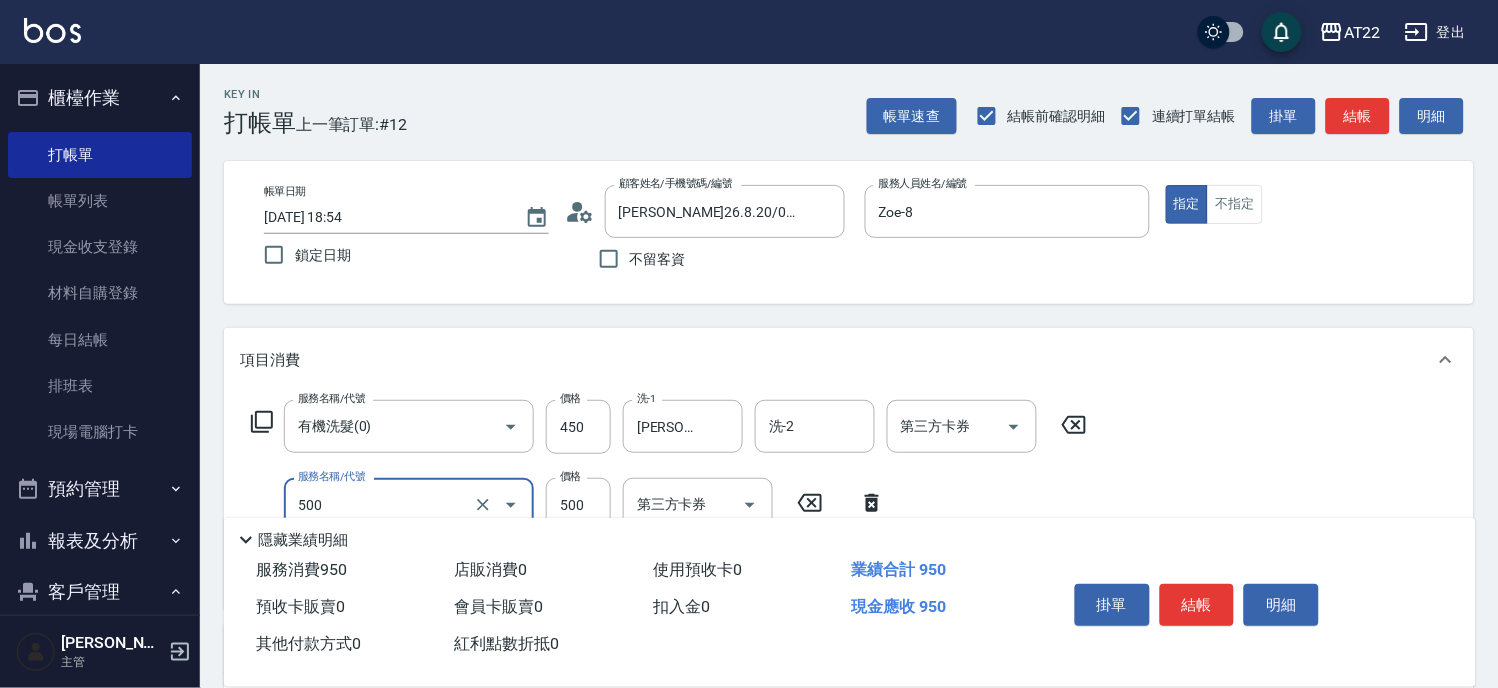 type on "剪髮(500)" 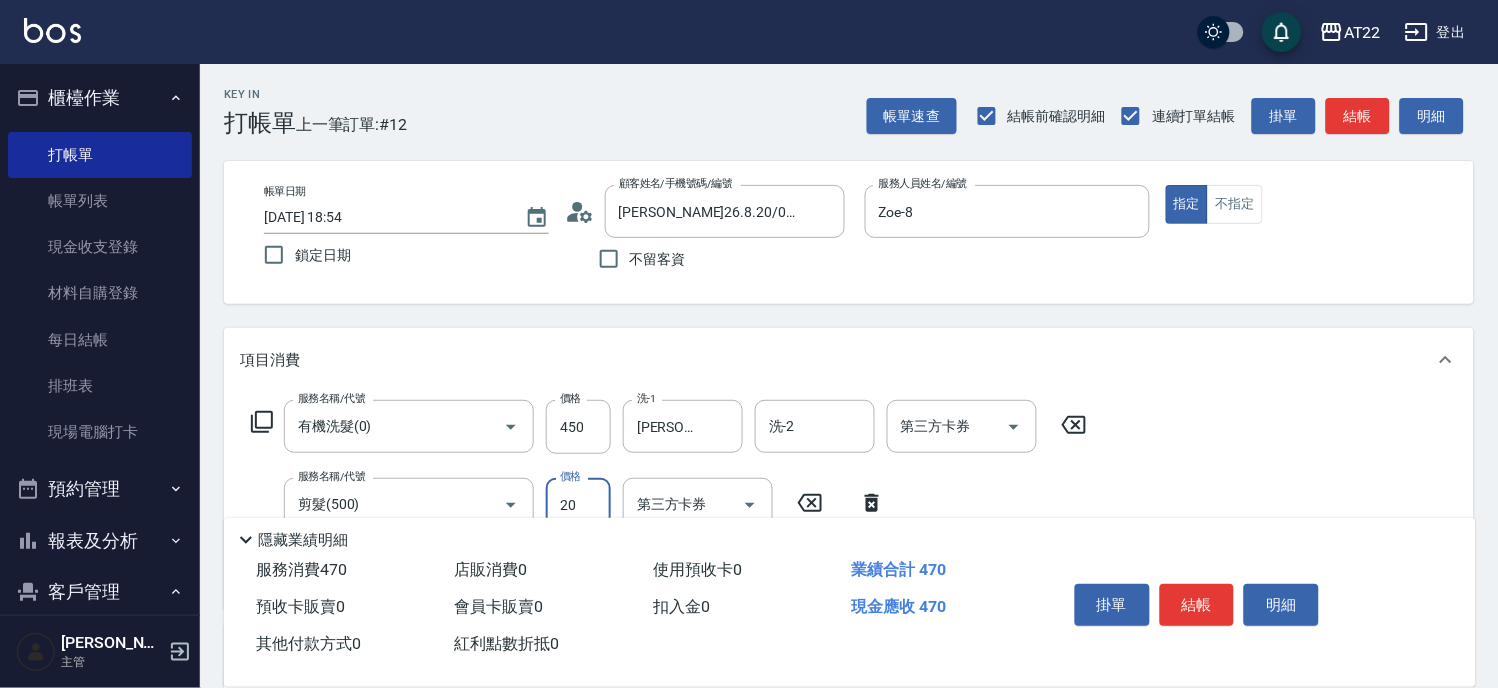 type on "200" 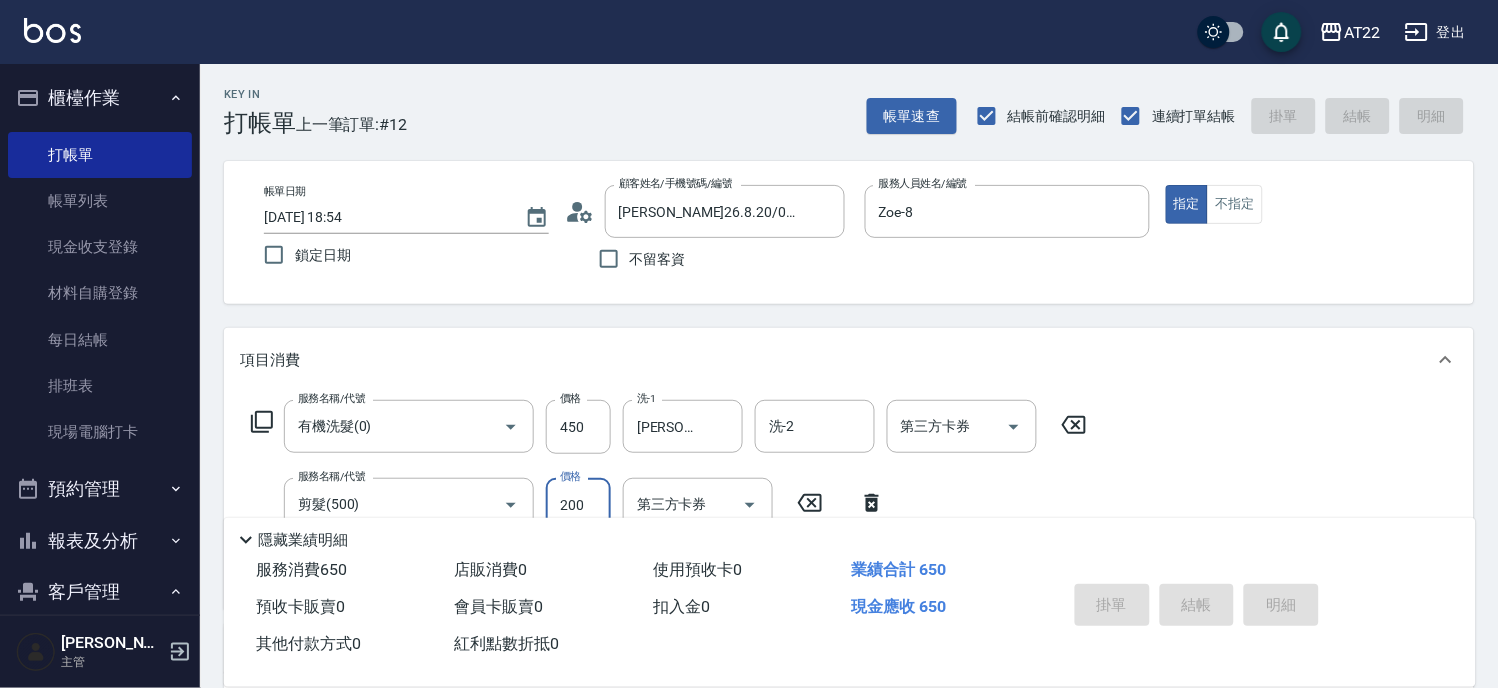 type on "[DATE] 18:55" 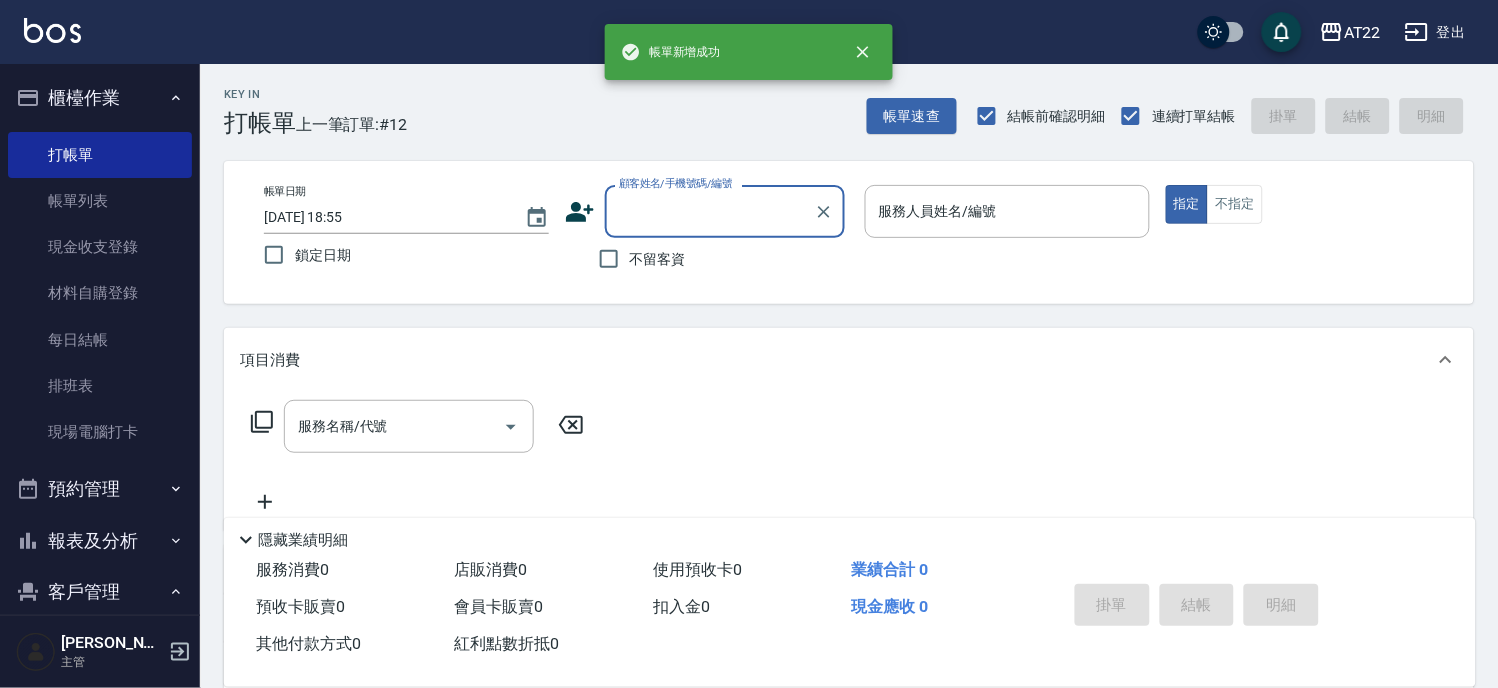 scroll, scrollTop: 0, scrollLeft: 0, axis: both 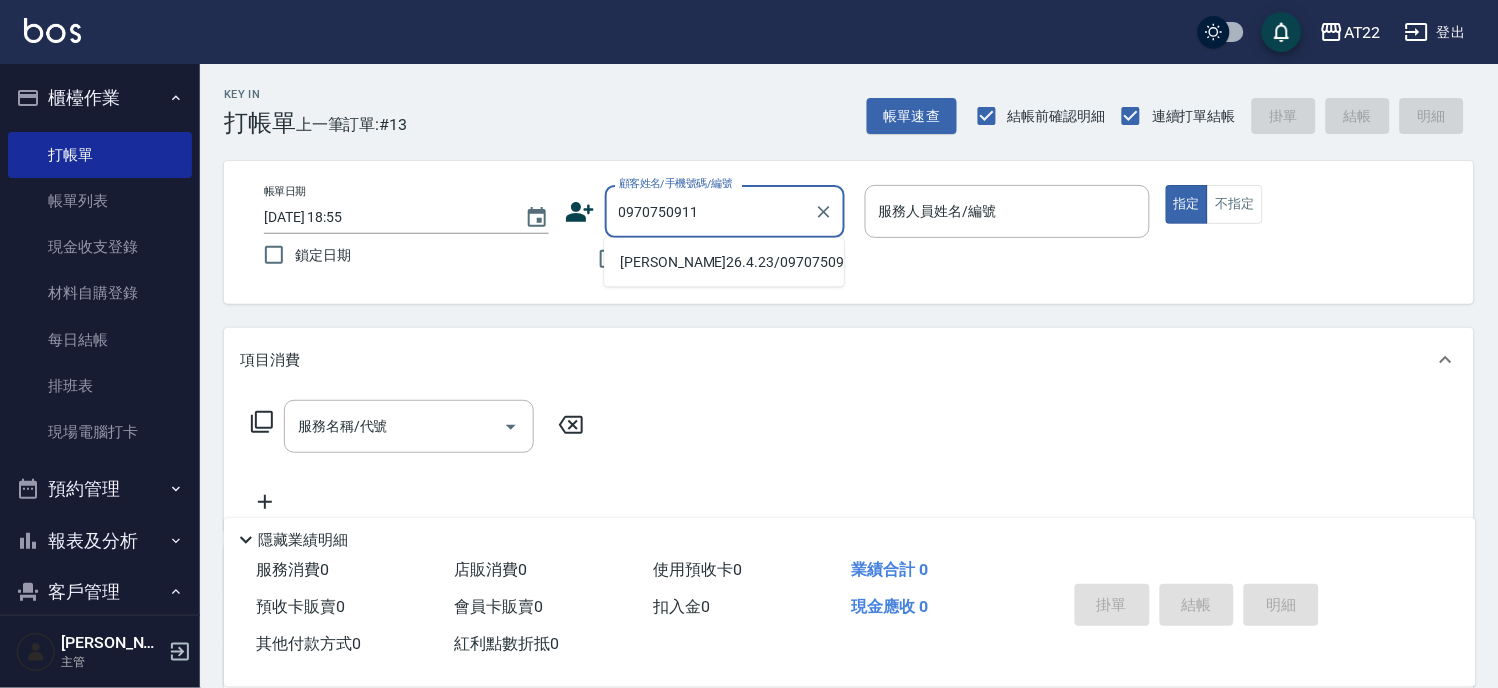 click on "[PERSON_NAME]26.4.23/0970750911/T86249" at bounding box center (724, 262) 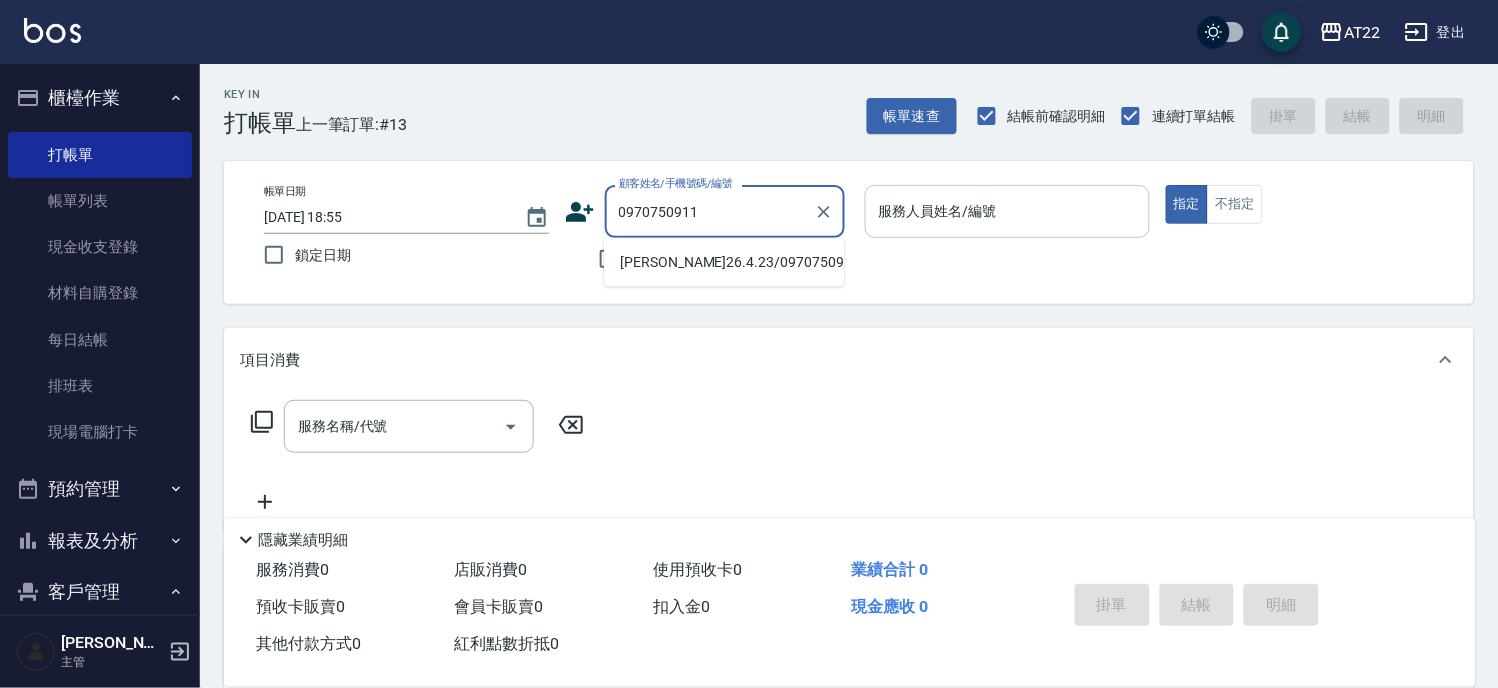 type on "[PERSON_NAME]26.4.23/0970750911/T86249" 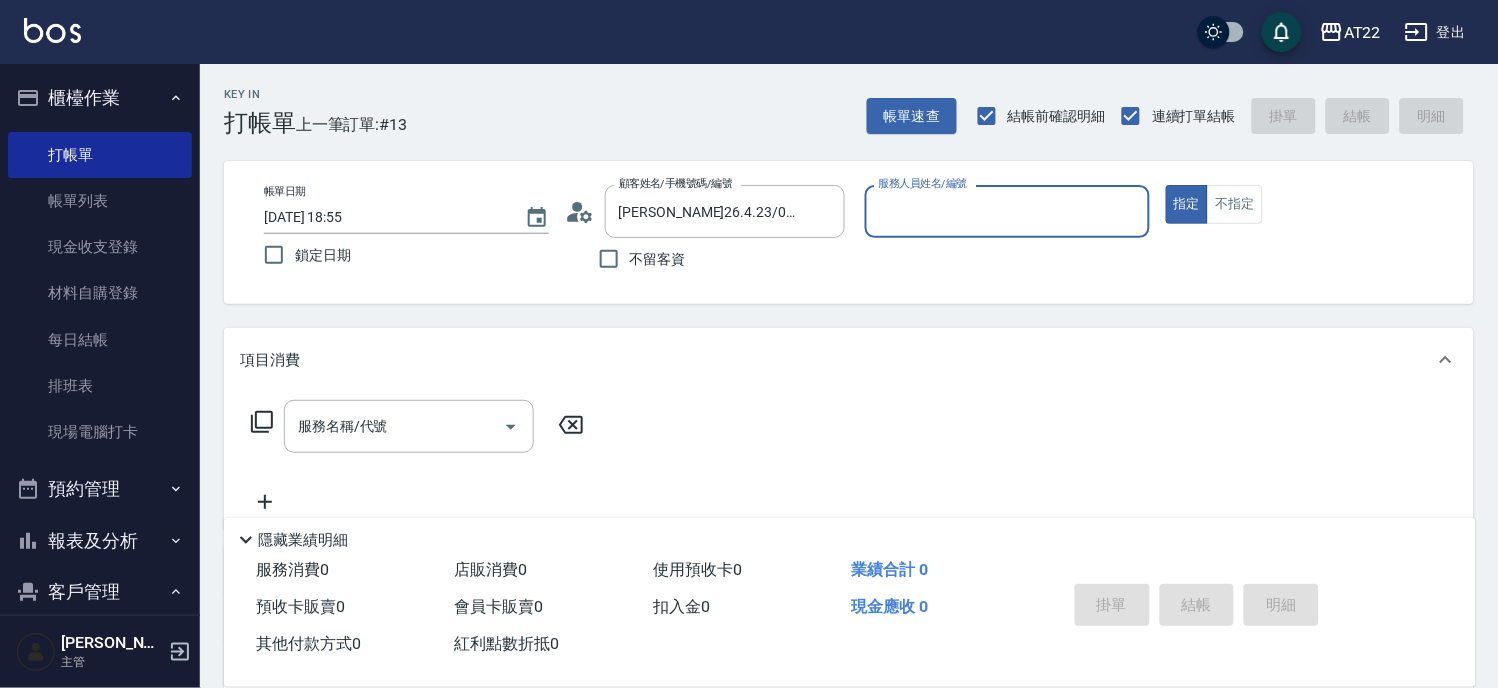 type on "[PERSON_NAME]-5" 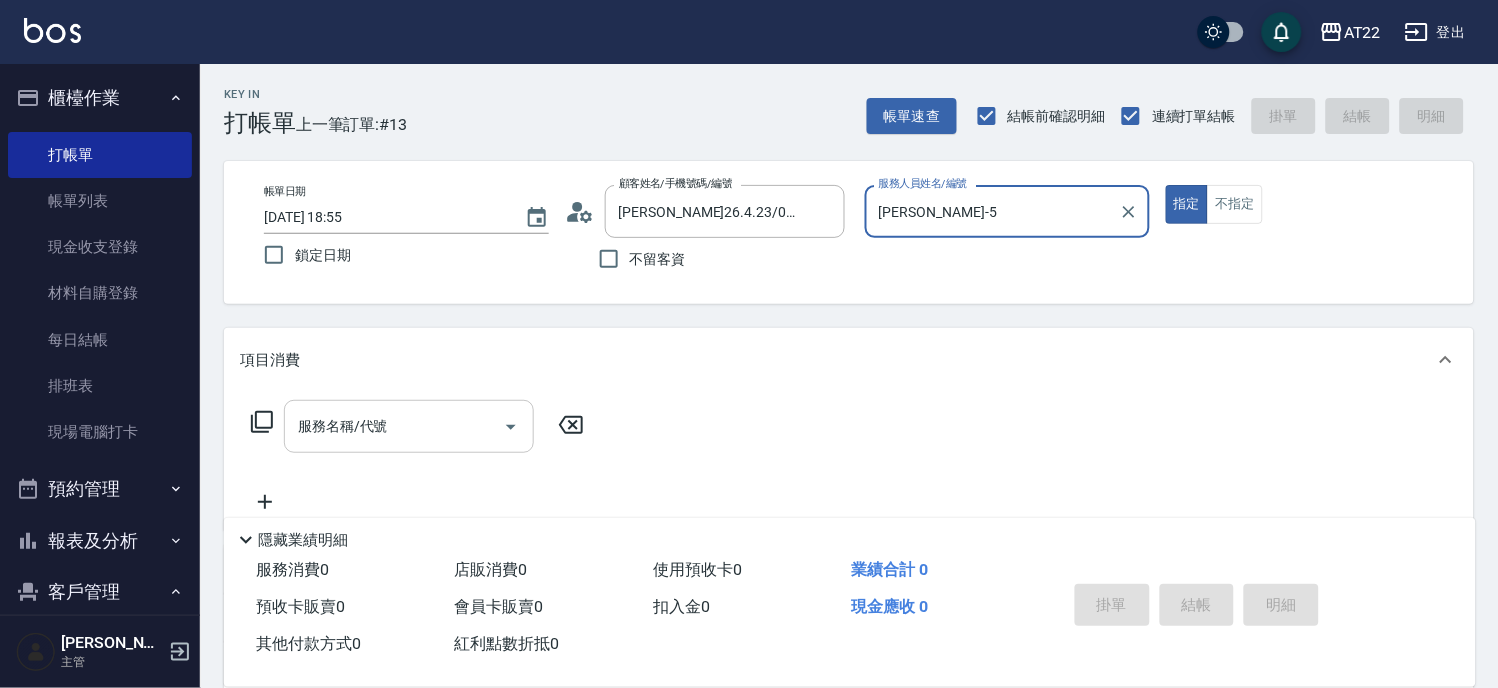 click on "服務名稱/代號" at bounding box center (394, 426) 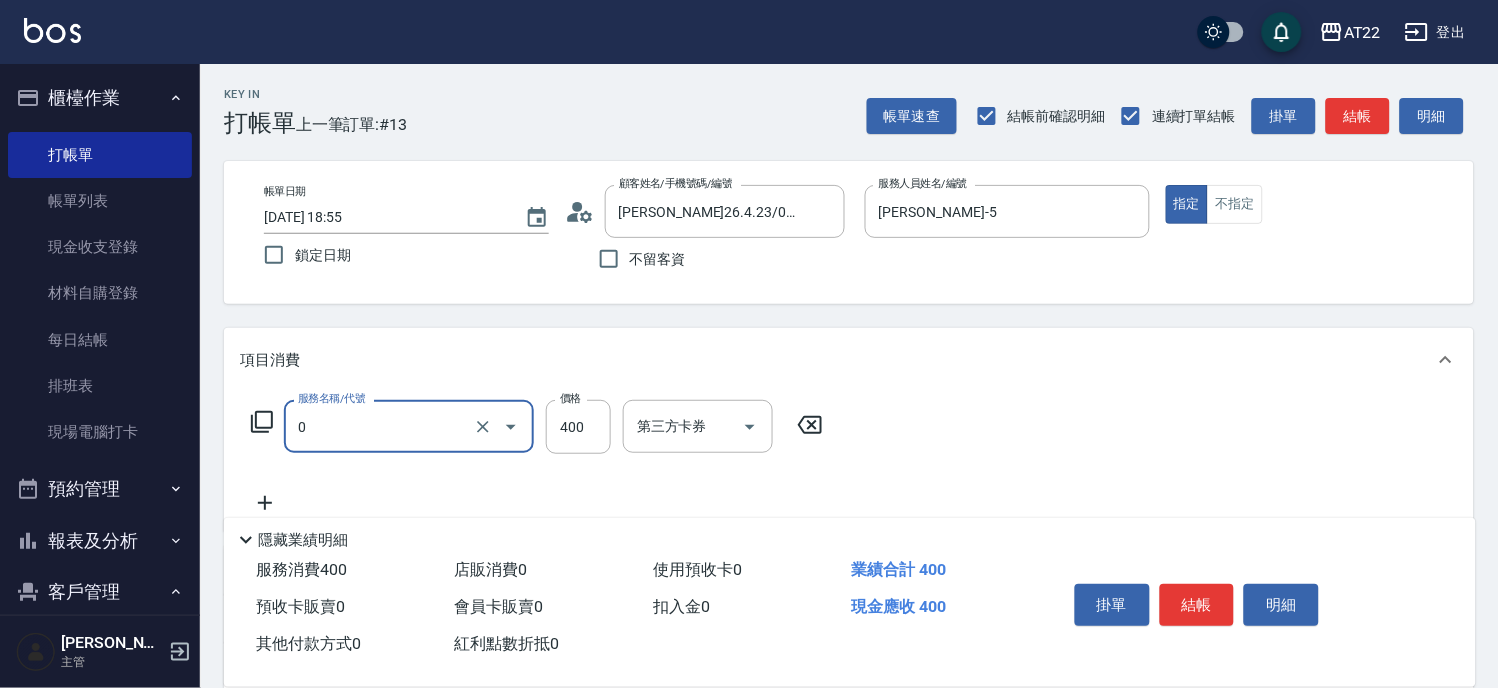 type on "有機洗髮(0)" 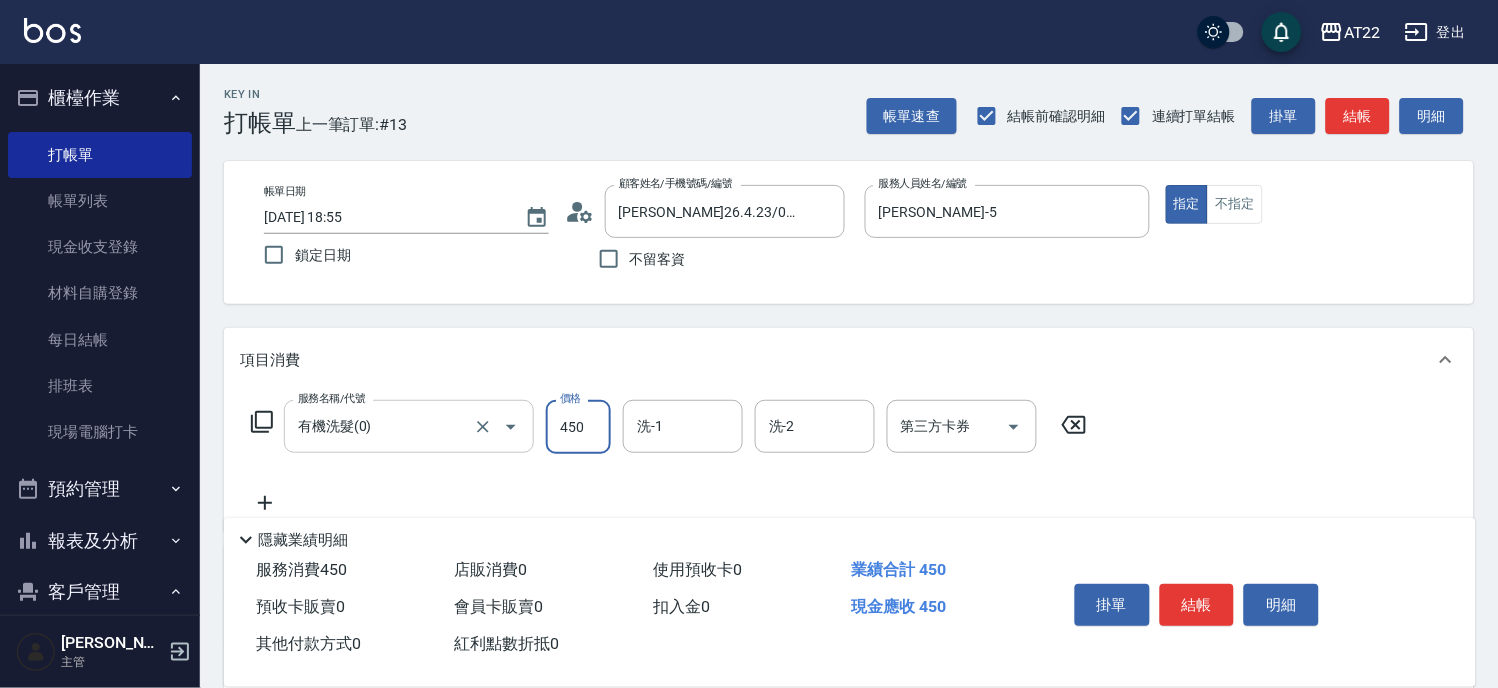 type on "450" 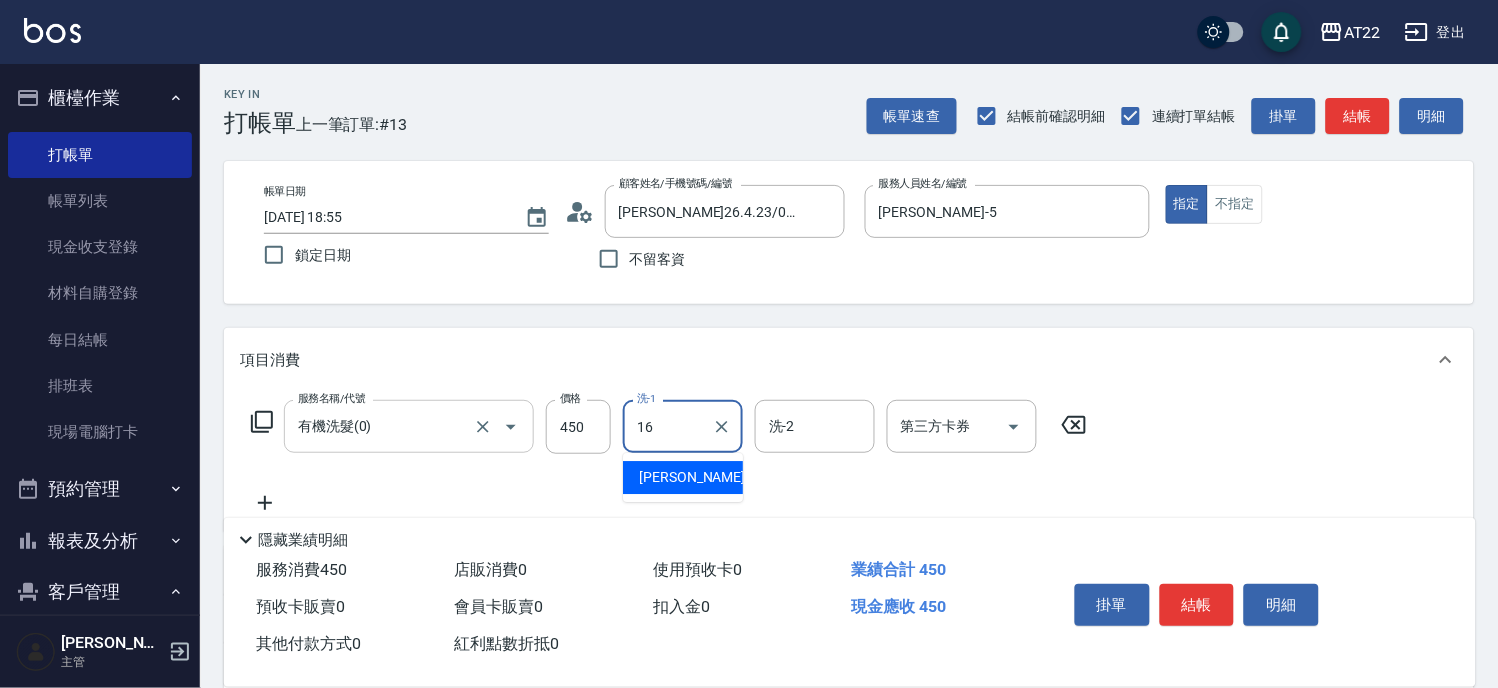 type on "[PERSON_NAME]-16" 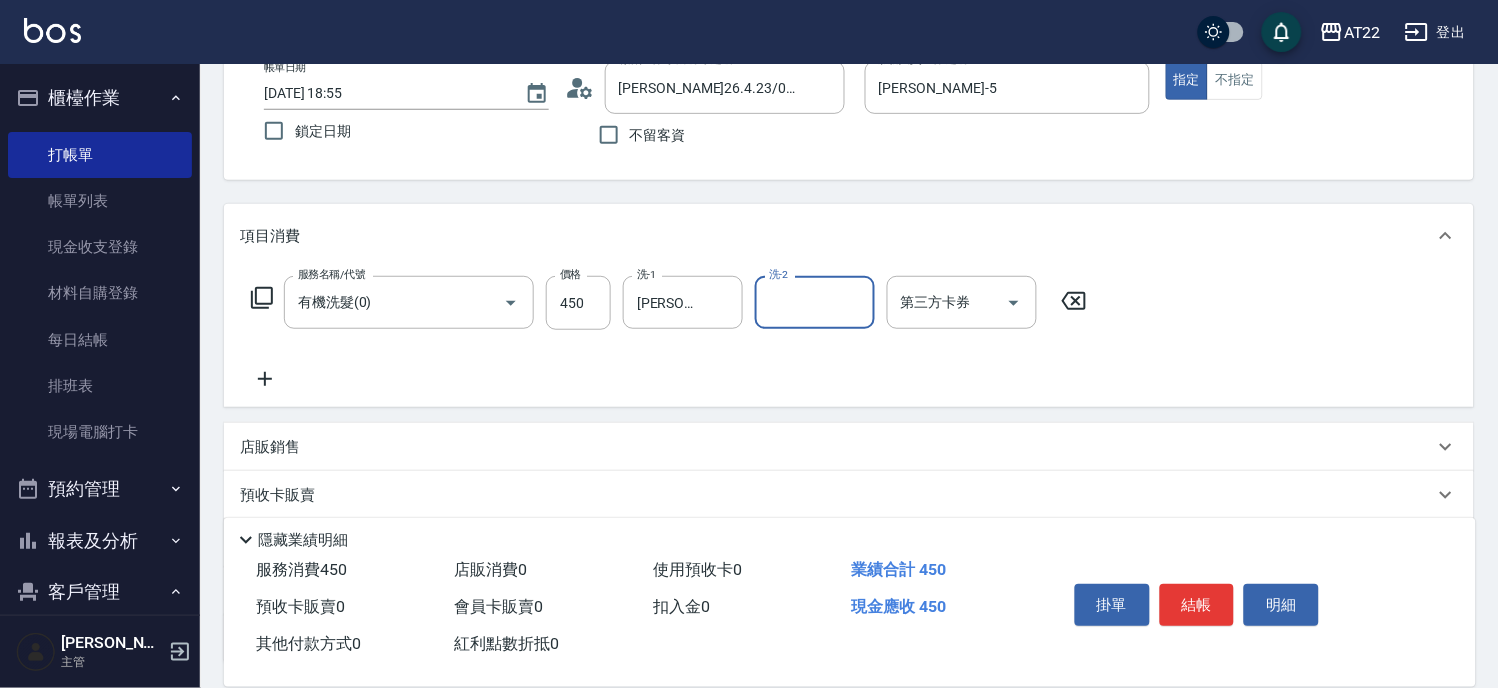 scroll, scrollTop: 222, scrollLeft: 0, axis: vertical 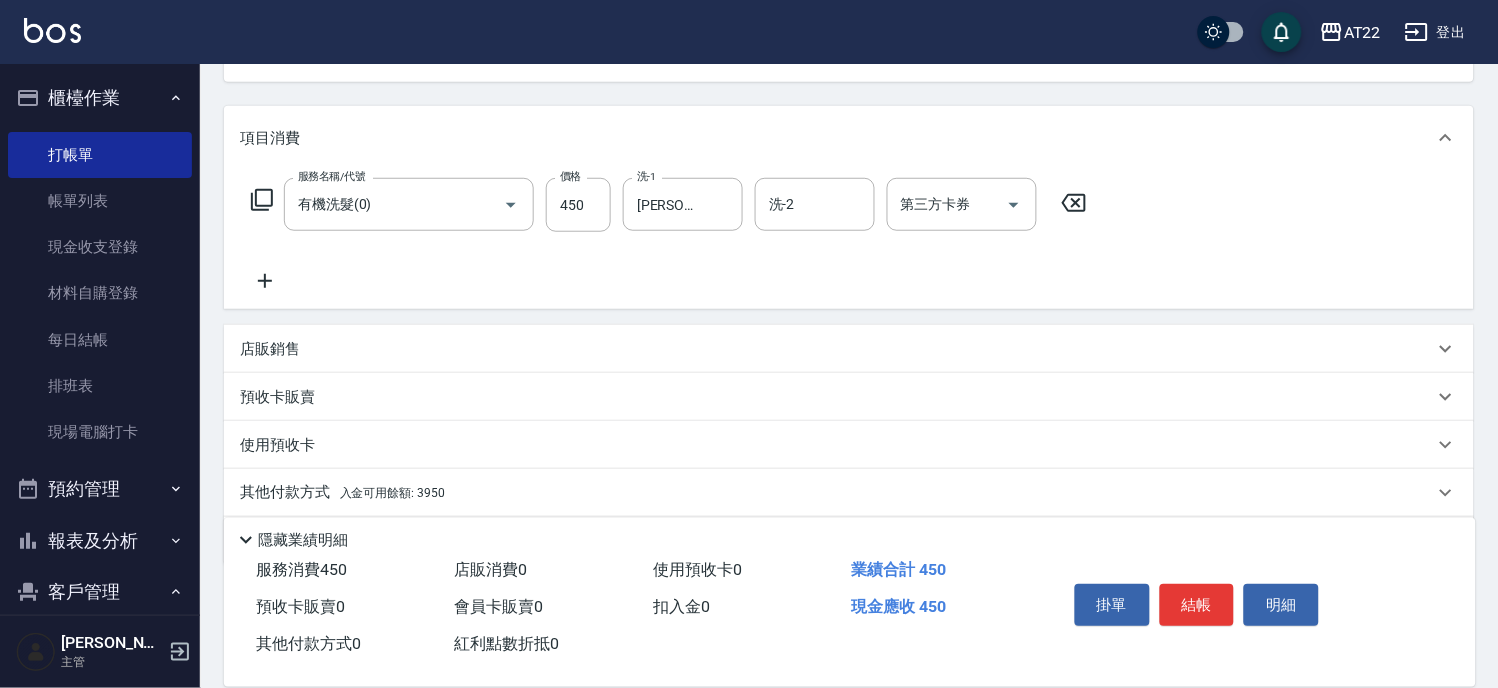 click on "入金可用餘額: 3950" at bounding box center [392, 493] 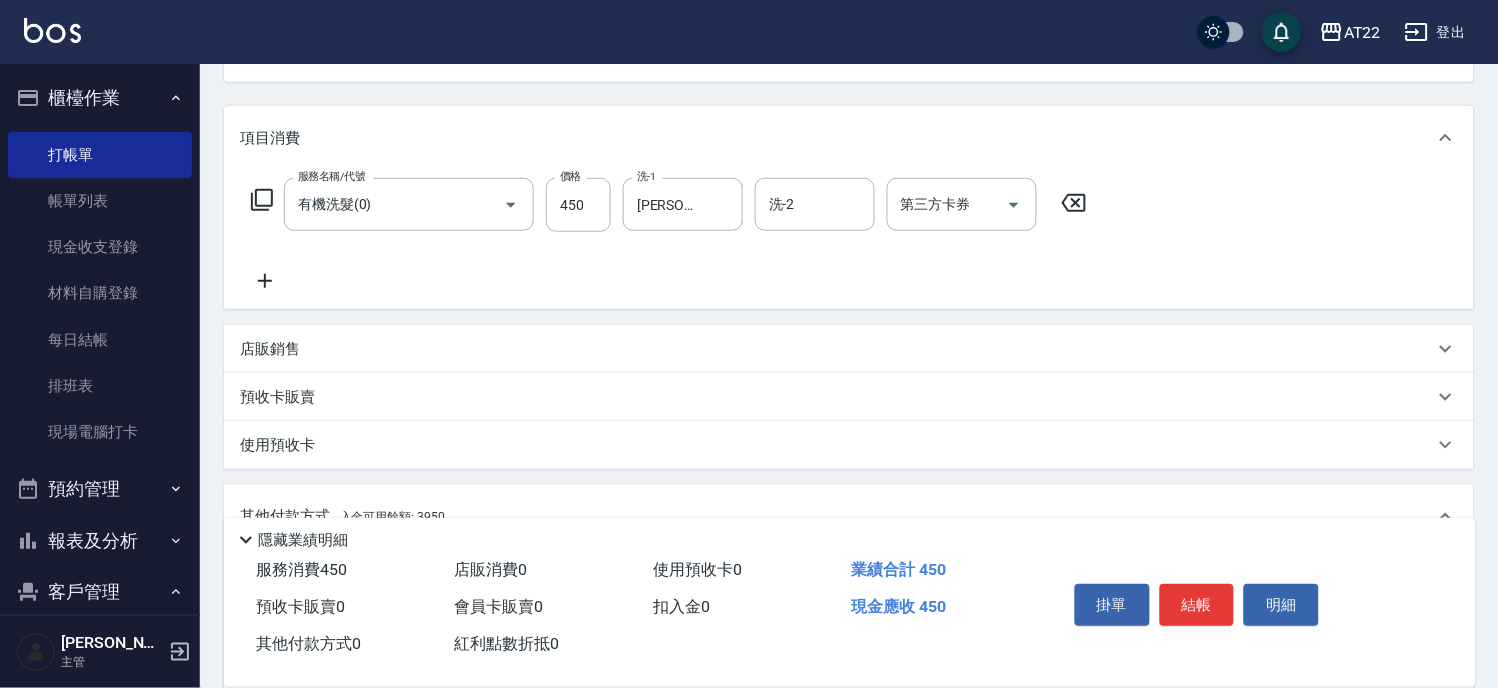 scroll, scrollTop: 0, scrollLeft: 0, axis: both 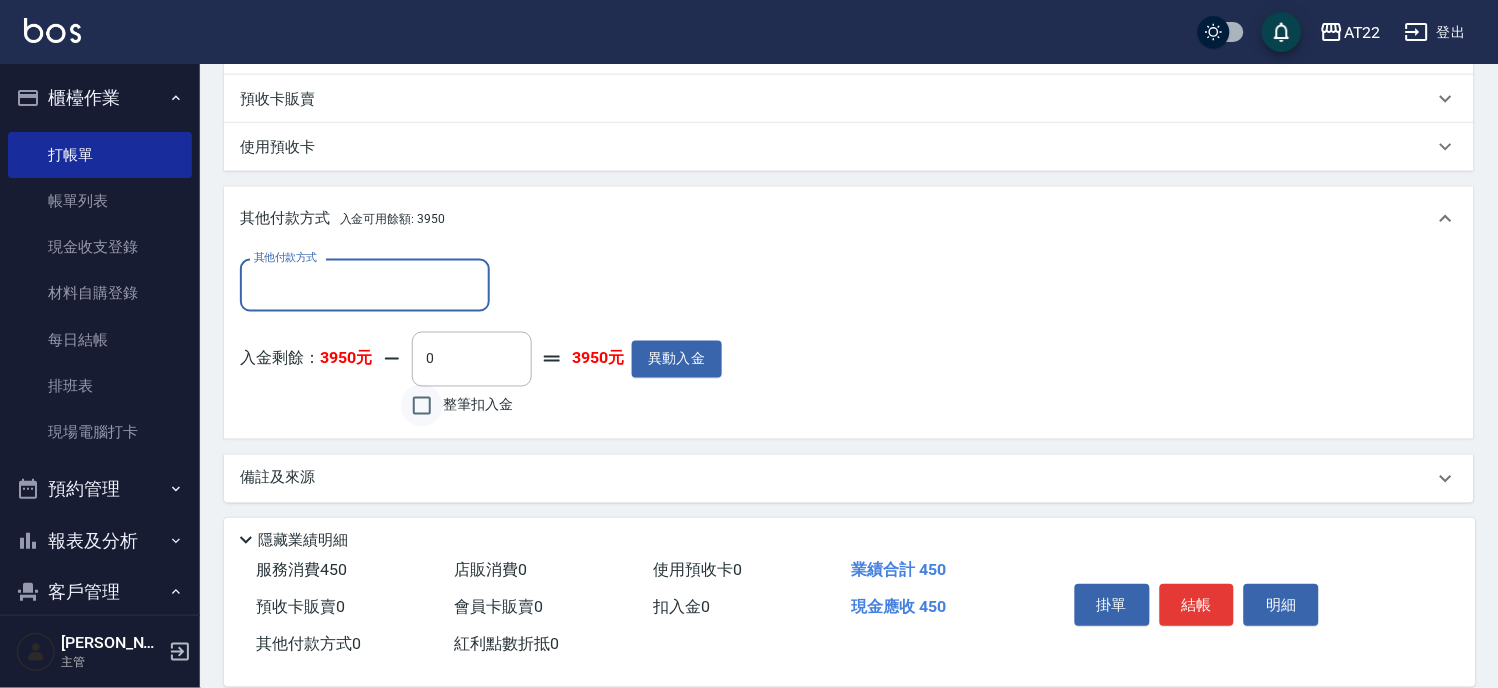 click on "整筆扣入金" at bounding box center [422, 406] 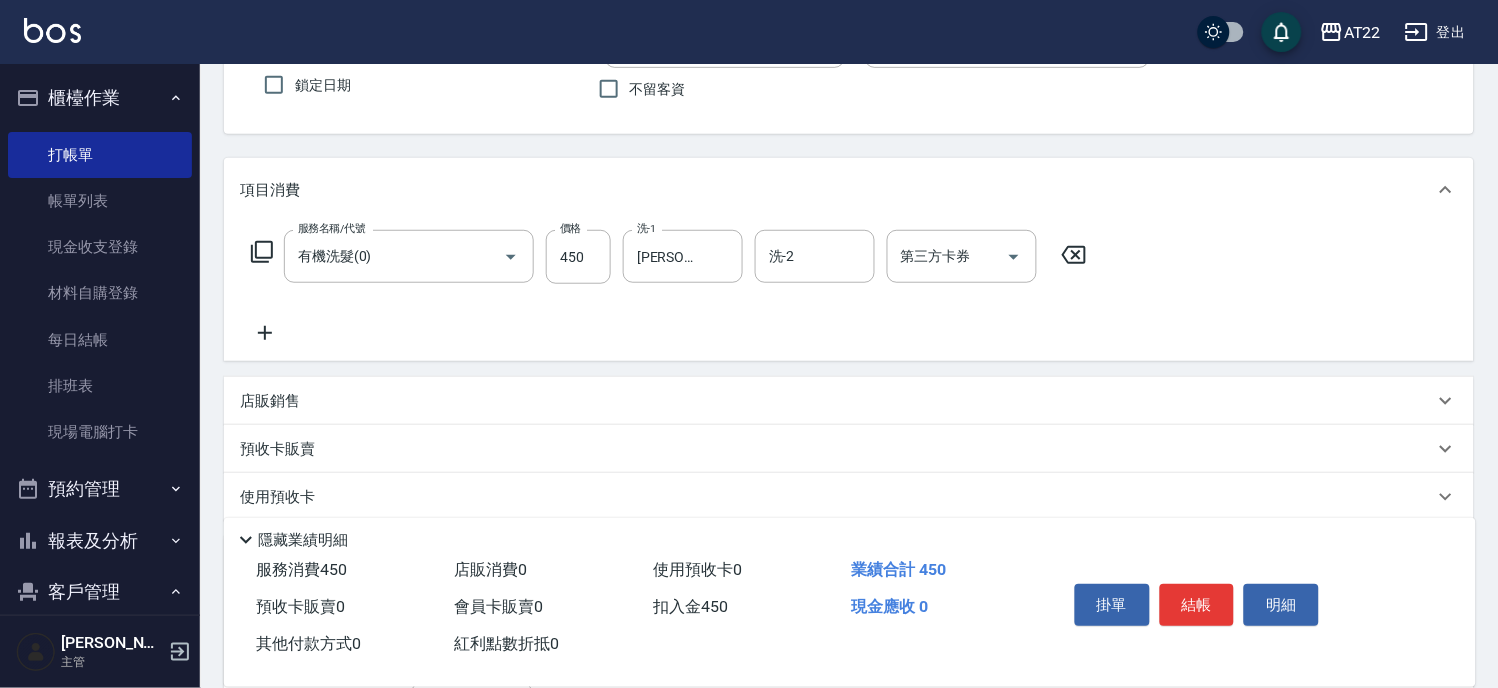 scroll, scrollTop: 0, scrollLeft: 0, axis: both 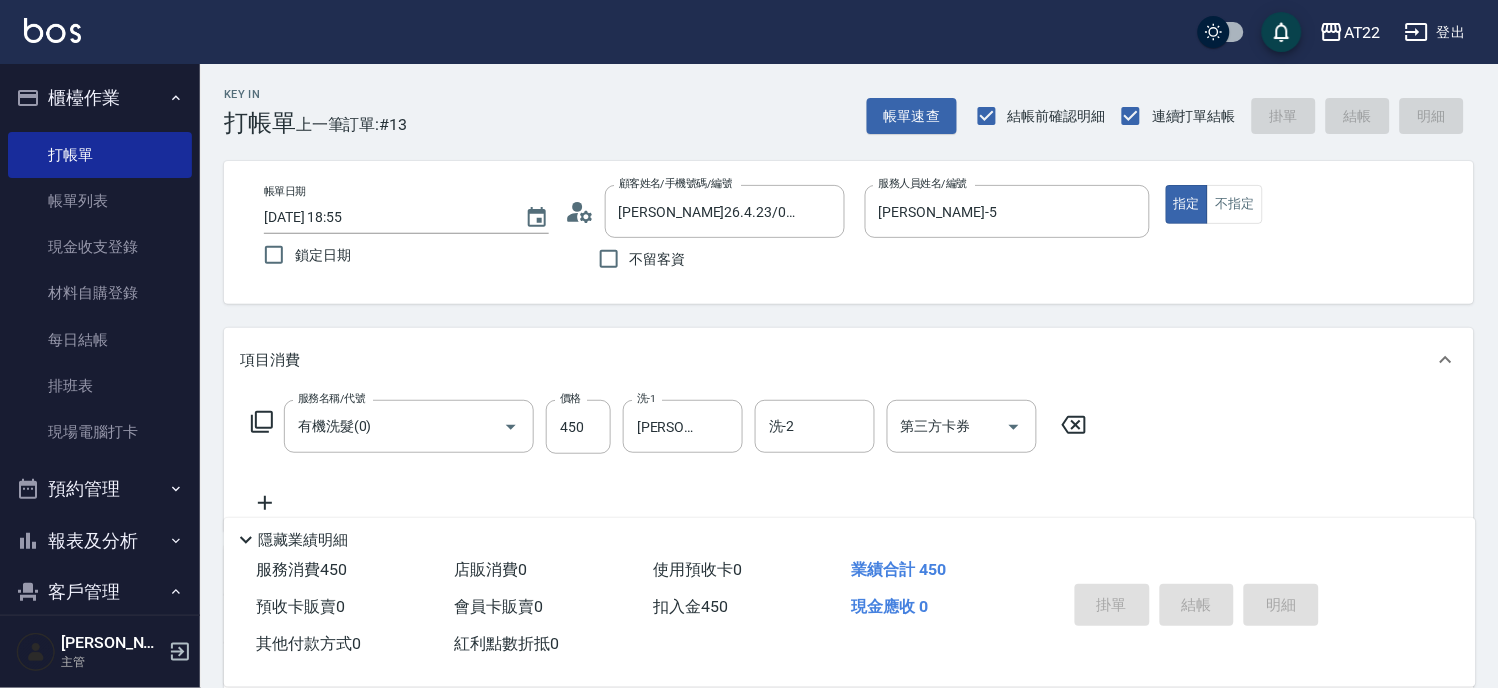 type 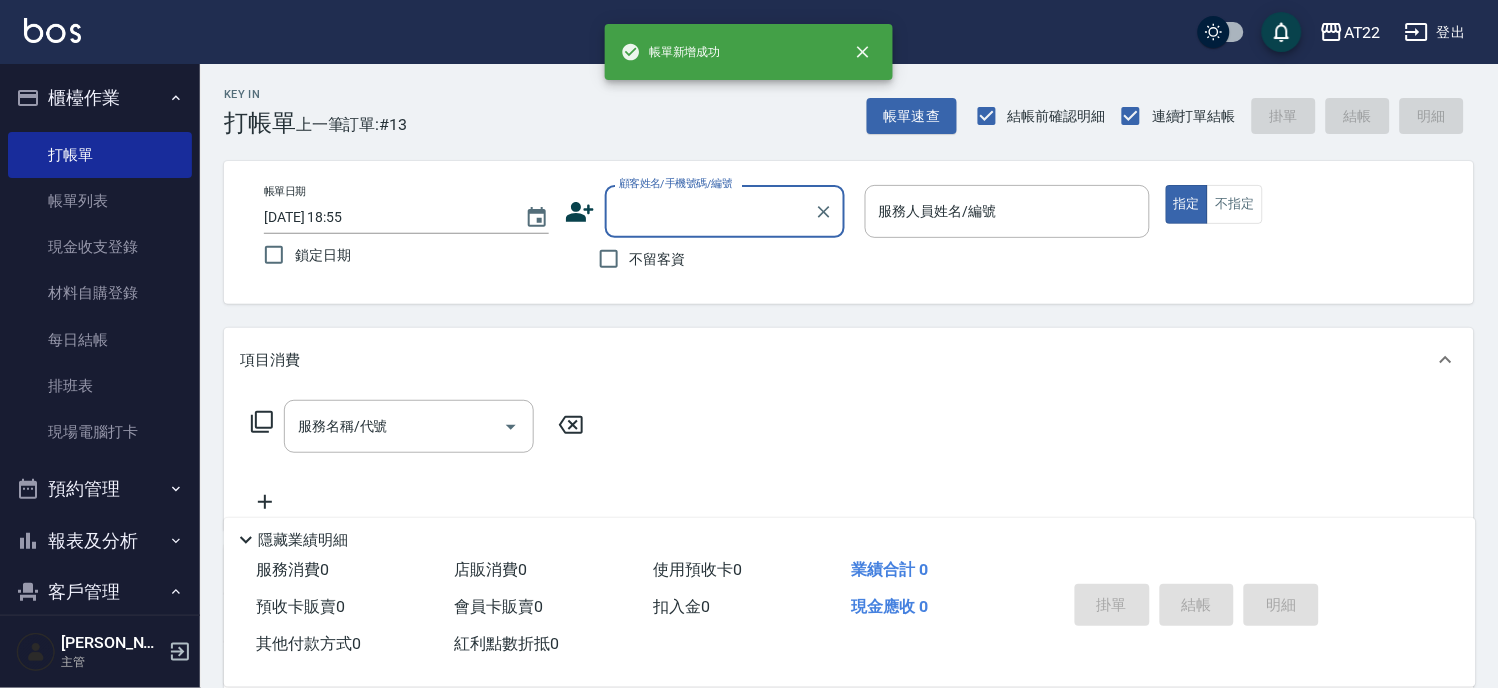 scroll, scrollTop: 0, scrollLeft: 0, axis: both 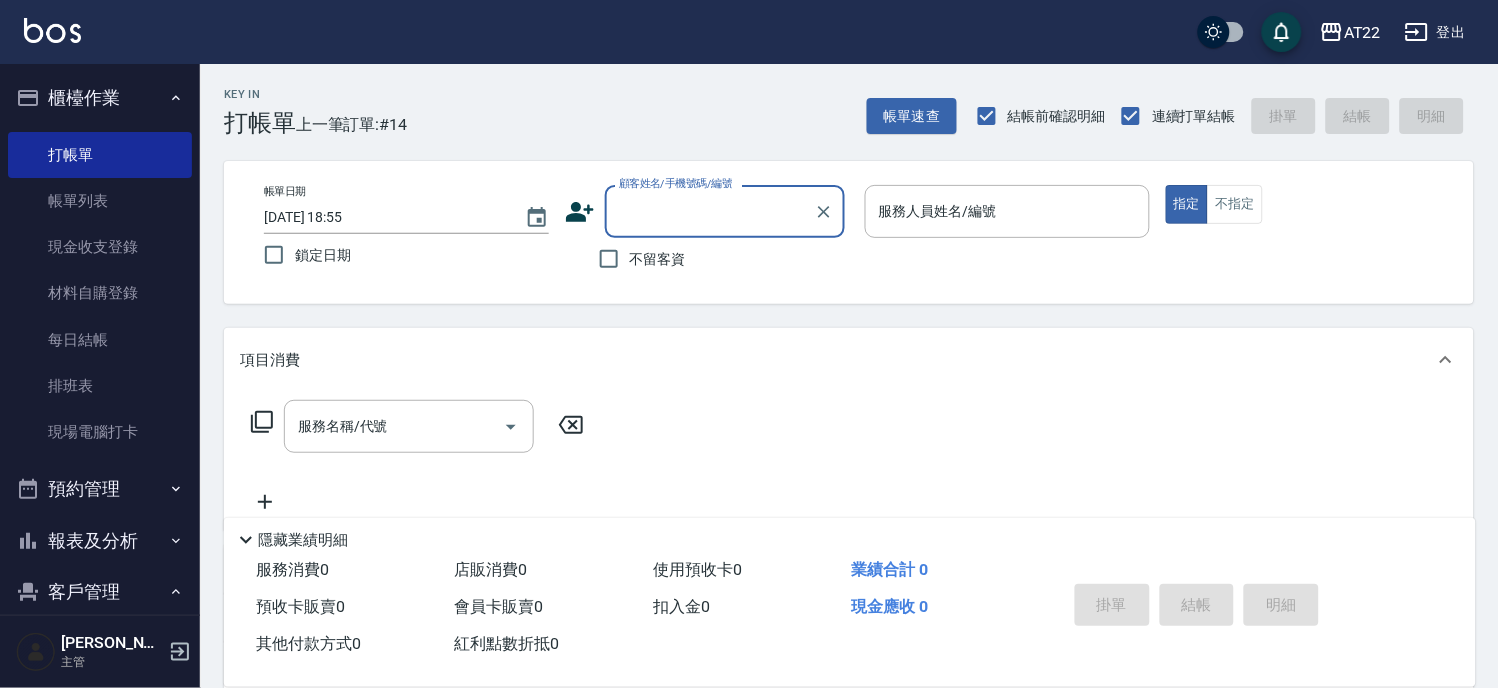 click on "不留客資" at bounding box center (637, 259) 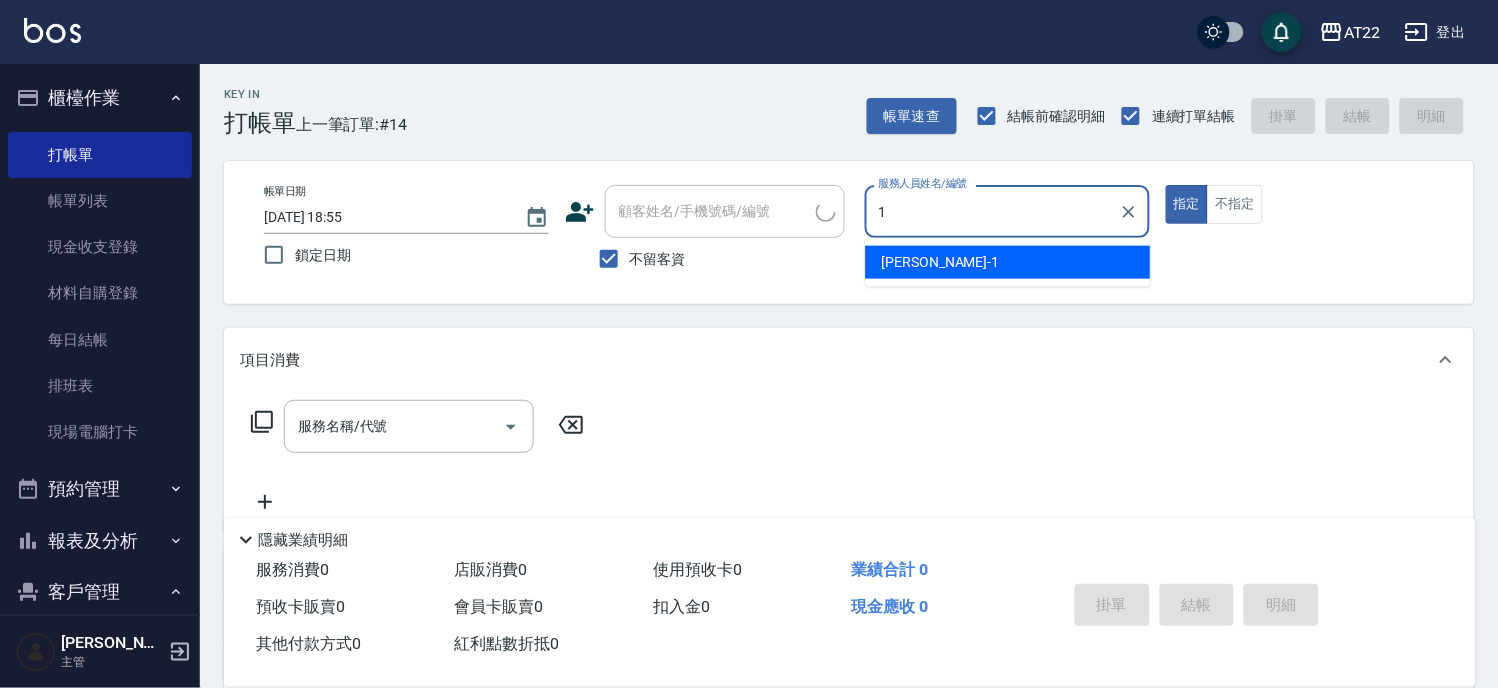 type on "[PERSON_NAME]-1" 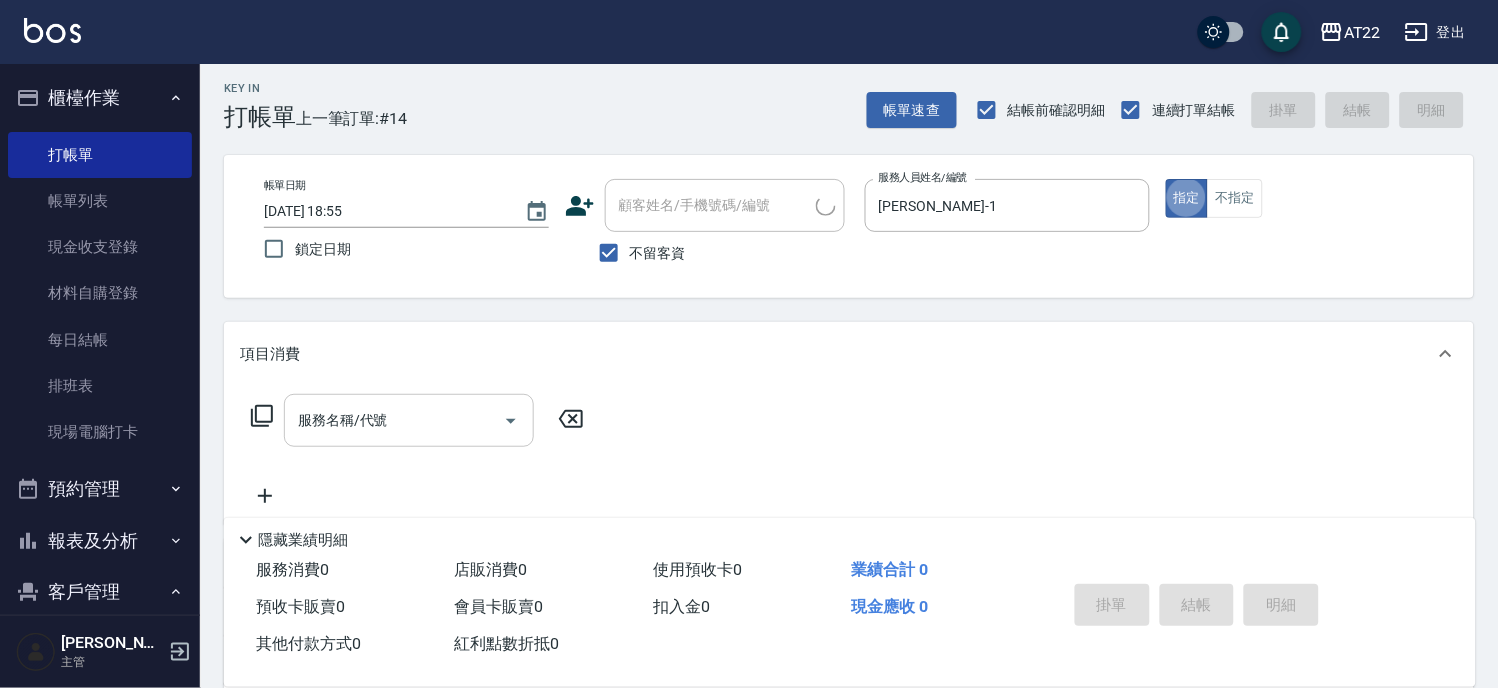scroll, scrollTop: 238, scrollLeft: 0, axis: vertical 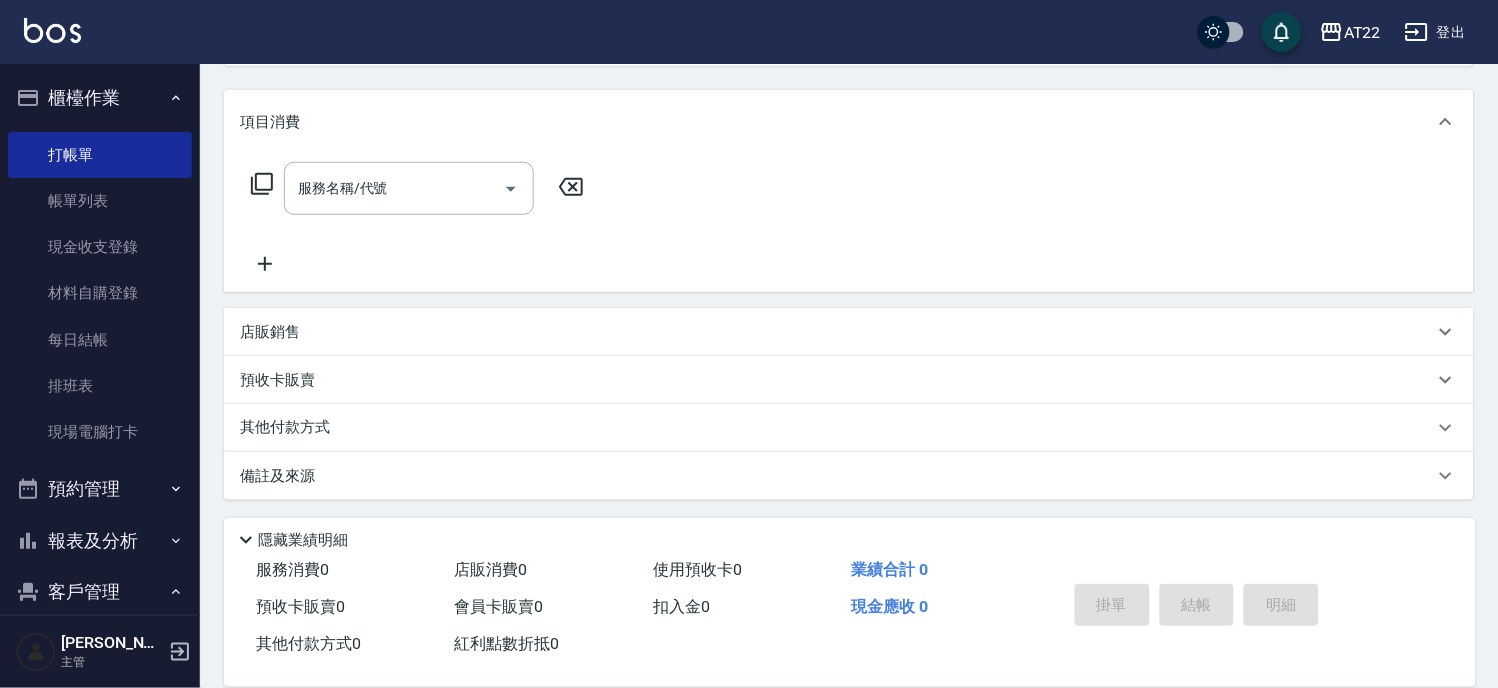 click on "店販銷售" at bounding box center [270, 332] 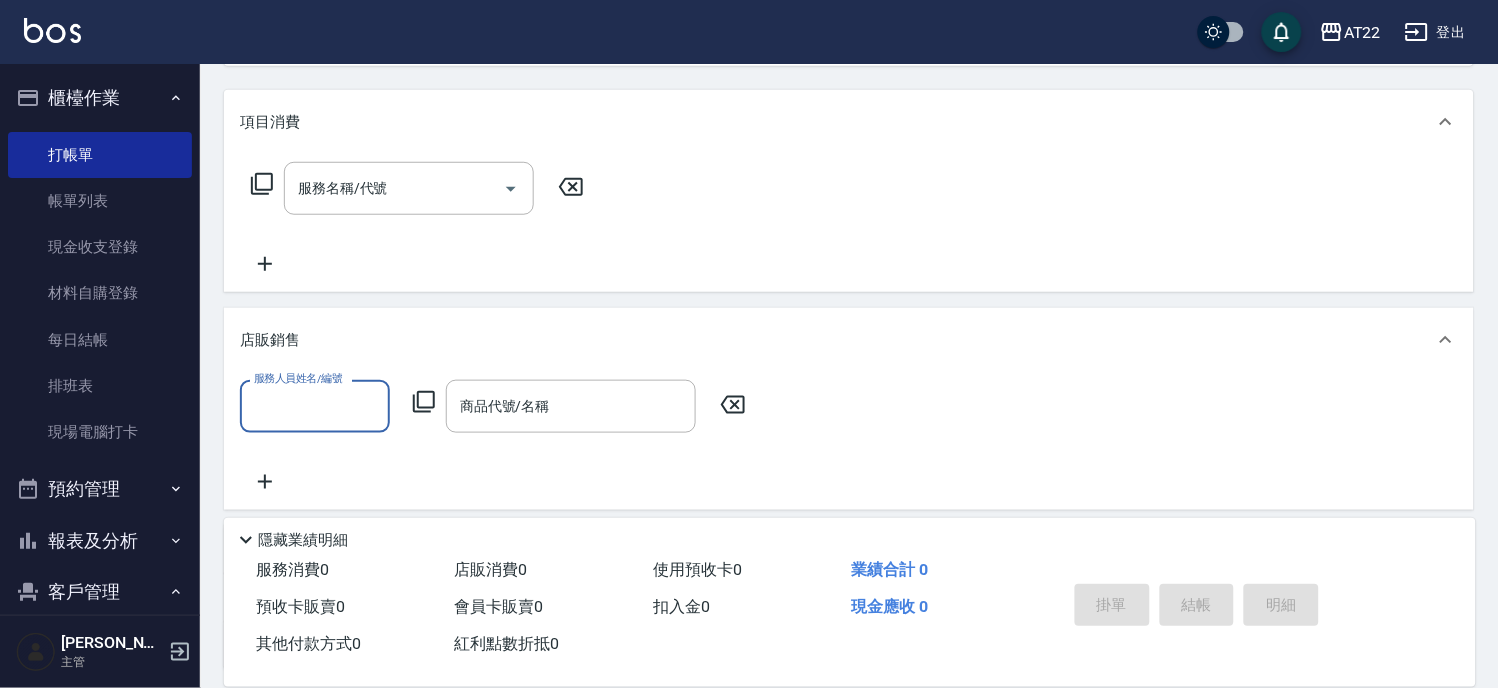 scroll, scrollTop: 0, scrollLeft: 0, axis: both 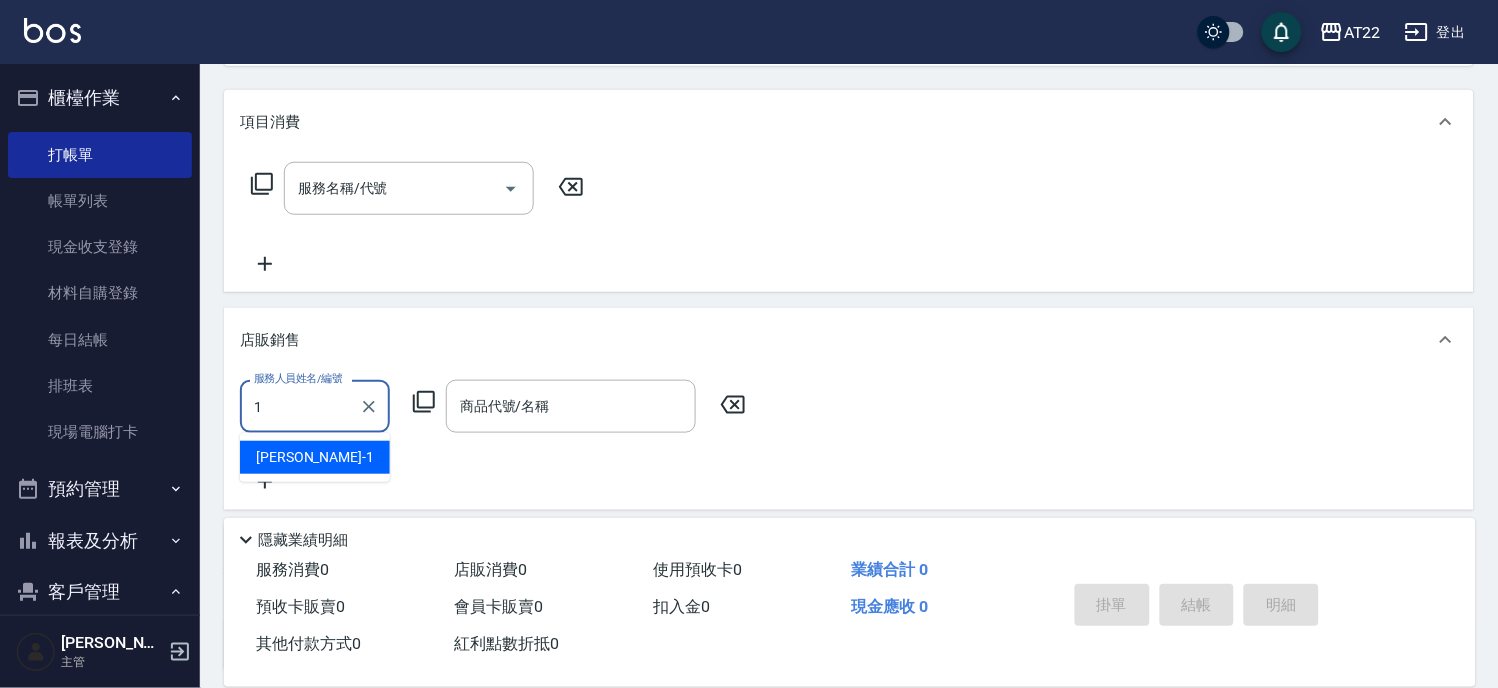 type on "[PERSON_NAME]-1" 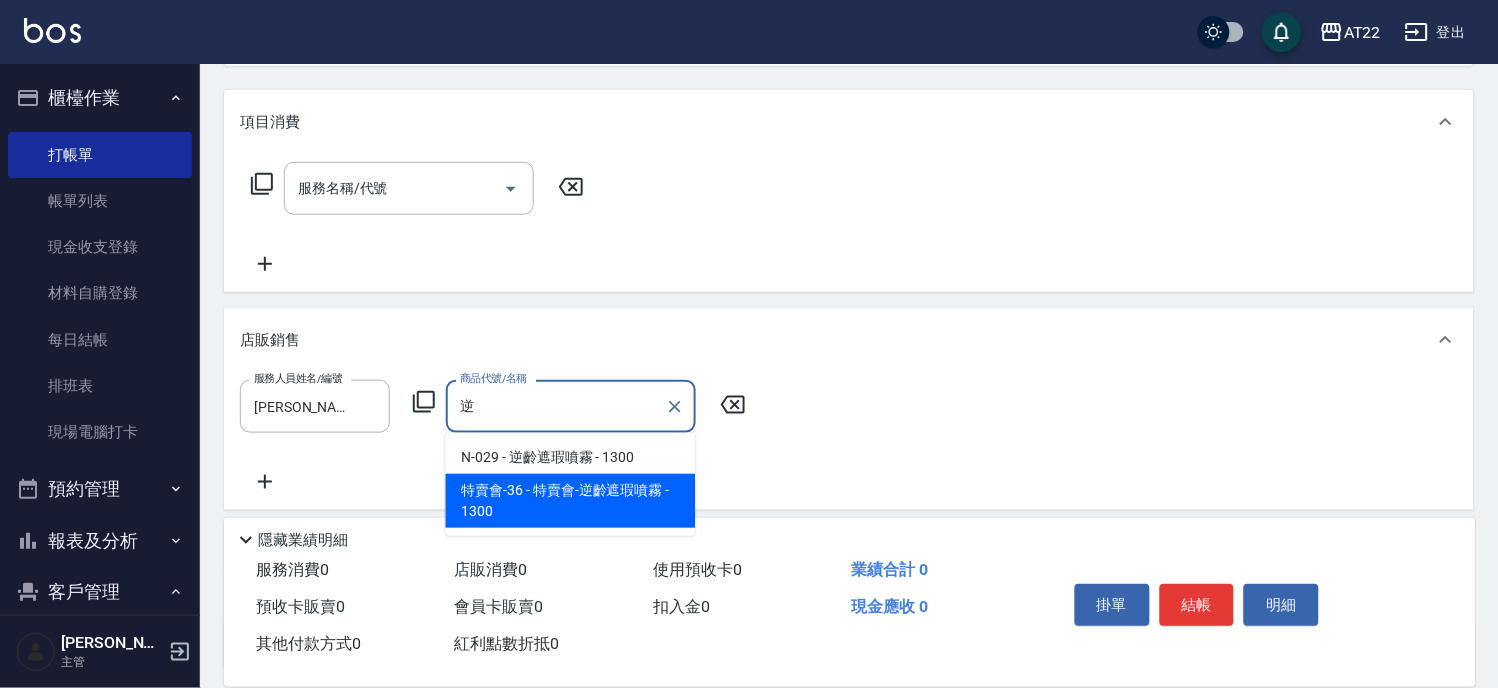 click on "特賣會-36 - 特賣會-逆齡遮瑕噴霧 - 1300" at bounding box center [571, 501] 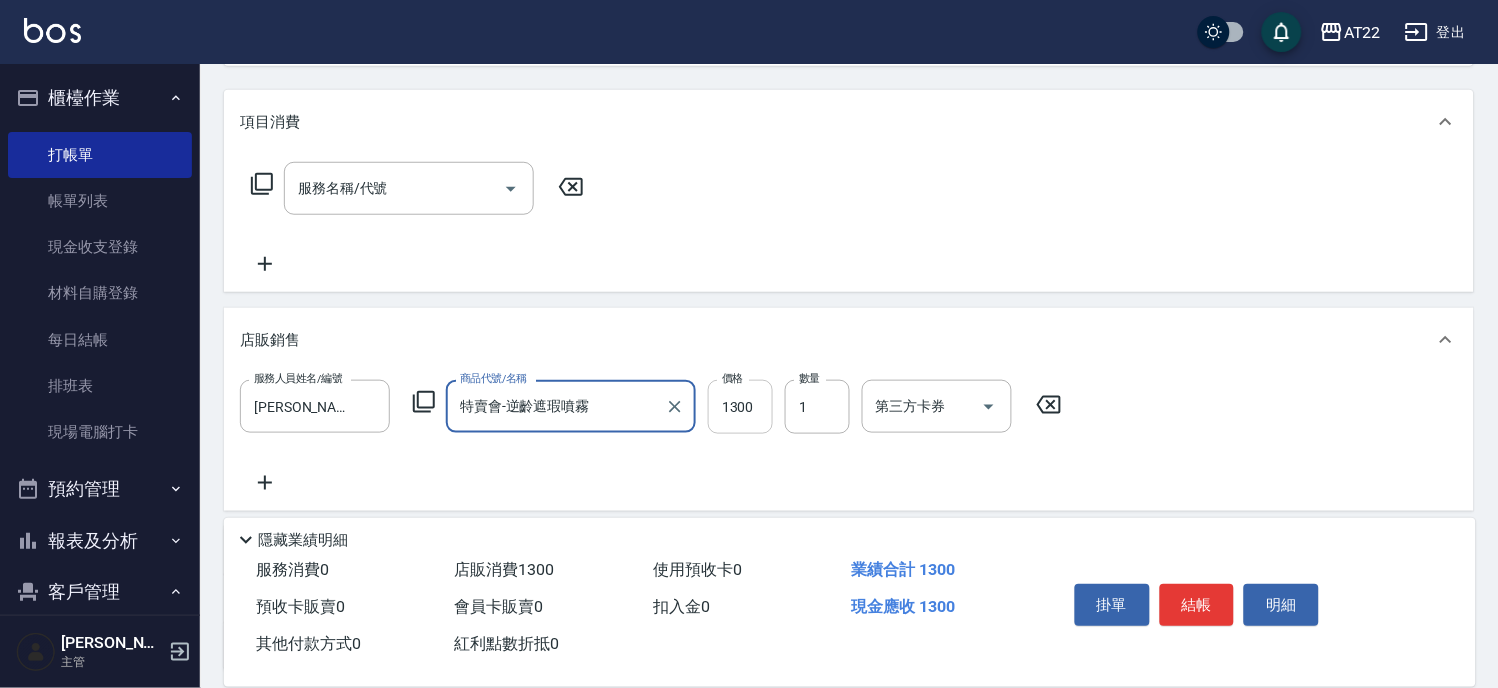 type on "特賣會-逆齡遮瑕噴霧" 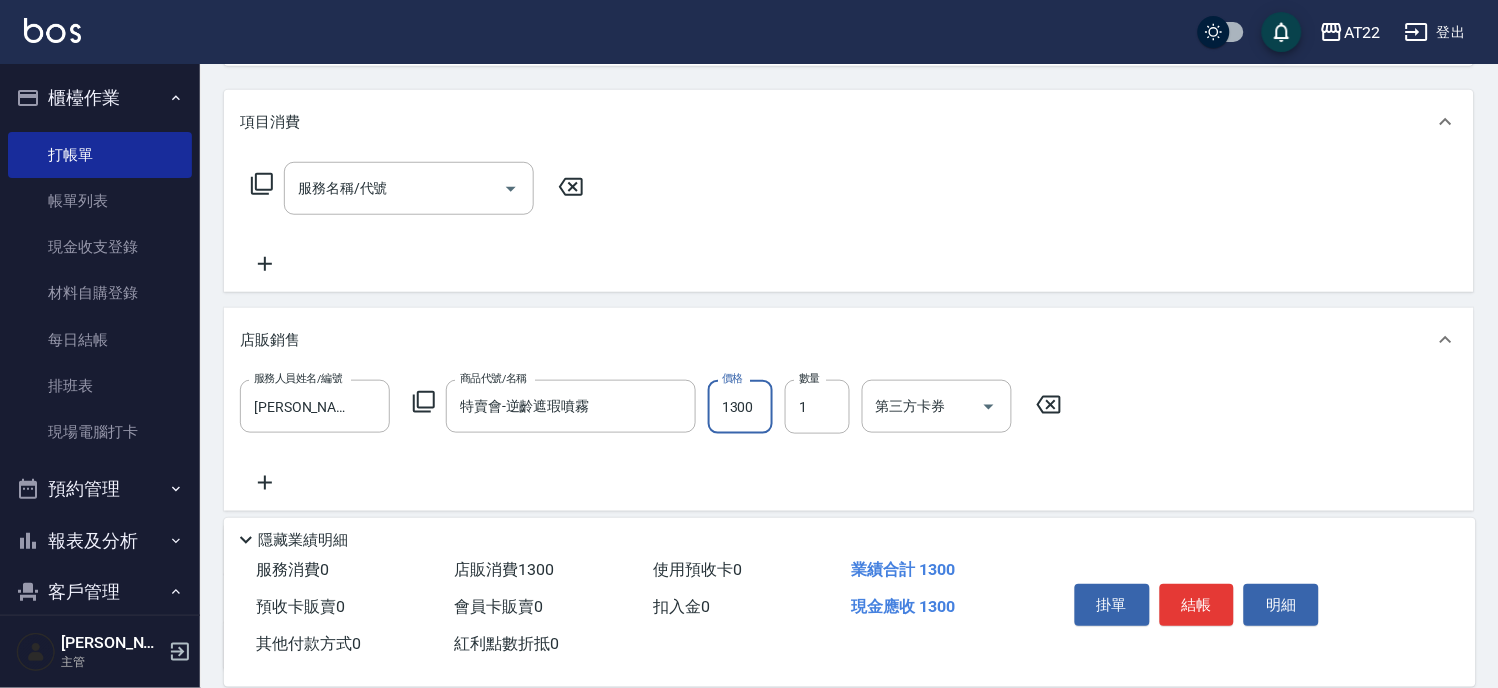 click on "1300" at bounding box center [740, 407] 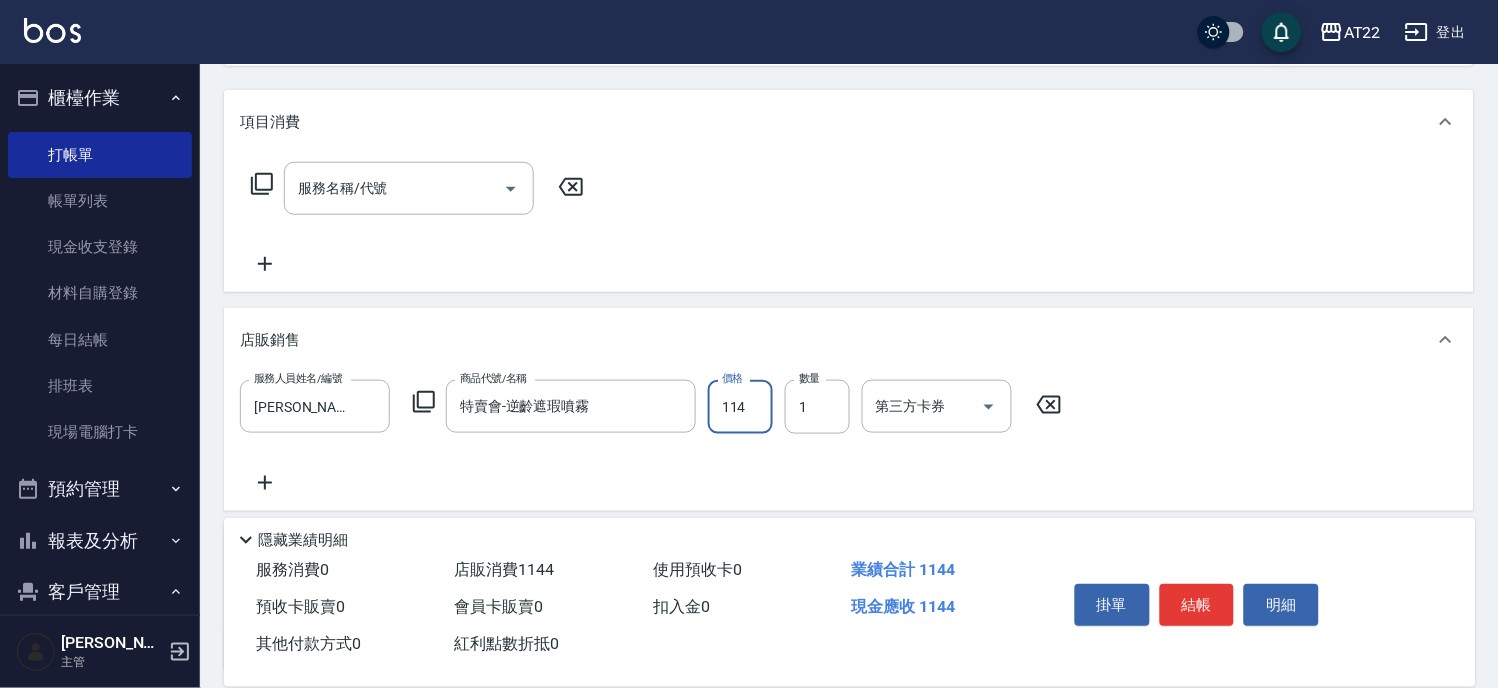 type on "1144" 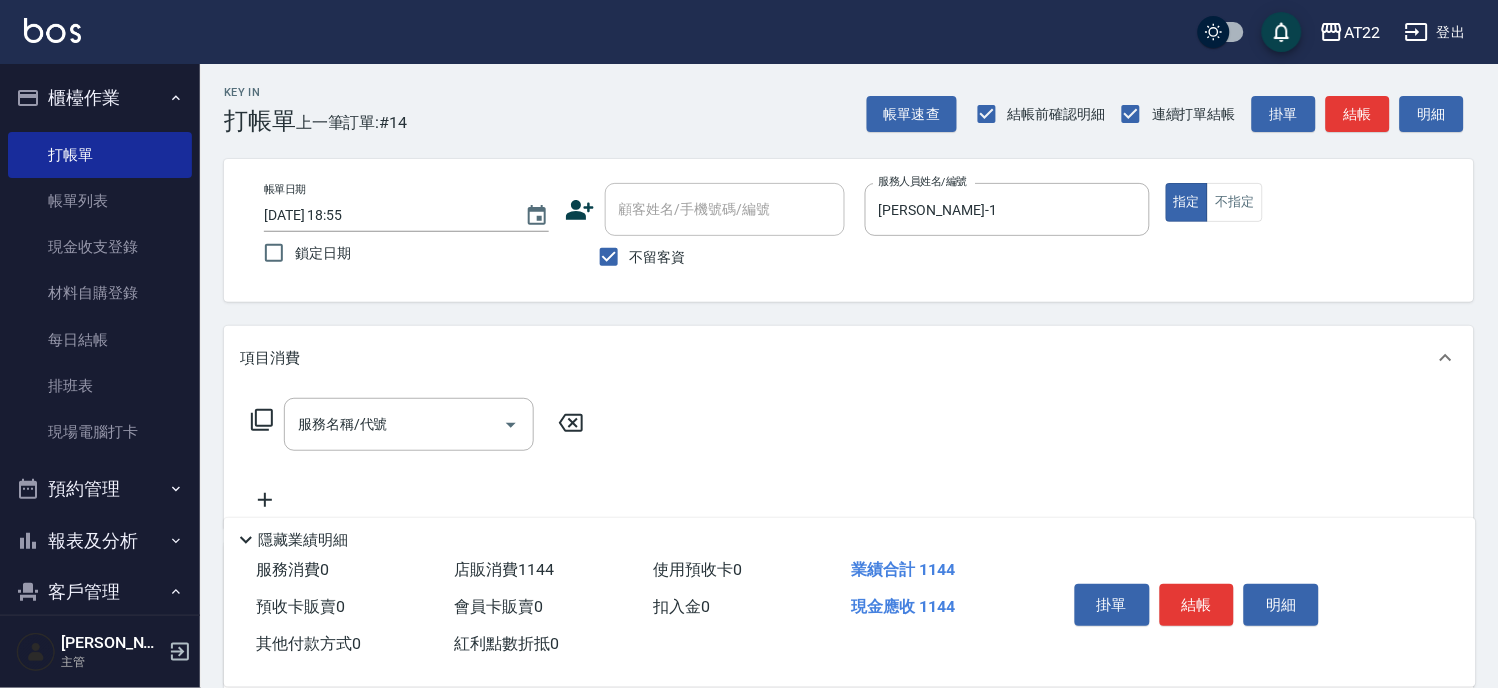 scroll, scrollTop: 0, scrollLeft: 0, axis: both 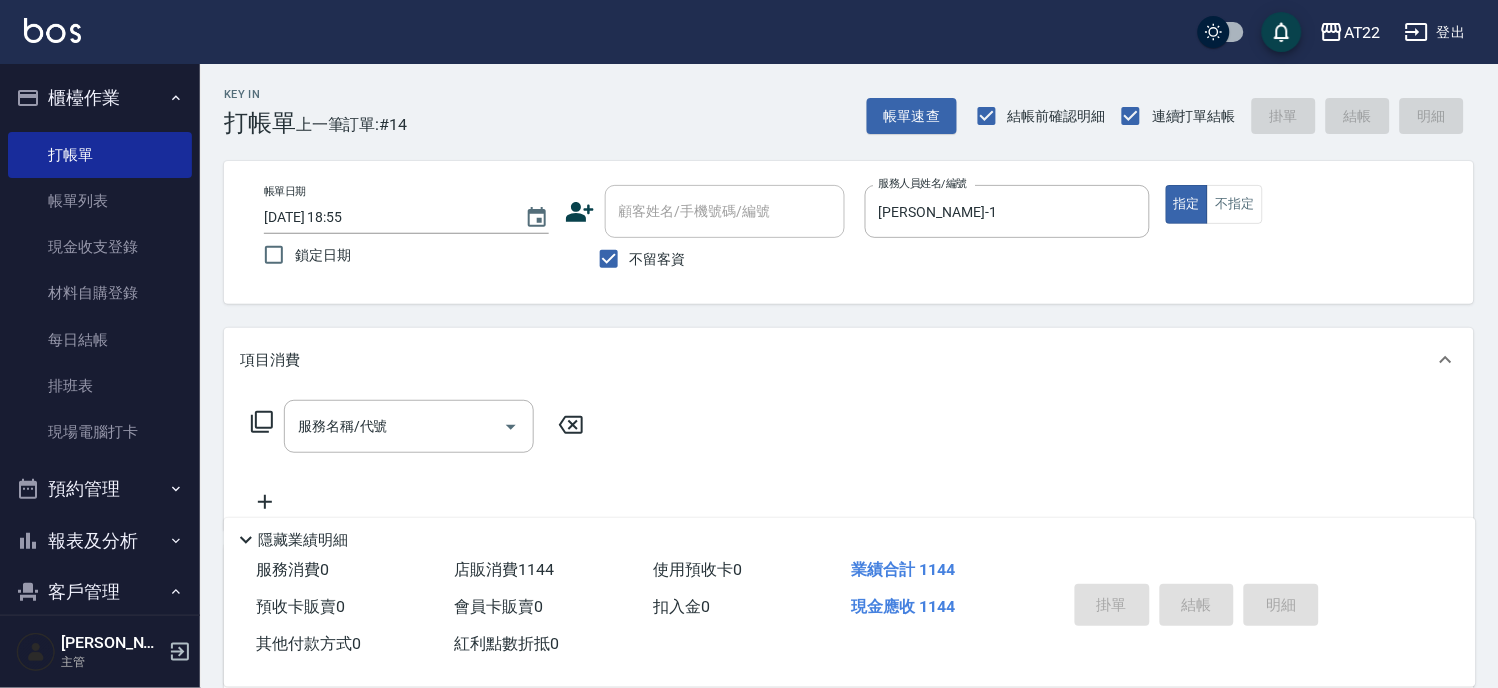 type on "[DATE] 18:56" 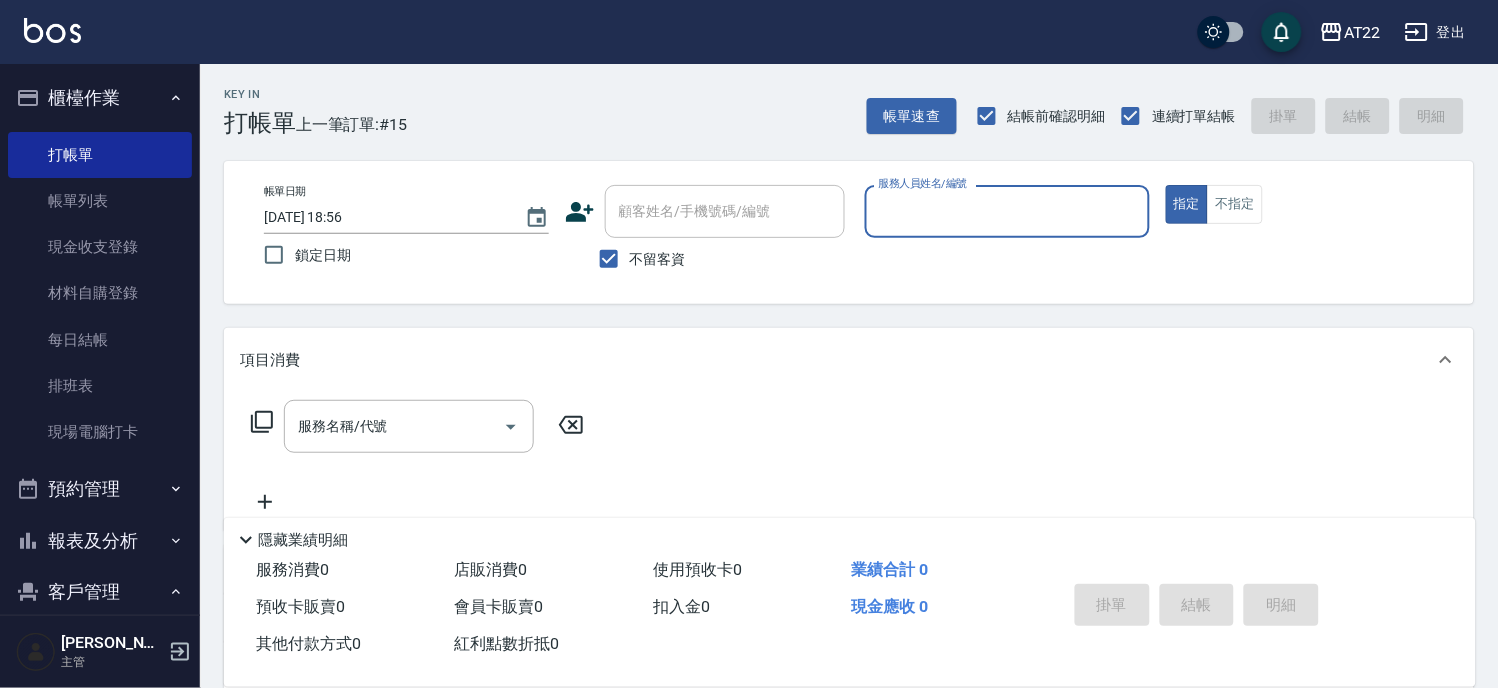 click on "不留客資" at bounding box center [658, 259] 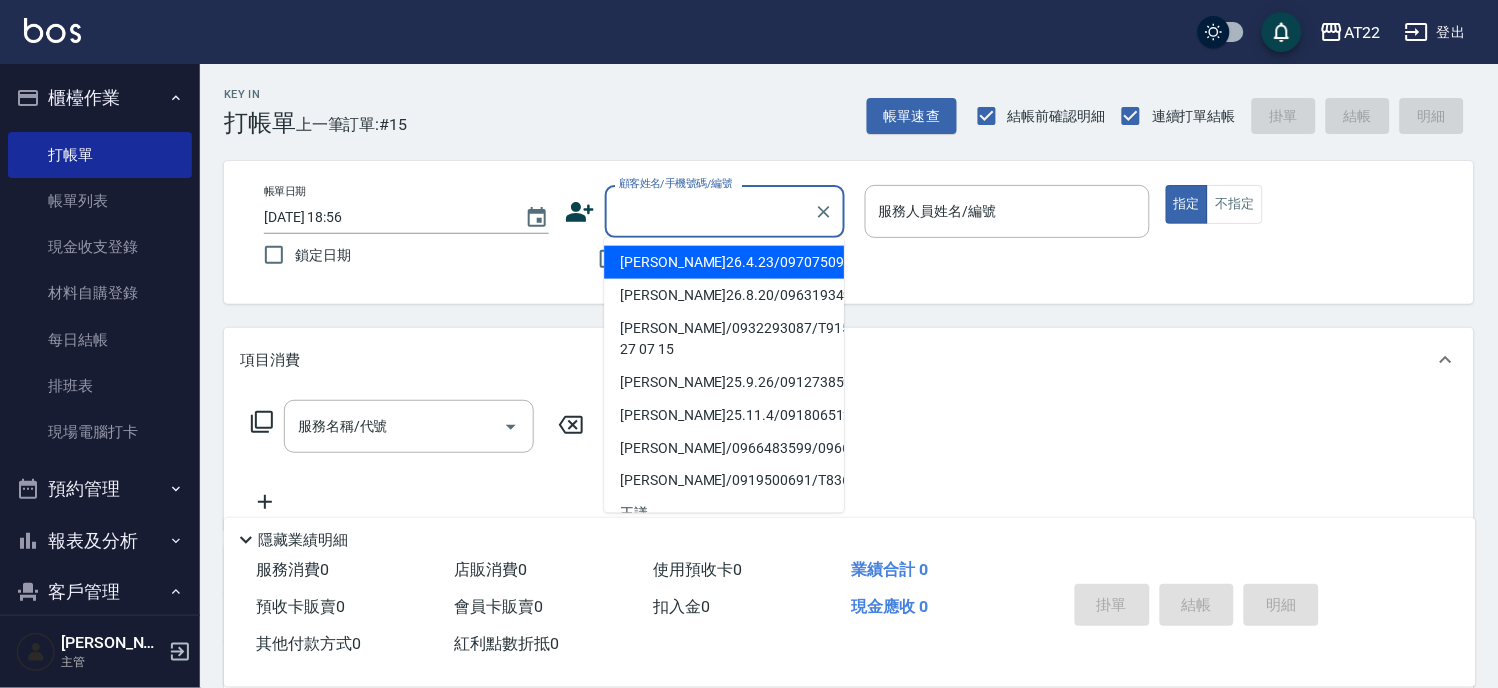 click on "顧客姓名/手機號碼/編號" at bounding box center [710, 211] 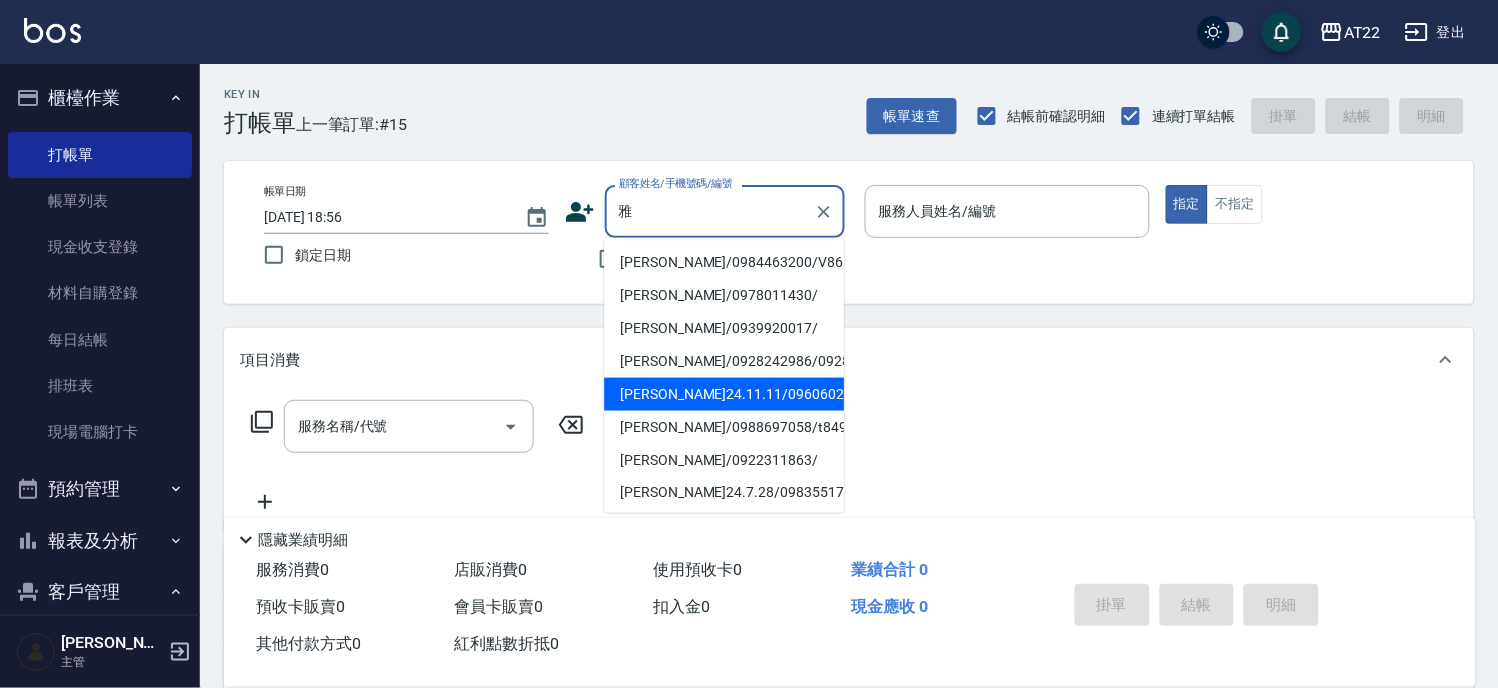 click on "[PERSON_NAME]24.11.11/0960602633/V30270" at bounding box center (724, 394) 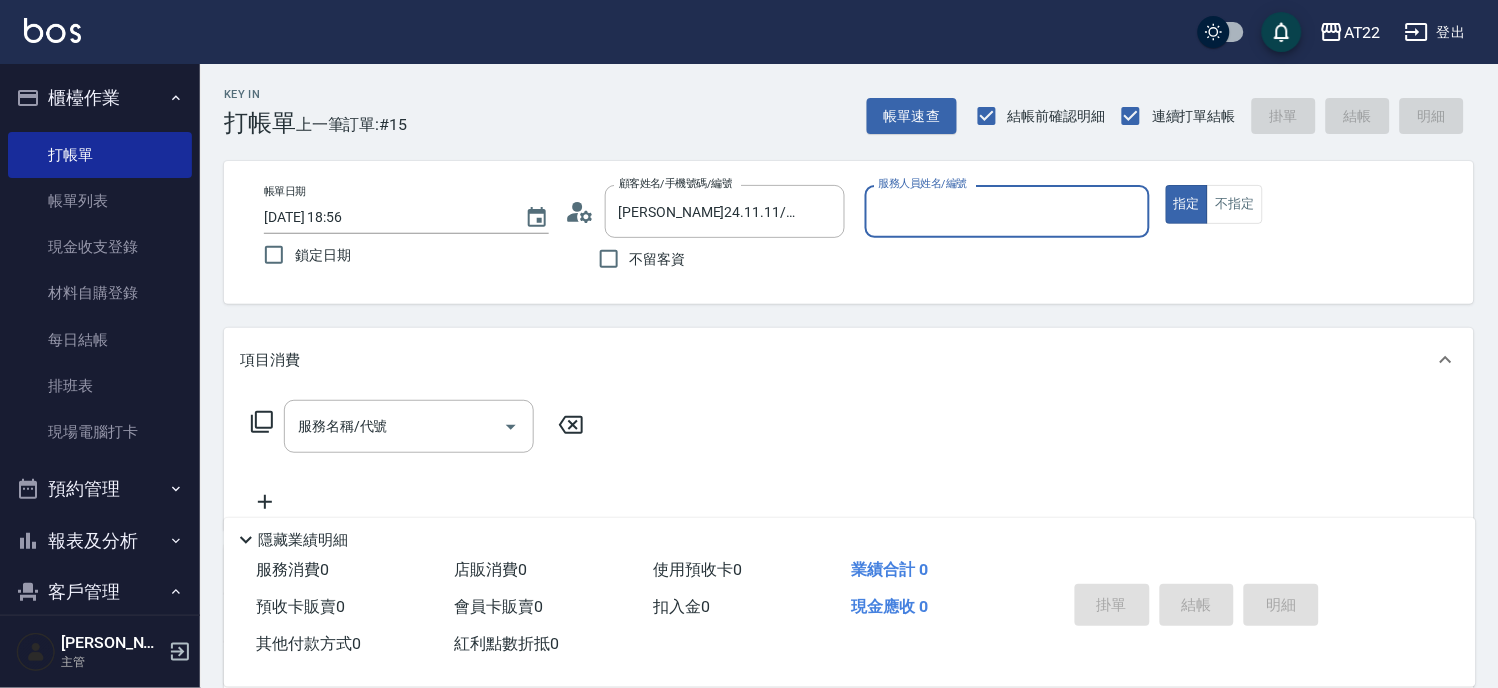 type on "Zoe-8" 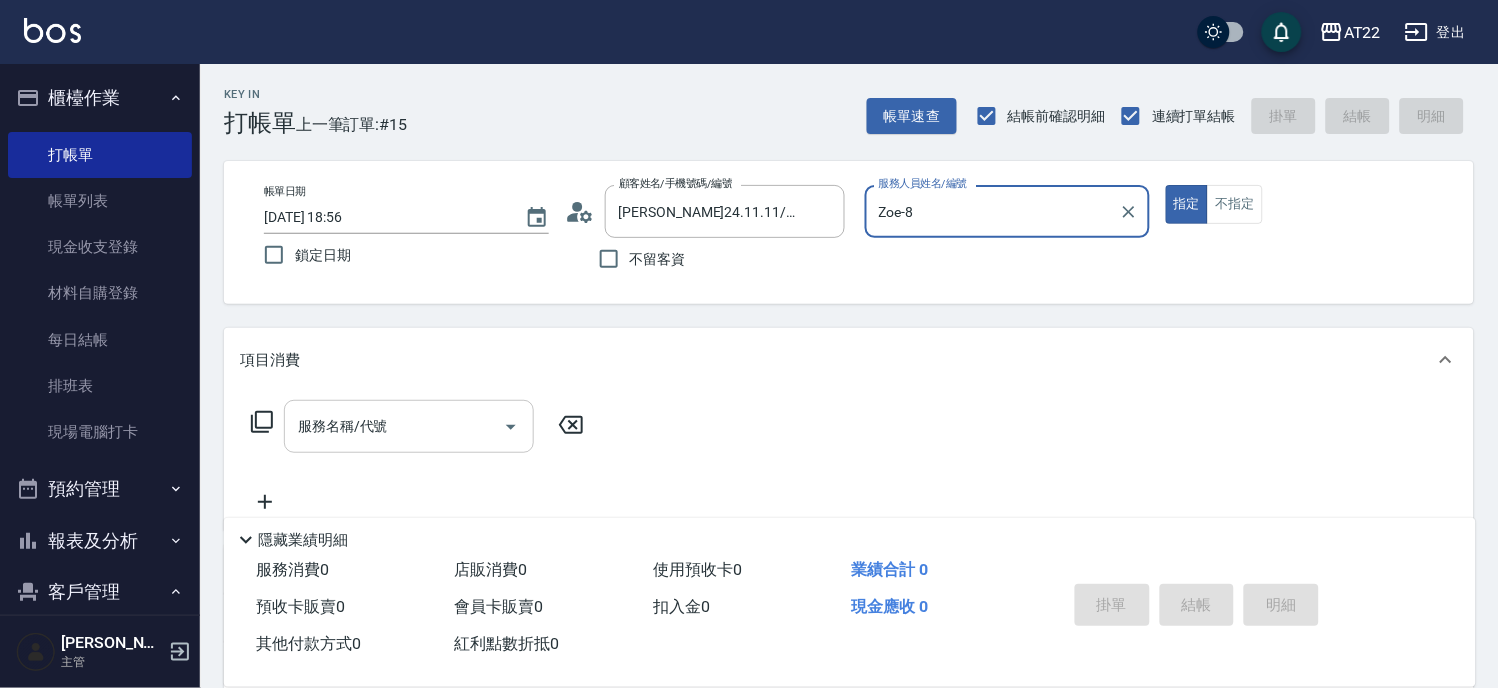 click on "服務名稱/代號" at bounding box center (394, 426) 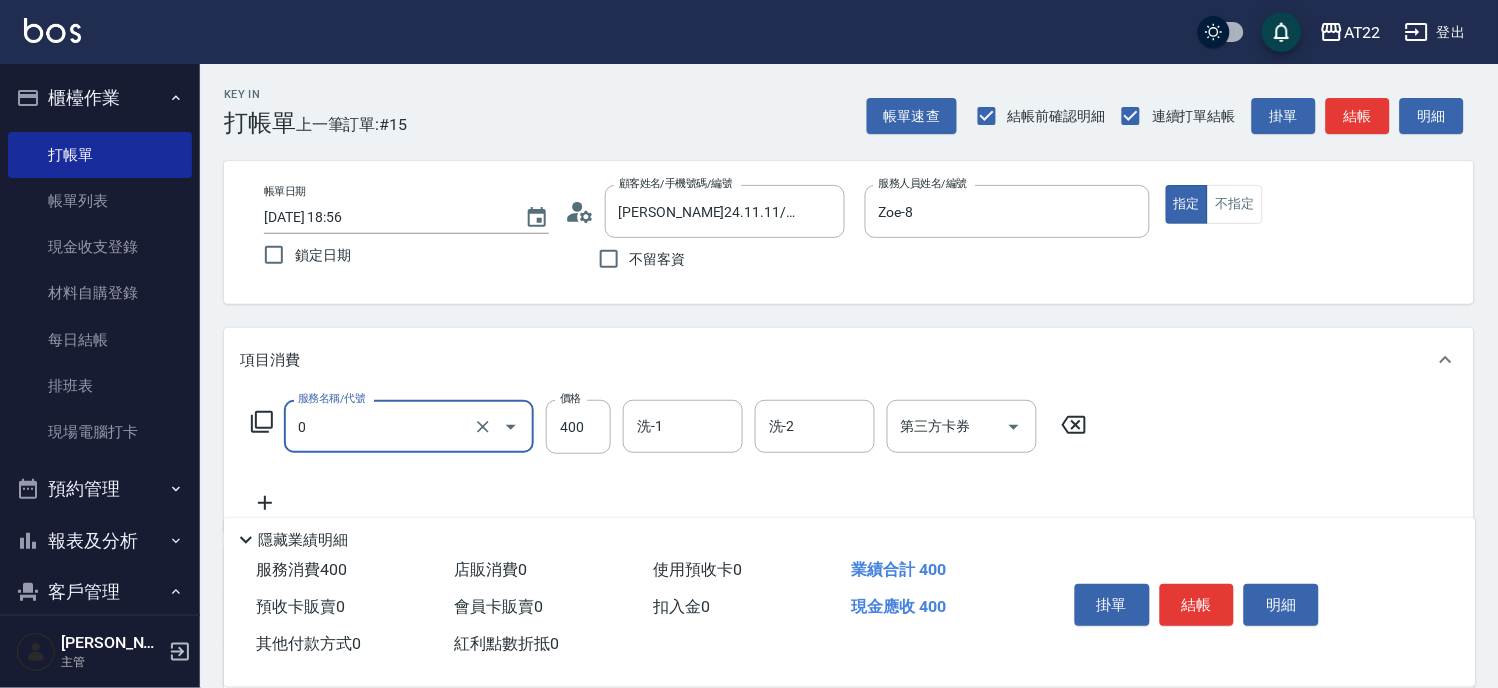 type on "有機洗髮(0)" 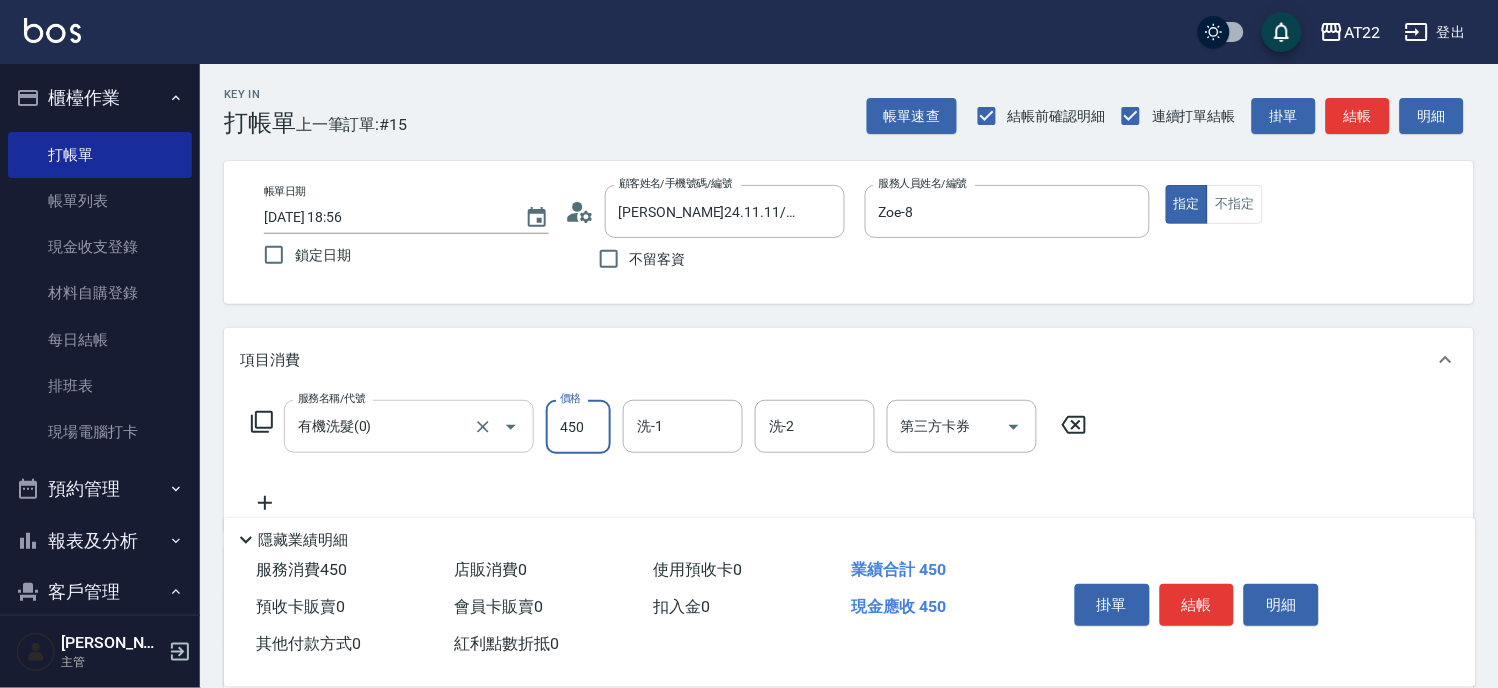 type on "450" 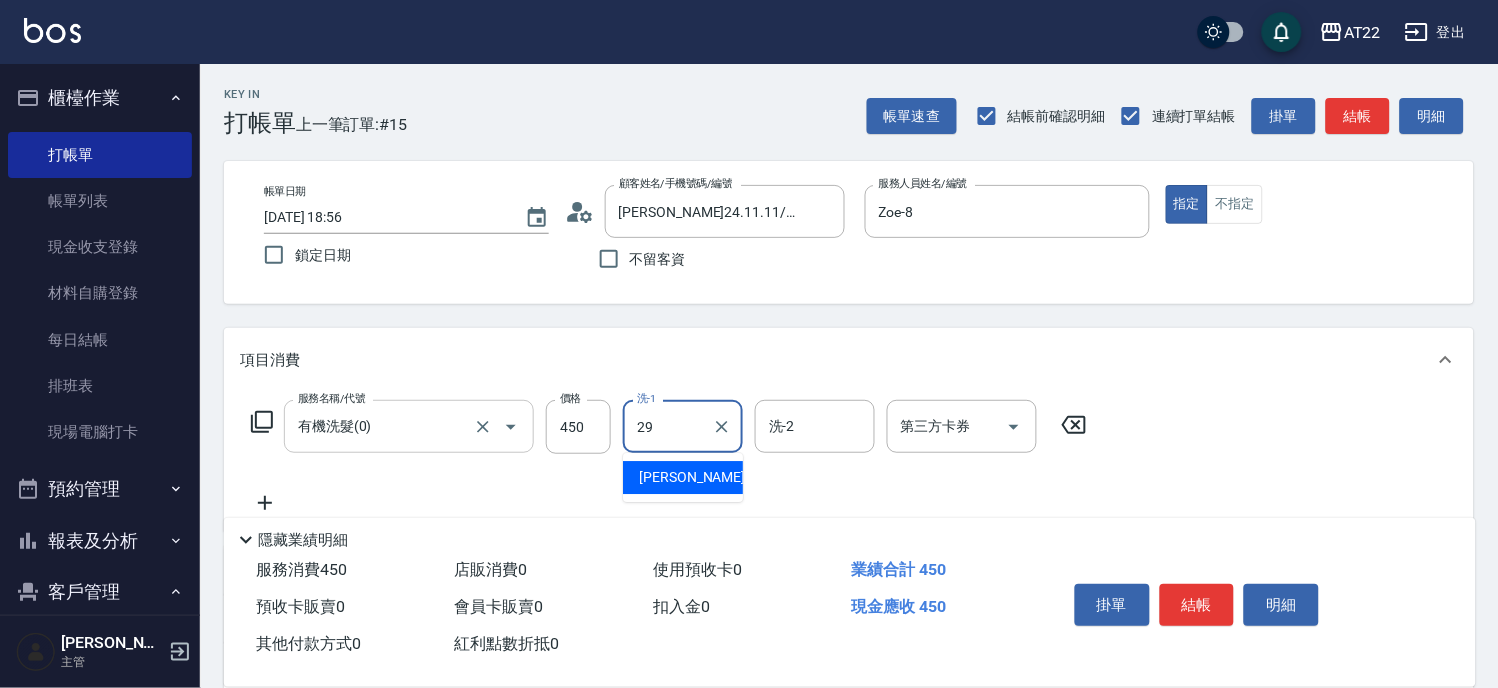 type on "[PERSON_NAME]-29" 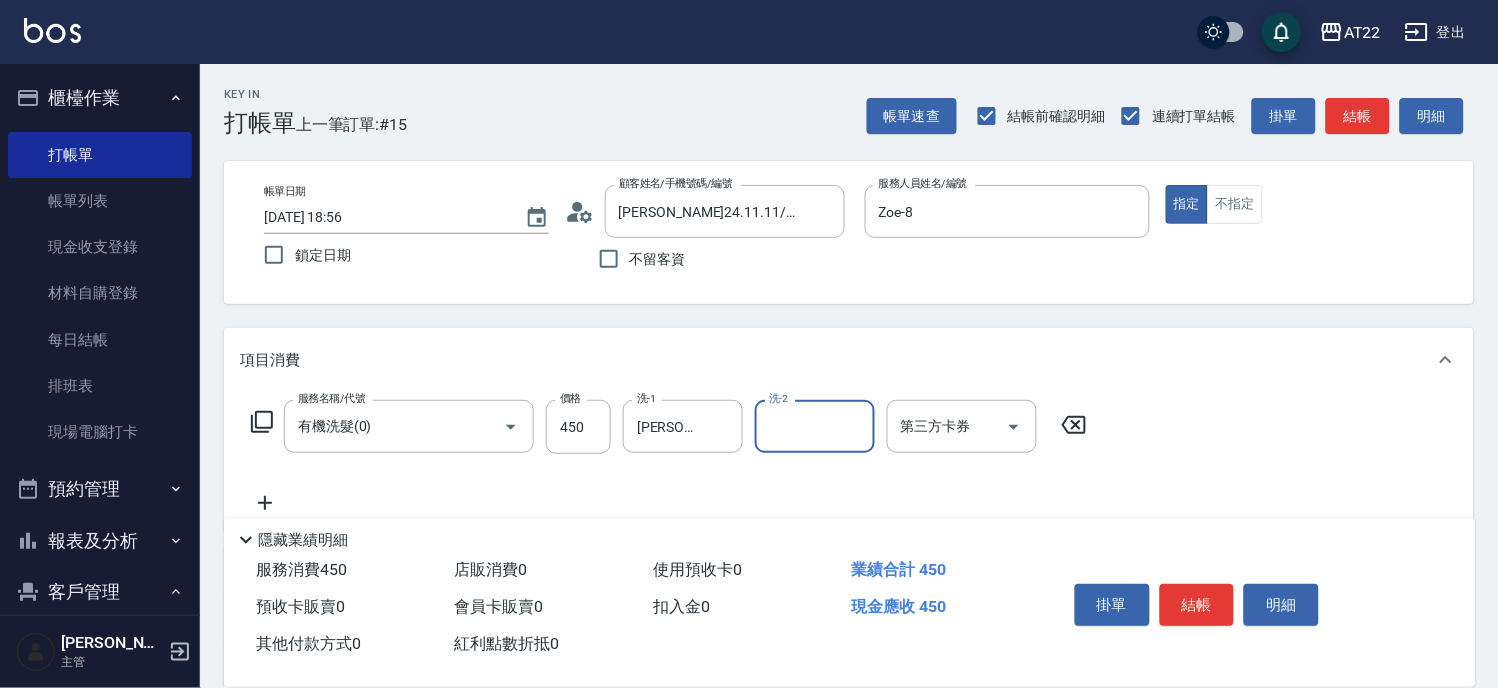 click 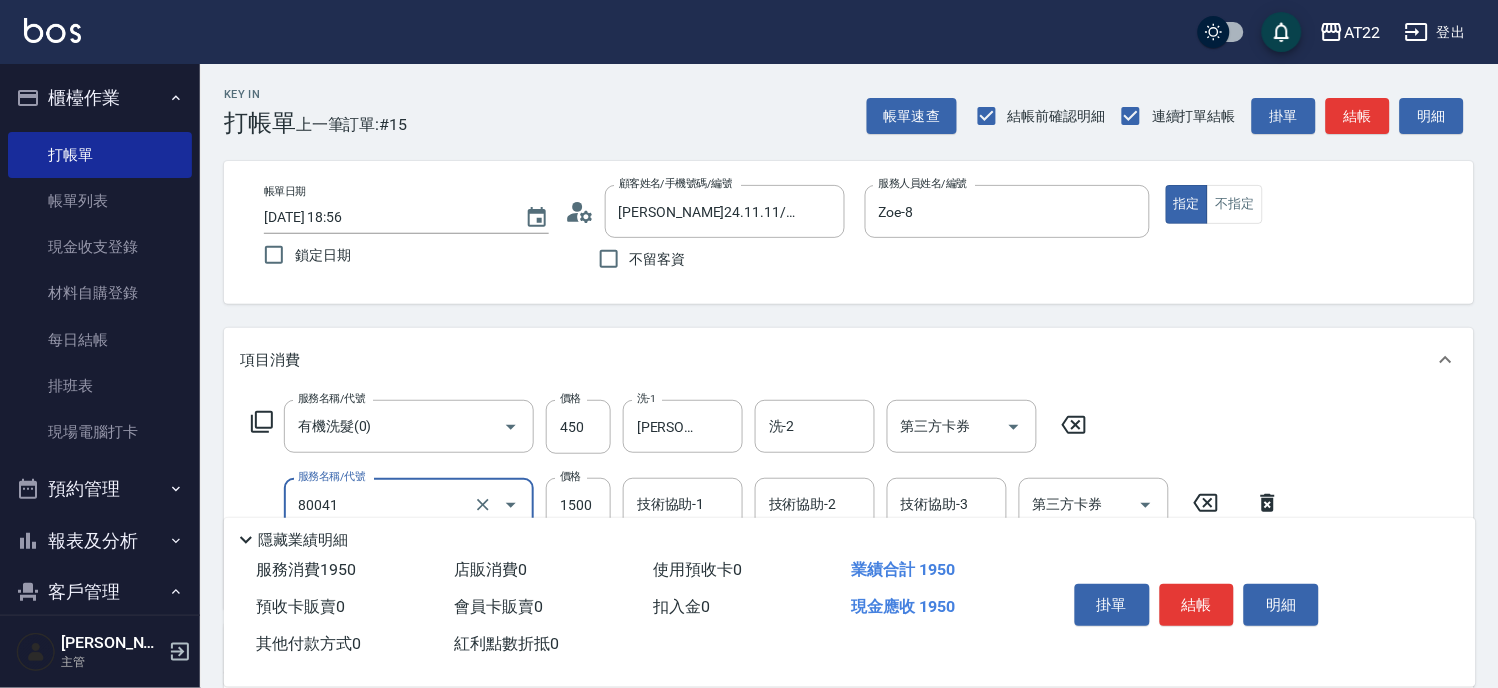 type on "毛囊淨化理療(80041)" 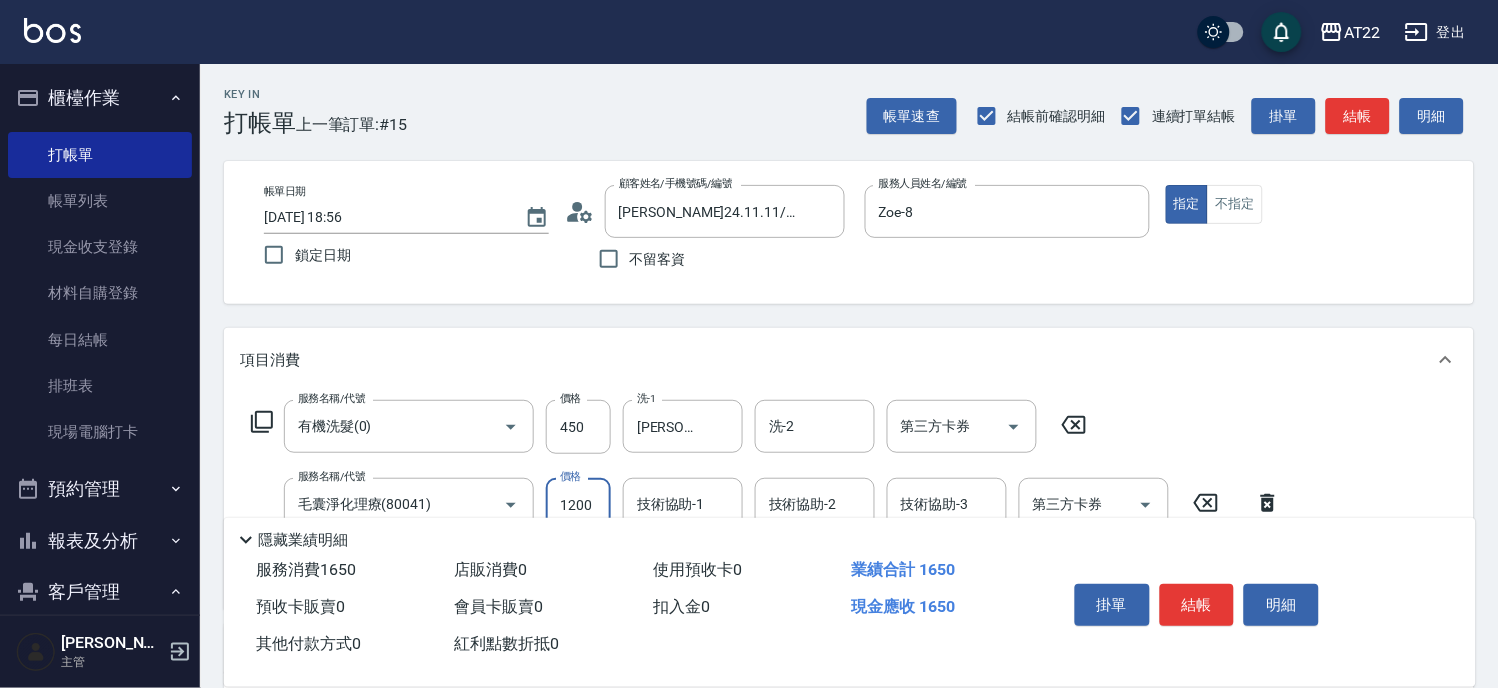 type on "1200" 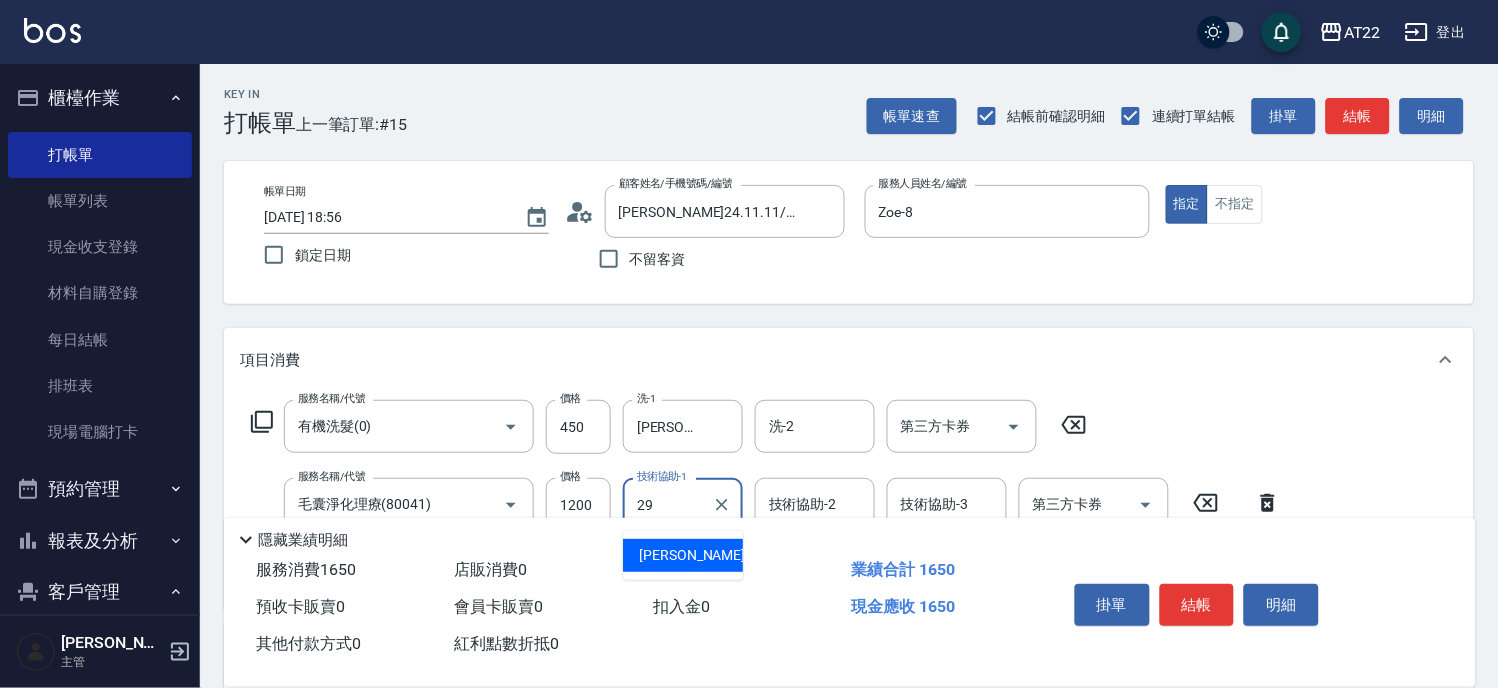 type on "[PERSON_NAME]-29" 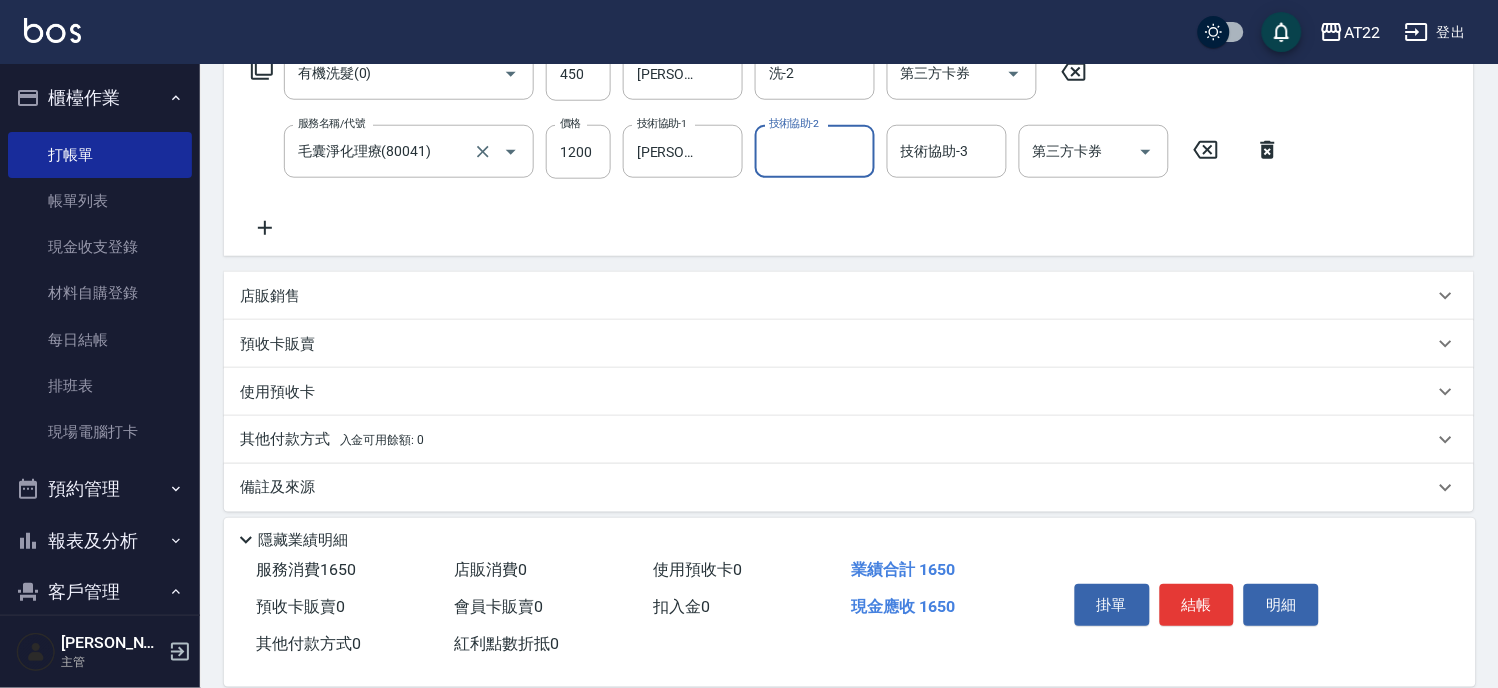 scroll, scrollTop: 366, scrollLeft: 0, axis: vertical 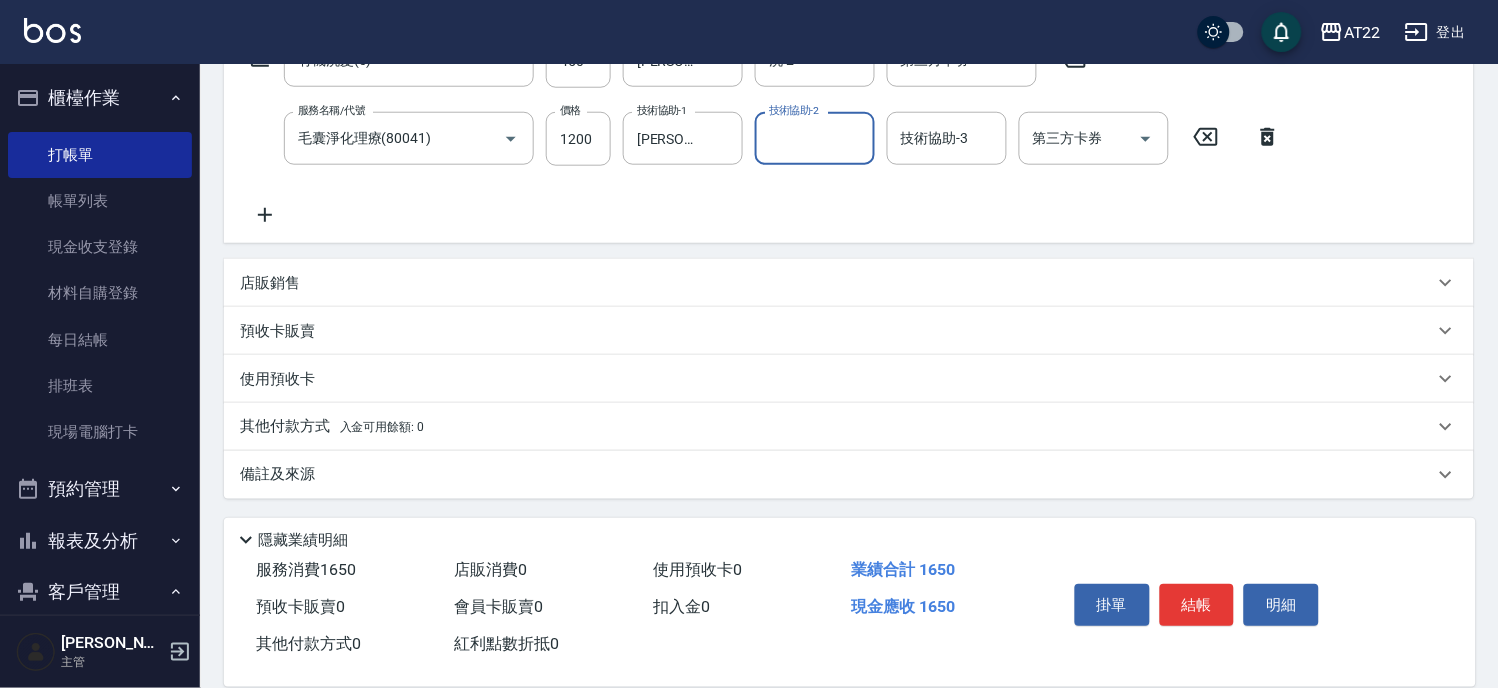 click on "店販銷售" at bounding box center (270, 283) 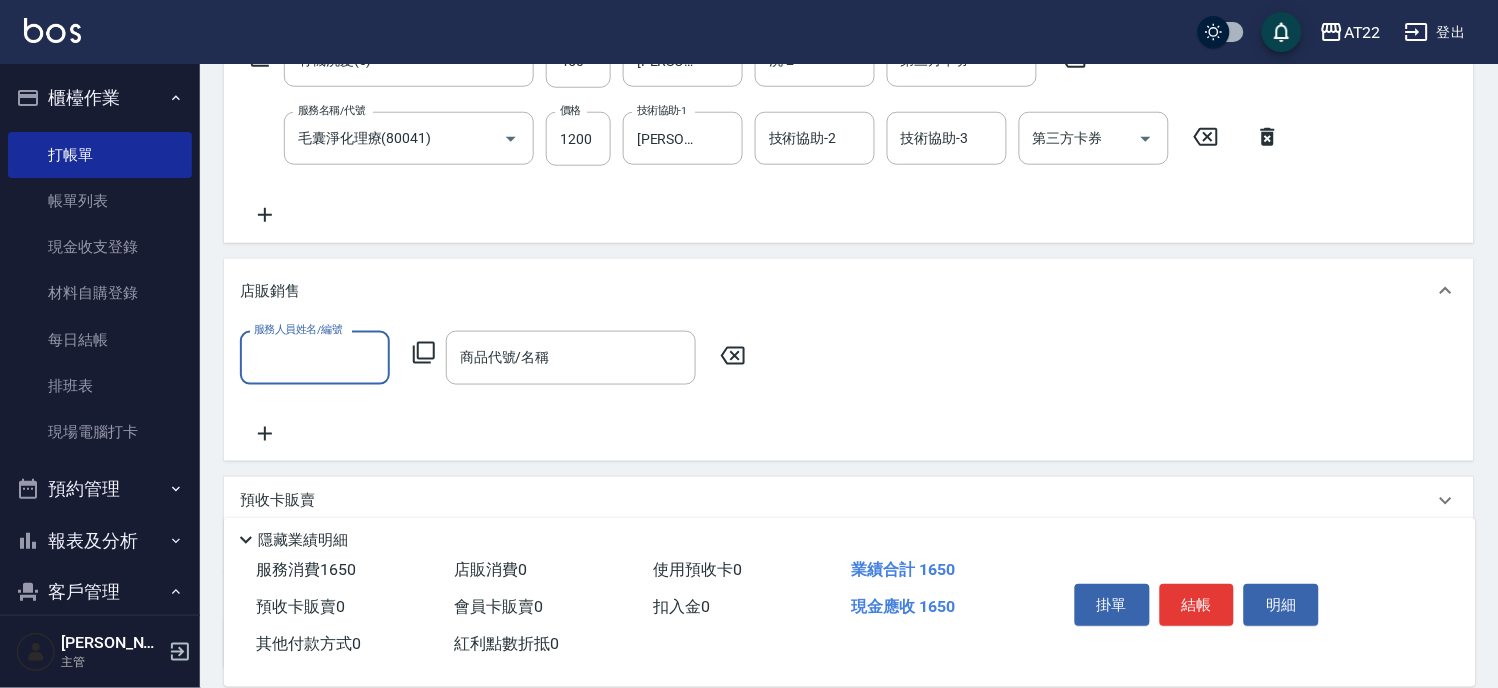scroll, scrollTop: 0, scrollLeft: 0, axis: both 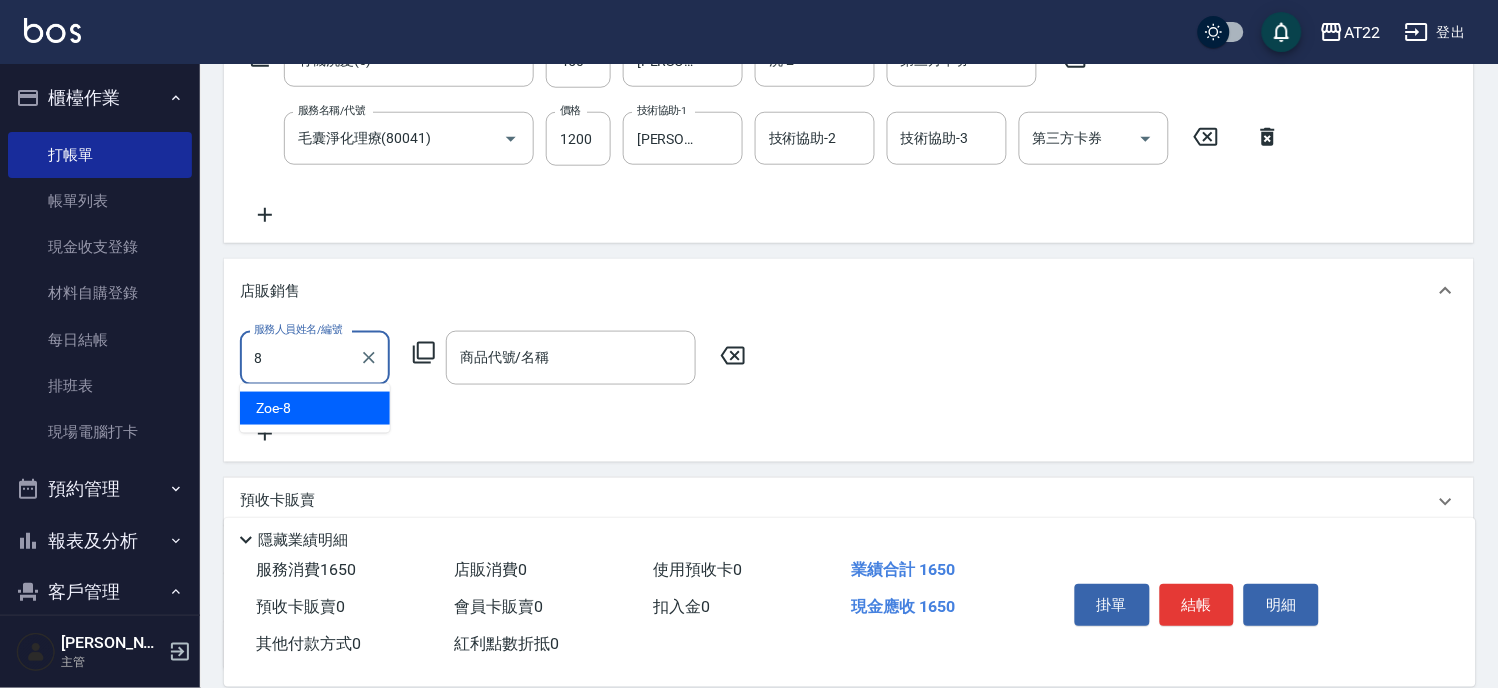 type on "Zoe-8" 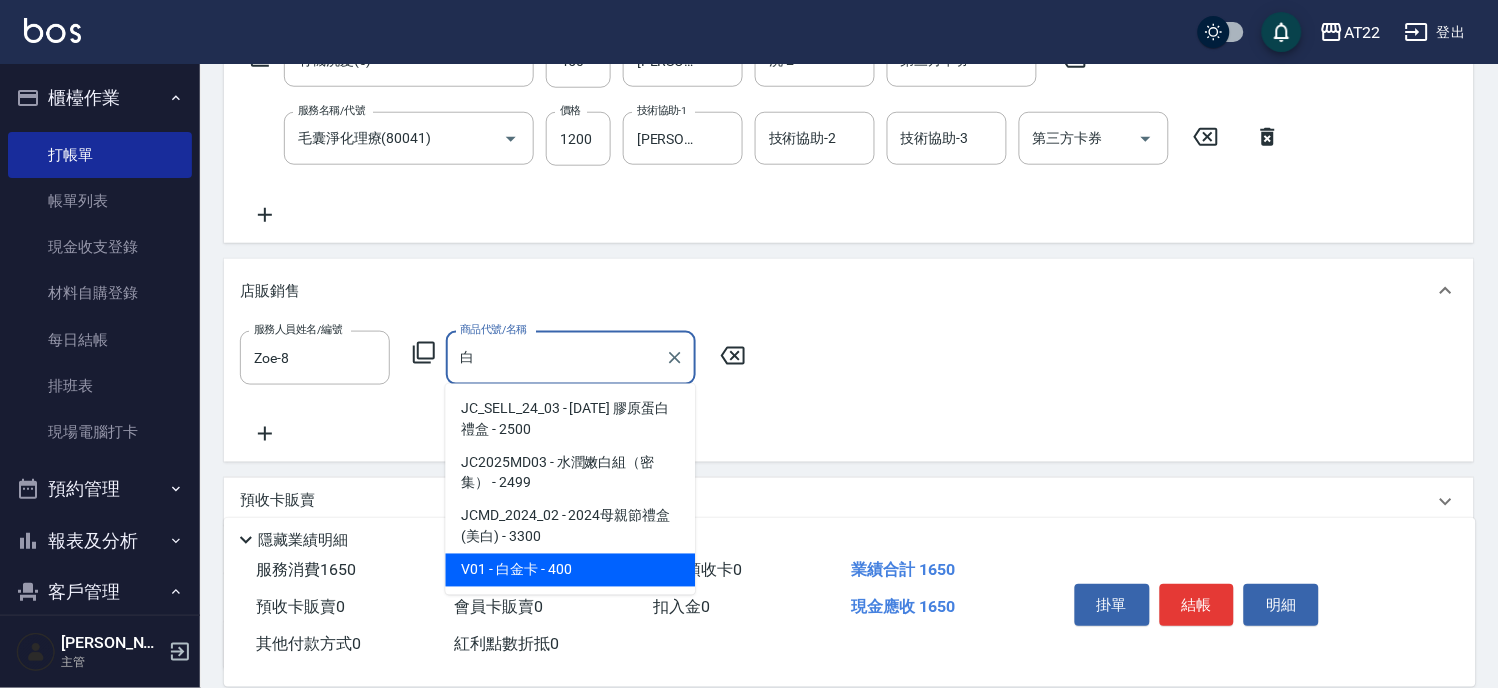 click on "V01 - 白金卡 - 400" at bounding box center (571, 570) 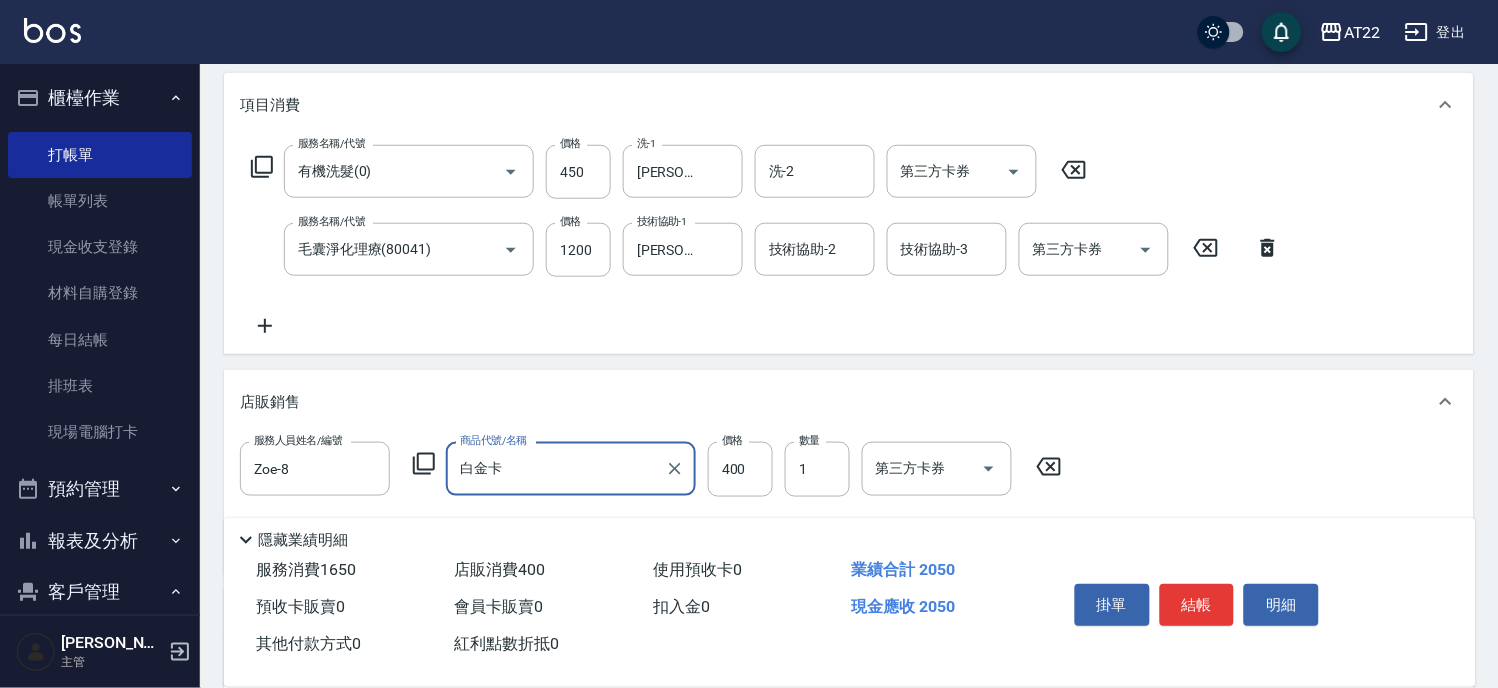 scroll, scrollTop: 0, scrollLeft: 0, axis: both 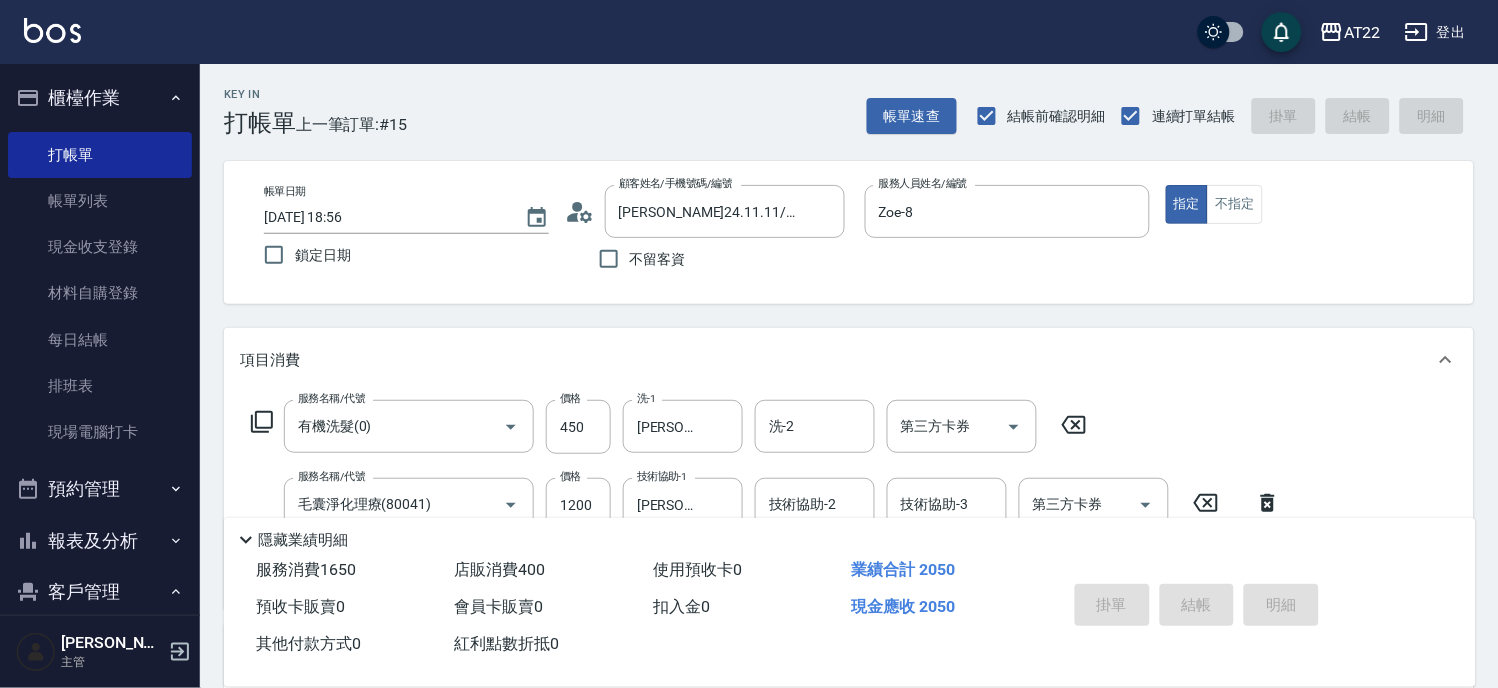 type on "白金卡" 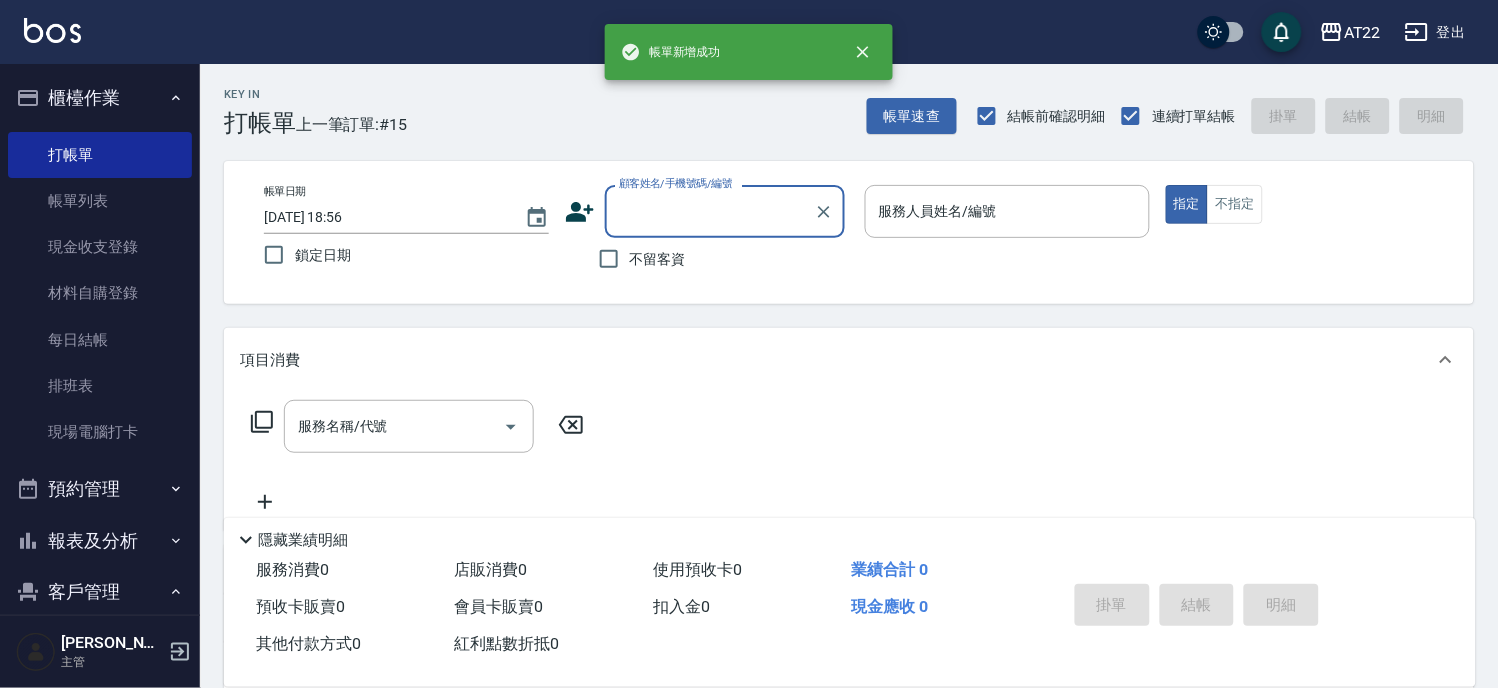 scroll, scrollTop: 0, scrollLeft: 0, axis: both 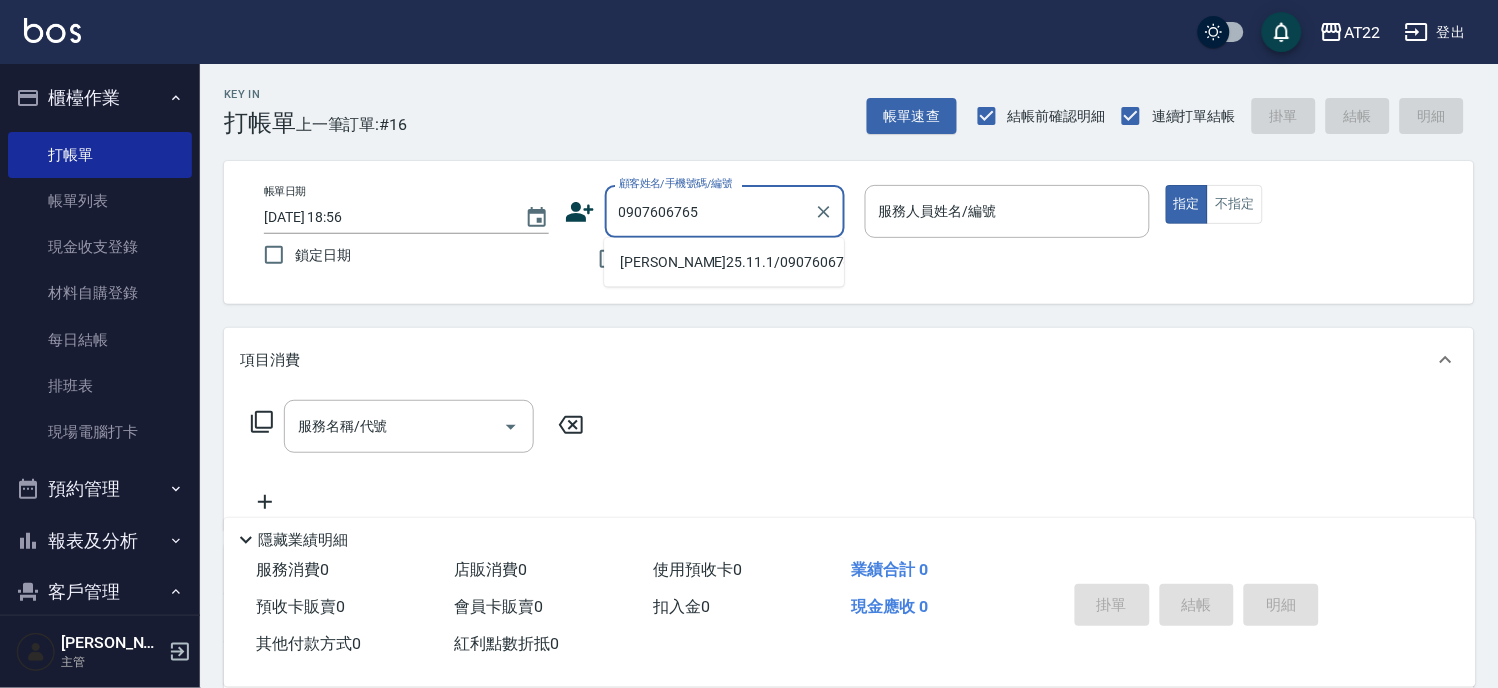 click on "[PERSON_NAME]25.11.1/0907606765/T83803" at bounding box center [724, 262] 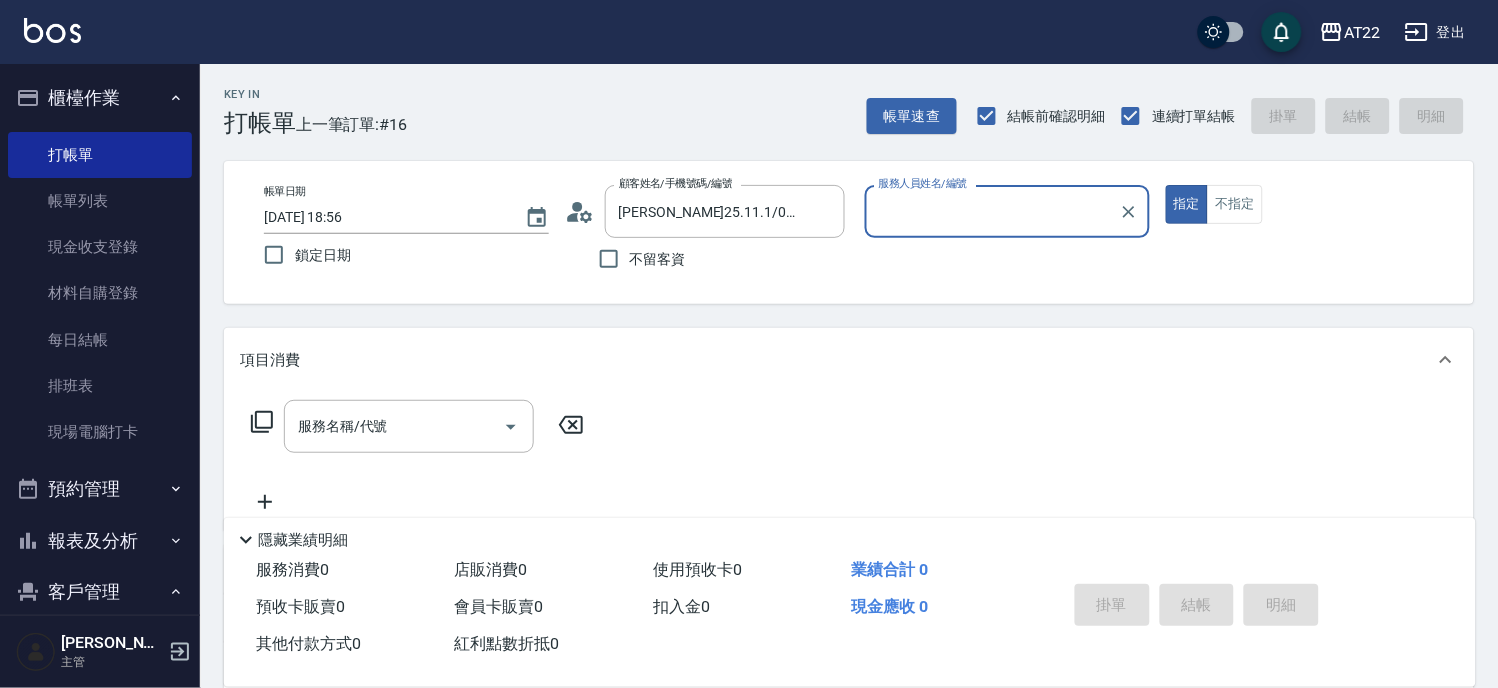 type on "SINDY-6" 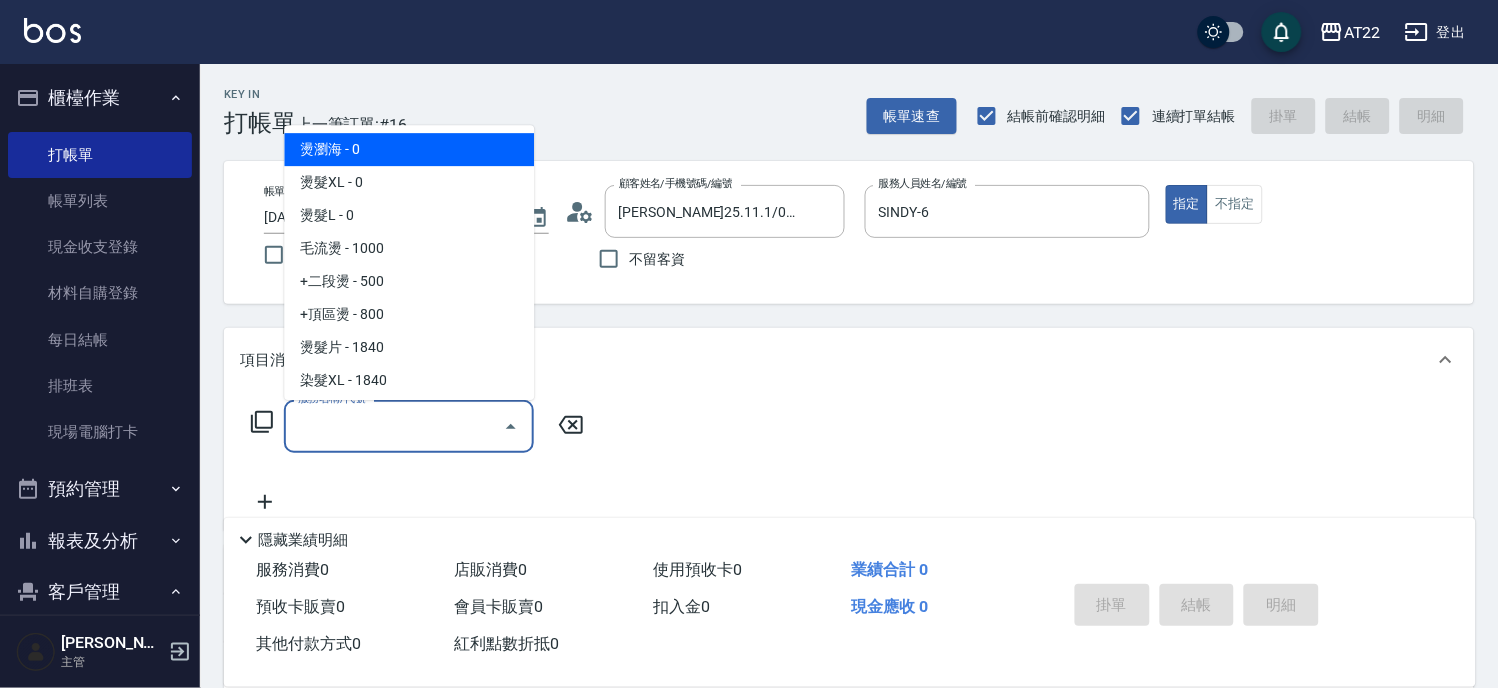 click on "服務名稱/代號" at bounding box center (394, 426) 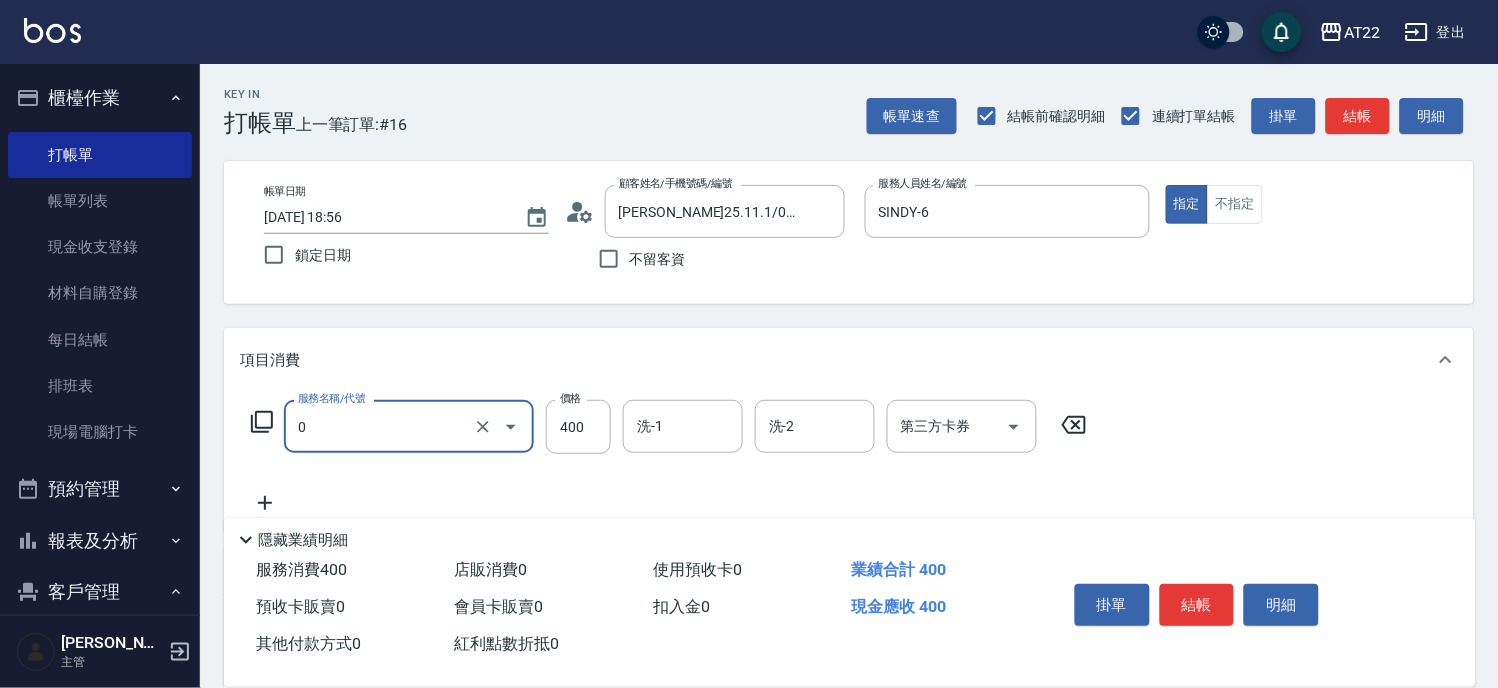 type on "有機洗髮(0)" 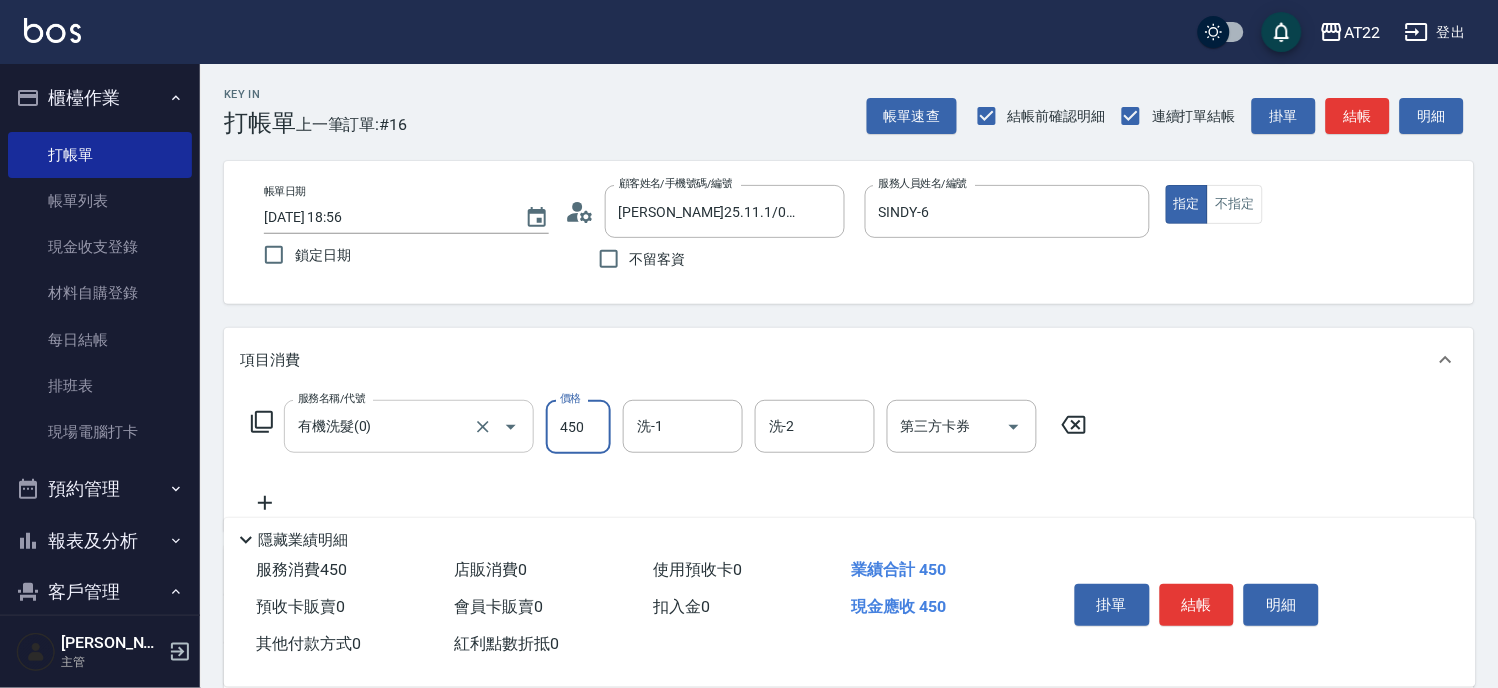 type on "450" 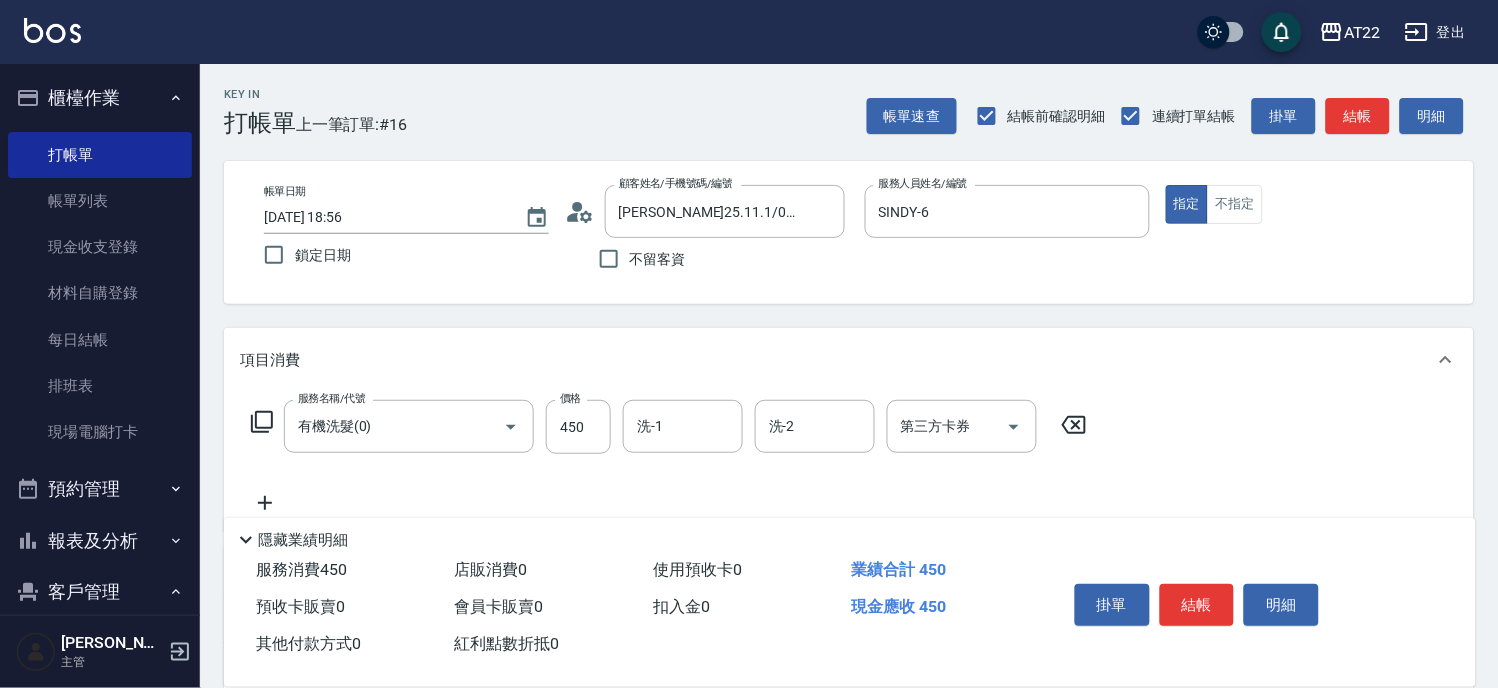 click 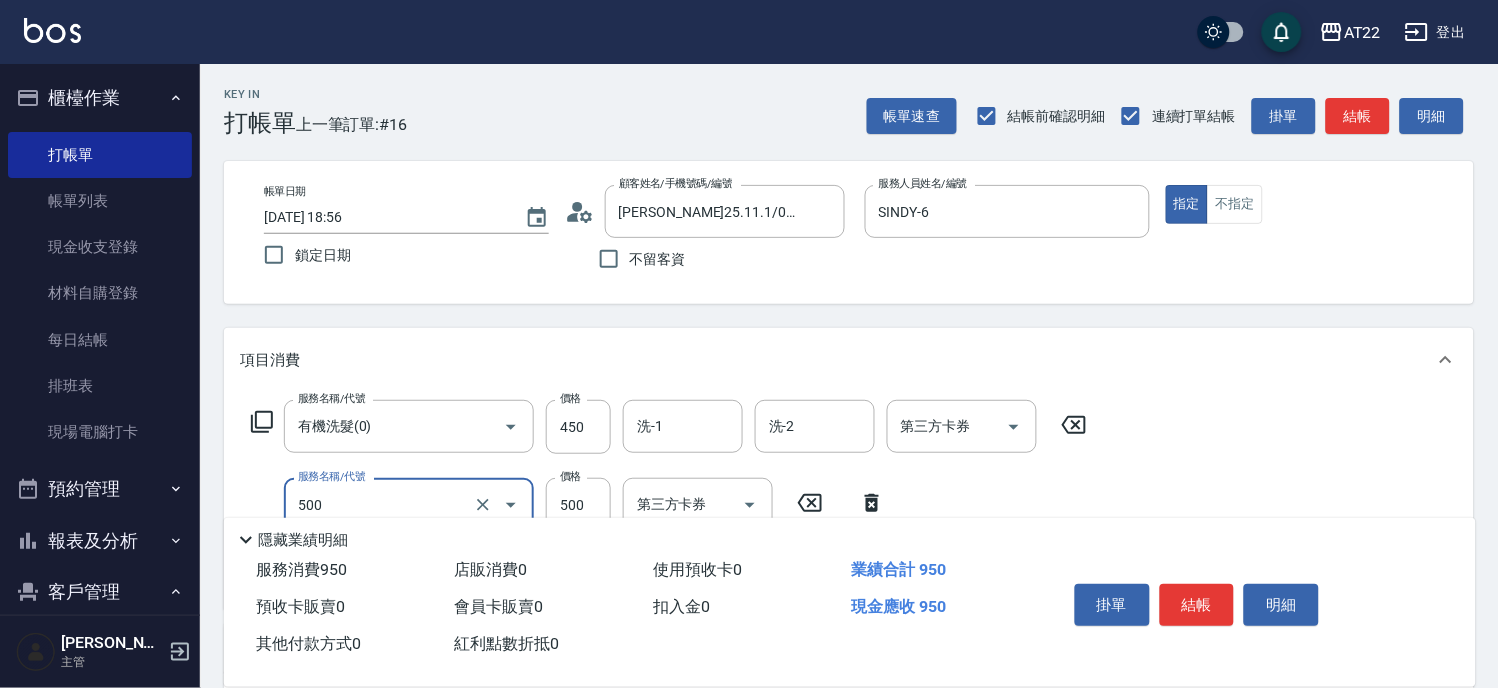 type on "剪髮(500)" 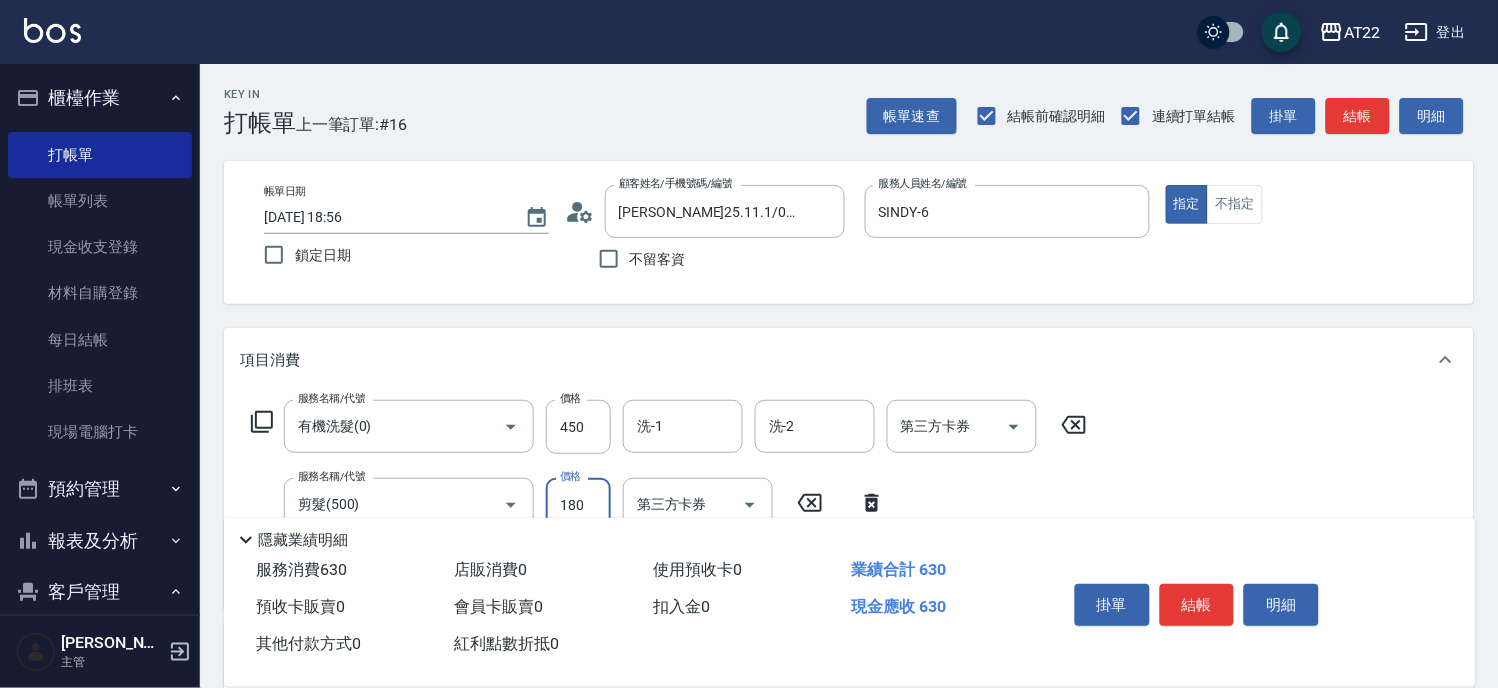scroll, scrollTop: 333, scrollLeft: 0, axis: vertical 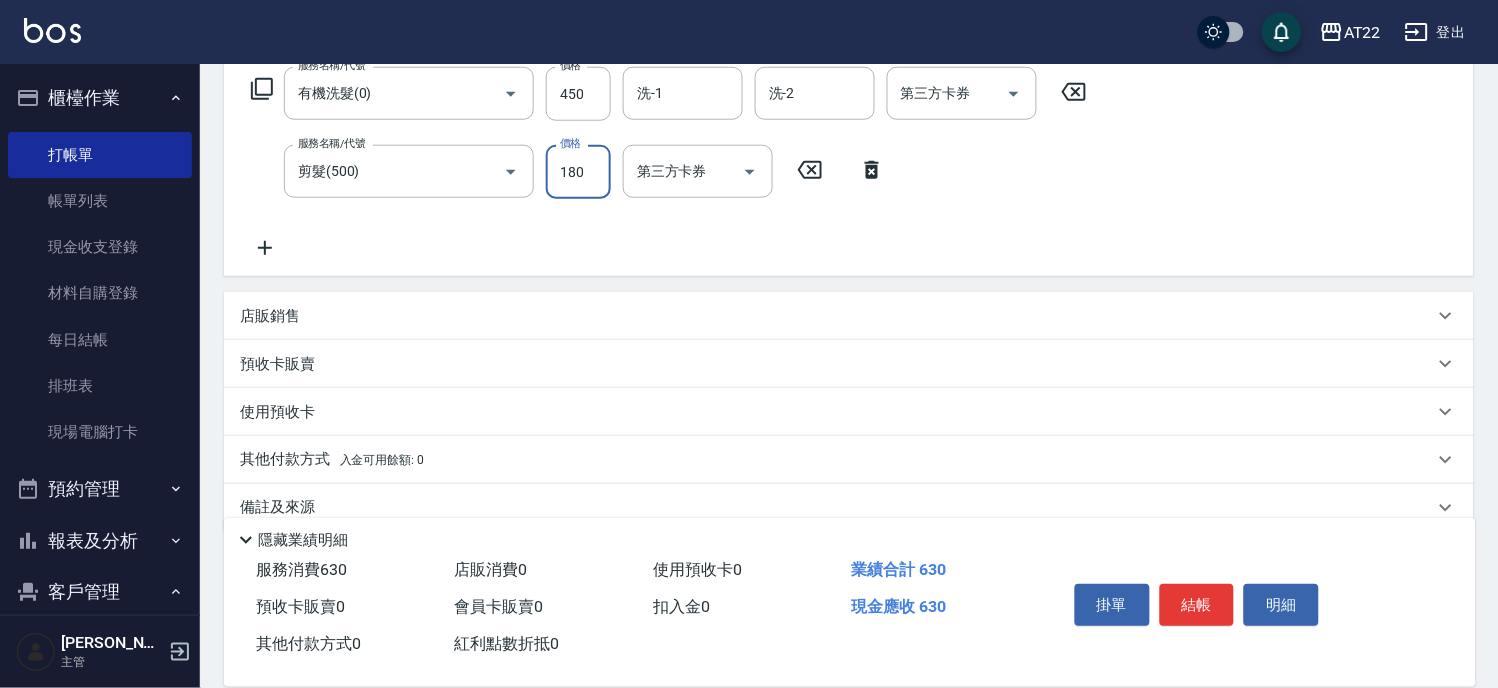type on "180" 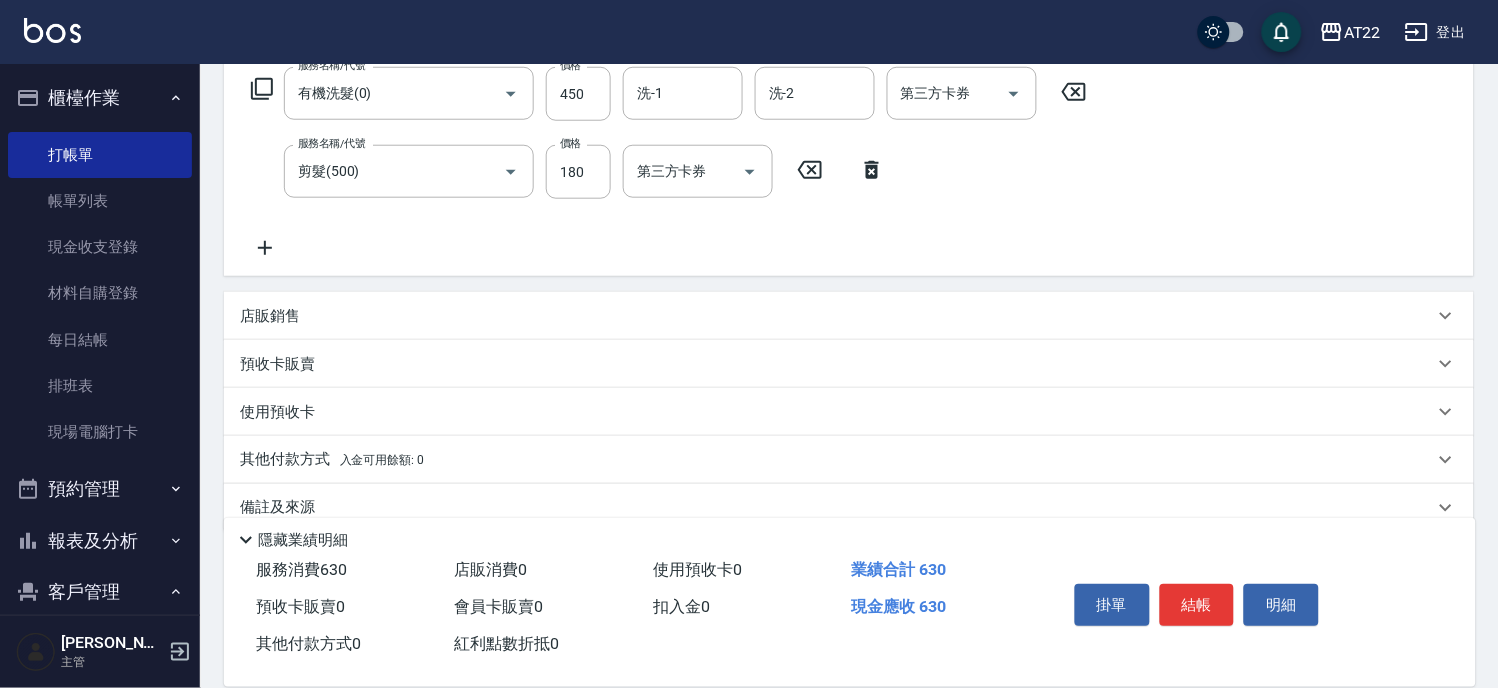 click 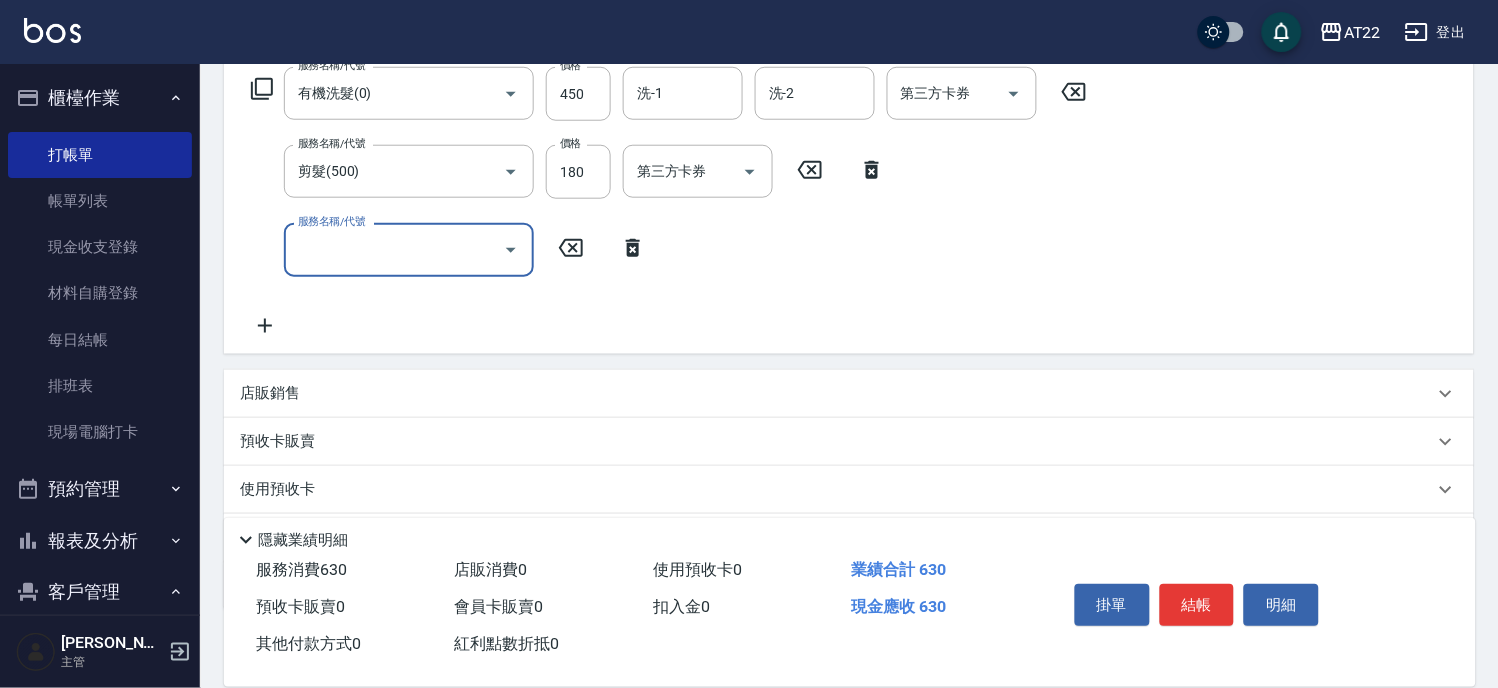 type on "1" 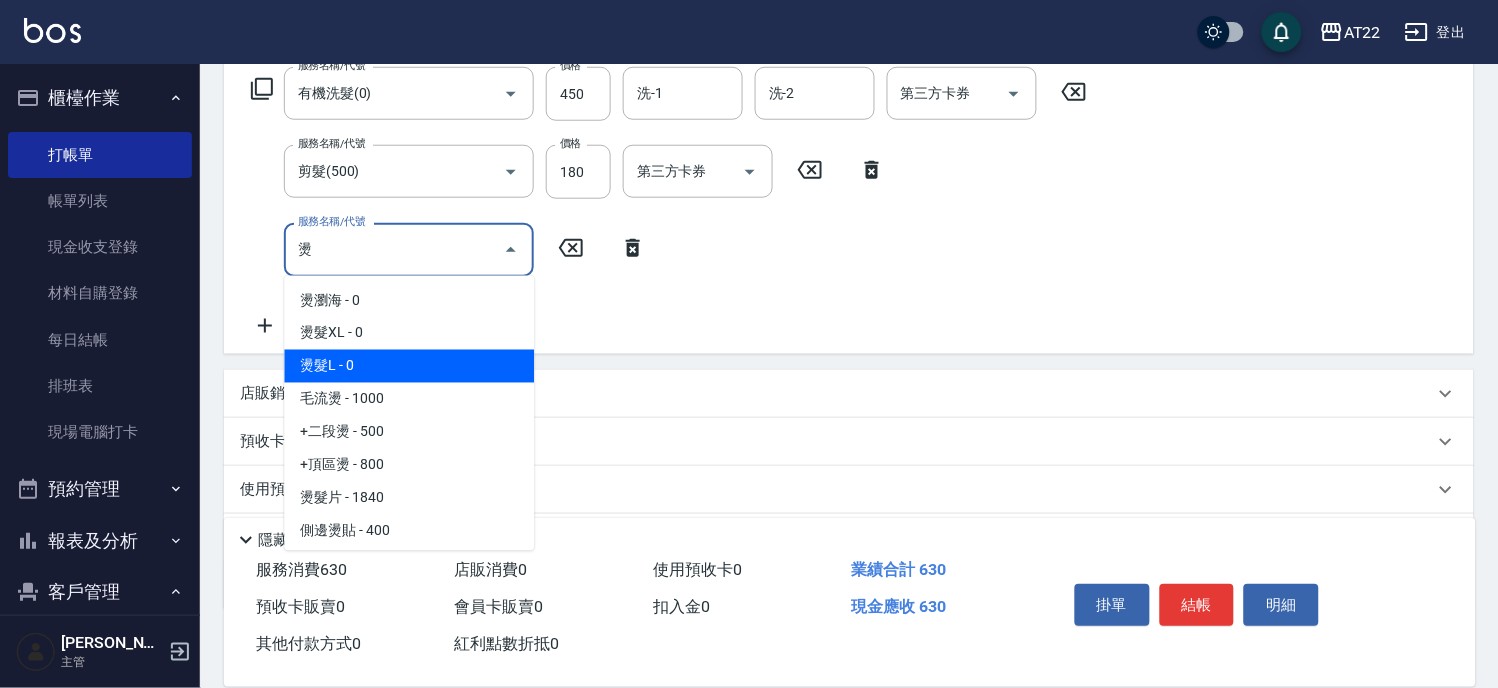 click on "燙髮L - 0" at bounding box center [409, 366] 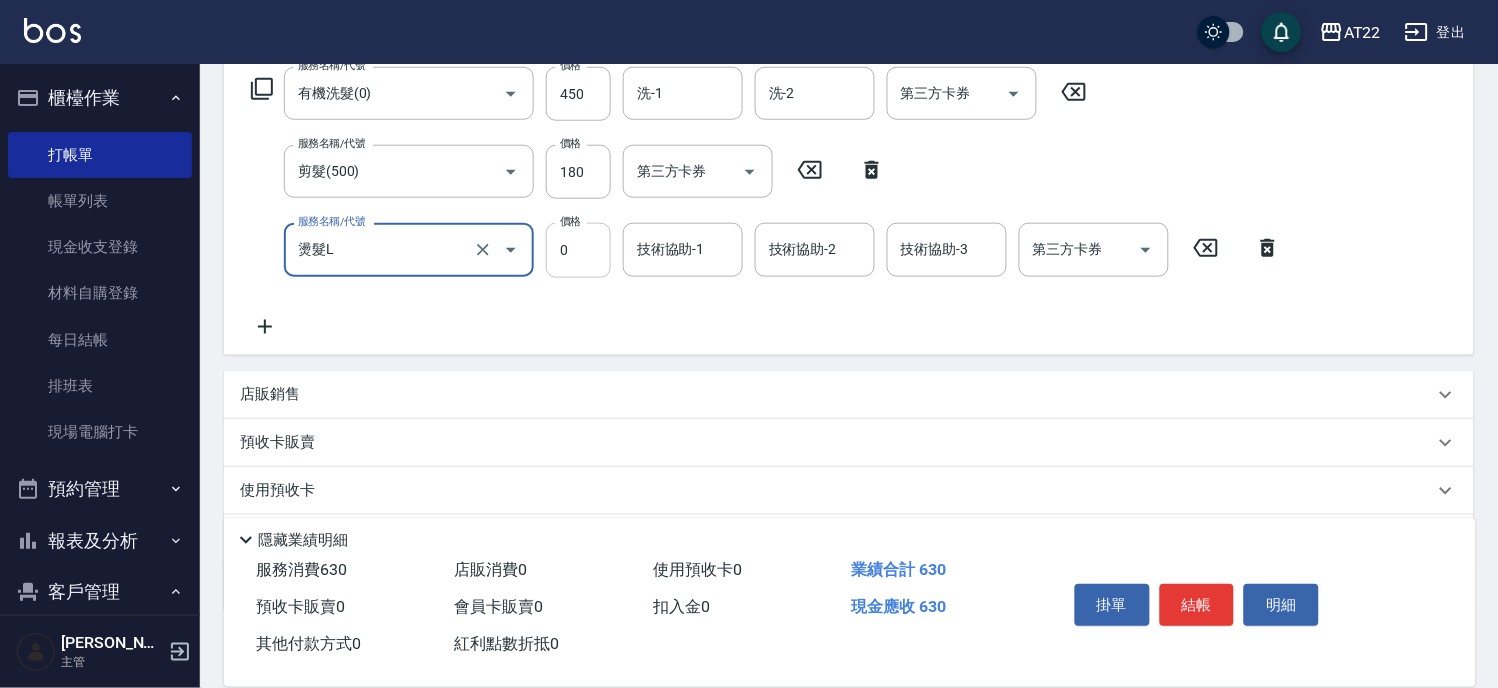 type on "燙髮L" 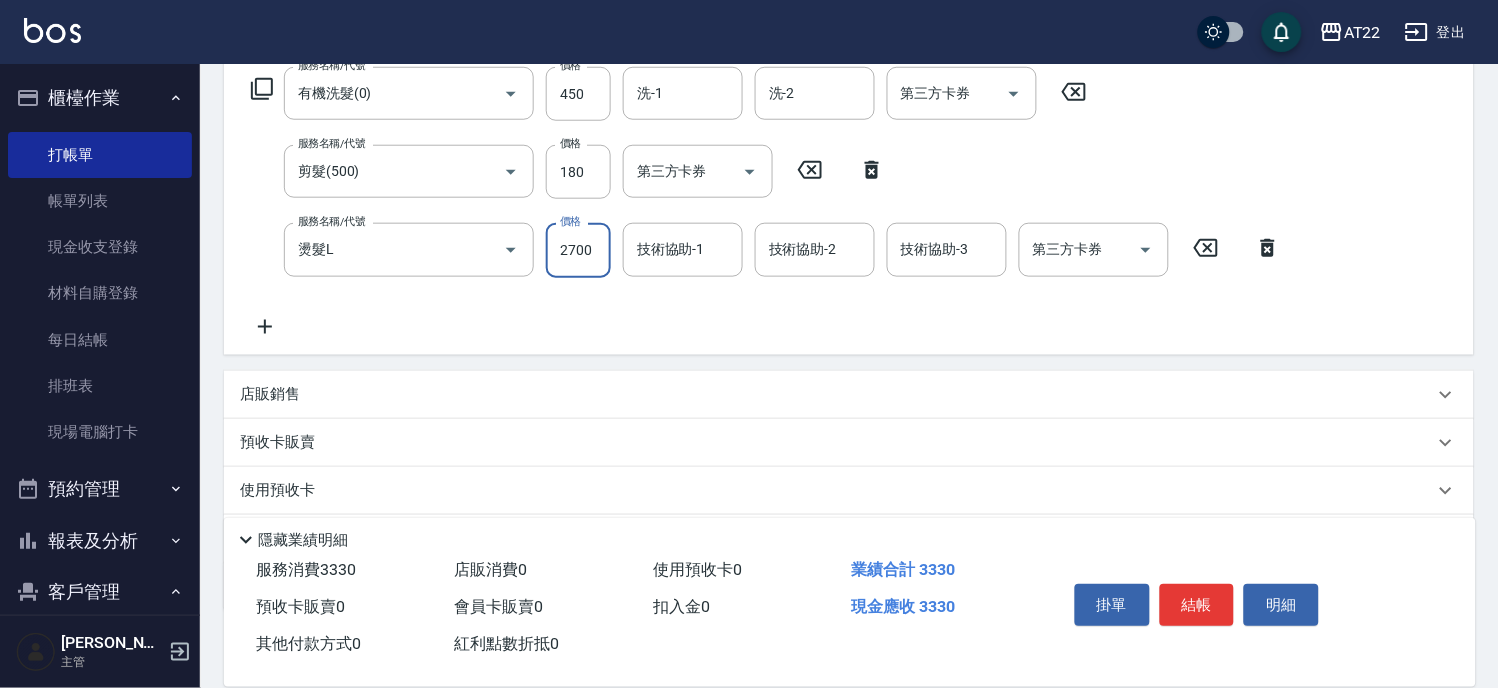 type on "2700" 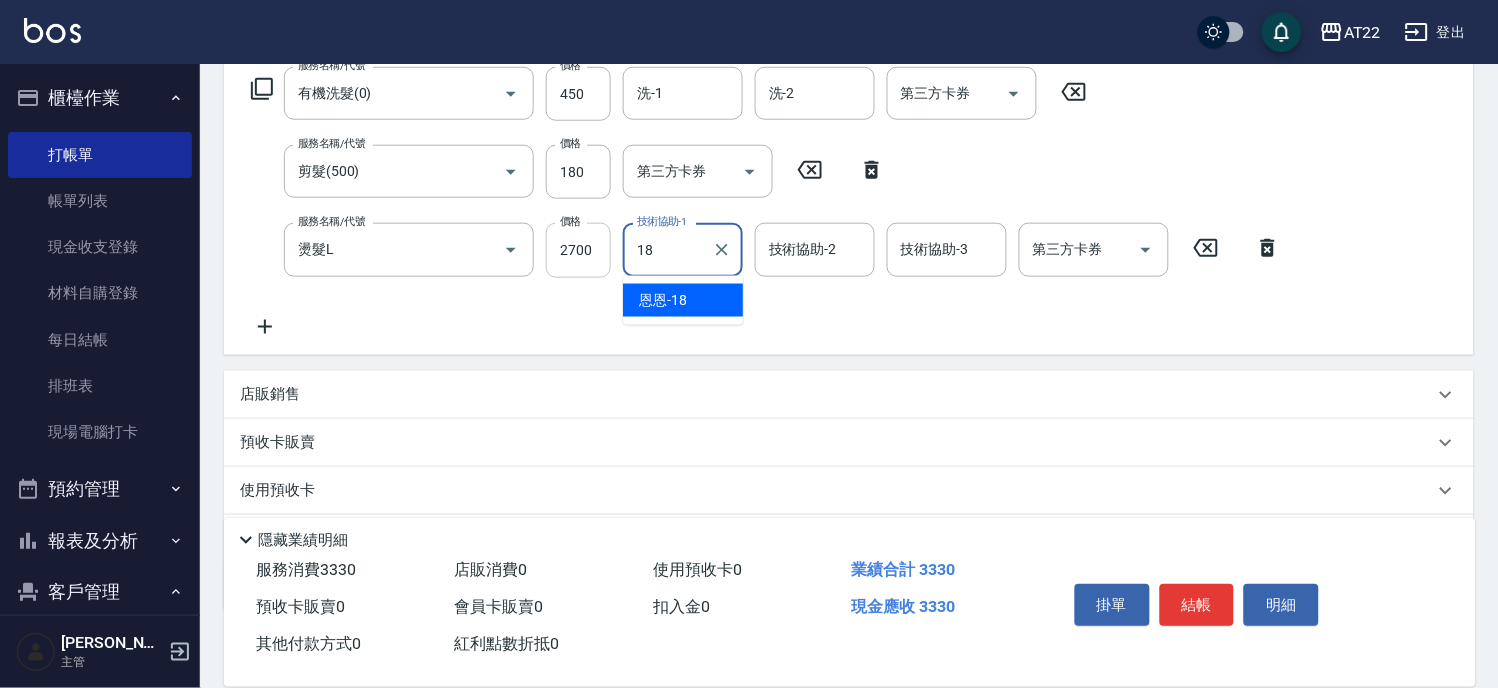type on "恩恩-18" 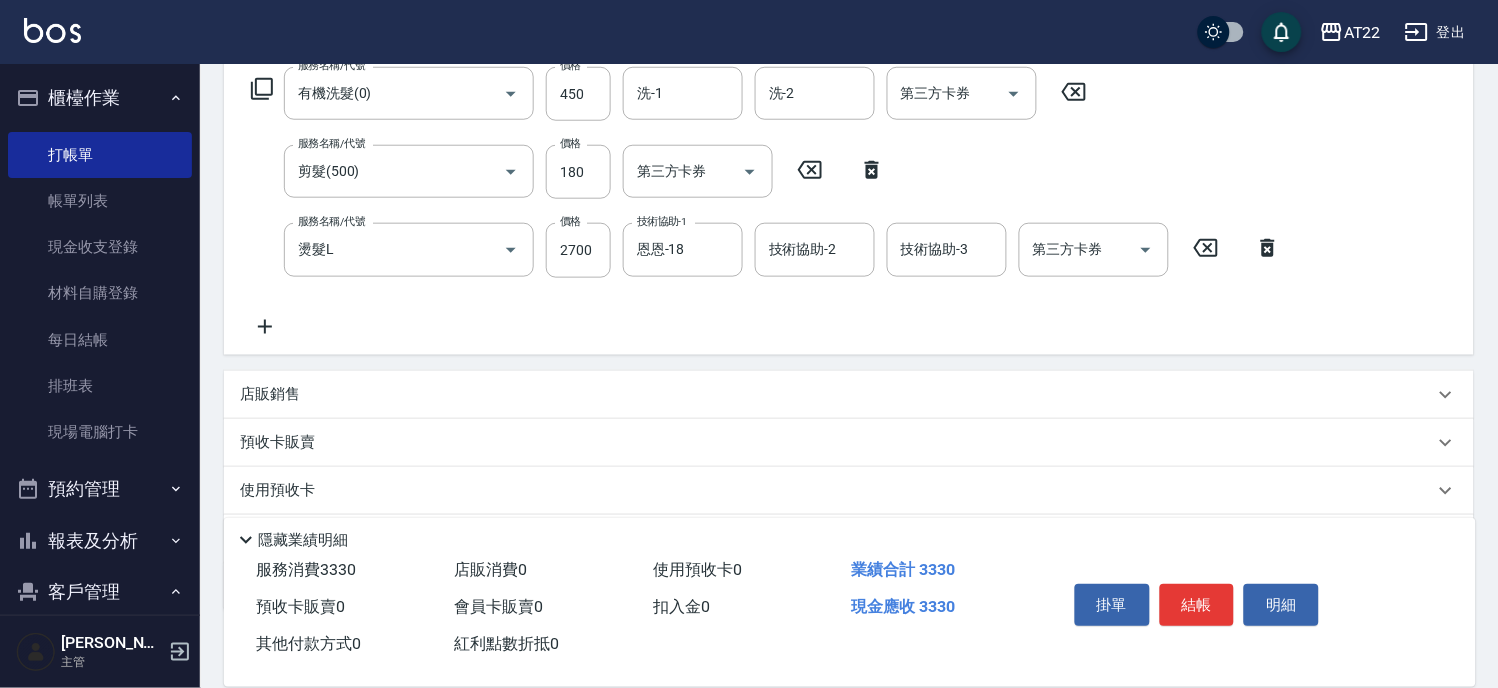 click 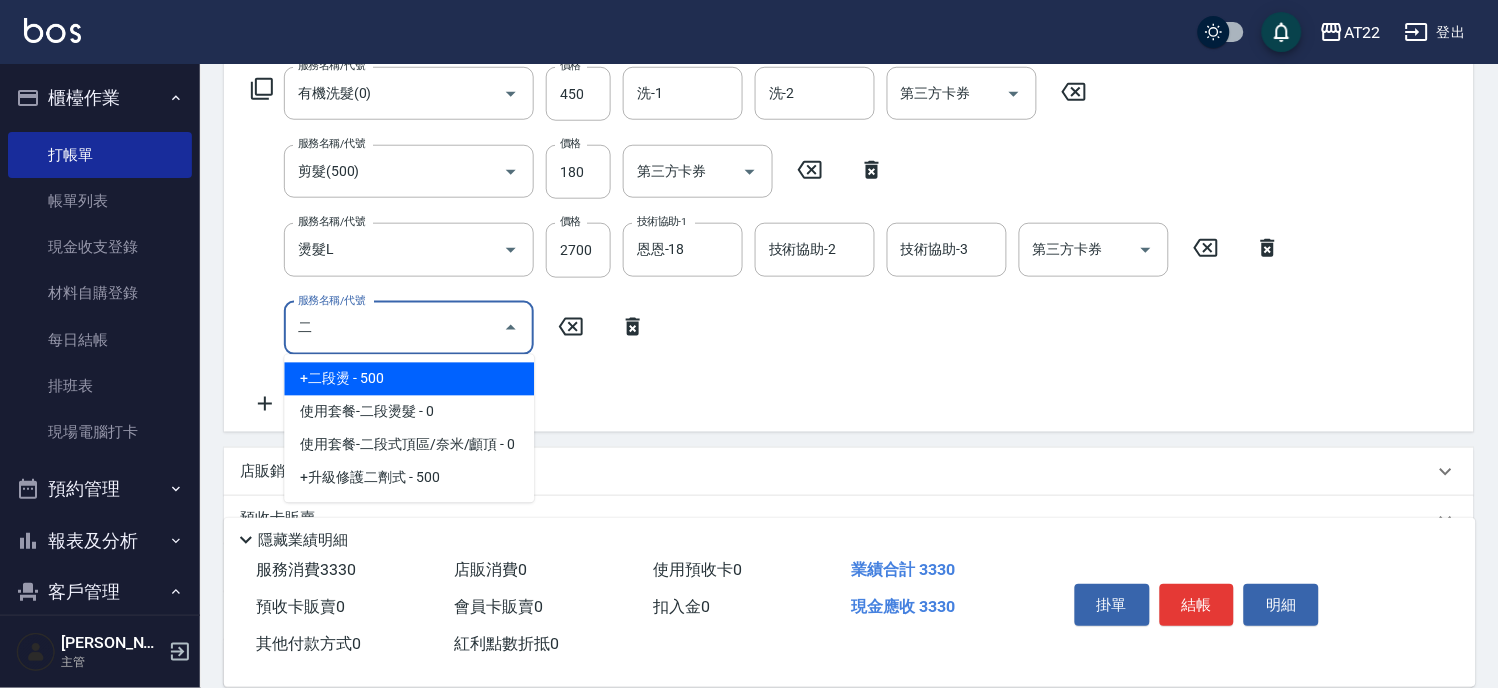 click on "+二段燙 - 500" at bounding box center (409, 379) 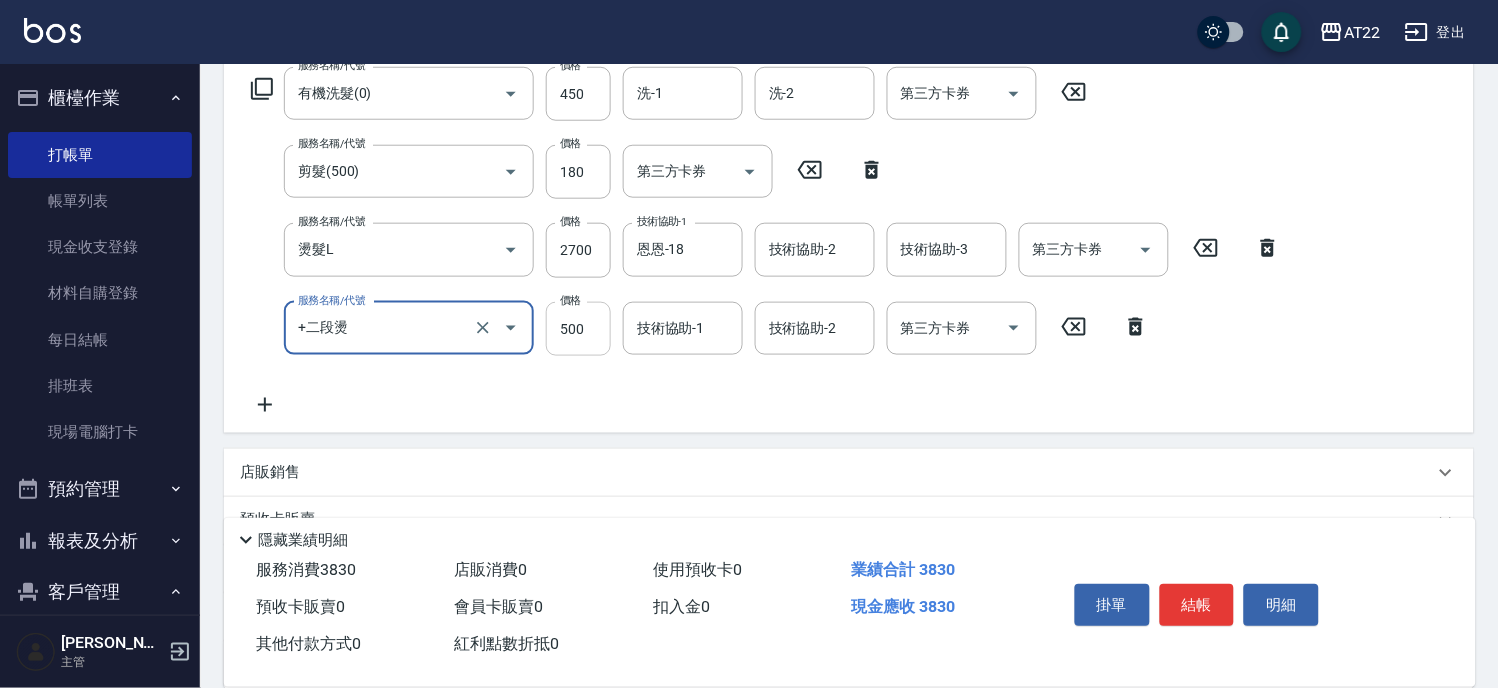 type on "+二段燙" 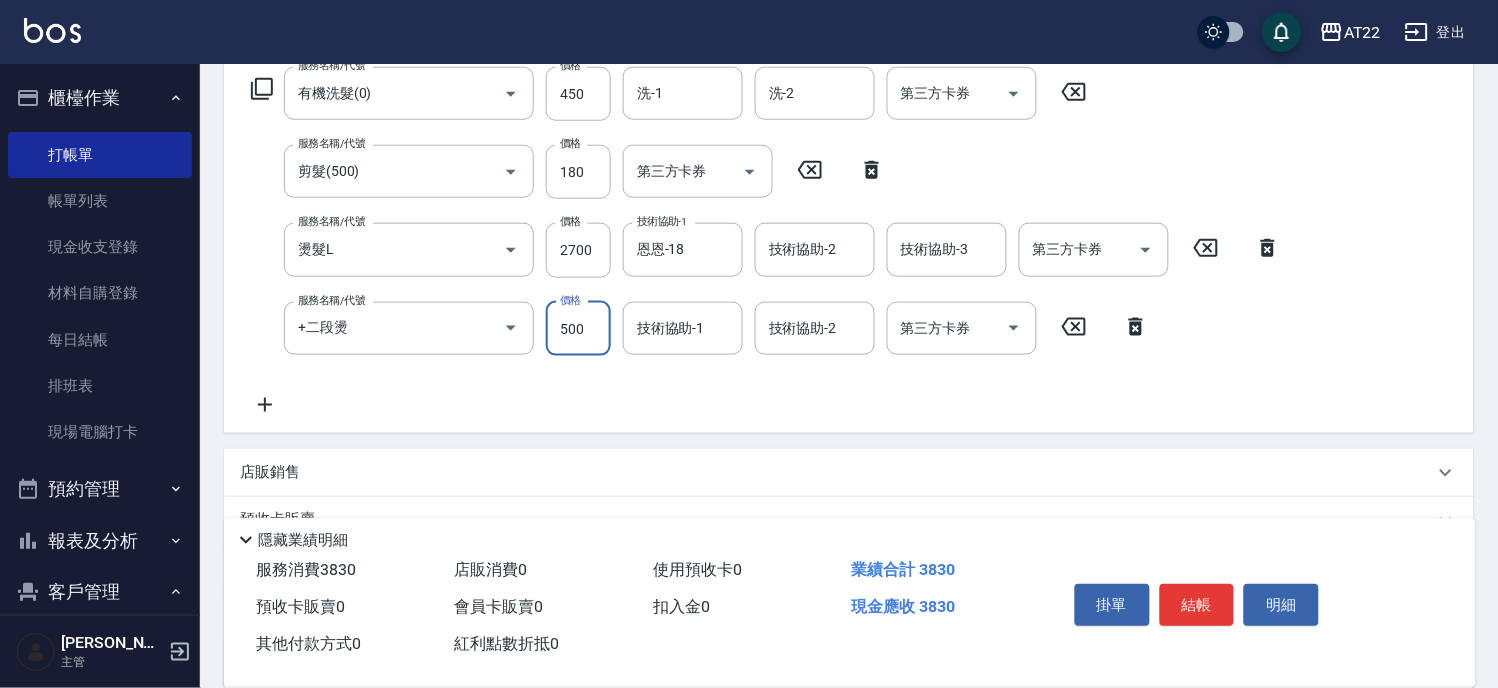 click on "500" at bounding box center [578, 329] 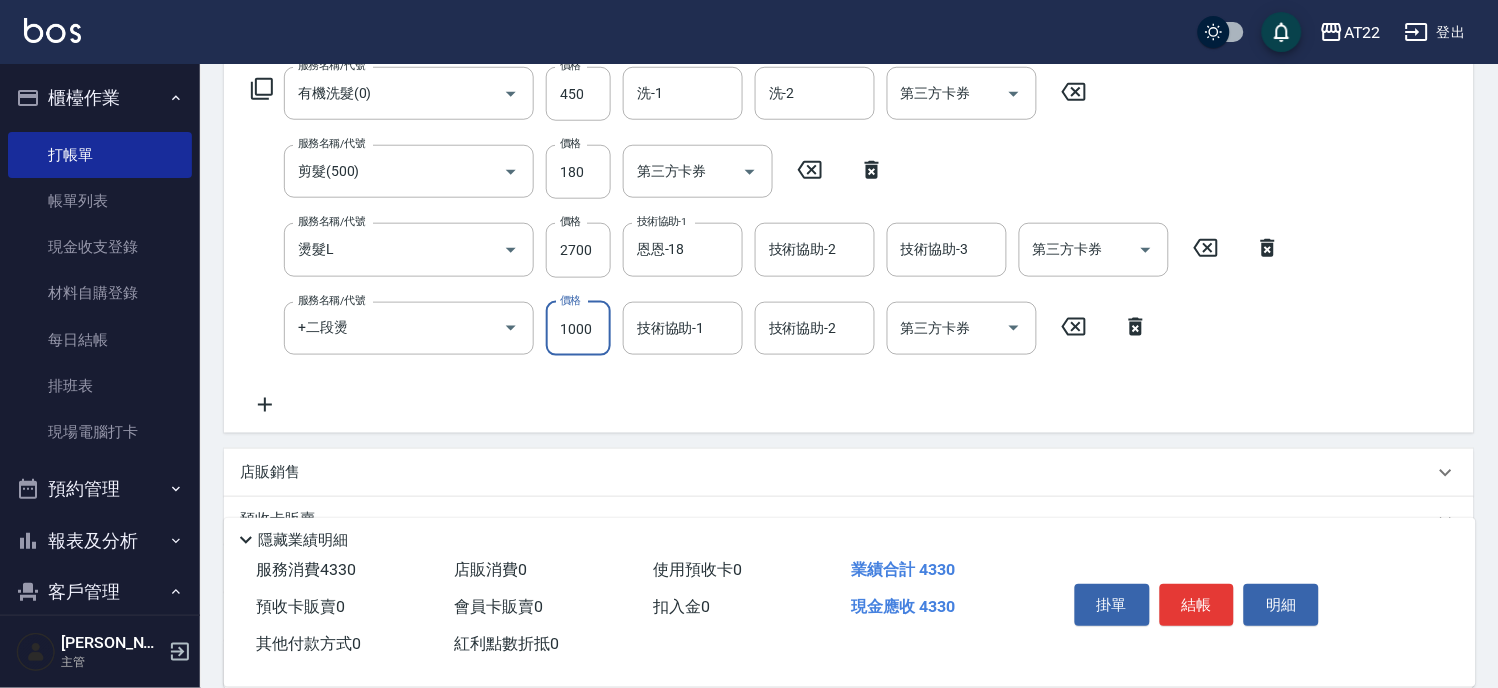 type on "1000" 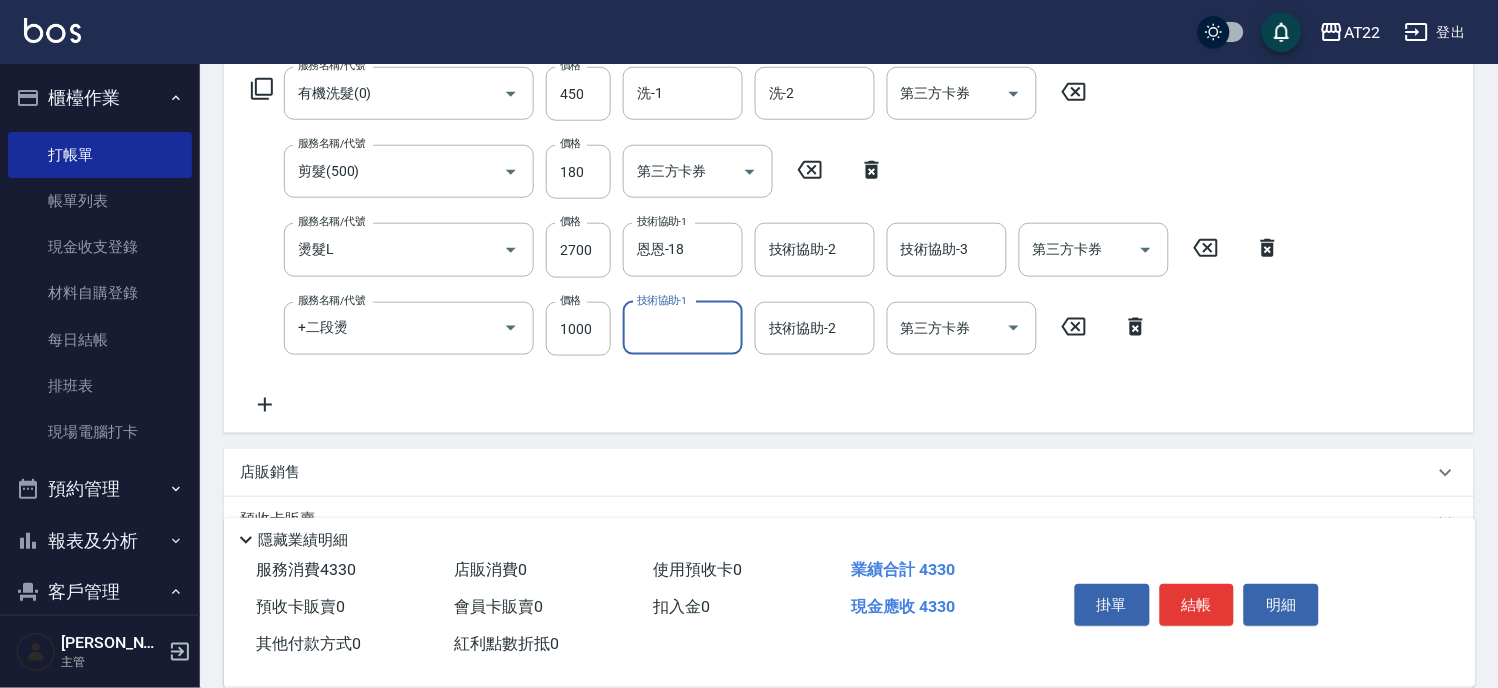click 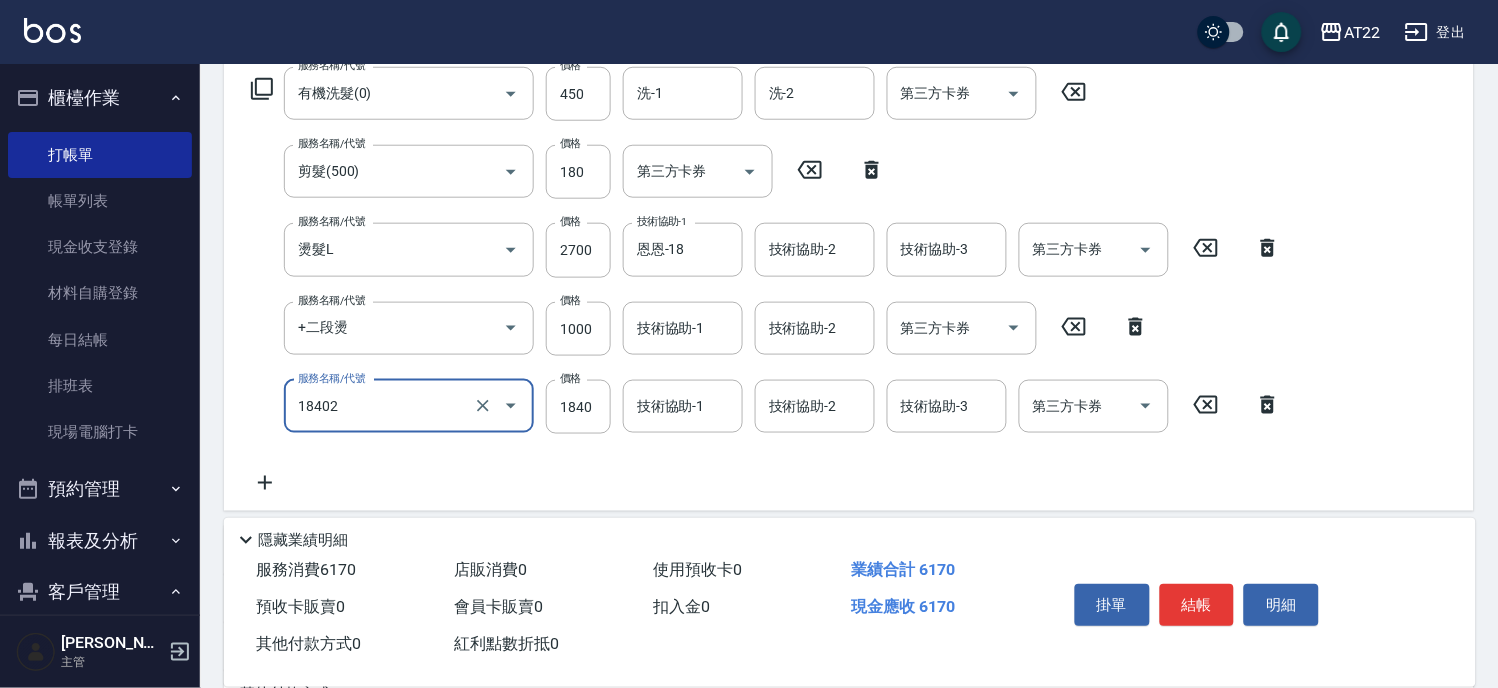 type on "染髮L(18402)" 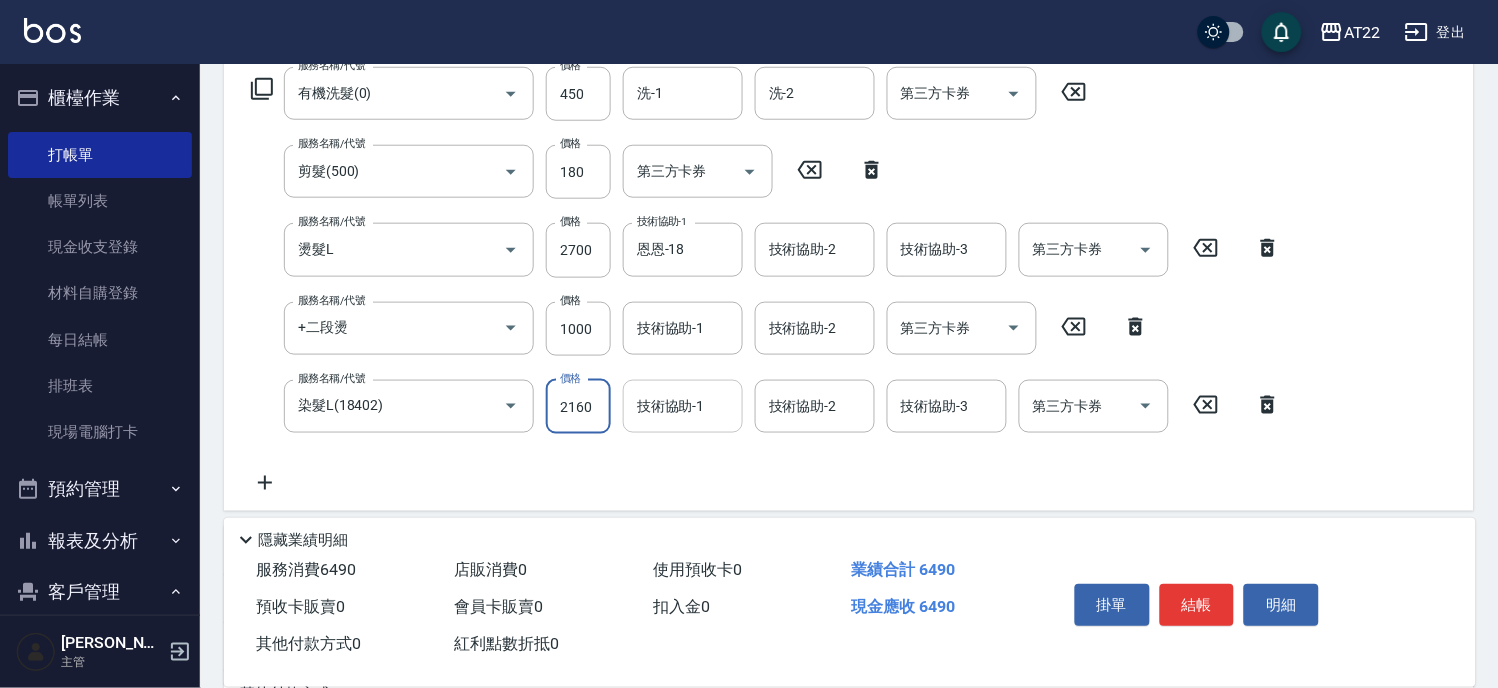 type on "2160" 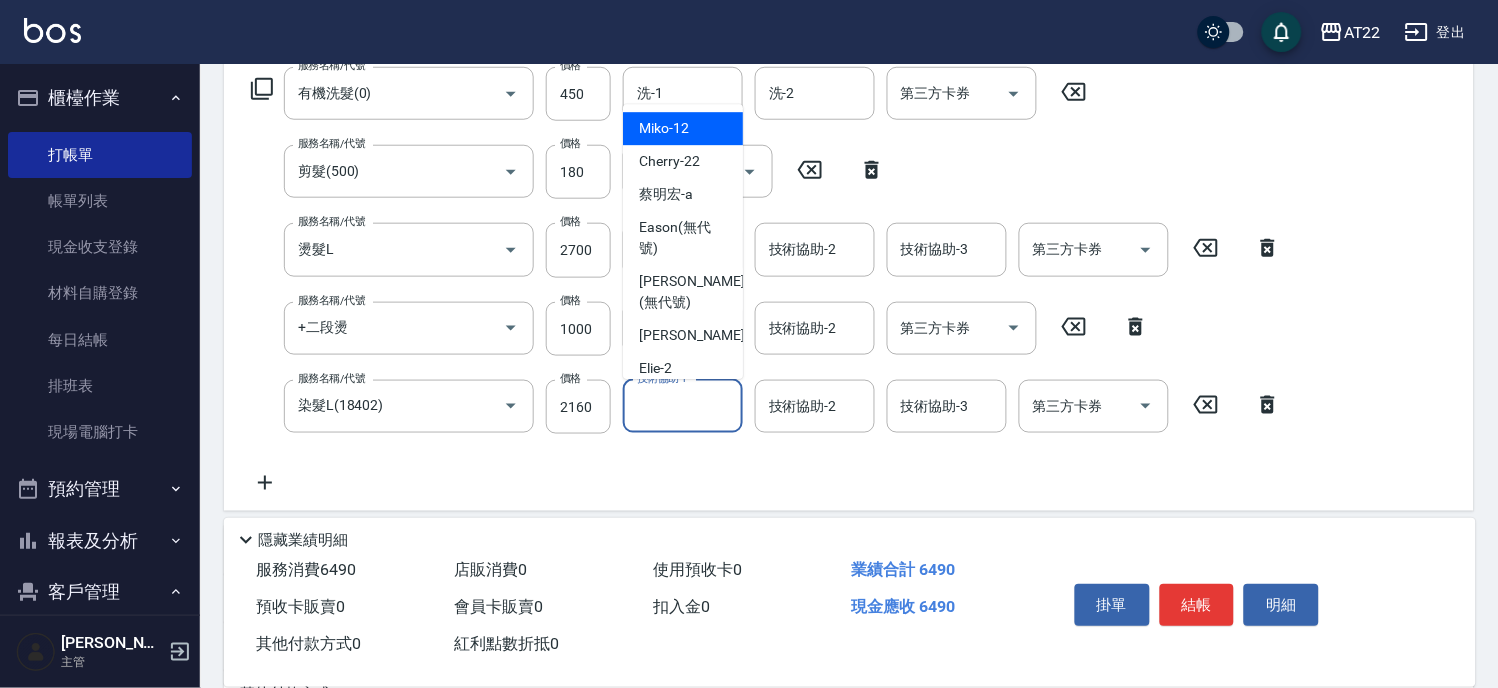 click 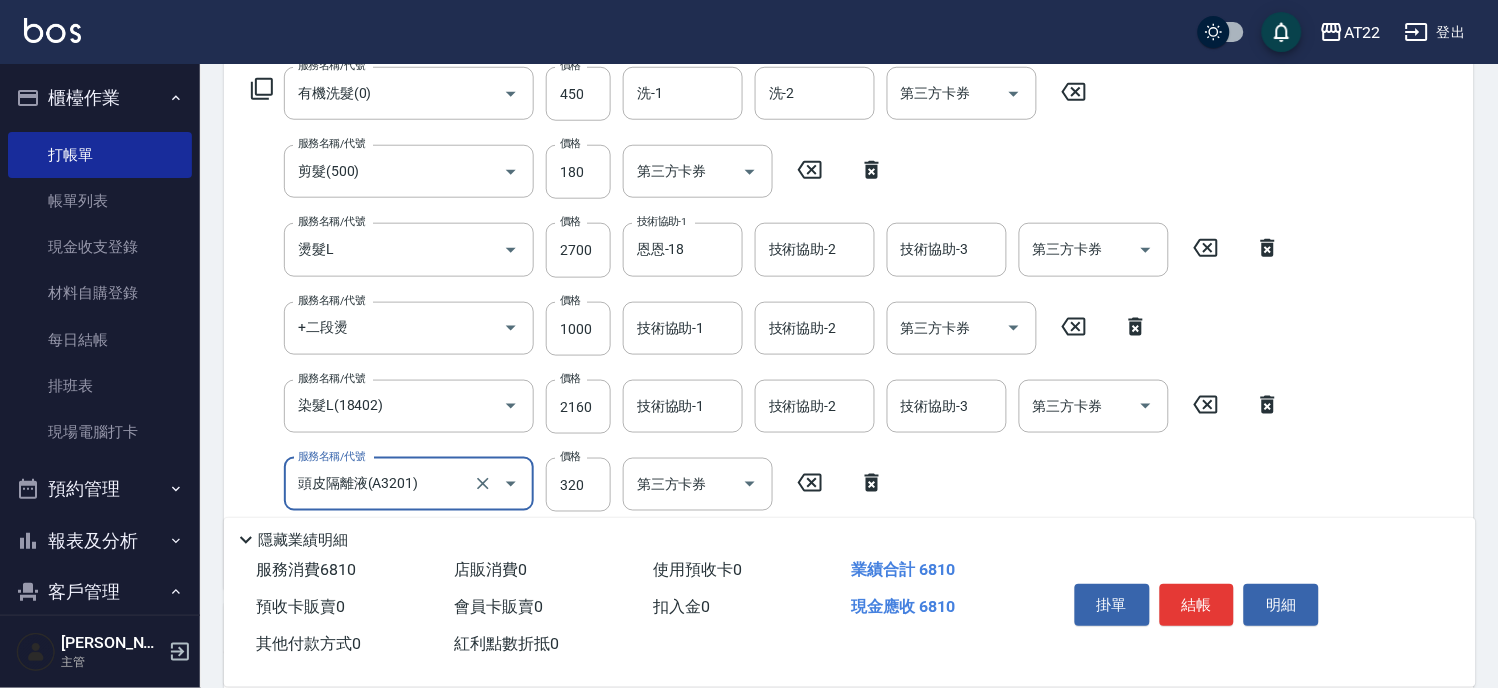 type on "頭皮隔離液(A3201)" 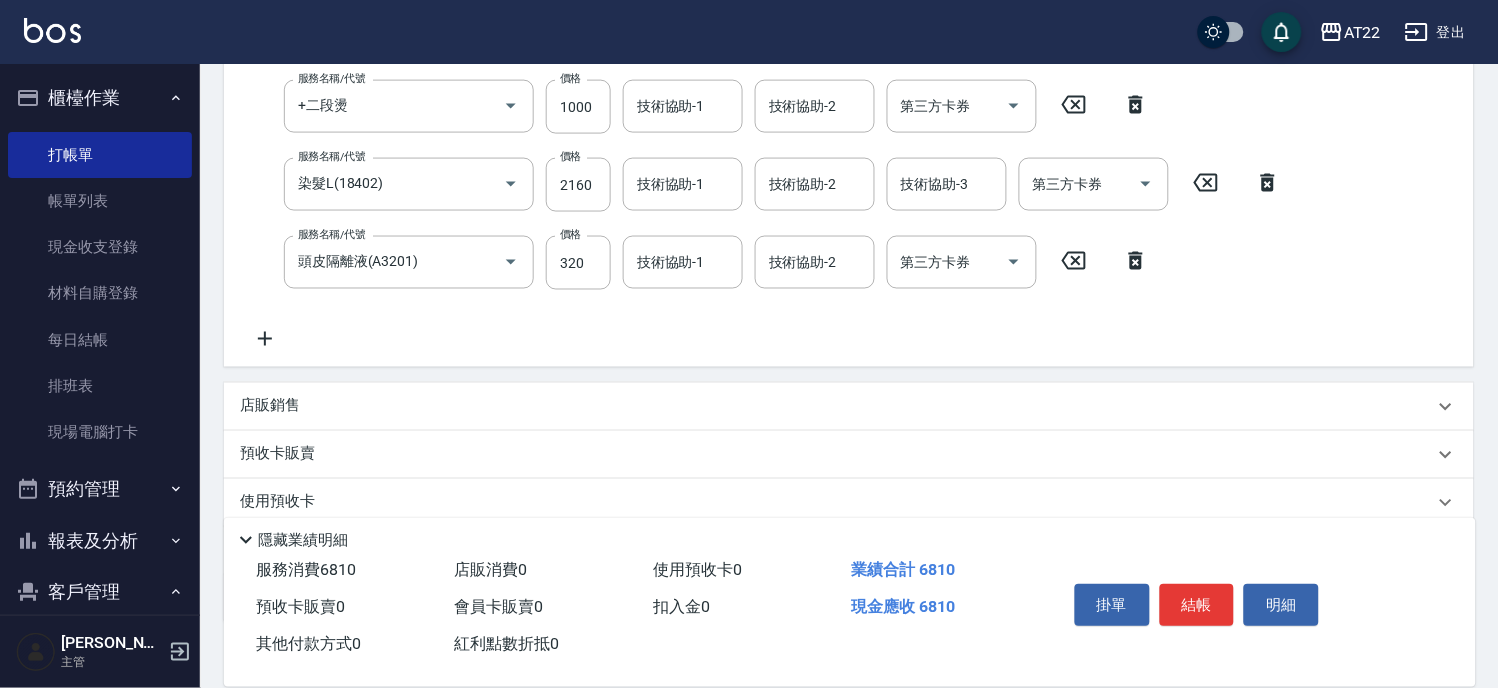 click 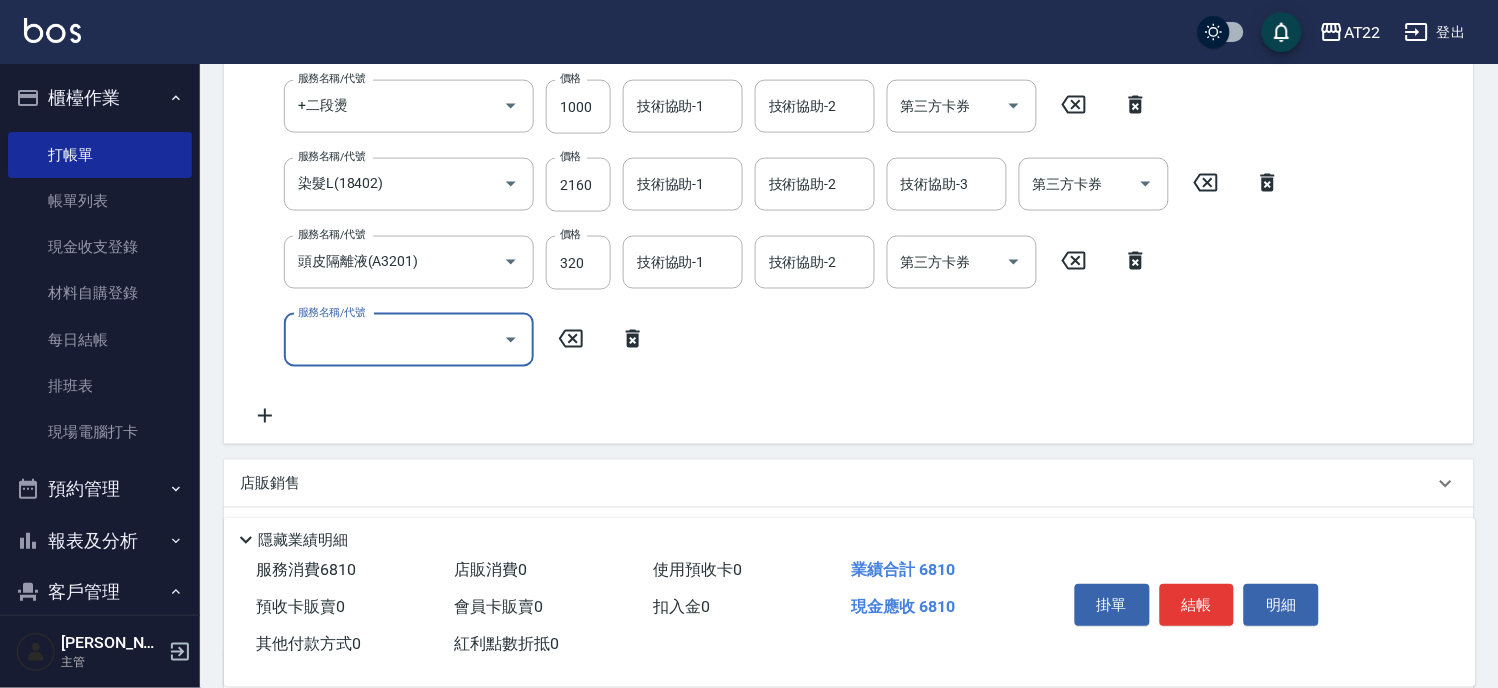 scroll, scrollTop: 472, scrollLeft: 0, axis: vertical 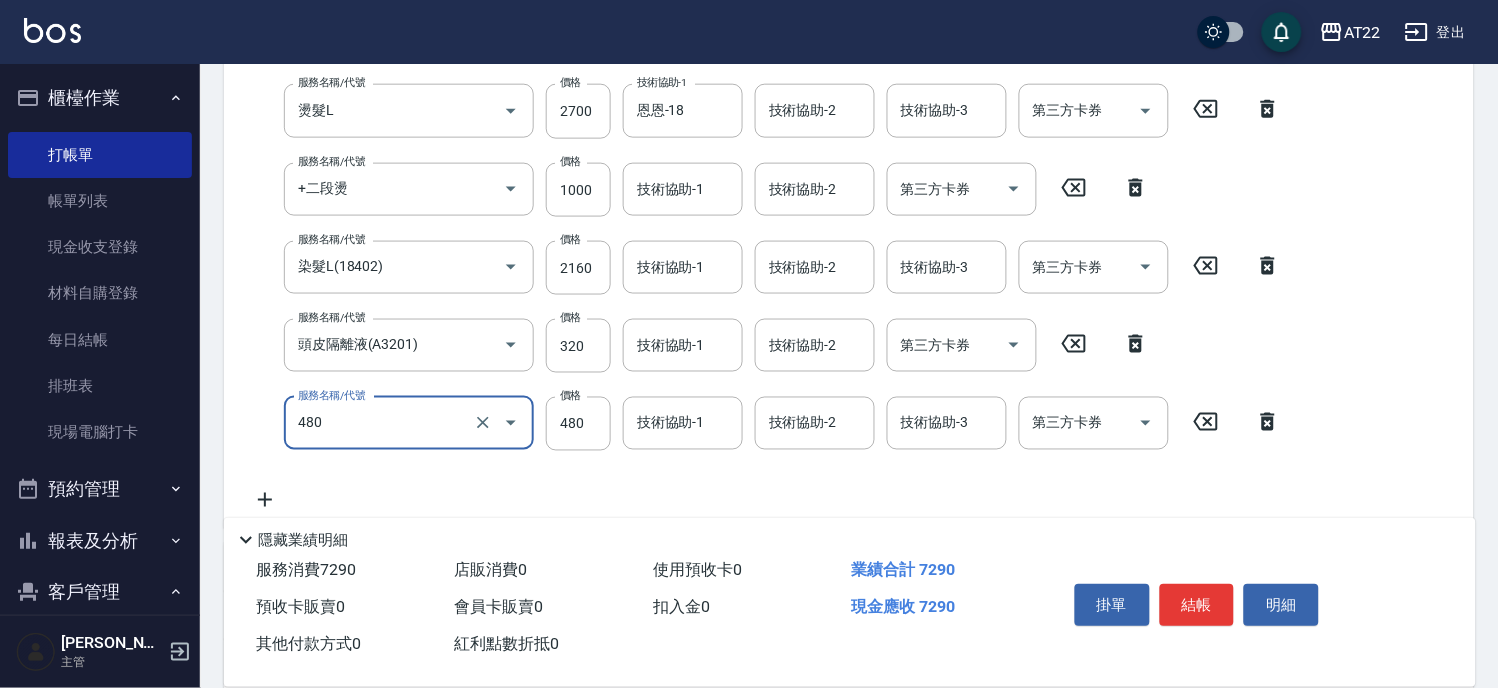 type on "[PERSON_NAME]護(480)" 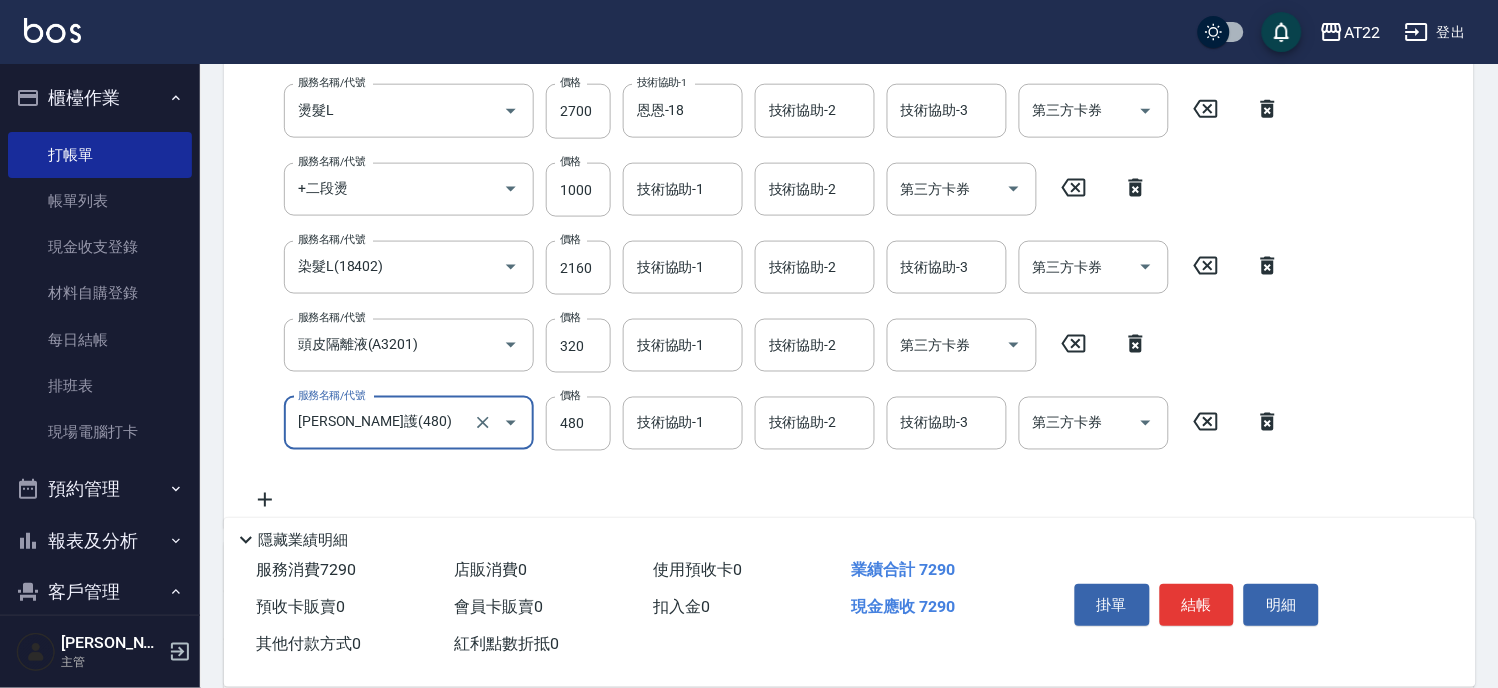 scroll, scrollTop: 473, scrollLeft: 0, axis: vertical 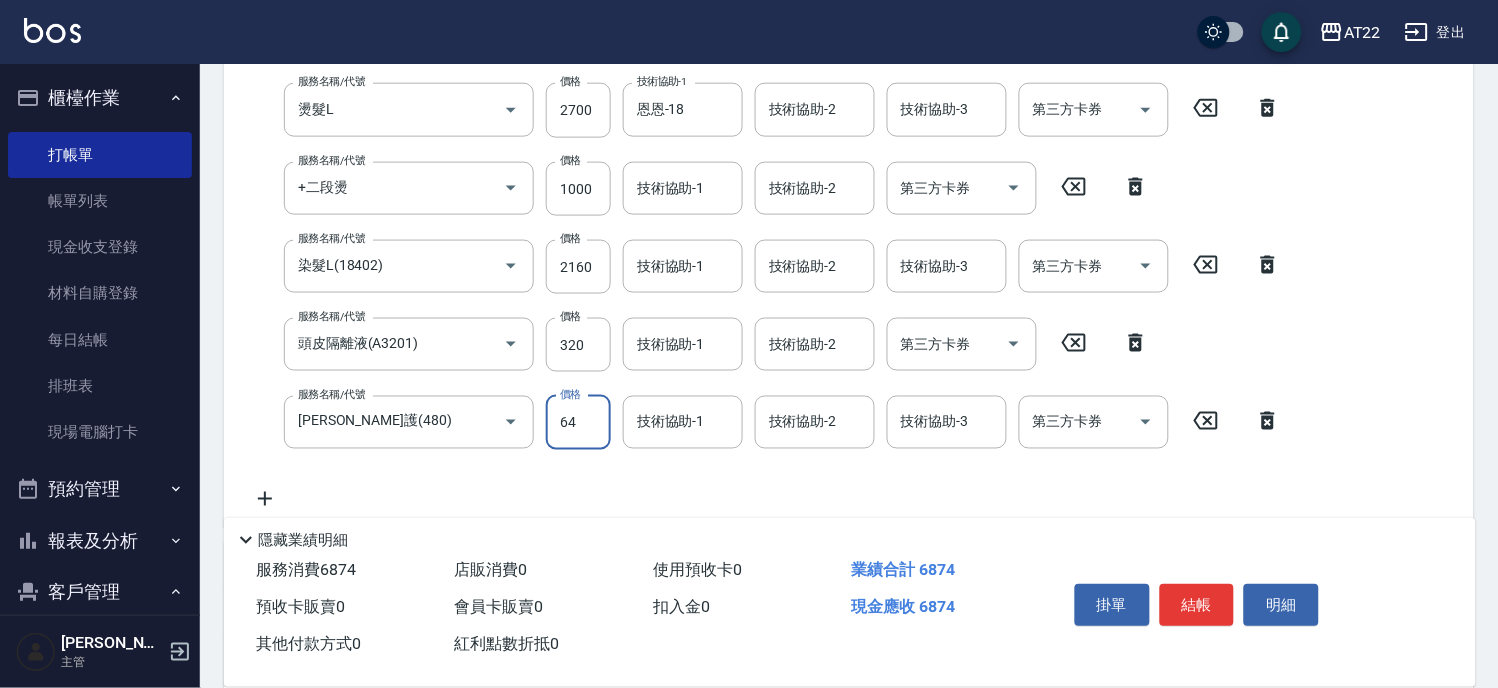 type on "640" 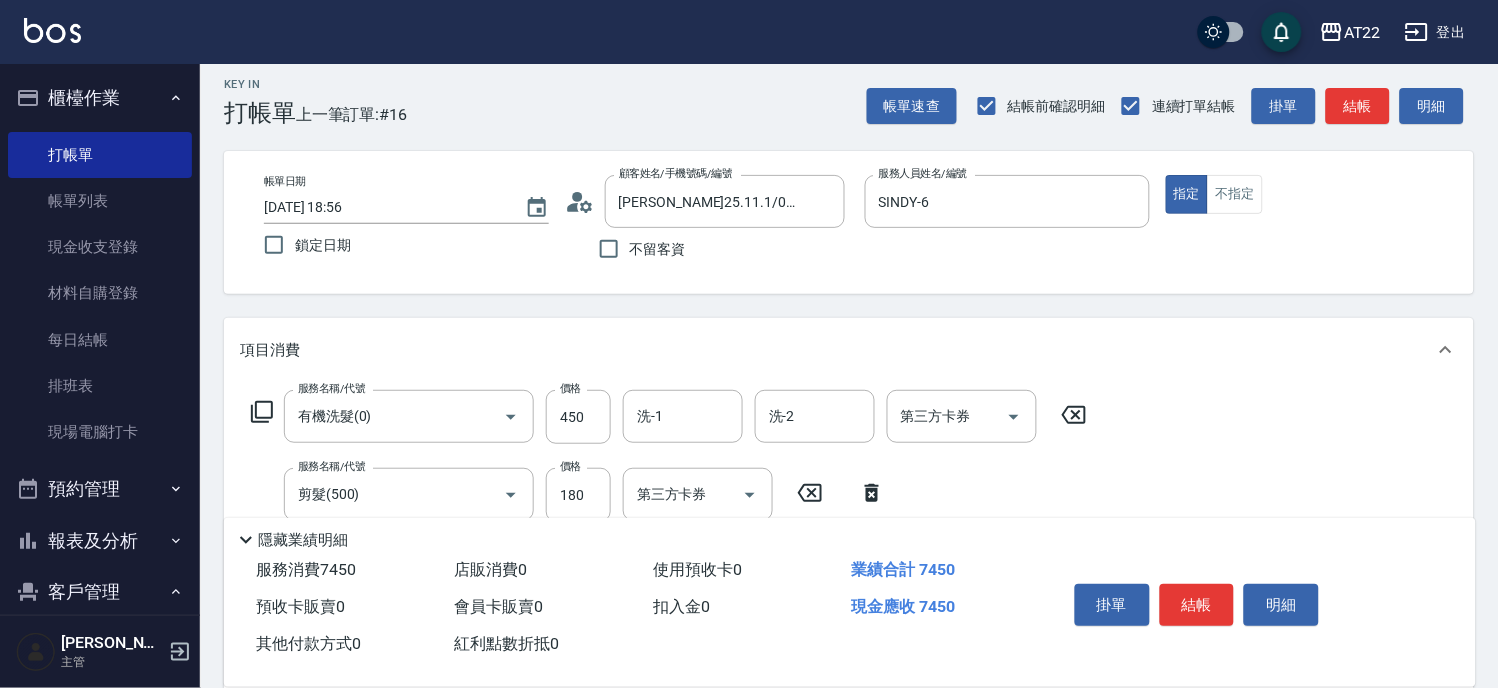 scroll, scrollTop: 0, scrollLeft: 0, axis: both 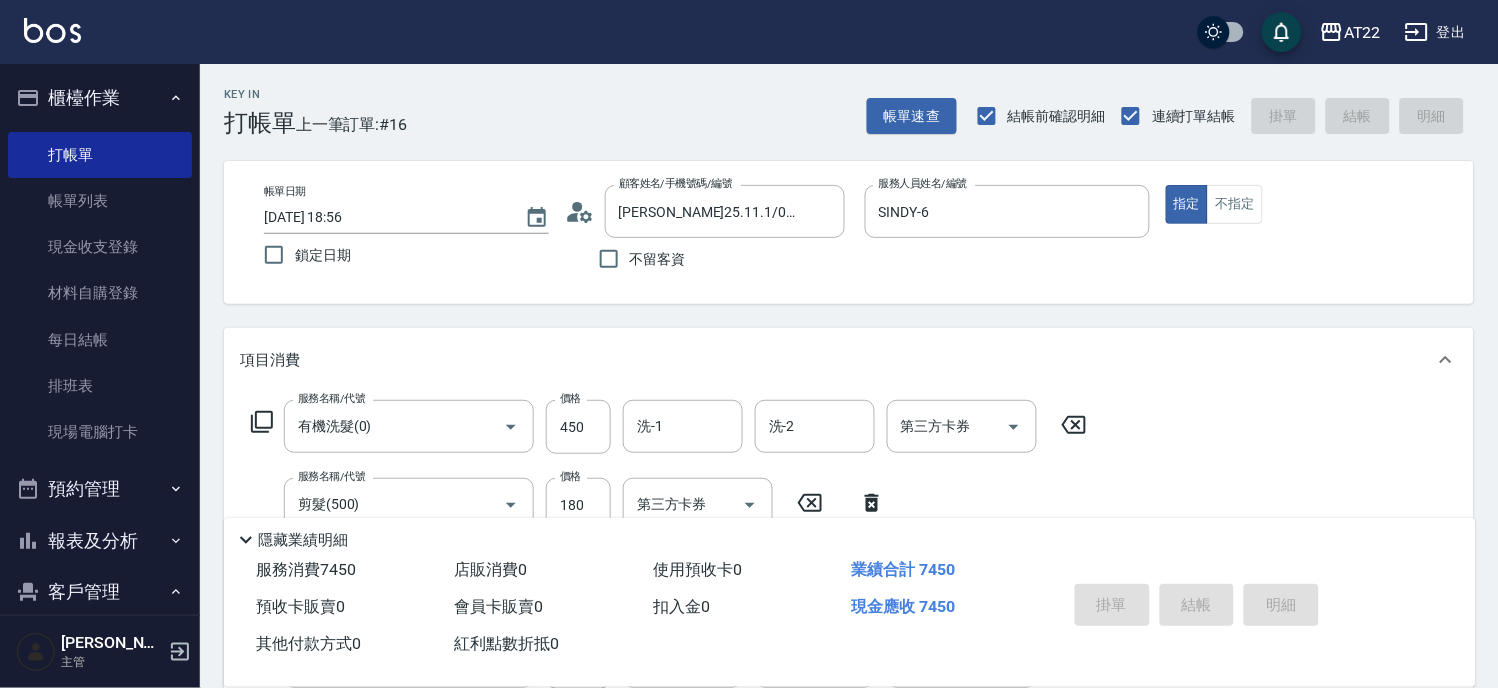 type on "[DATE] 18:58" 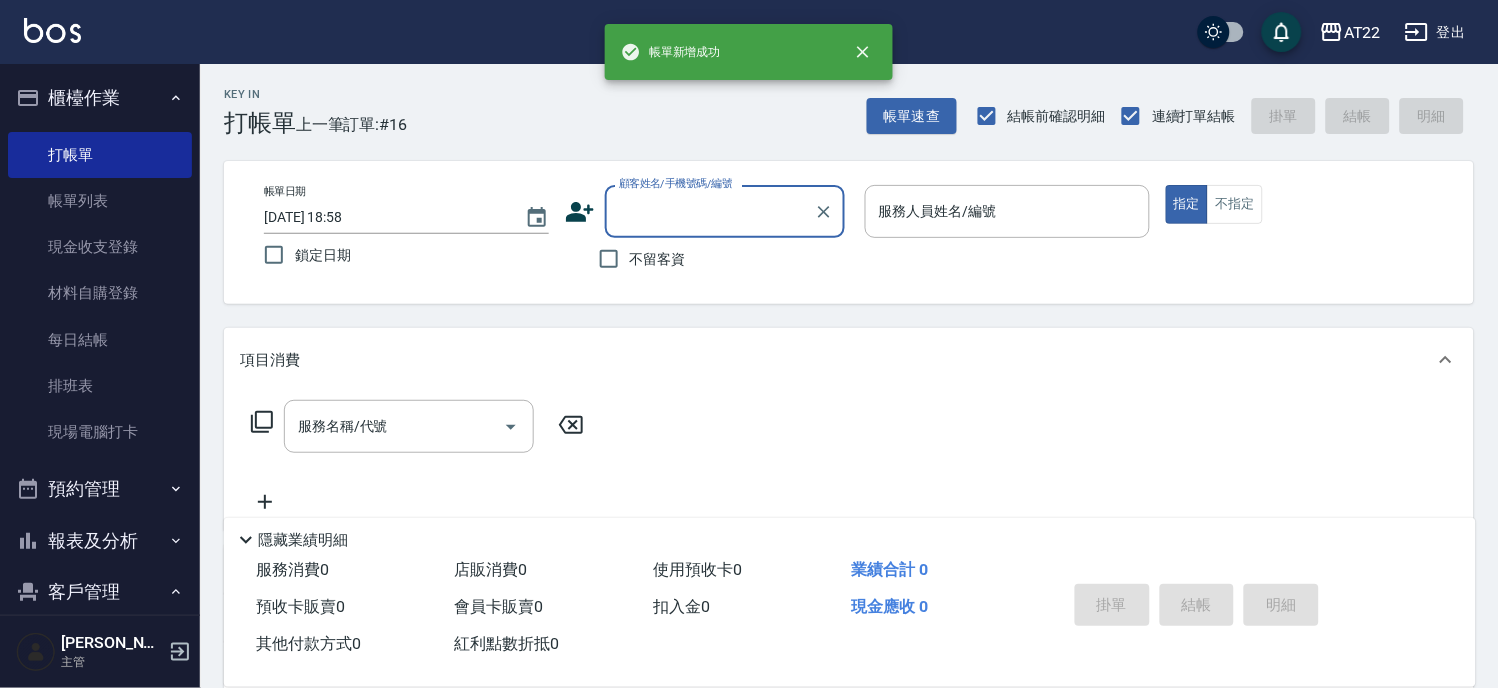 scroll, scrollTop: 0, scrollLeft: 0, axis: both 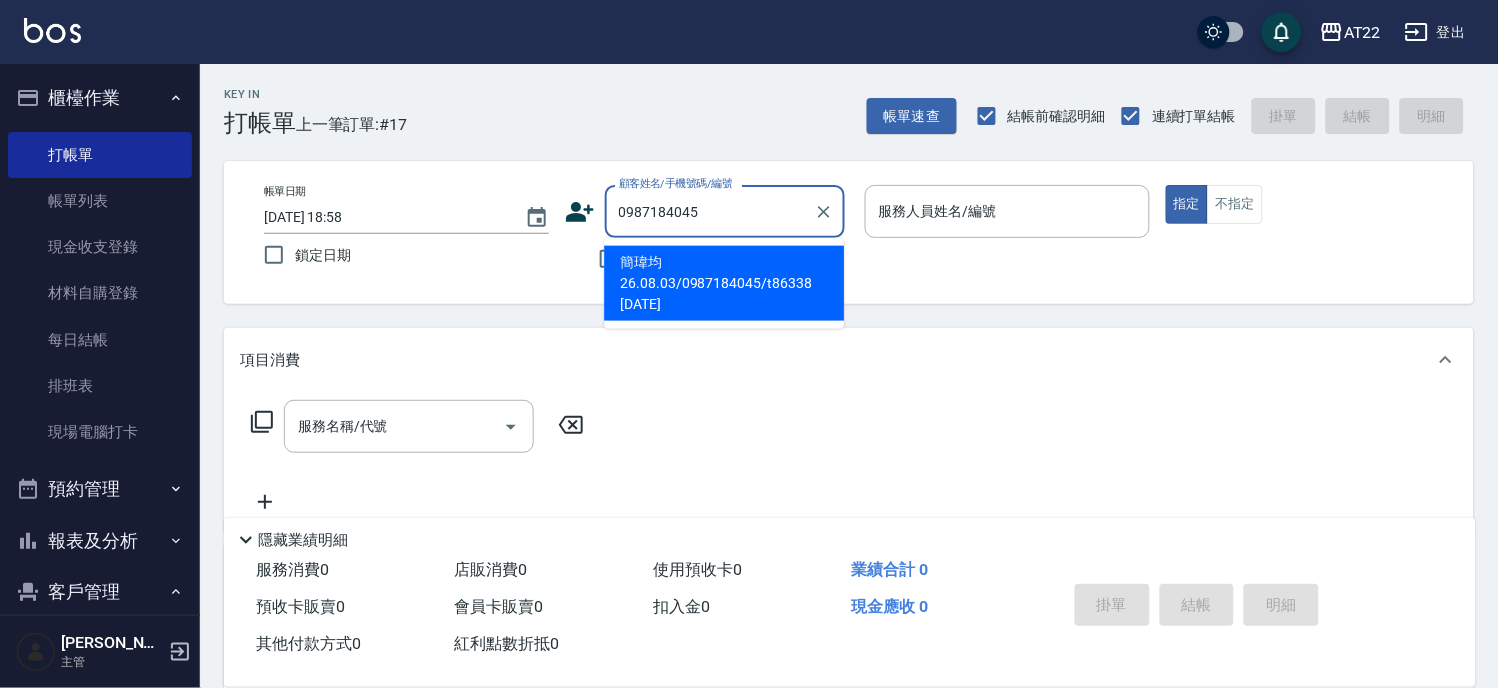 type on "簡瑋均26.08.03/0987184045/t86338 [DATE]" 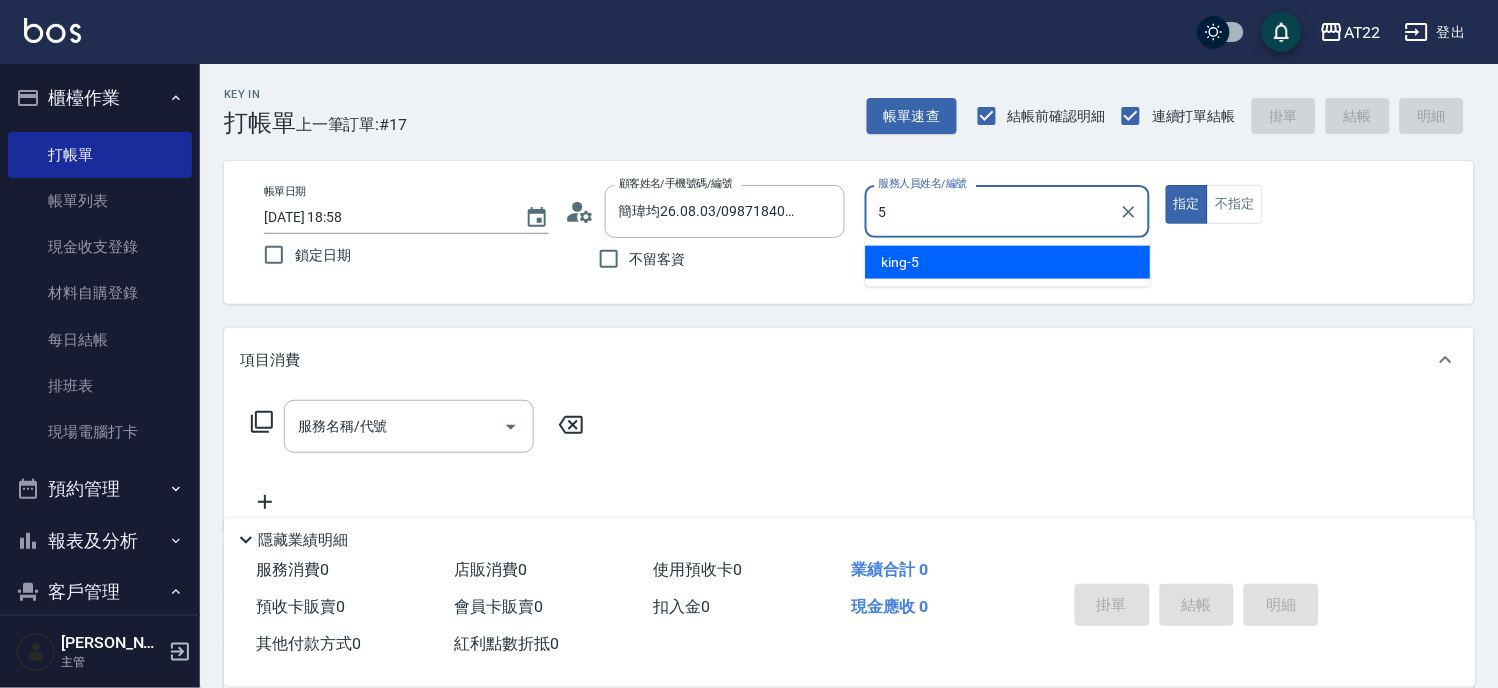 type on "[PERSON_NAME]-5" 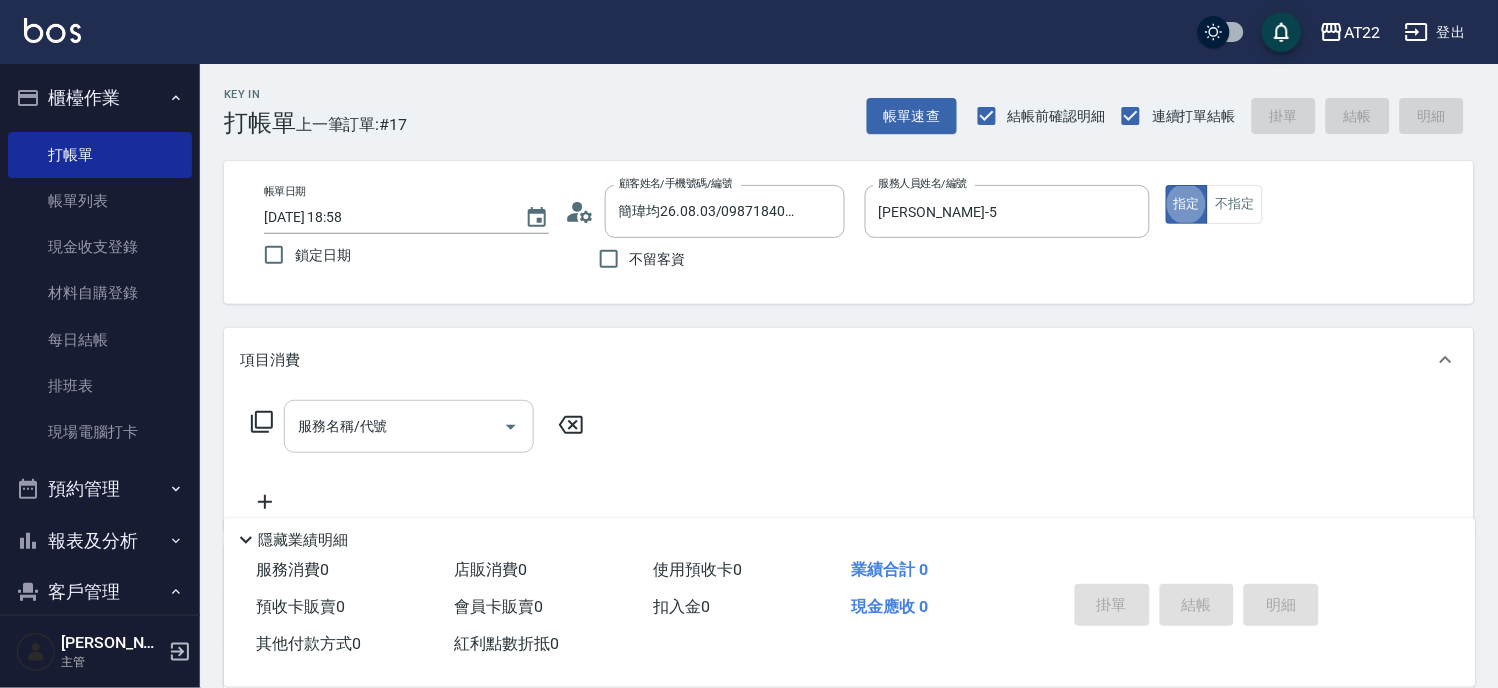 click on "服務名稱/代號" at bounding box center (394, 426) 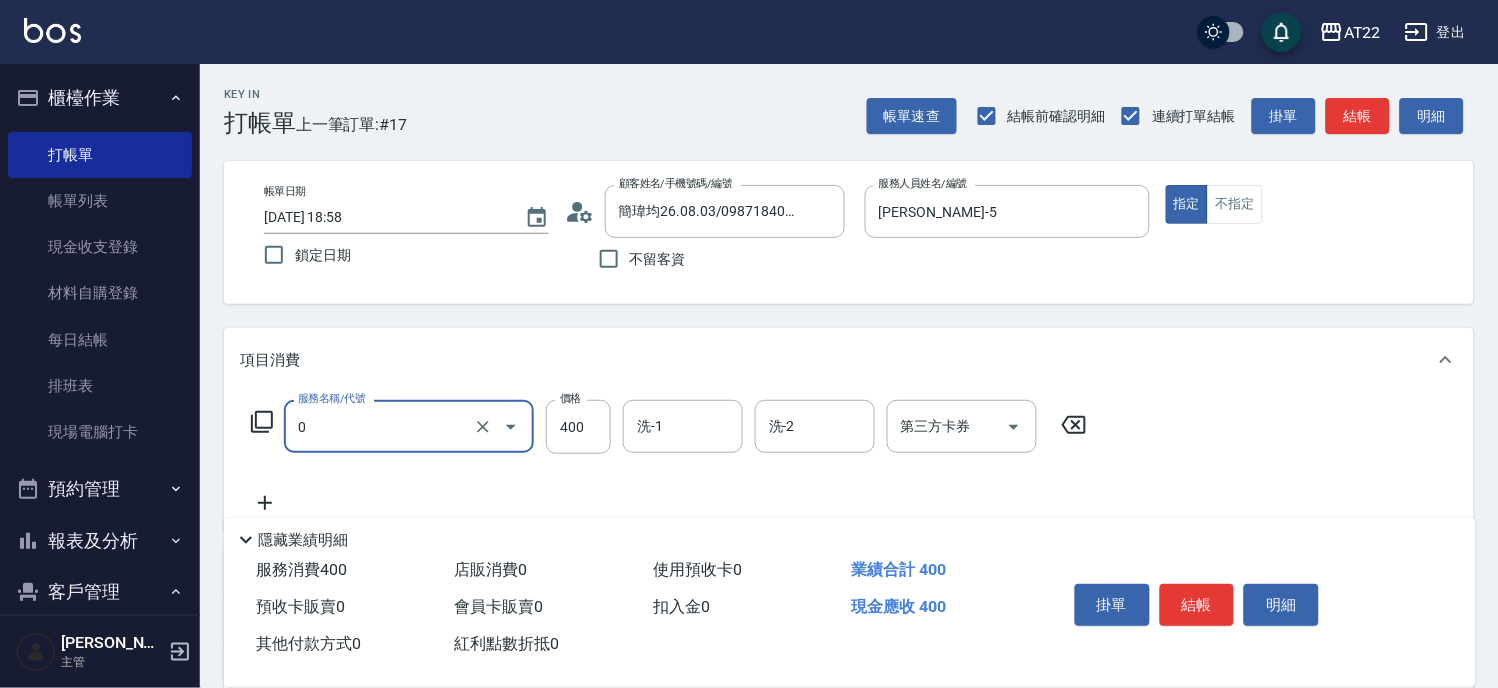 type on "有機洗髮(0)" 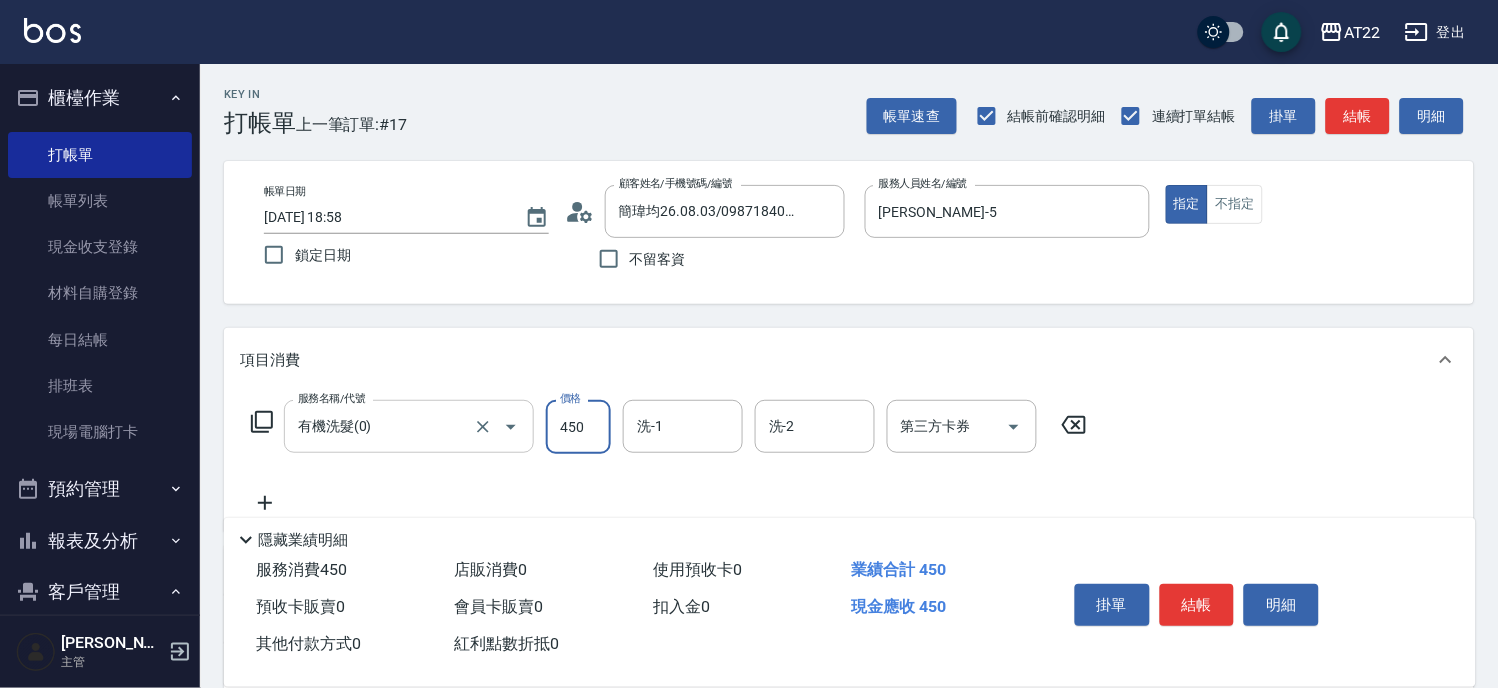 type on "450" 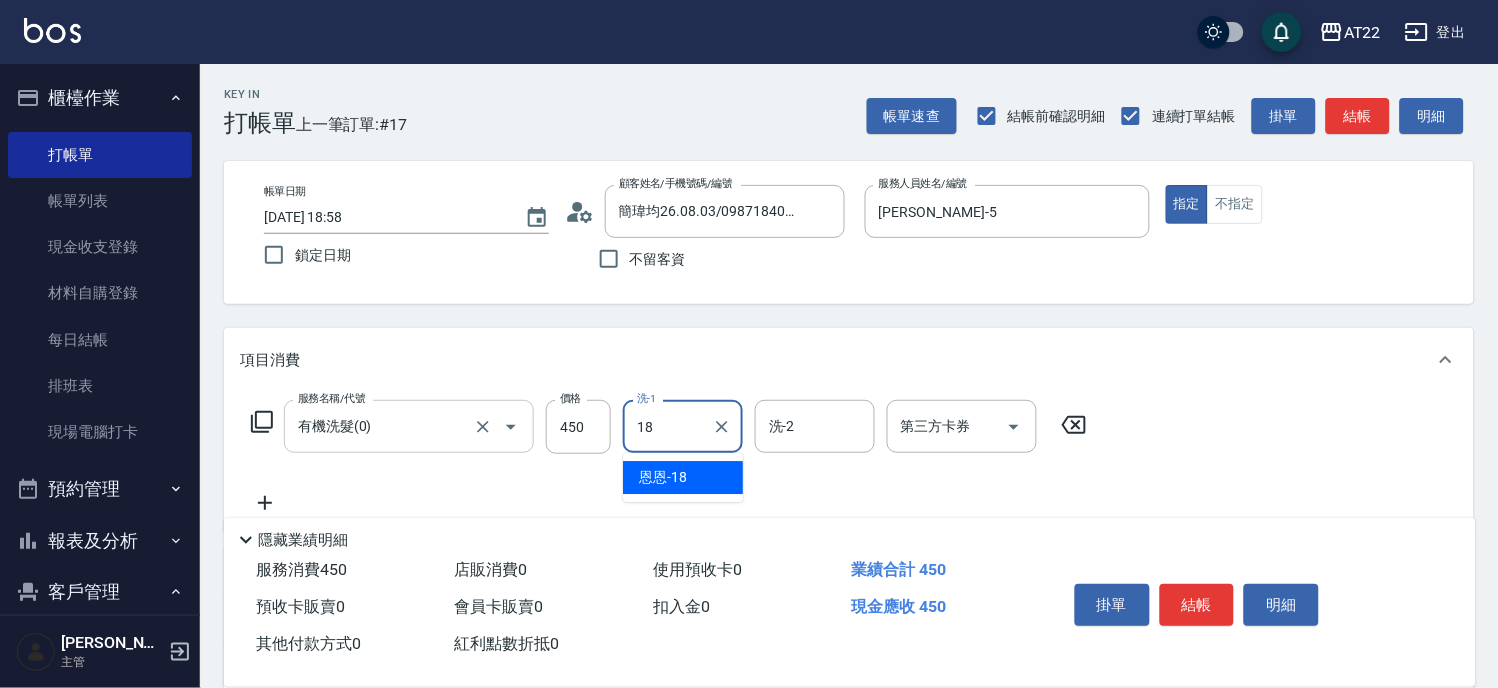 type on "恩恩-18" 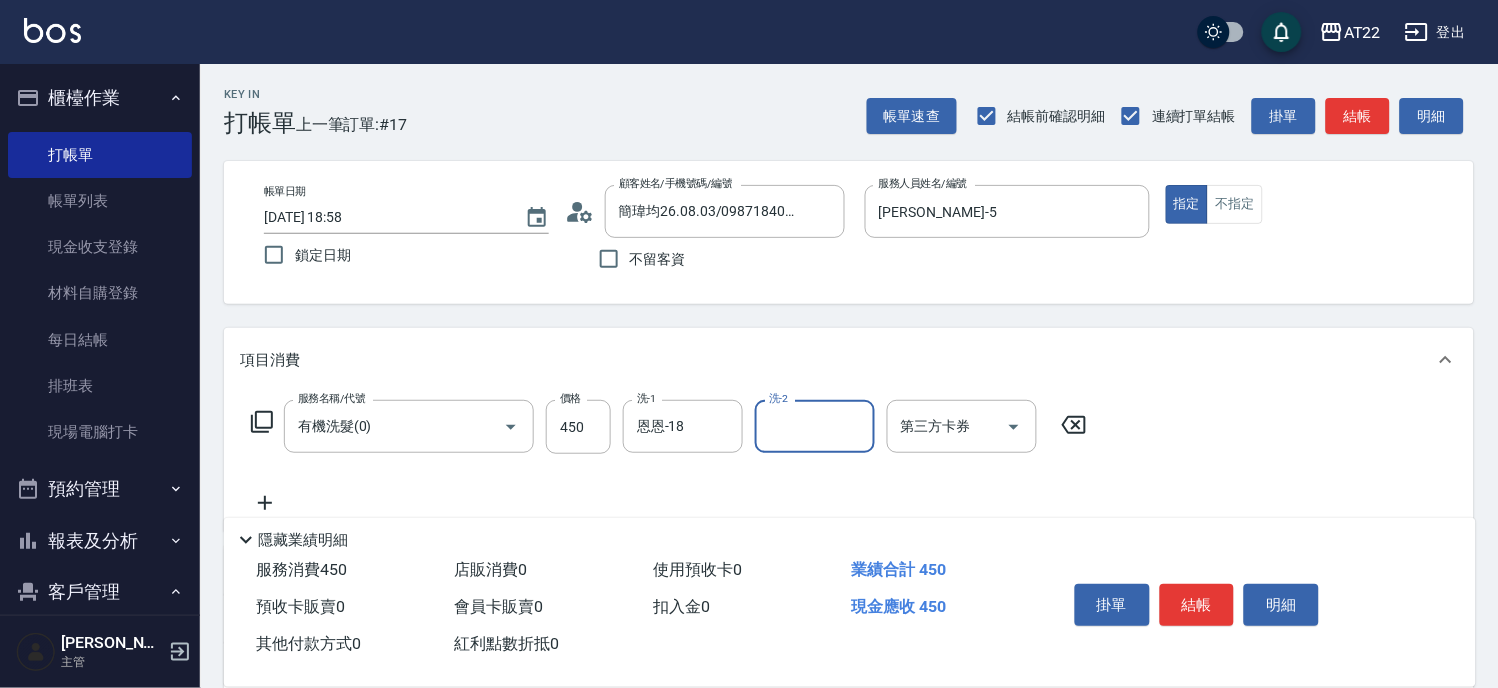 click 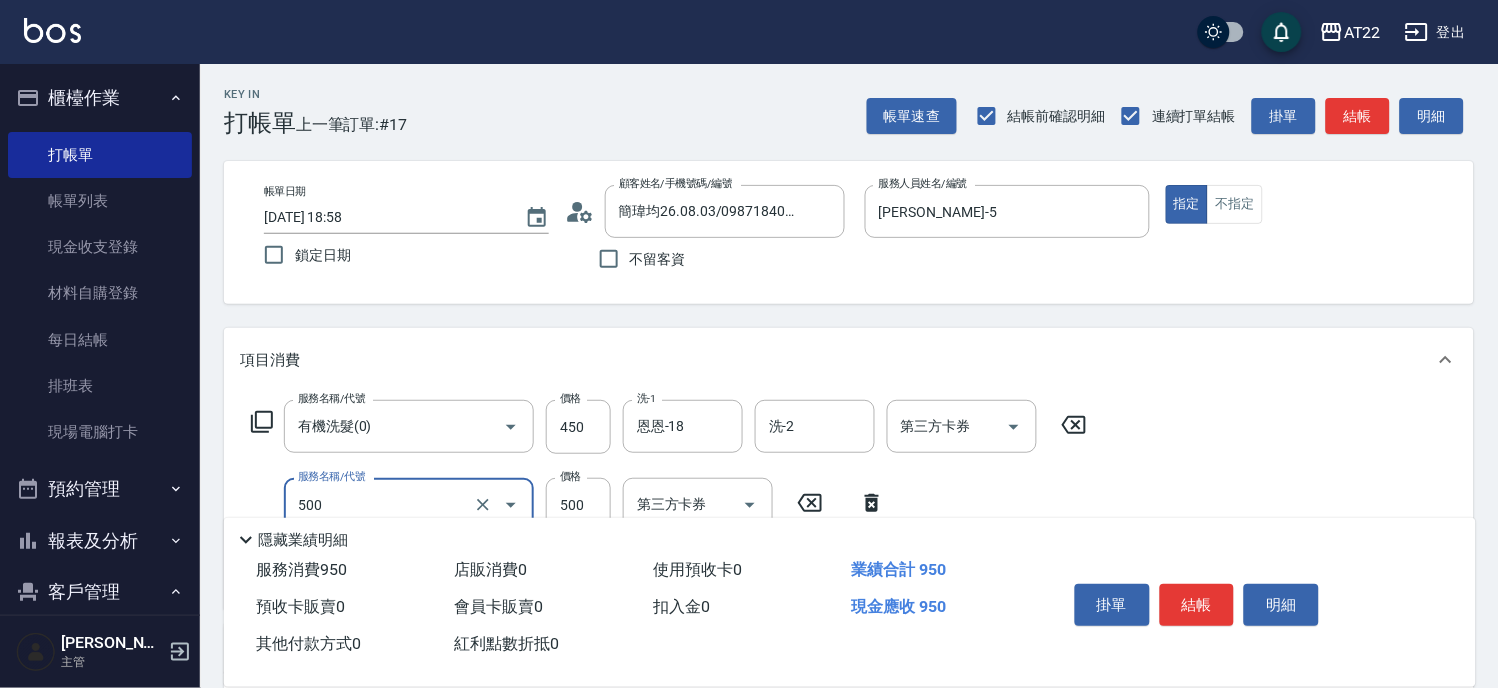 type on "剪髮(500)" 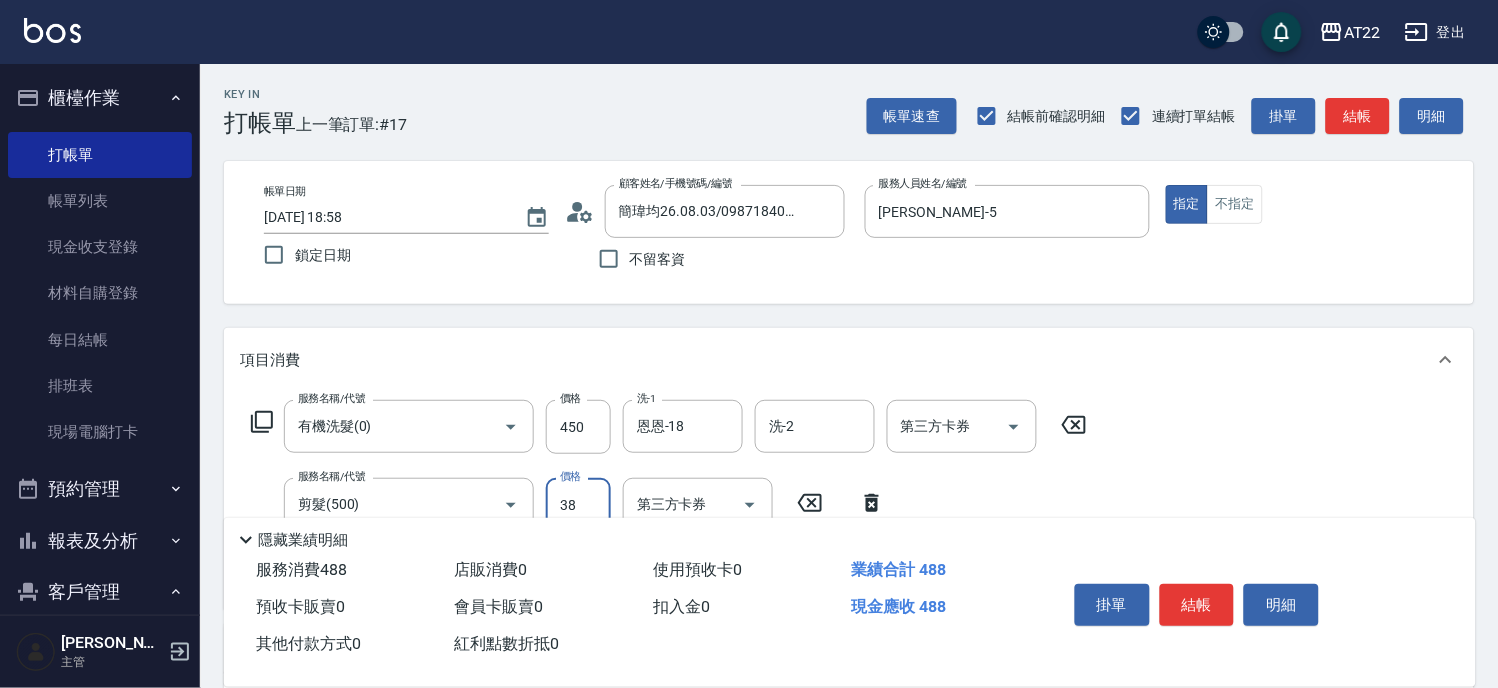 type on "380" 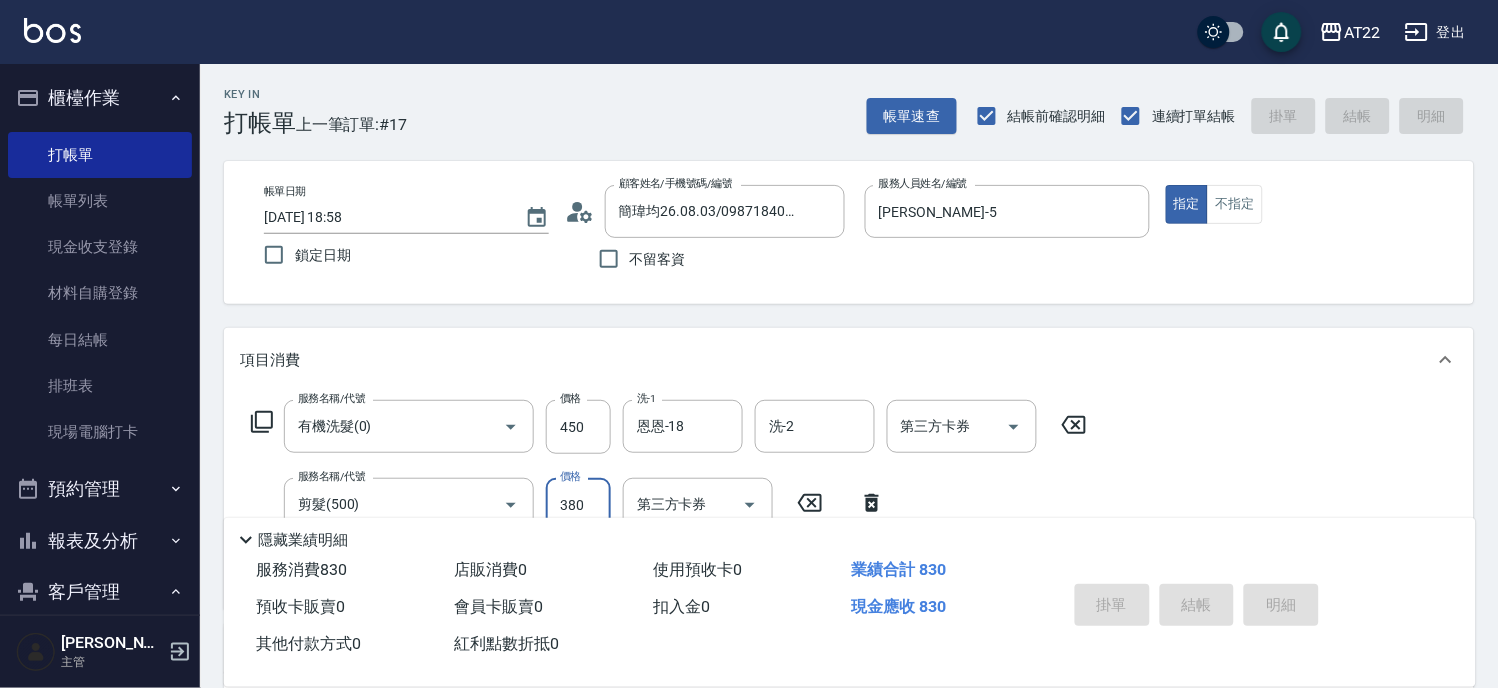 type 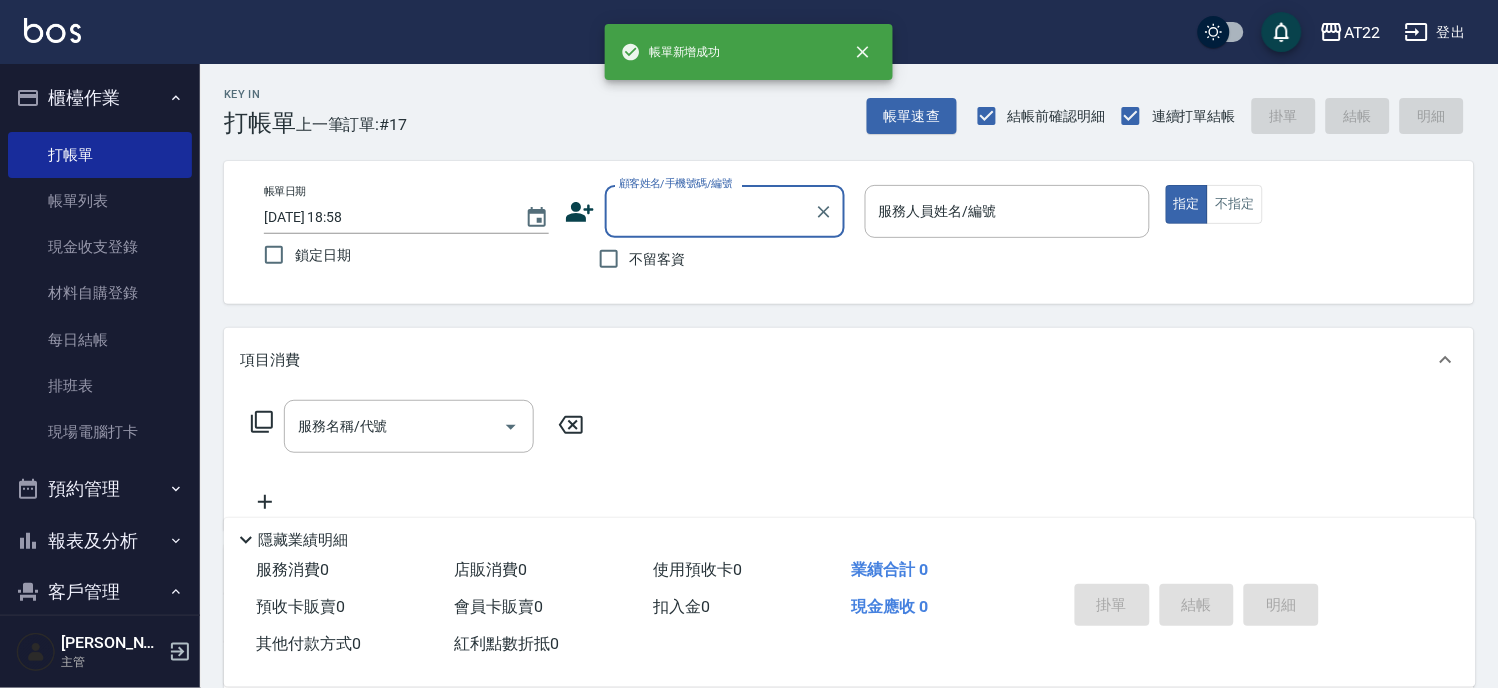 scroll, scrollTop: 0, scrollLeft: 0, axis: both 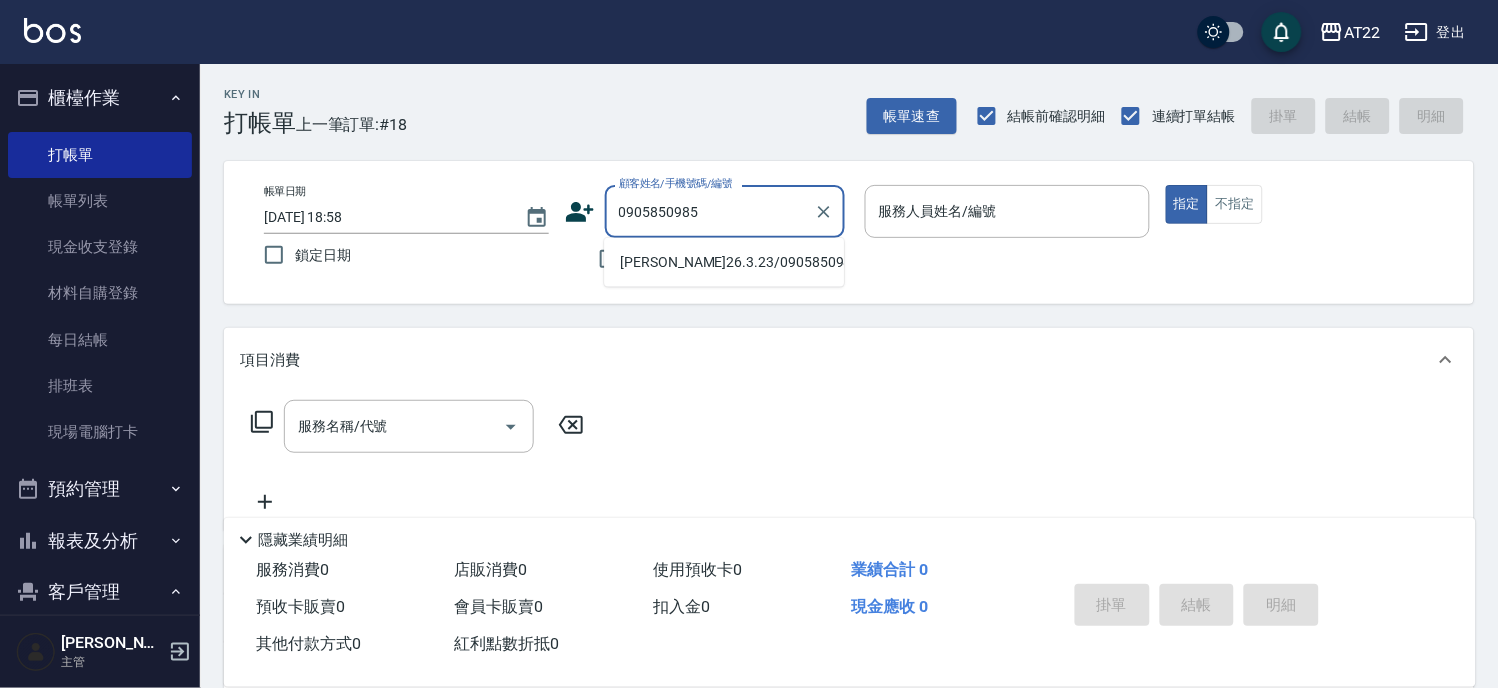 type on "[PERSON_NAME]26.3.23/0905850985/V84133" 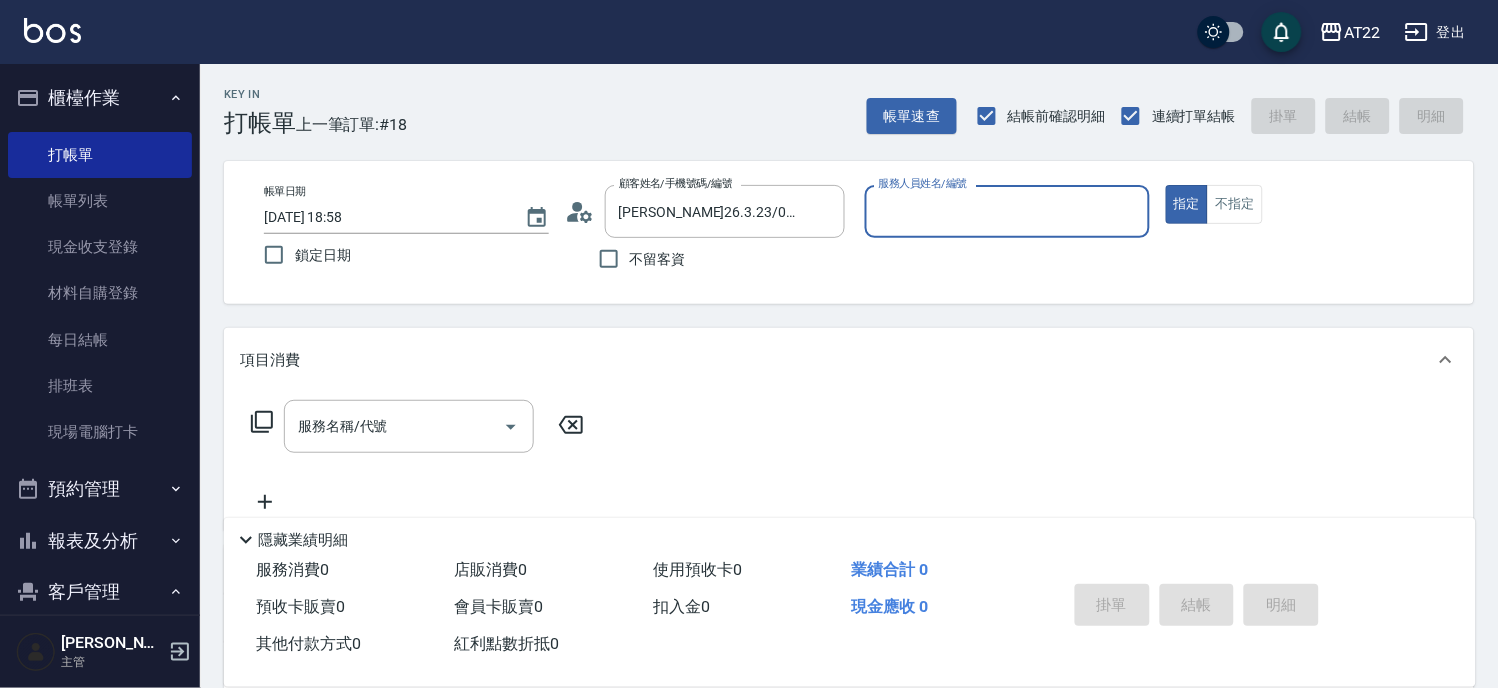 type on "Miko-12" 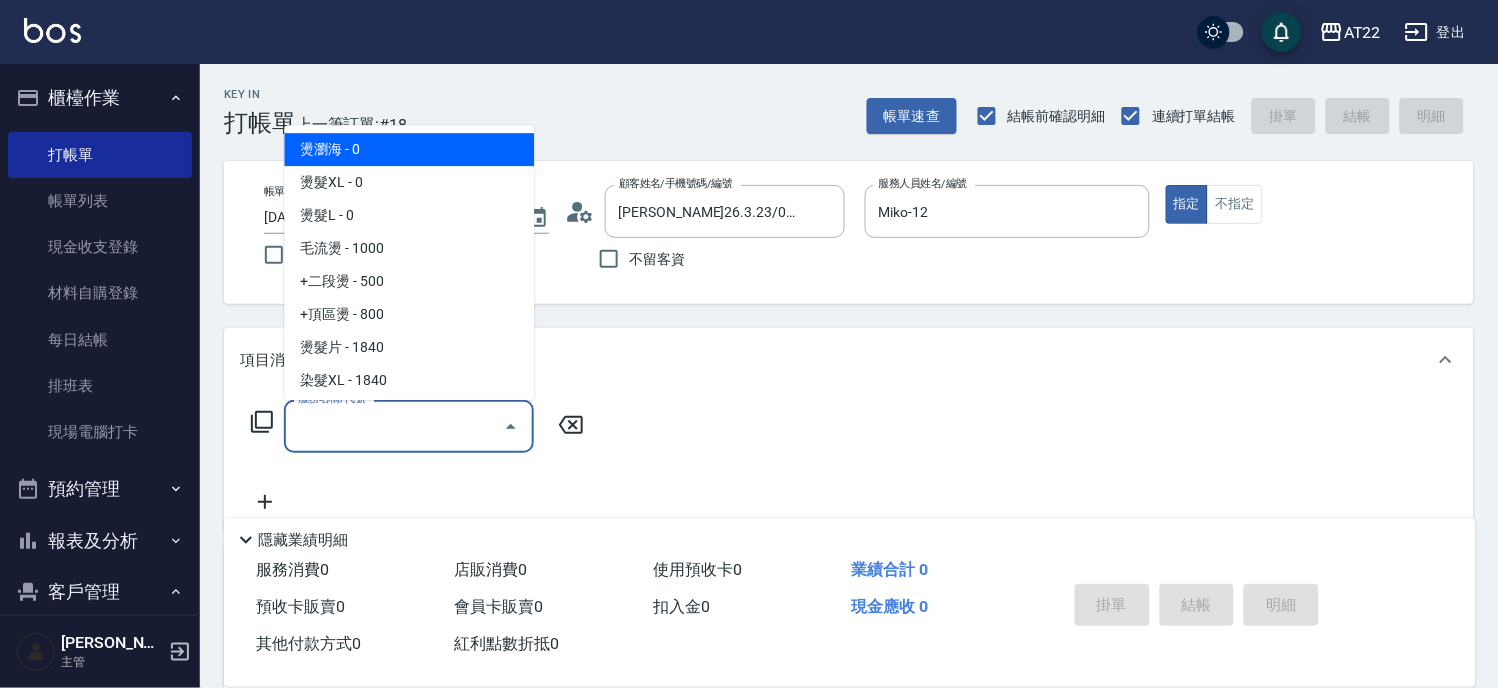 click on "服務名稱/代號" at bounding box center (394, 426) 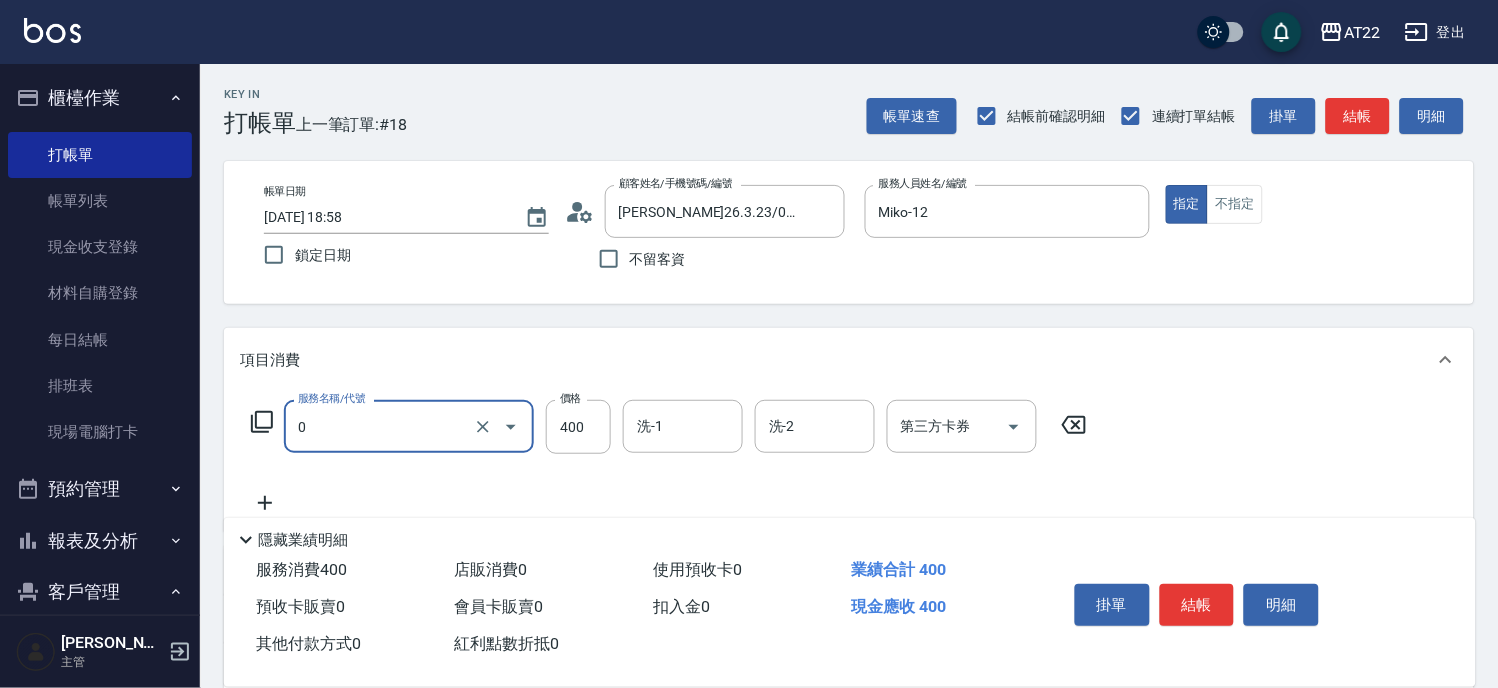 type on "有機洗髮(0)" 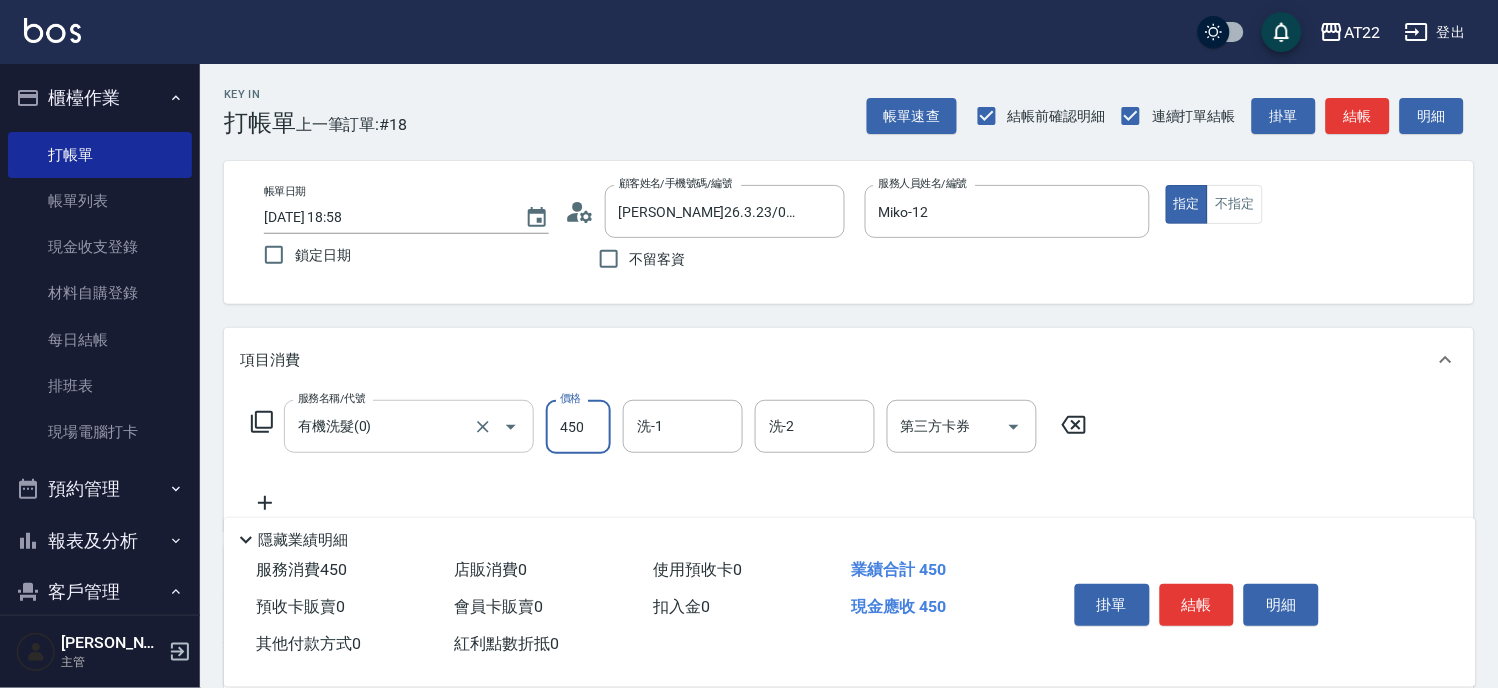 type on "450" 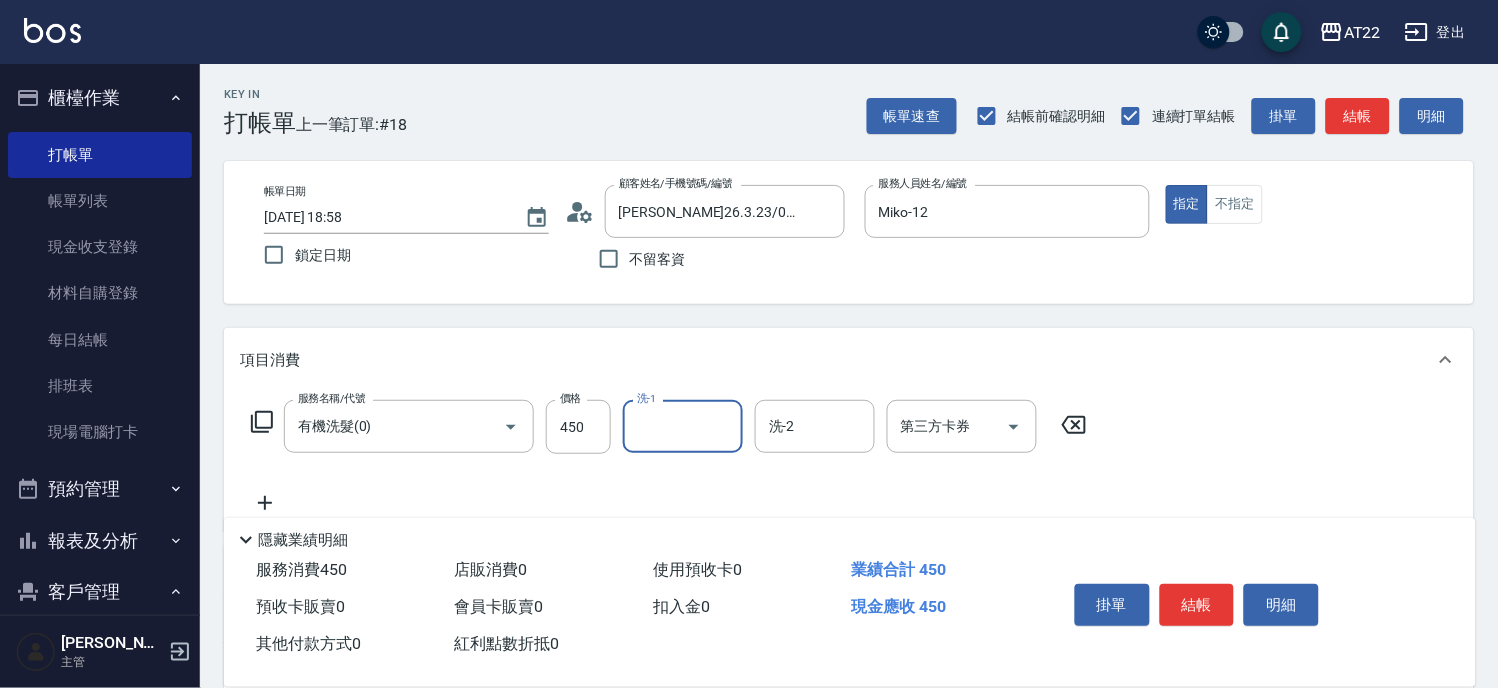 click 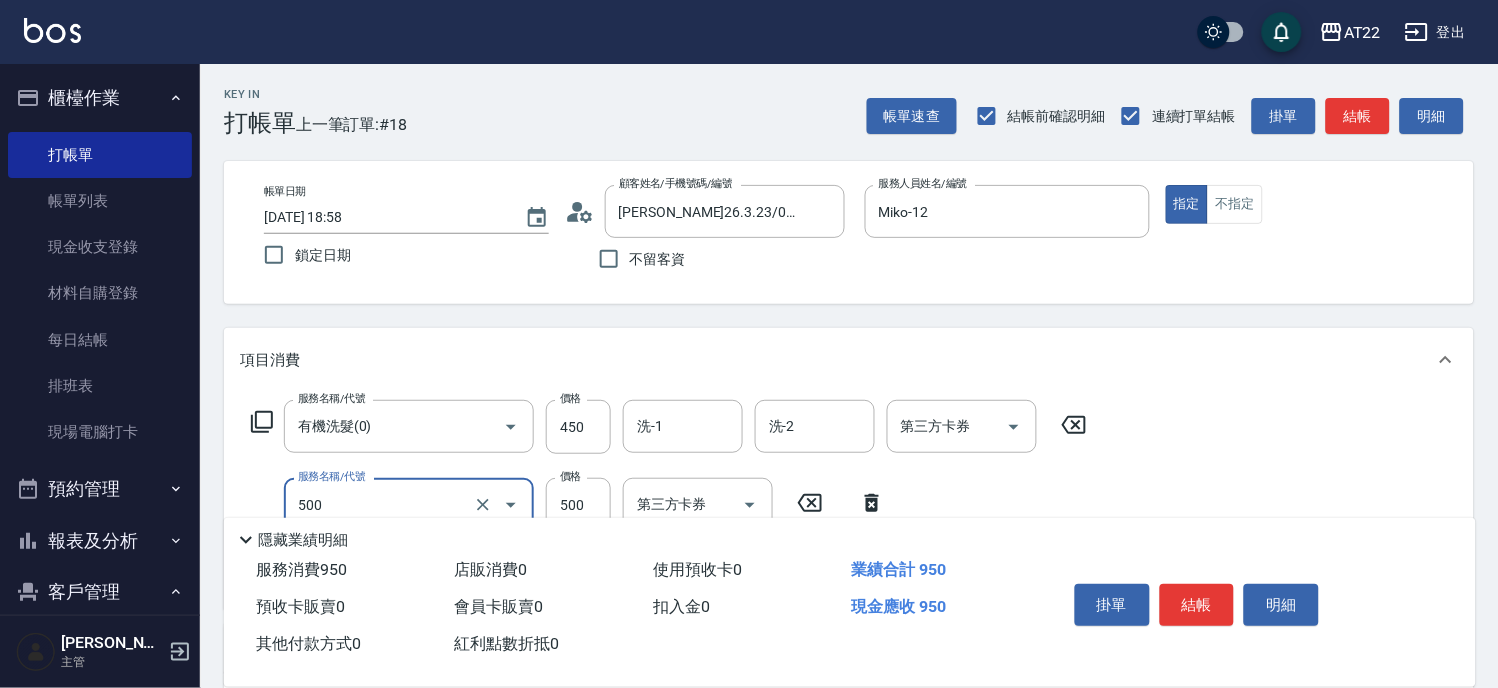 type on "剪髮(500)" 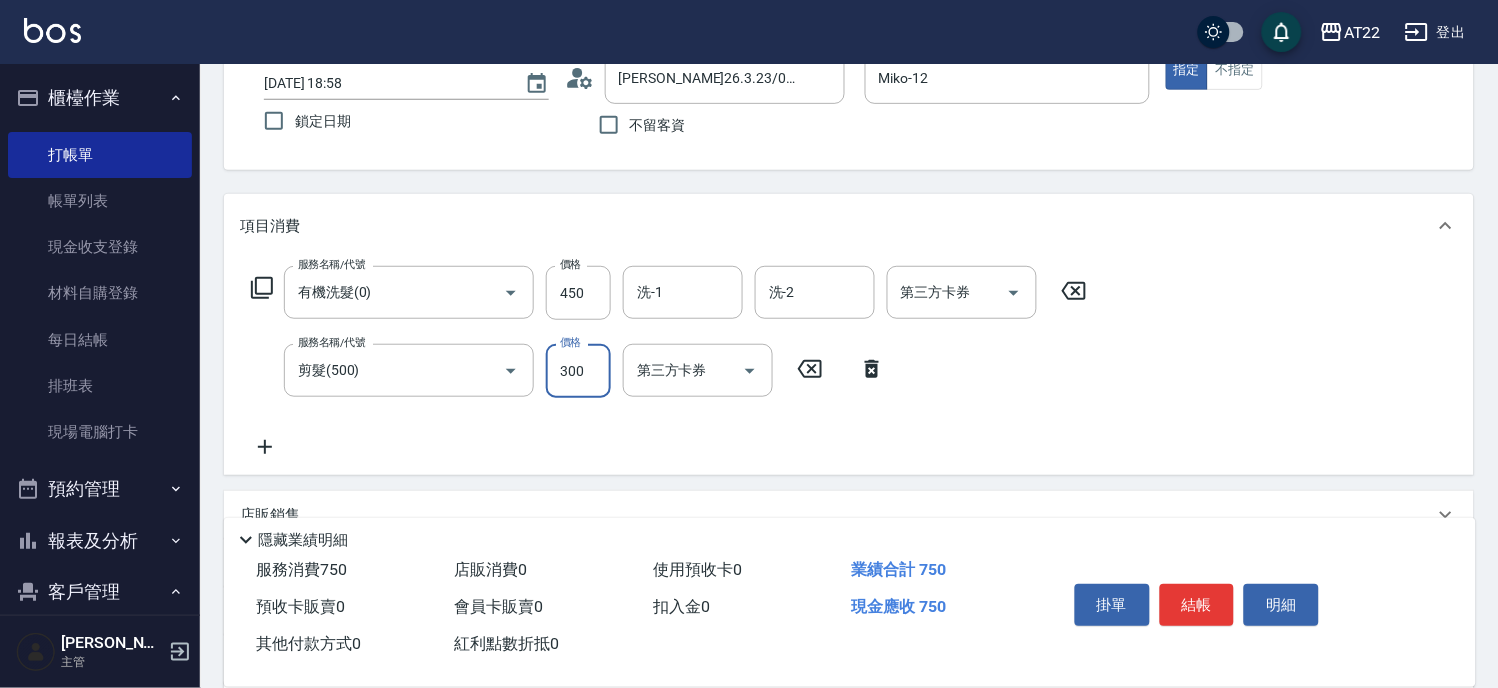 scroll, scrollTop: 366, scrollLeft: 0, axis: vertical 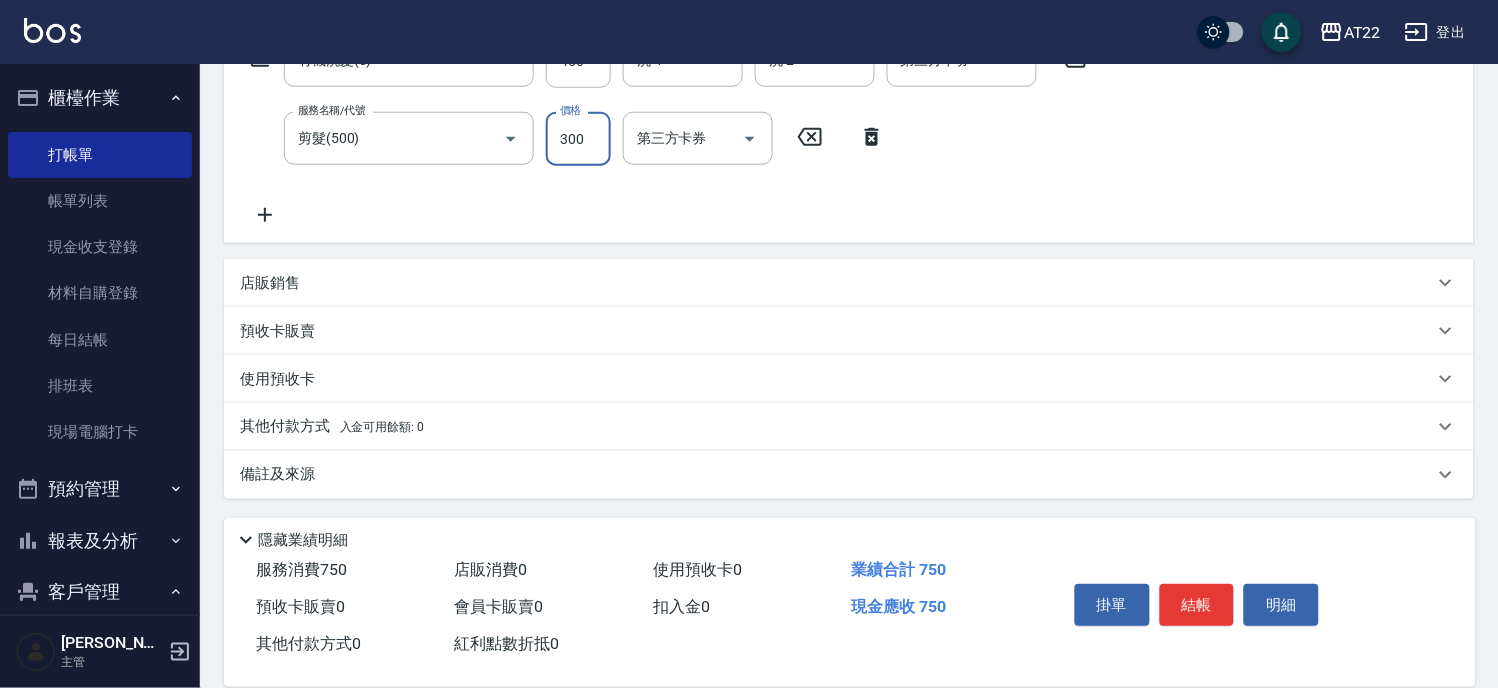 type on "300" 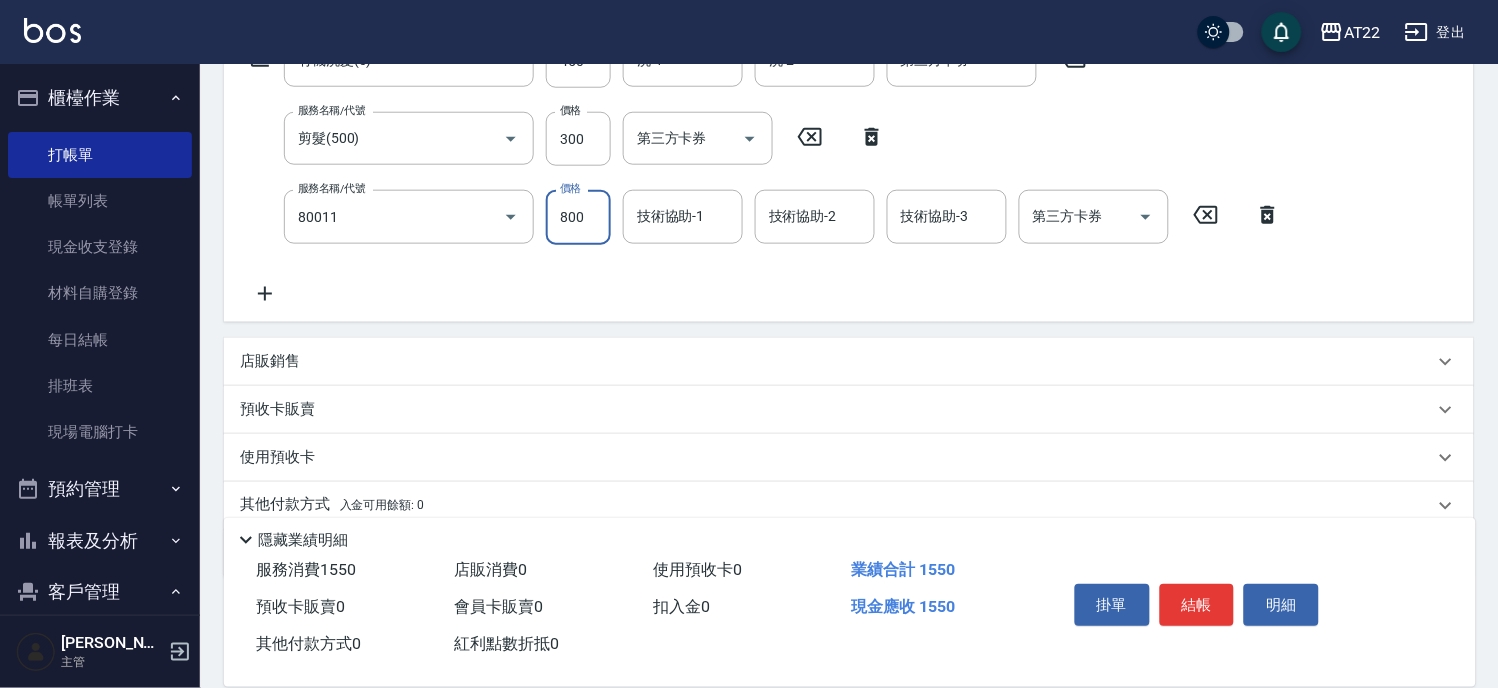 type on "晶漾深層護髮(80011)" 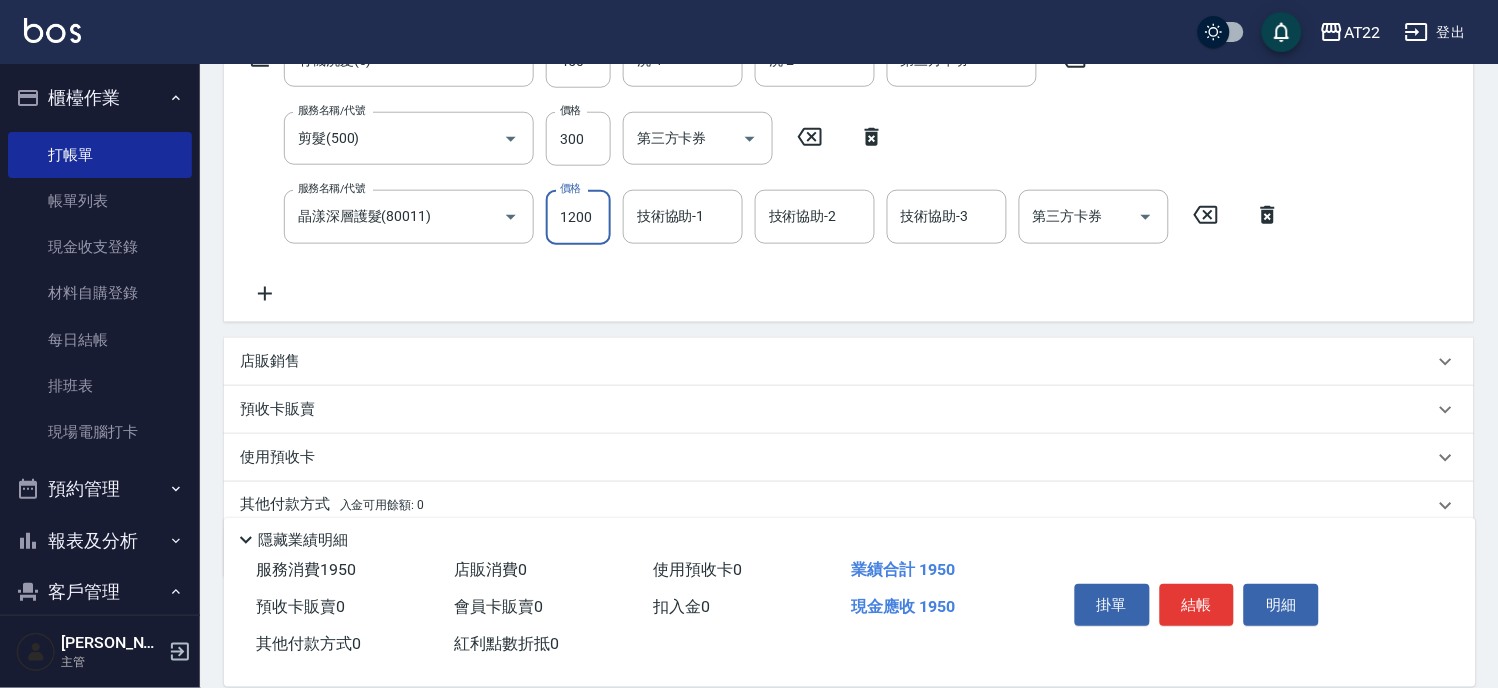 type on "1200" 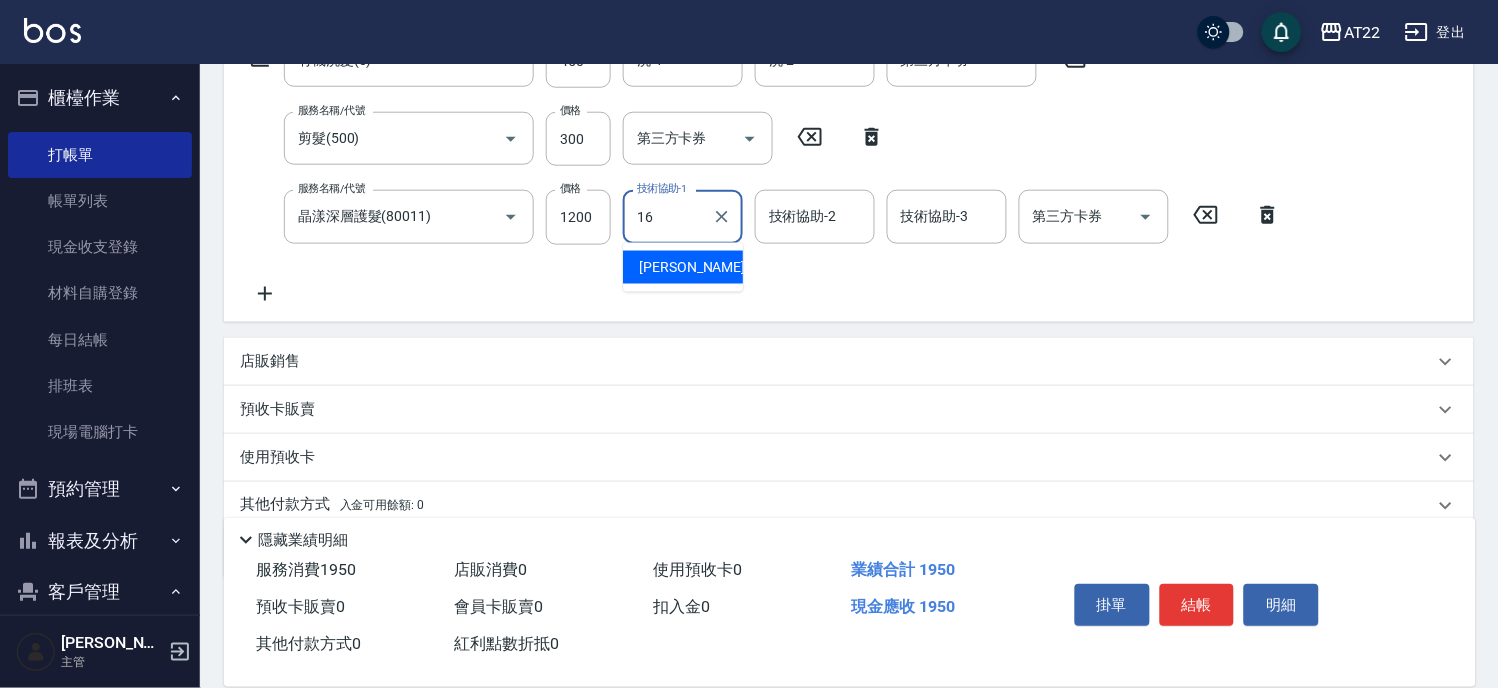 type on "[PERSON_NAME]-16" 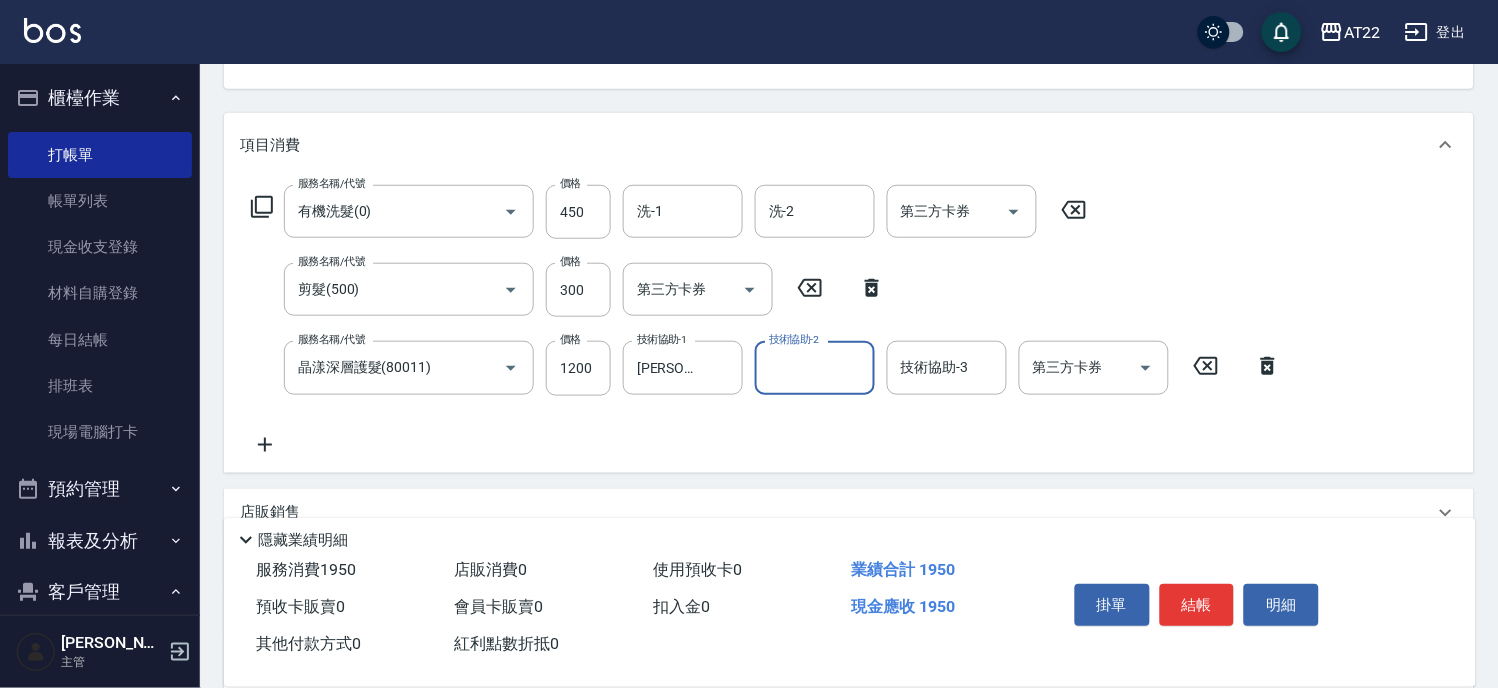 scroll, scrollTop: 0, scrollLeft: 0, axis: both 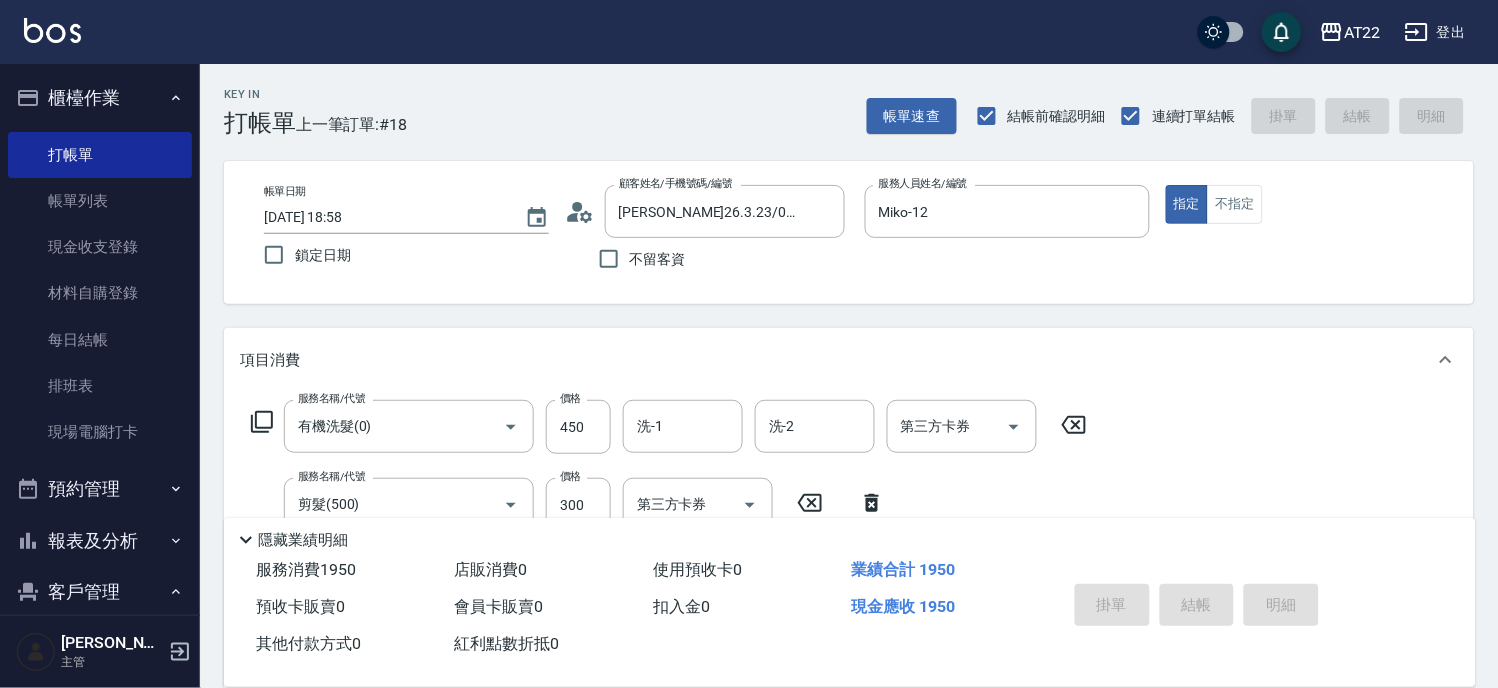 type on "[DATE] 18:59" 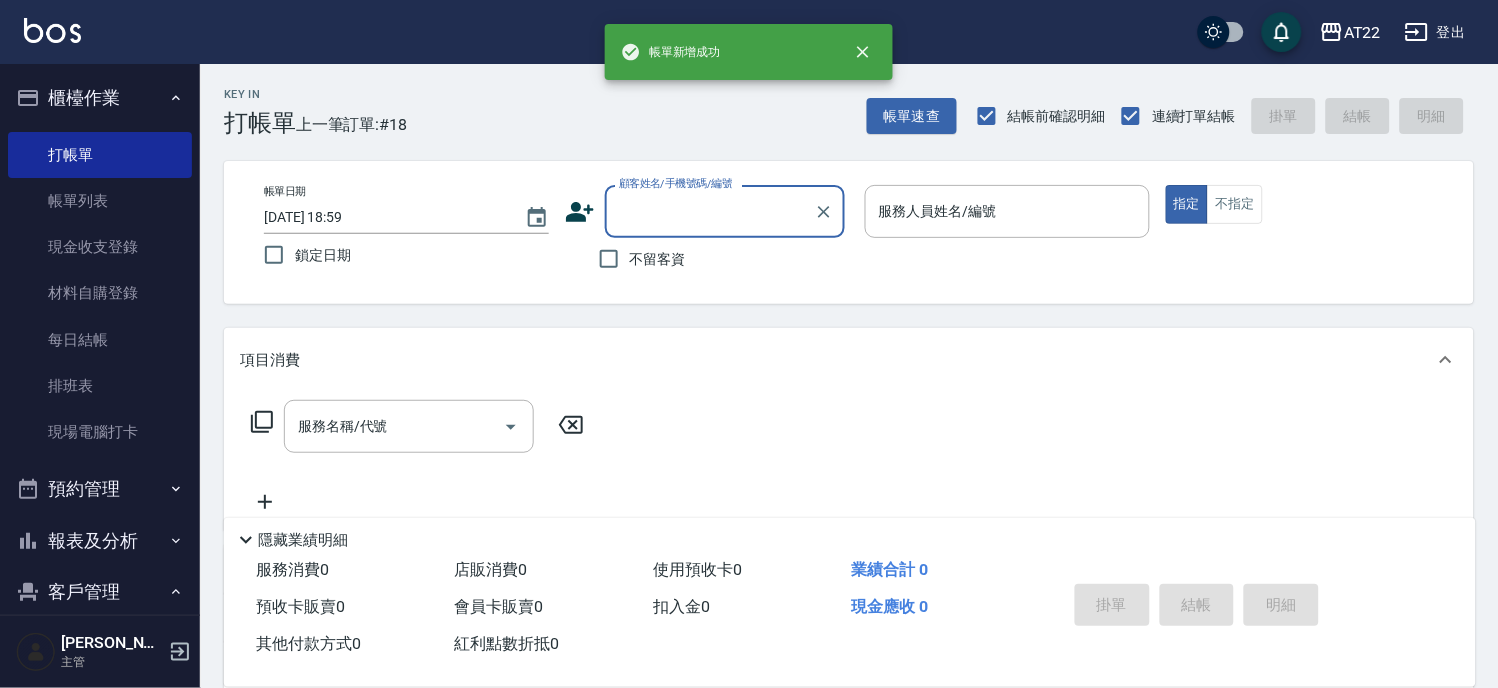 scroll, scrollTop: 0, scrollLeft: 0, axis: both 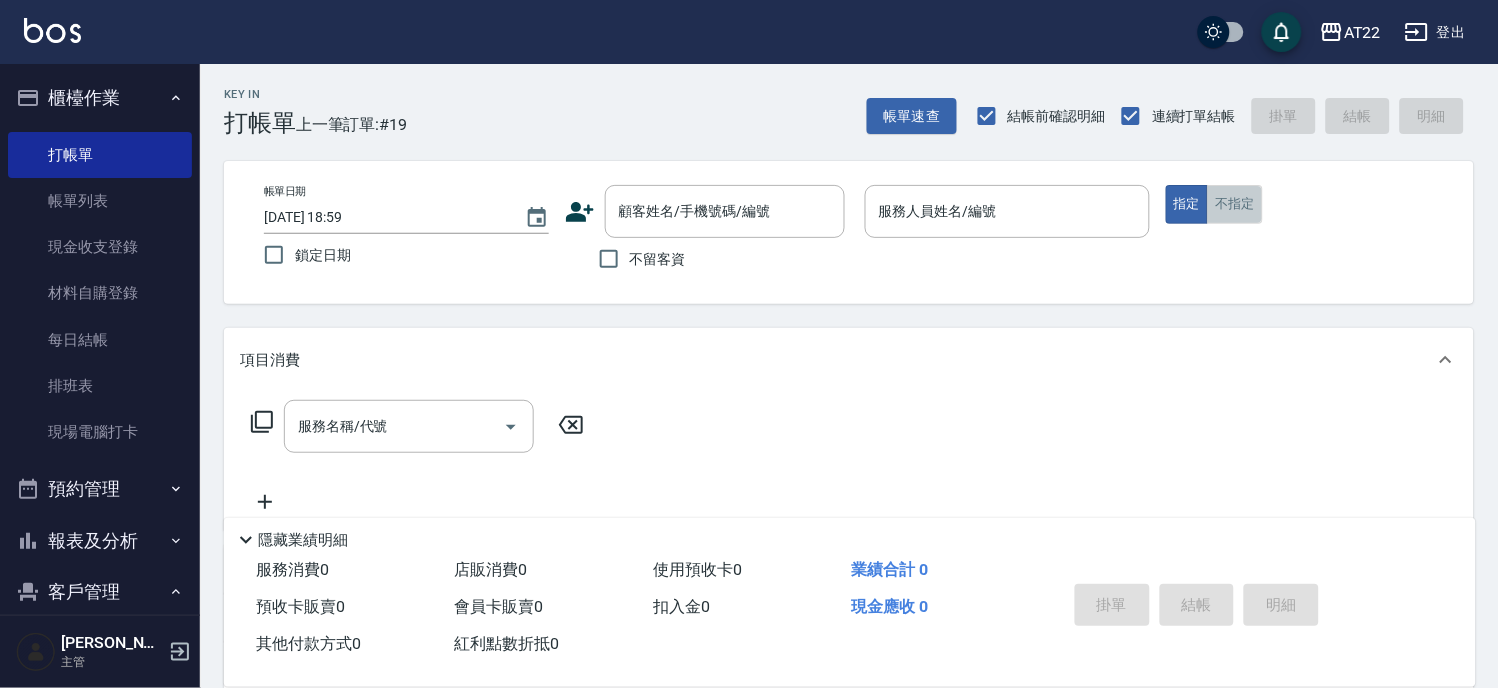 click on "不指定" at bounding box center [1235, 204] 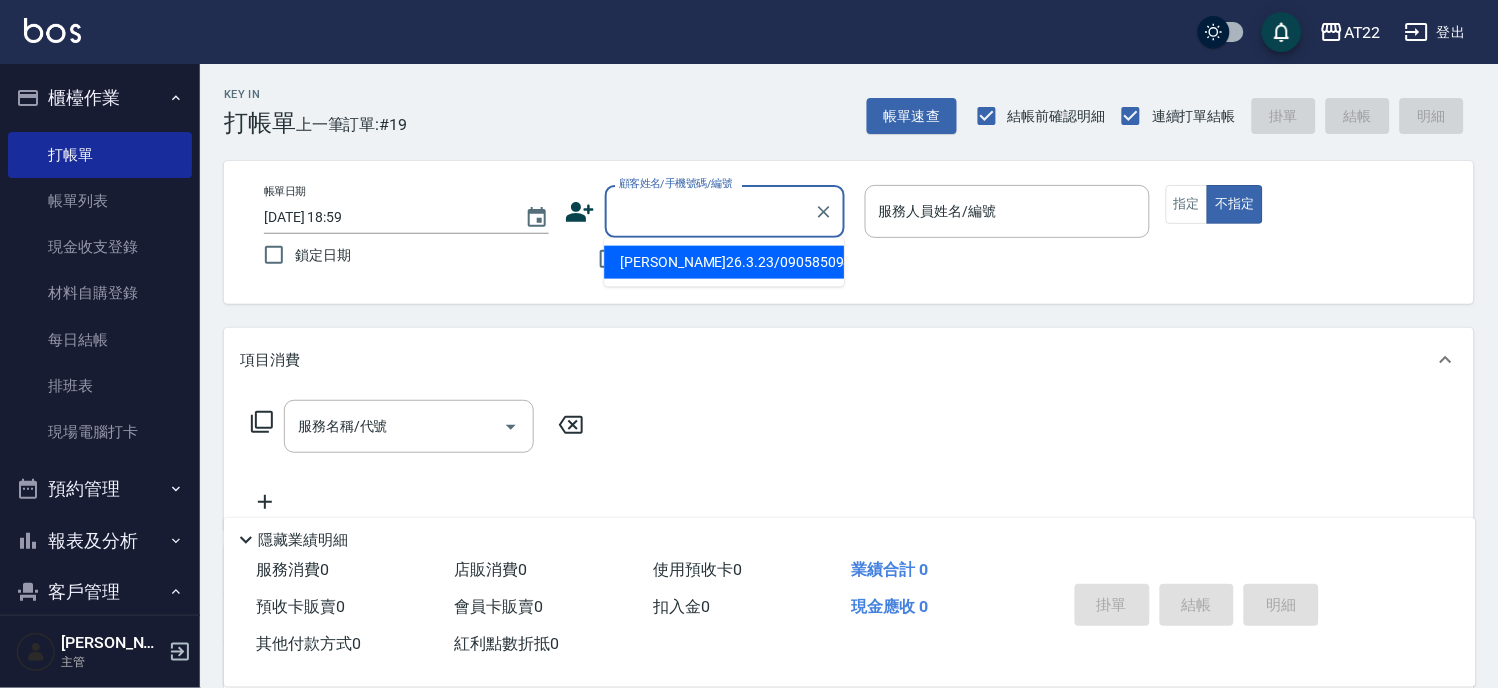 click on "顧客姓名/手機號碼/編號" at bounding box center [710, 211] 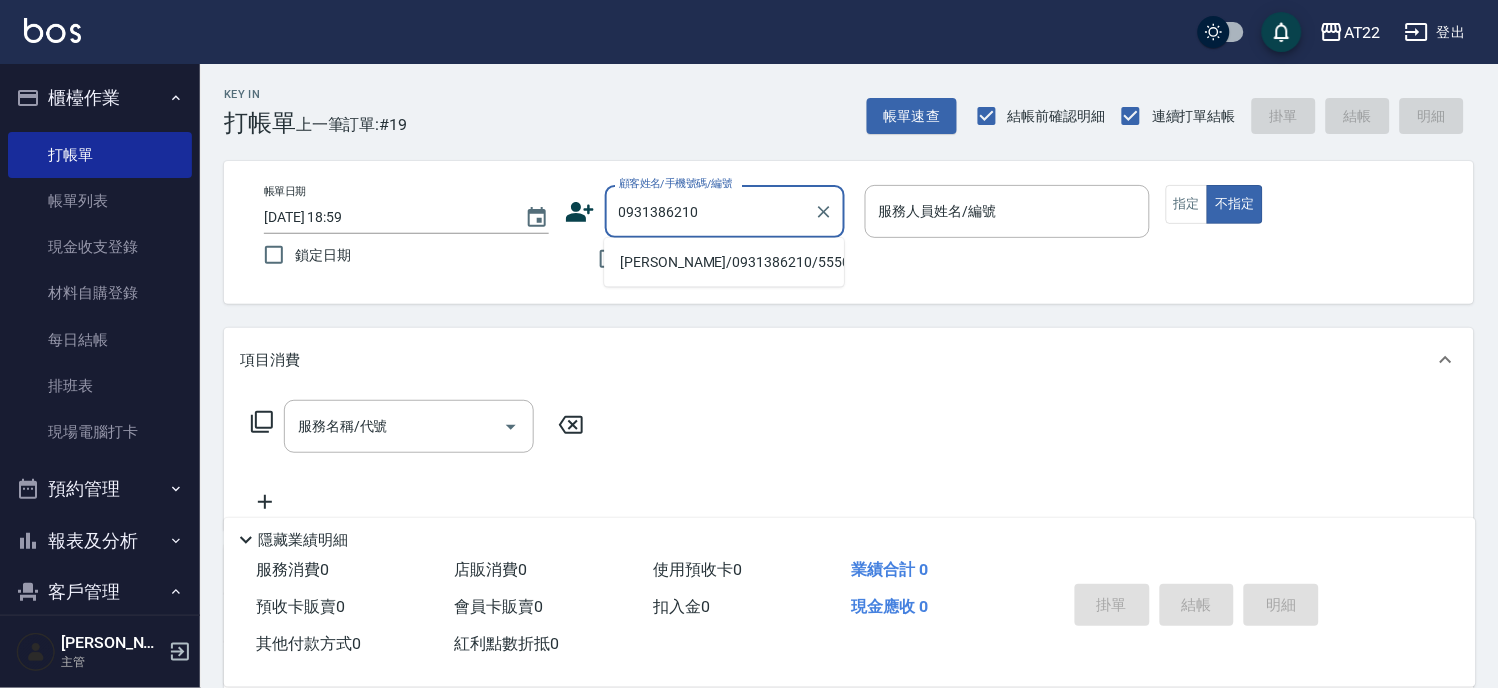 click on "[PERSON_NAME]/0931386210/55507" at bounding box center [724, 262] 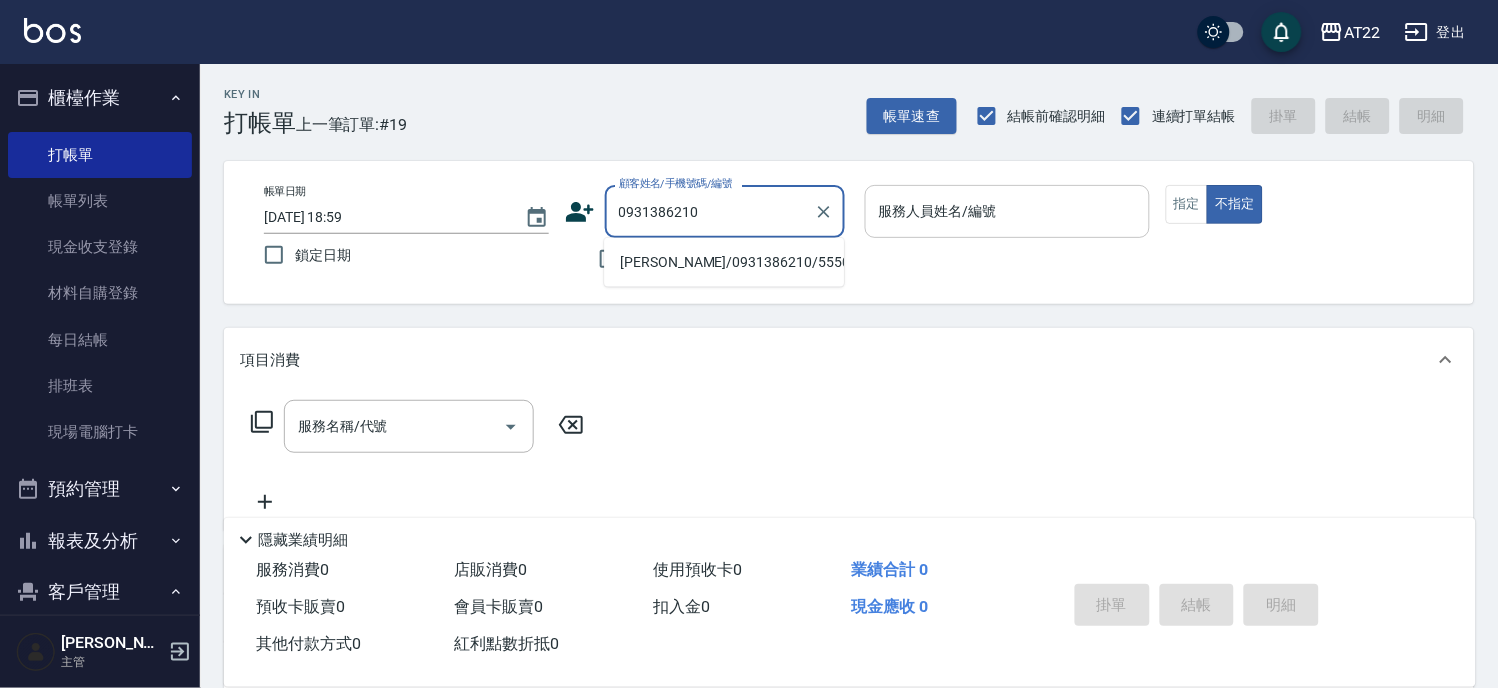type on "[PERSON_NAME]/0931386210/55507" 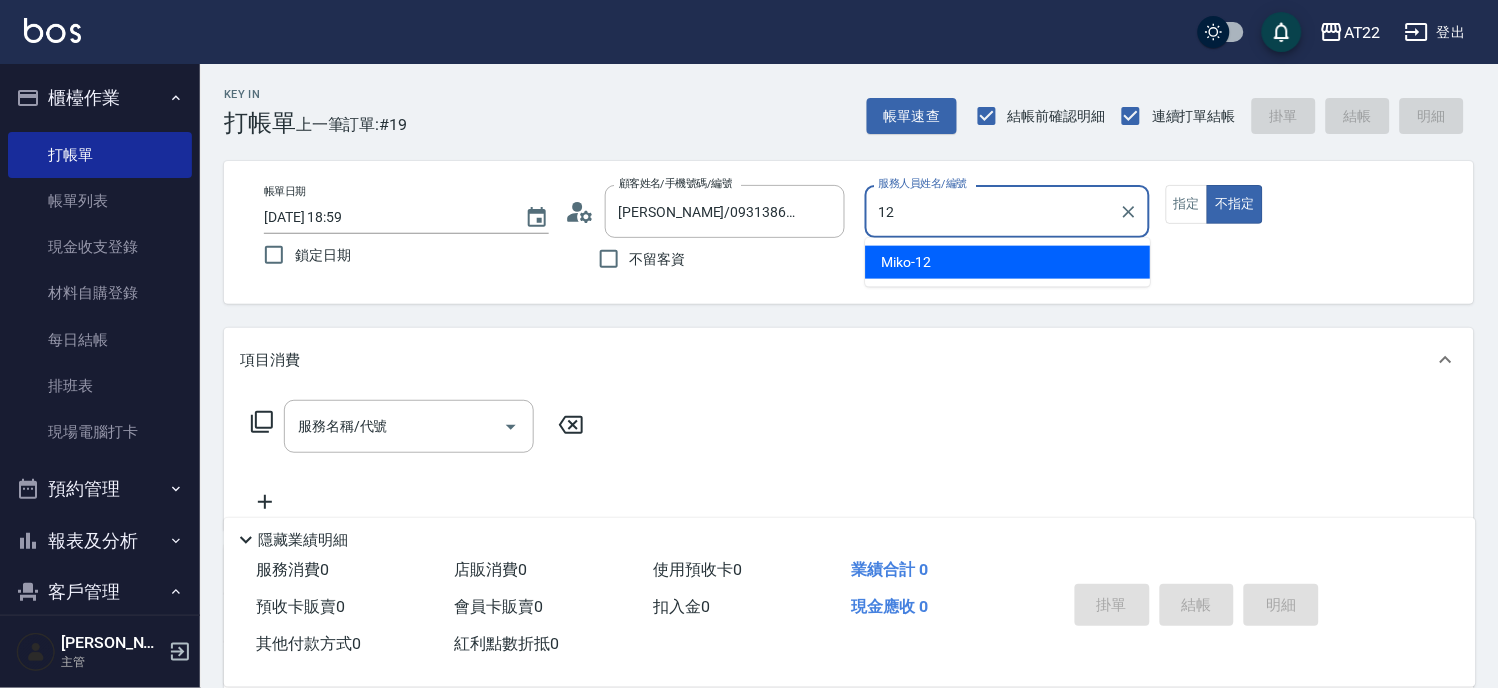 type on "Miko-12" 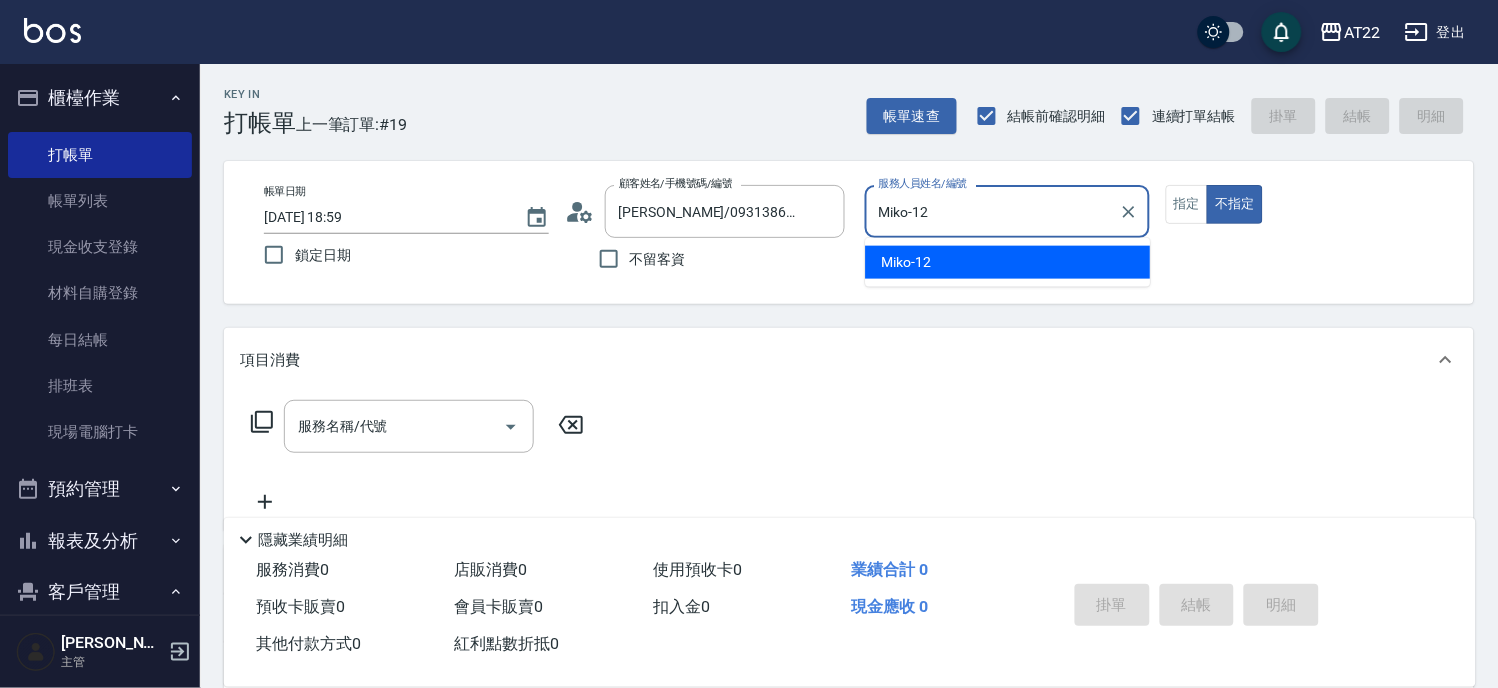 type on "false" 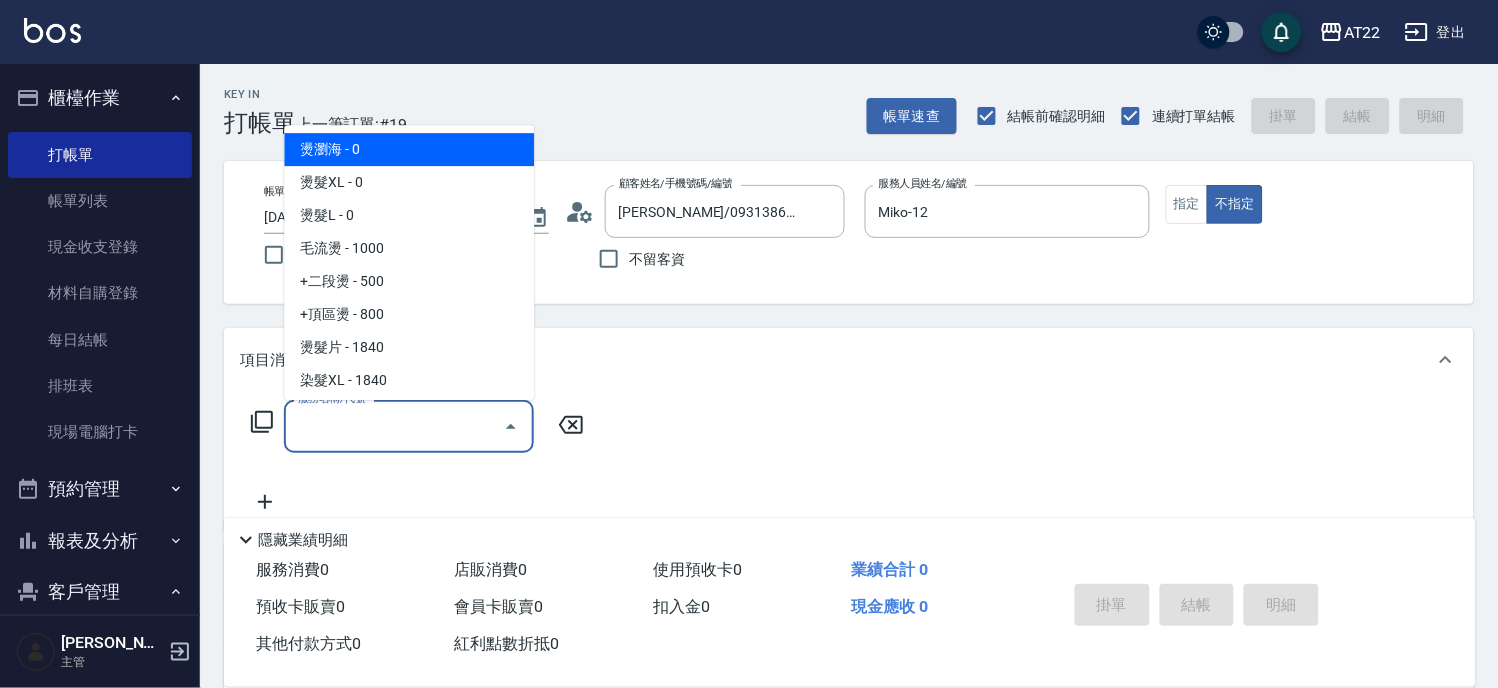 click on "服務名稱/代號" at bounding box center (394, 426) 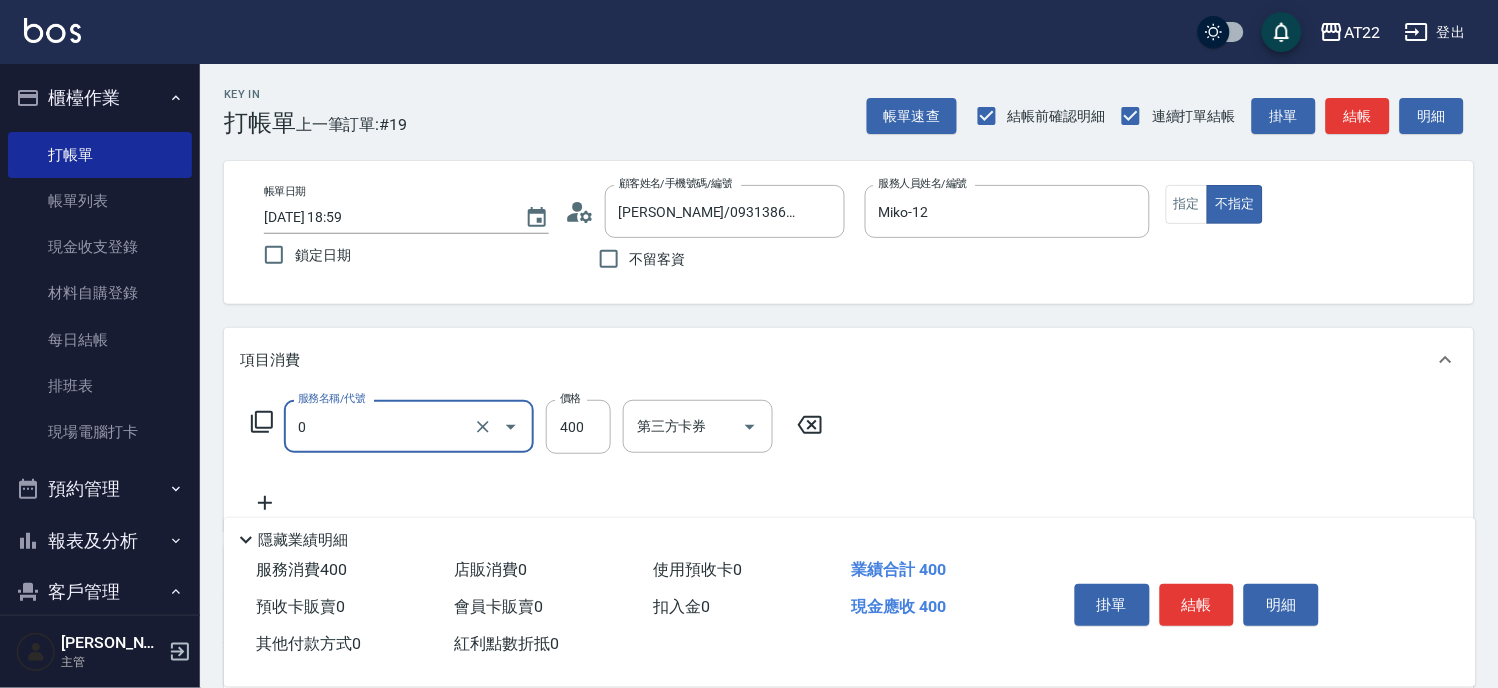 type on "有機洗髮(0)" 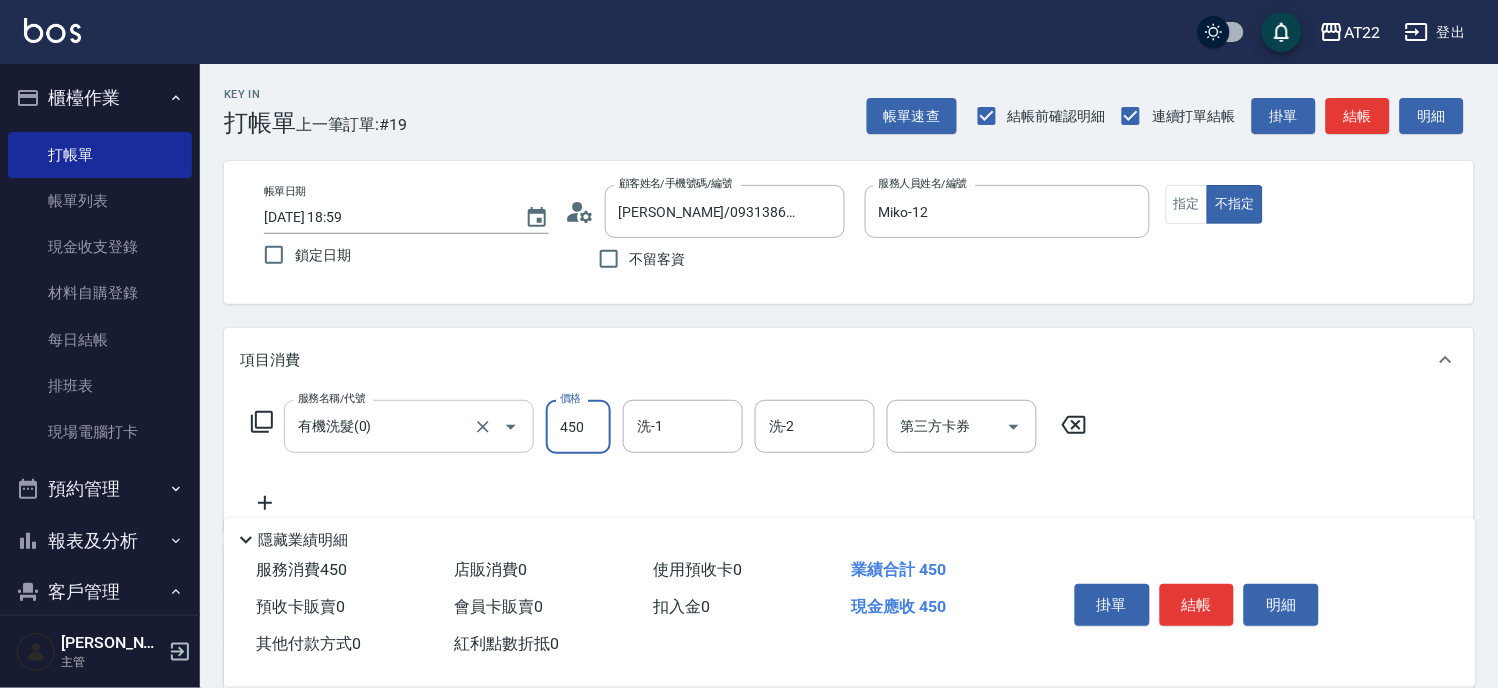 type on "450" 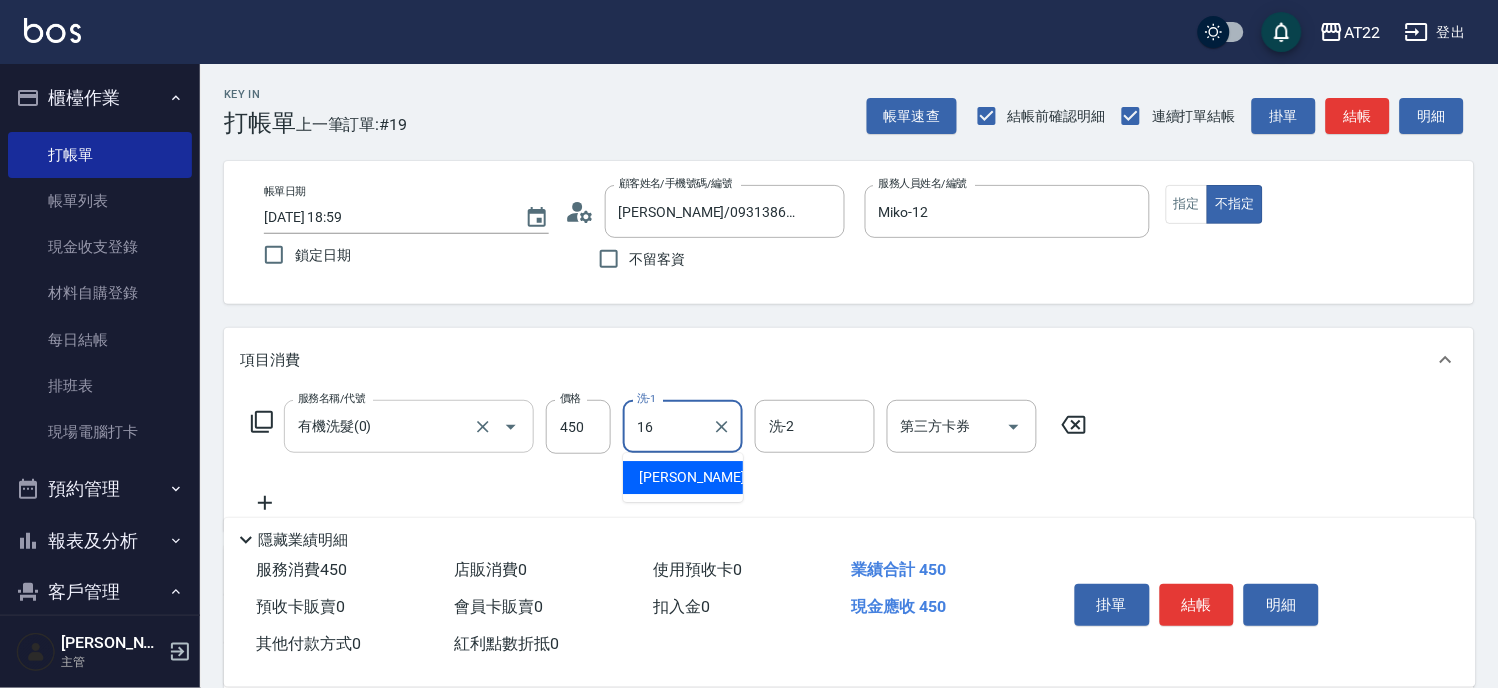 type on "[PERSON_NAME]-16" 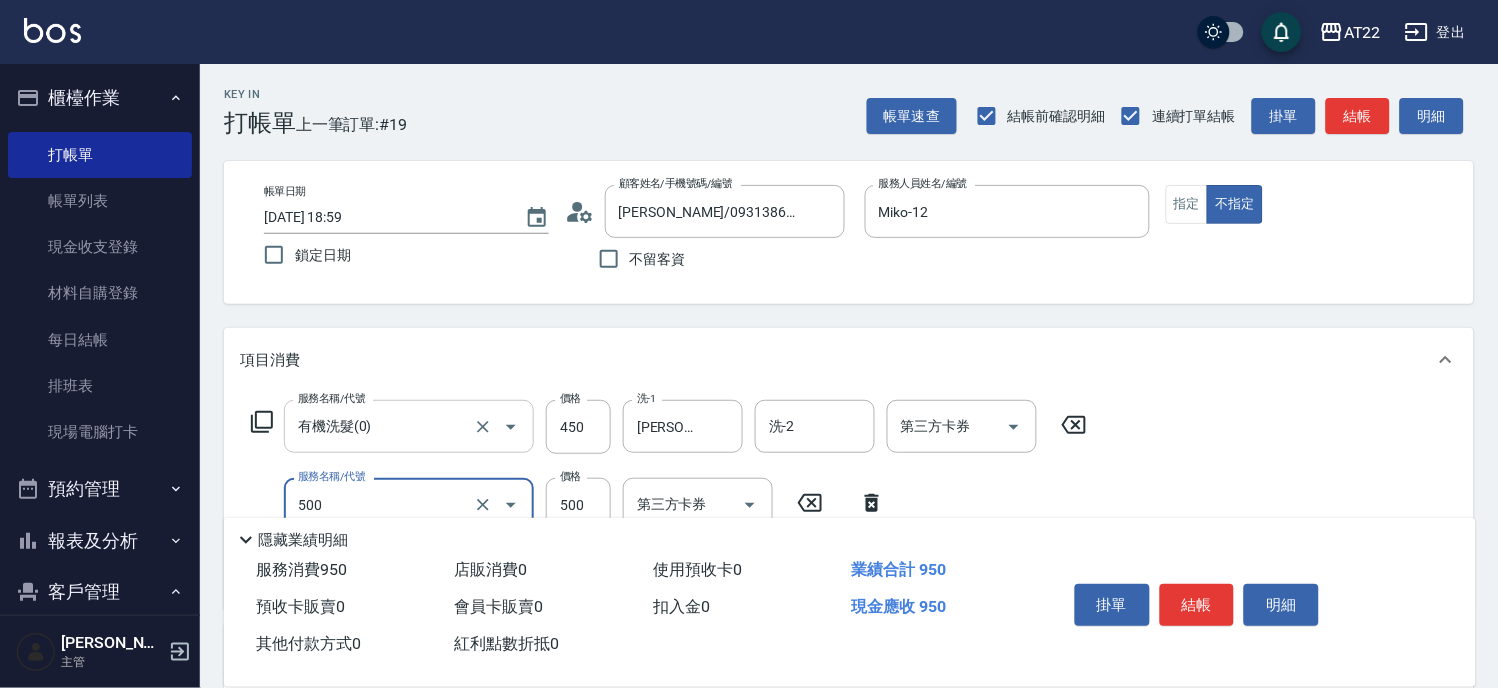 type on "剪髮(500)" 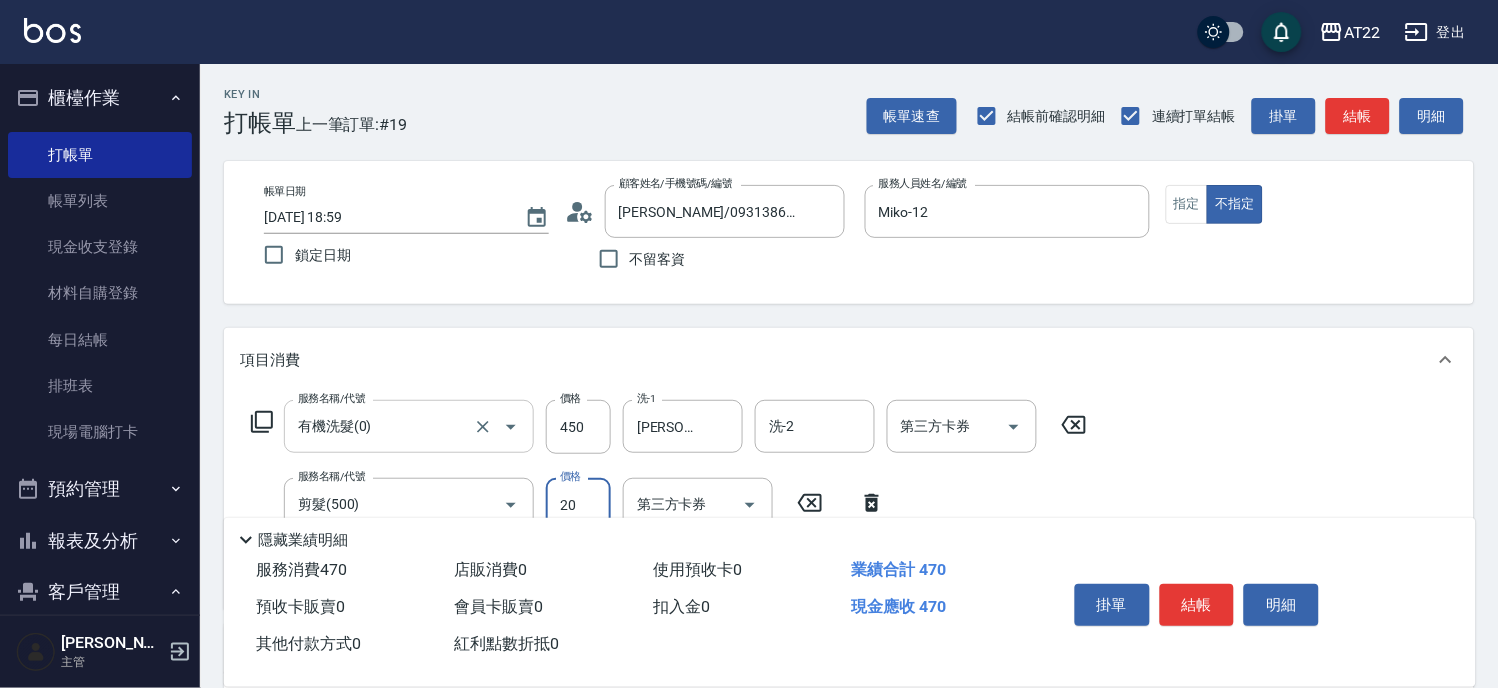 type 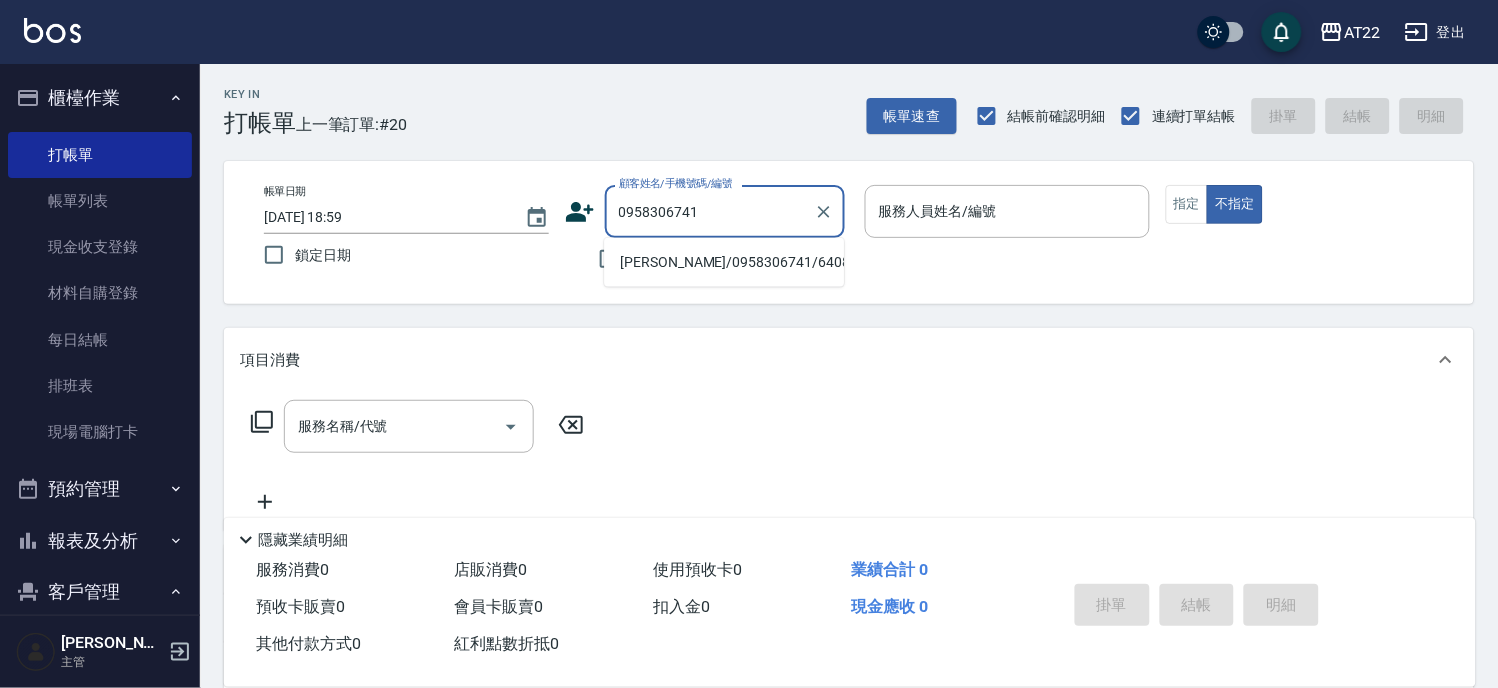 click on "[PERSON_NAME]/0958306741/64081" at bounding box center (724, 262) 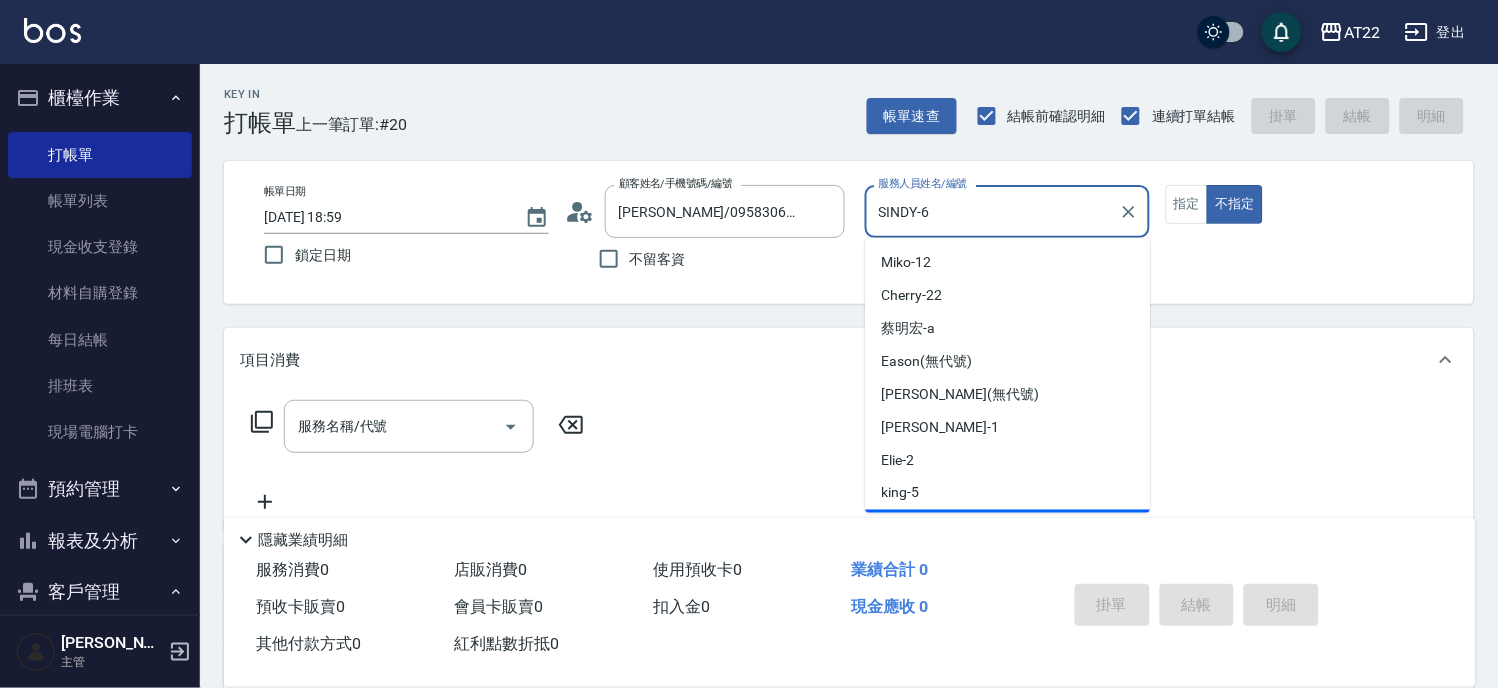 click on "SINDY-6" at bounding box center [992, 211] 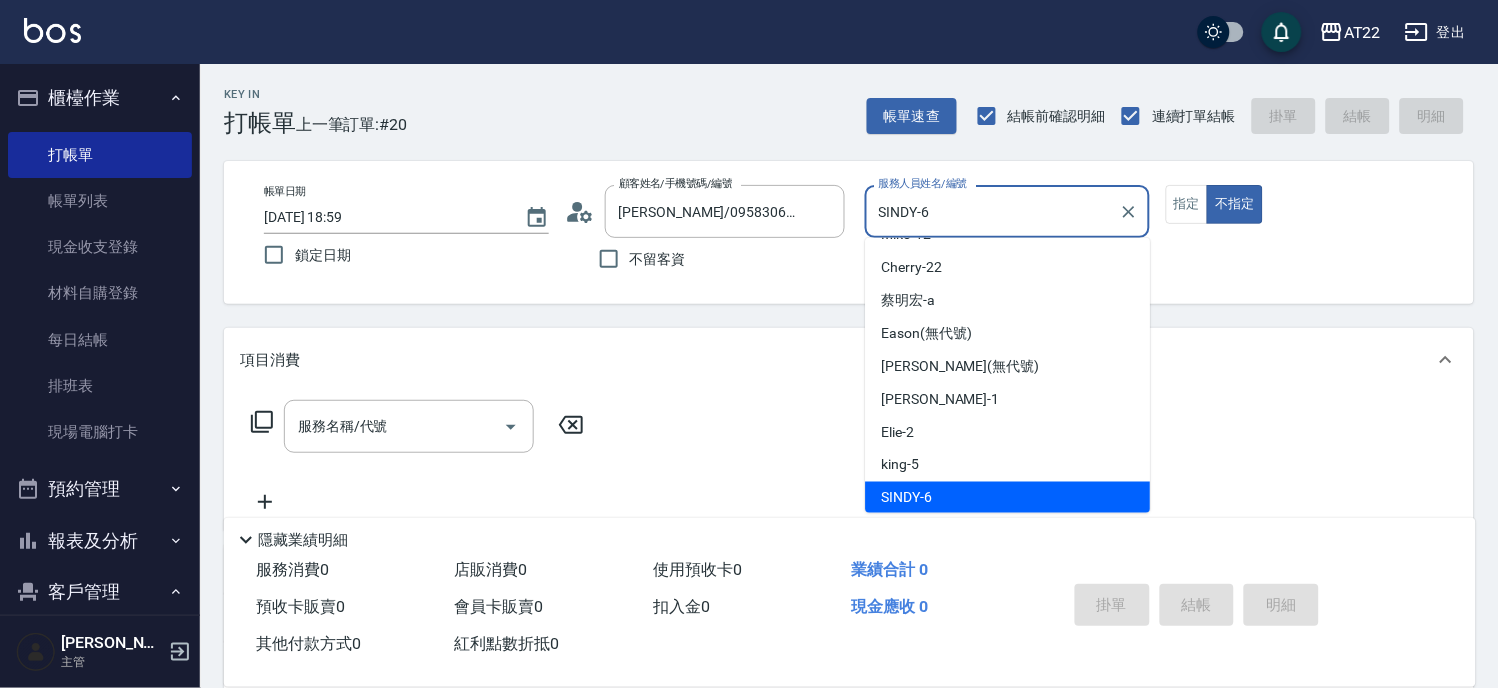 click on "SINDY-6" at bounding box center (992, 211) 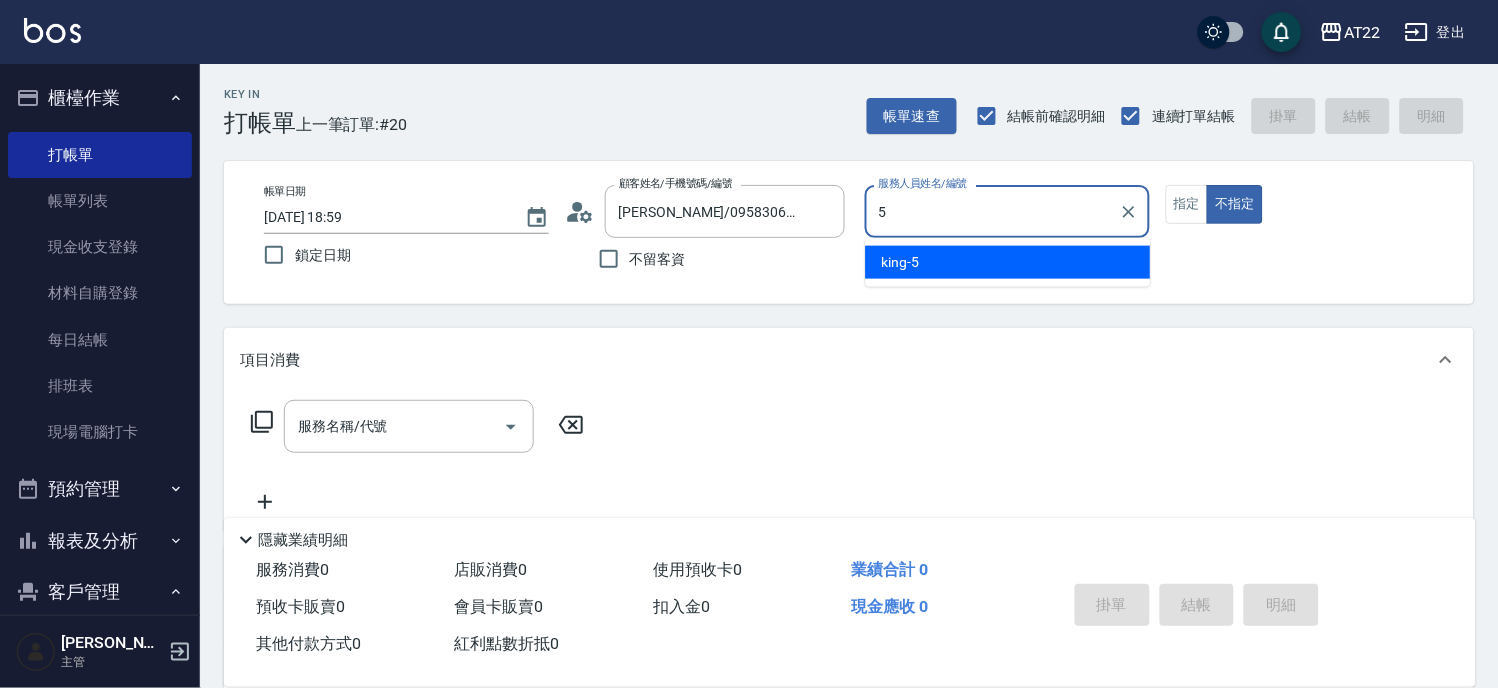 scroll, scrollTop: 0, scrollLeft: 0, axis: both 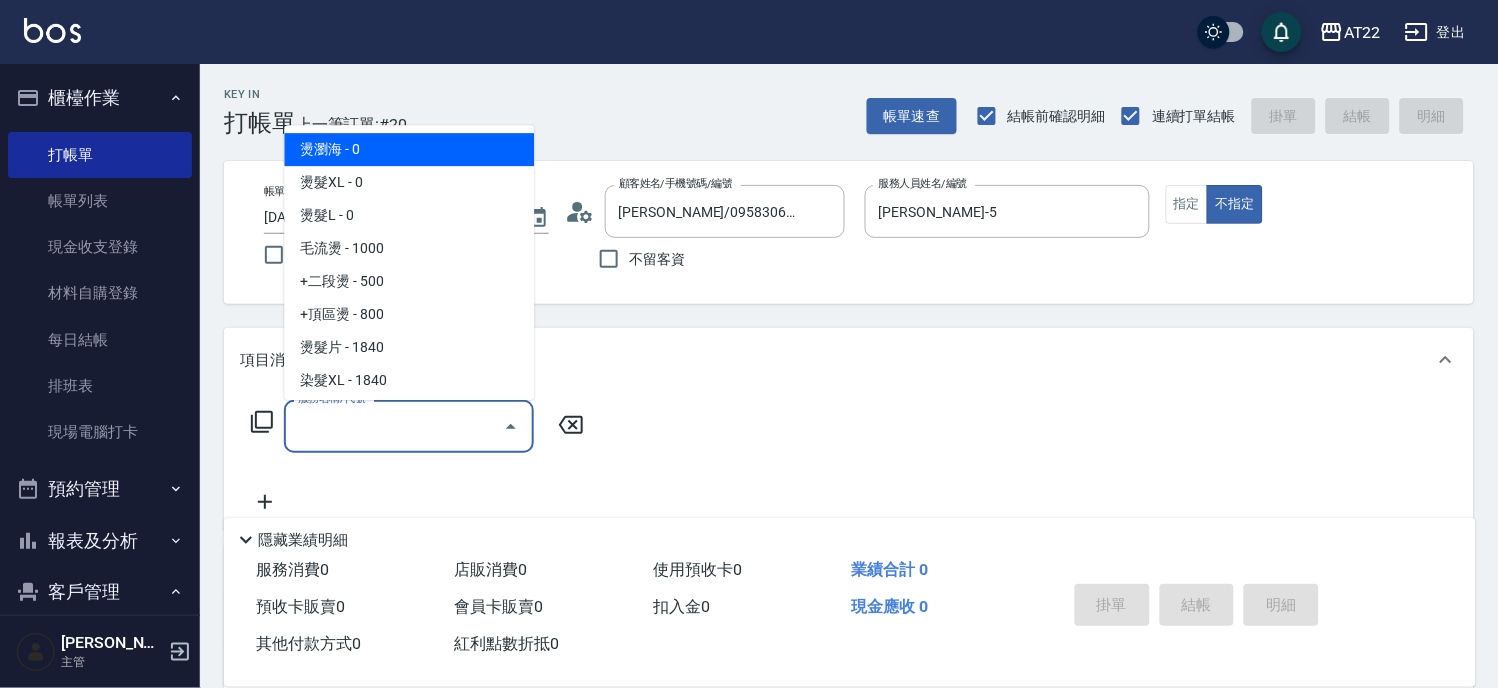 click on "服務名稱/代號" at bounding box center (394, 426) 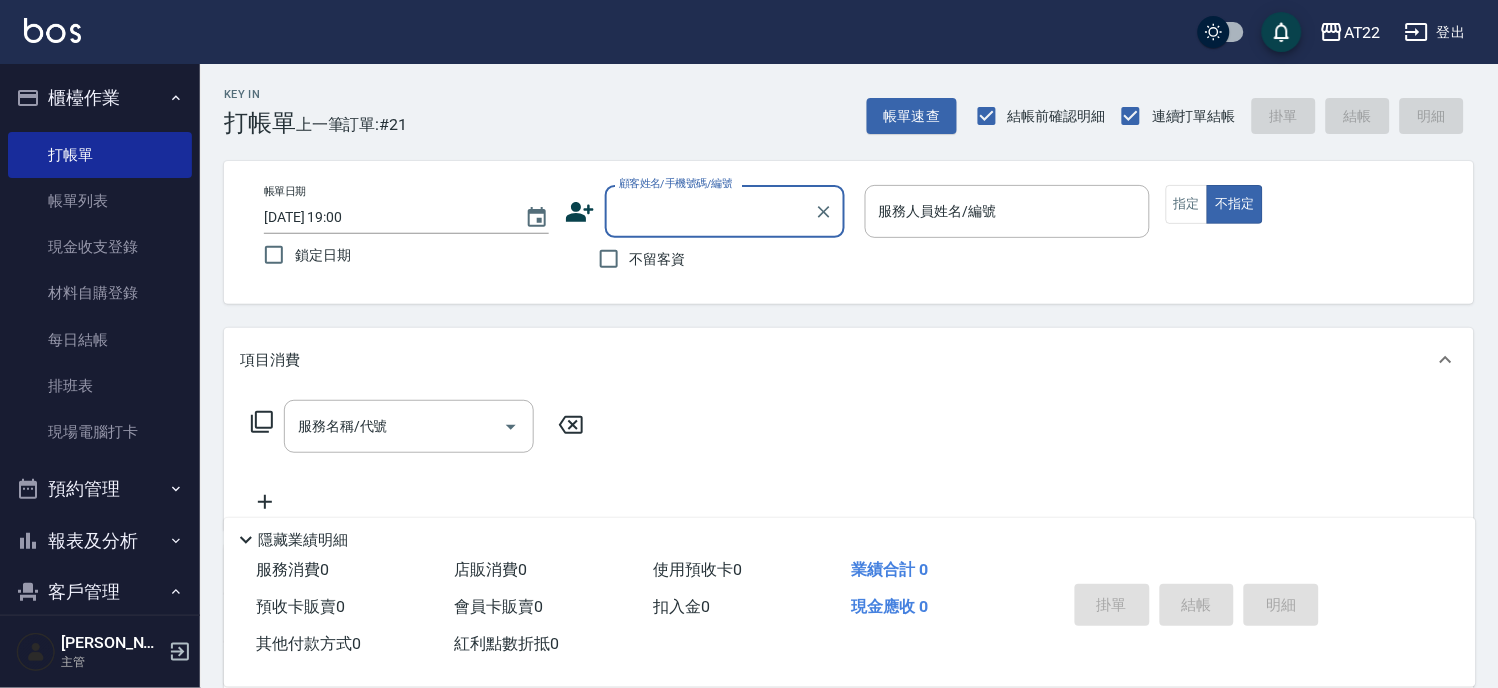click on "不留客資" at bounding box center (637, 259) 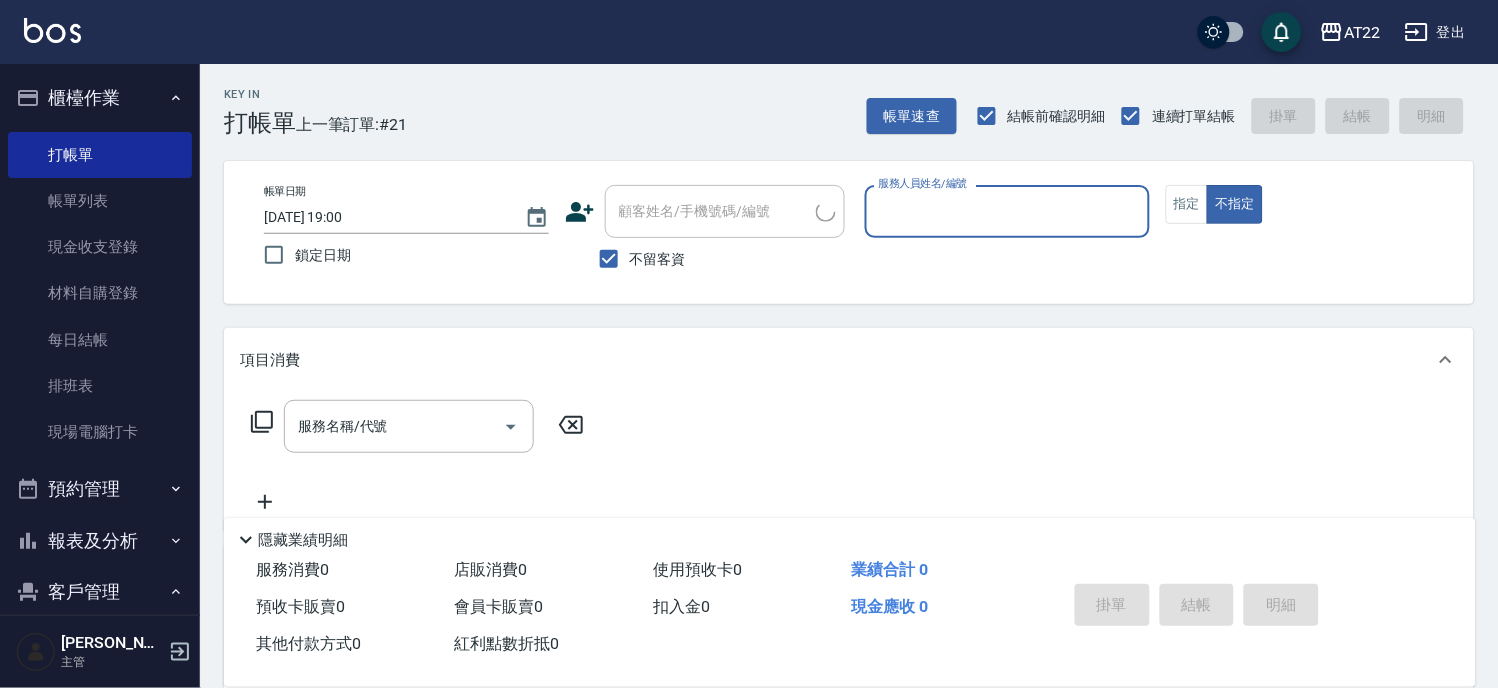 click on "不留客資" at bounding box center (658, 259) 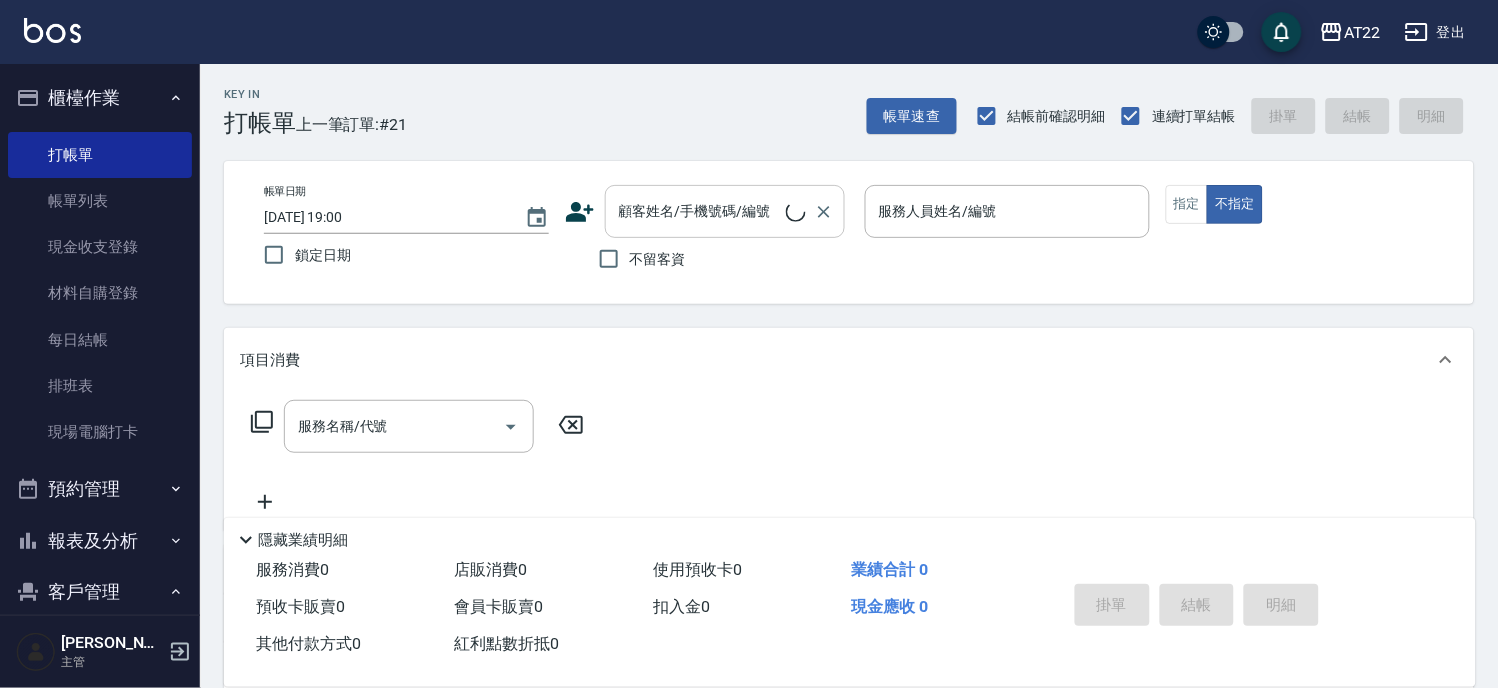 click on "顧客姓名/手機號碼/編號" at bounding box center [700, 211] 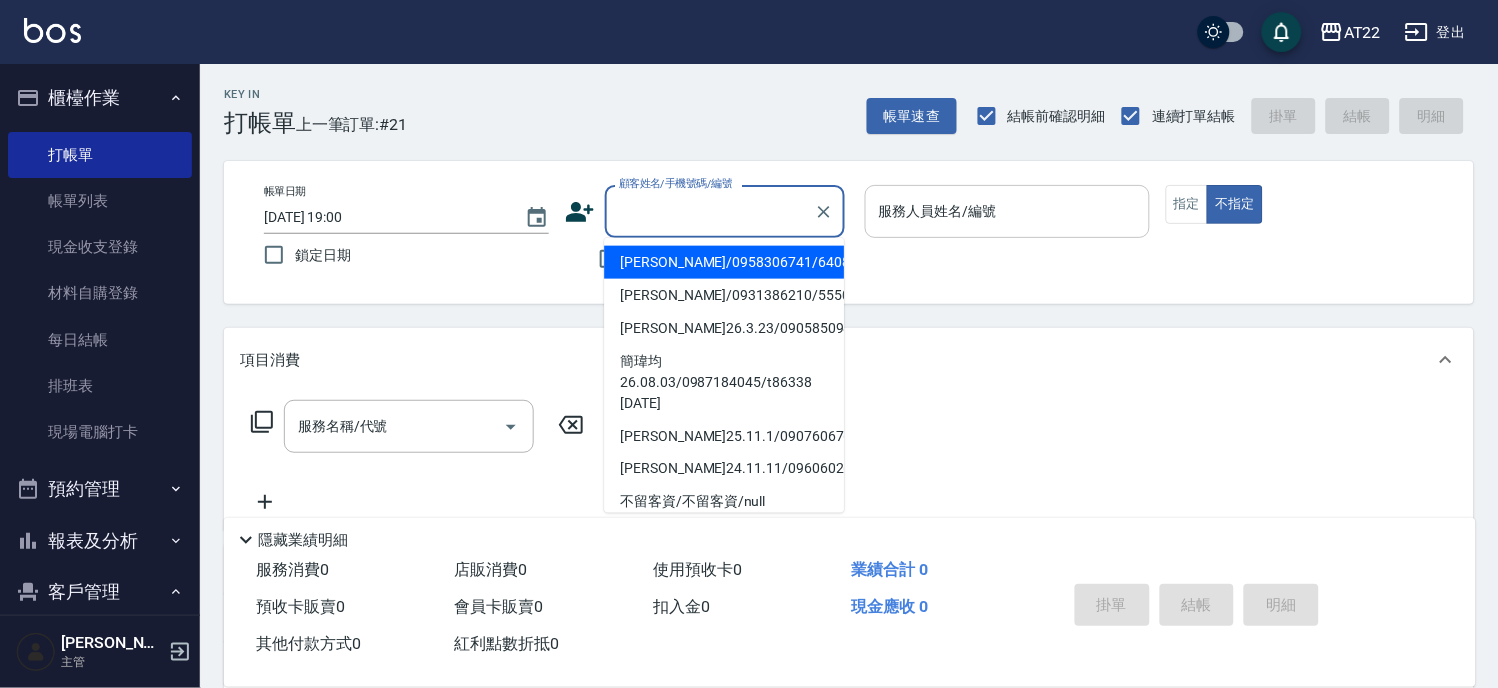 click on "服務人員姓名/編號" at bounding box center [1007, 211] 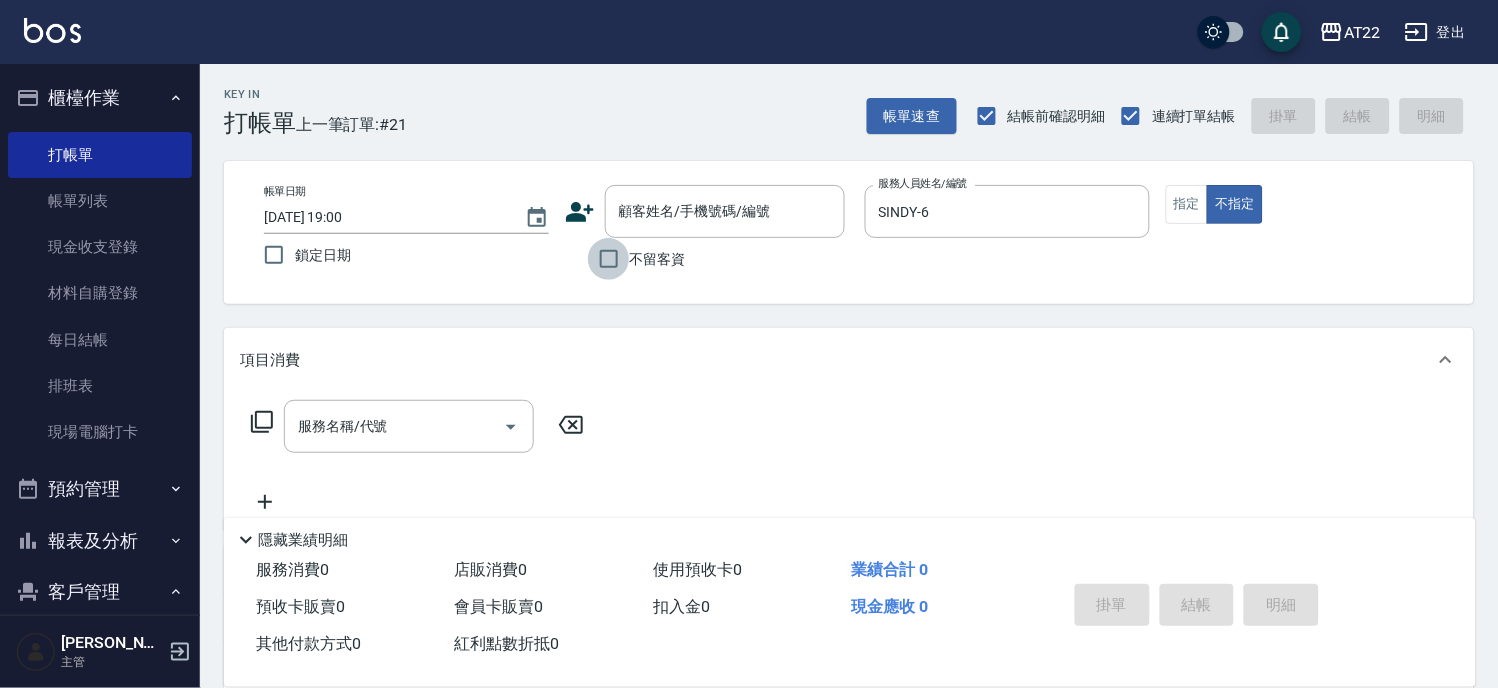click on "不留客資" at bounding box center [609, 259] 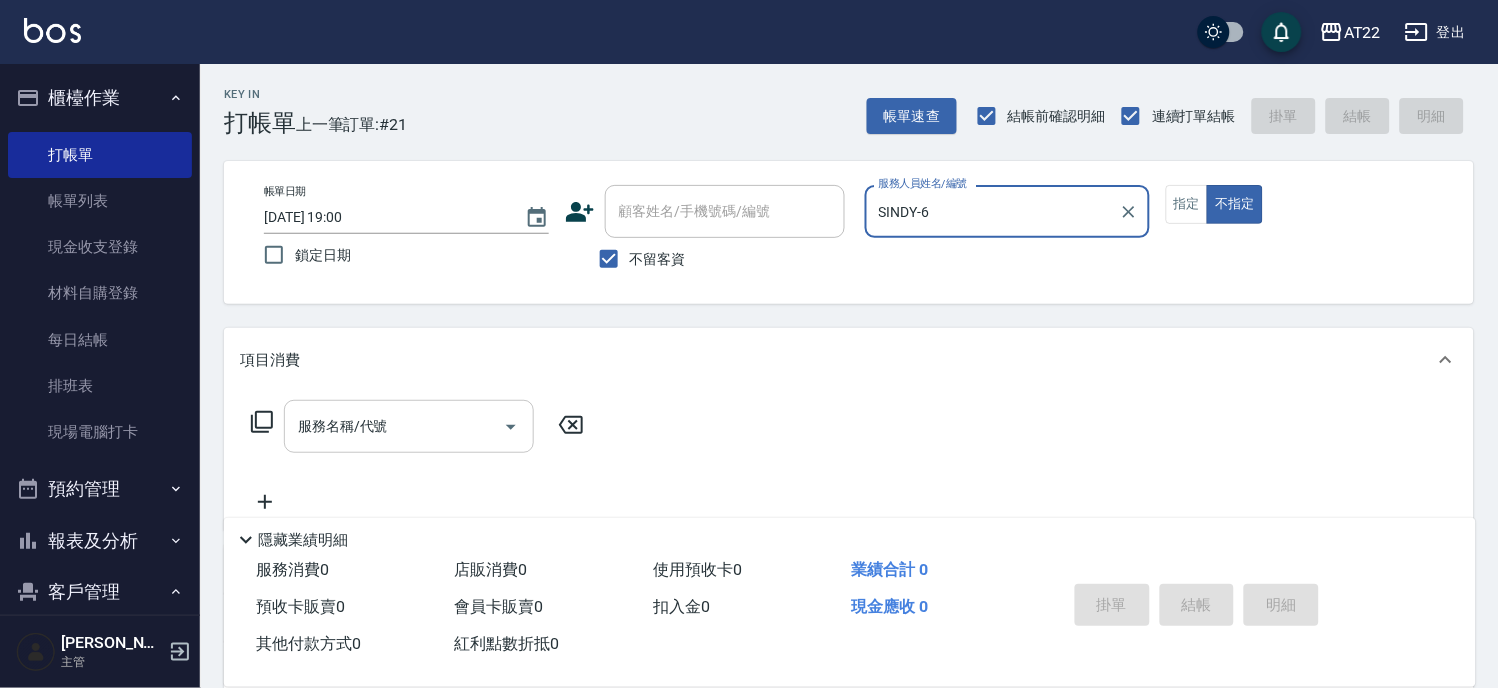 click on "服務名稱/代號" at bounding box center [409, 426] 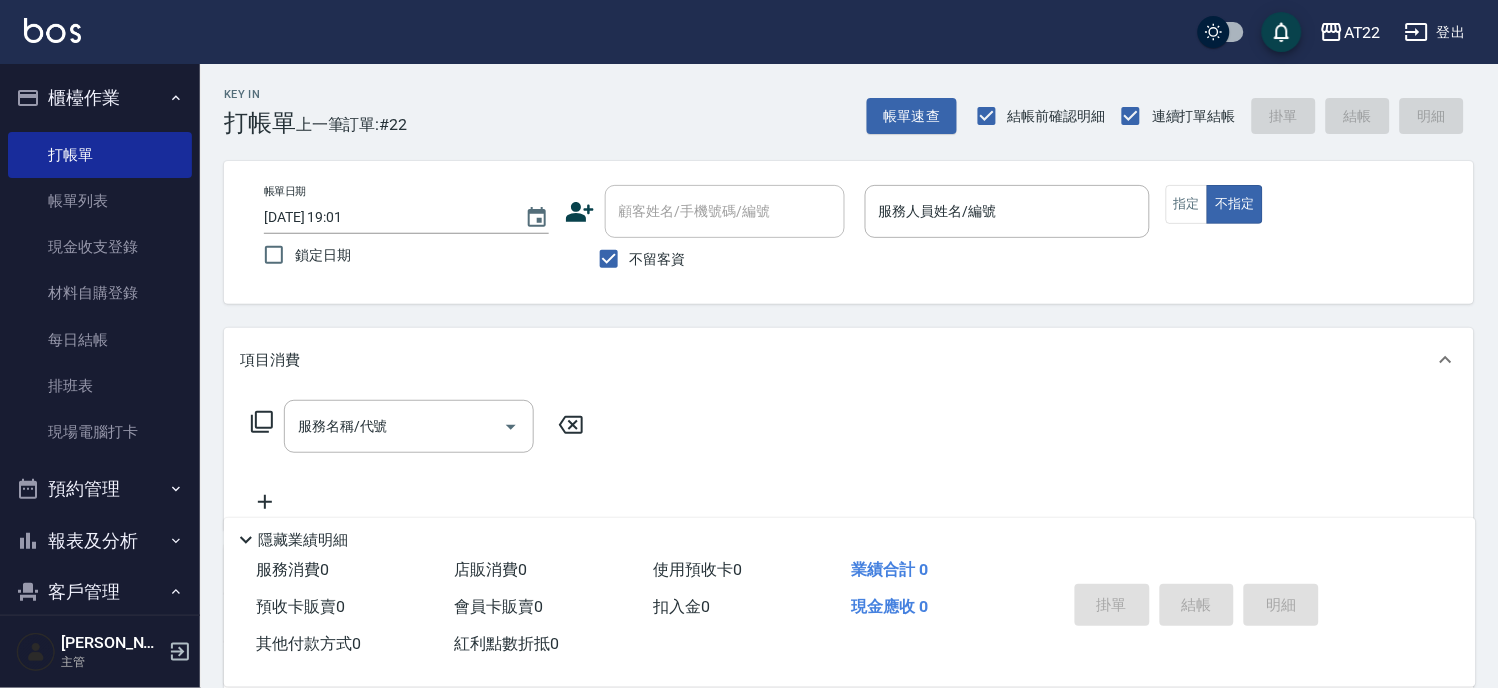 drag, startPoint x: 647, startPoint y: 265, endPoint x: 660, endPoint y: 241, distance: 27.294687 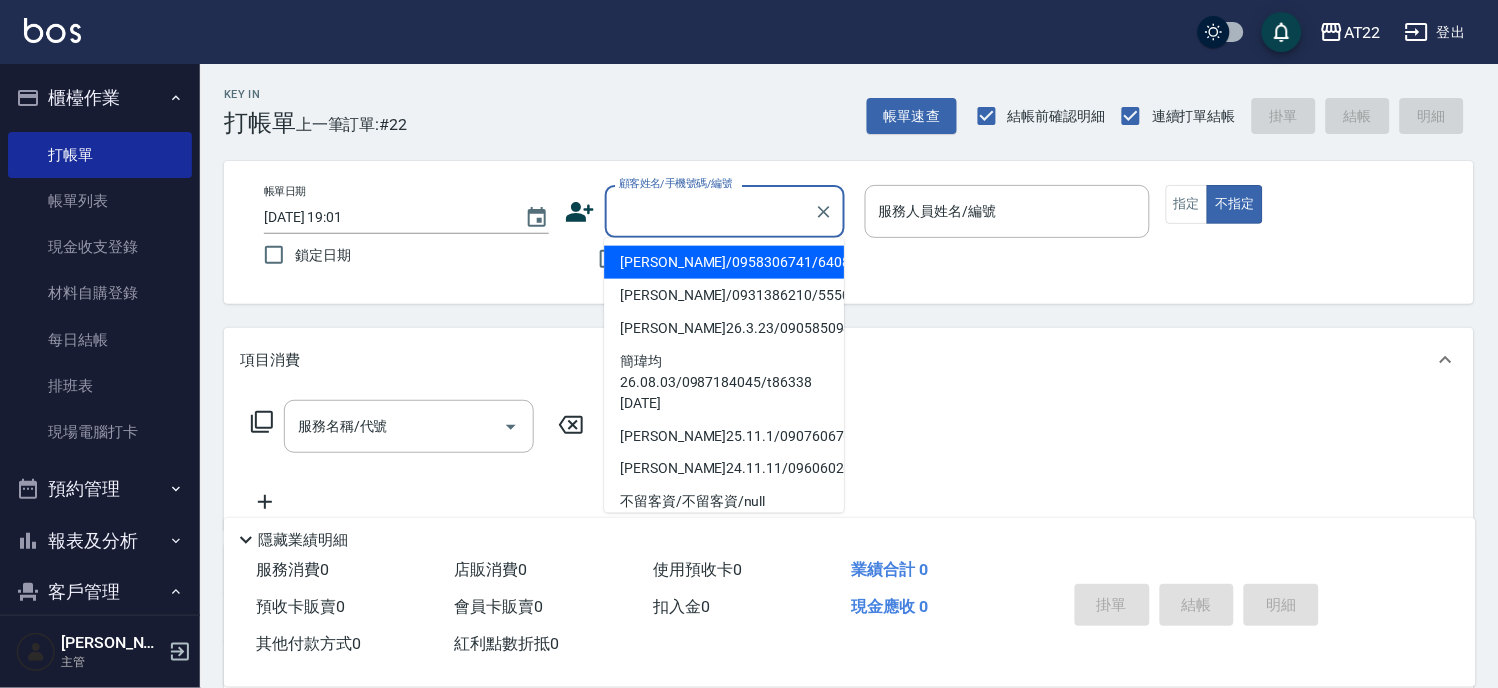 click on "顧客姓名/手機號碼/編號" at bounding box center [710, 211] 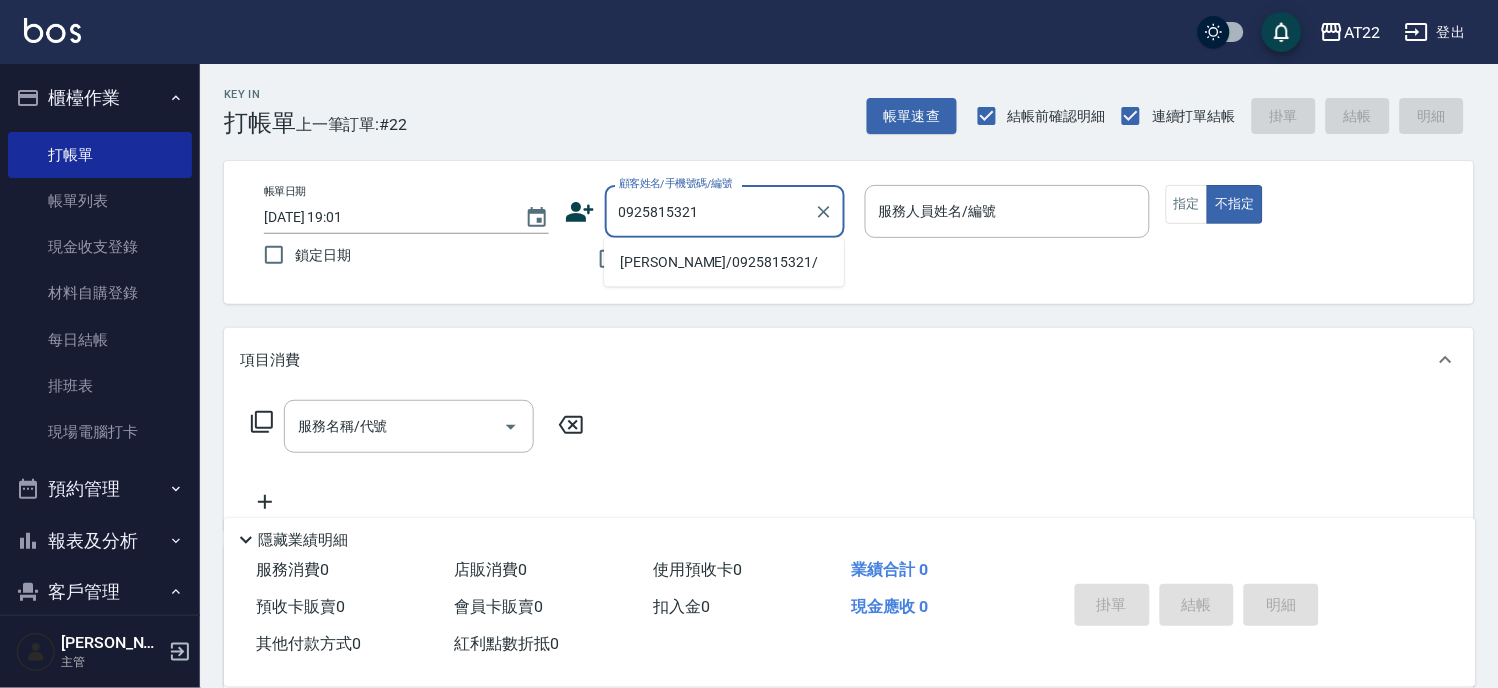 click on "[PERSON_NAME]/0925815321/" at bounding box center (724, 262) 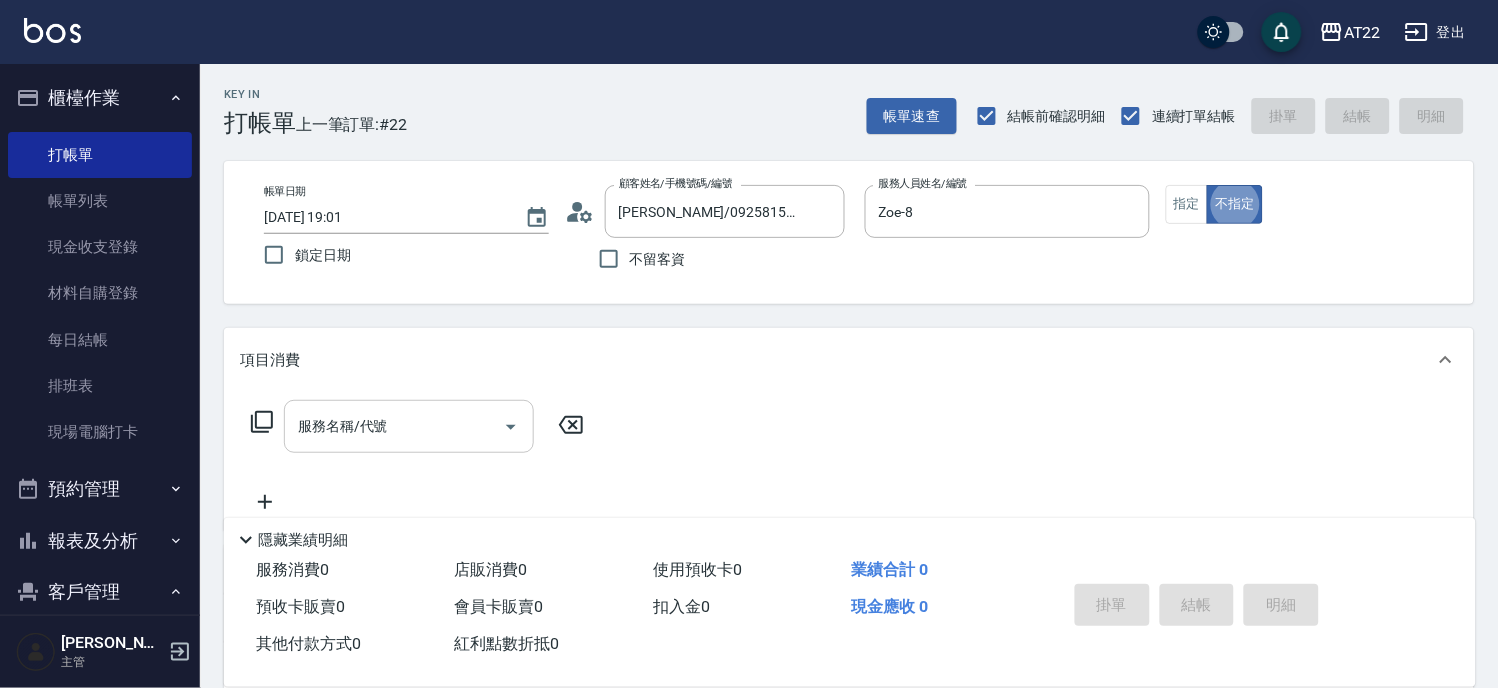 click on "服務名稱/代號" at bounding box center (394, 426) 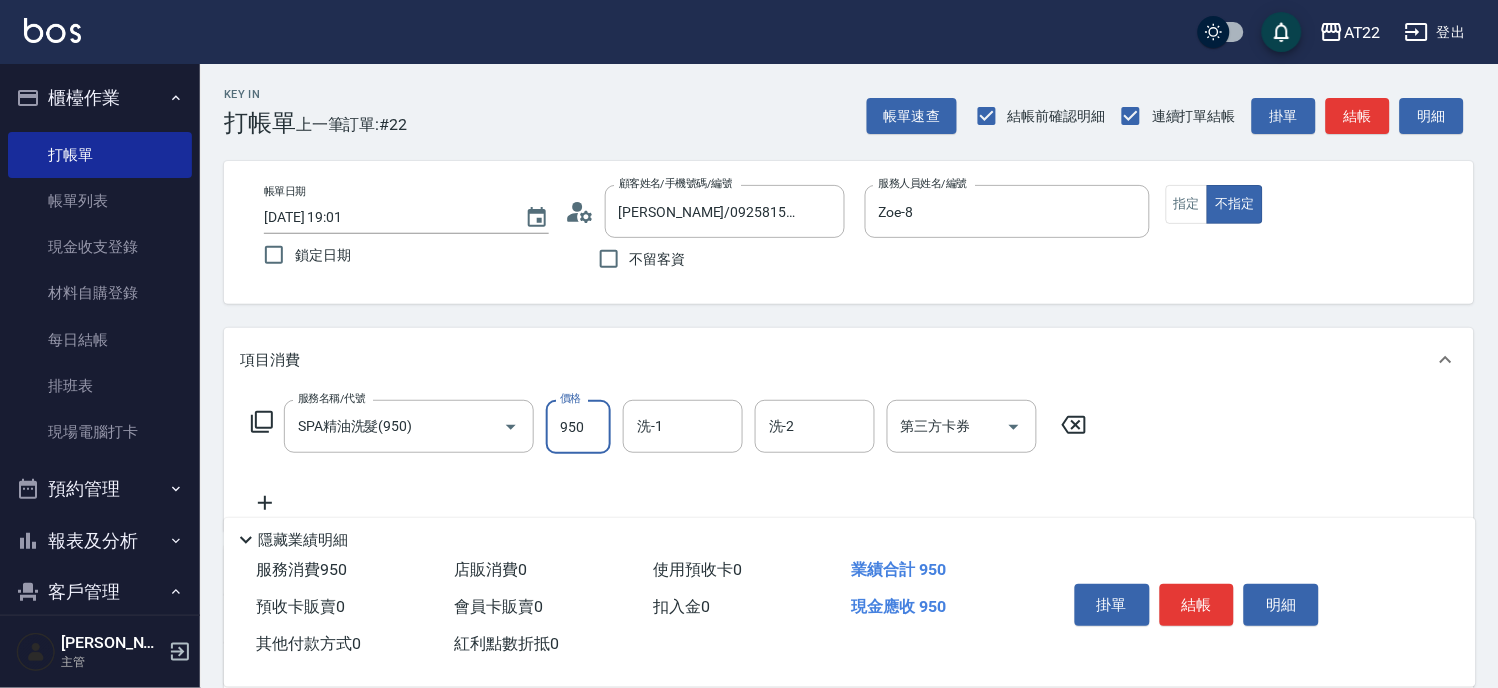 click 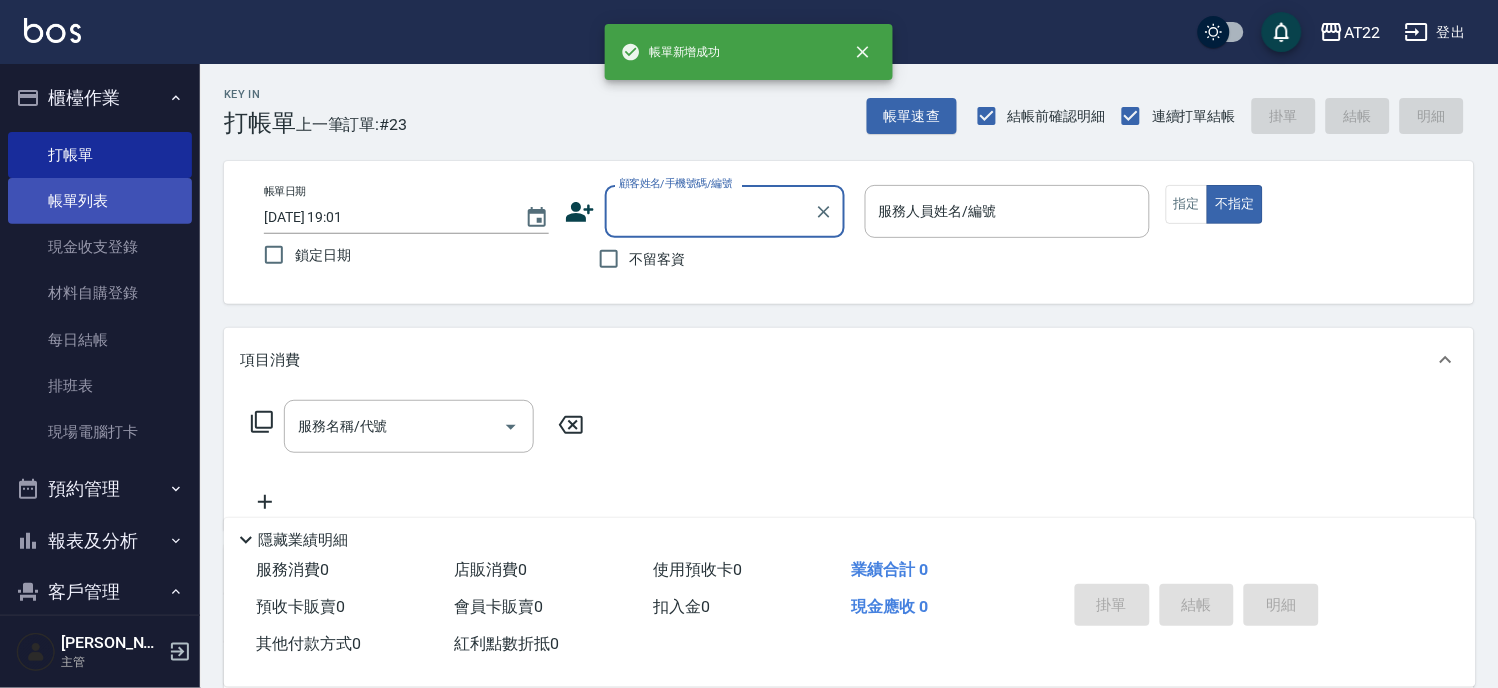 click on "帳單列表" at bounding box center (100, 201) 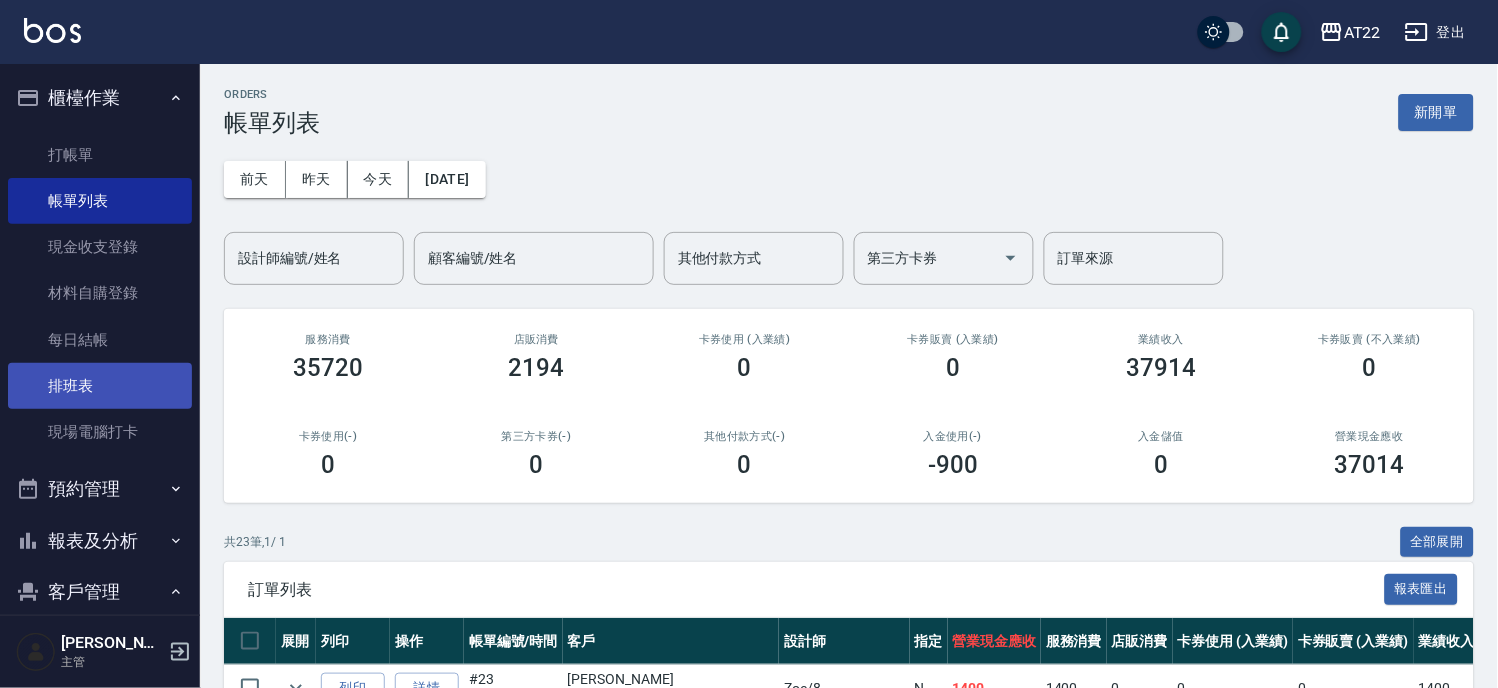 scroll, scrollTop: 333, scrollLeft: 0, axis: vertical 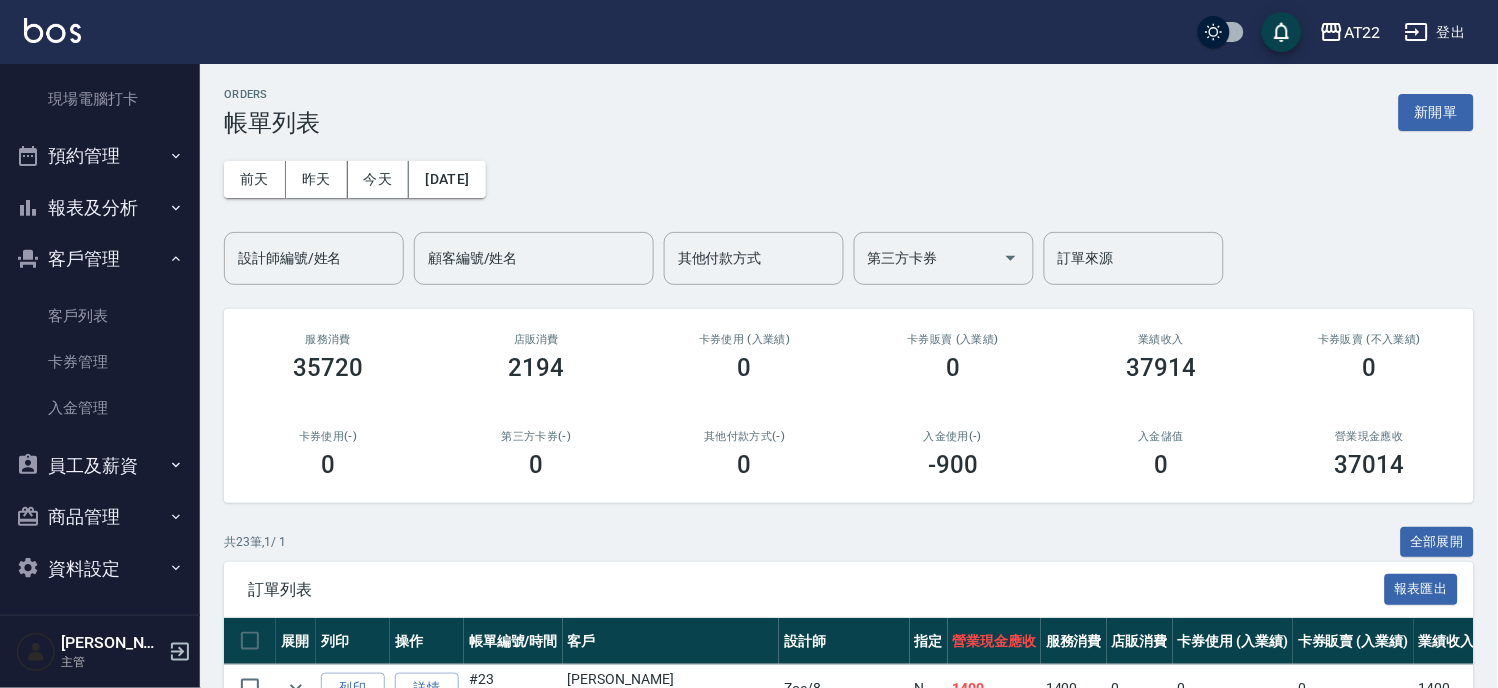 click on "報表及分析" at bounding box center (100, 208) 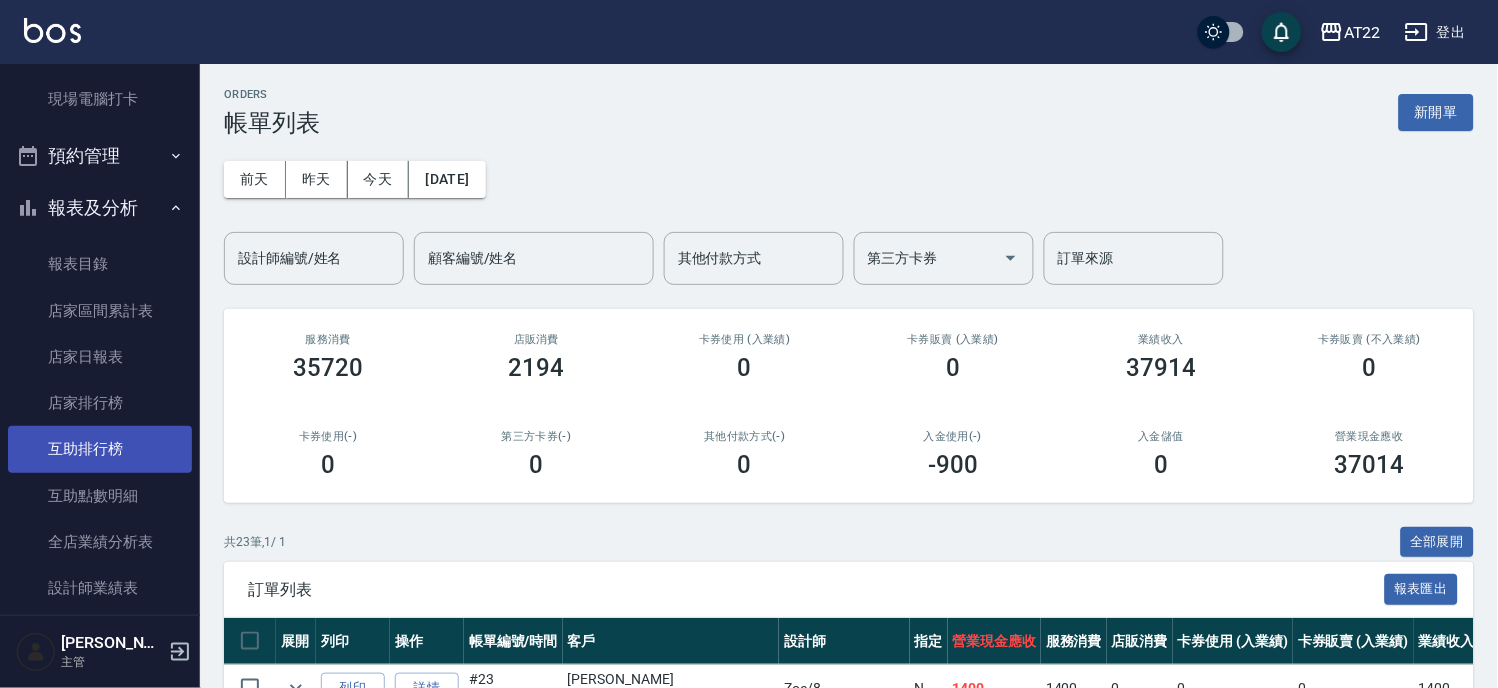 scroll, scrollTop: 666, scrollLeft: 0, axis: vertical 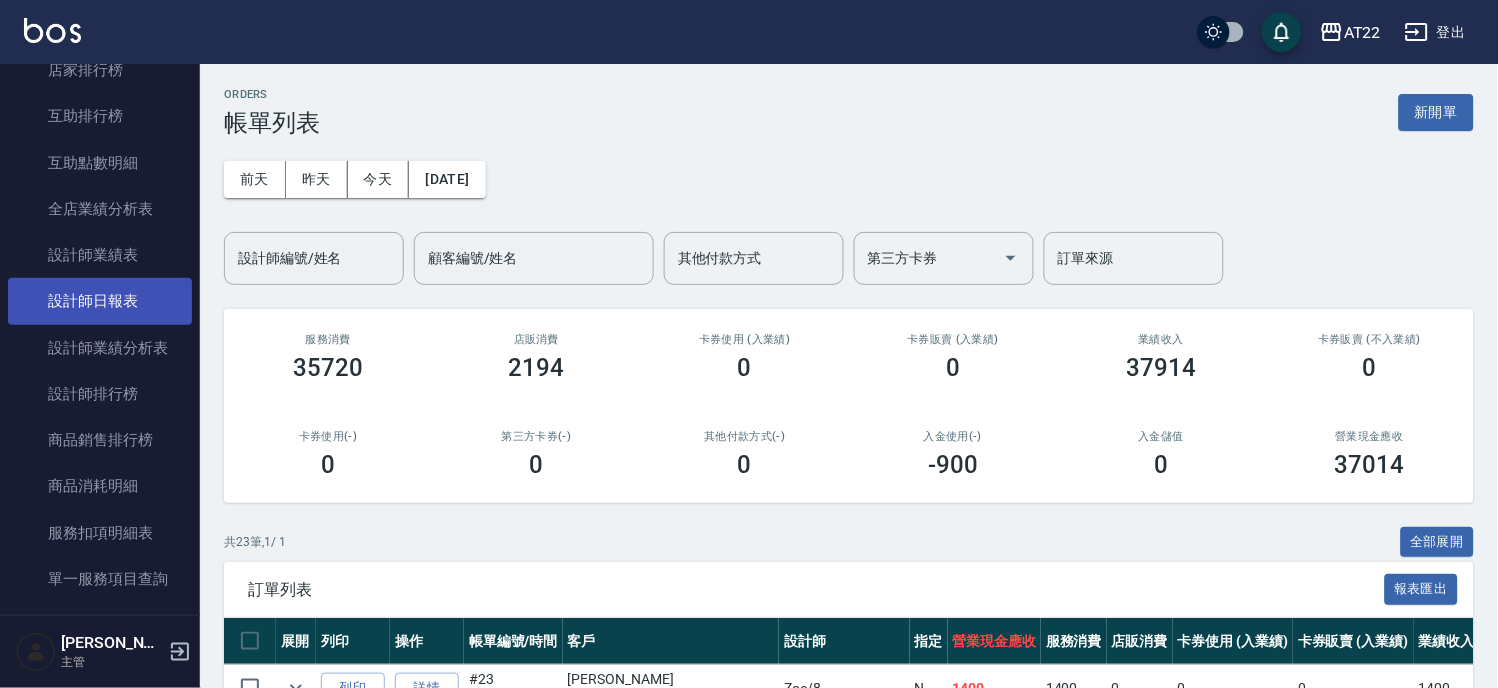 click on "設計師日報表" at bounding box center [100, 301] 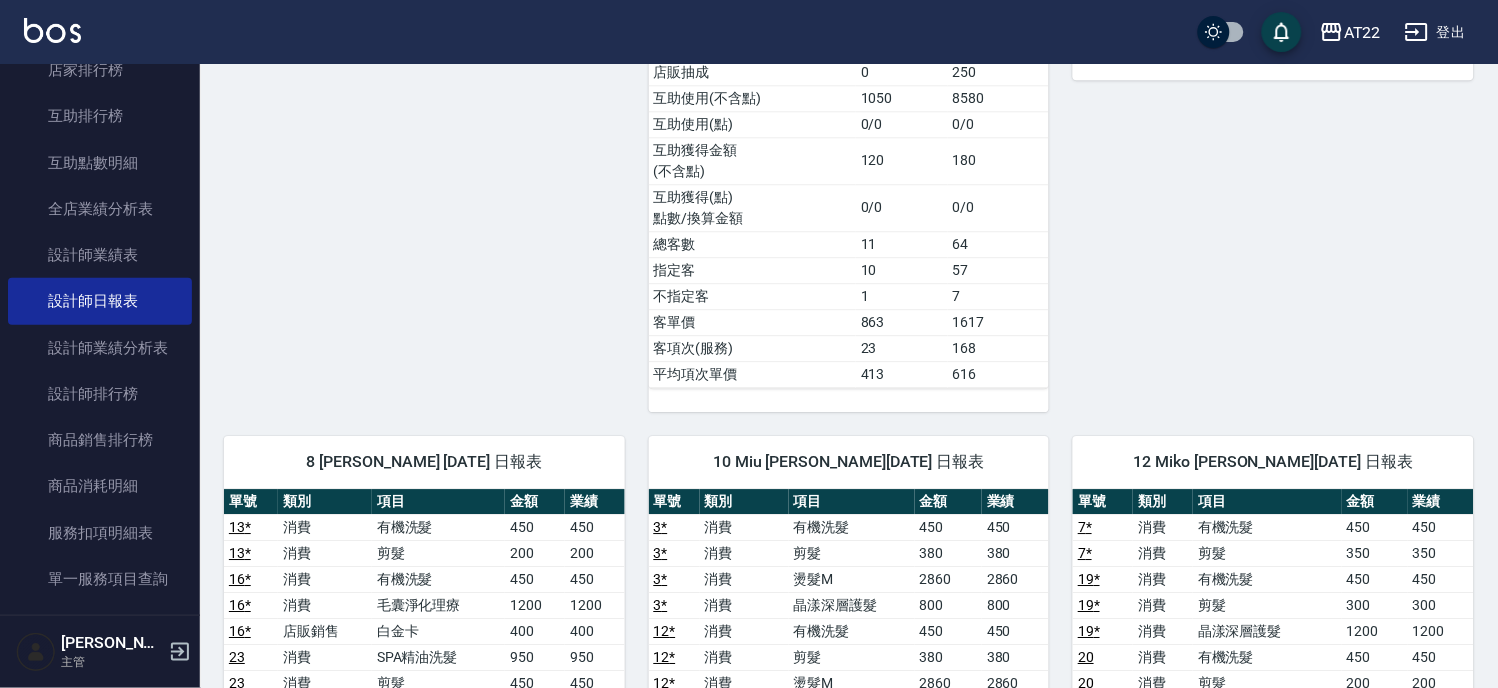 scroll, scrollTop: 1333, scrollLeft: 0, axis: vertical 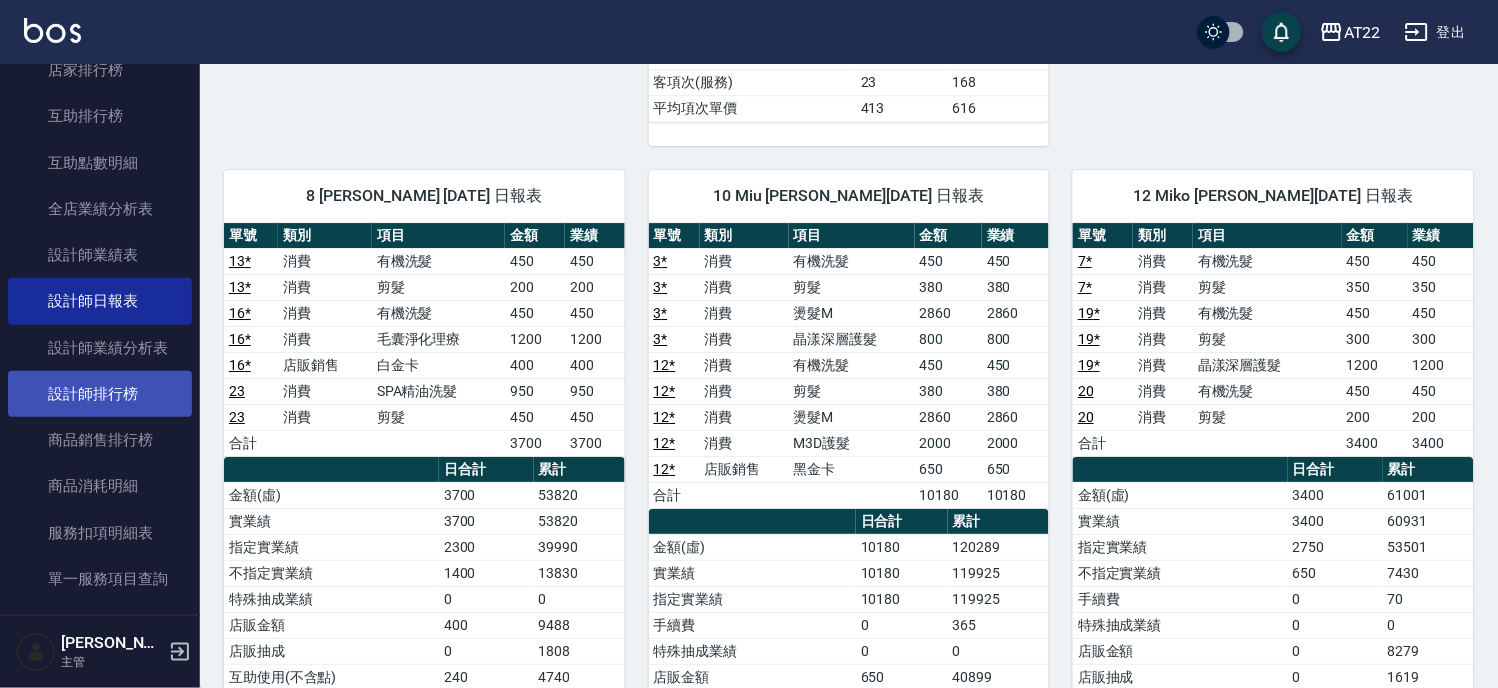 click on "設計師排行榜" at bounding box center [100, 394] 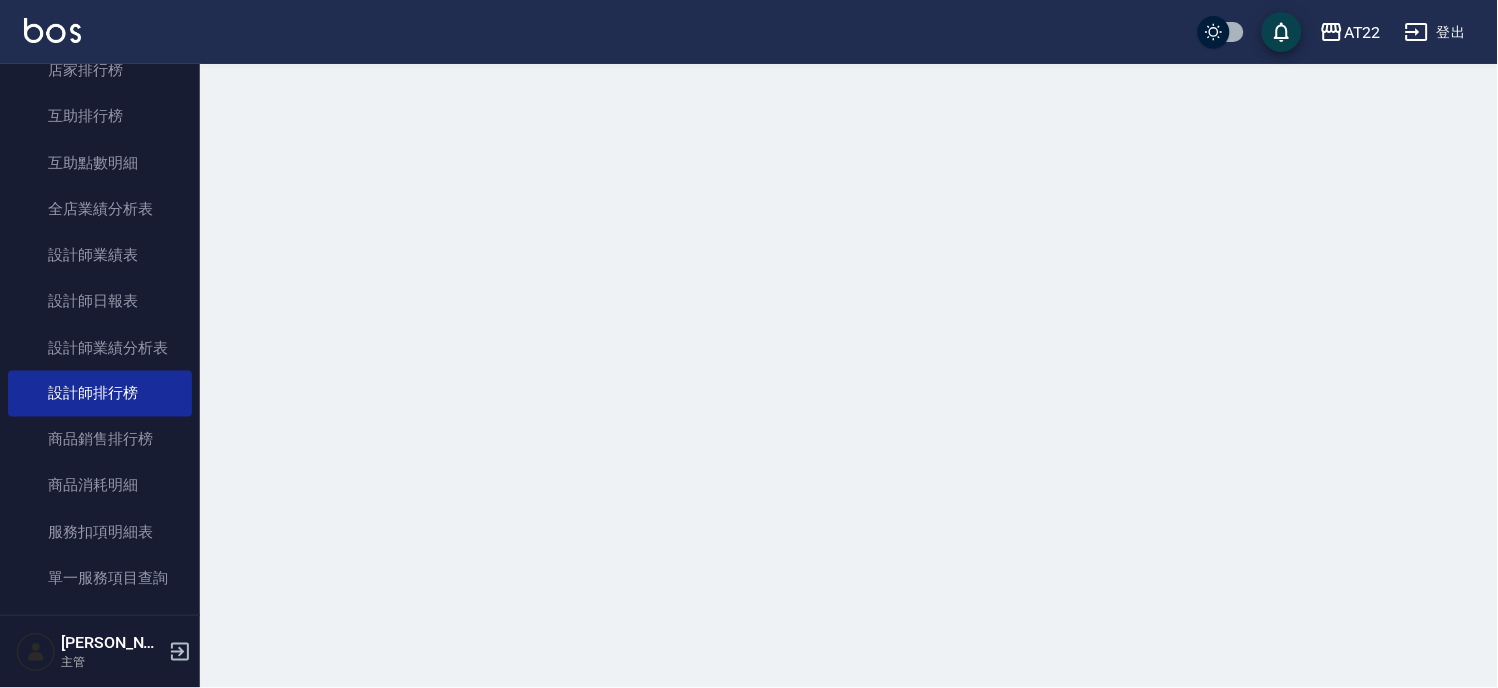 scroll, scrollTop: 0, scrollLeft: 0, axis: both 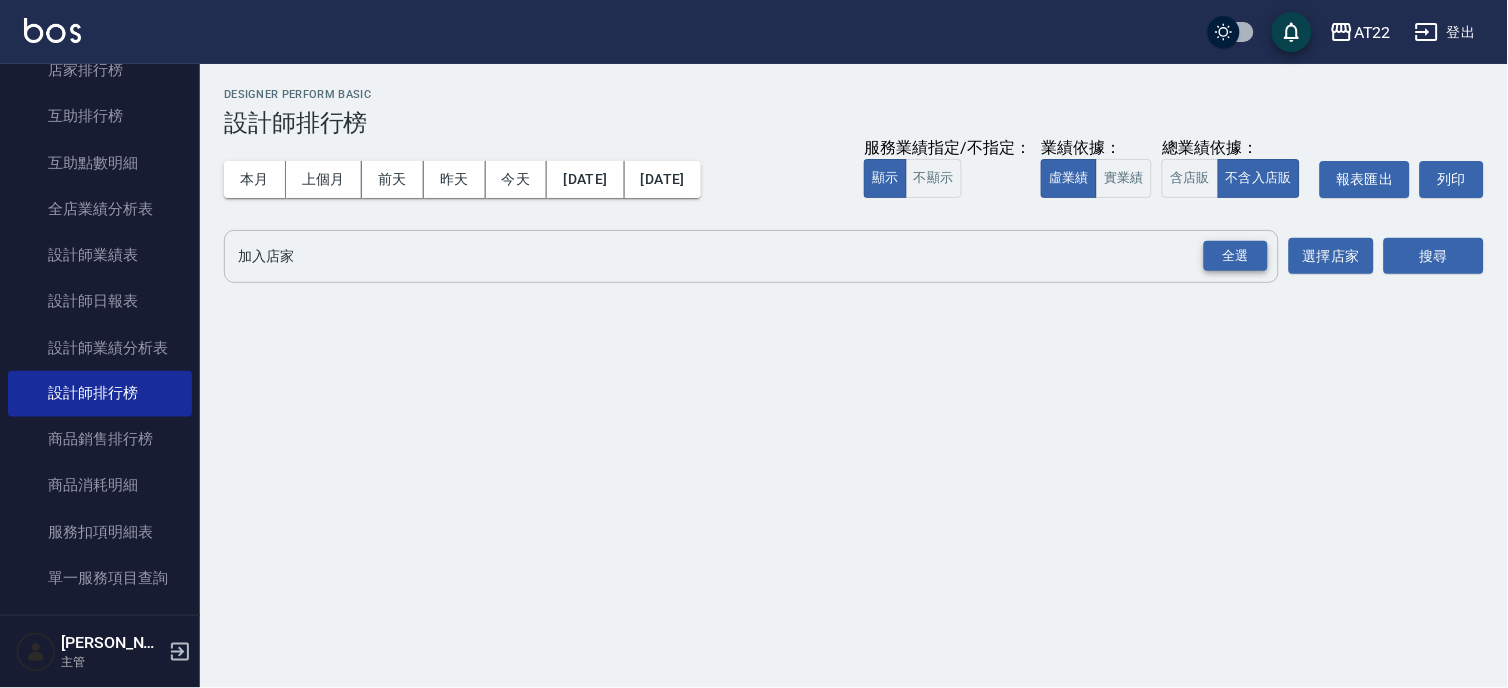 click on "全選" at bounding box center (1236, 256) 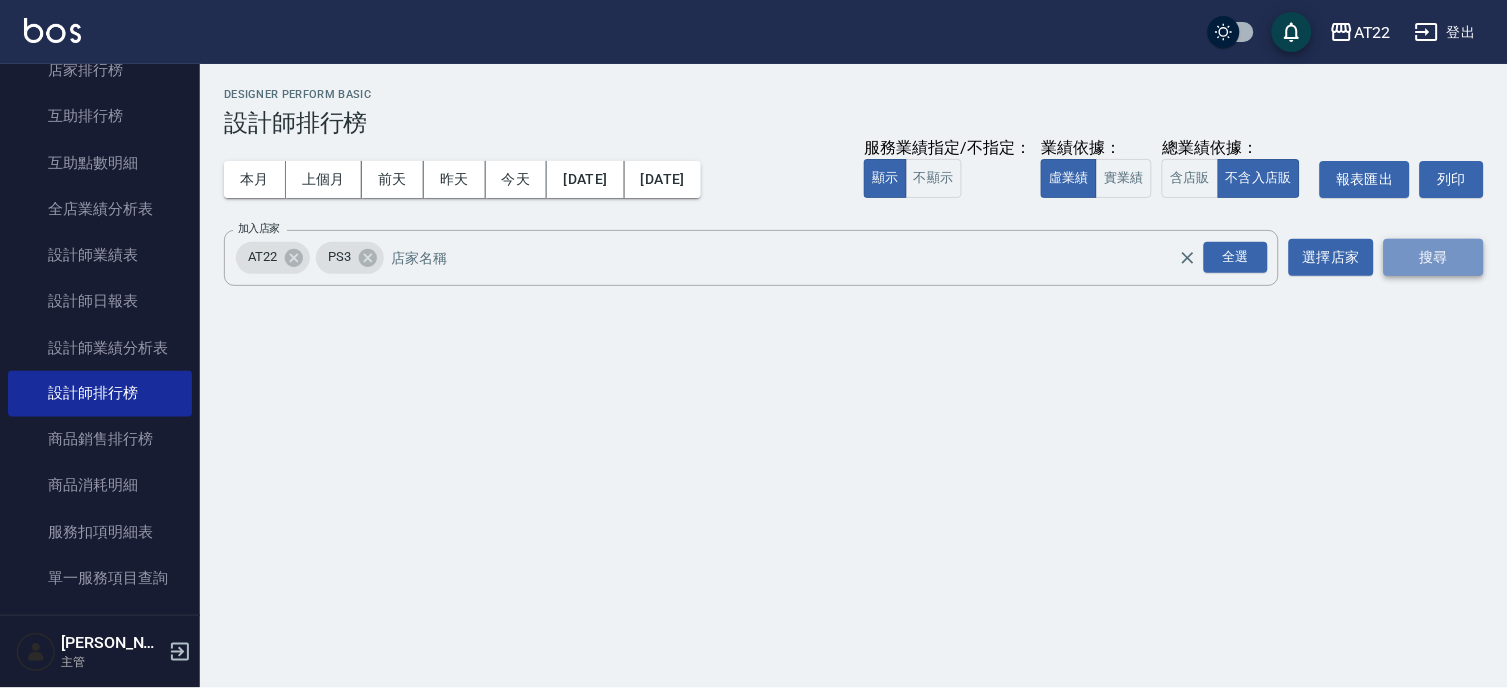 click on "搜尋" at bounding box center [1434, 257] 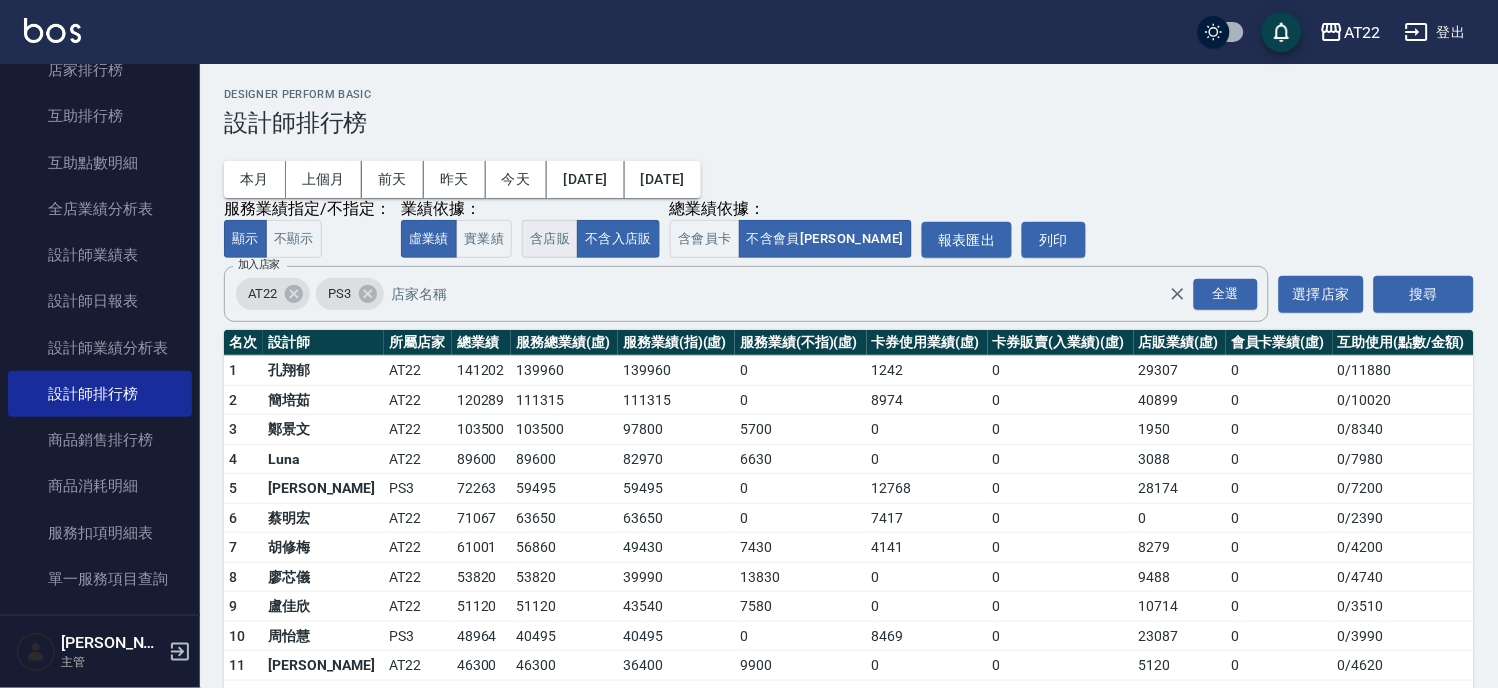 click on "含店販" at bounding box center (550, 239) 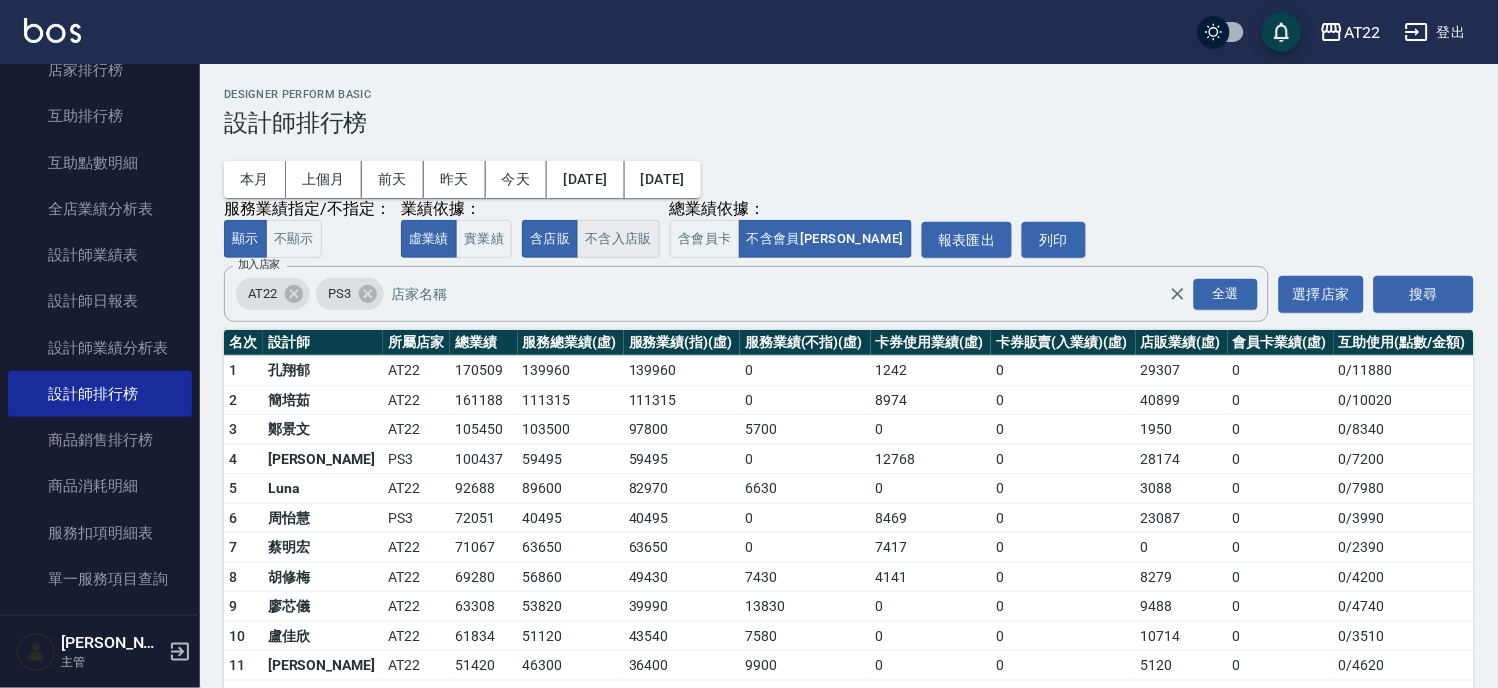 click on "不含入店販" at bounding box center (618, 239) 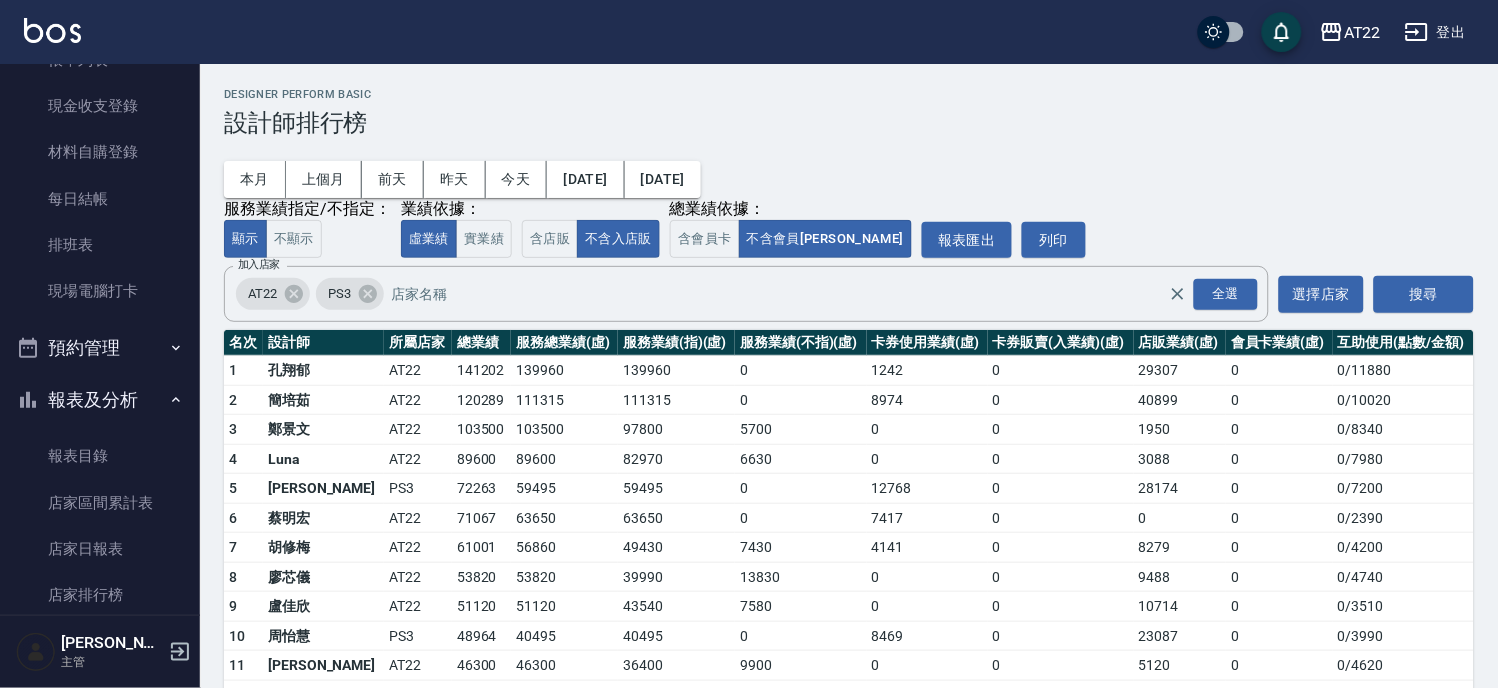 scroll, scrollTop: 0, scrollLeft: 0, axis: both 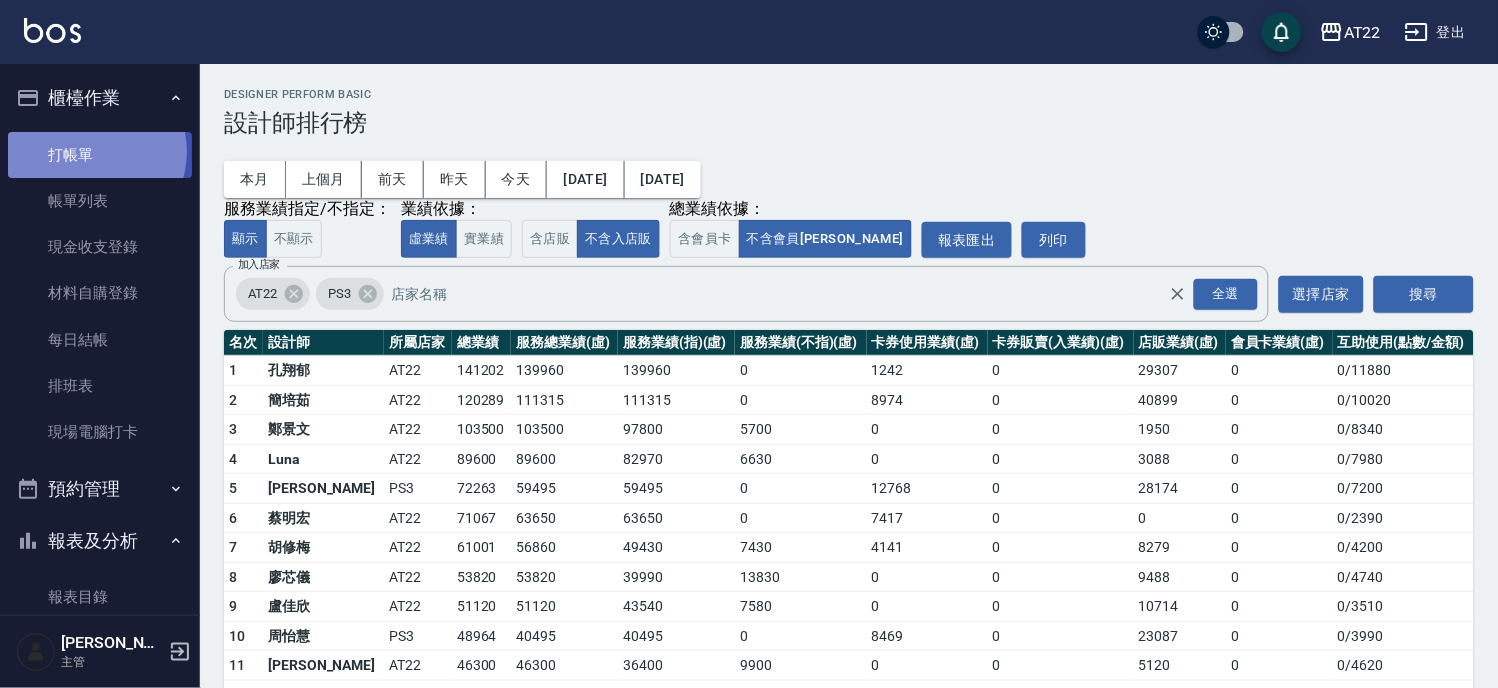 click on "打帳單" at bounding box center [100, 155] 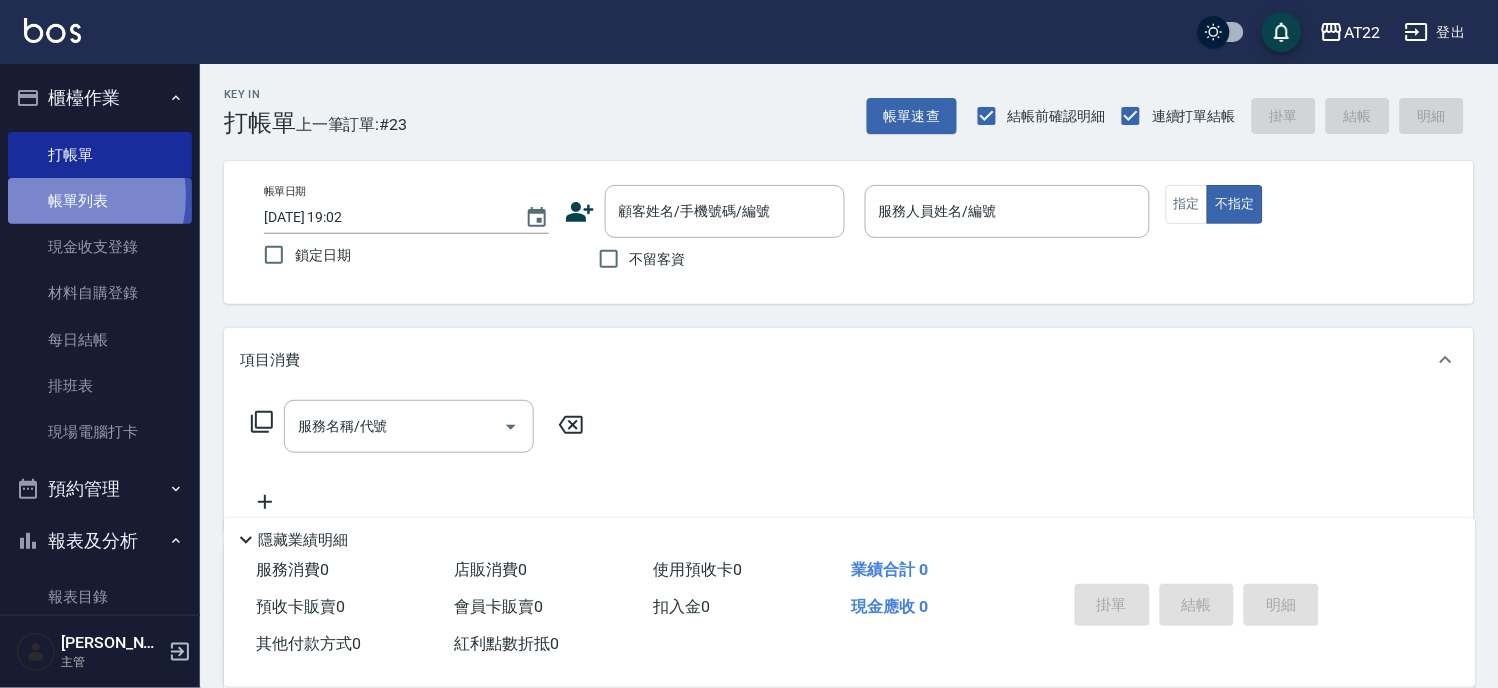 click on "帳單列表" at bounding box center [100, 201] 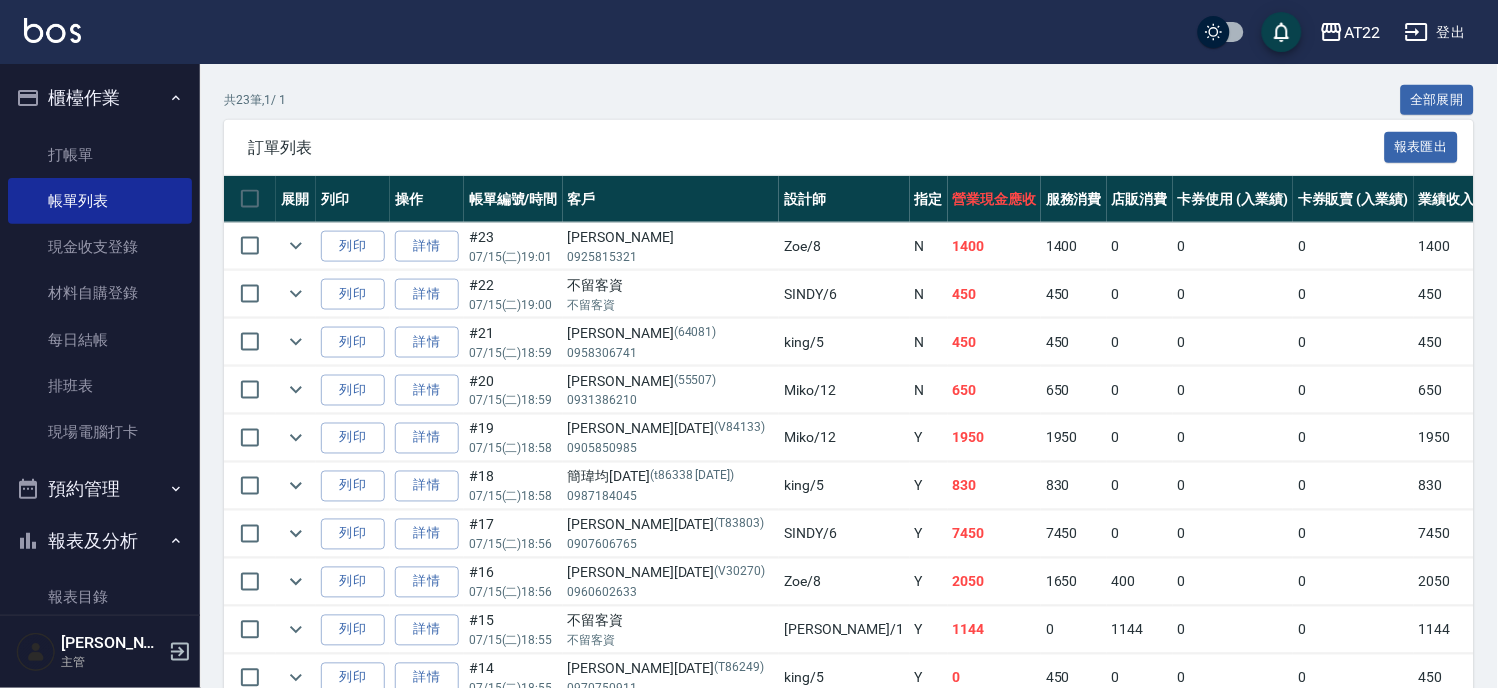 scroll, scrollTop: 444, scrollLeft: 0, axis: vertical 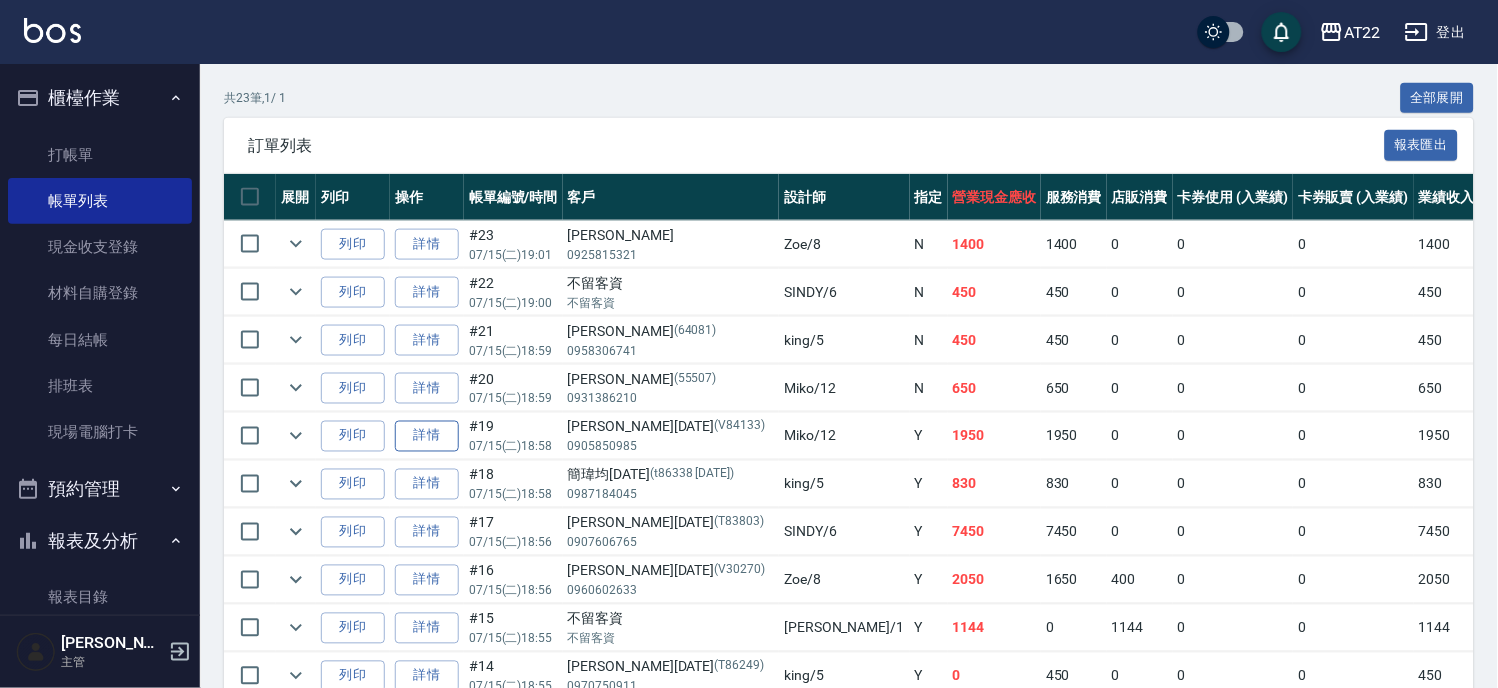 click on "詳情" at bounding box center [427, 436] 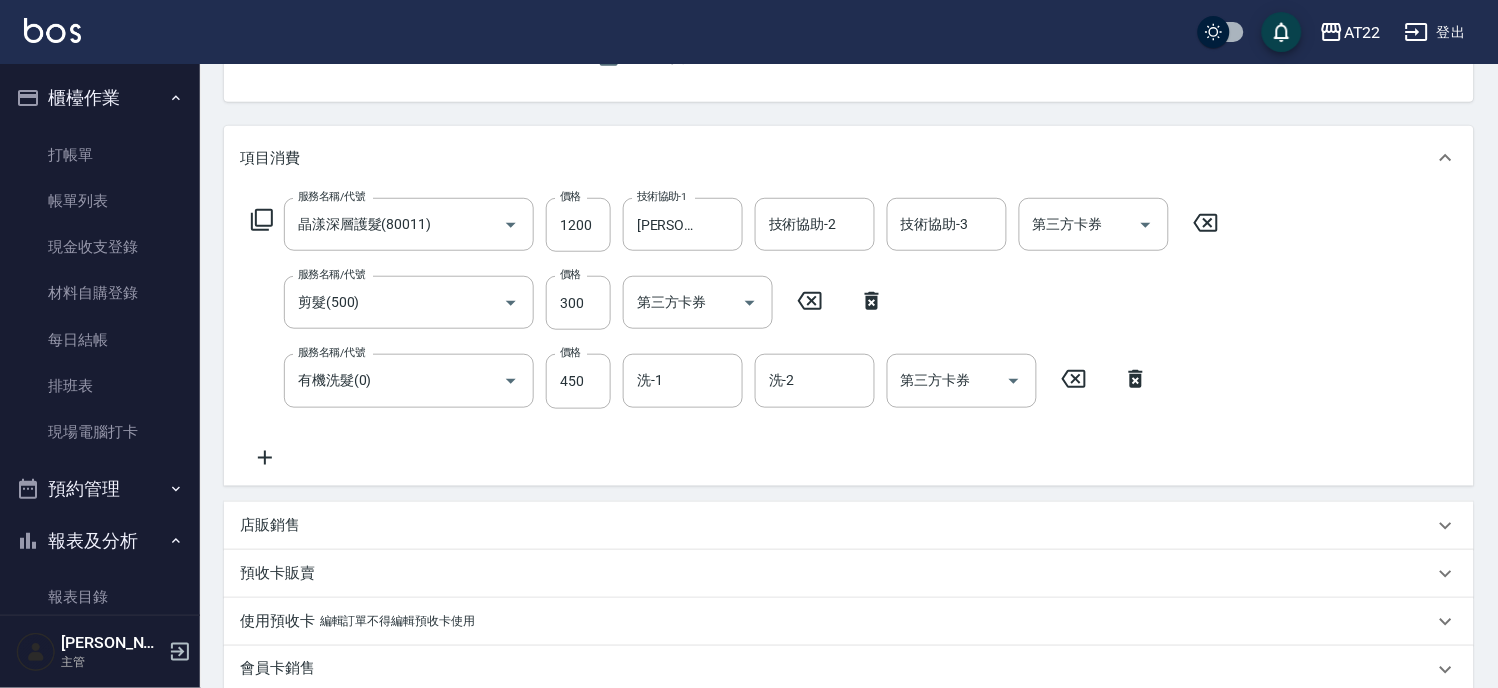 scroll, scrollTop: 222, scrollLeft: 0, axis: vertical 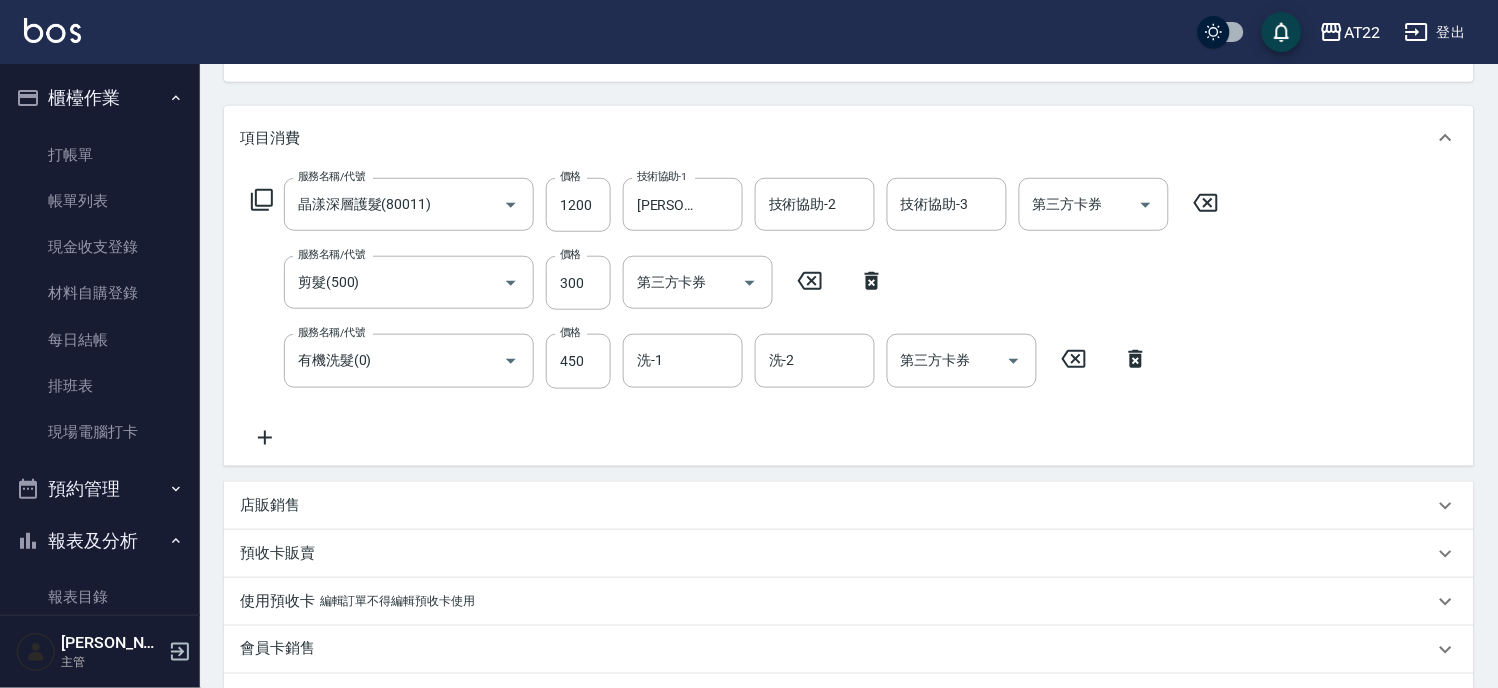 click on "店販銷售" at bounding box center (837, 505) 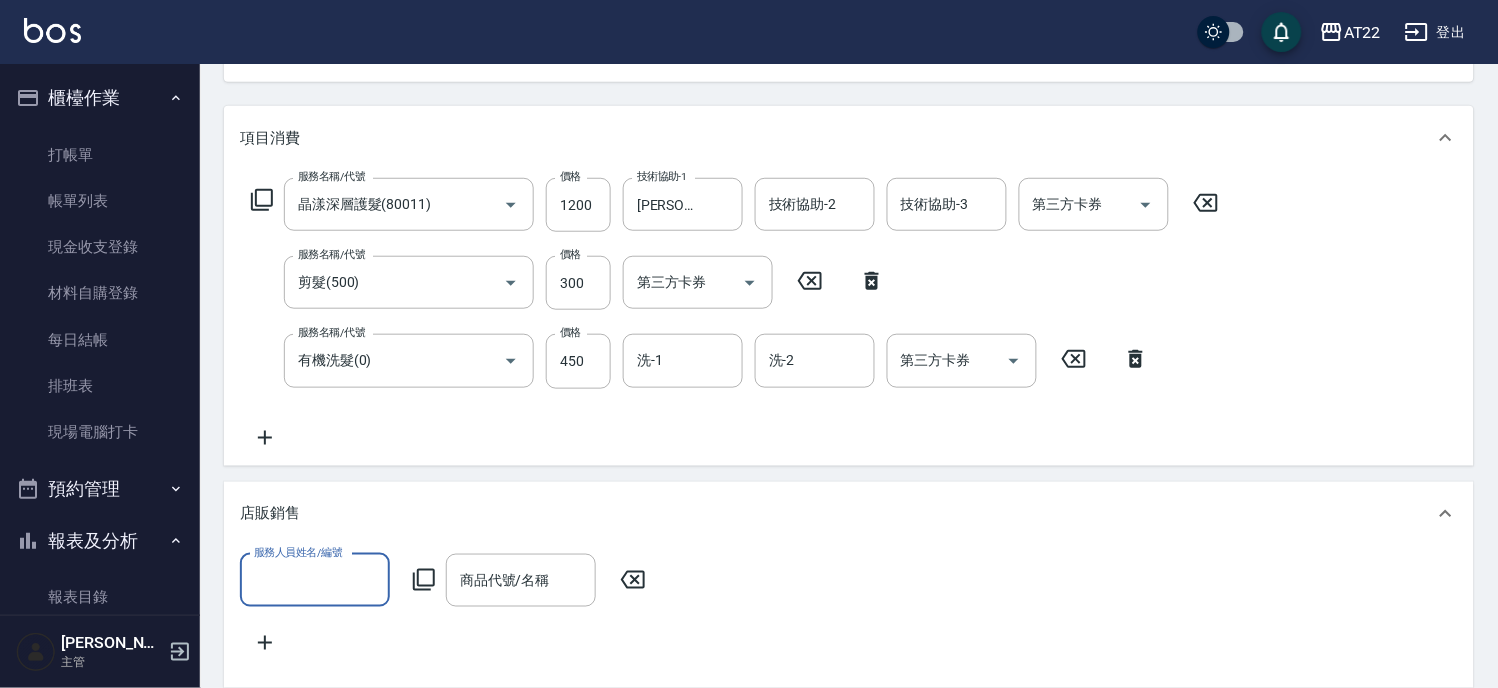 scroll, scrollTop: 0, scrollLeft: 0, axis: both 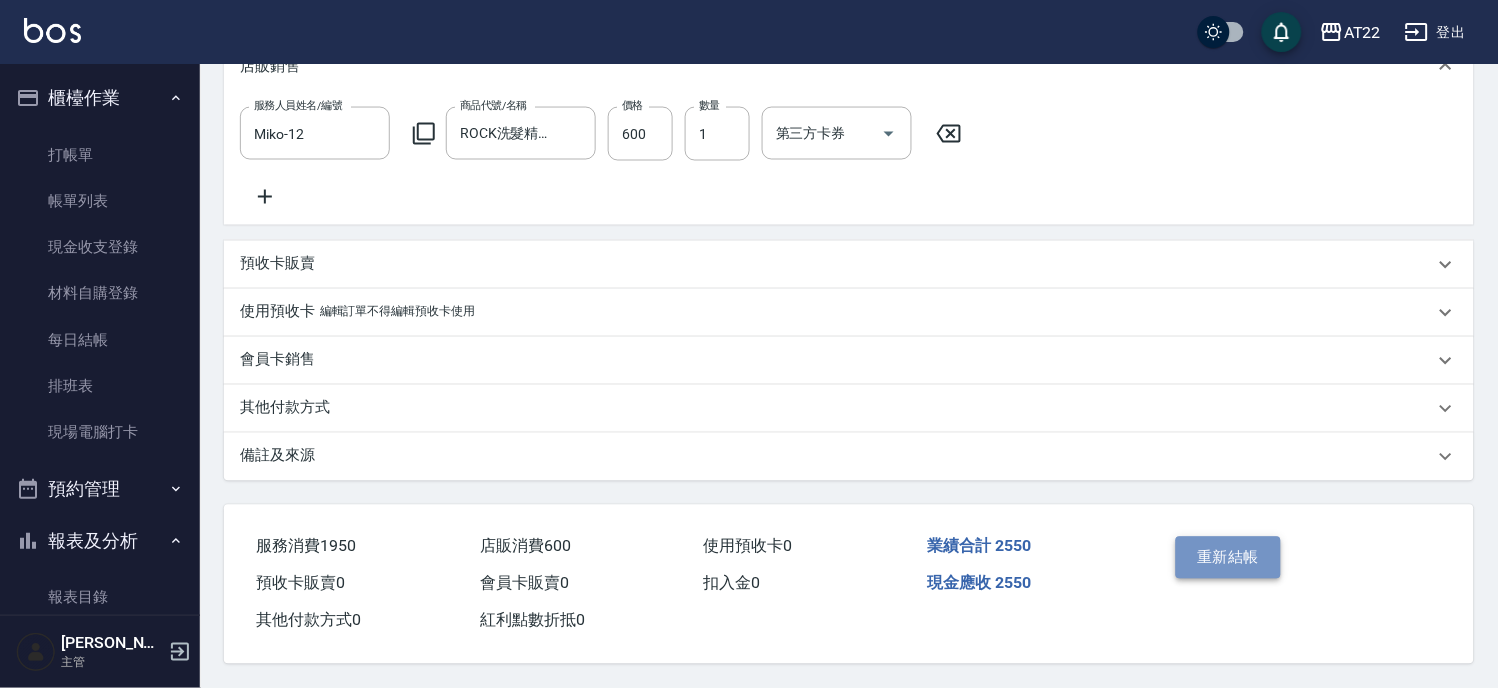 click on "重新結帳" at bounding box center [1229, 558] 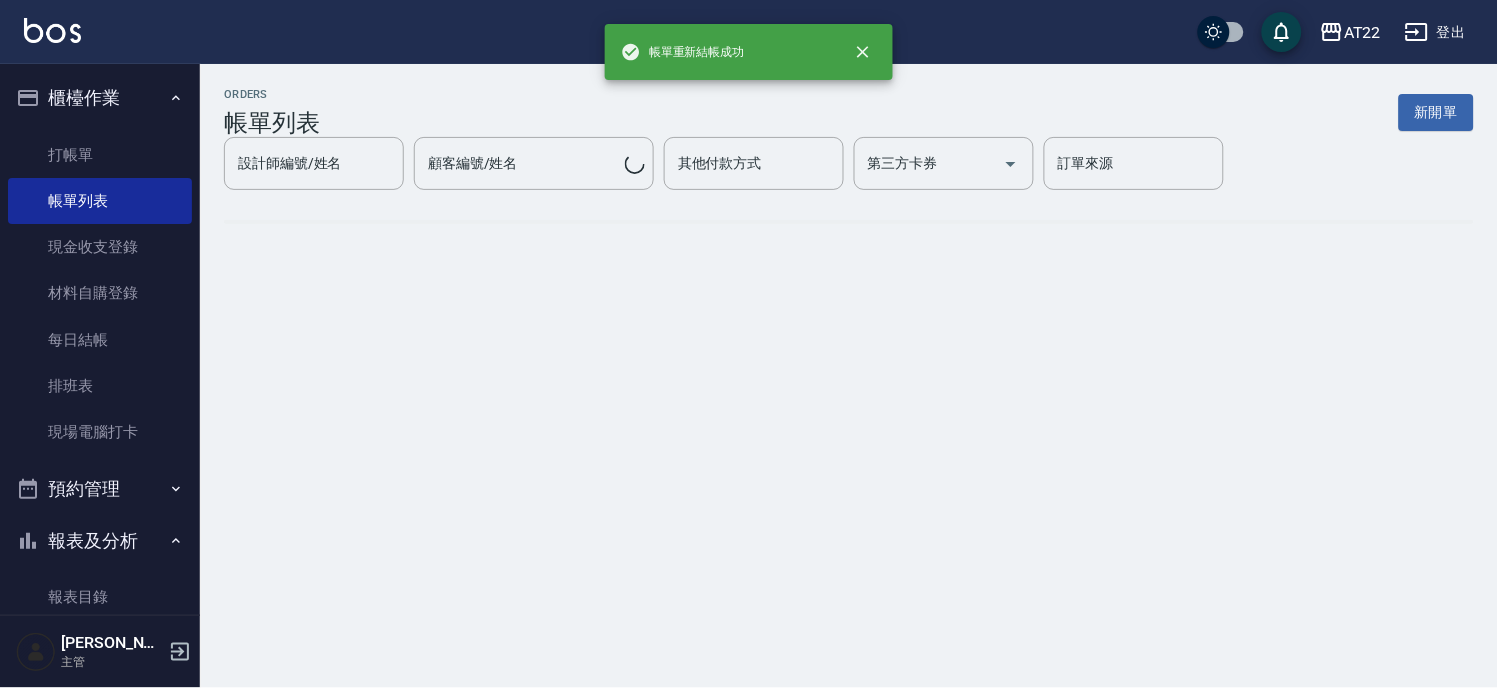 scroll, scrollTop: 0, scrollLeft: 0, axis: both 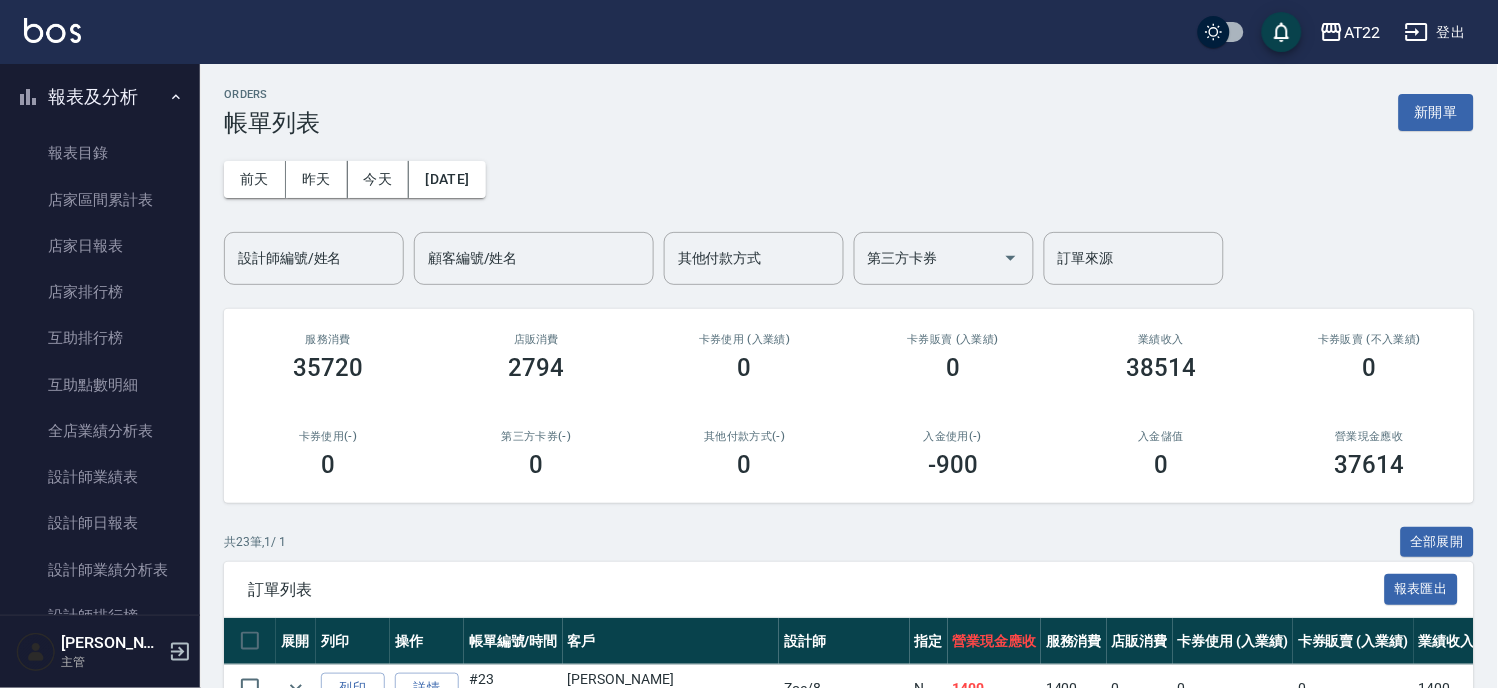 drag, startPoint x: 146, startPoint y: 525, endPoint x: 242, endPoint y: 515, distance: 96.519424 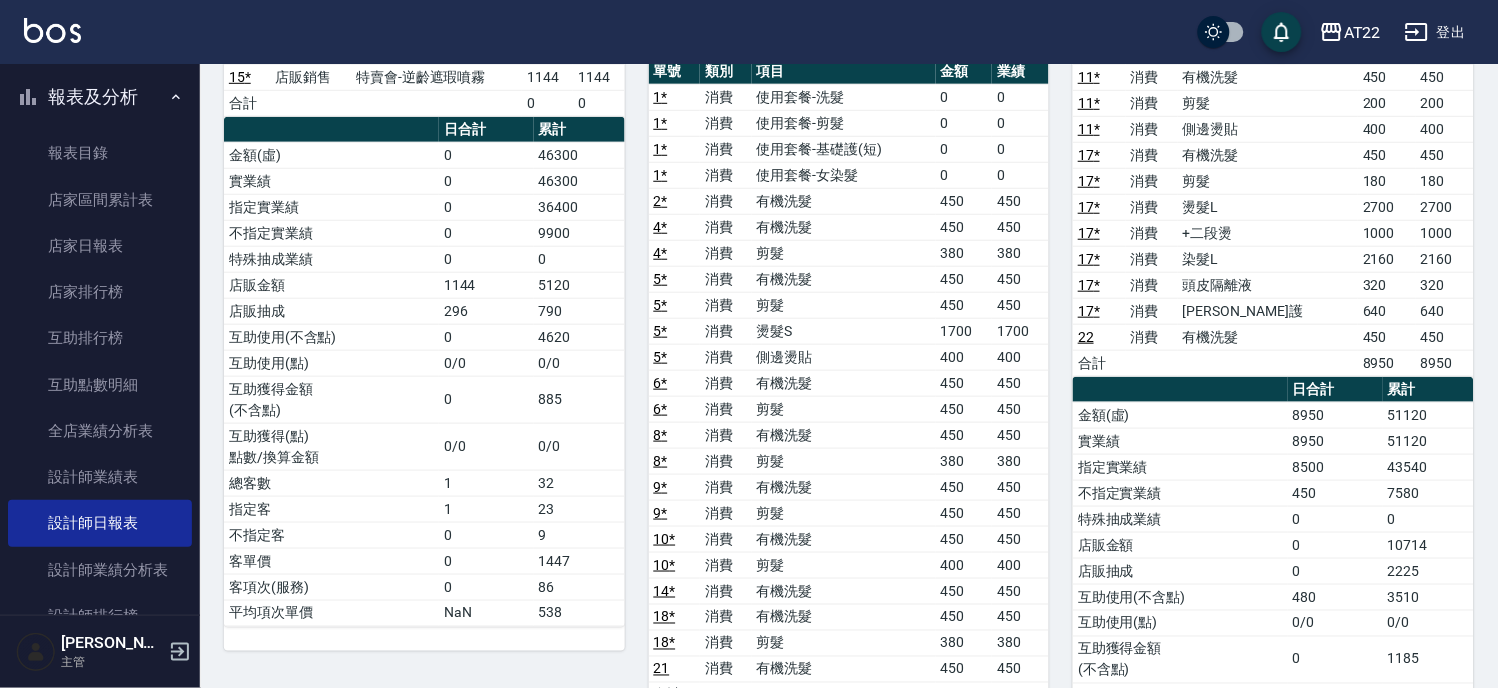 scroll, scrollTop: 444, scrollLeft: 0, axis: vertical 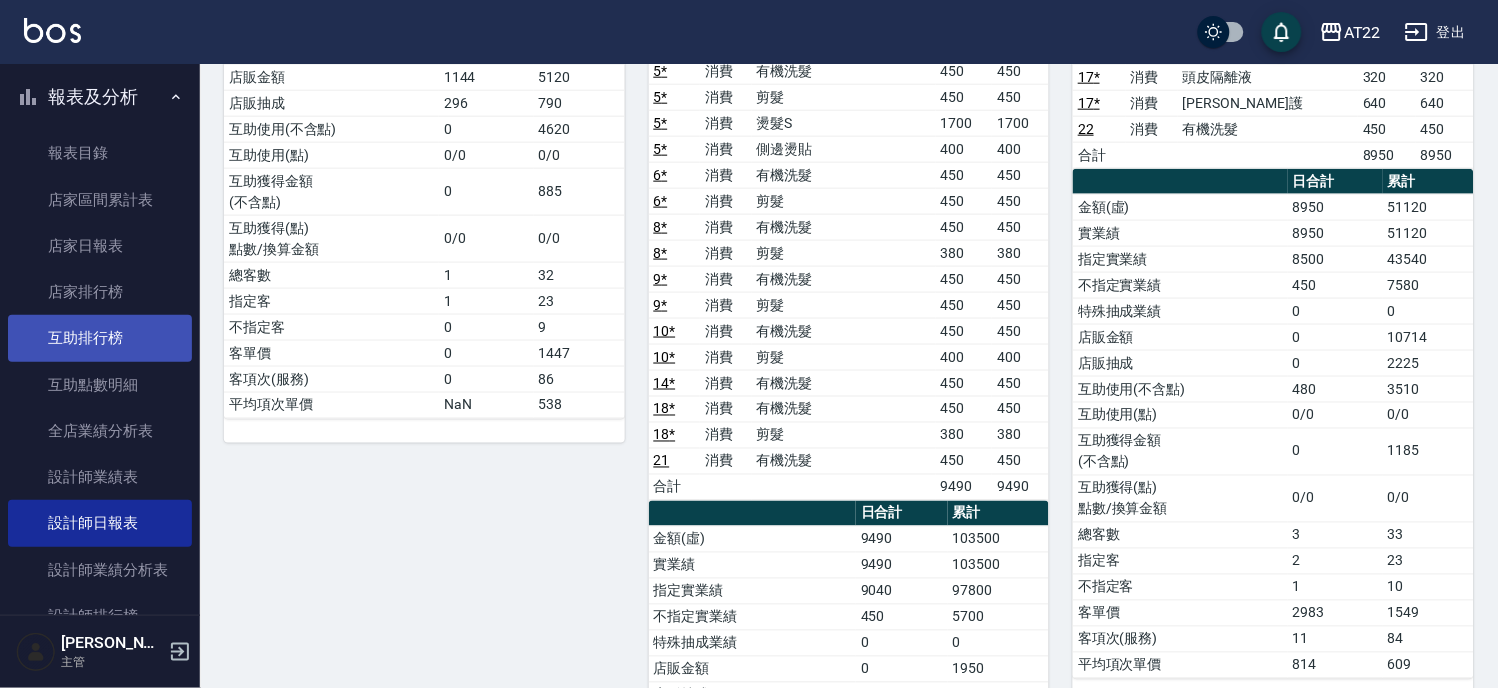 click on "互助排行榜" at bounding box center (100, 338) 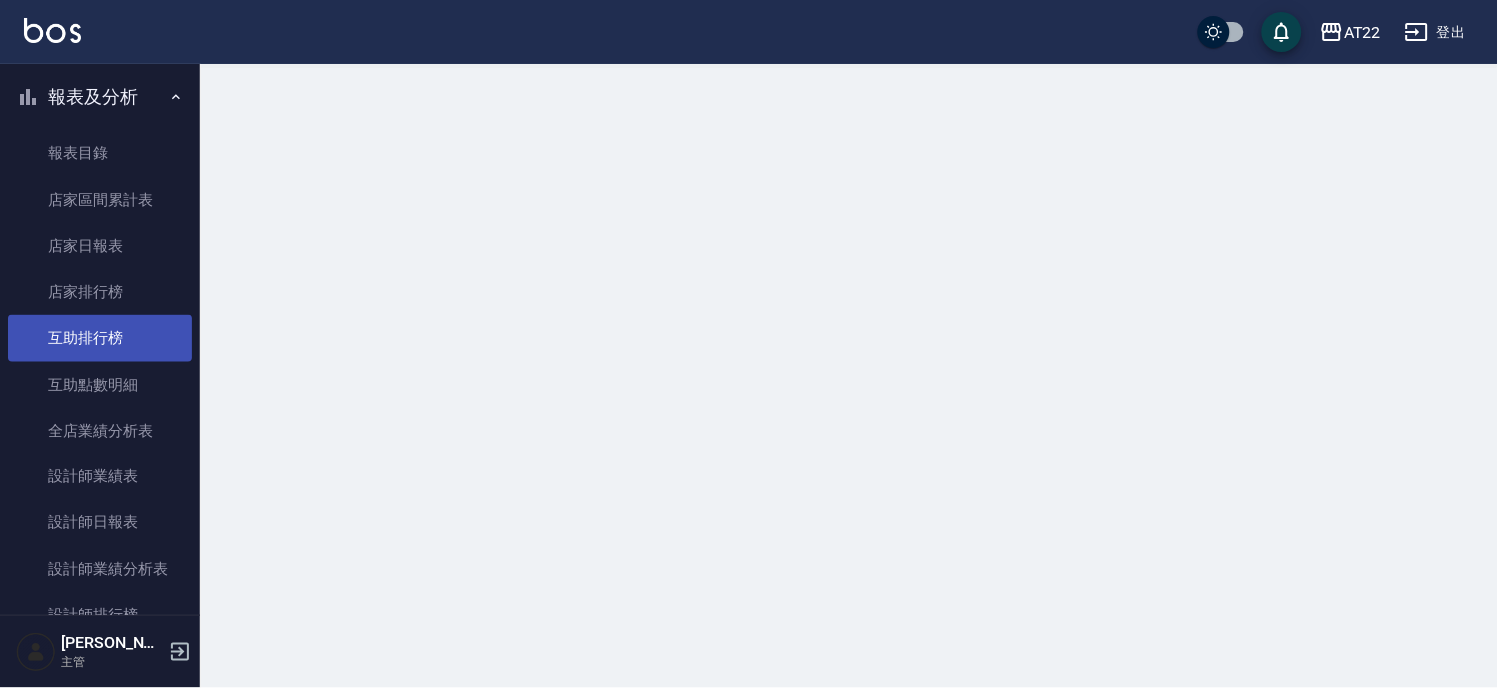 scroll, scrollTop: 0, scrollLeft: 0, axis: both 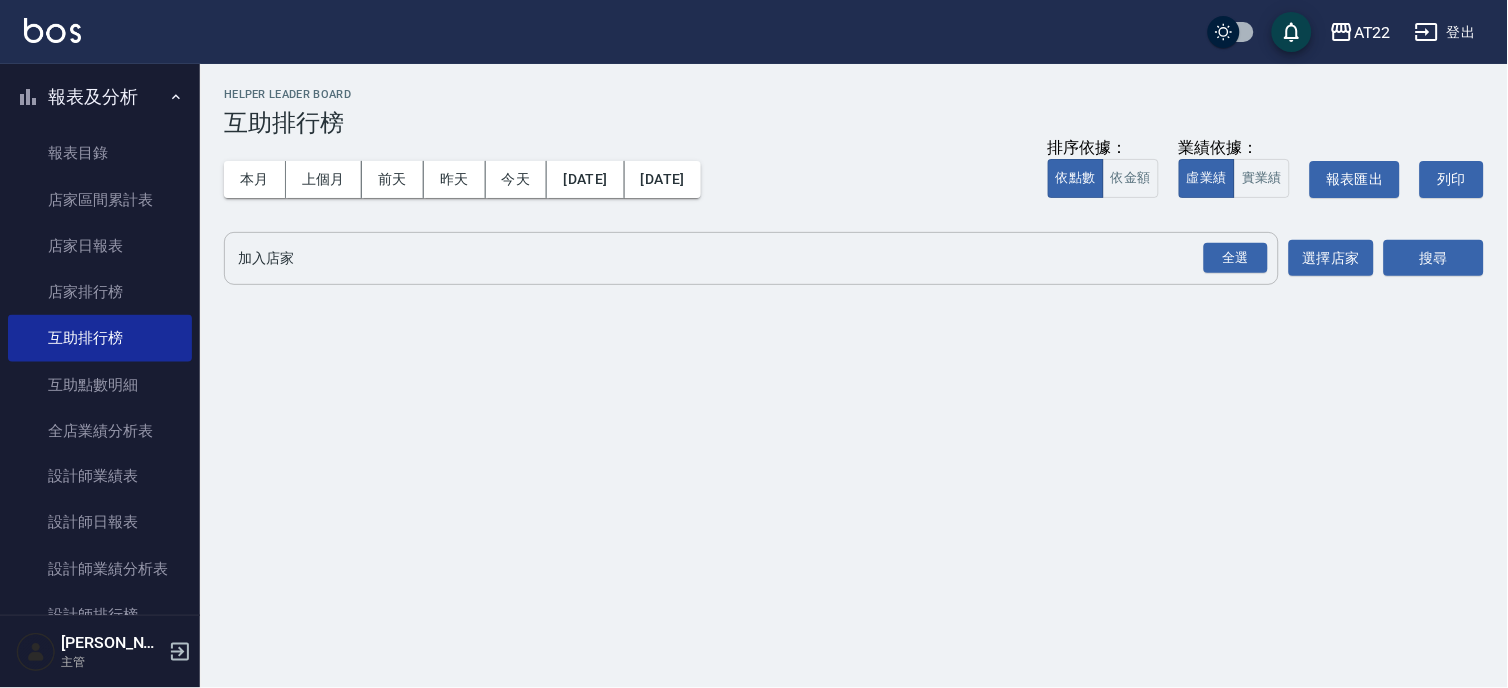 click on "加入店家" at bounding box center [736, 258] 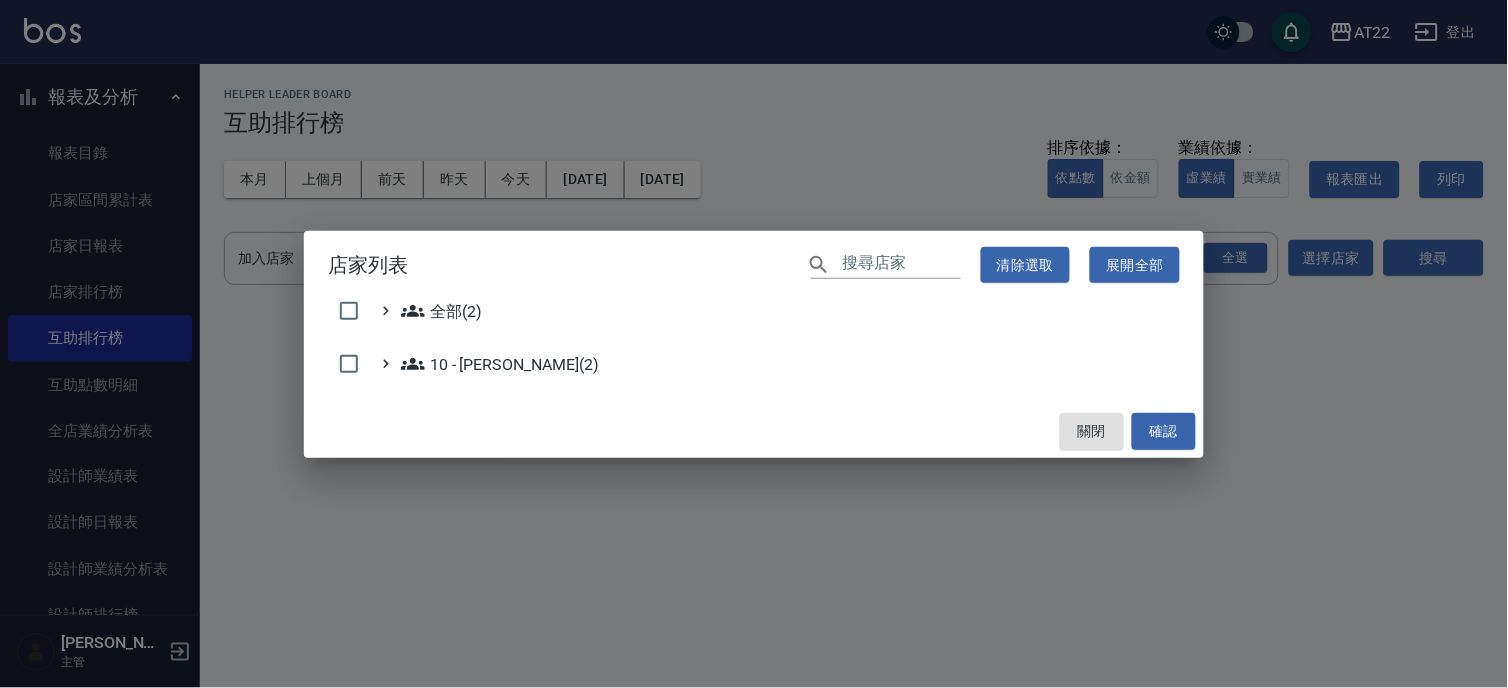 click on "全部(2)" at bounding box center (754, 315) 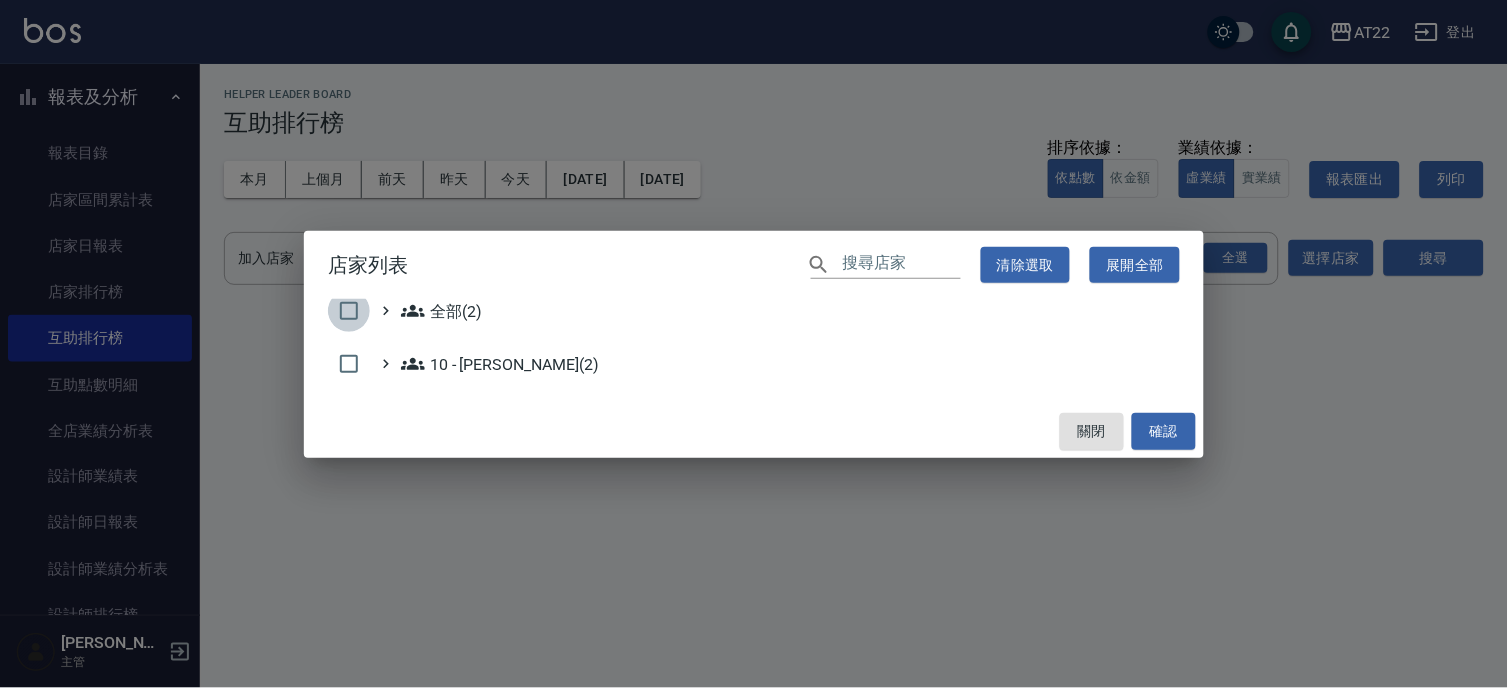 click at bounding box center (349, 311) 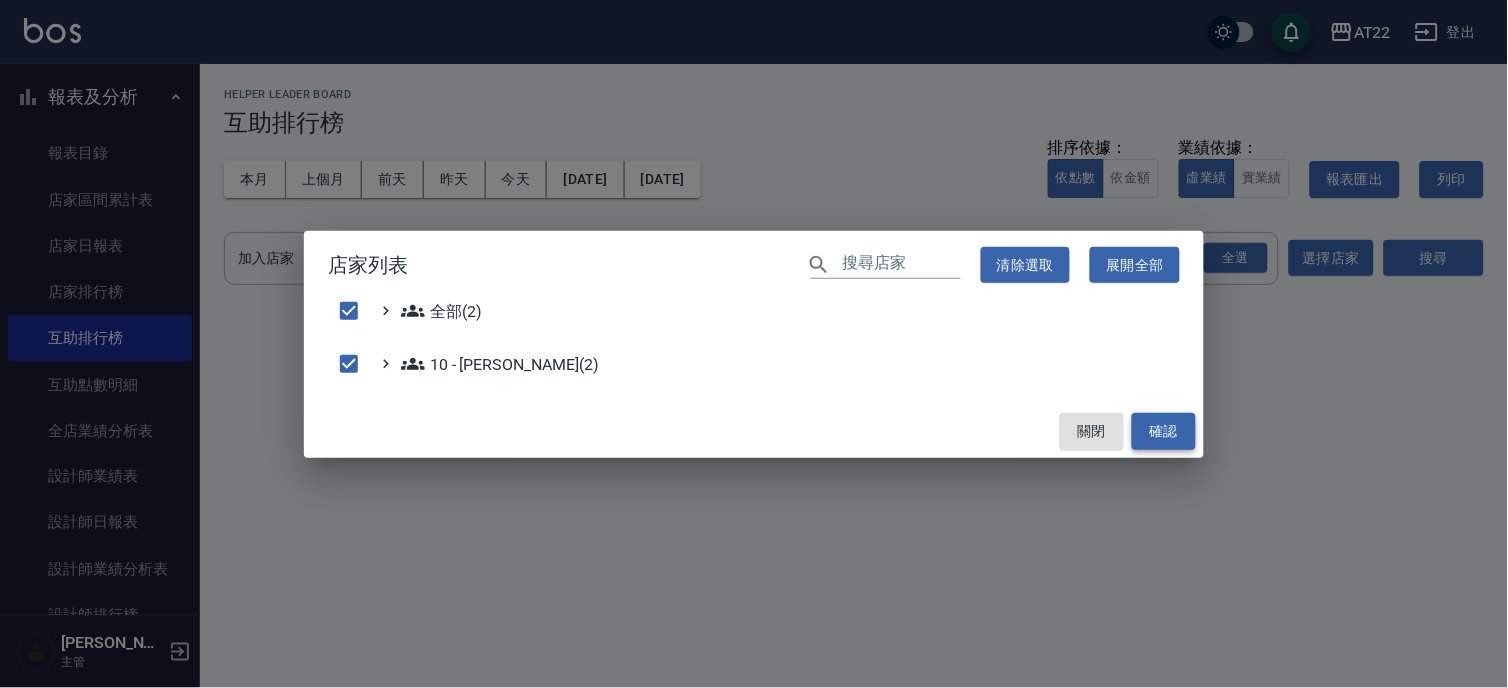 click on "確認" at bounding box center [1164, 431] 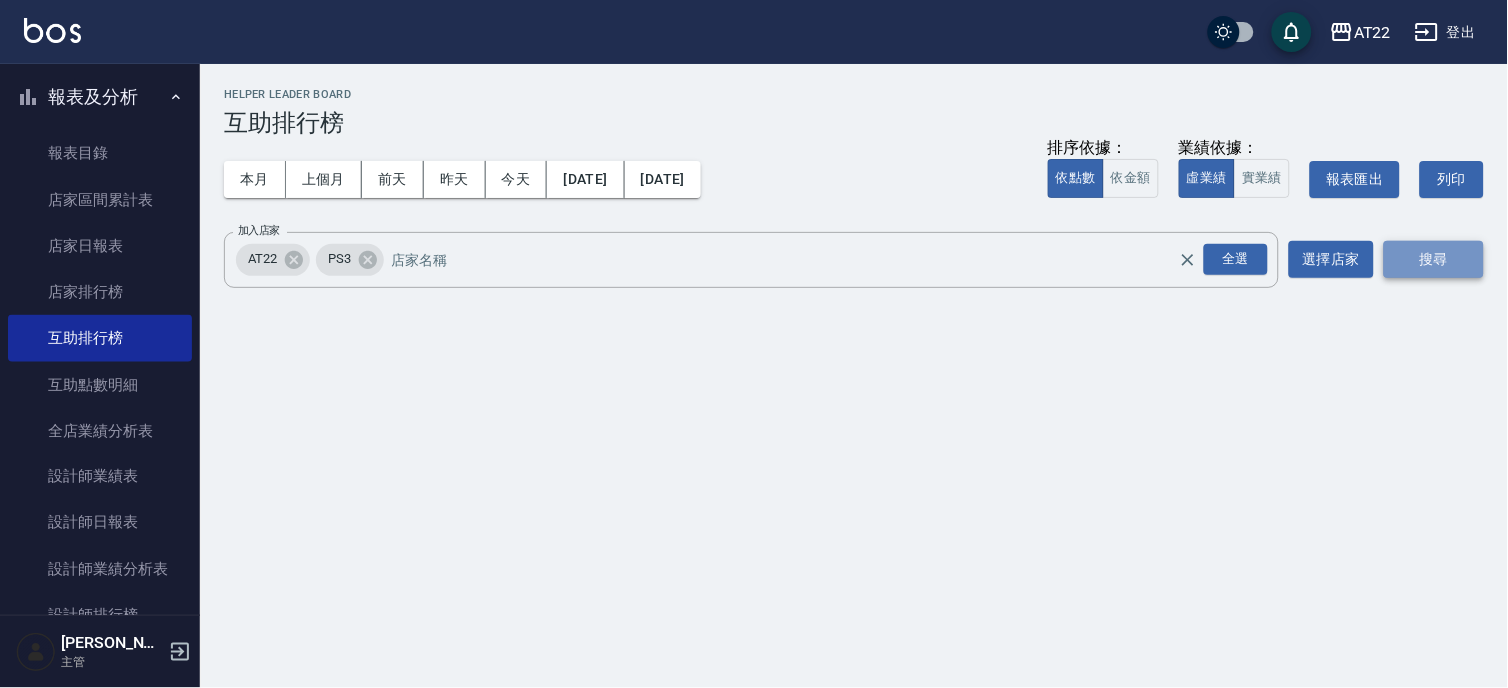 click on "搜尋" at bounding box center [1434, 259] 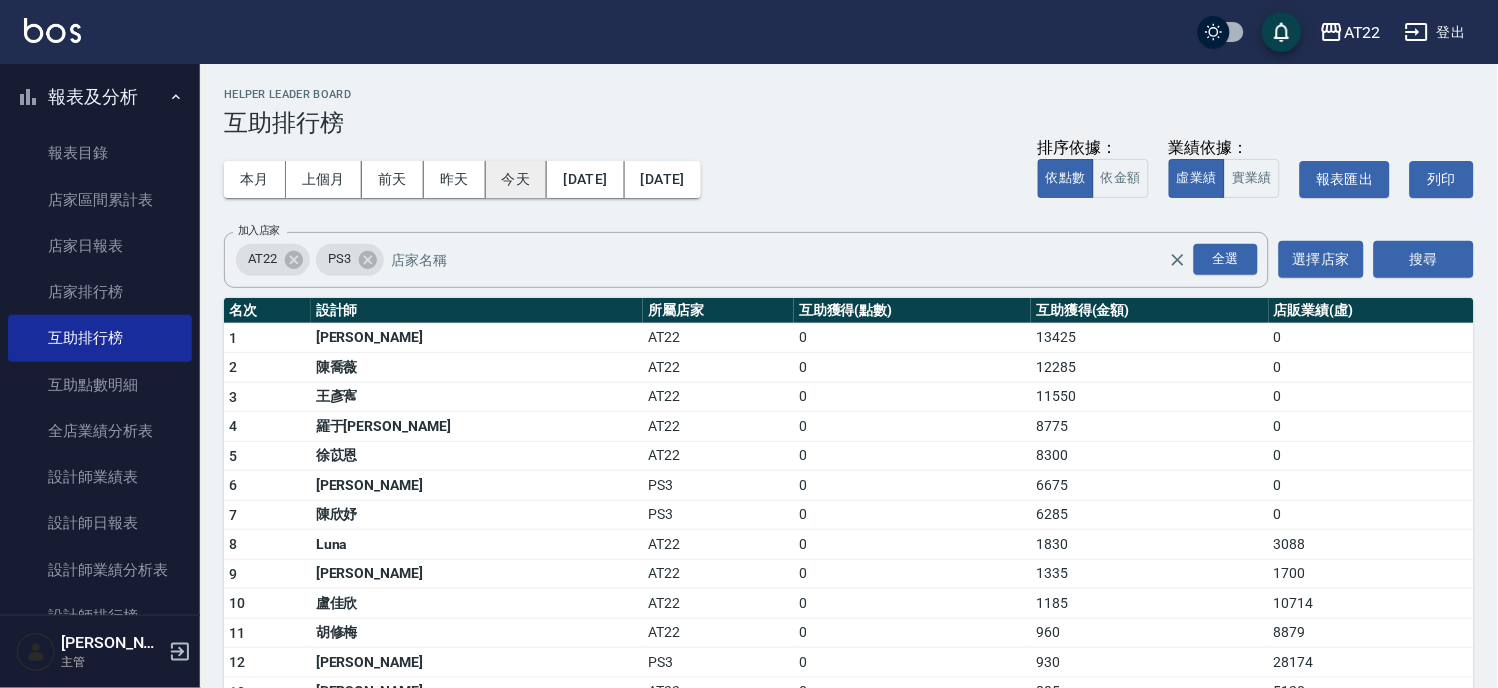 click on "今天" at bounding box center [517, 179] 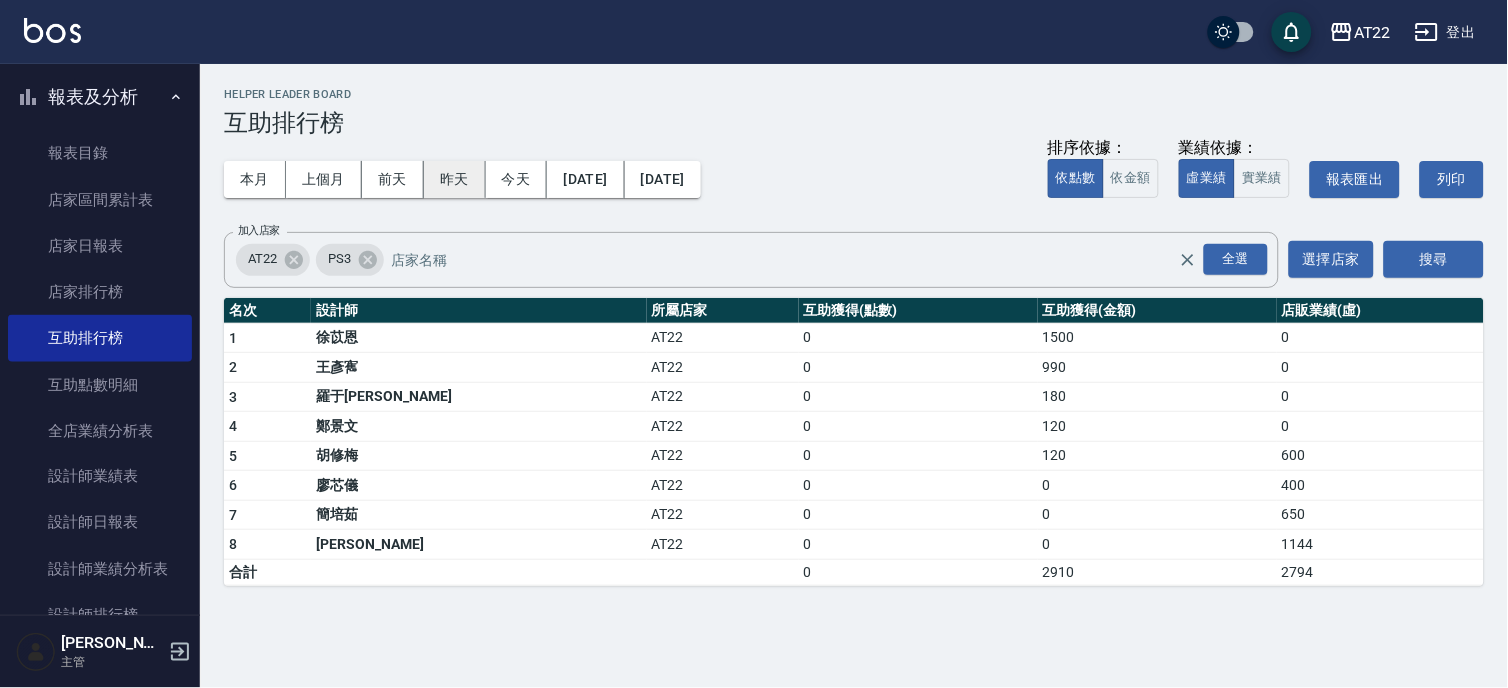 click on "昨天" at bounding box center (455, 179) 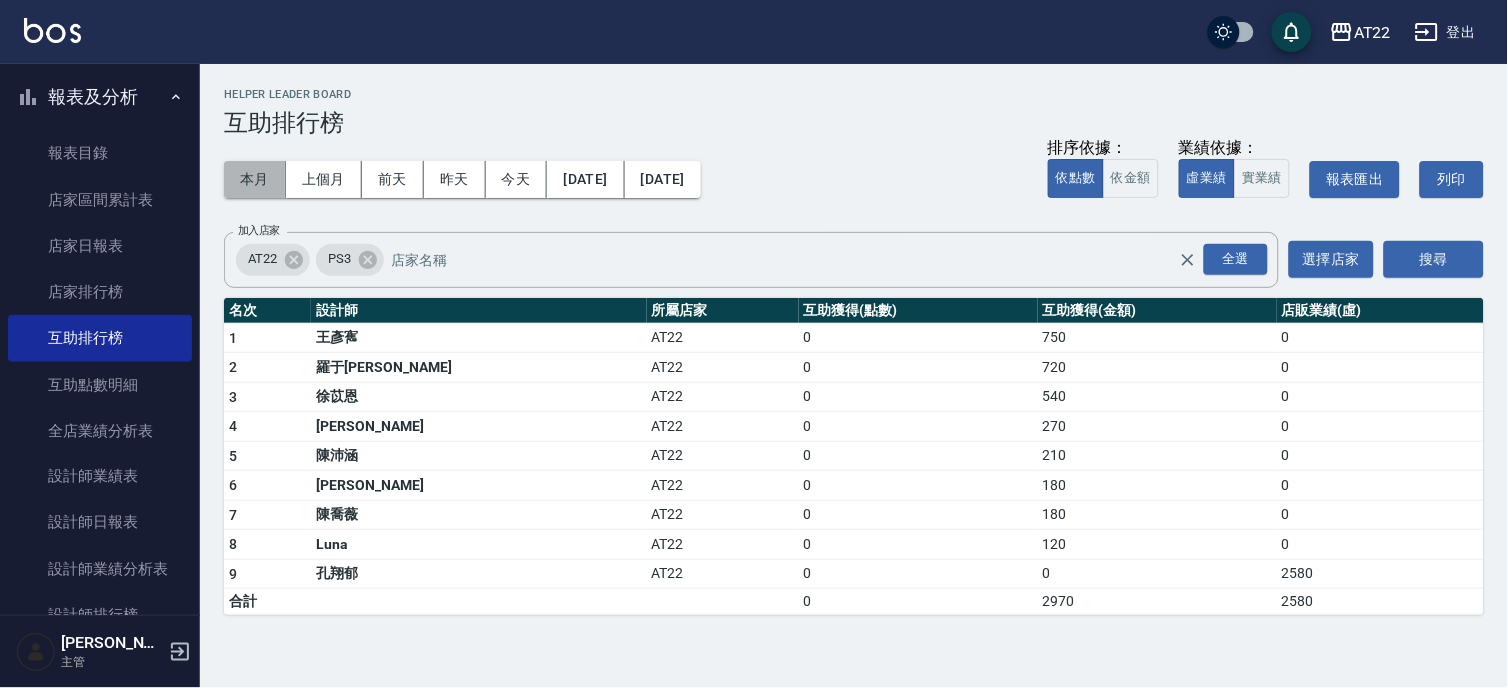 click on "本月" at bounding box center (255, 179) 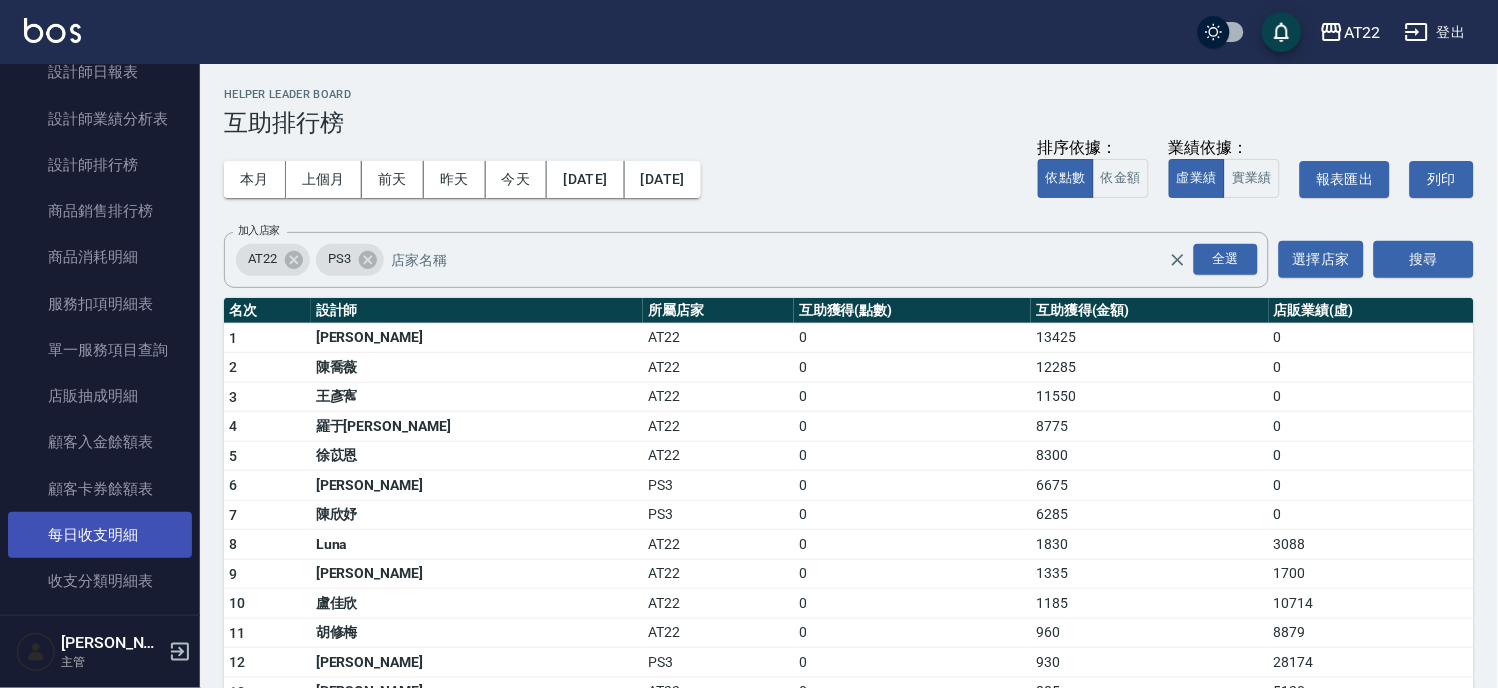 scroll, scrollTop: 777, scrollLeft: 0, axis: vertical 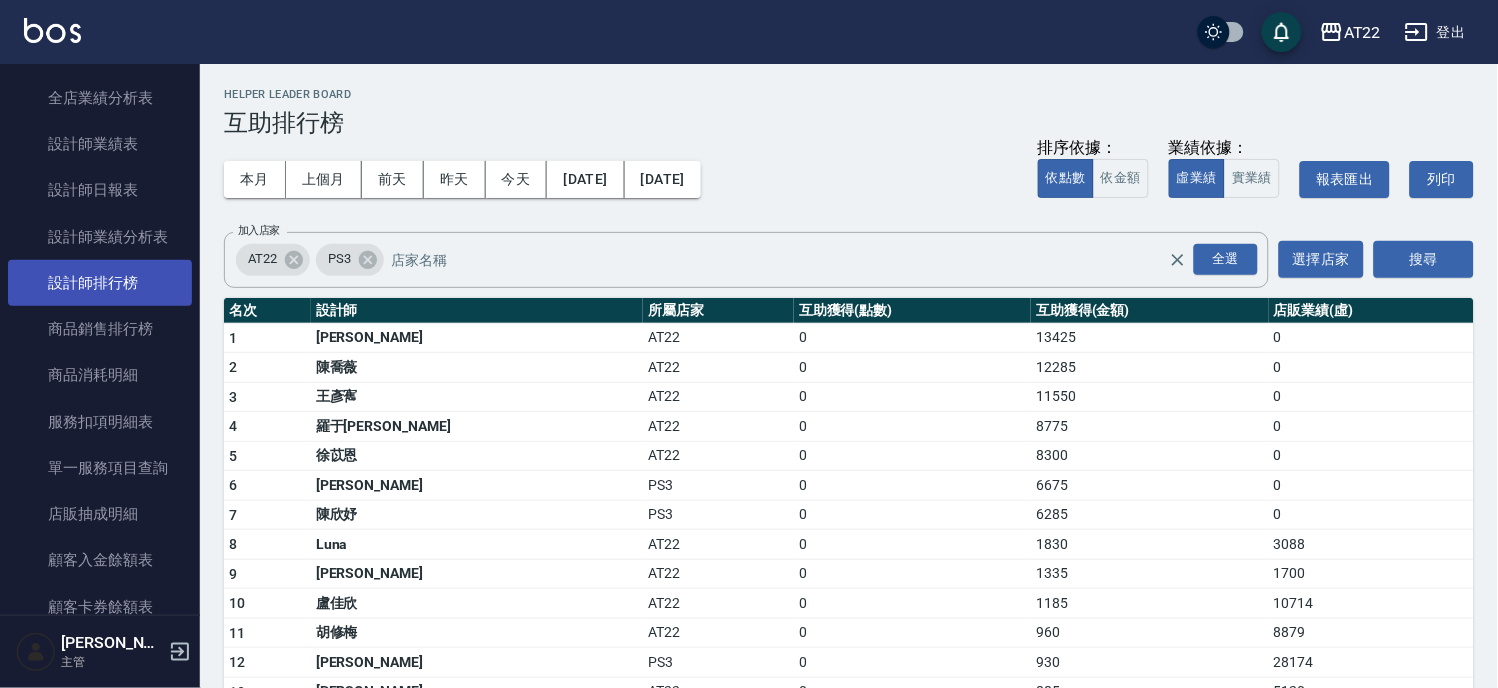 drag, startPoint x: 128, startPoint y: 277, endPoint x: 141, endPoint y: 268, distance: 15.811388 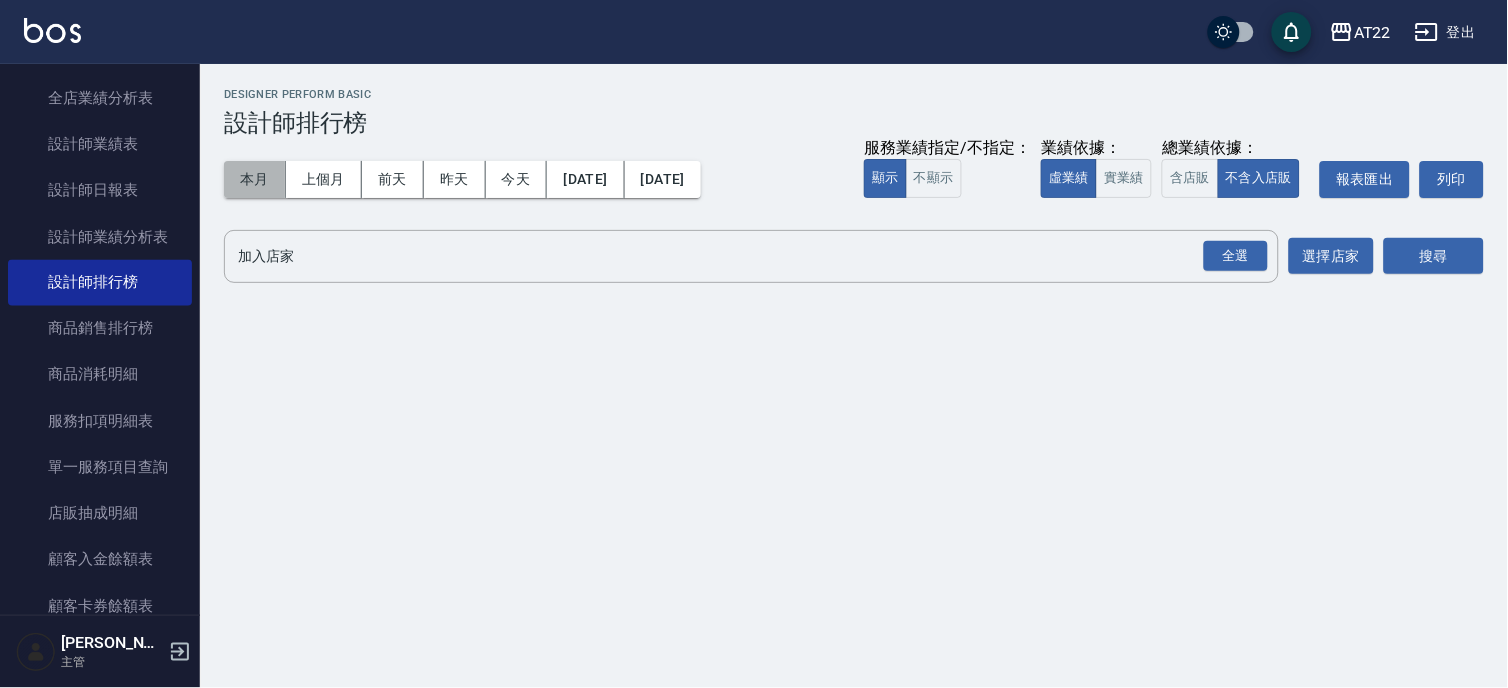 click on "本月" at bounding box center (255, 179) 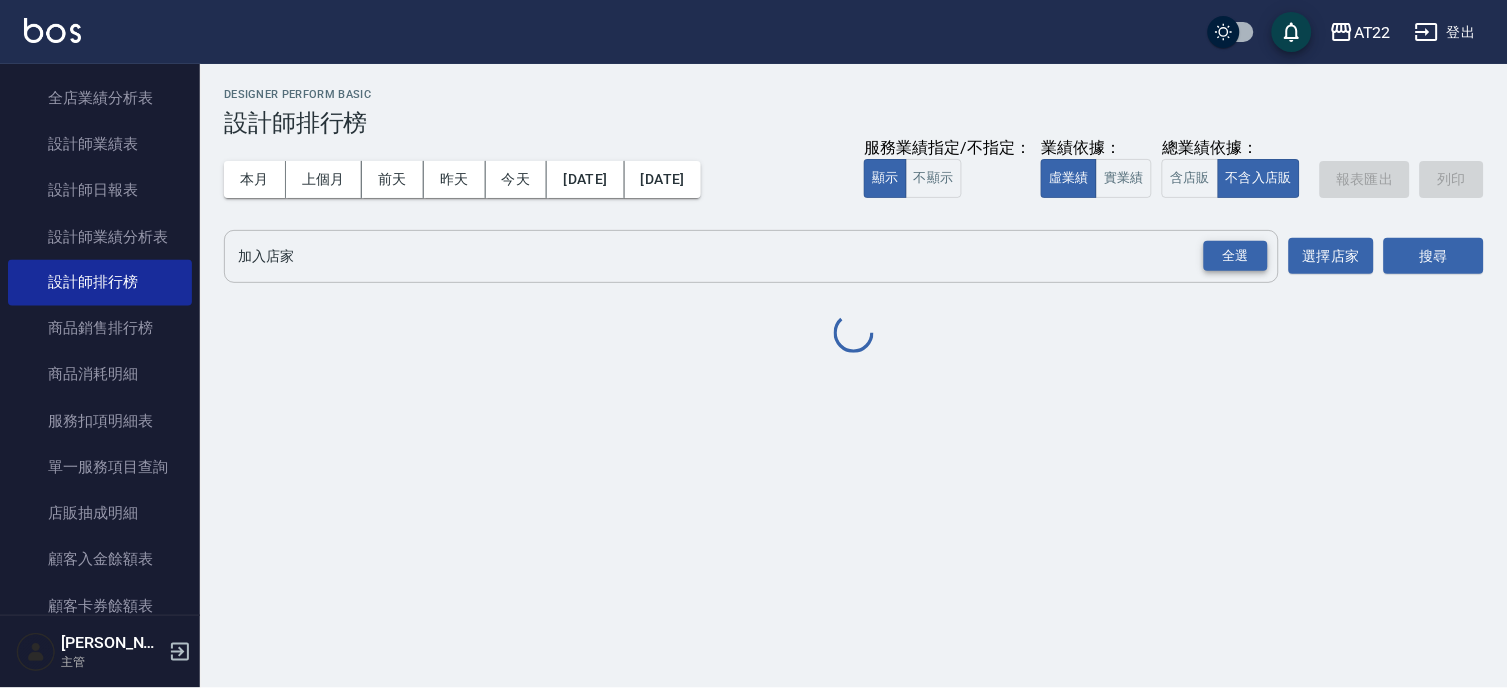click on "全選" at bounding box center [1236, 256] 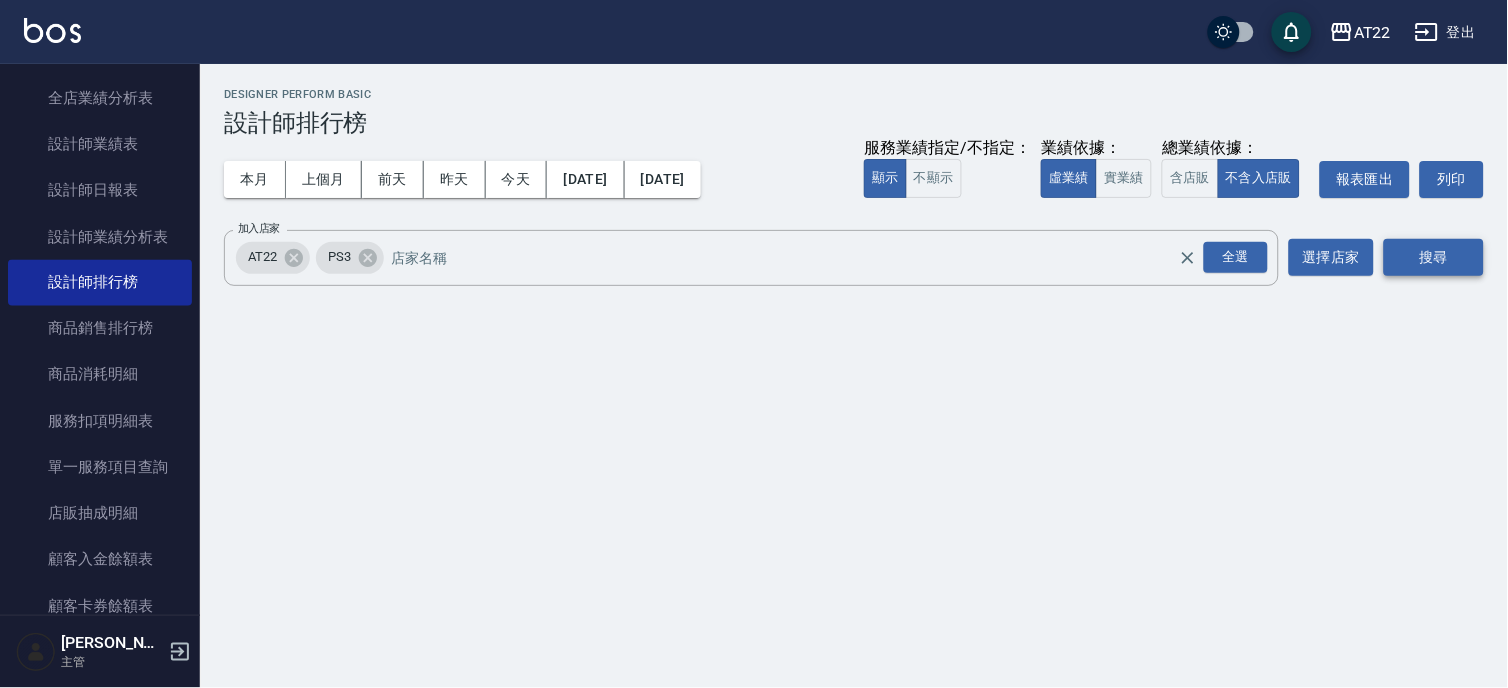 click on "搜尋" at bounding box center [1434, 257] 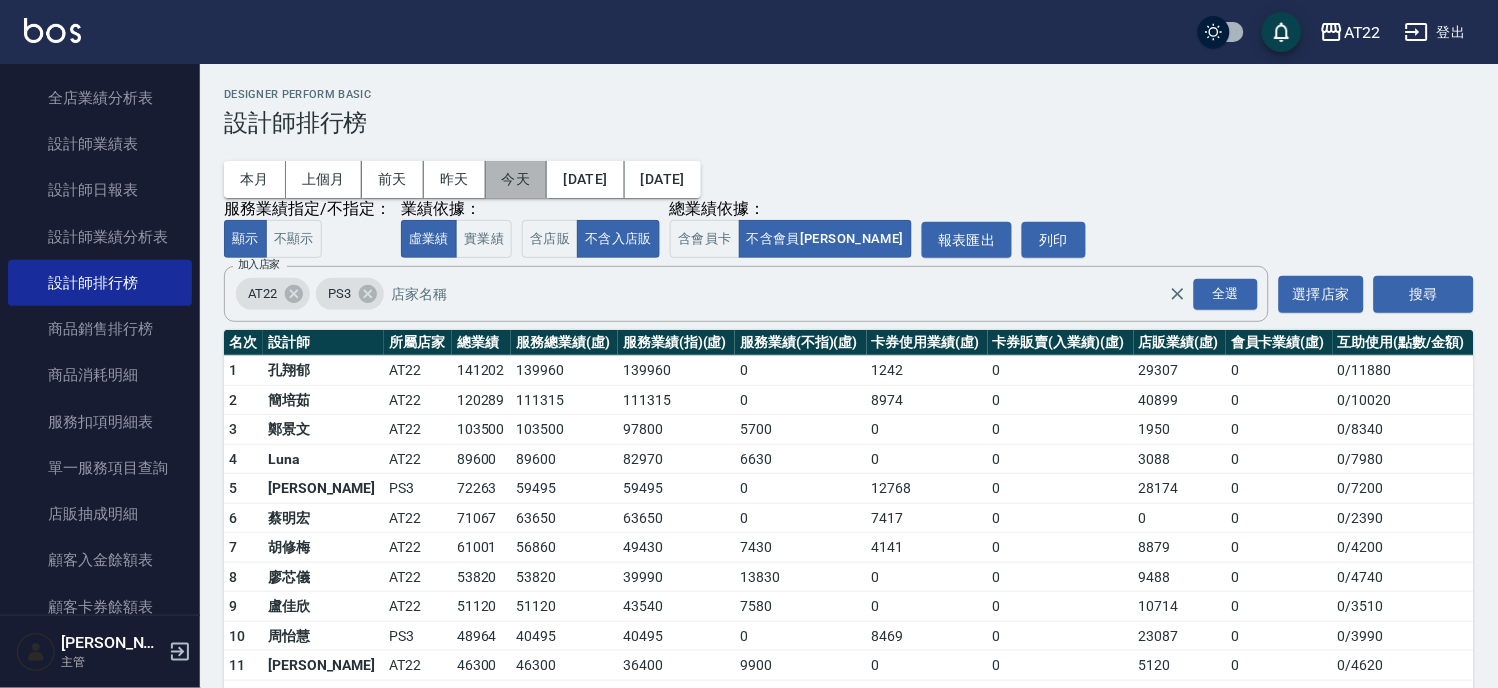 click on "今天" at bounding box center [517, 179] 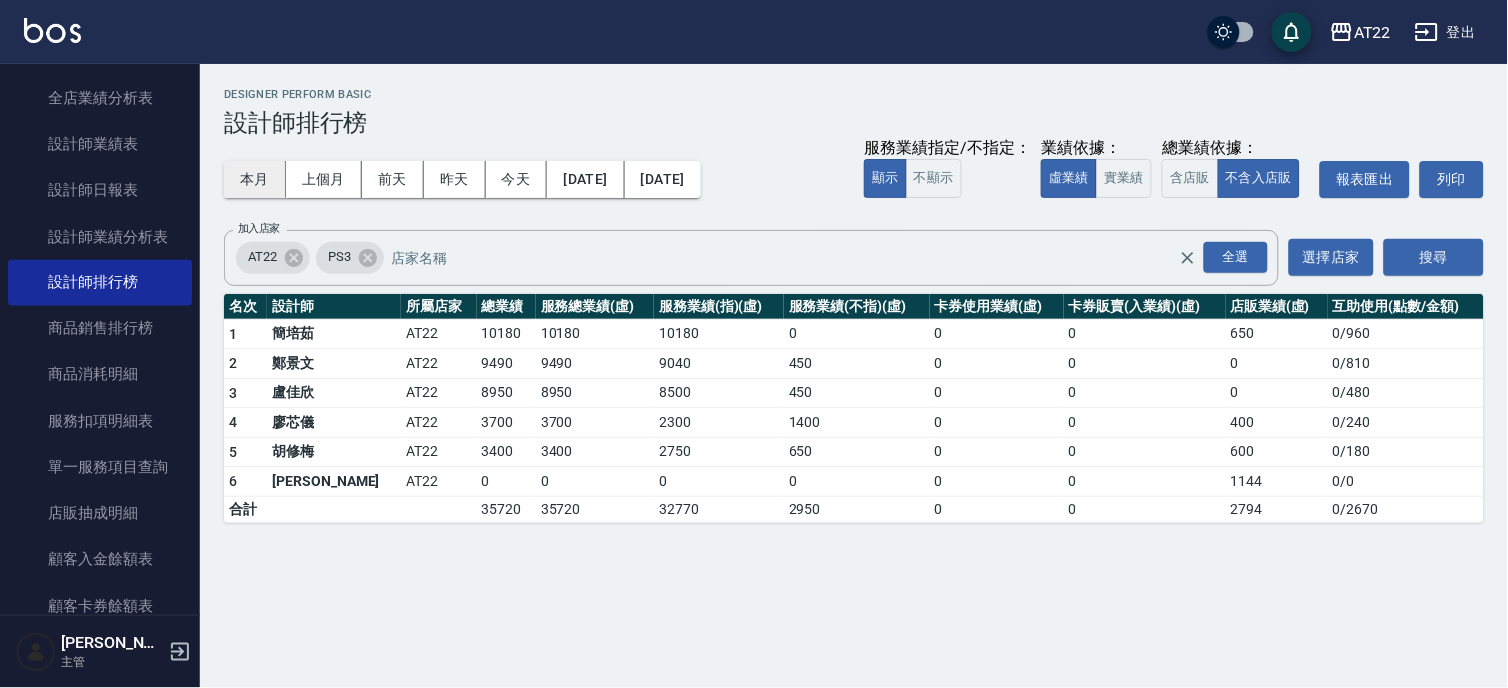 click on "本月" at bounding box center (255, 179) 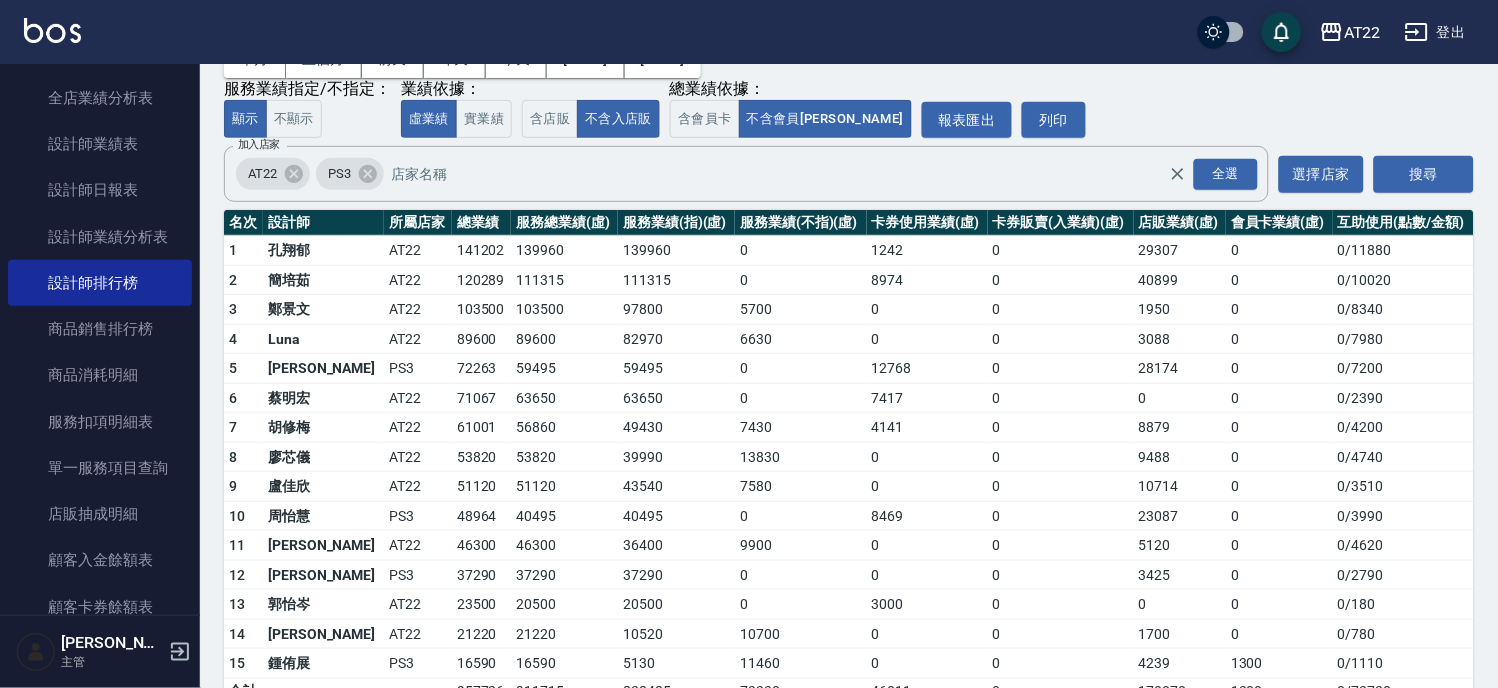 scroll, scrollTop: 163, scrollLeft: 0, axis: vertical 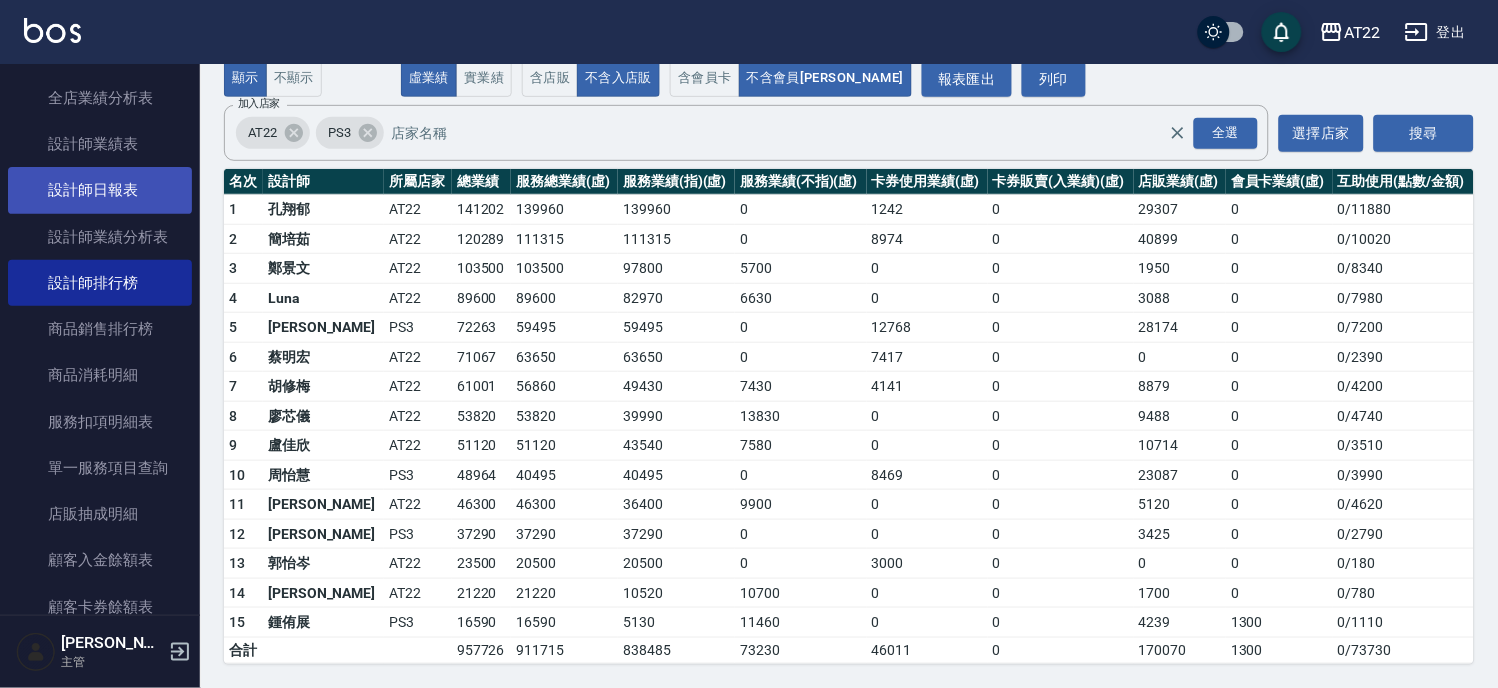 click on "設計師日報表" at bounding box center (100, 190) 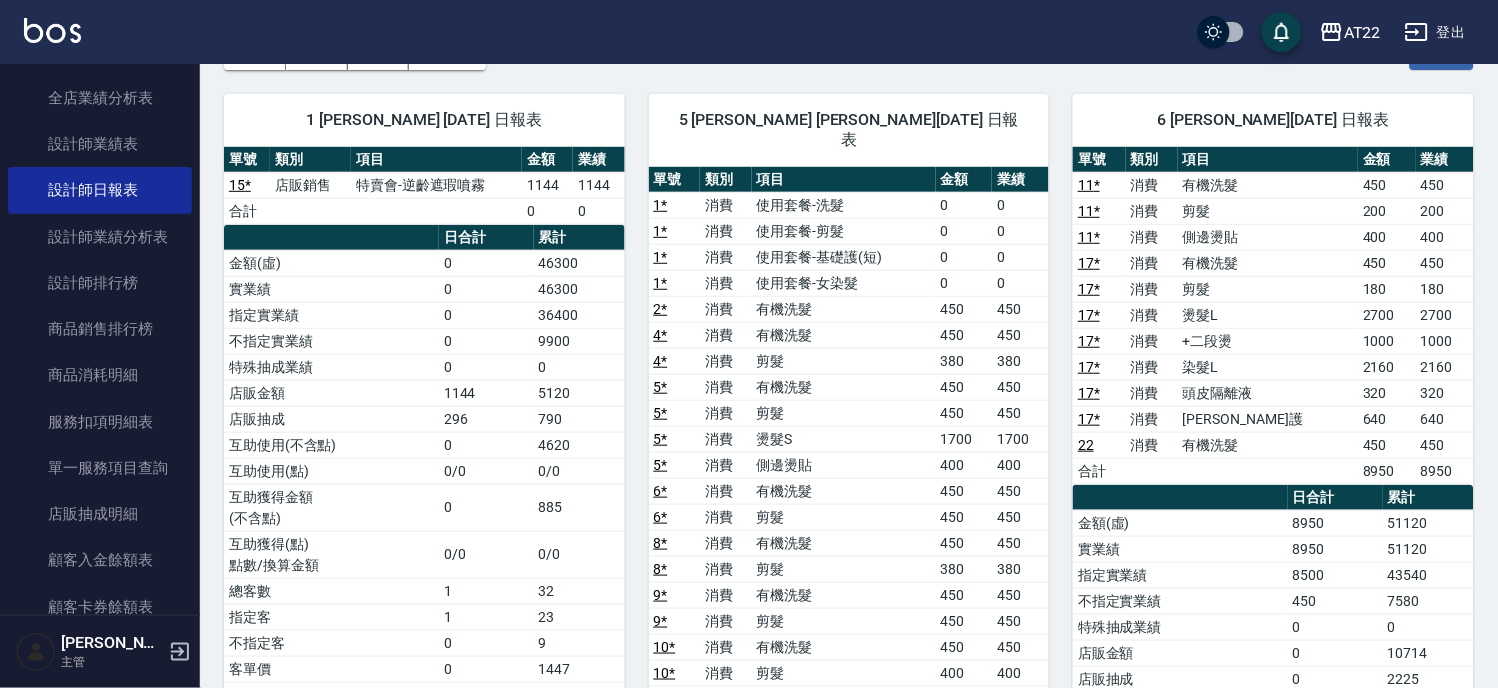 scroll, scrollTop: 0, scrollLeft: 0, axis: both 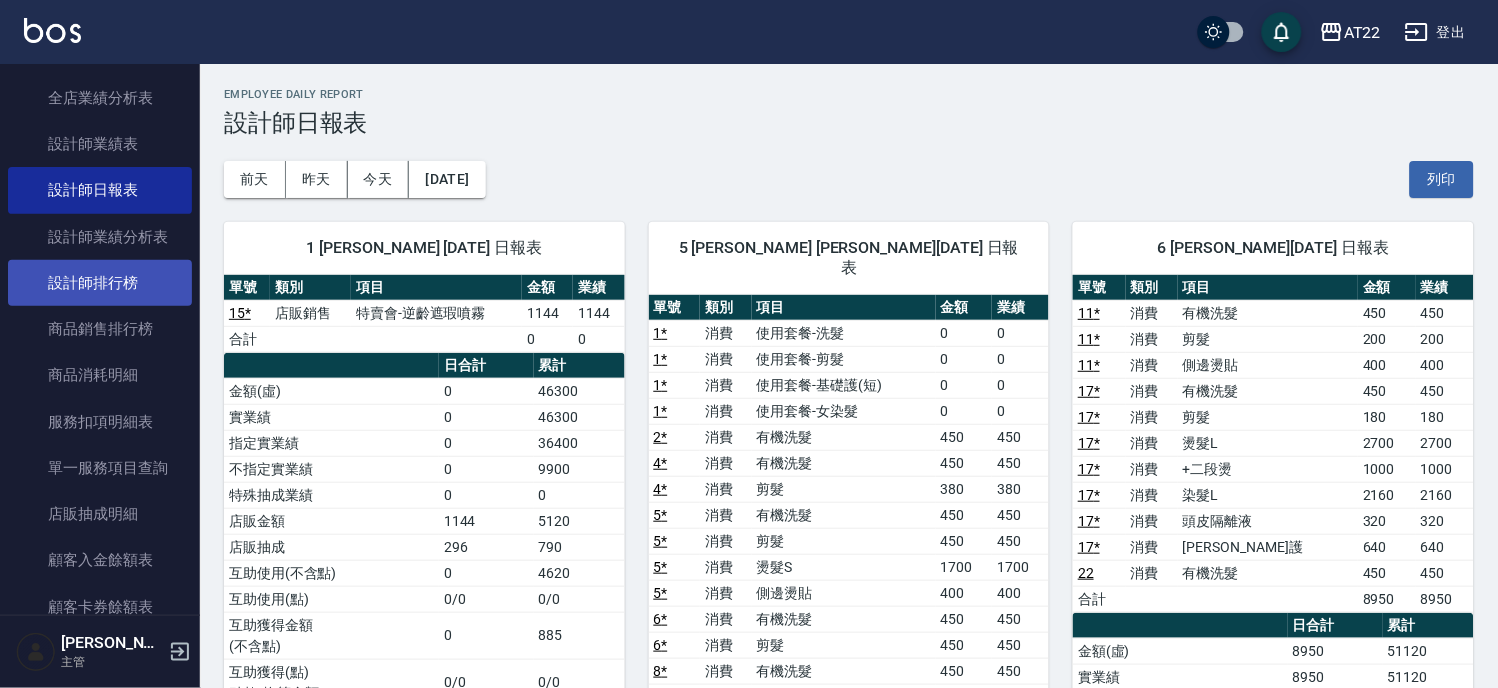 click on "設計師排行榜" at bounding box center [100, 283] 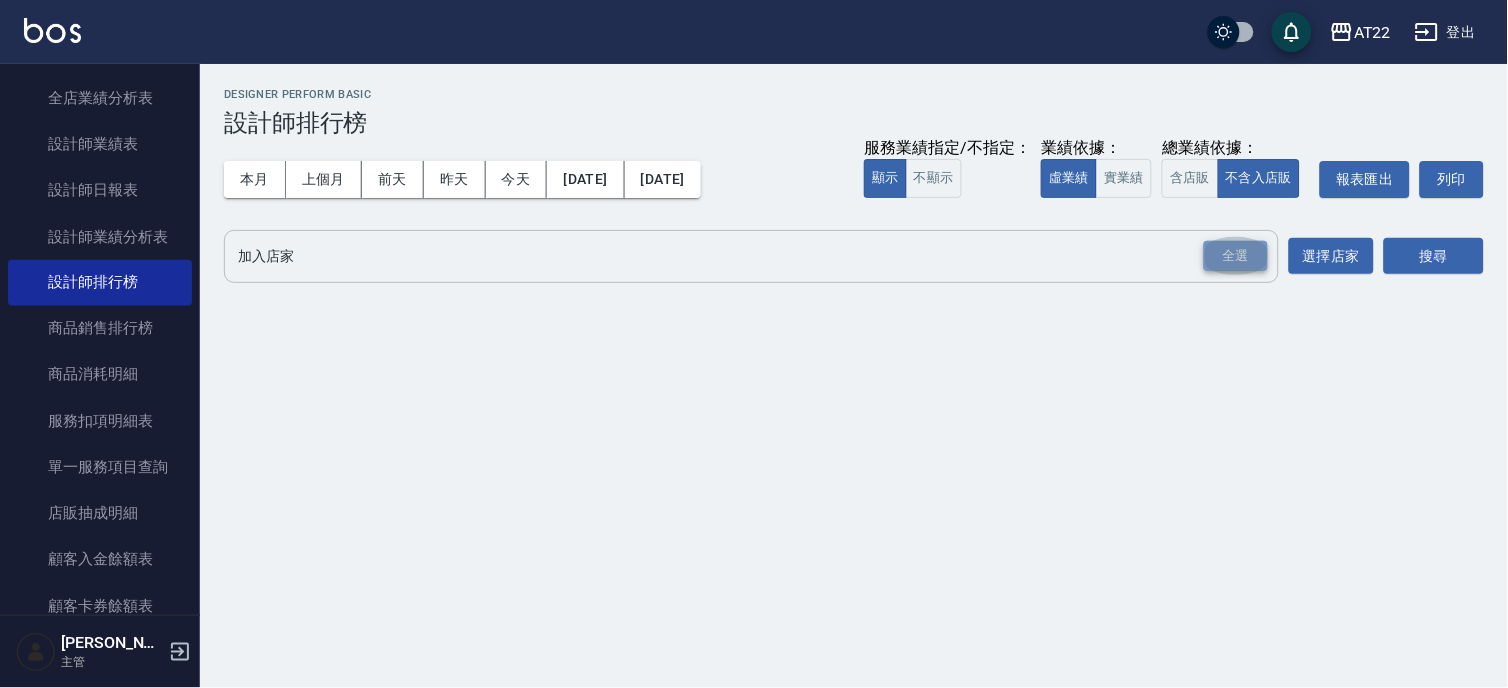 click on "全選" at bounding box center (1236, 256) 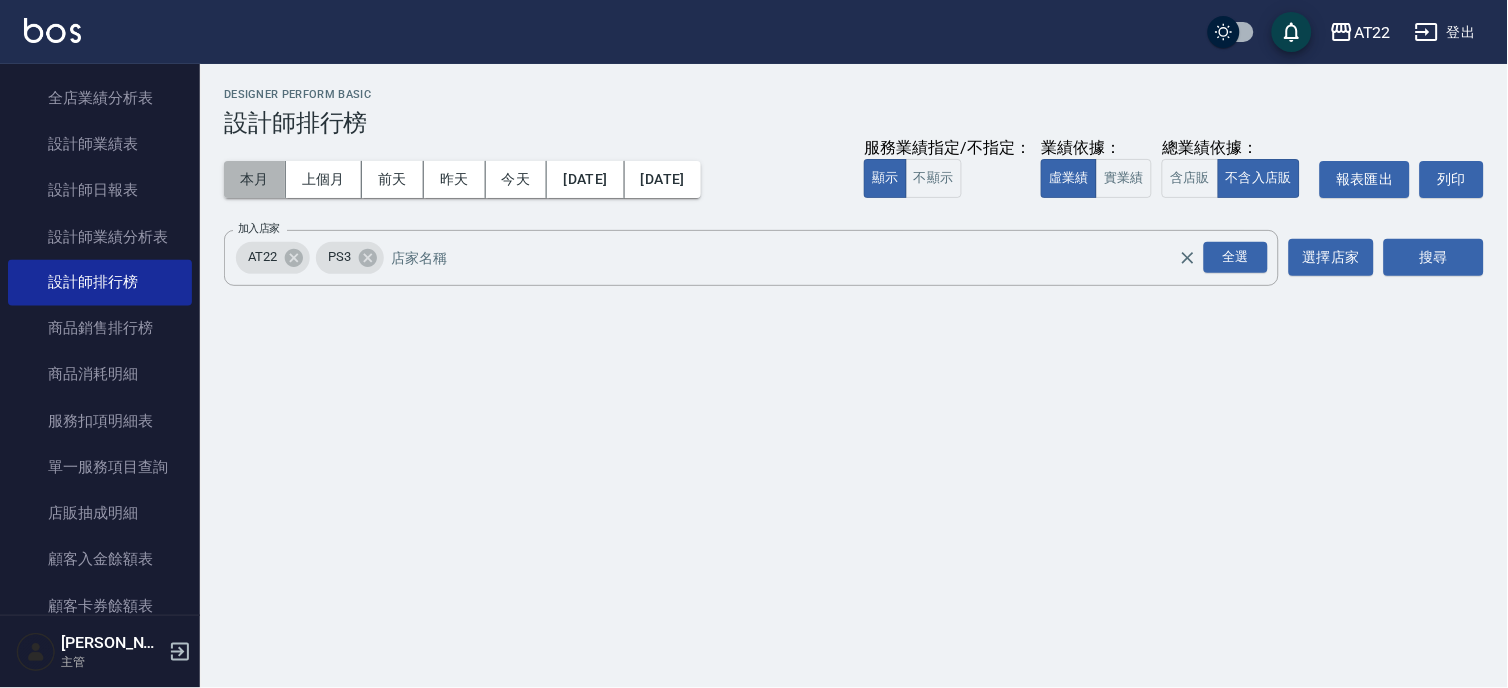 click on "本月" at bounding box center (255, 179) 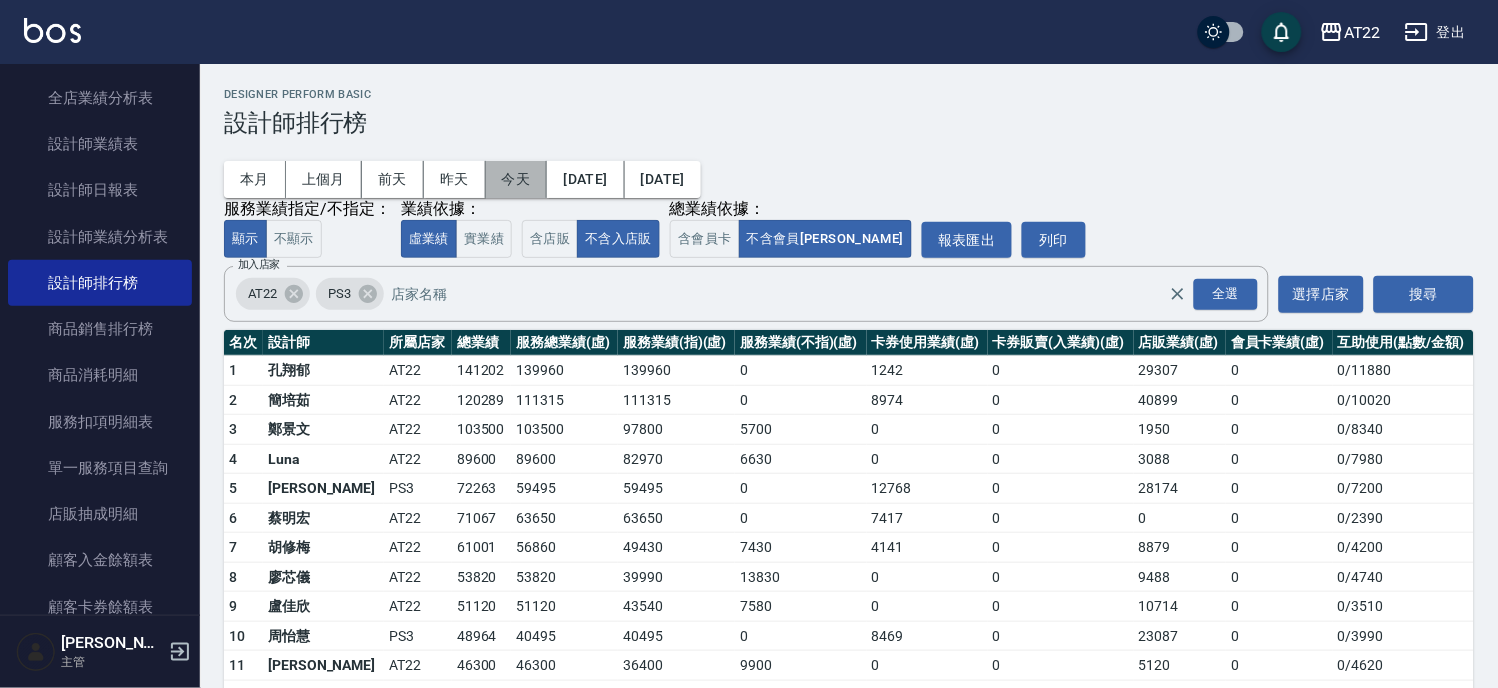 click on "今天" at bounding box center (517, 179) 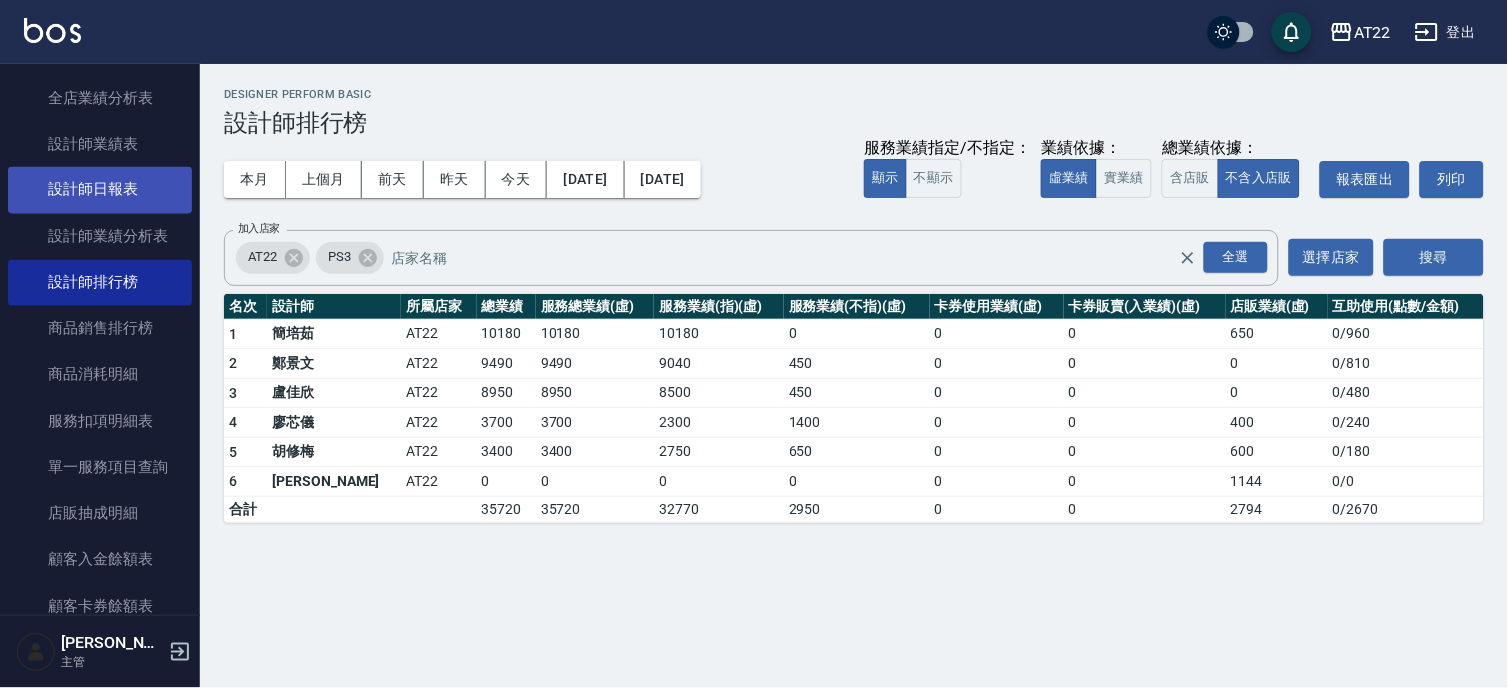 click on "設計師日報表" at bounding box center [100, 190] 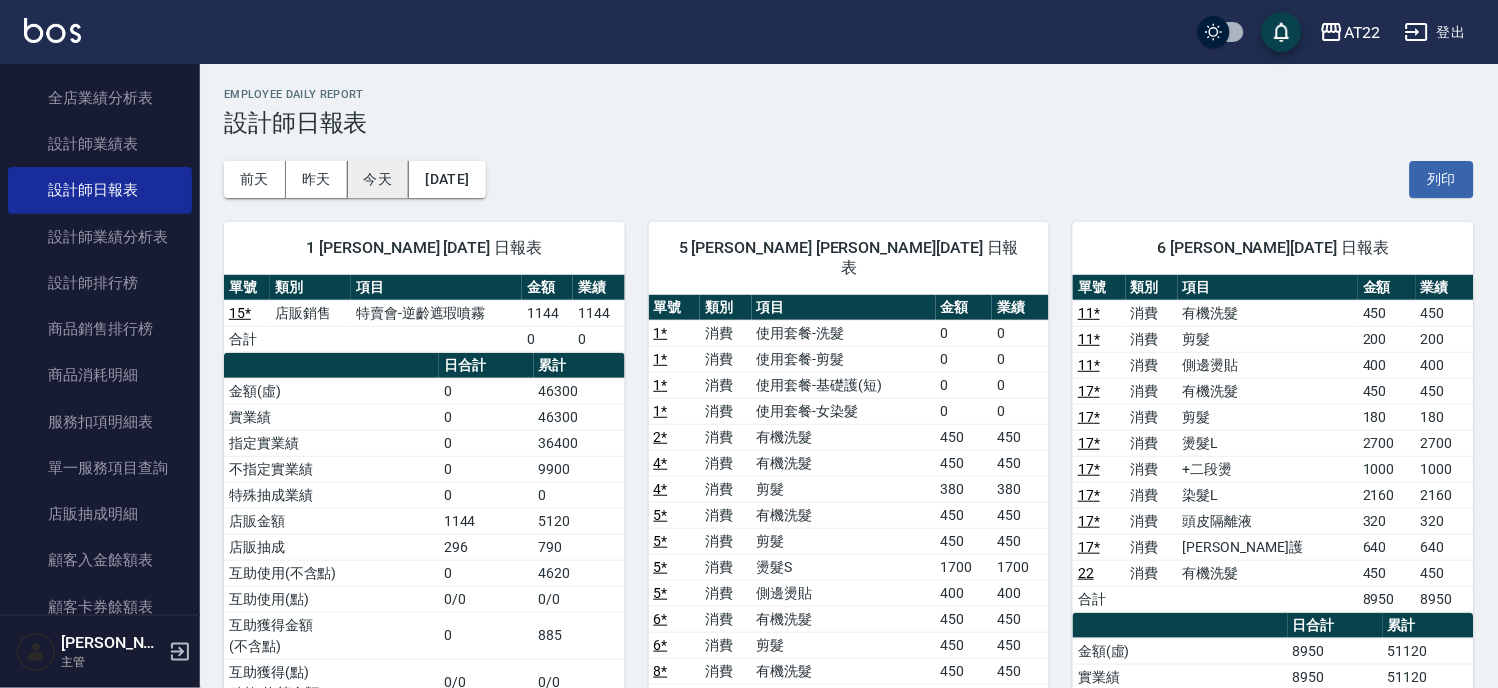 click on "今天" at bounding box center [379, 179] 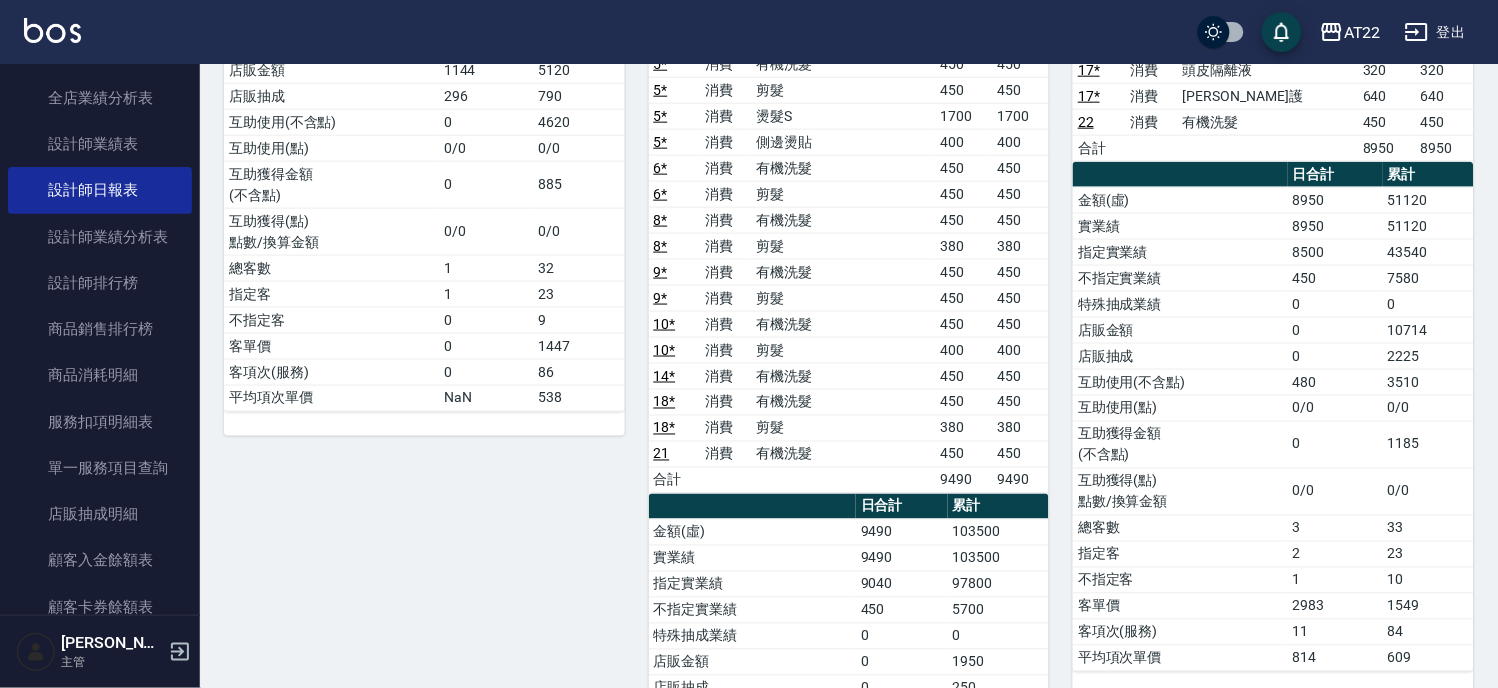 scroll, scrollTop: 333, scrollLeft: 0, axis: vertical 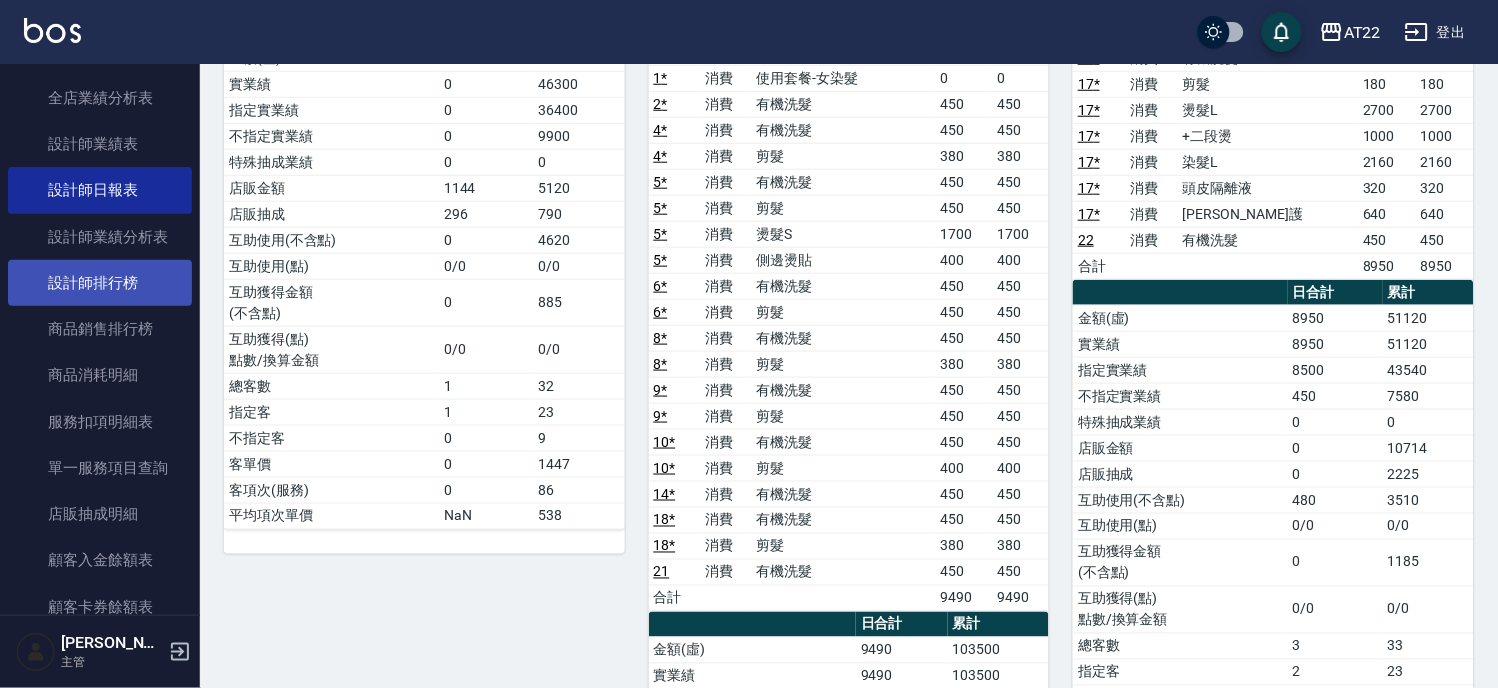 click on "設計師排行榜" at bounding box center (100, 283) 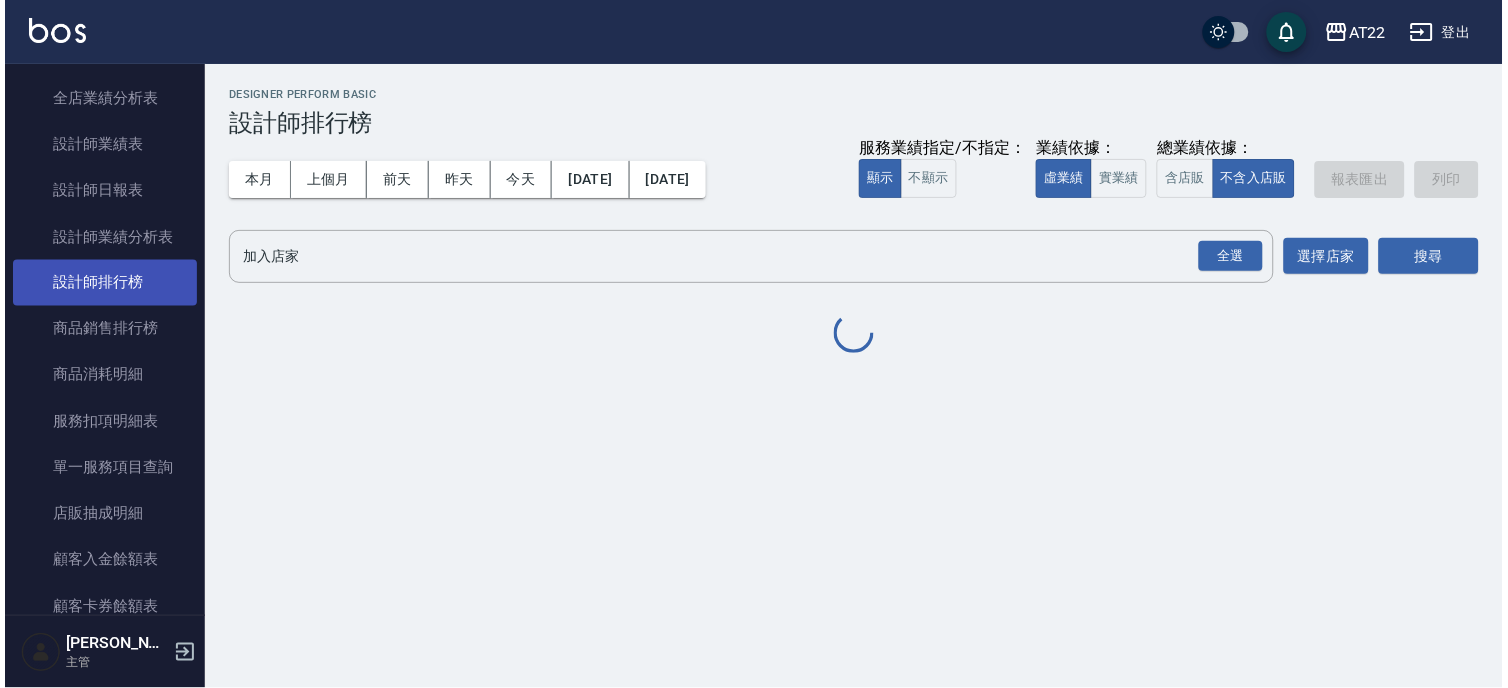 scroll, scrollTop: 0, scrollLeft: 0, axis: both 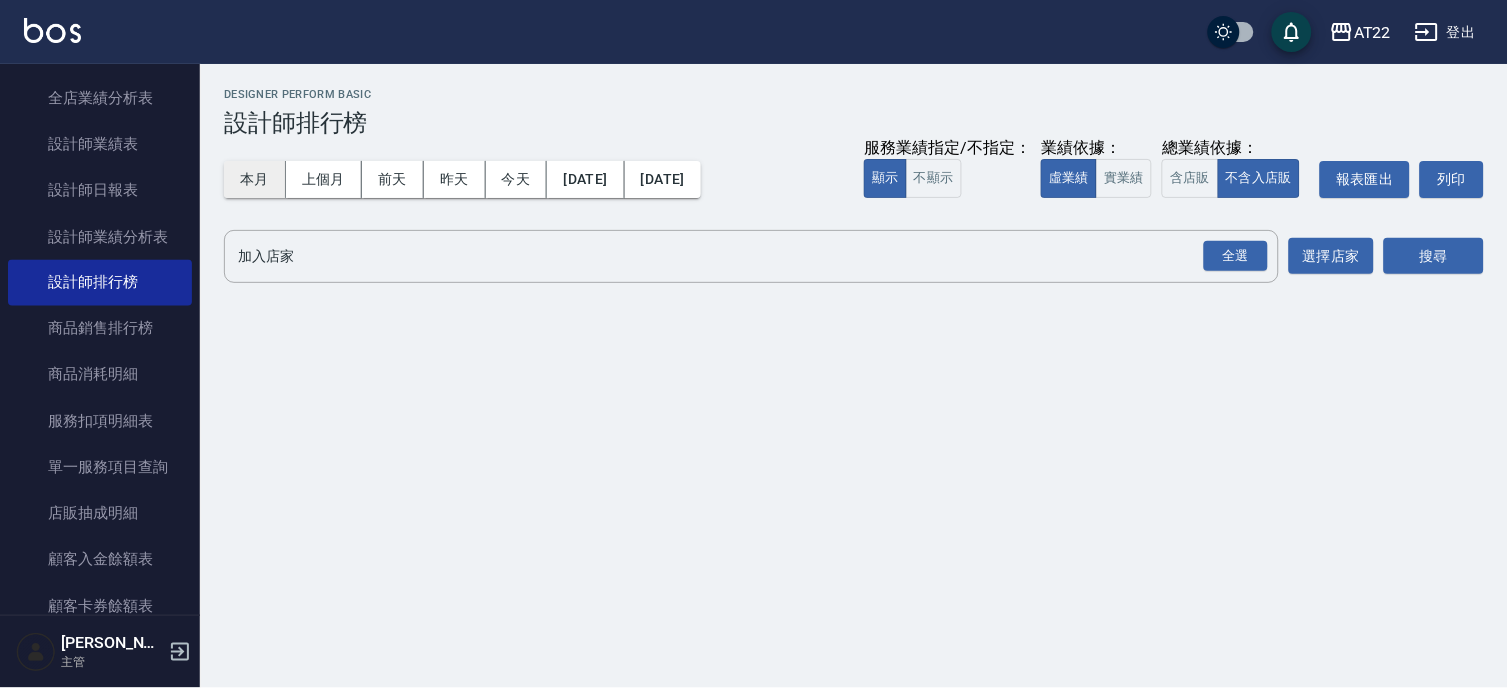 click on "本月" at bounding box center [255, 179] 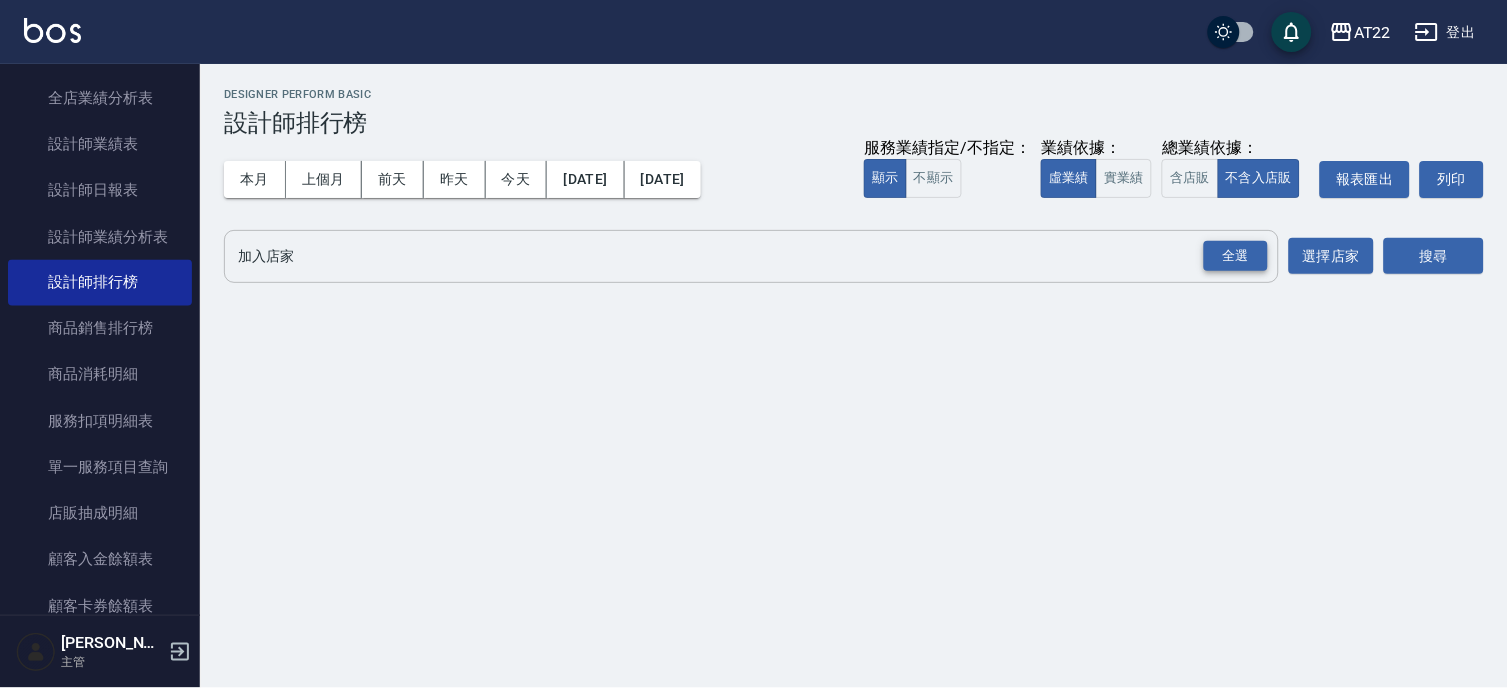 click on "全選" at bounding box center [1236, 256] 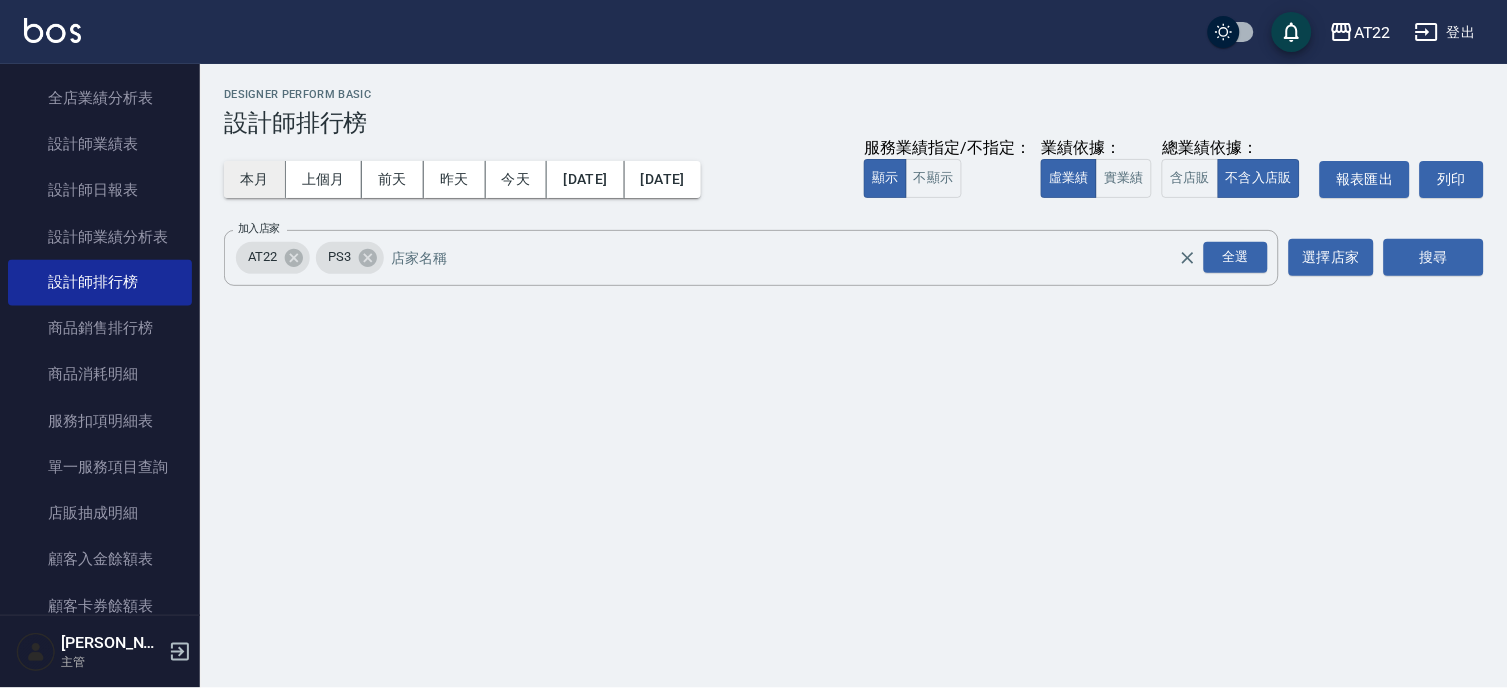 click on "本月" at bounding box center (255, 179) 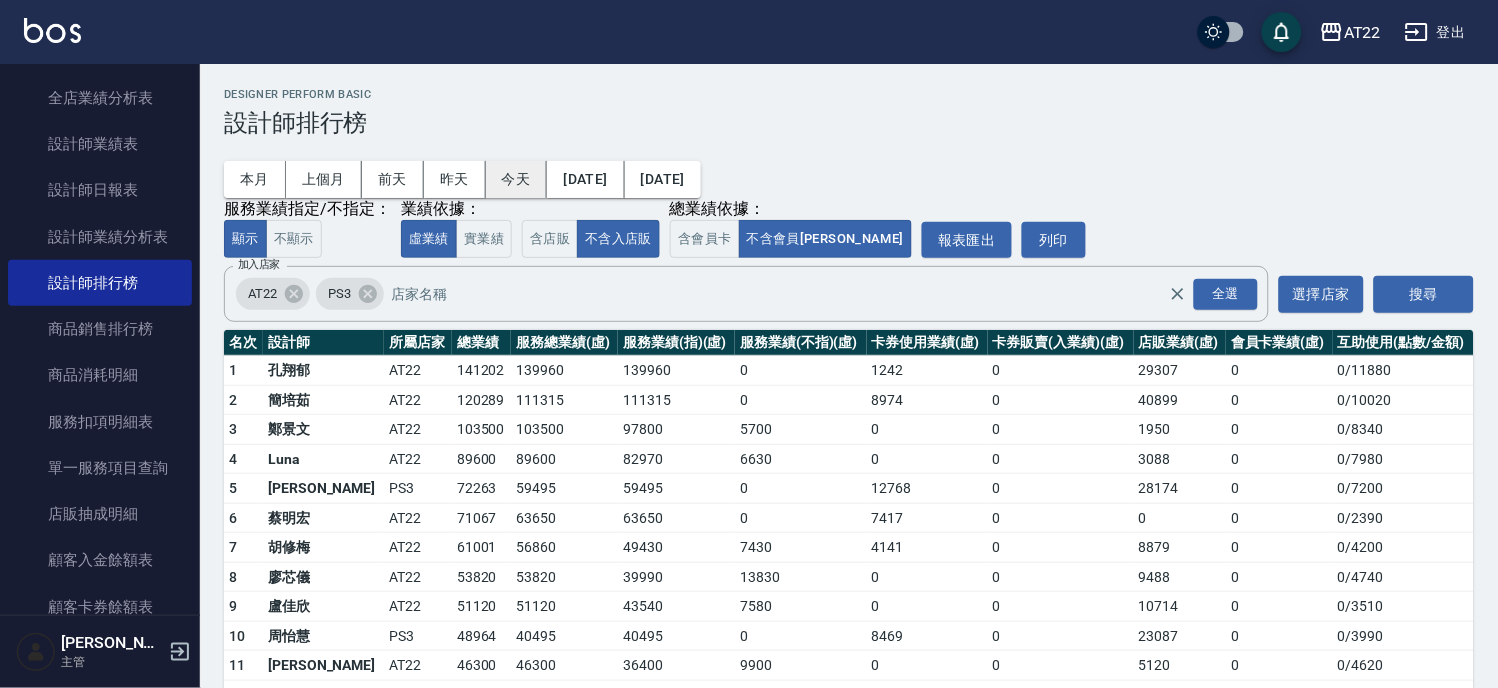 click on "今天" at bounding box center (517, 179) 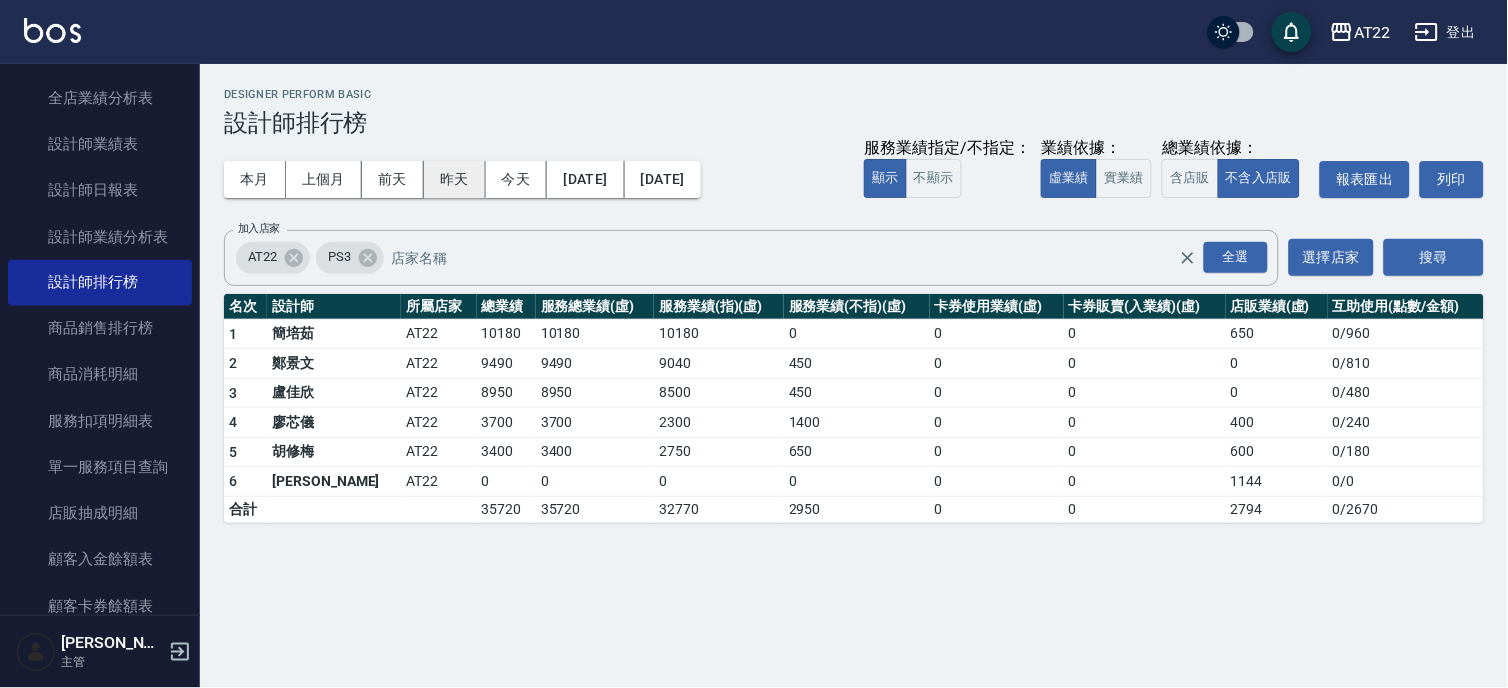 click on "昨天" at bounding box center [455, 179] 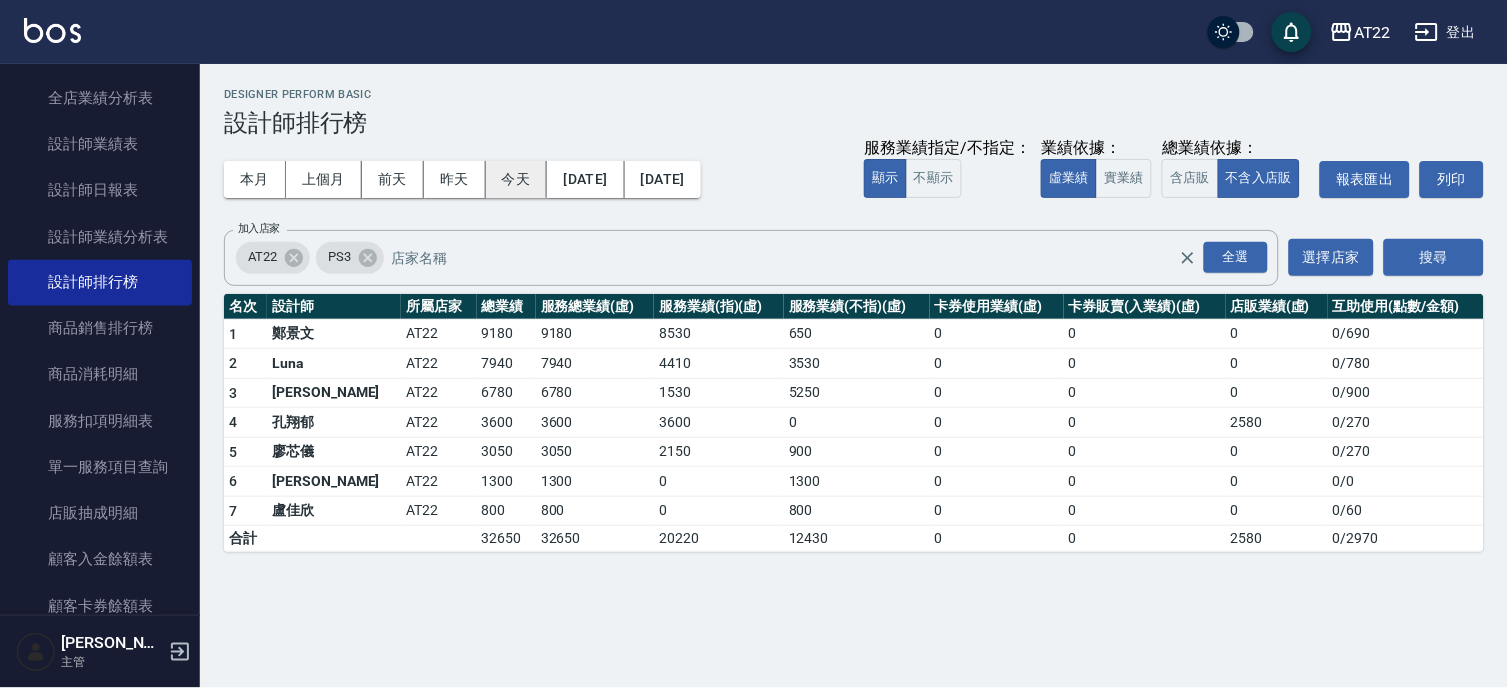 click on "今天" at bounding box center [517, 179] 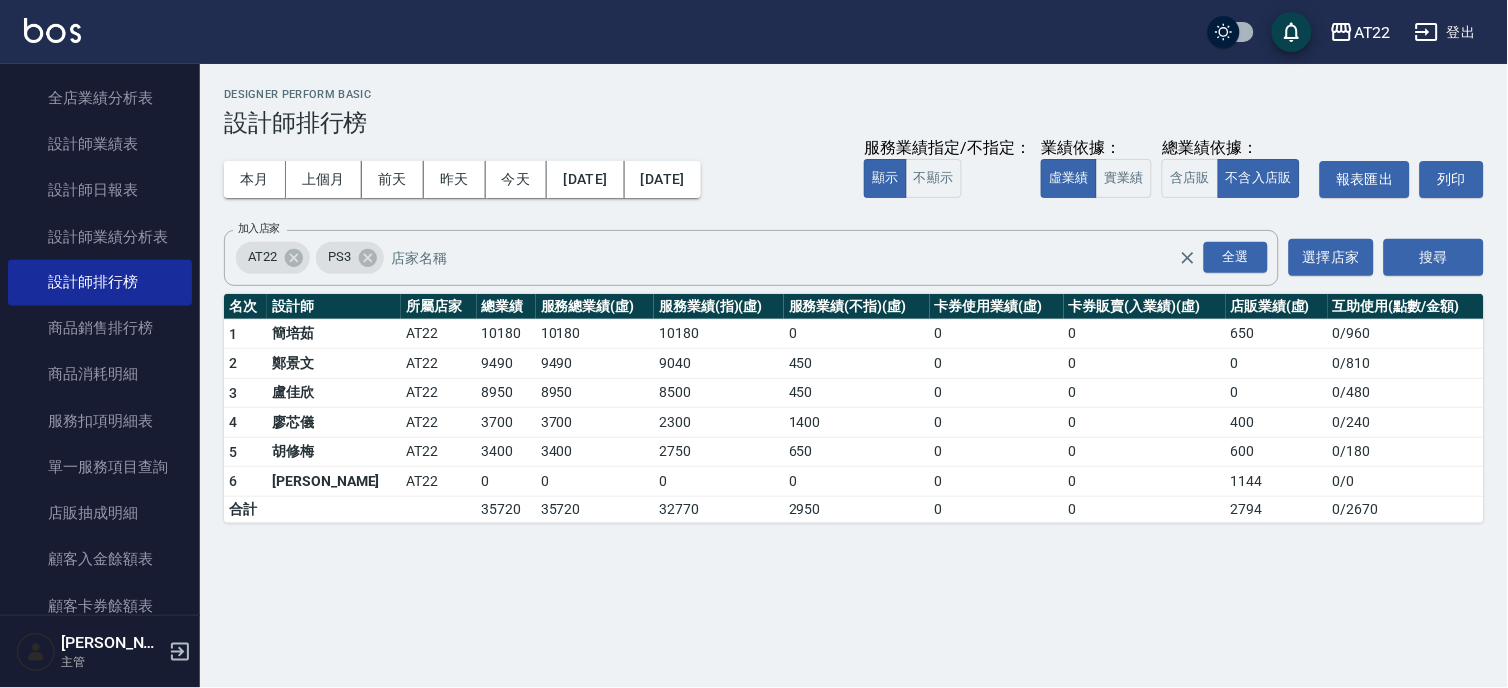 drag, startPoint x: 188, startPoint y: 368, endPoint x: 196, endPoint y: 326, distance: 42.755116 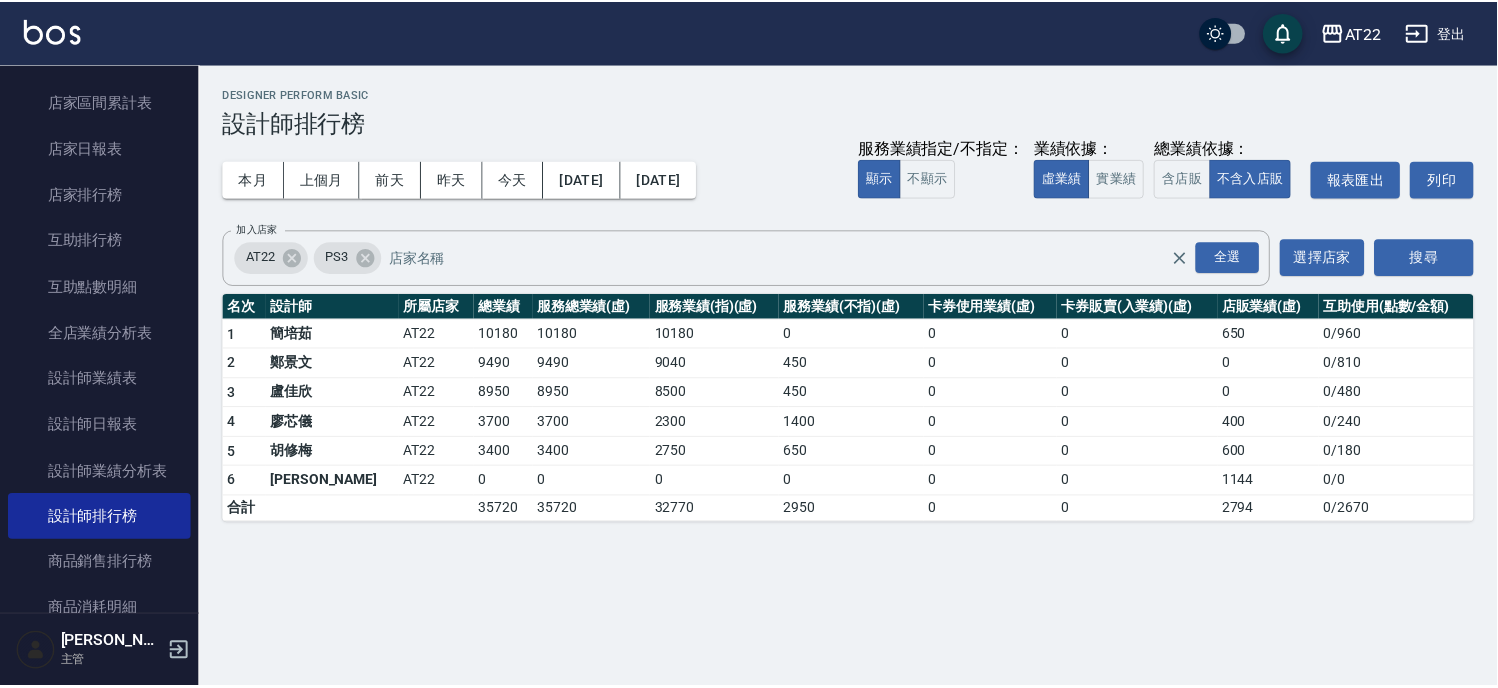scroll, scrollTop: 420, scrollLeft: 0, axis: vertical 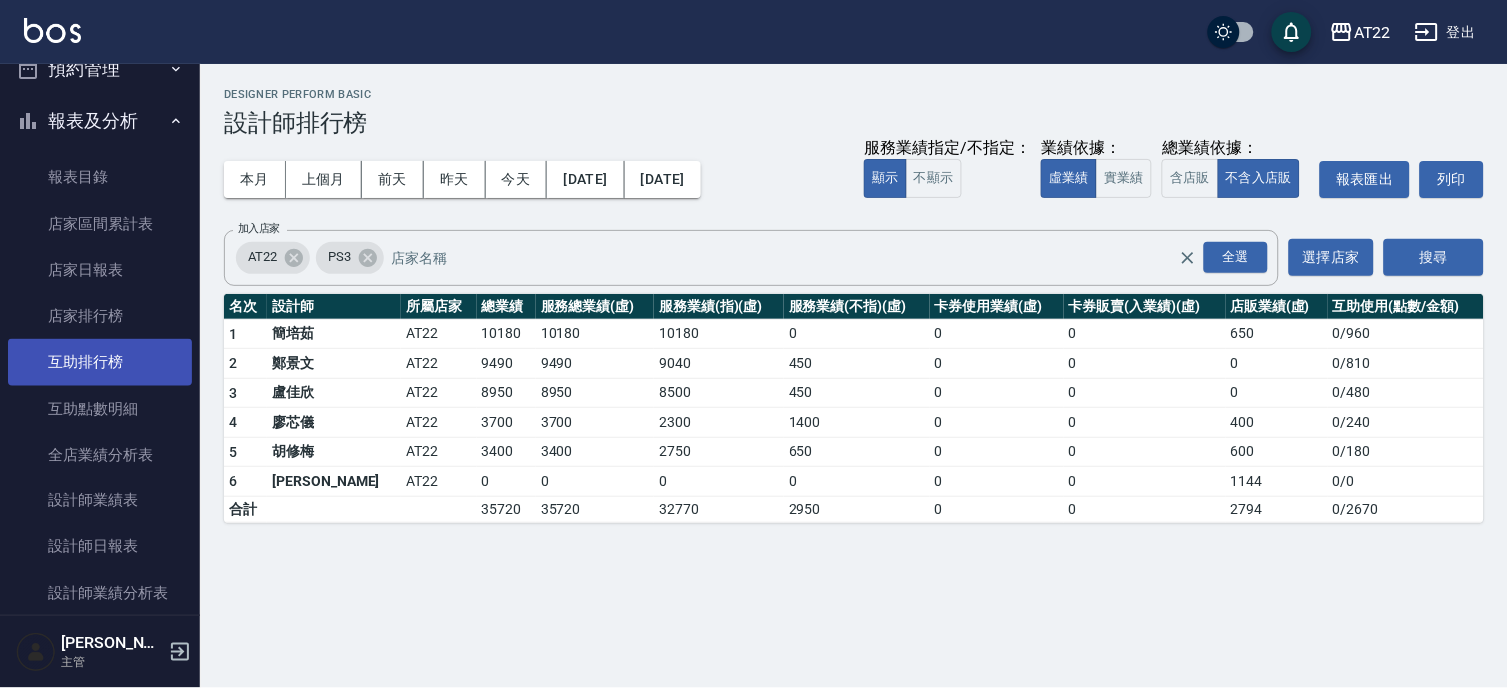 click on "互助排行榜" at bounding box center (100, 362) 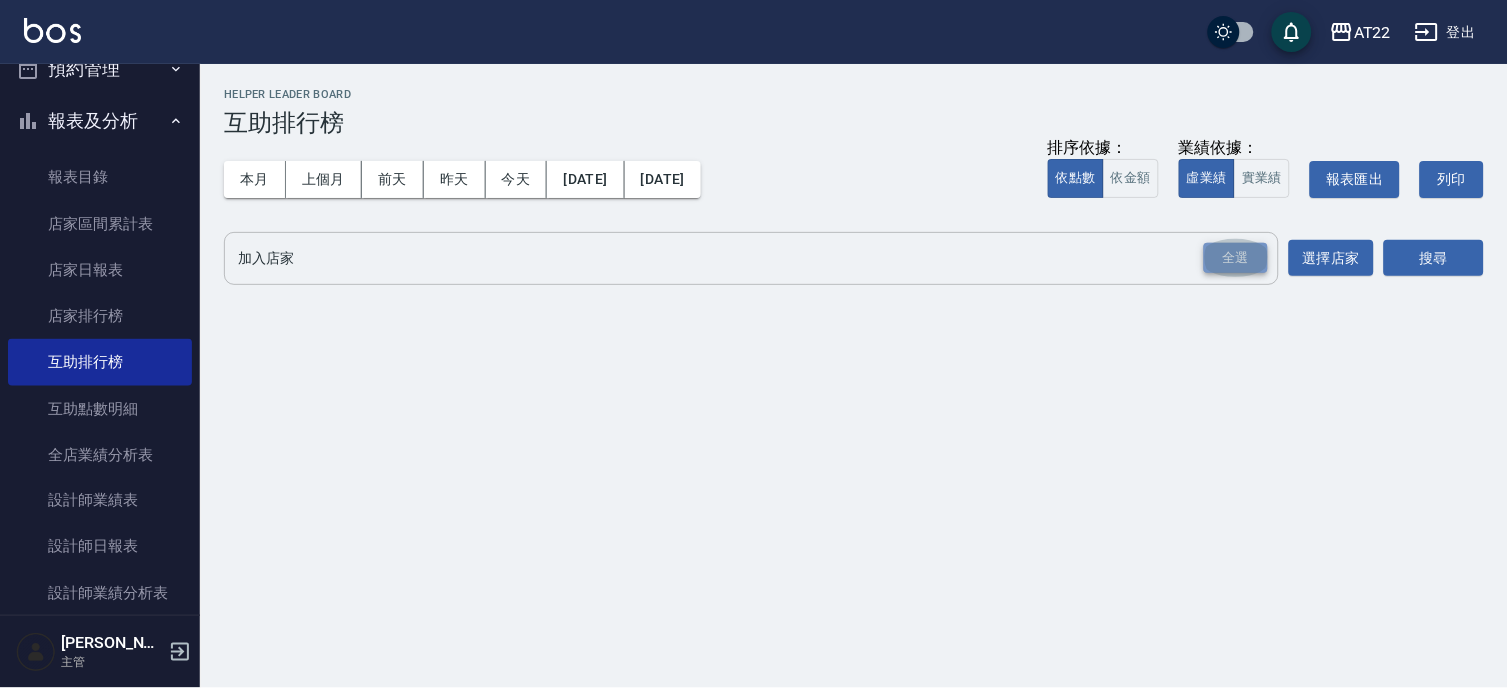 click on "全選" at bounding box center (1236, 258) 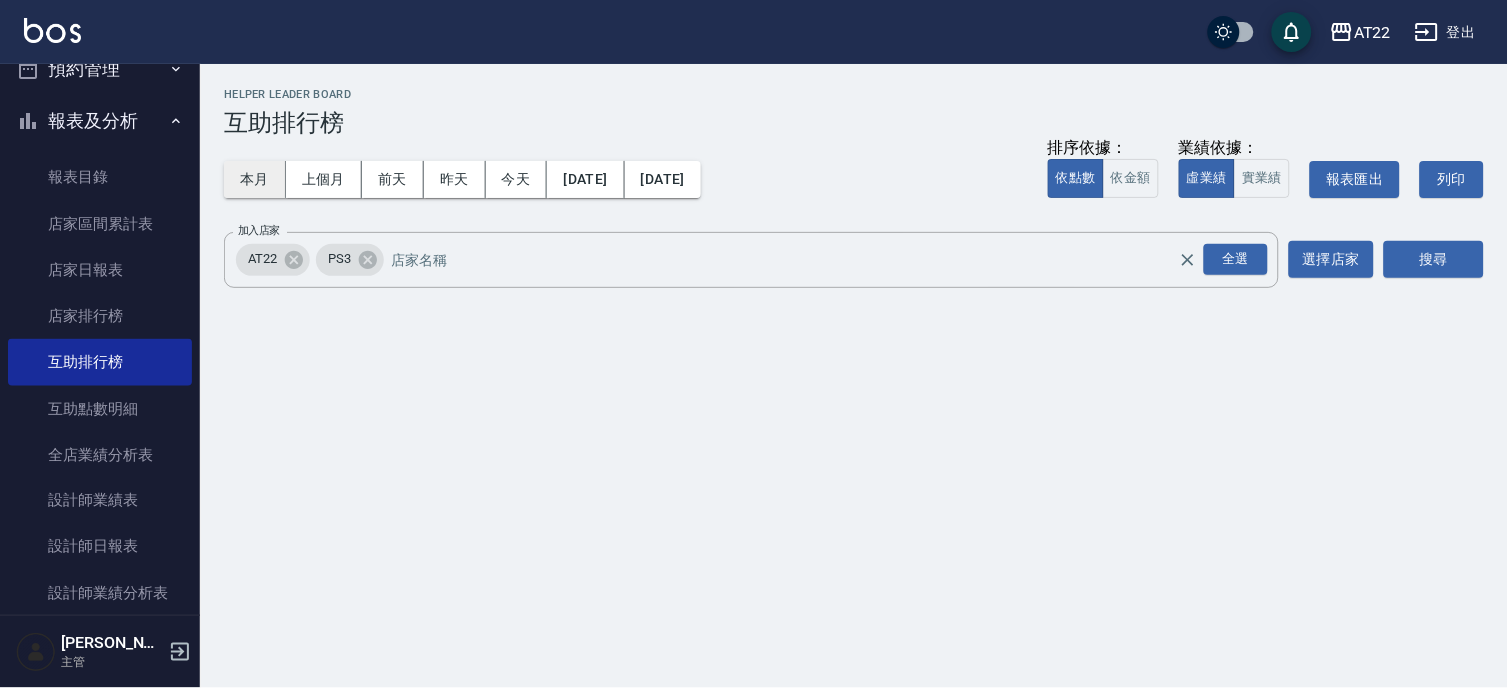 click on "本月" at bounding box center (255, 179) 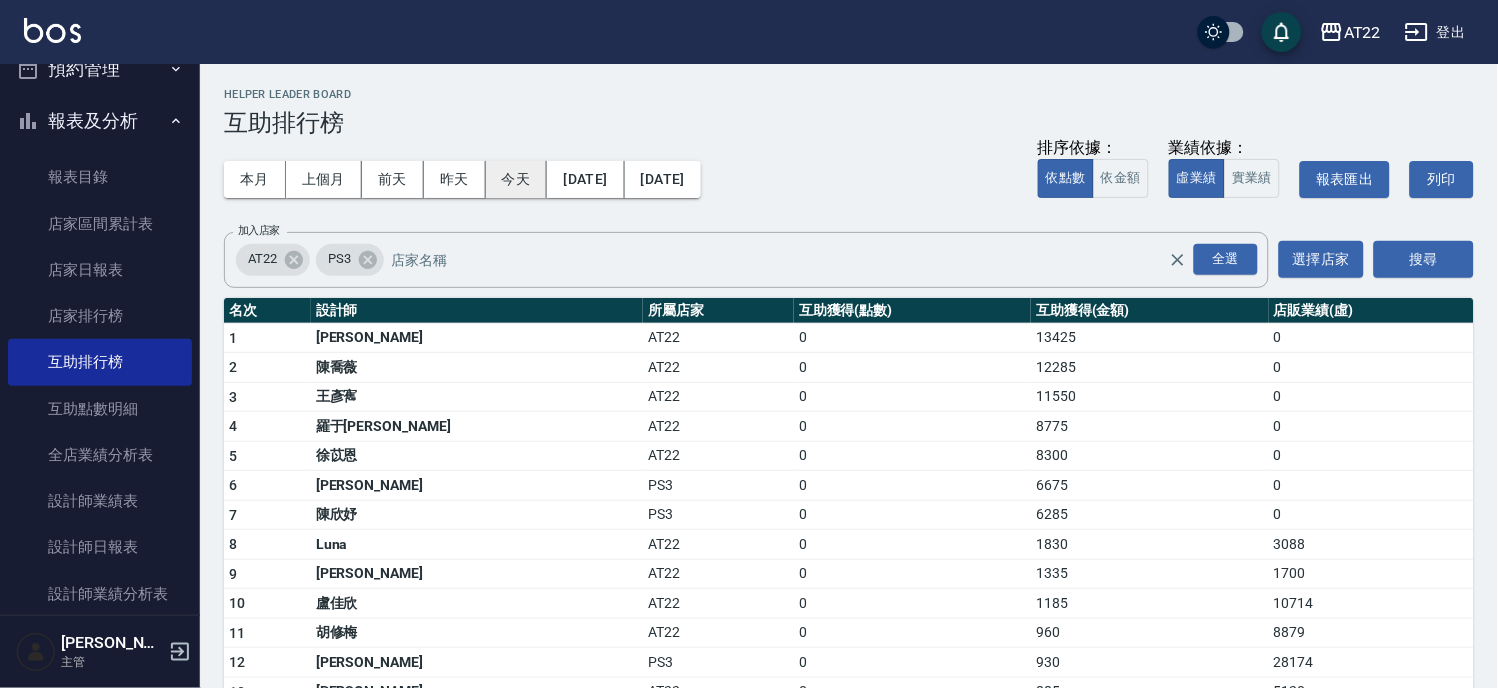 click on "今天" at bounding box center [517, 179] 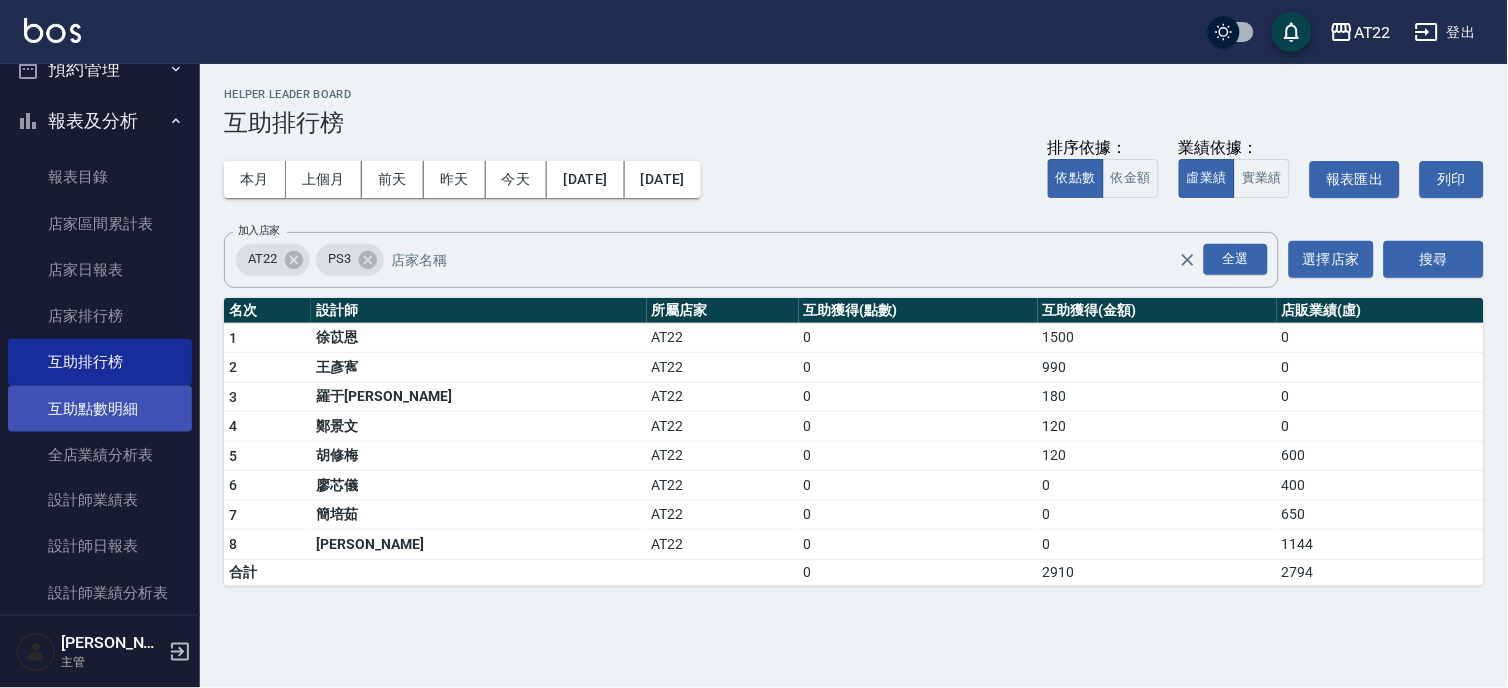 click on "互助點數明細" at bounding box center [100, 409] 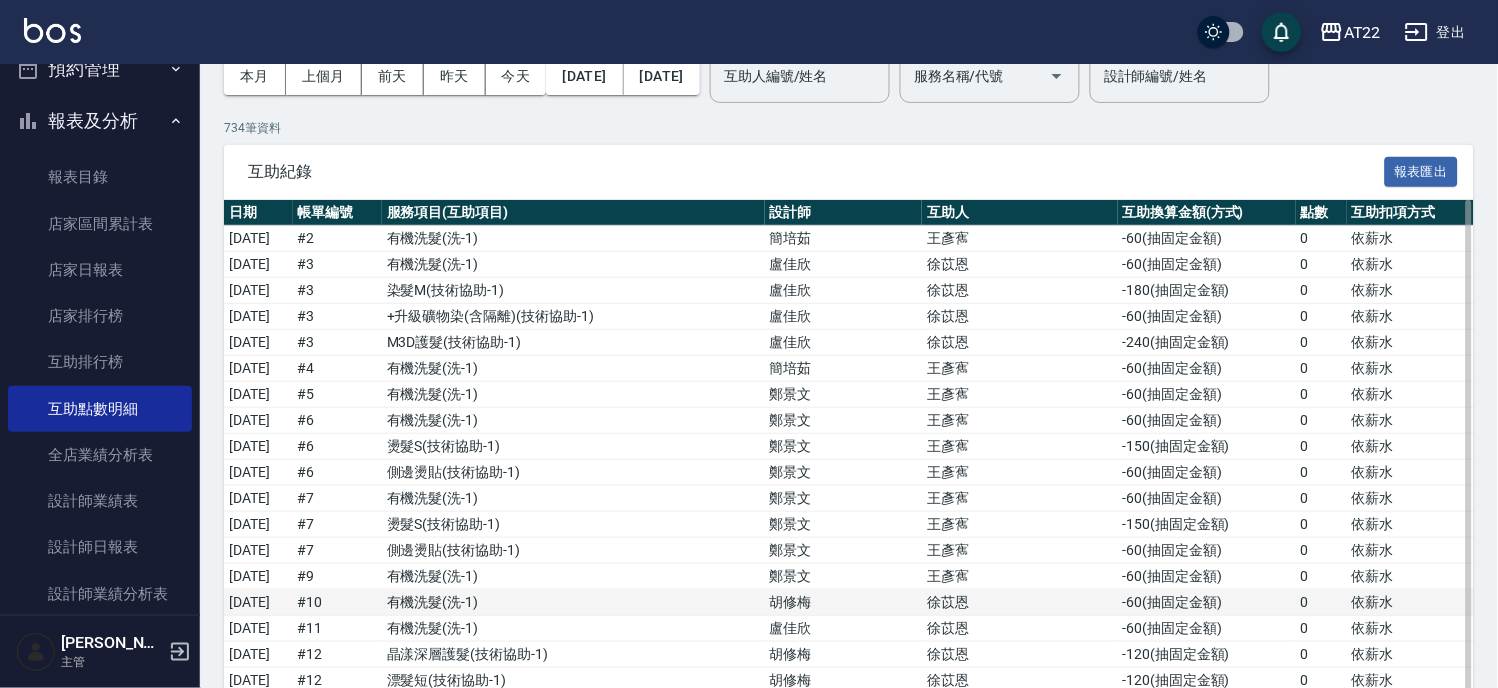 scroll, scrollTop: 0, scrollLeft: 0, axis: both 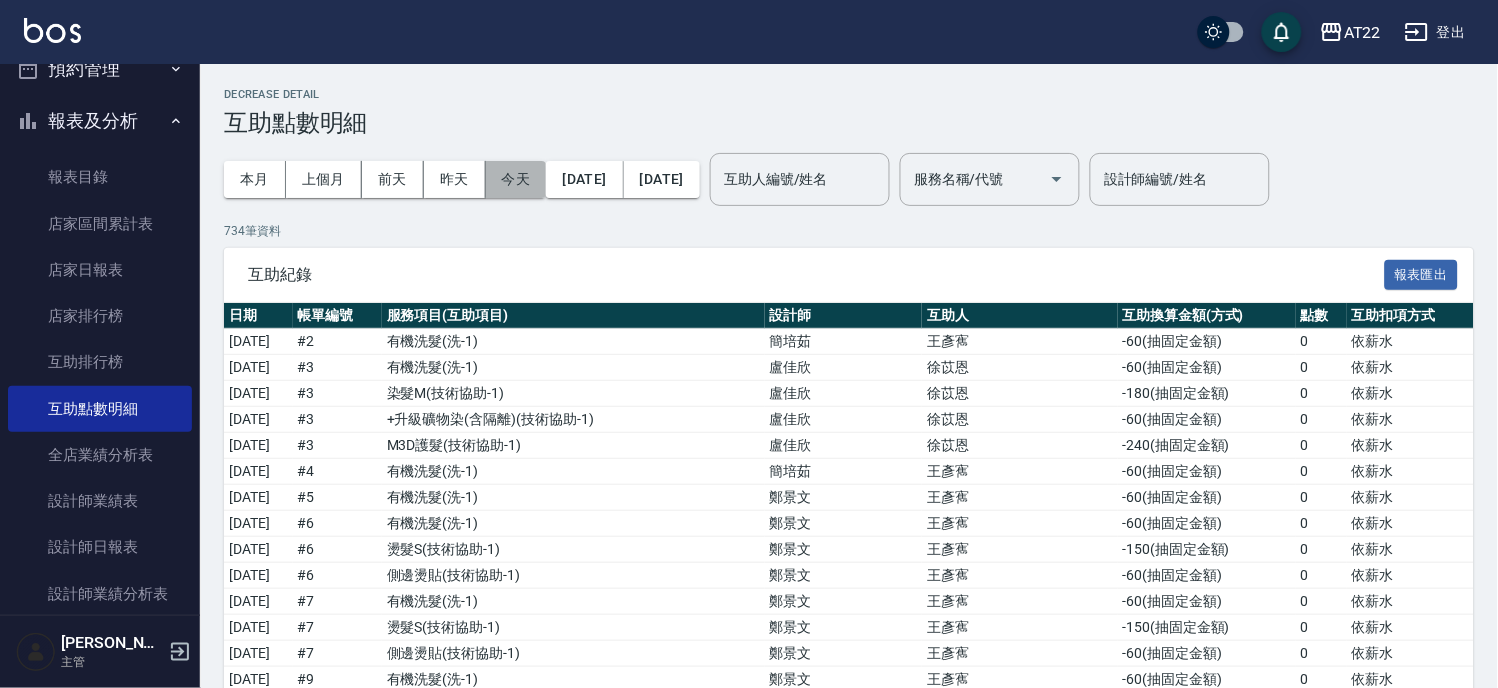 click on "今天" at bounding box center [516, 179] 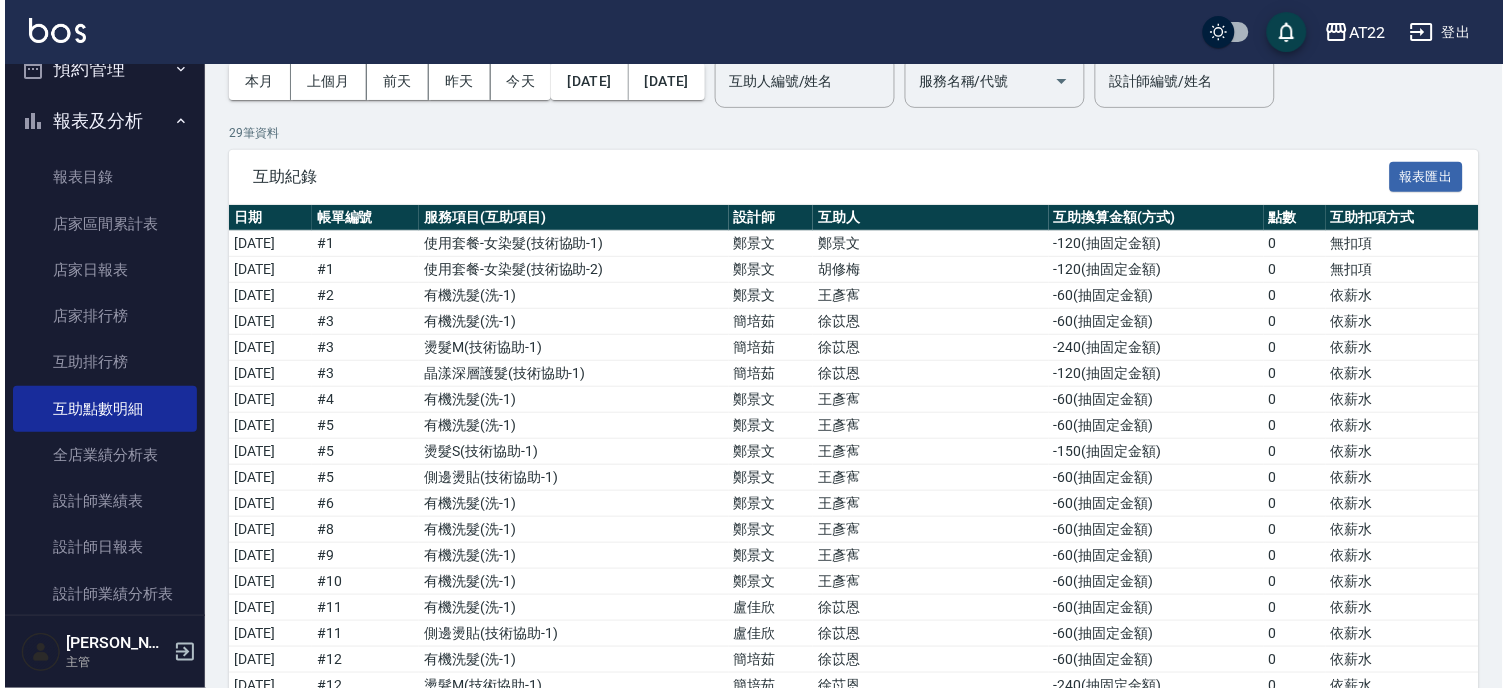 scroll, scrollTop: 0, scrollLeft: 0, axis: both 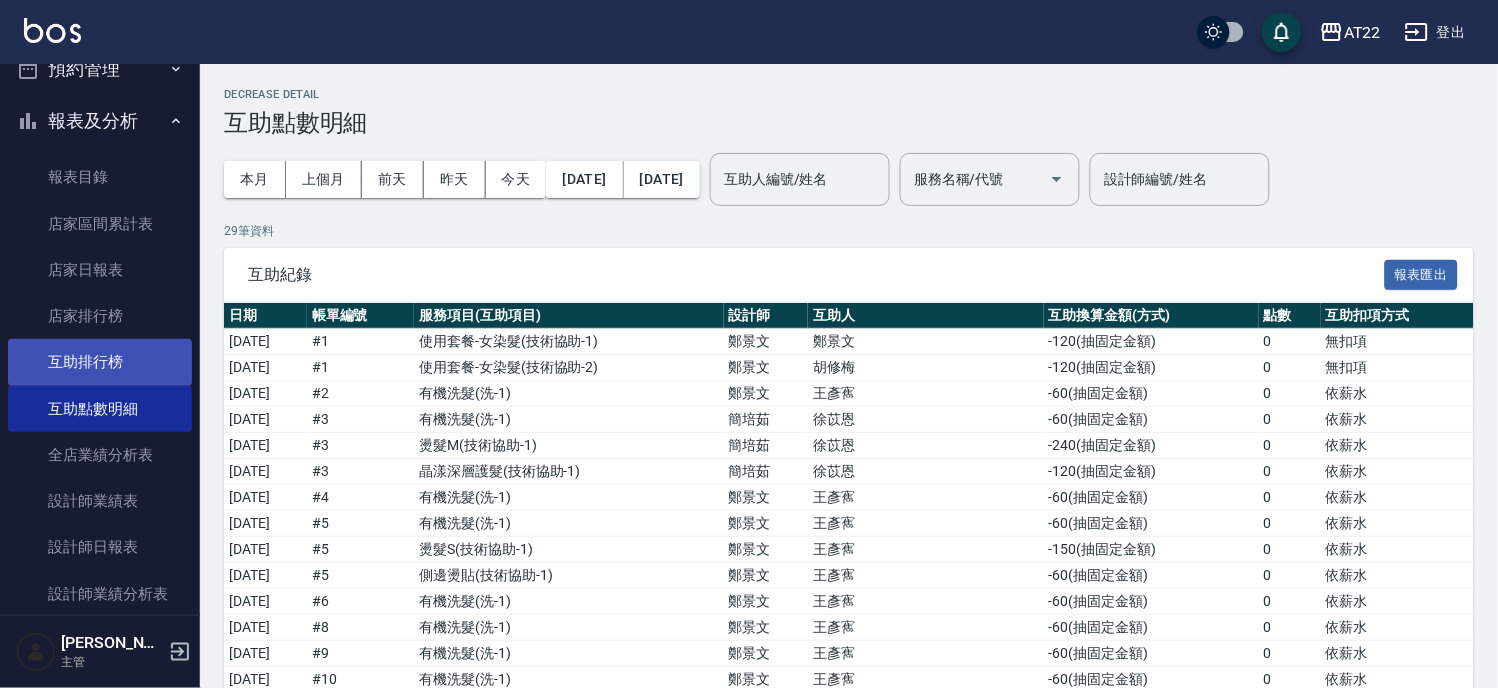 click on "互助排行榜" at bounding box center (100, 362) 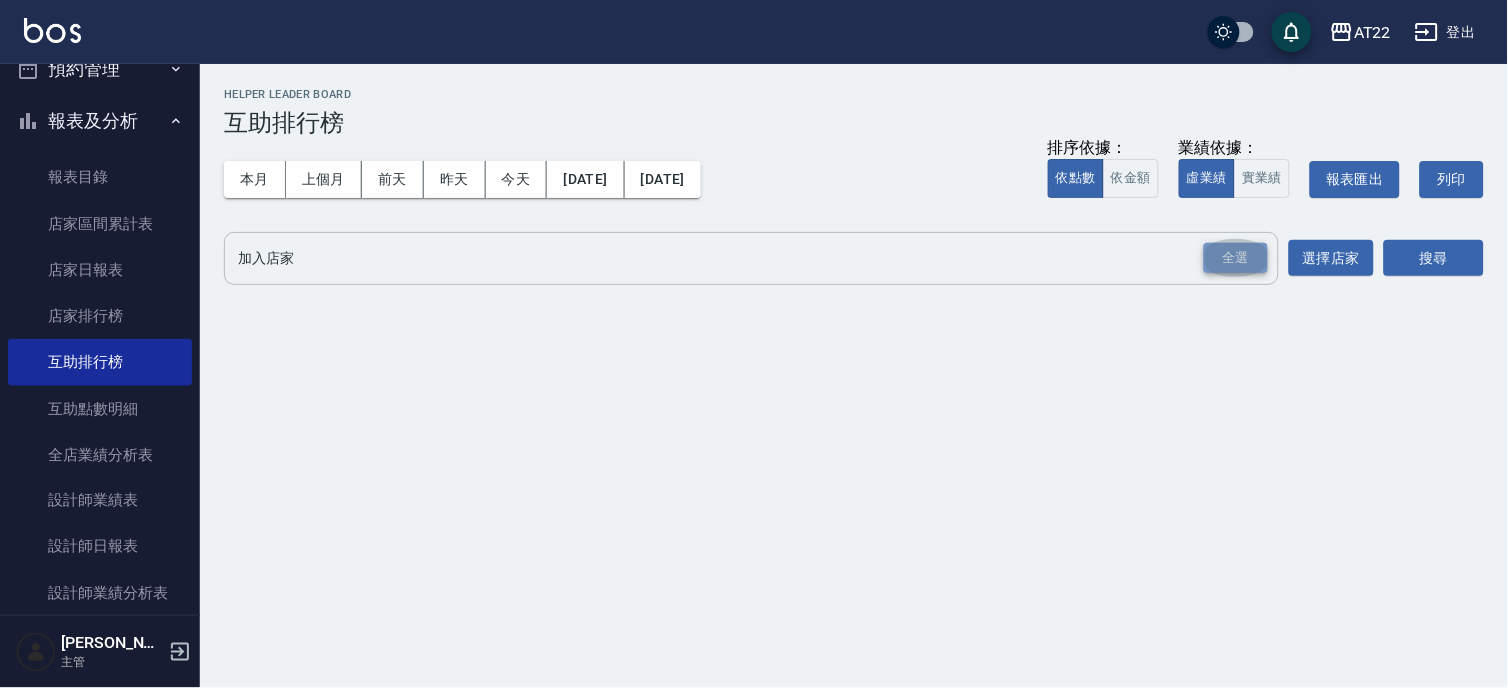 click on "全選" at bounding box center (1236, 258) 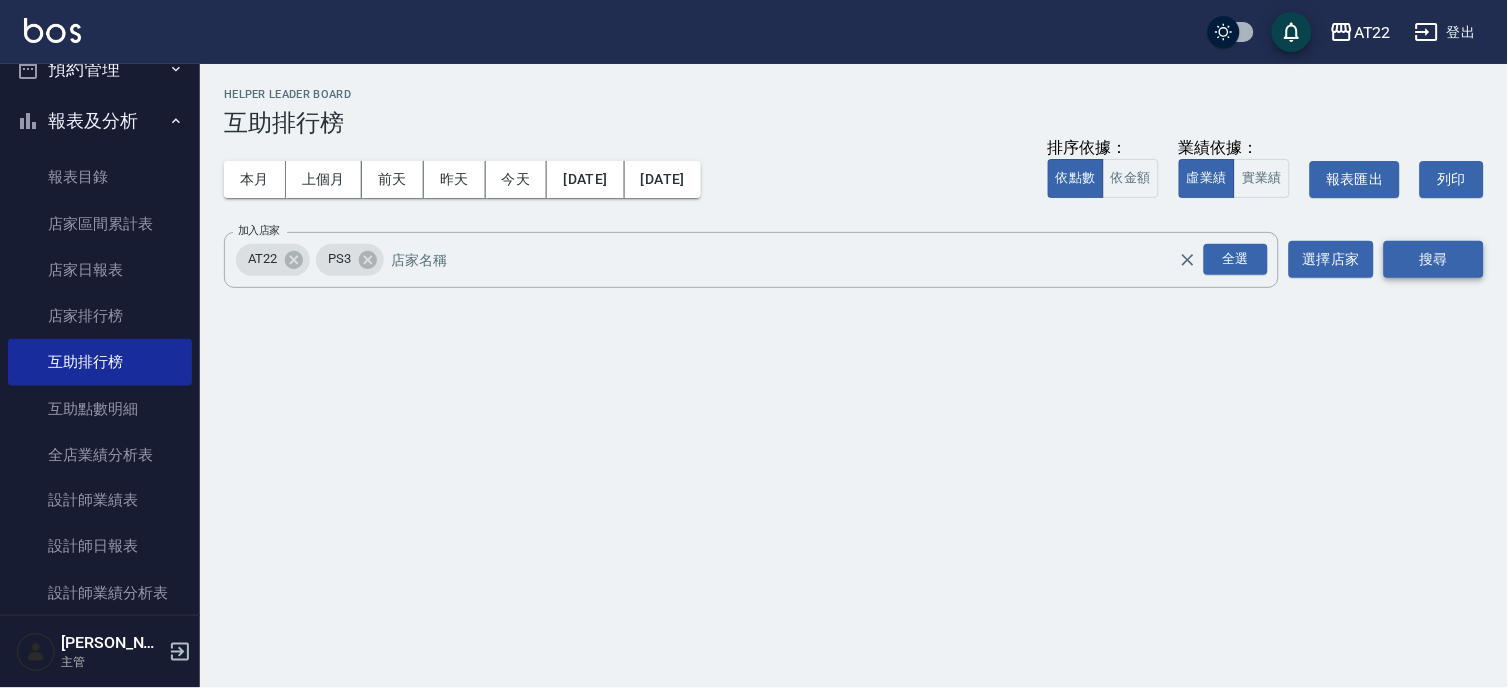 click on "搜尋" at bounding box center [1434, 259] 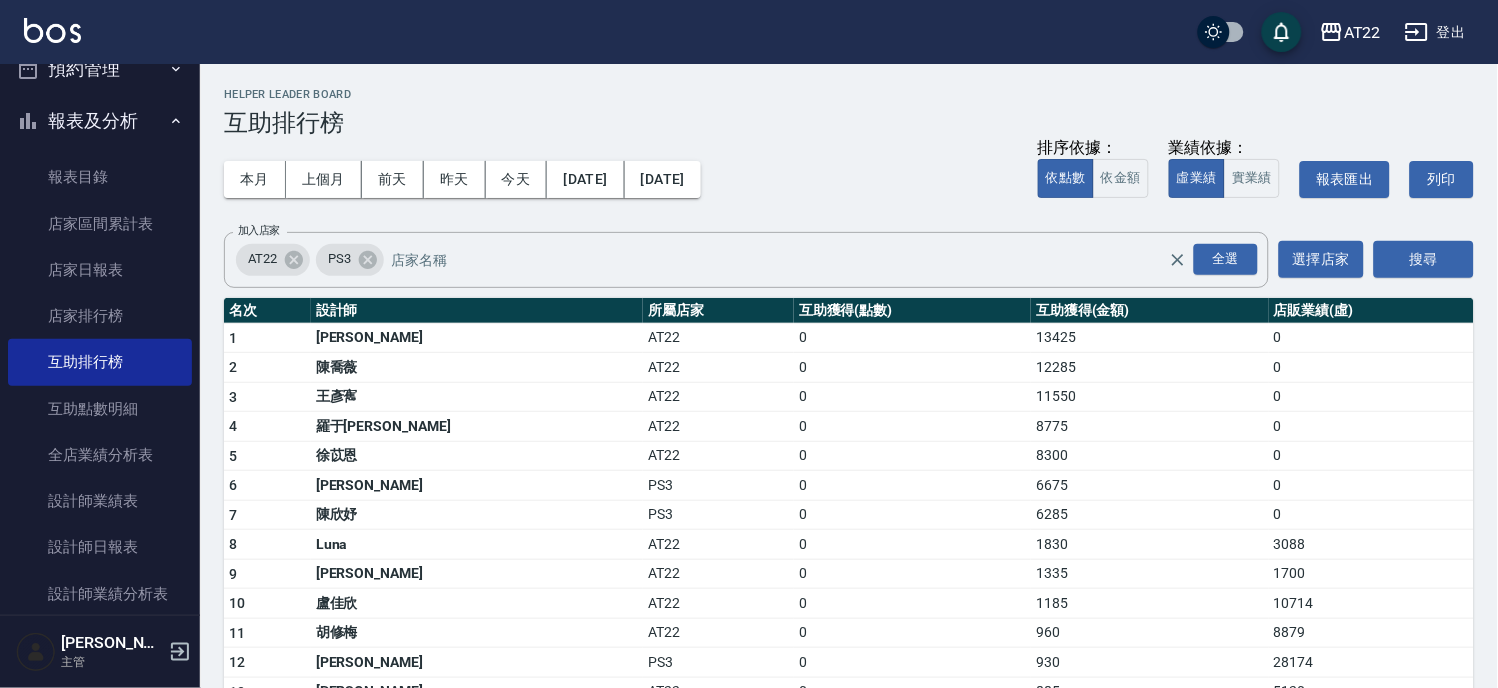 click on "登出" at bounding box center [1435, 32] 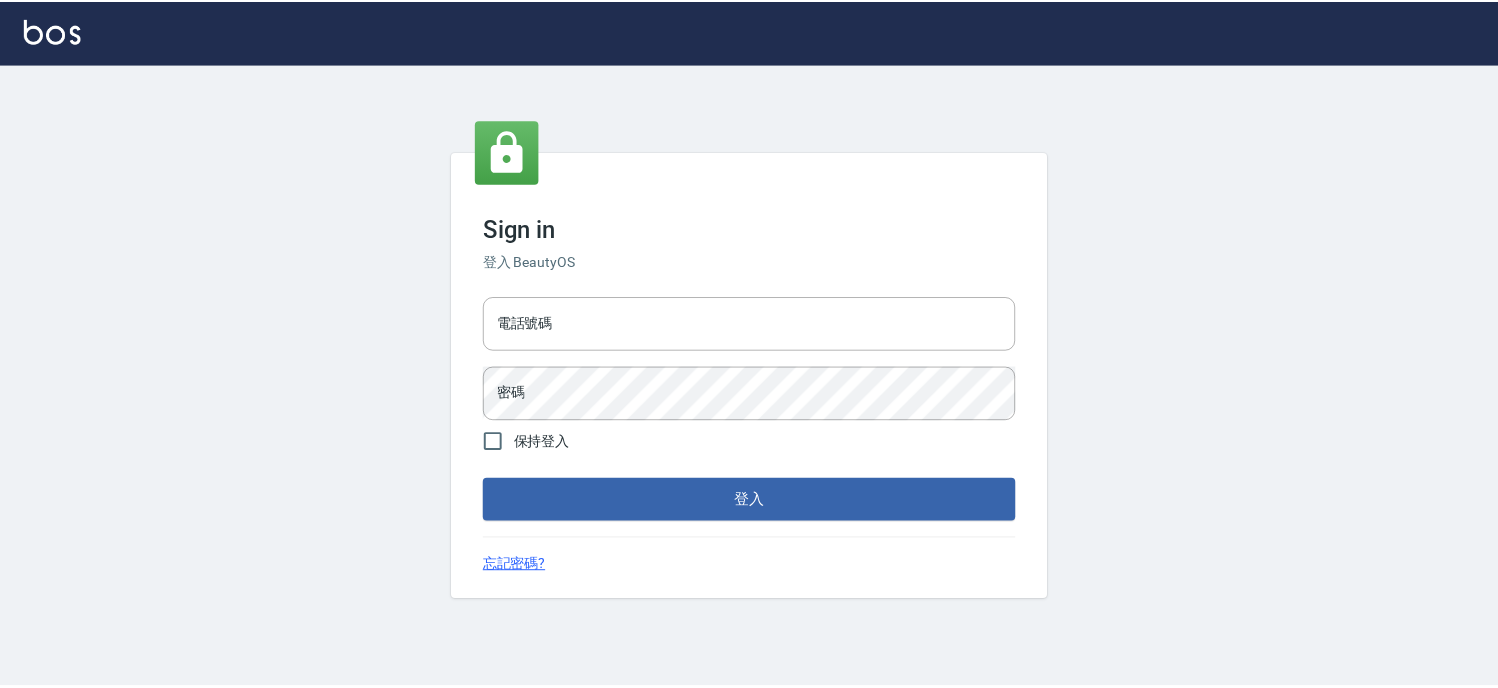 scroll, scrollTop: 0, scrollLeft: 0, axis: both 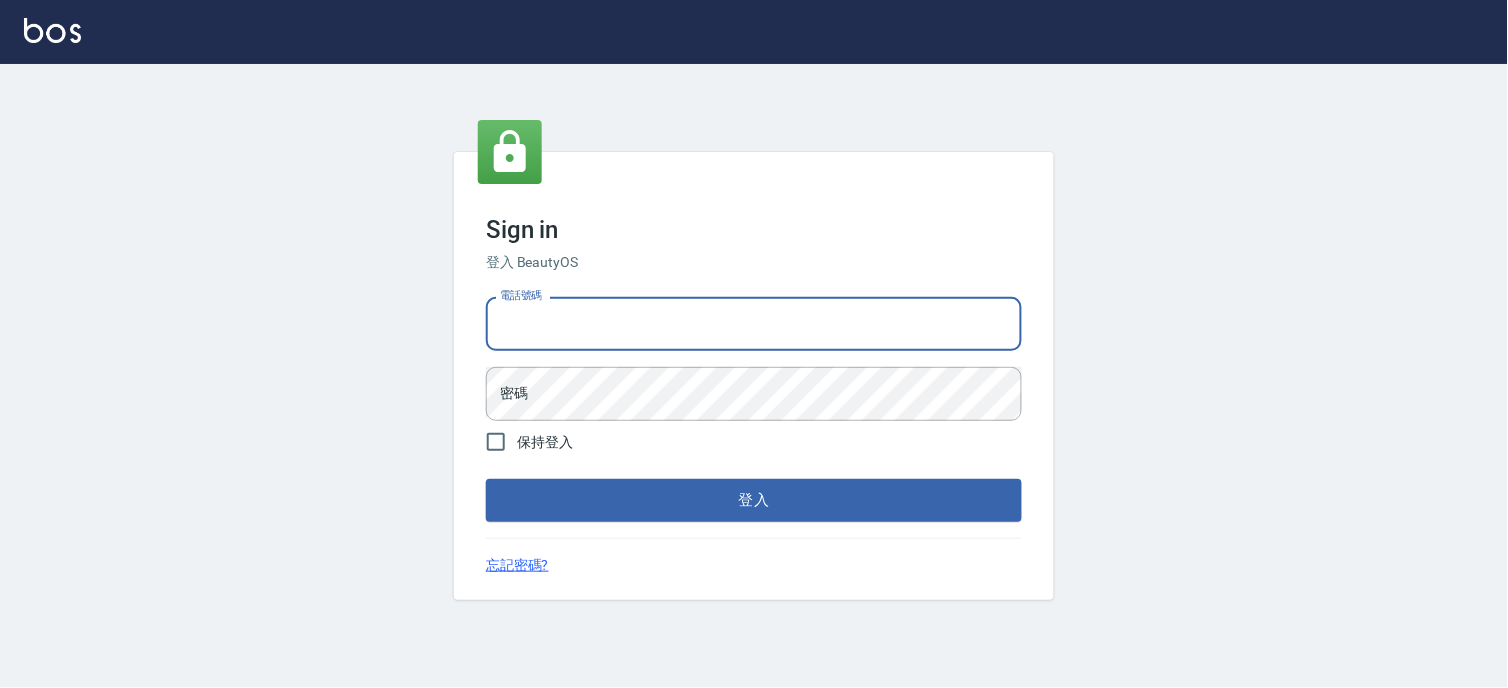 drag, startPoint x: 0, startPoint y: 0, endPoint x: 884, endPoint y: 335, distance: 945.34705 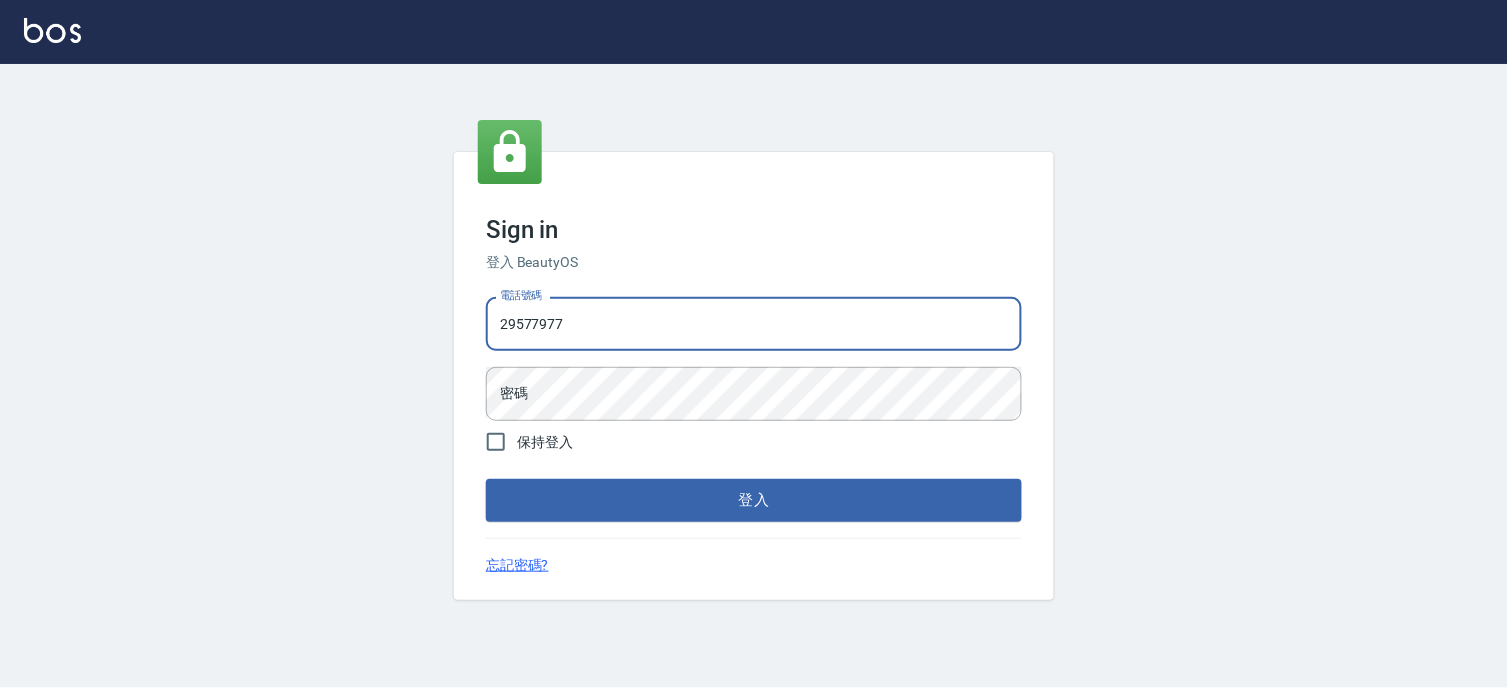 click on "電話號碼 29577977 電話號碼 密碼 密碼" at bounding box center [754, 359] 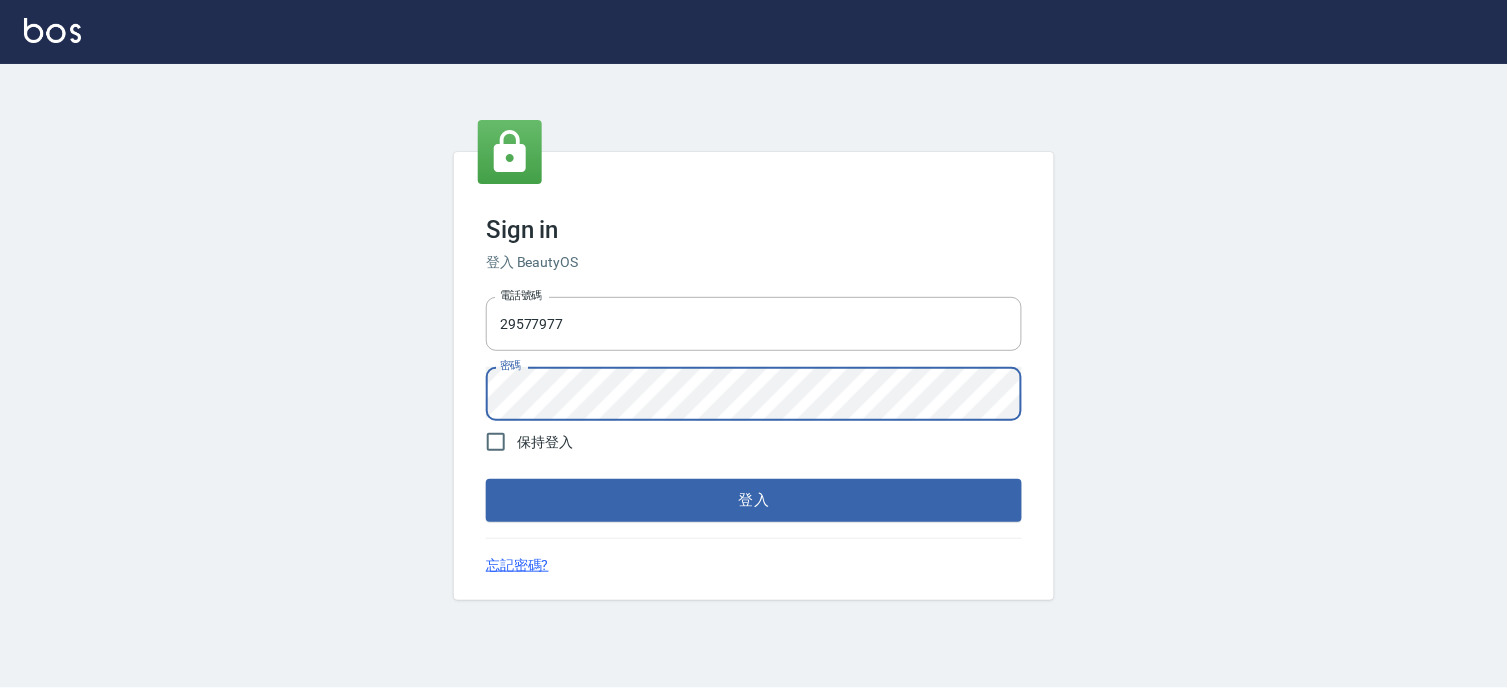 click on "登入" at bounding box center (754, 500) 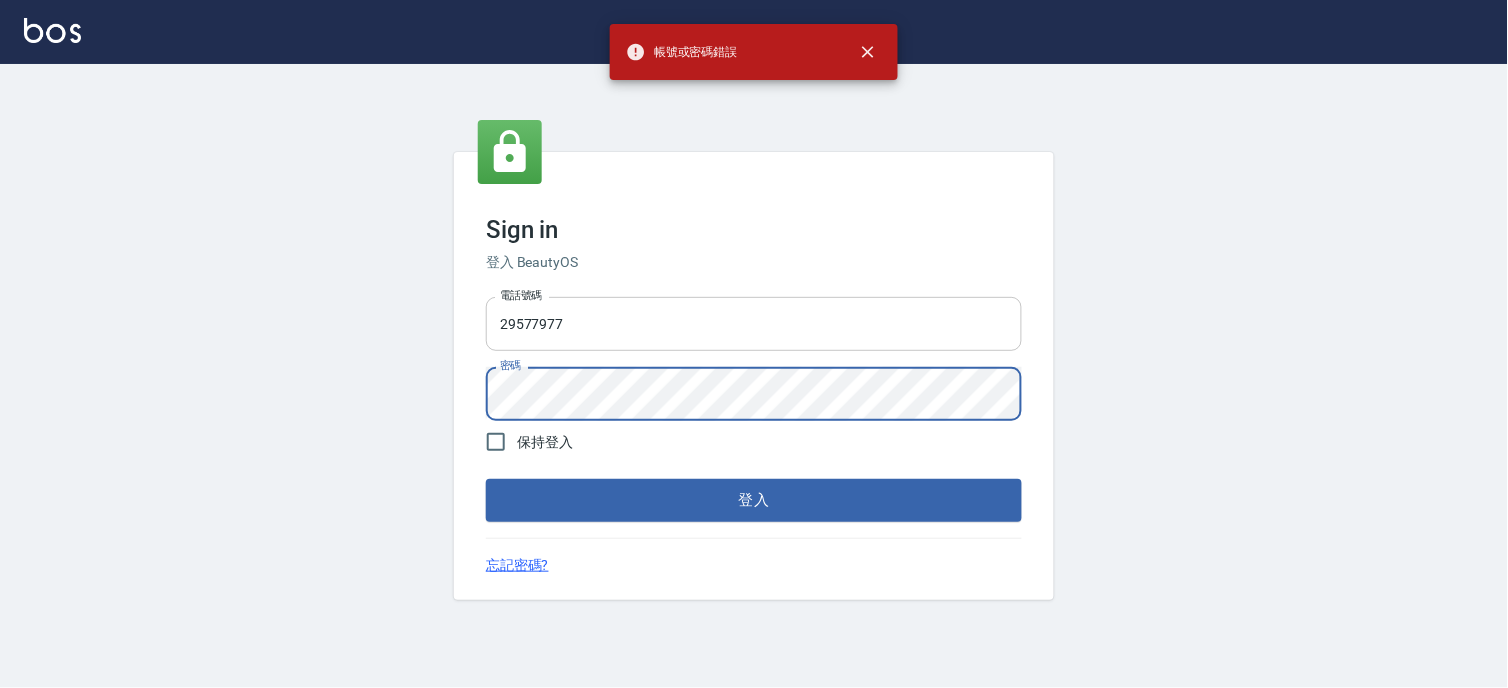click on "29577977" at bounding box center (754, 324) 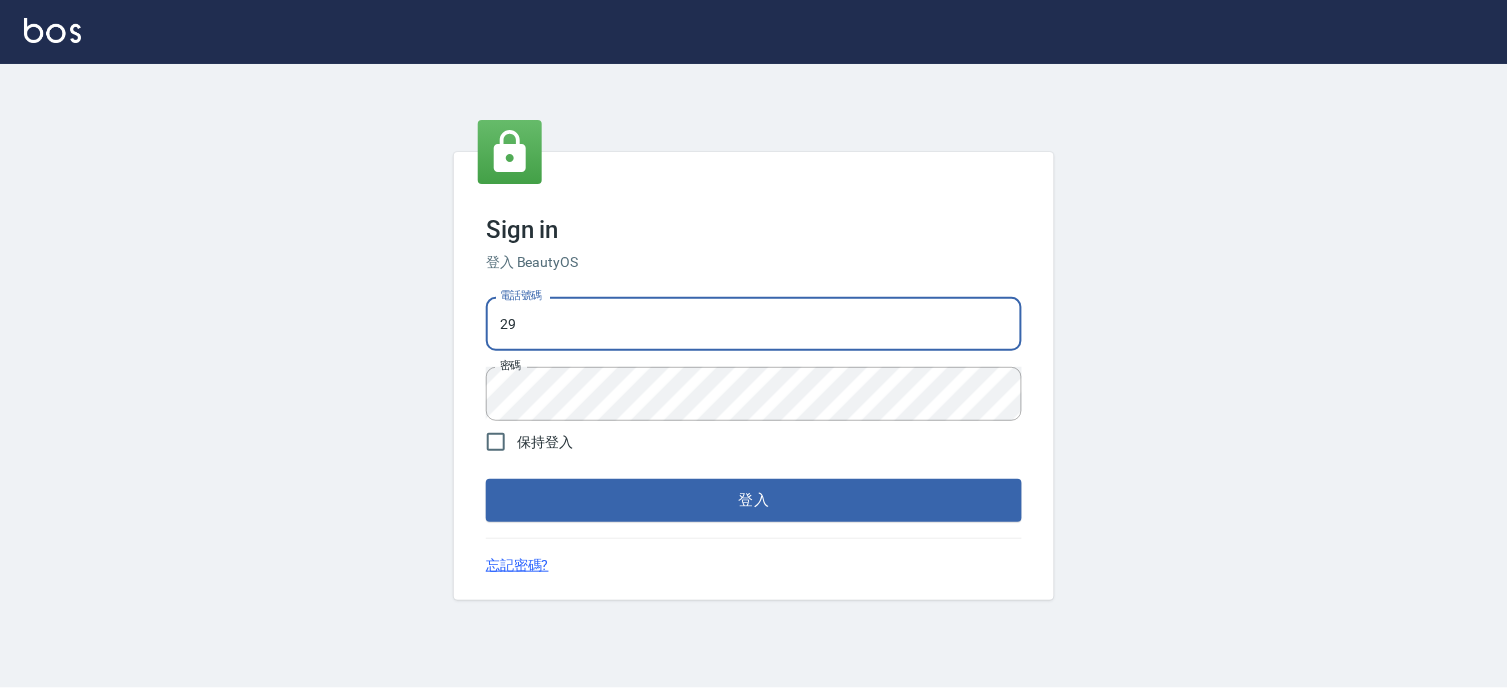 type on "2" 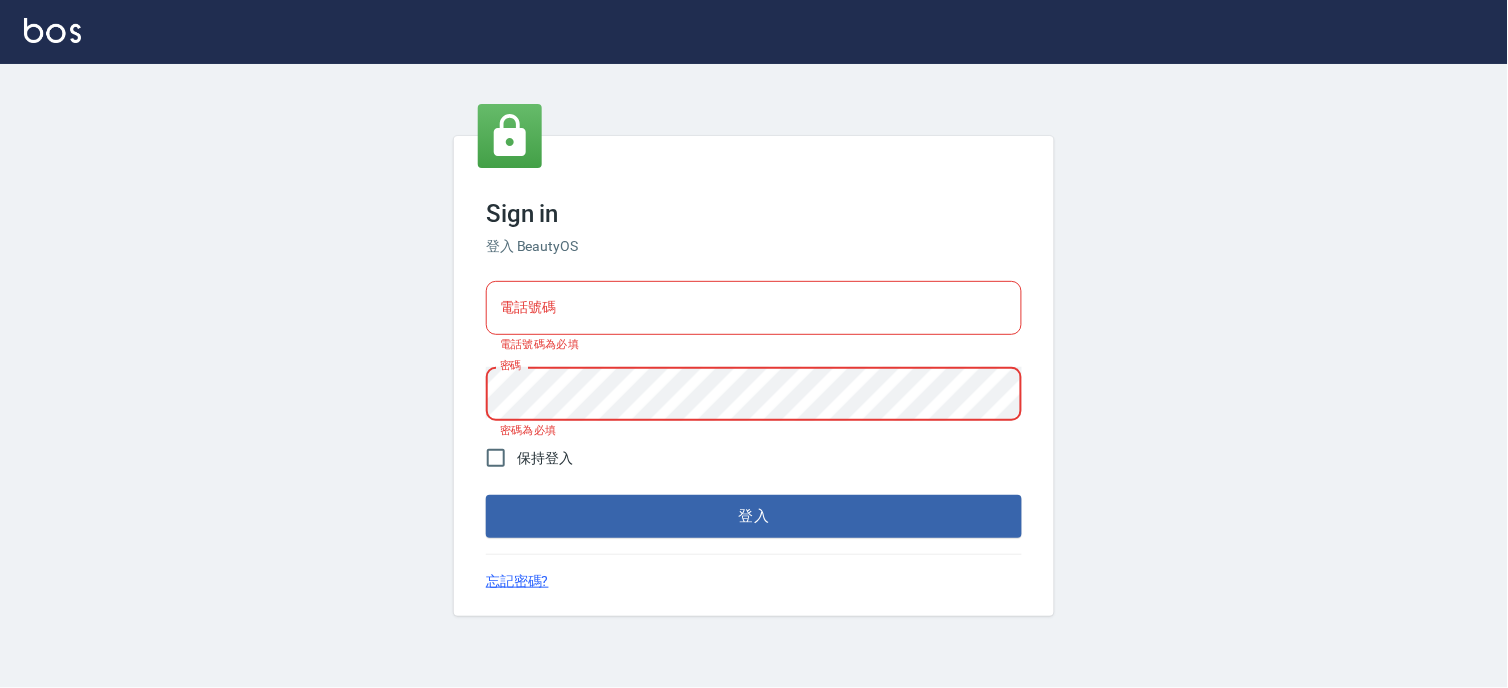 click on "電話號碼" at bounding box center (754, 308) 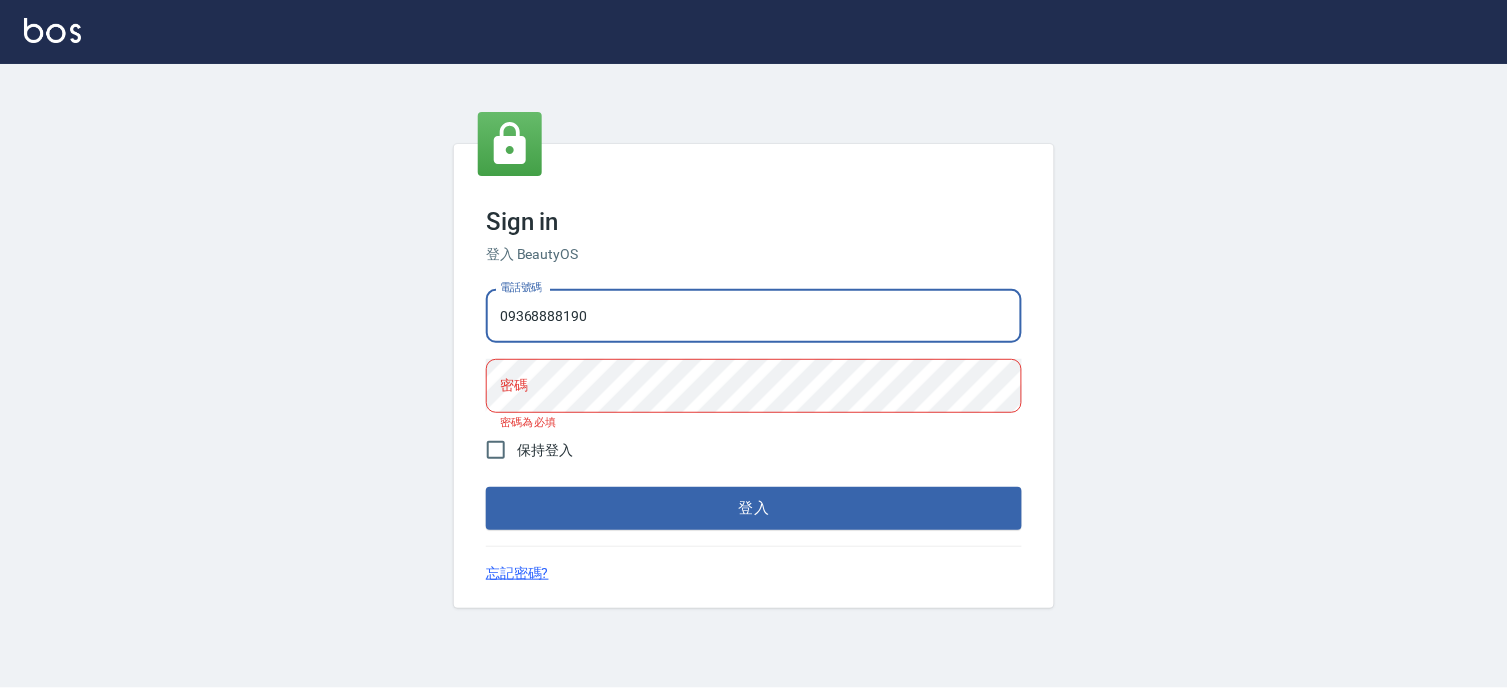 type on "0936888819" 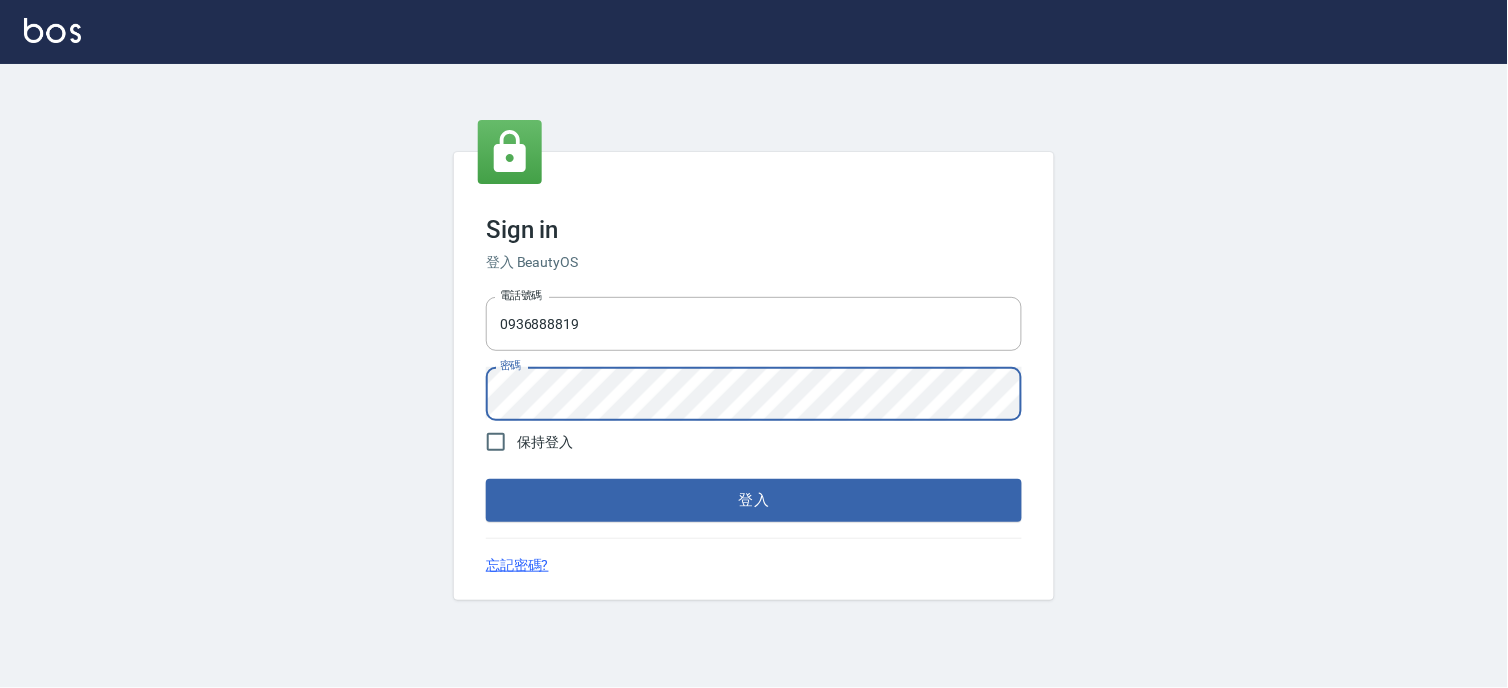 click on "登入" at bounding box center [754, 500] 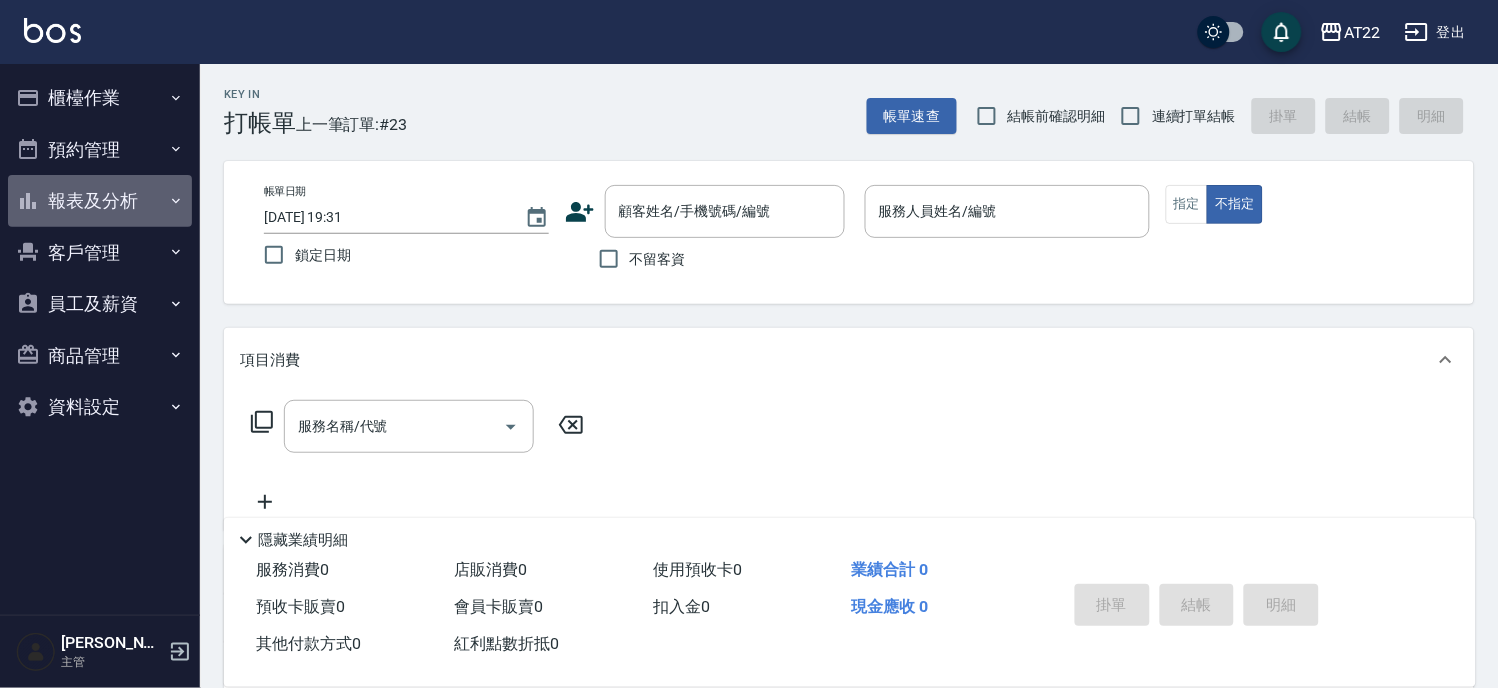 click on "報表及分析" at bounding box center [100, 201] 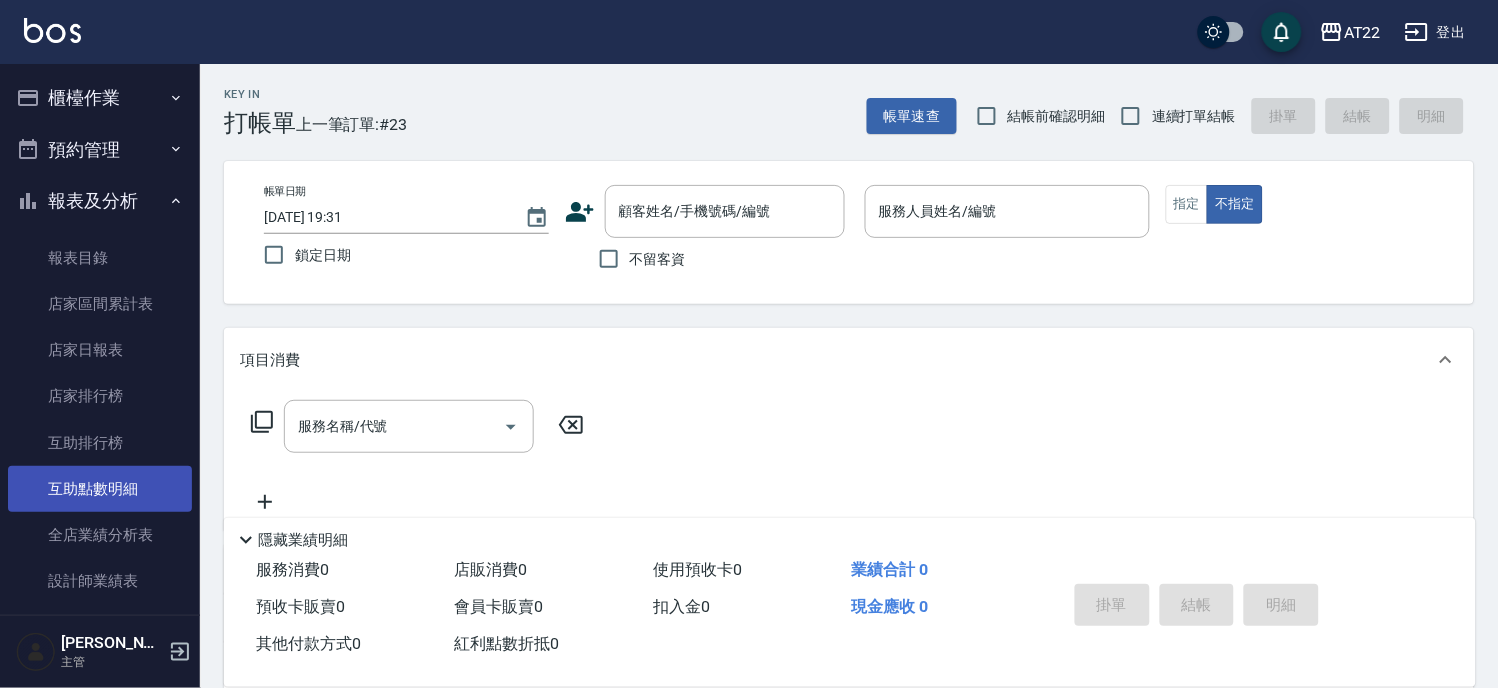 scroll, scrollTop: 333, scrollLeft: 0, axis: vertical 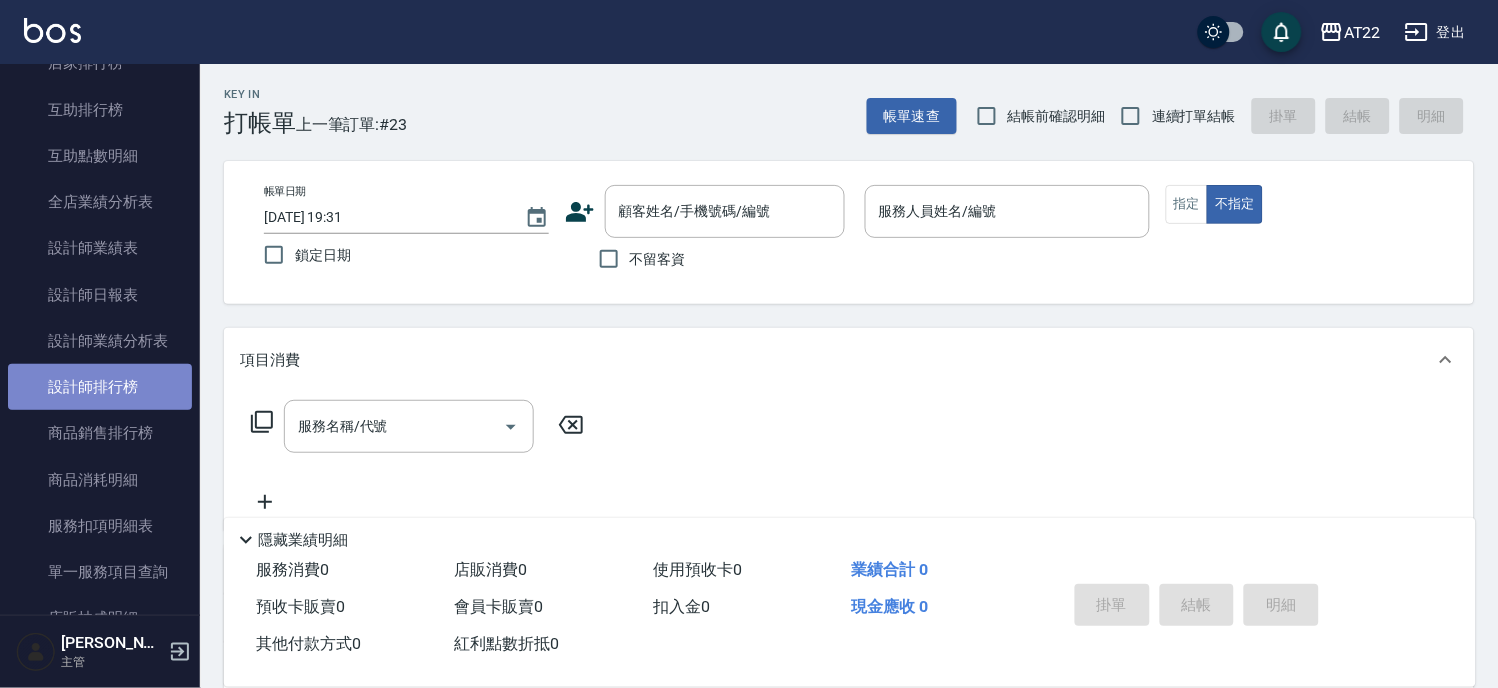 click on "設計師排行榜" at bounding box center (100, 387) 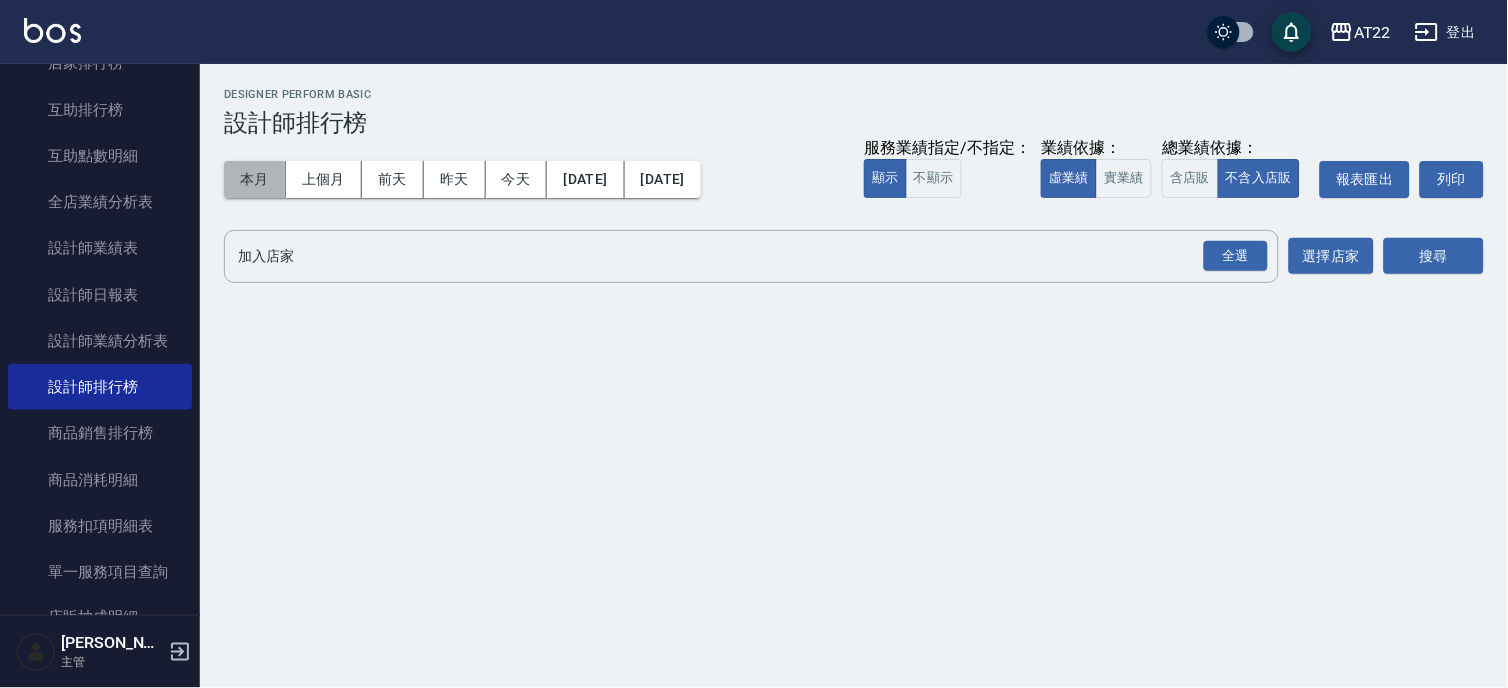 click on "本月" at bounding box center [255, 179] 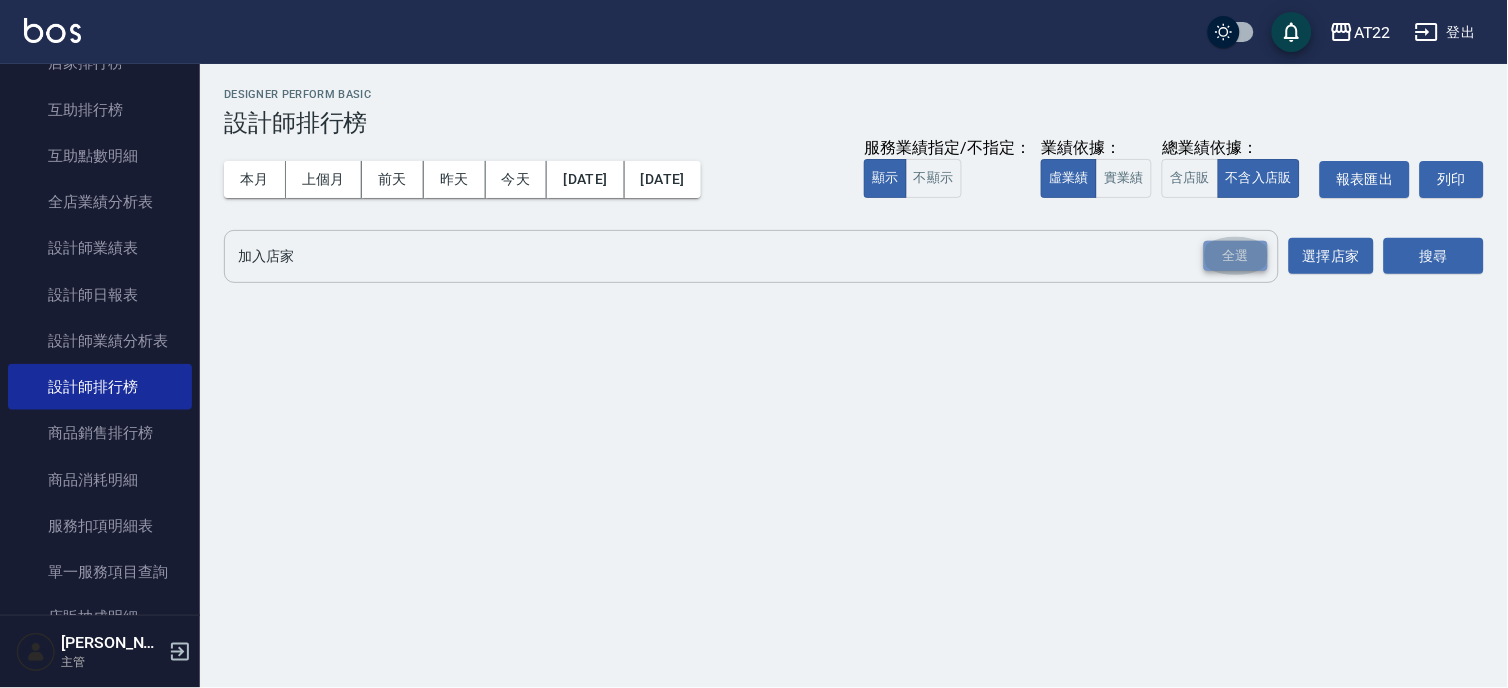 click on "全選" at bounding box center [1236, 256] 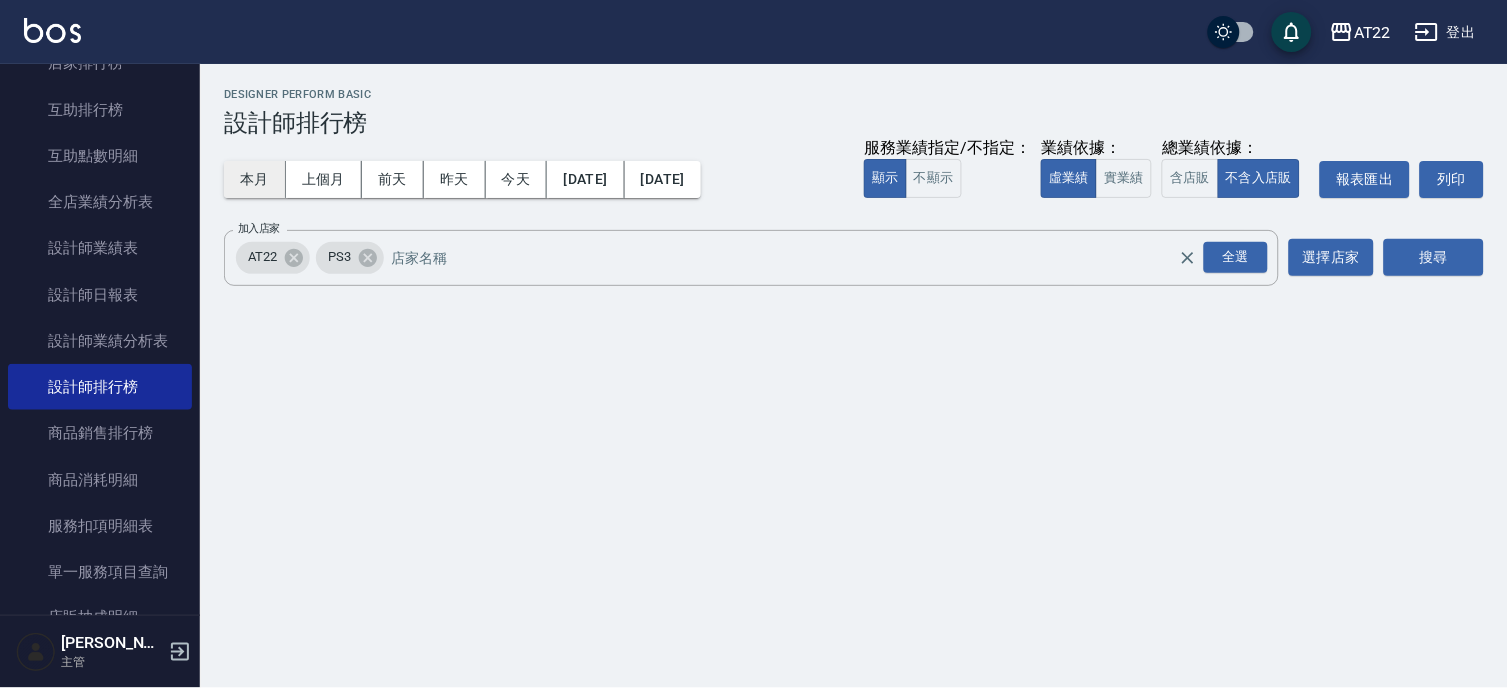 click on "本月" at bounding box center (255, 179) 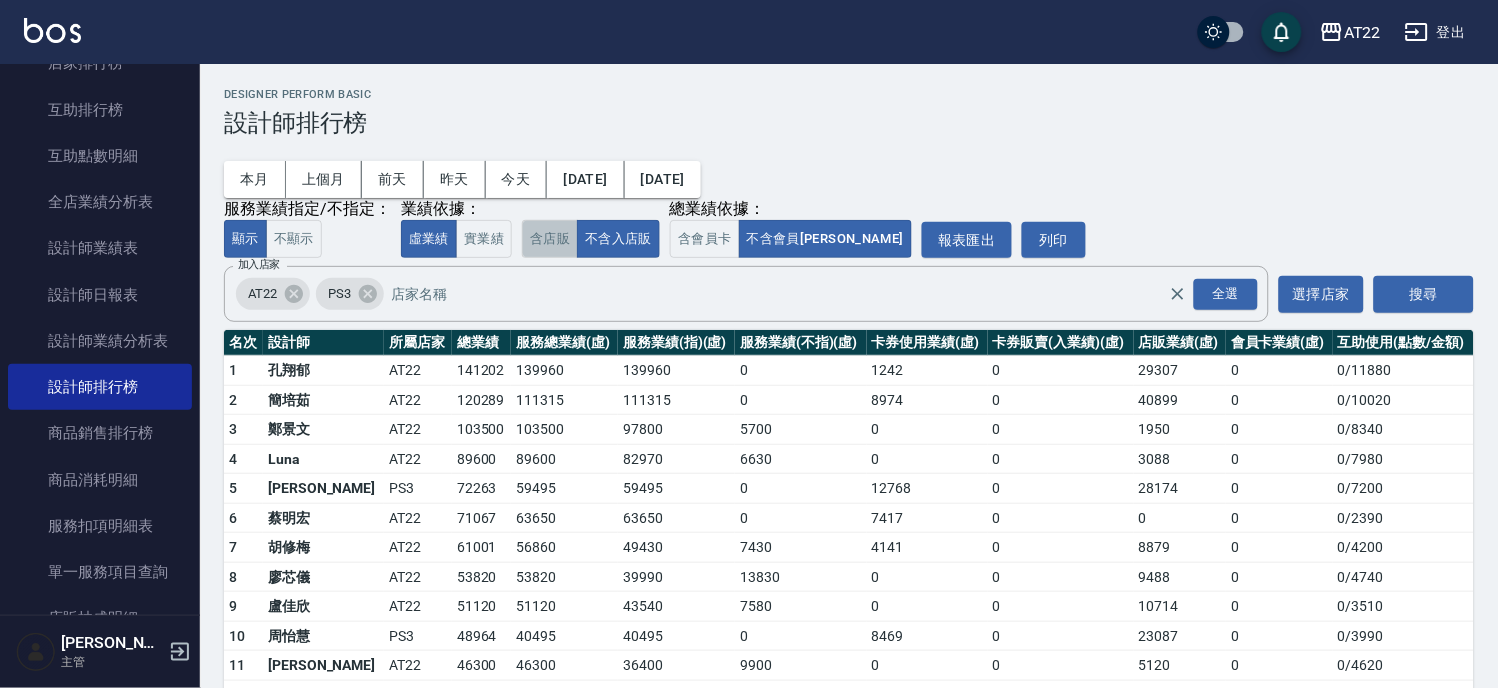 click on "含店販" at bounding box center [550, 239] 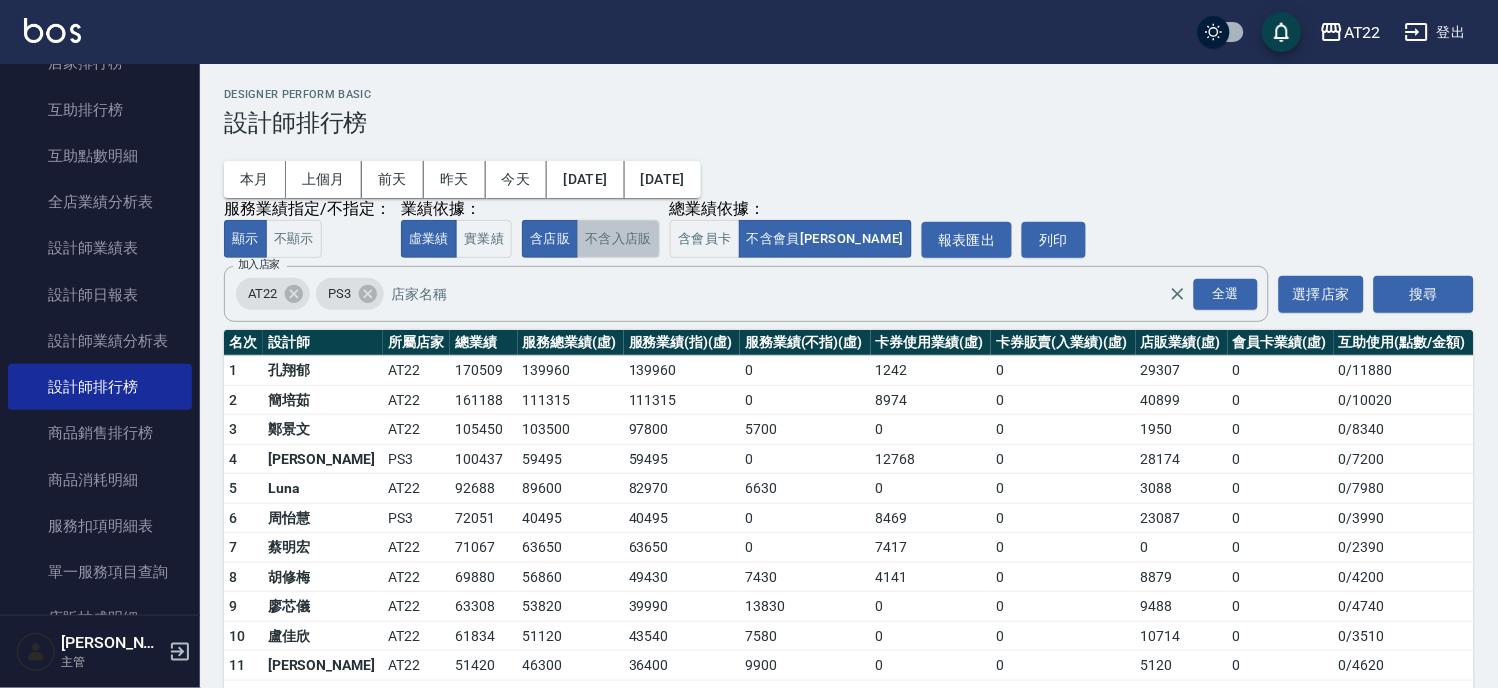 click on "不含入店販" at bounding box center [618, 239] 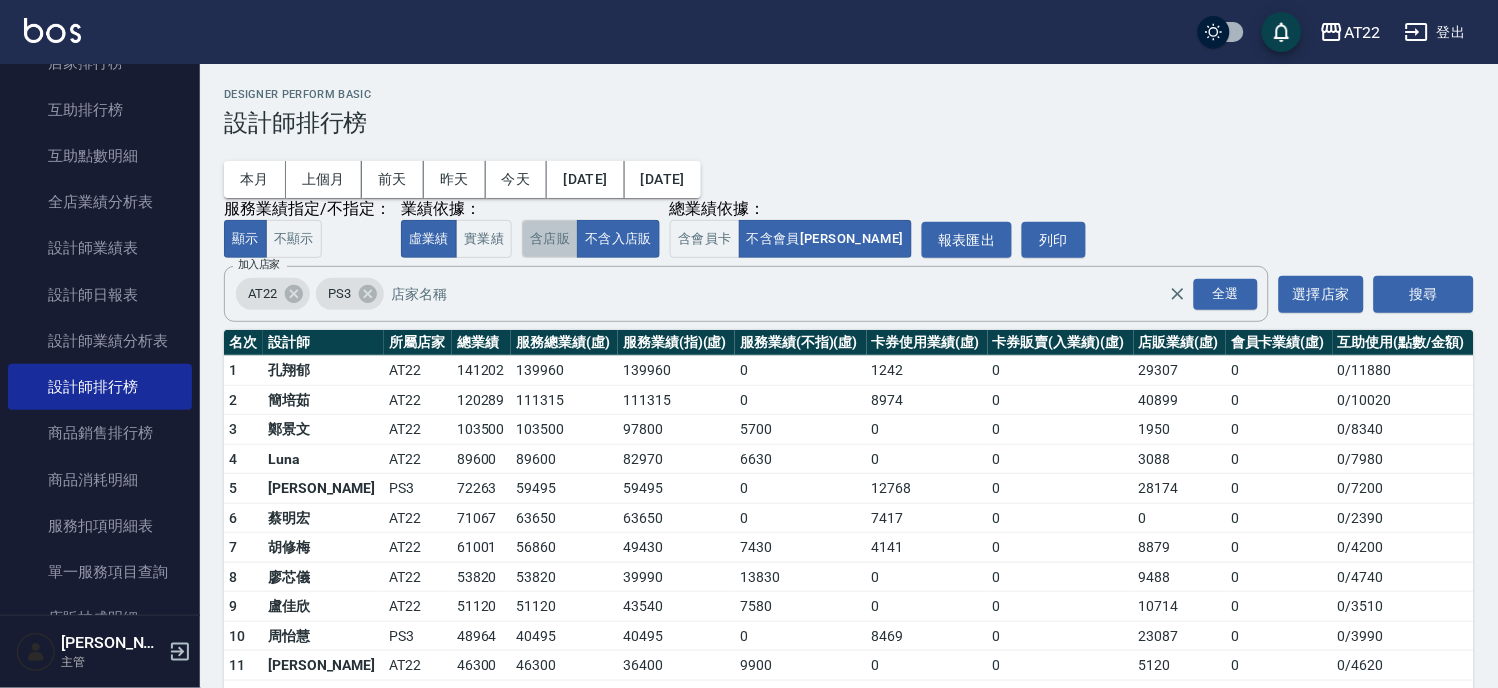 click on "含店販" at bounding box center (550, 239) 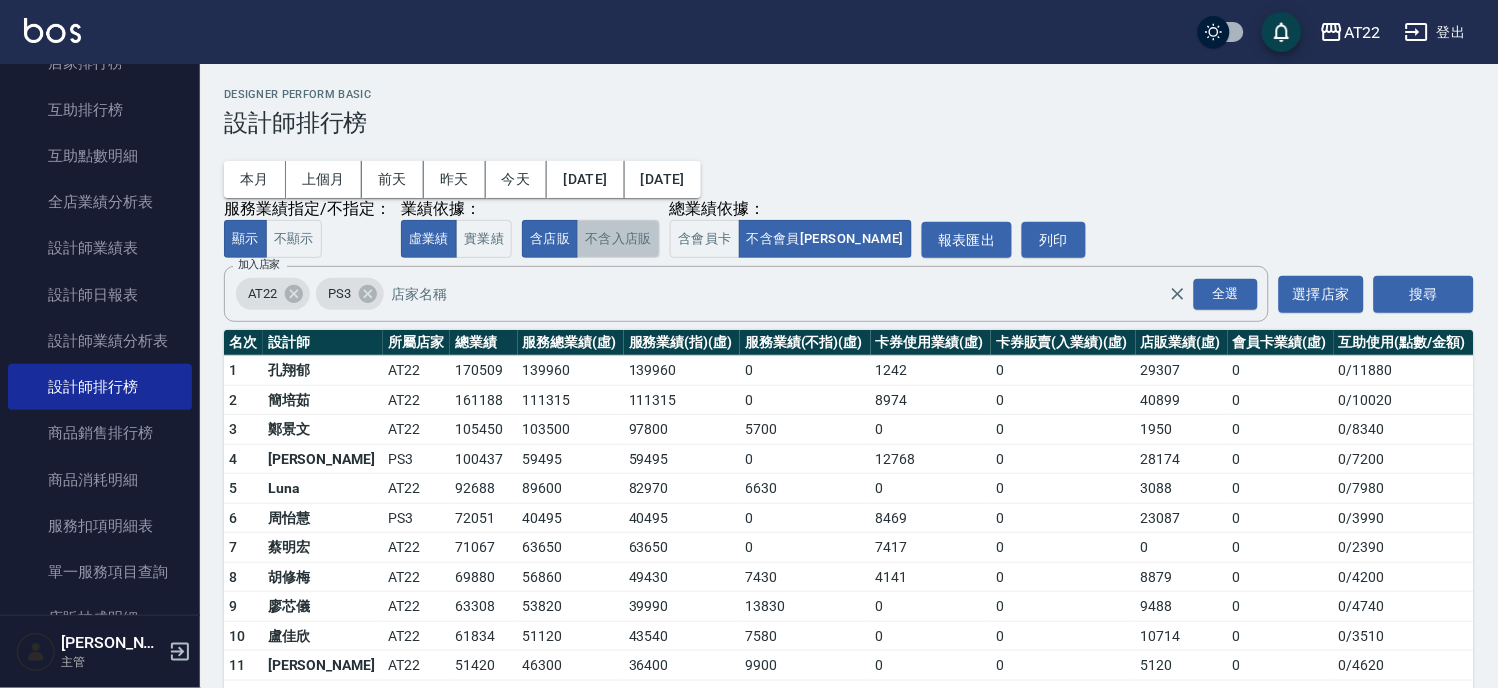 click on "不含入店販" at bounding box center [618, 239] 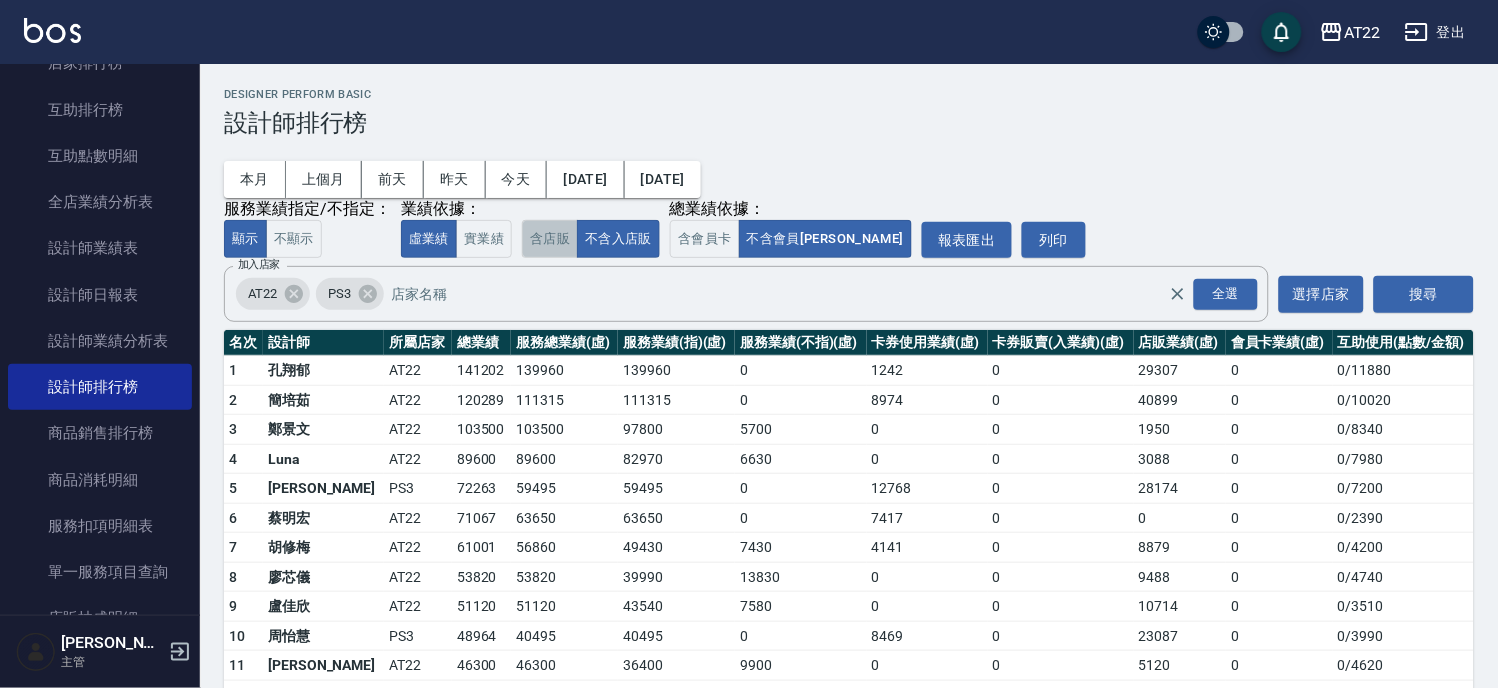 click on "含店販" at bounding box center (550, 239) 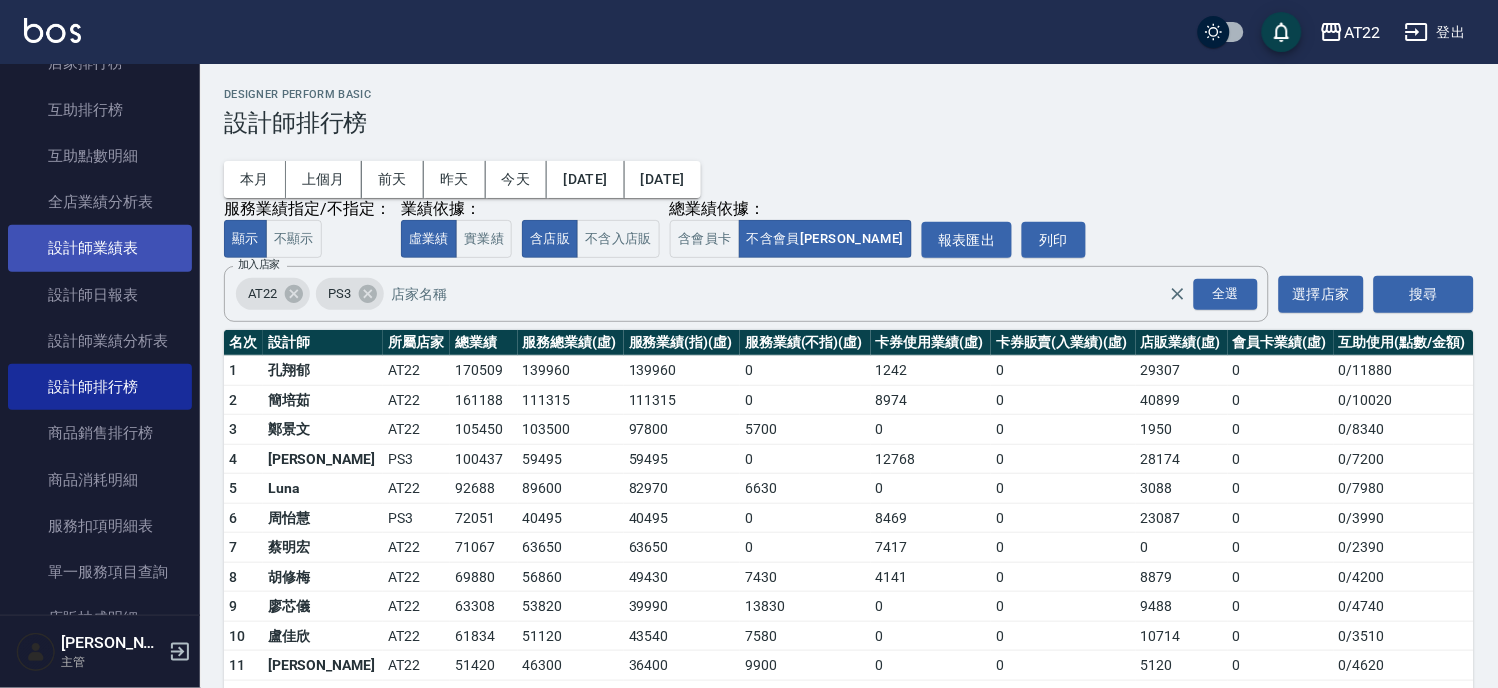 scroll, scrollTop: 0, scrollLeft: 0, axis: both 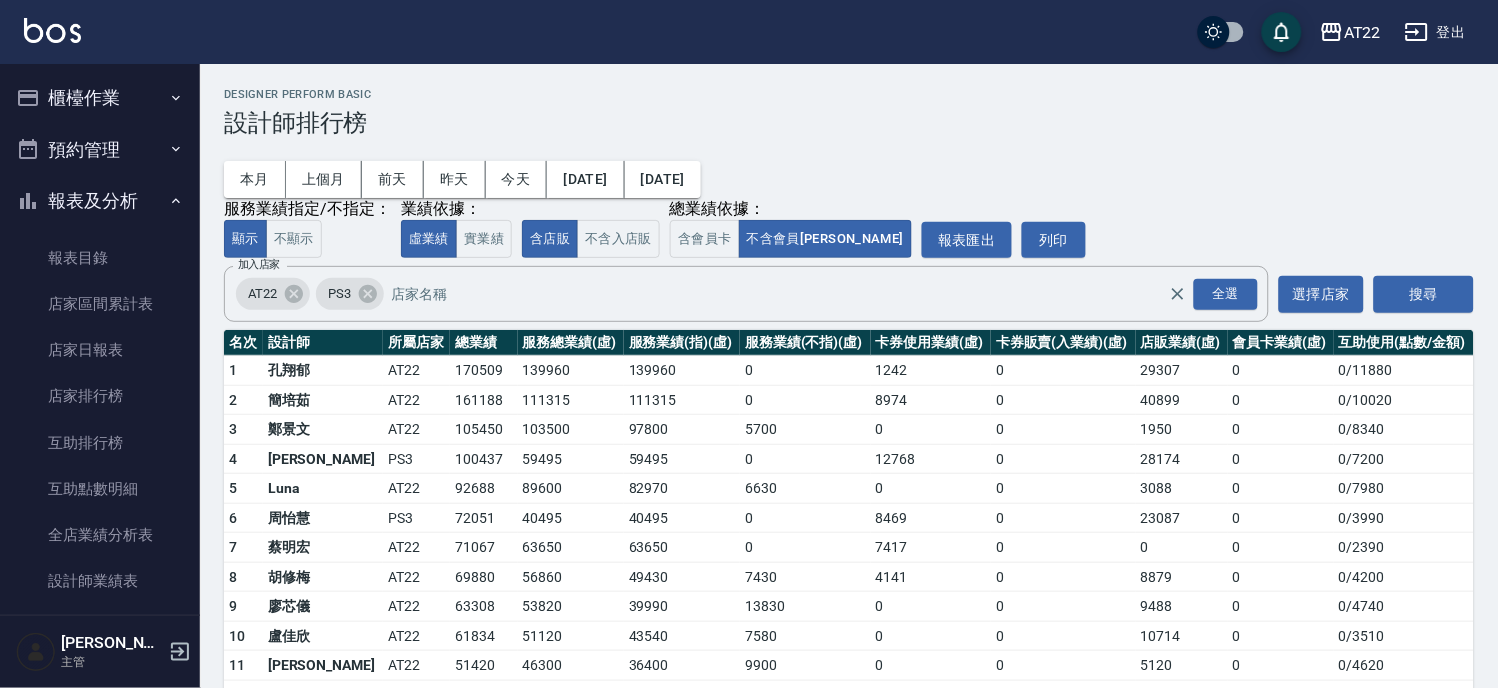 click on "櫃檯作業" at bounding box center [100, 98] 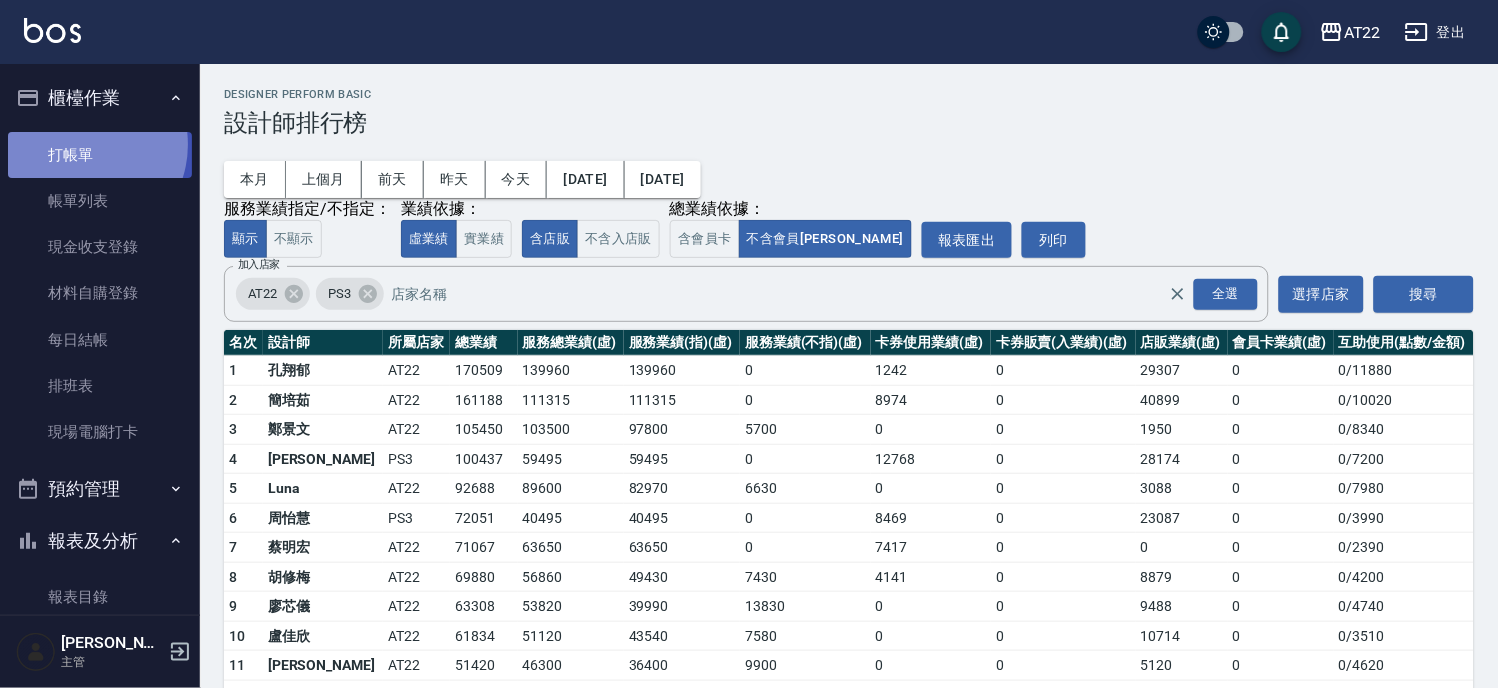 click on "打帳單" at bounding box center (100, 155) 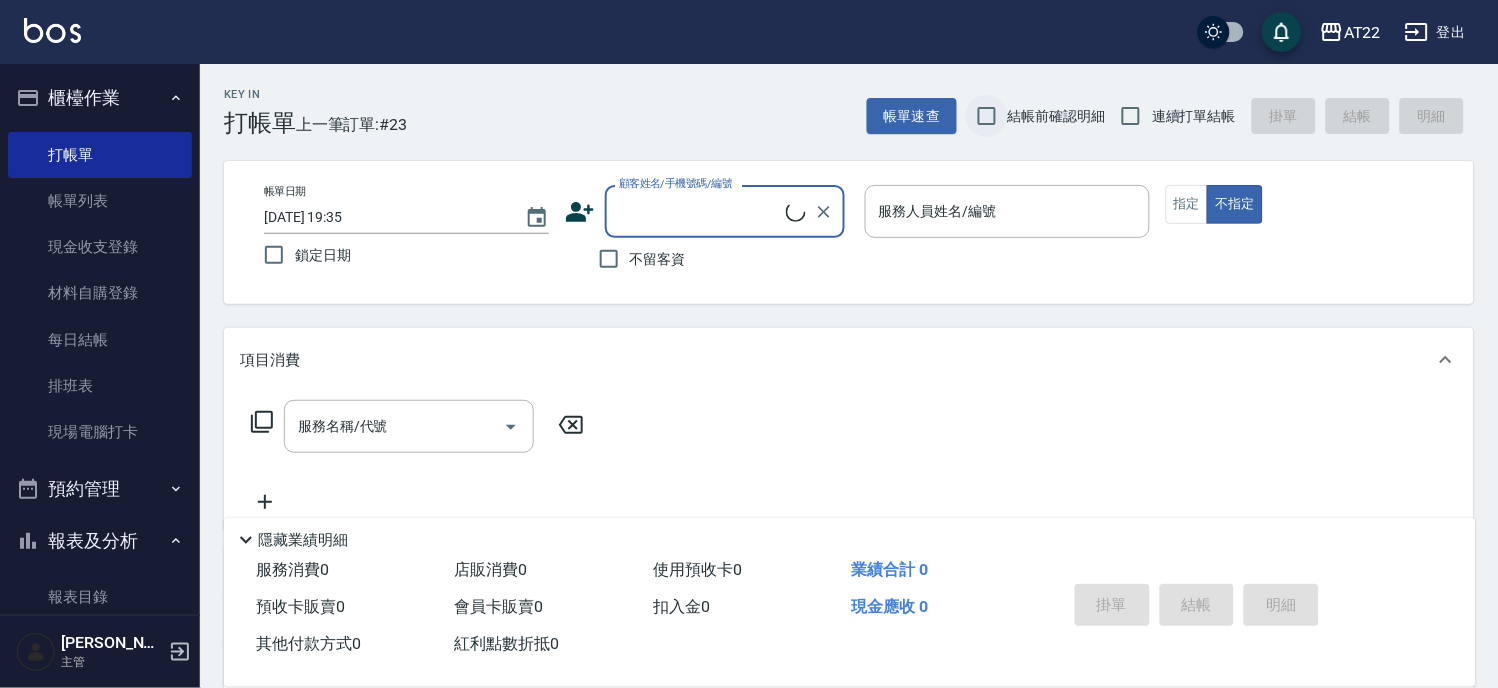 click on "結帳前確認明細" at bounding box center (987, 116) 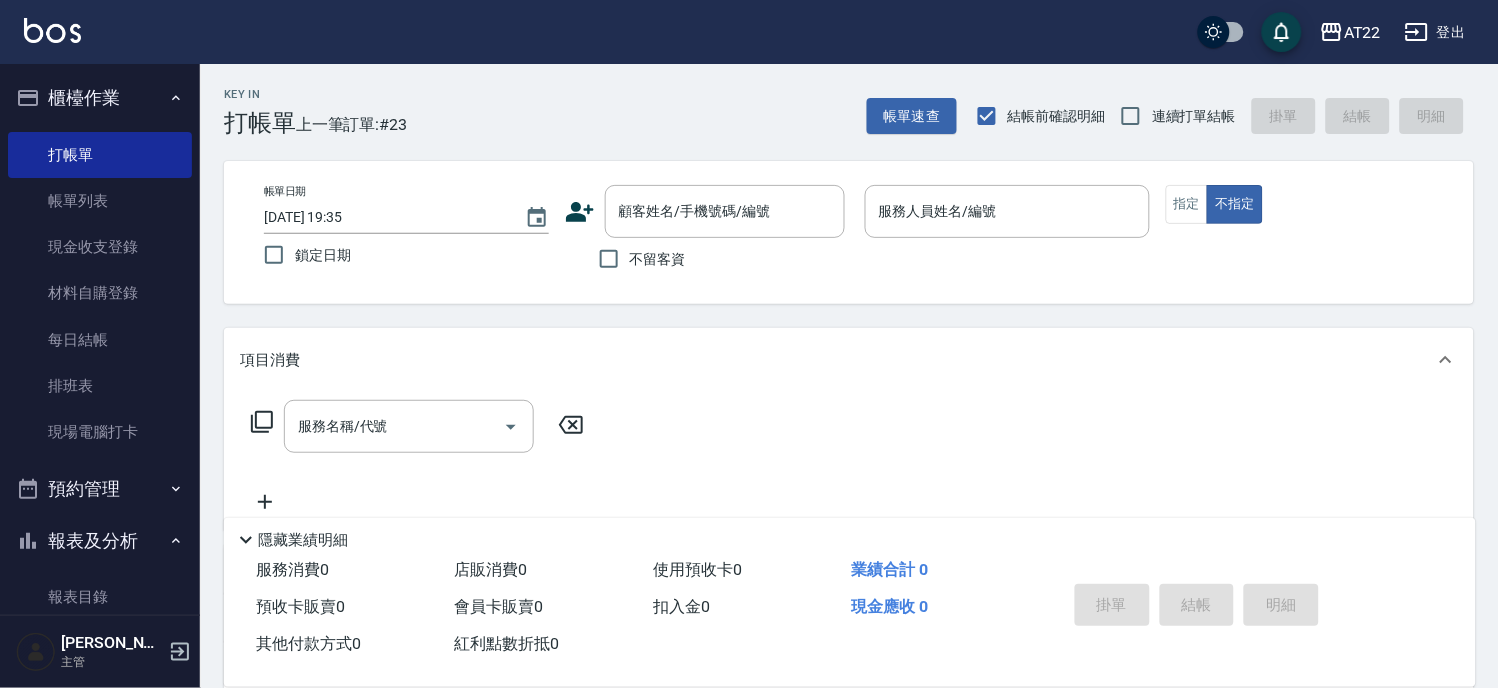 click on "連續打單結帳" at bounding box center [1173, 116] 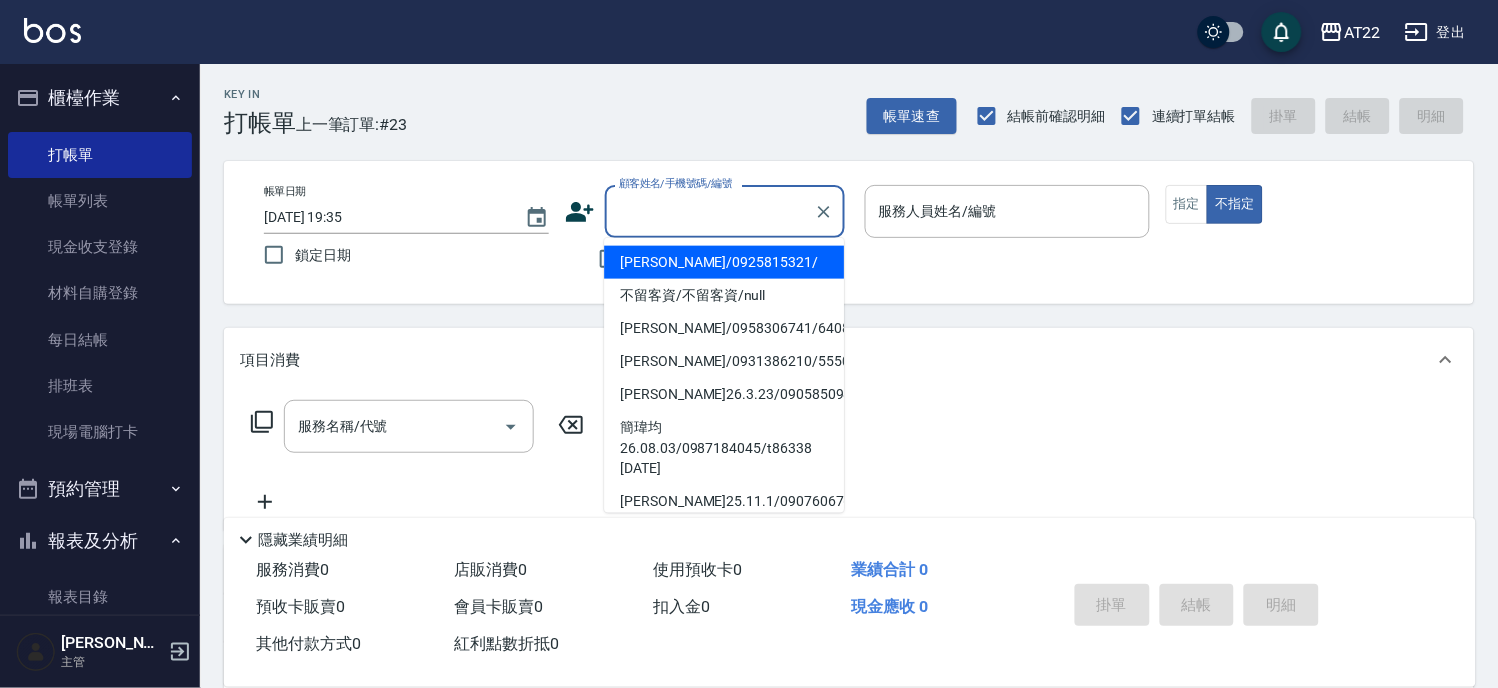 click on "顧客姓名/手機號碼/編號" at bounding box center (710, 211) 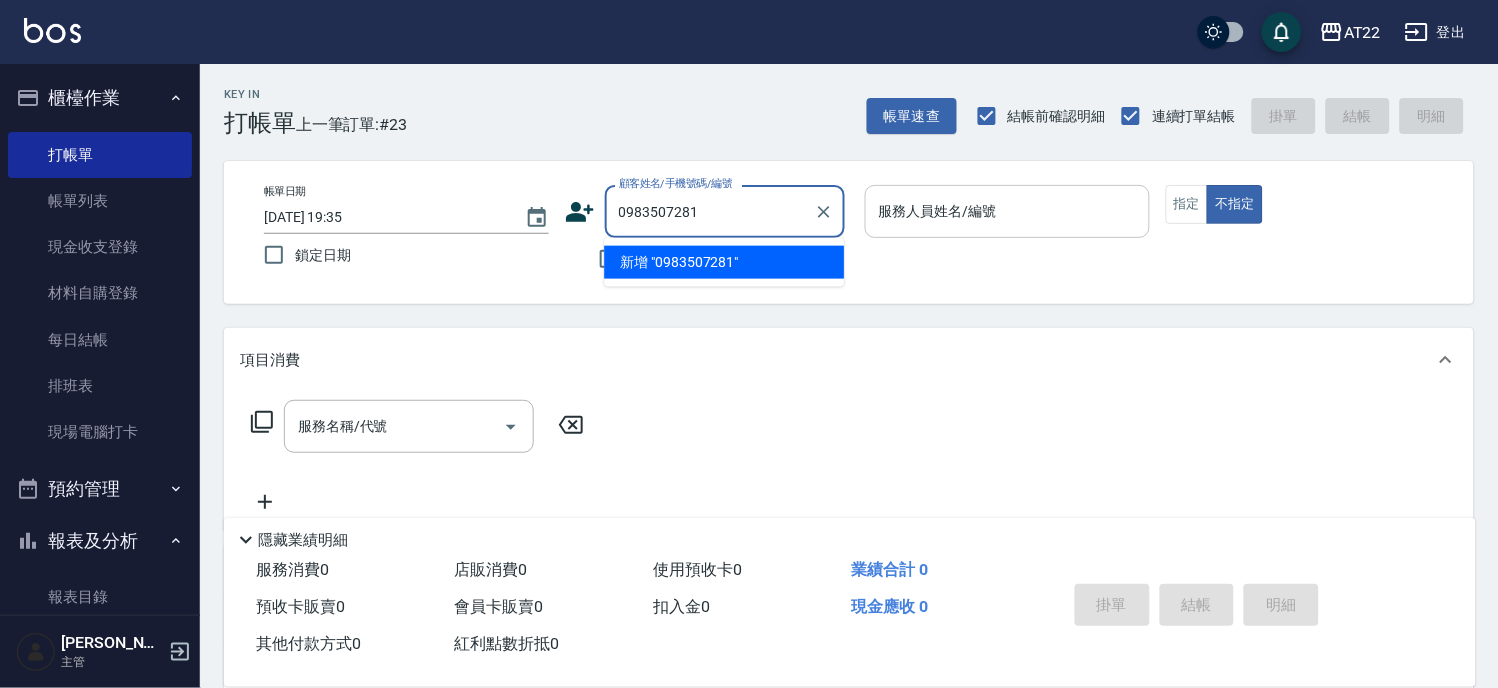 type on "0983507281" 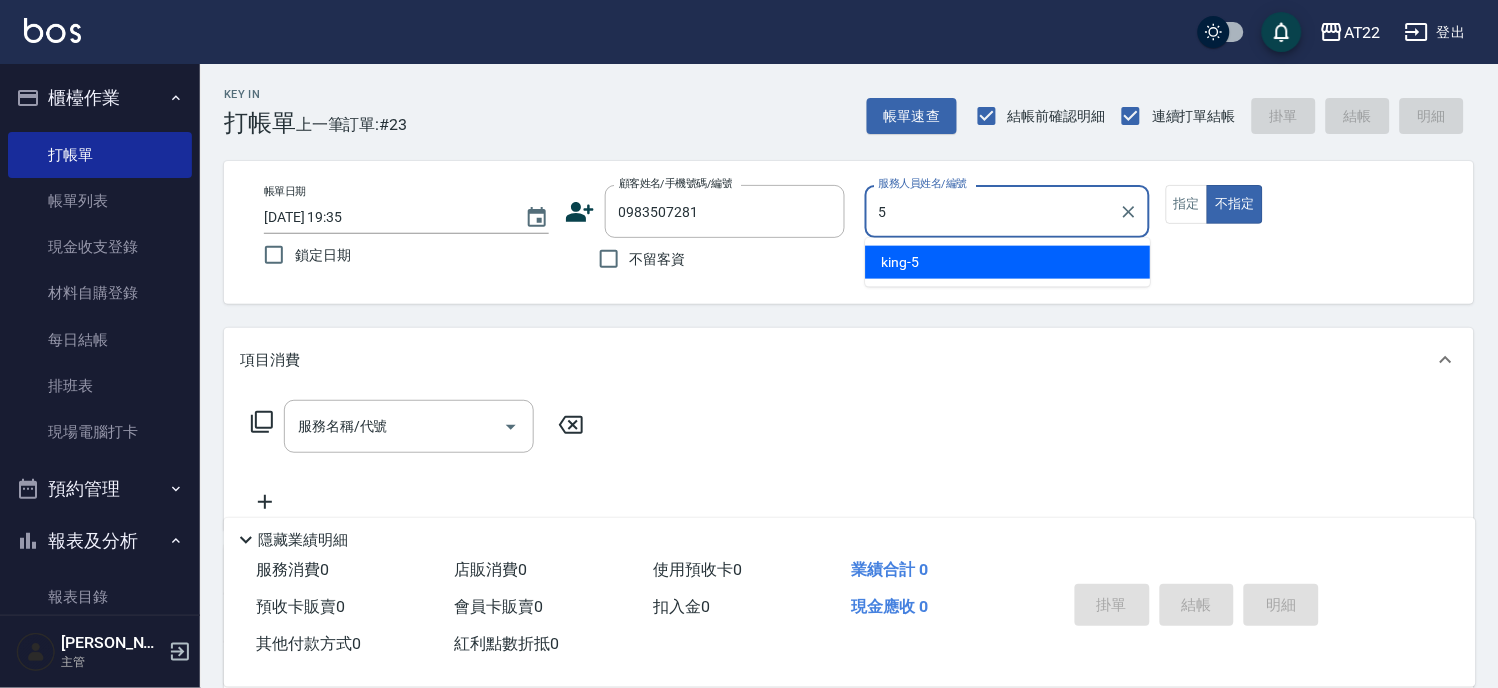 type on "[PERSON_NAME]-5" 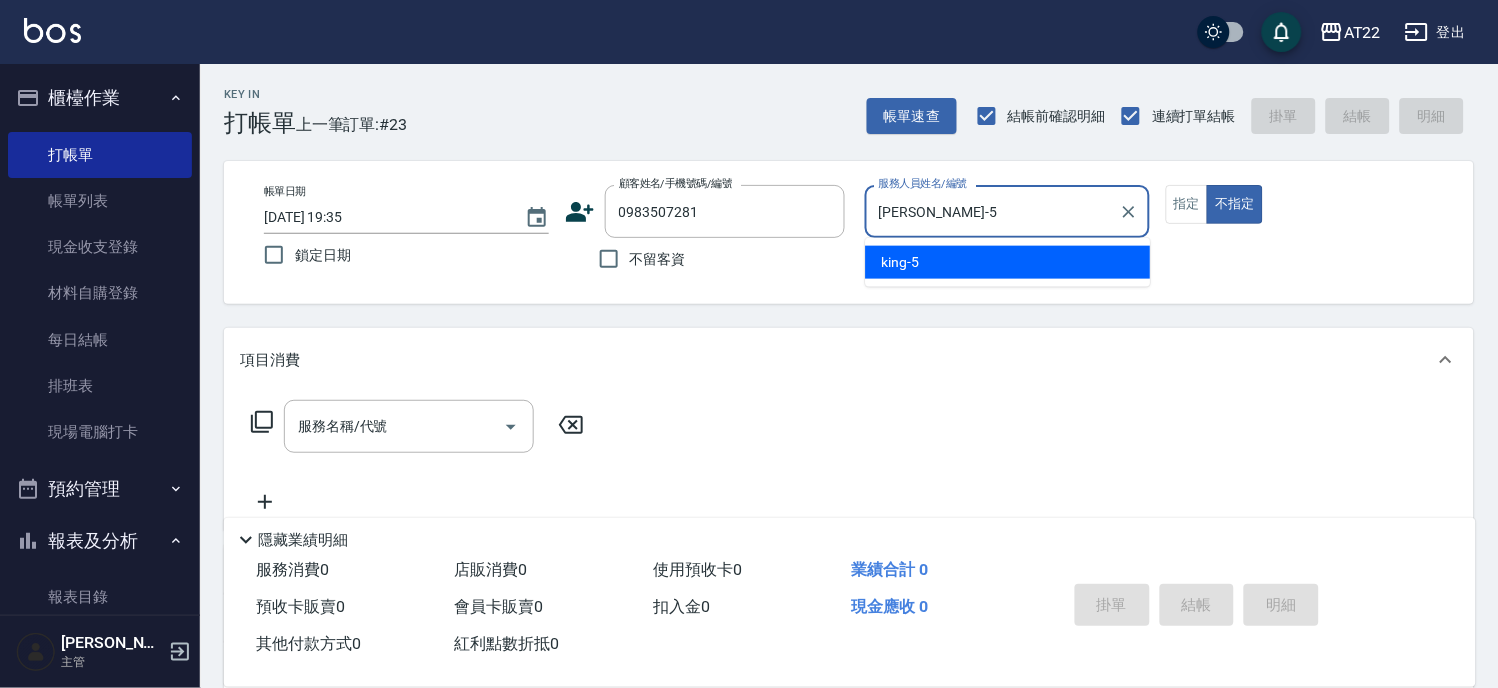 type on "false" 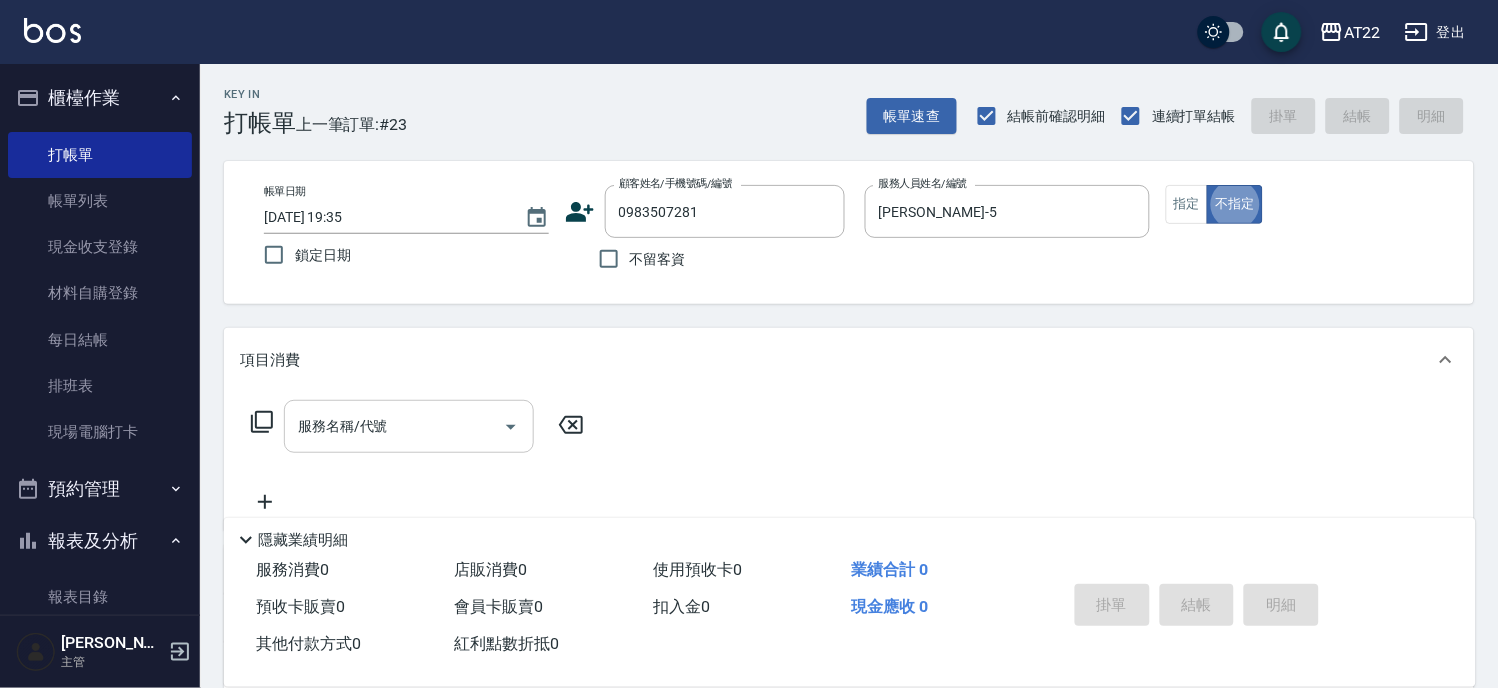 click on "服務名稱/代號" at bounding box center [394, 426] 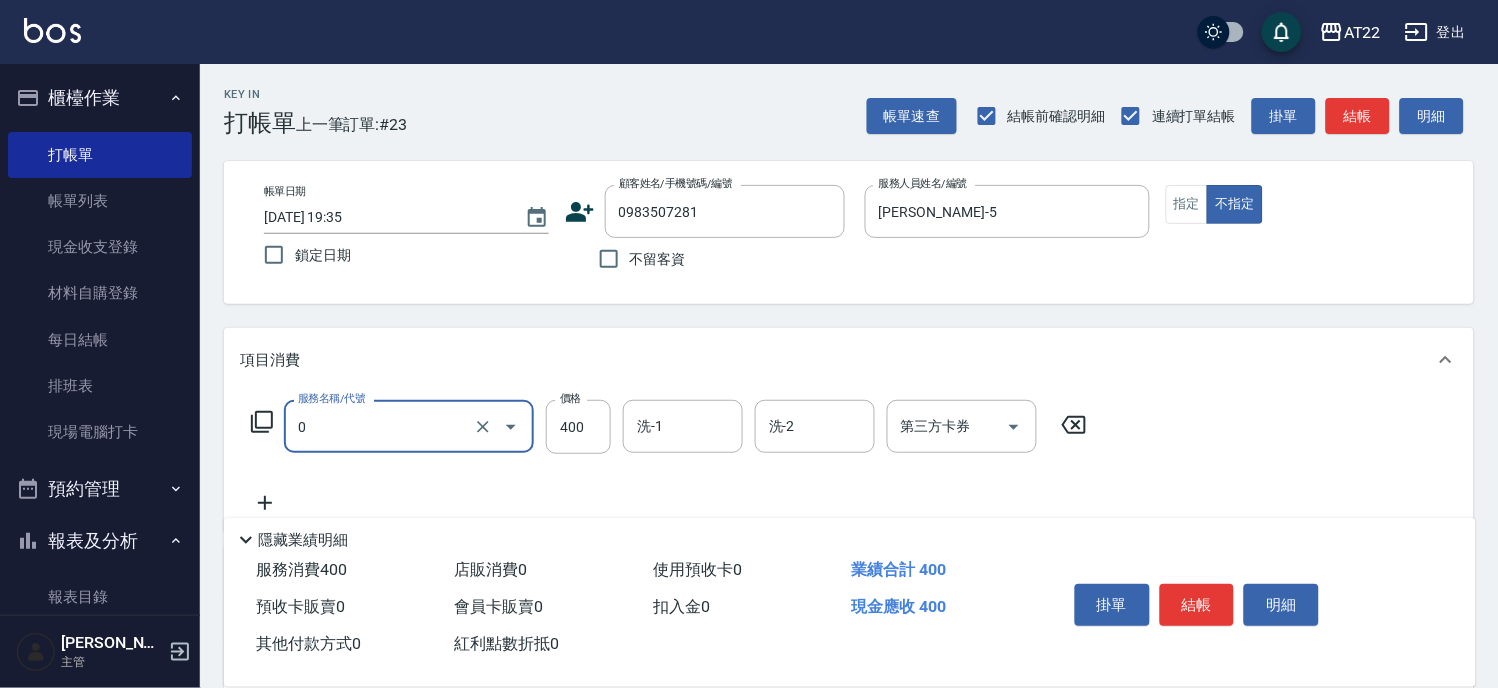 type on "有機洗髮(0)" 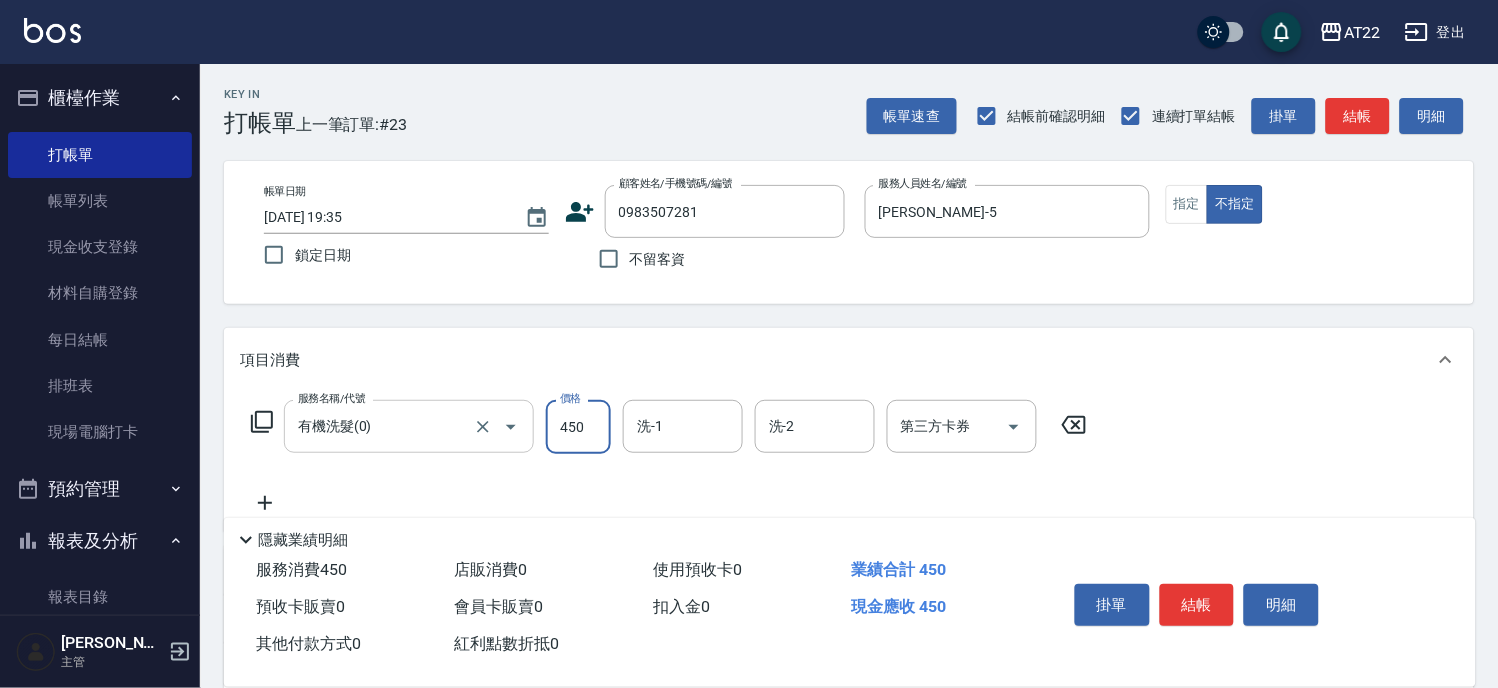 type on "450" 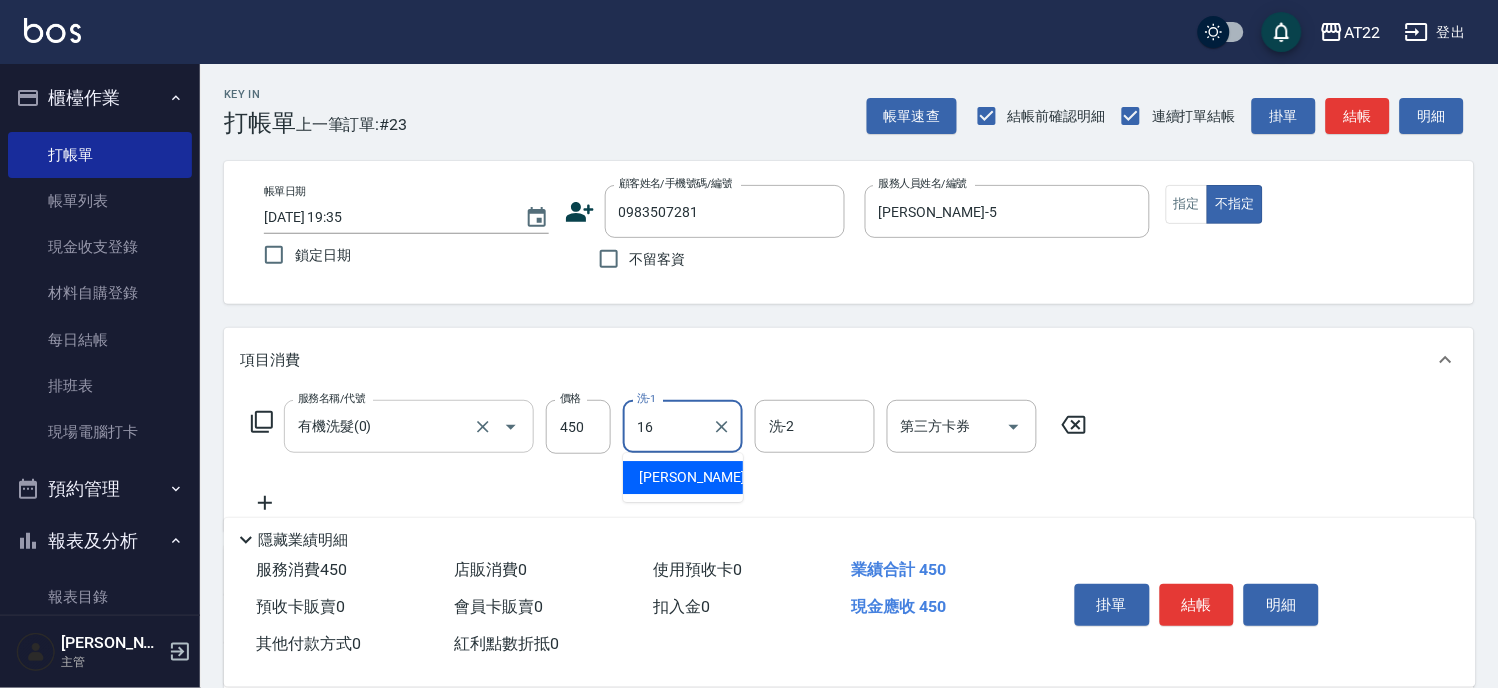 type on "[PERSON_NAME]-16" 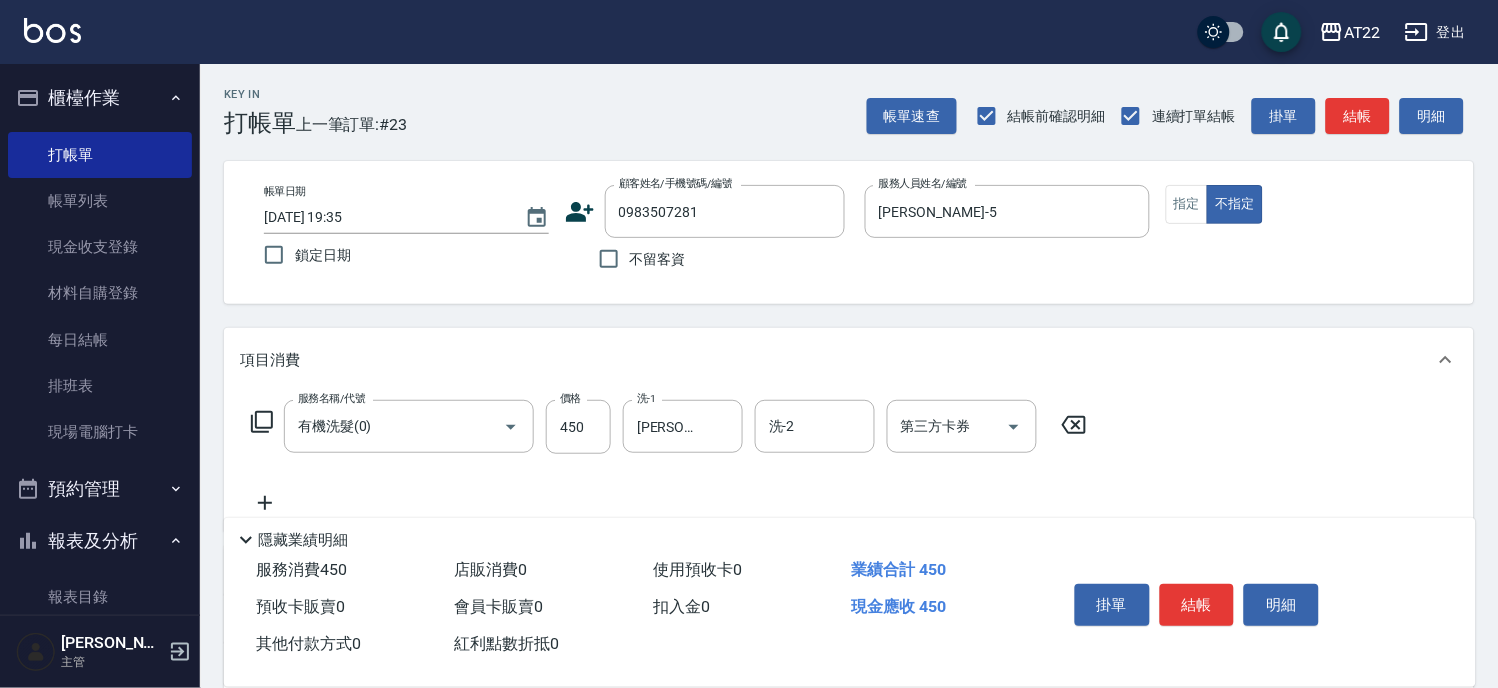click 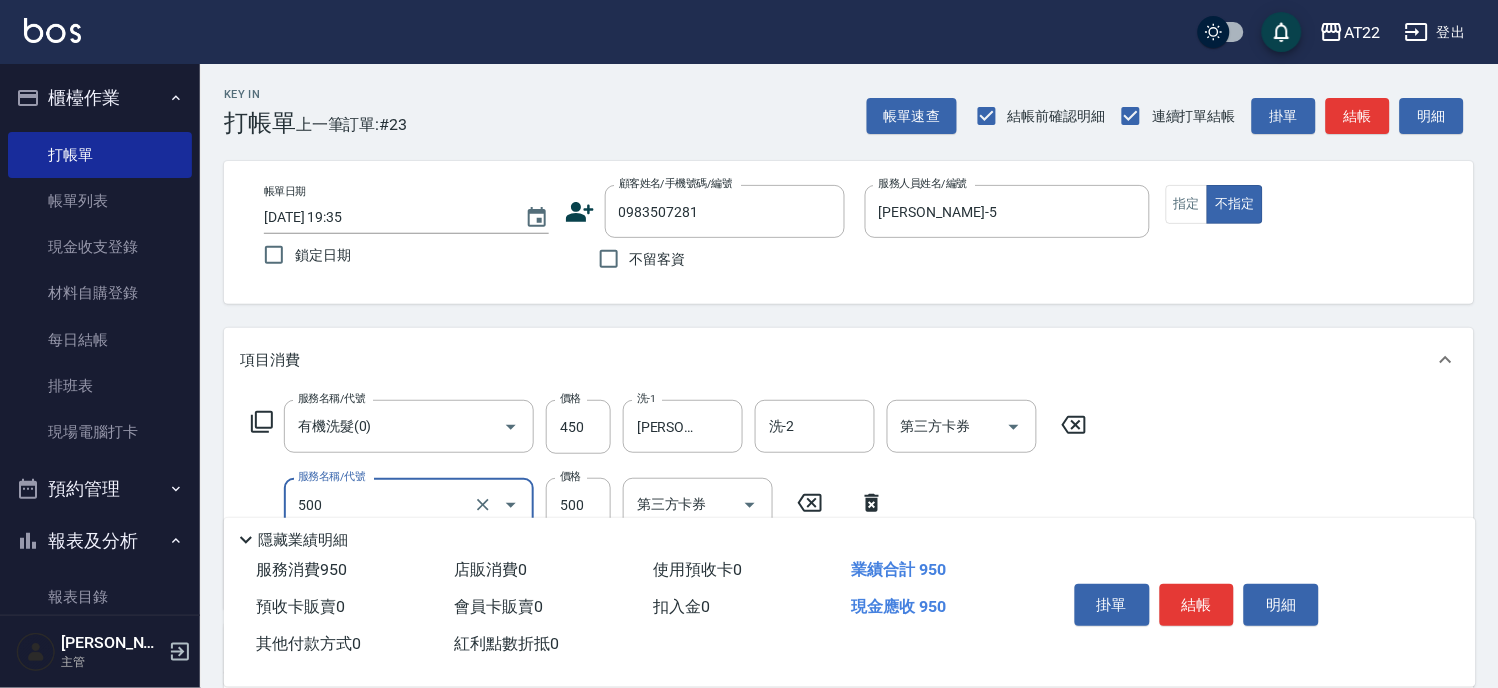 type on "剪髮(500)" 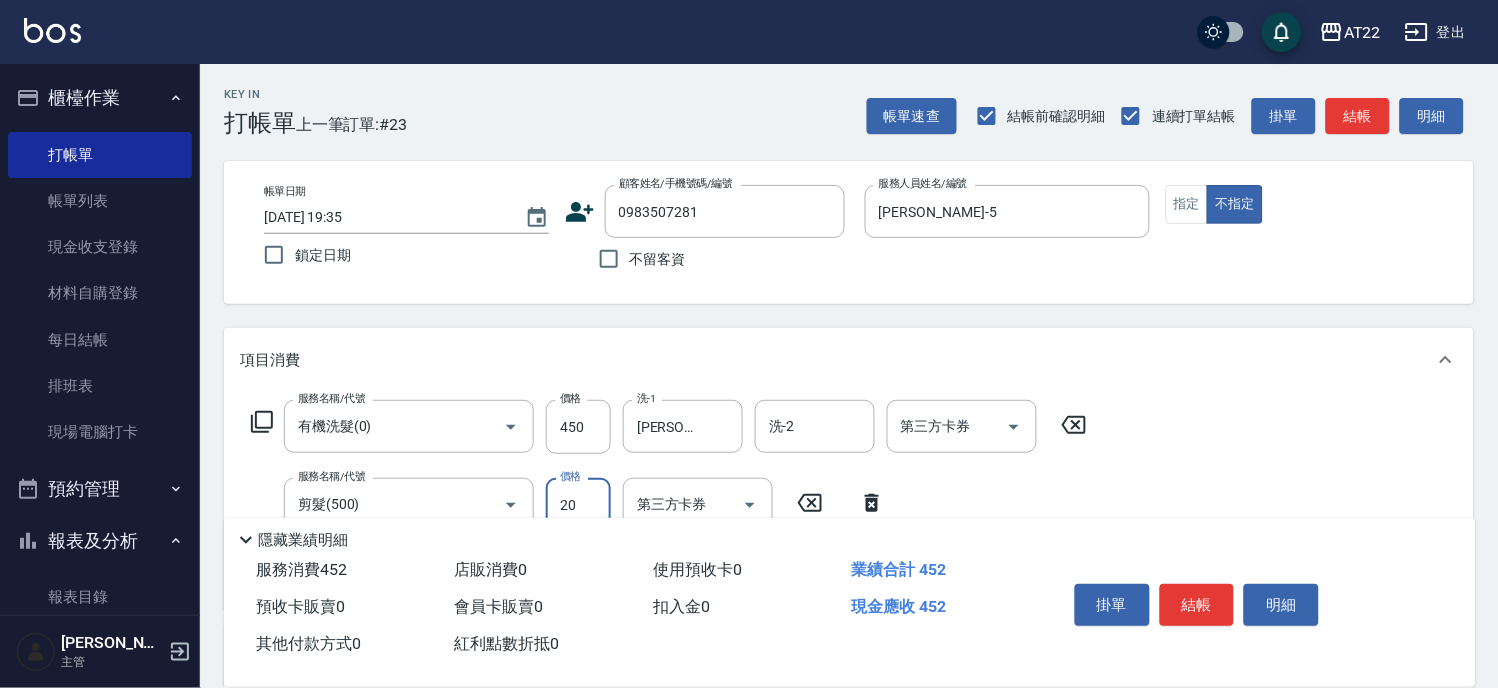 type on "200" 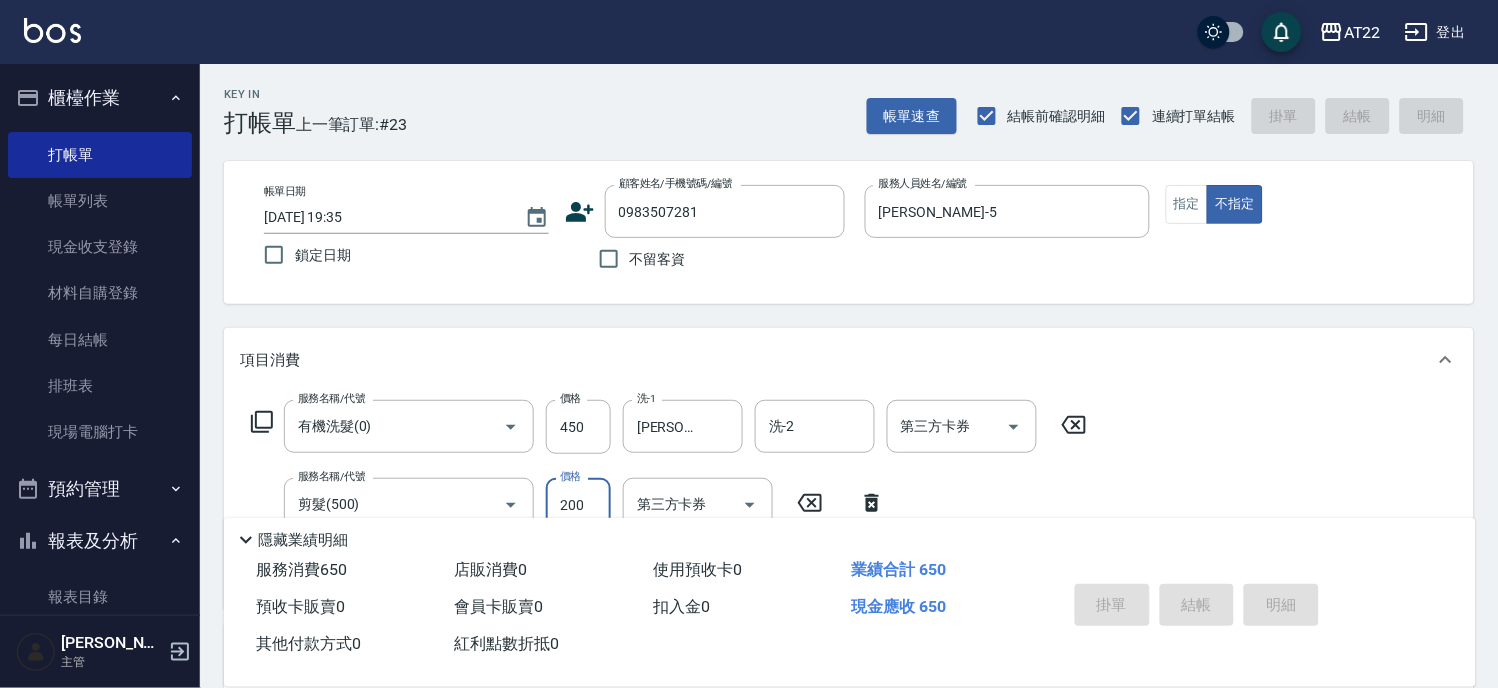 type on "2025/07/15 19:36" 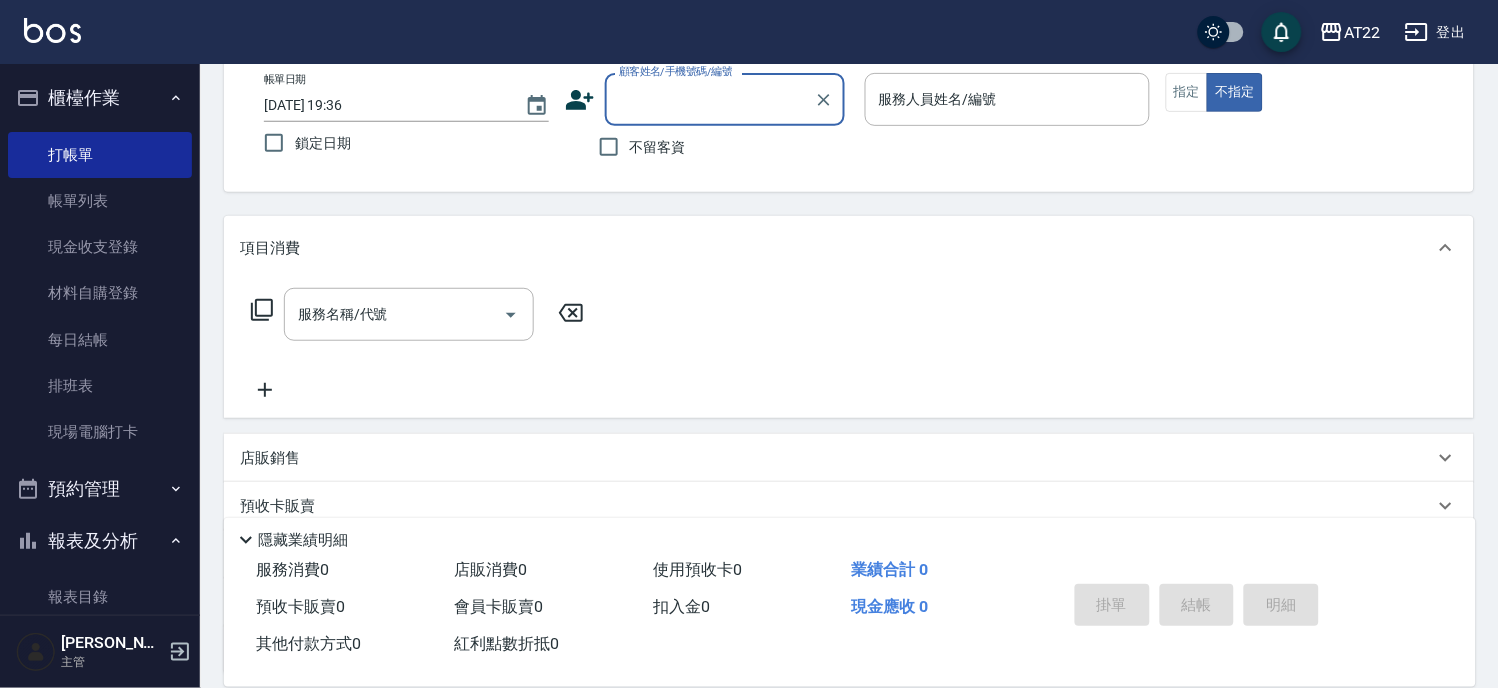 scroll, scrollTop: 286, scrollLeft: 0, axis: vertical 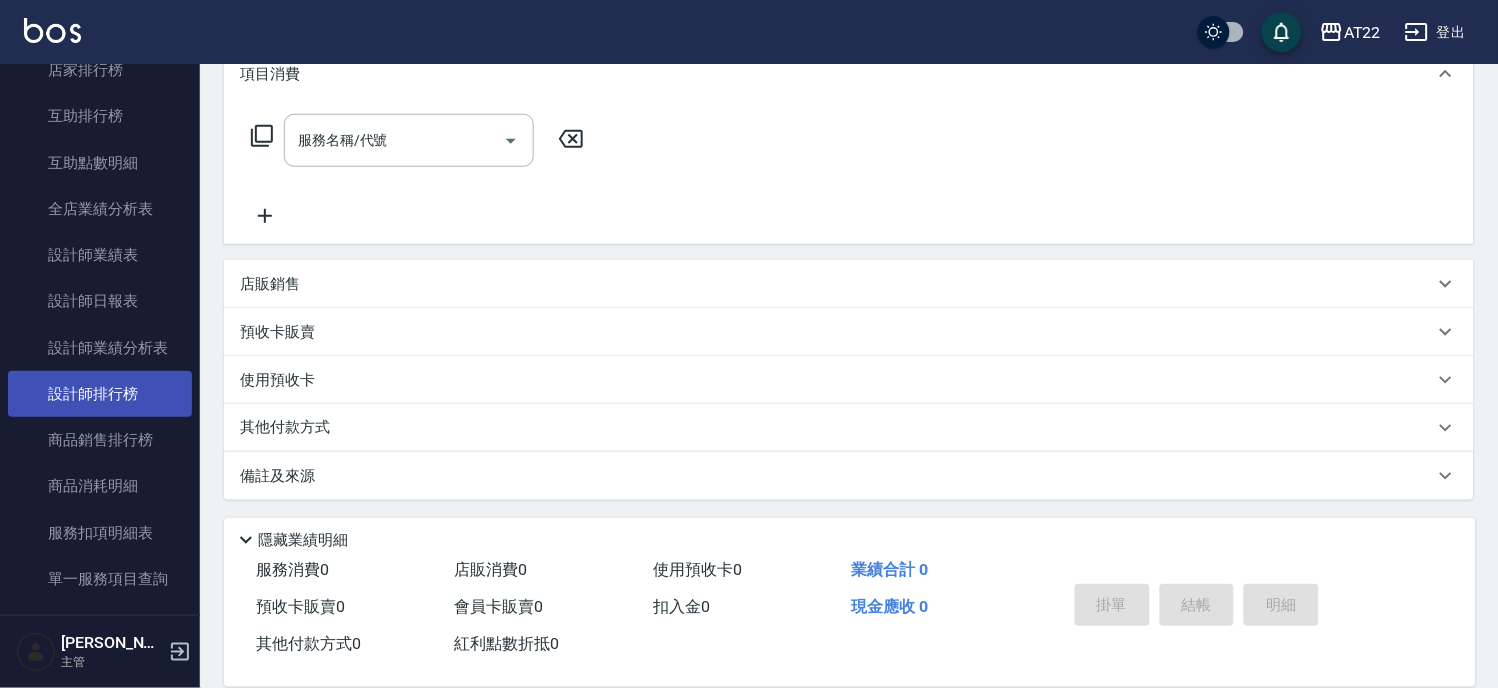 click on "設計師排行榜" at bounding box center [100, 394] 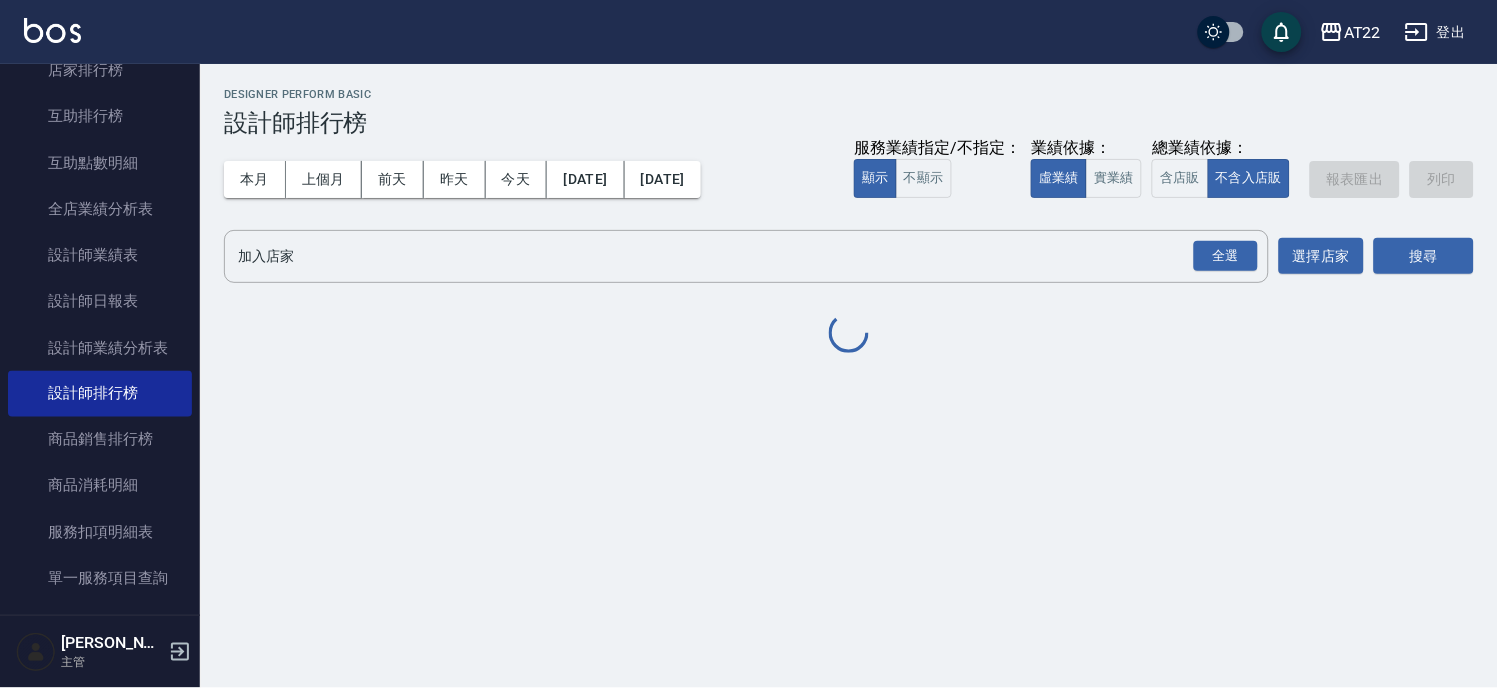 scroll, scrollTop: 0, scrollLeft: 0, axis: both 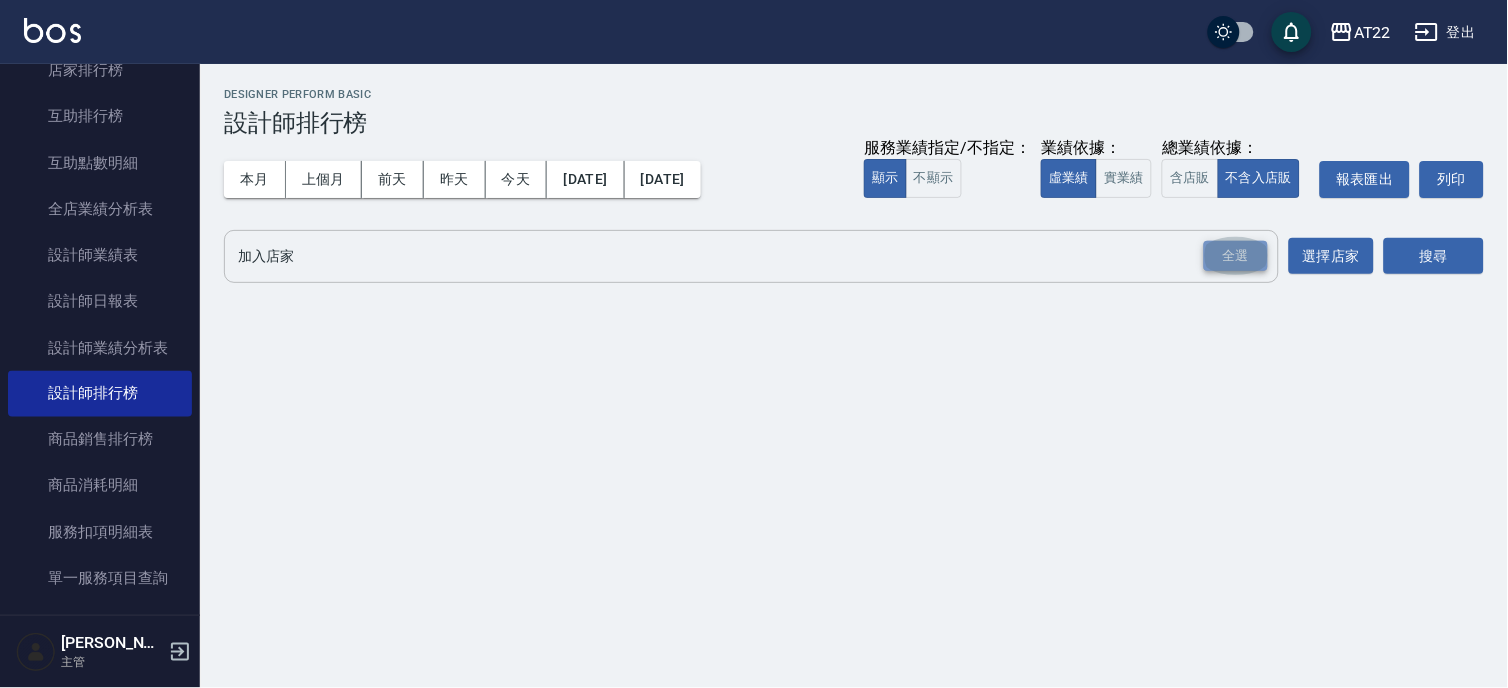 click on "全選" at bounding box center (1236, 256) 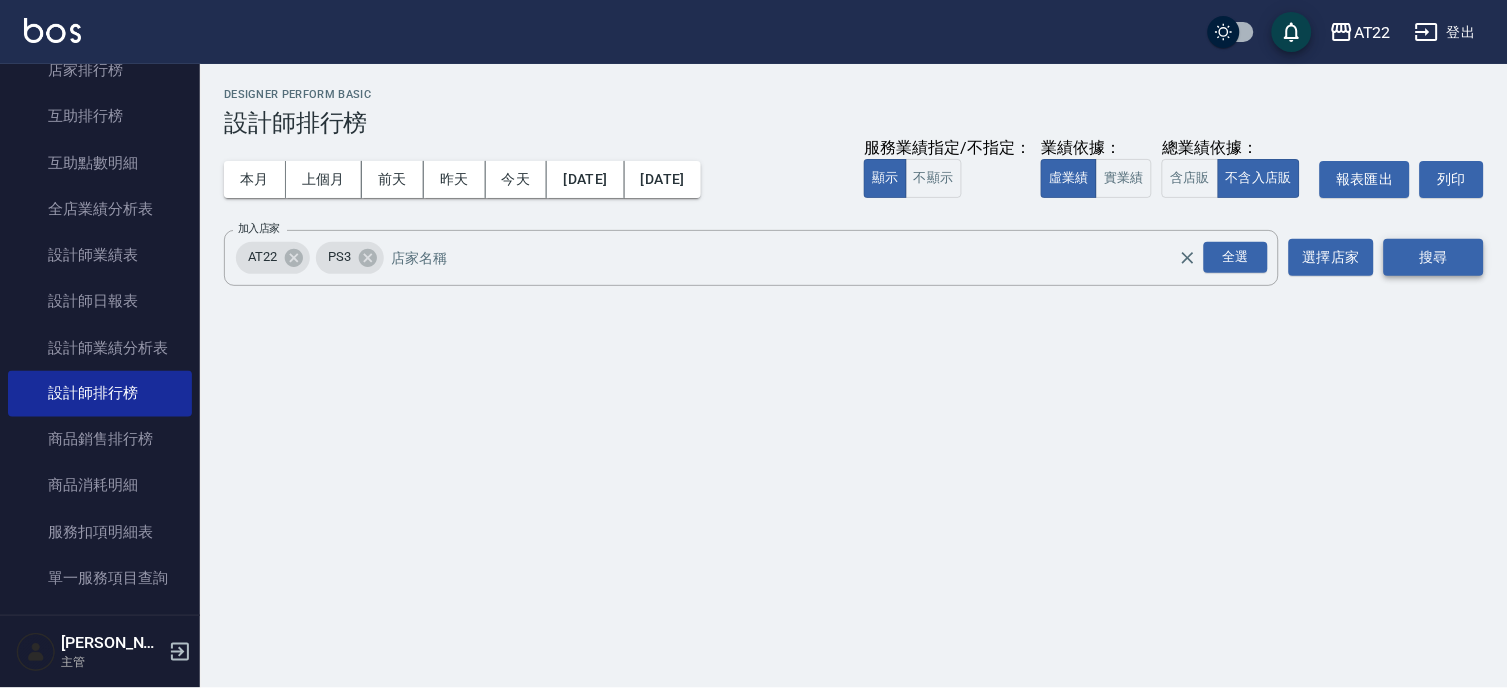 click on "搜尋" at bounding box center (1434, 257) 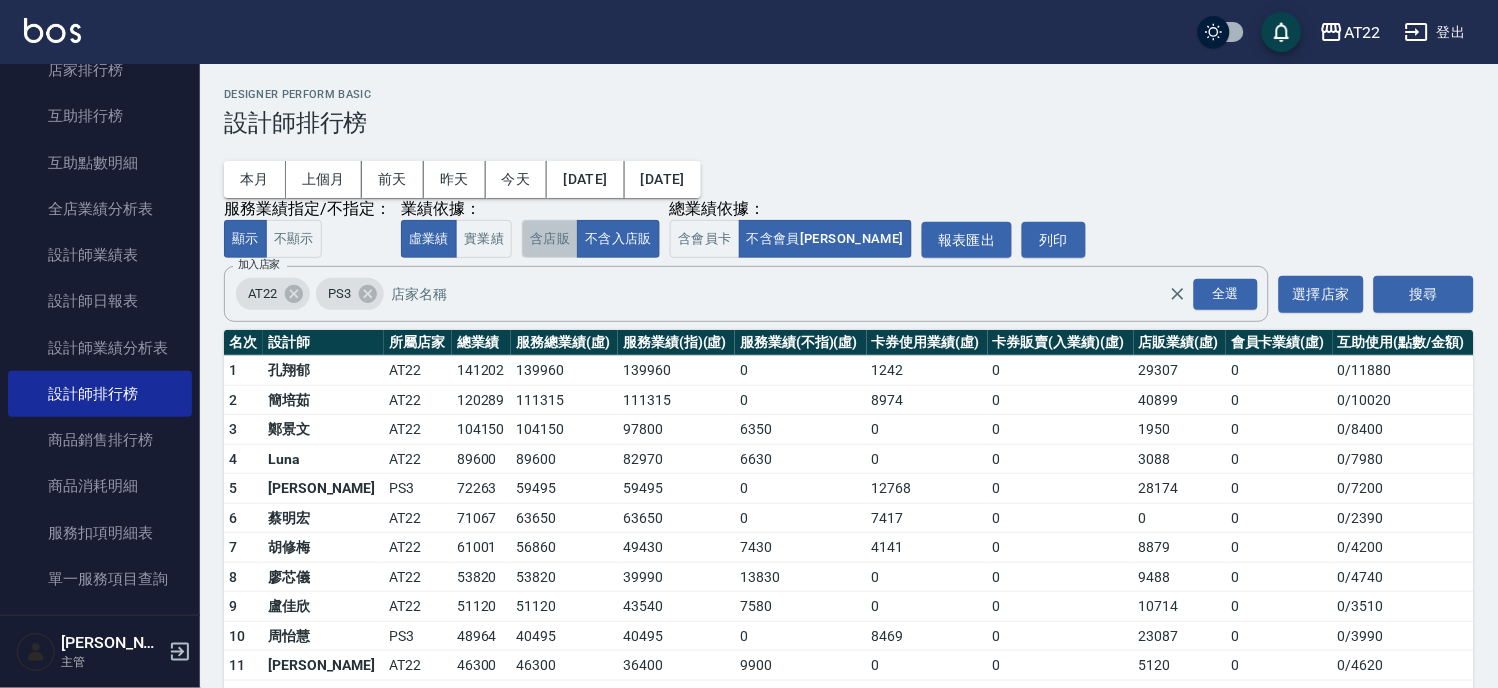 click on "含店販" at bounding box center (550, 239) 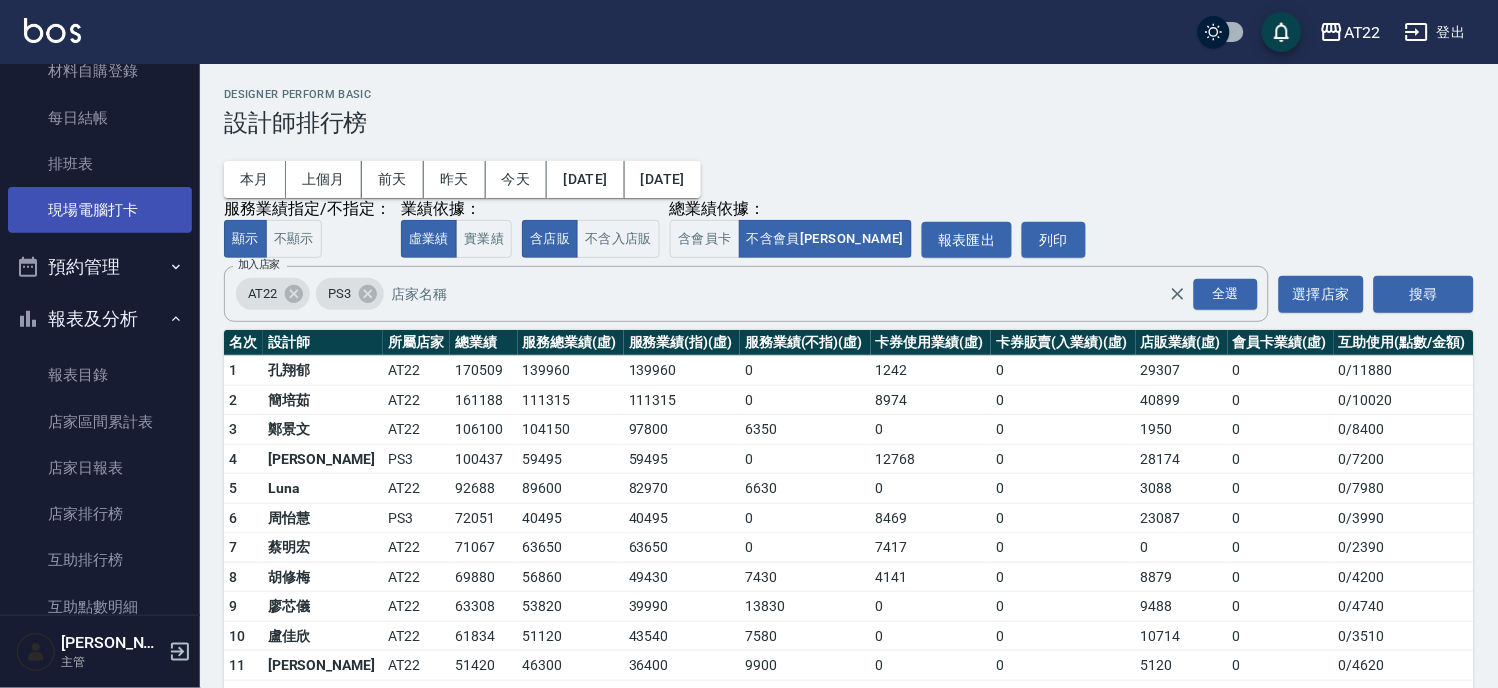 scroll, scrollTop: 0, scrollLeft: 0, axis: both 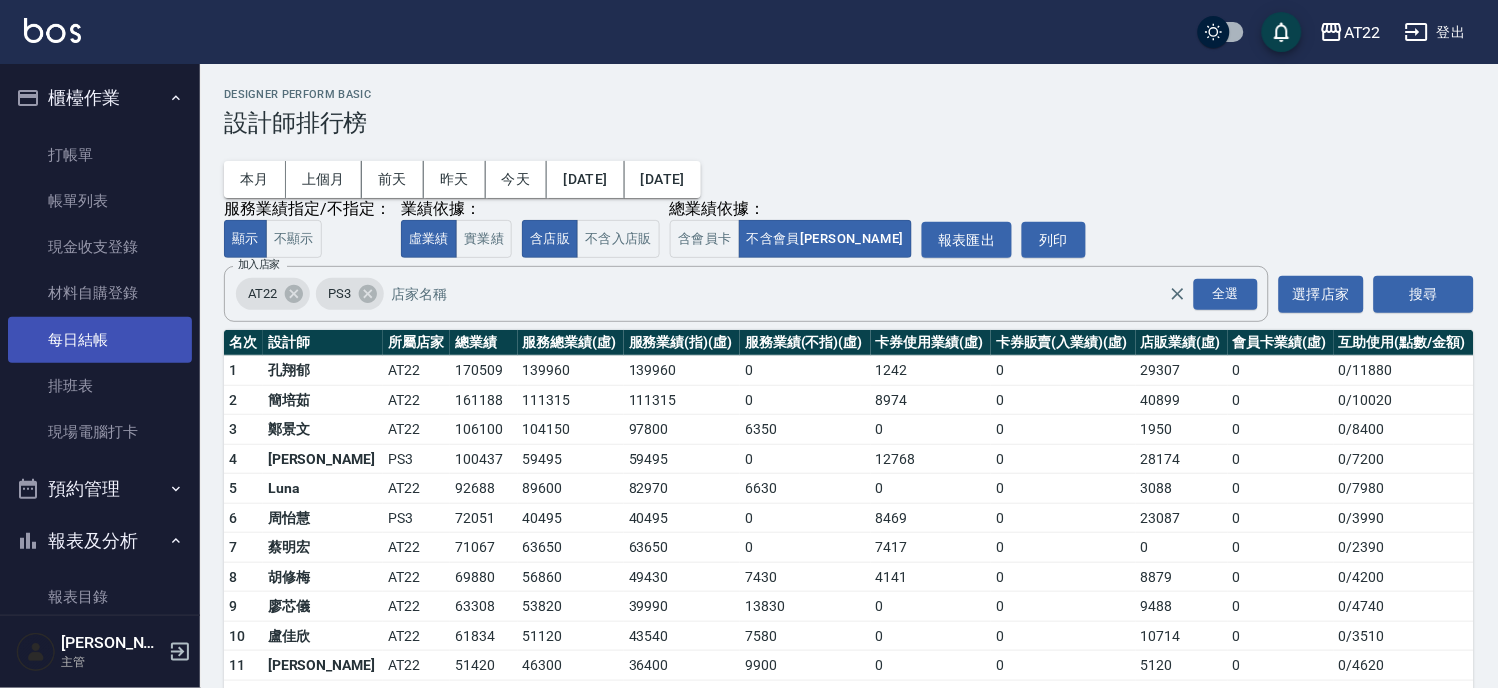 click on "每日結帳" at bounding box center [100, 340] 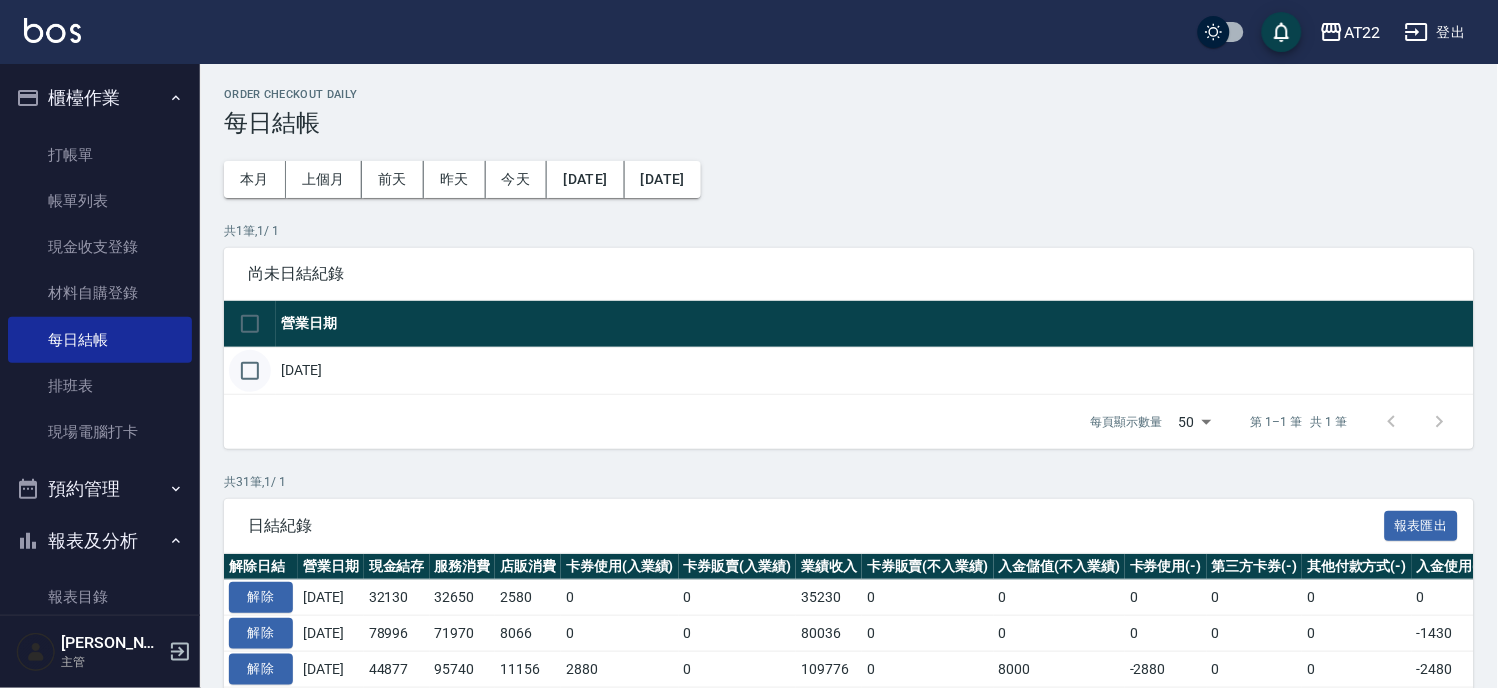 click at bounding box center (250, 371) 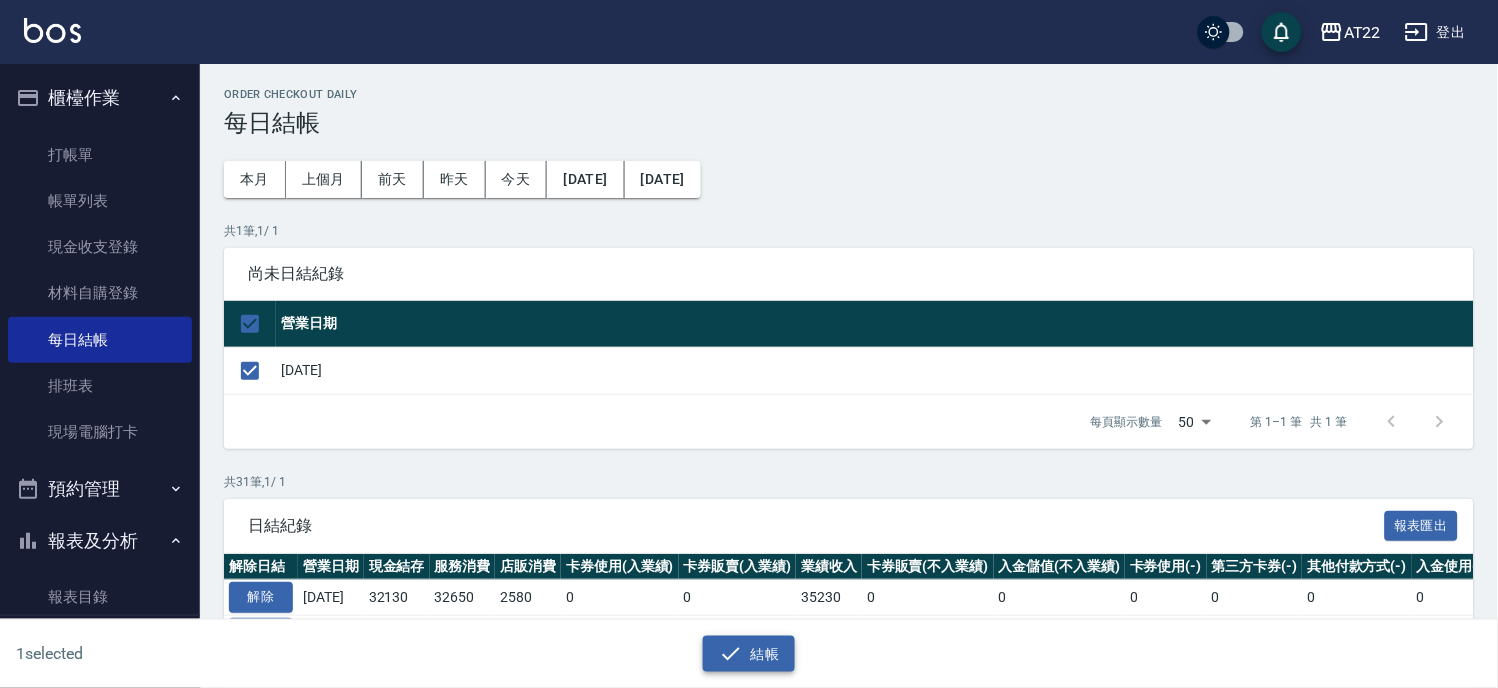 click on "結帳" at bounding box center (749, 654) 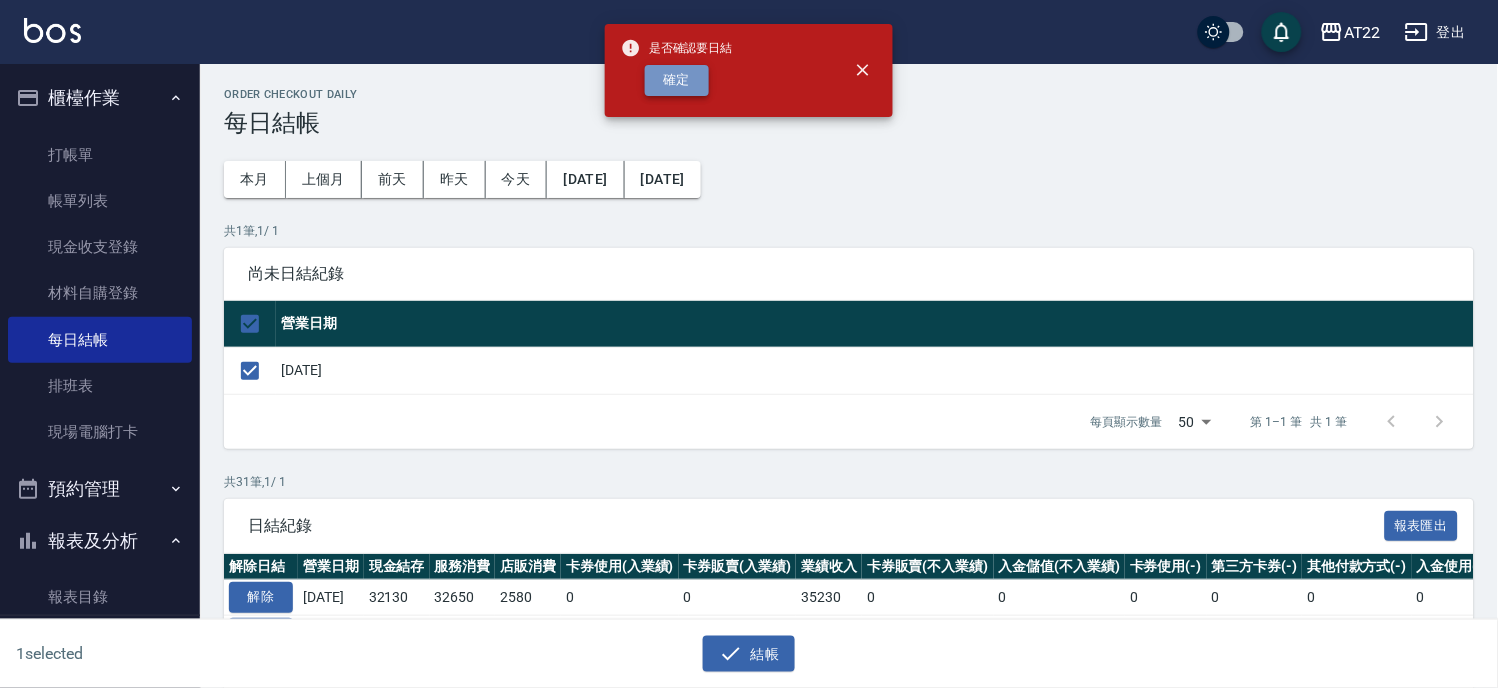 click on "確定" at bounding box center [677, 80] 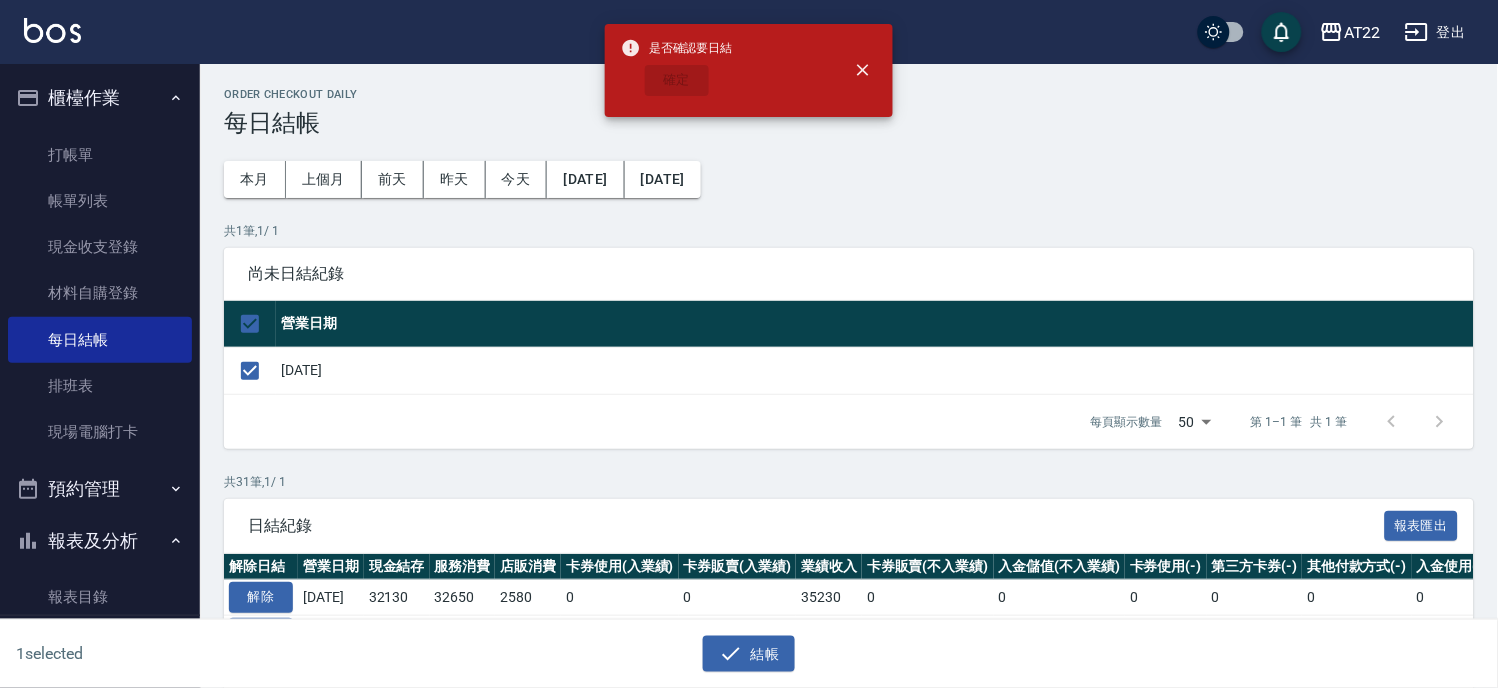 checkbox on "false" 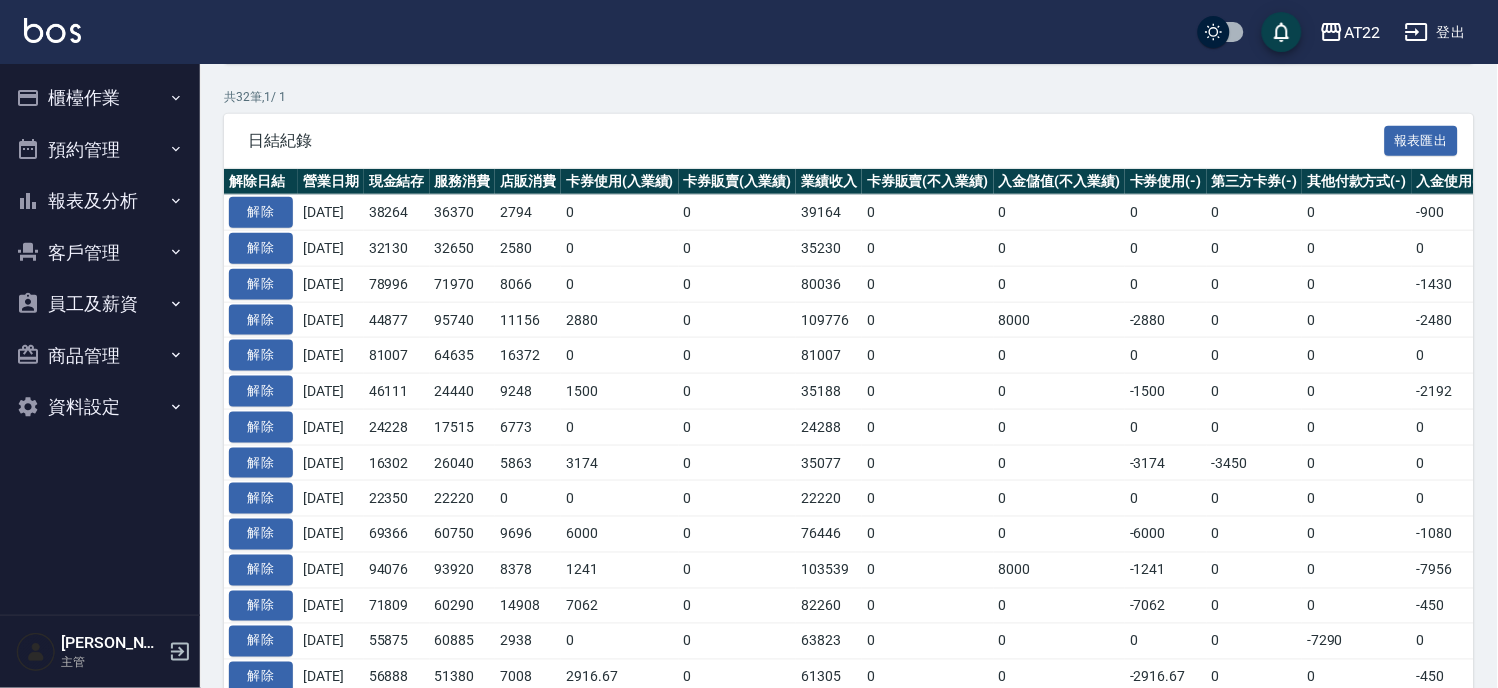 scroll, scrollTop: 444, scrollLeft: 0, axis: vertical 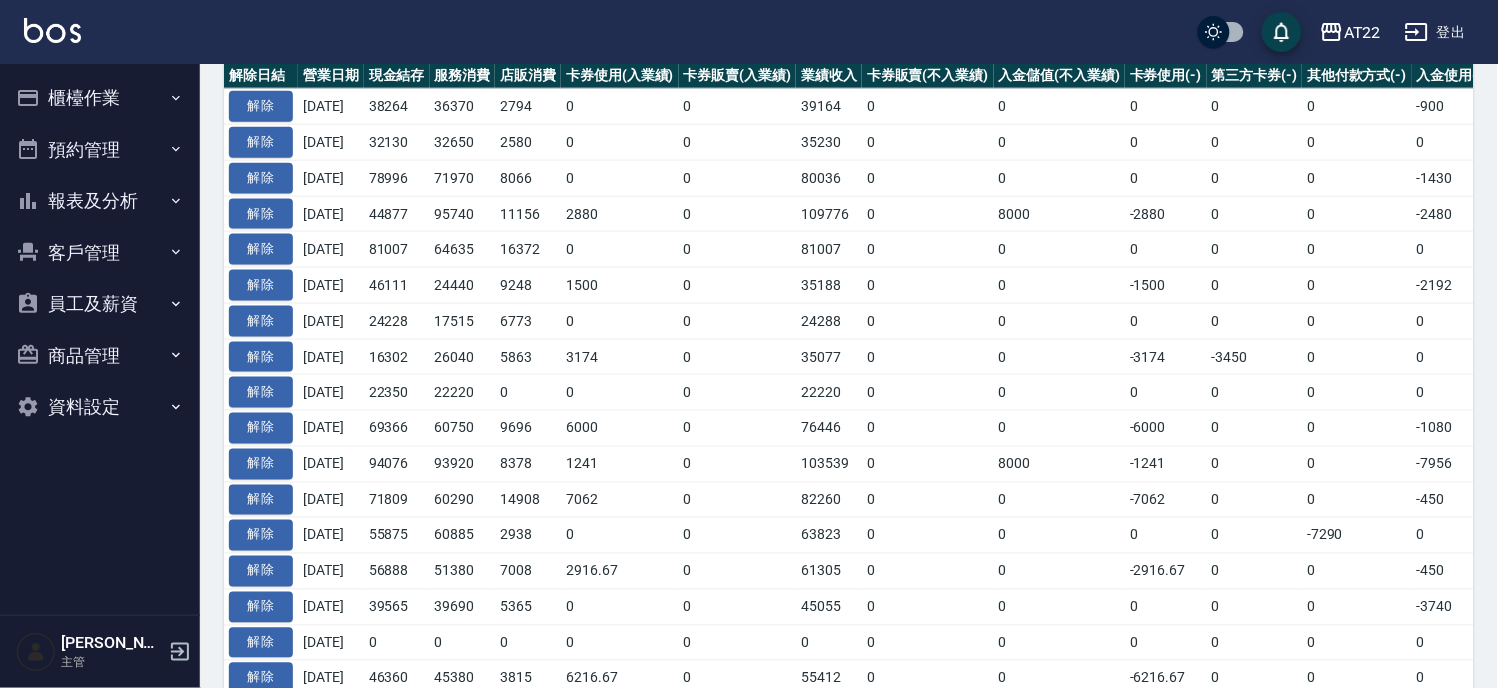 click on "報表及分析" at bounding box center (100, 201) 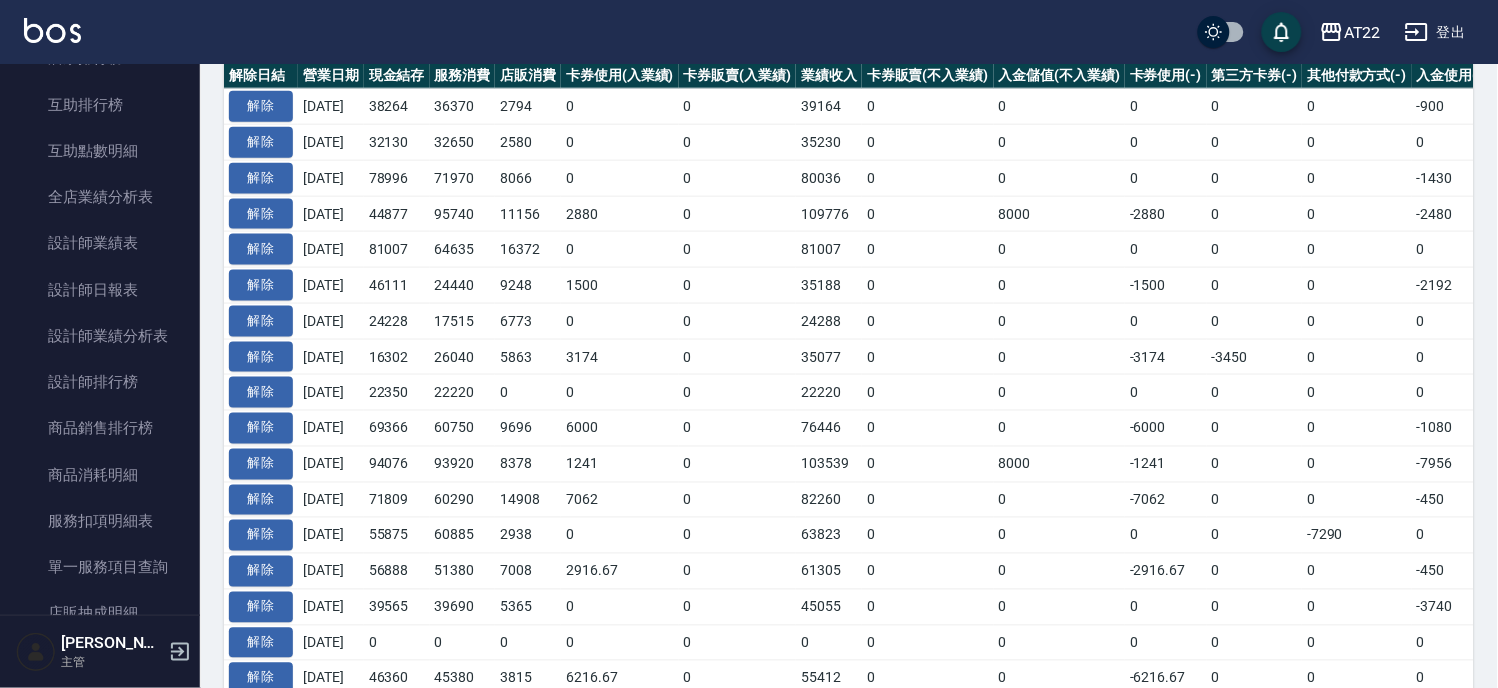 scroll, scrollTop: 555, scrollLeft: 0, axis: vertical 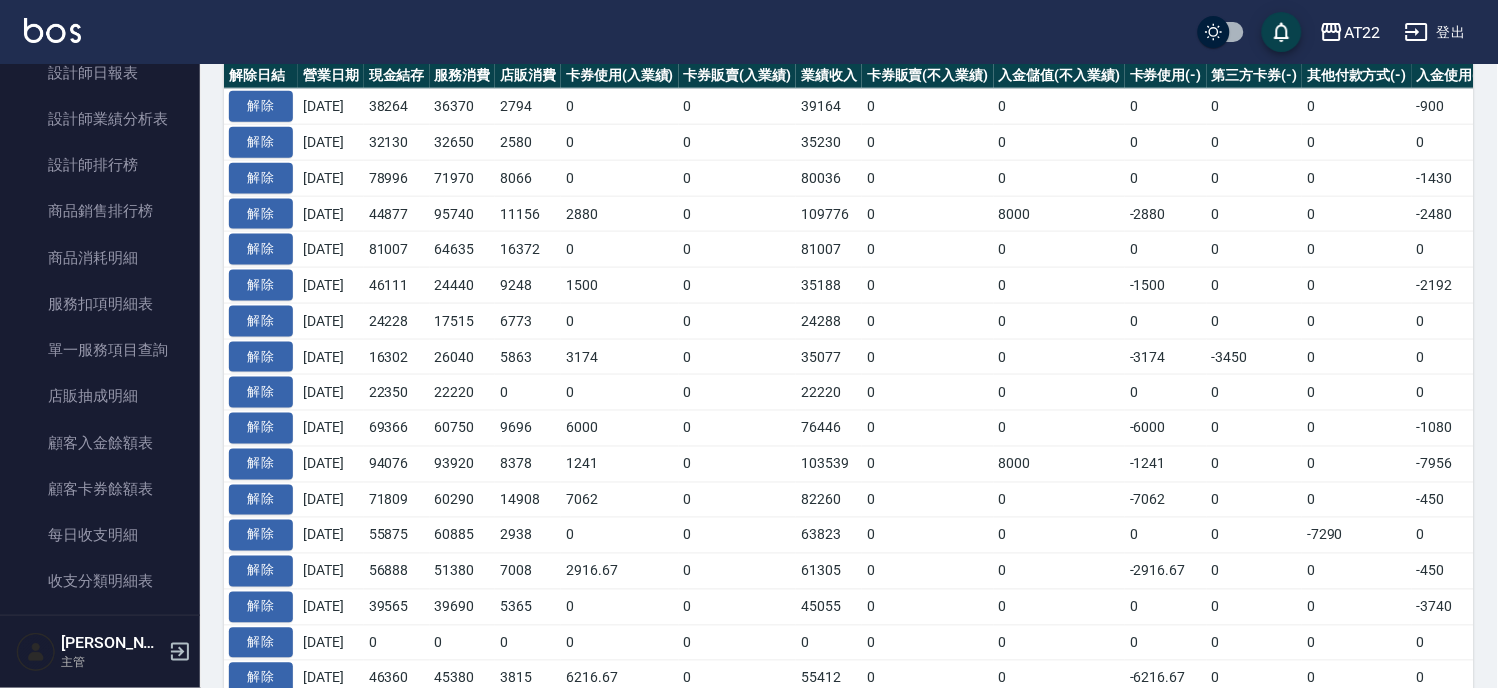 drag, startPoint x: 84, startPoint y: 148, endPoint x: 185, endPoint y: 178, distance: 105.36128 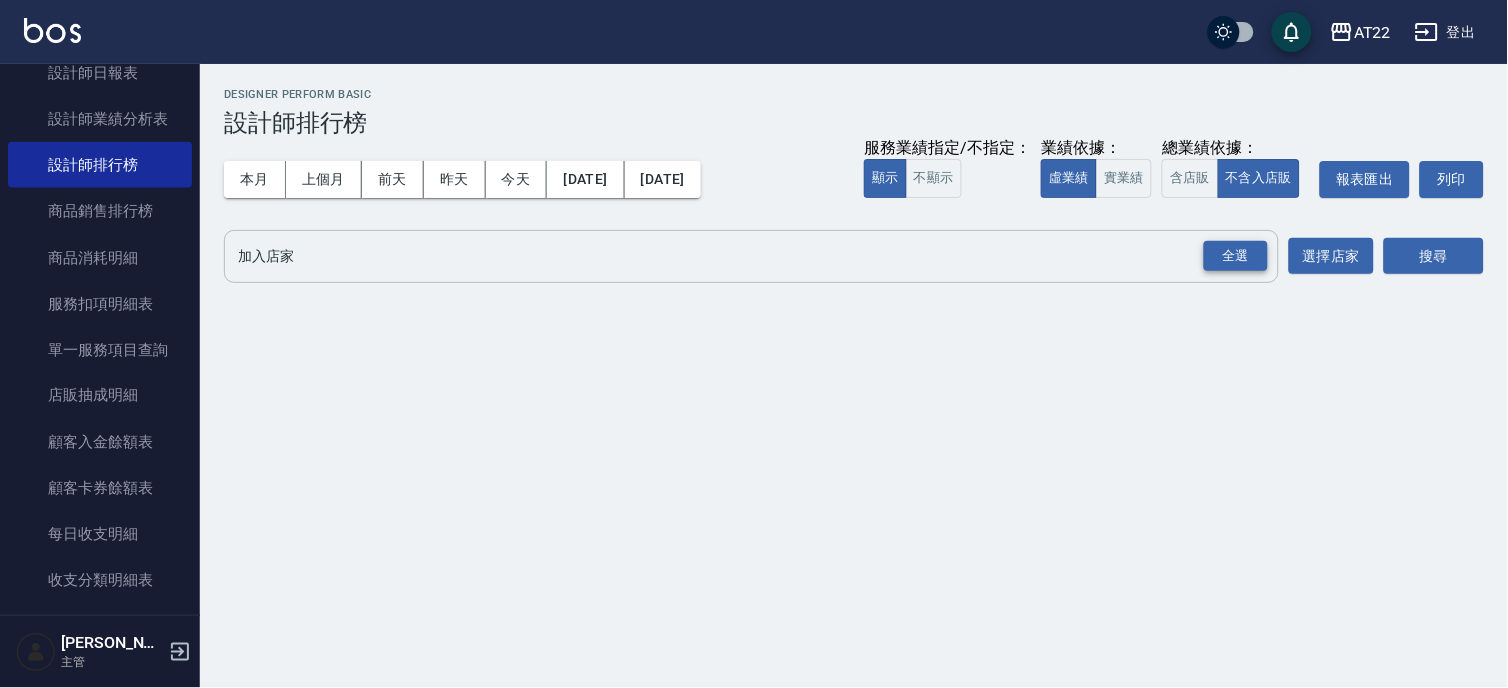 click on "全選" at bounding box center (1236, 256) 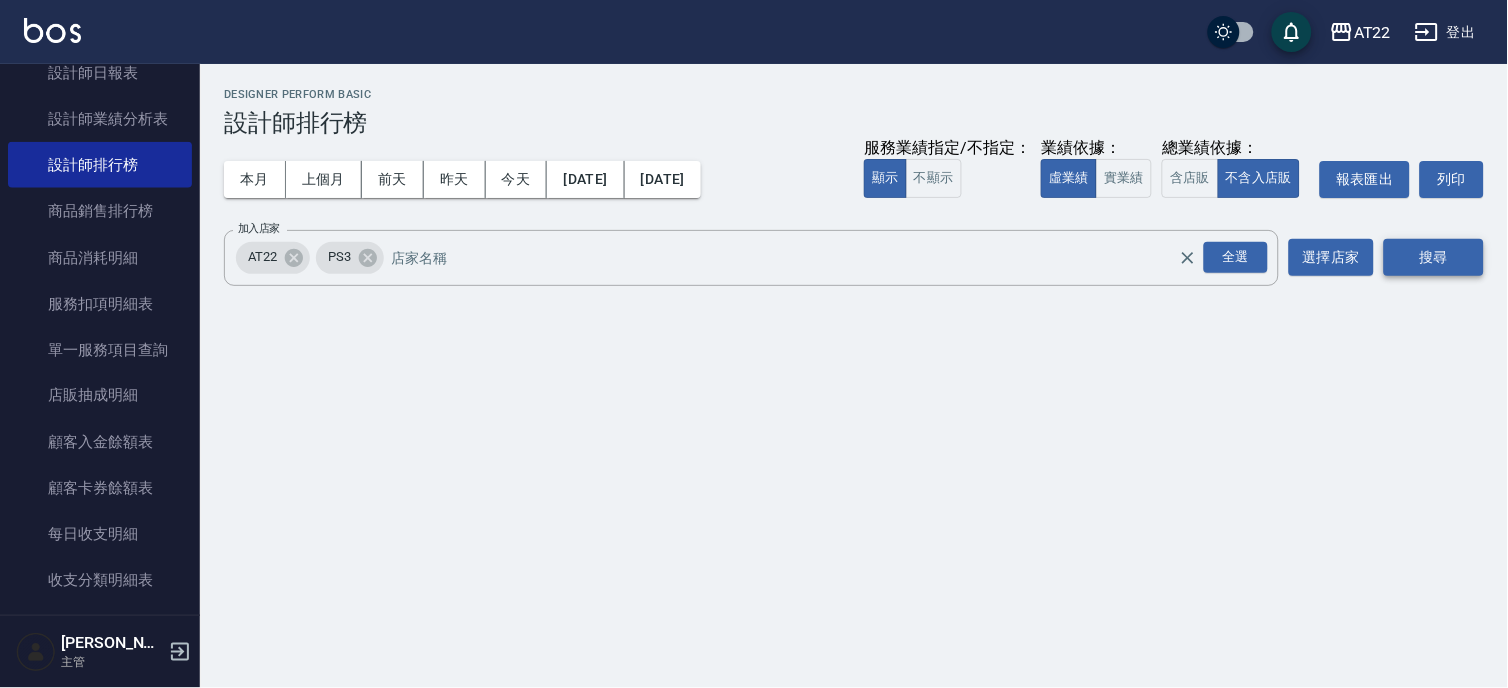 click on "搜尋" at bounding box center [1434, 257] 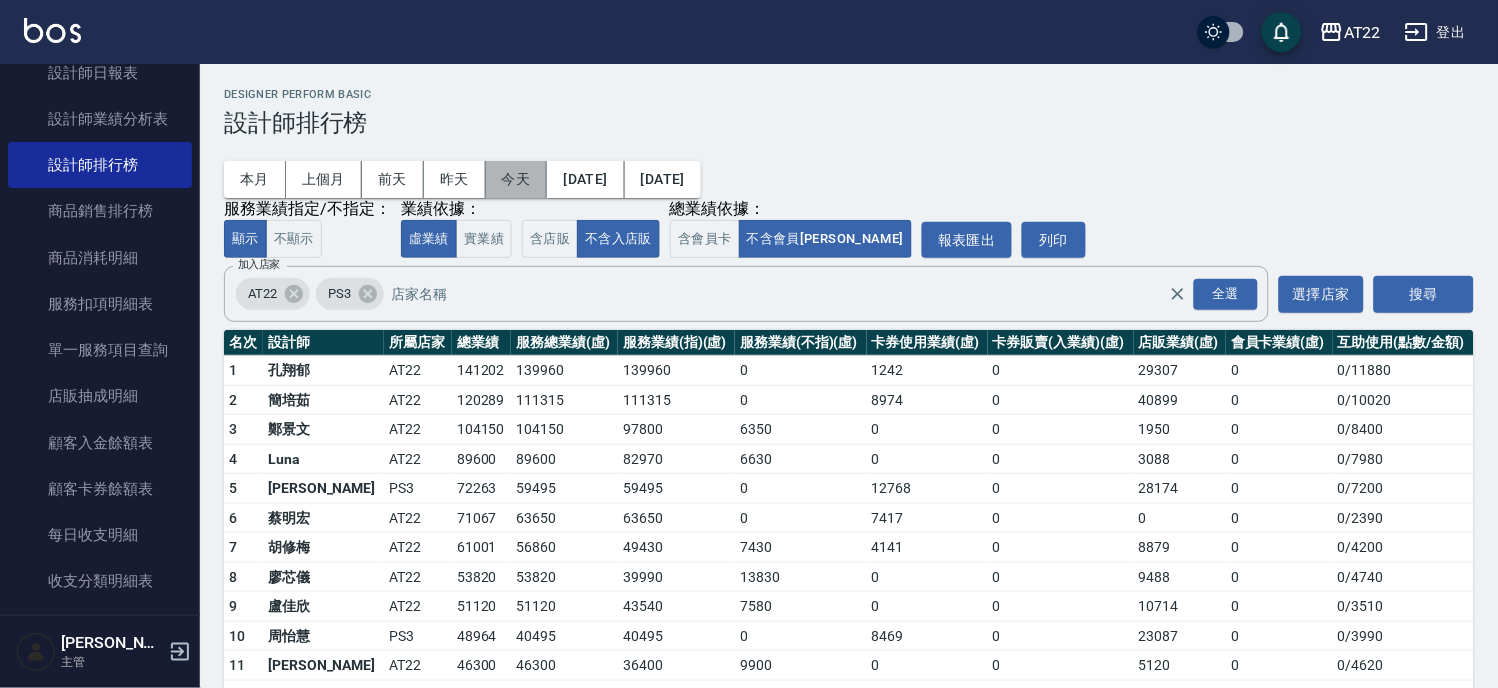 click on "今天" at bounding box center (517, 179) 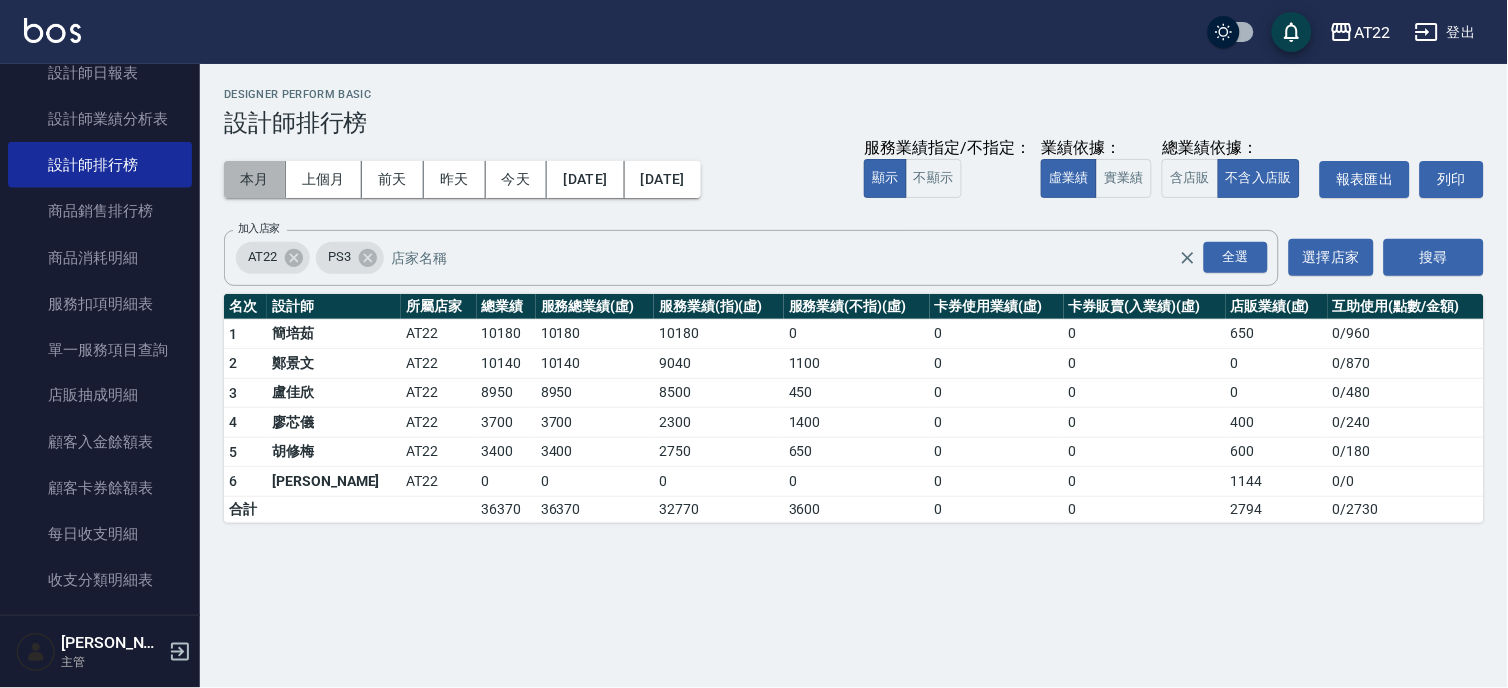 click on "本月" at bounding box center (255, 179) 